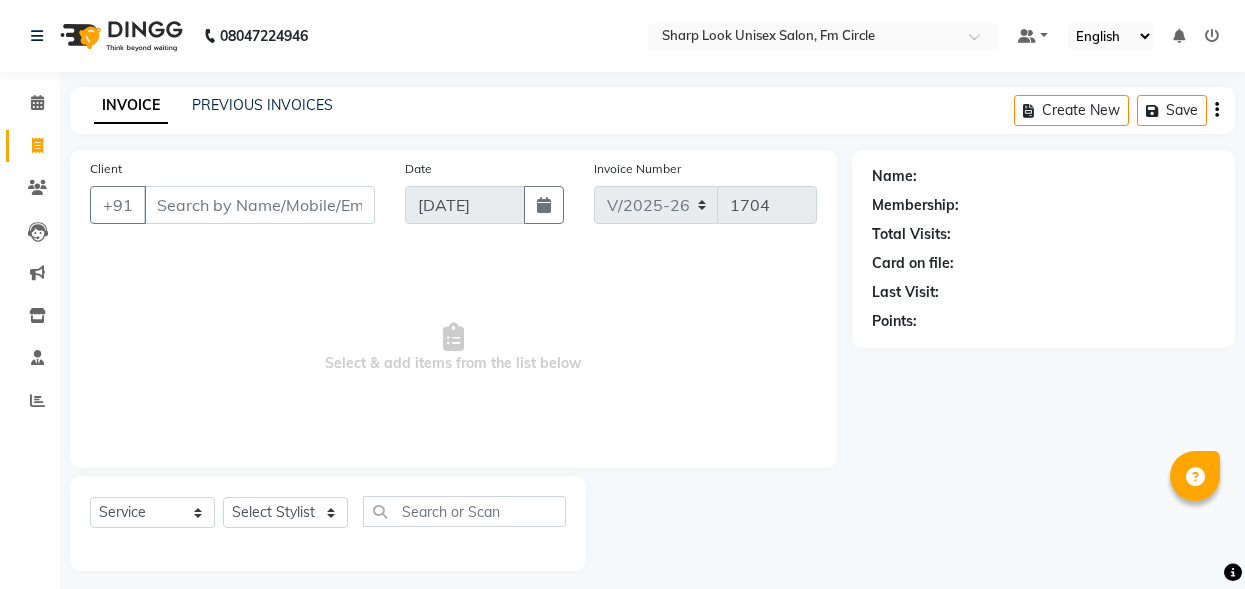 select on "804" 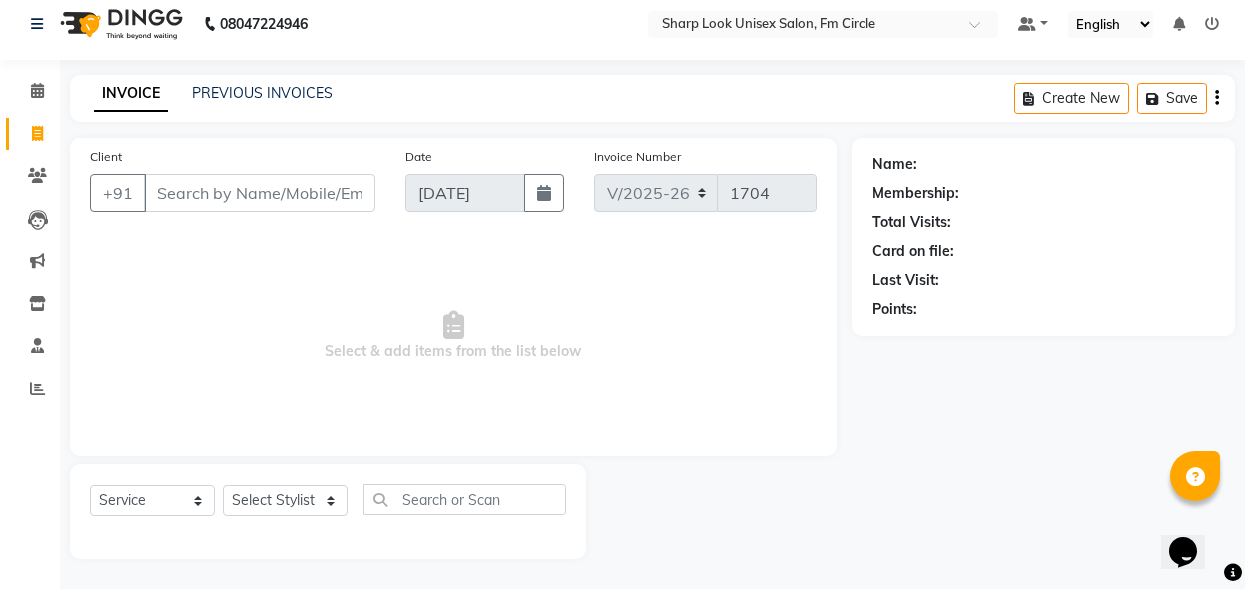 scroll, scrollTop: 0, scrollLeft: 0, axis: both 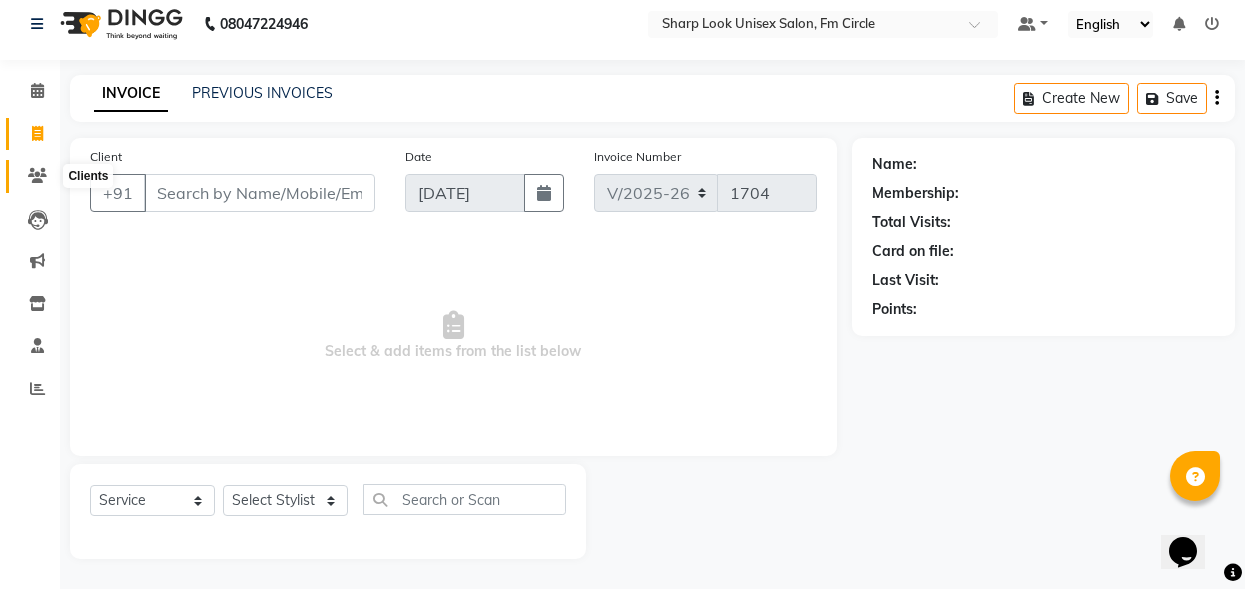 click 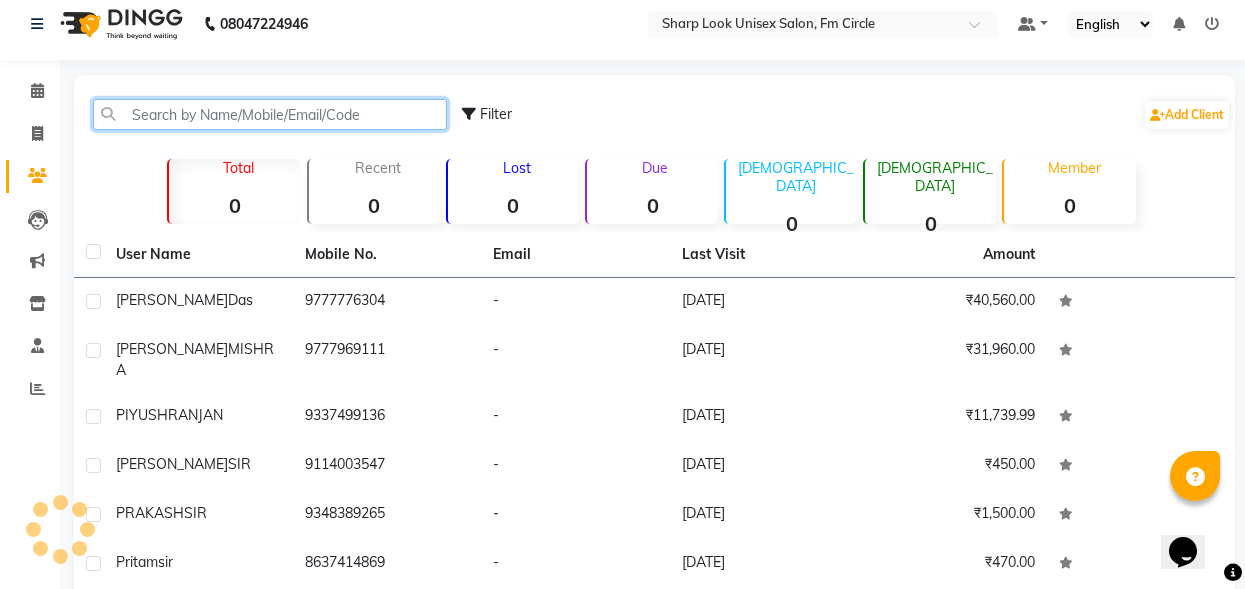click 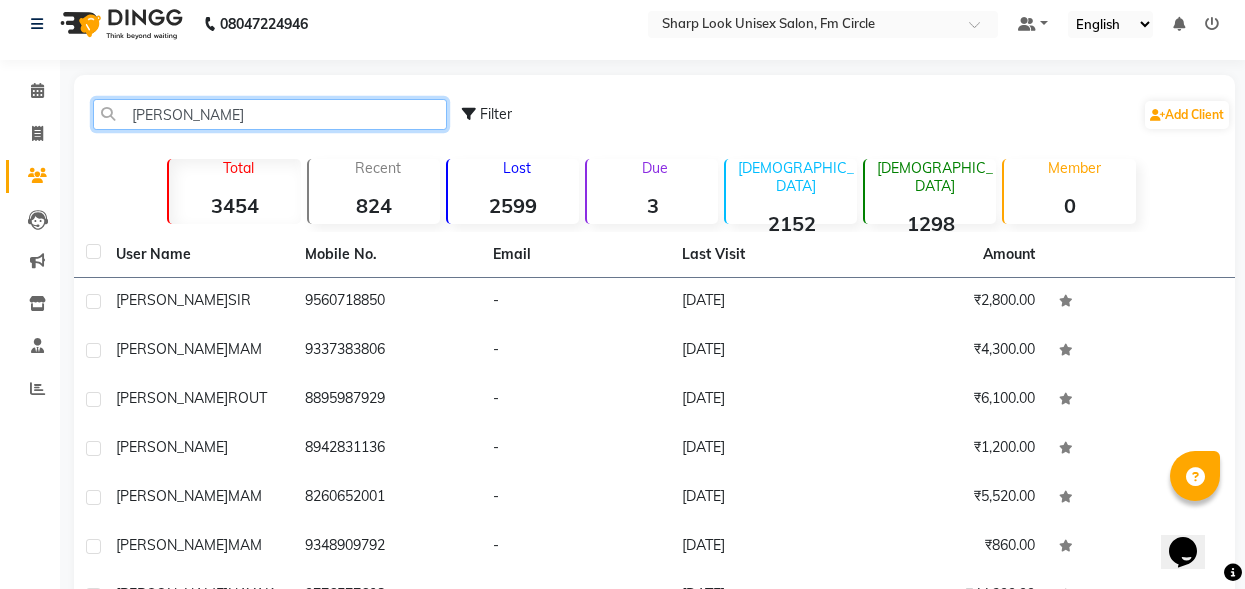 click on "[PERSON_NAME]" 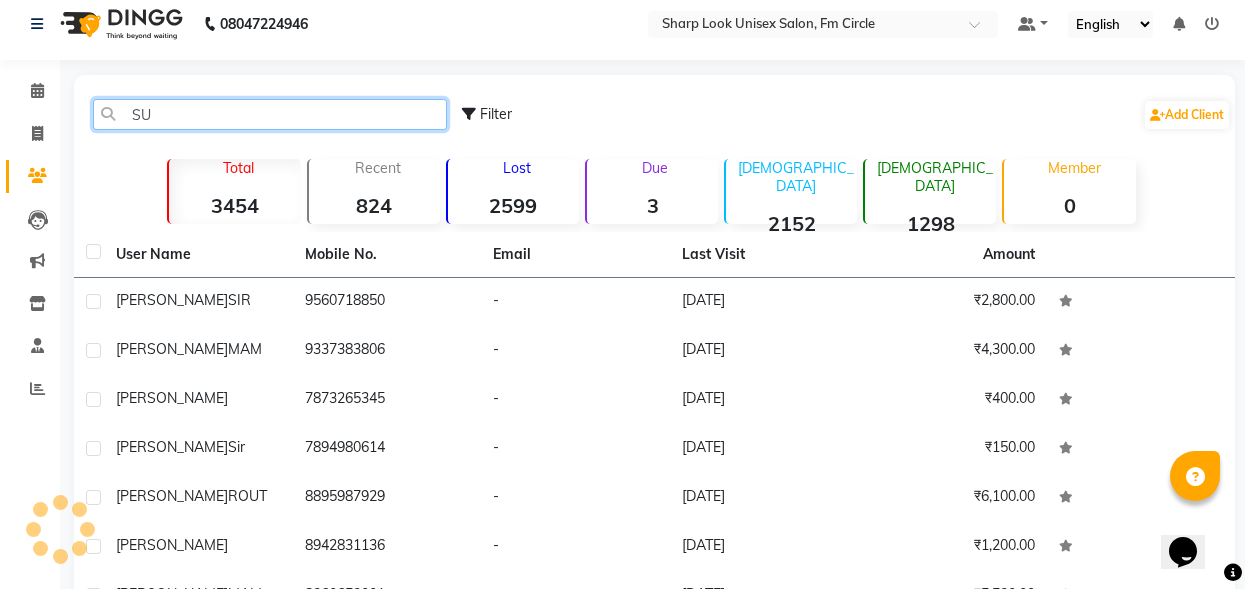 type on "S" 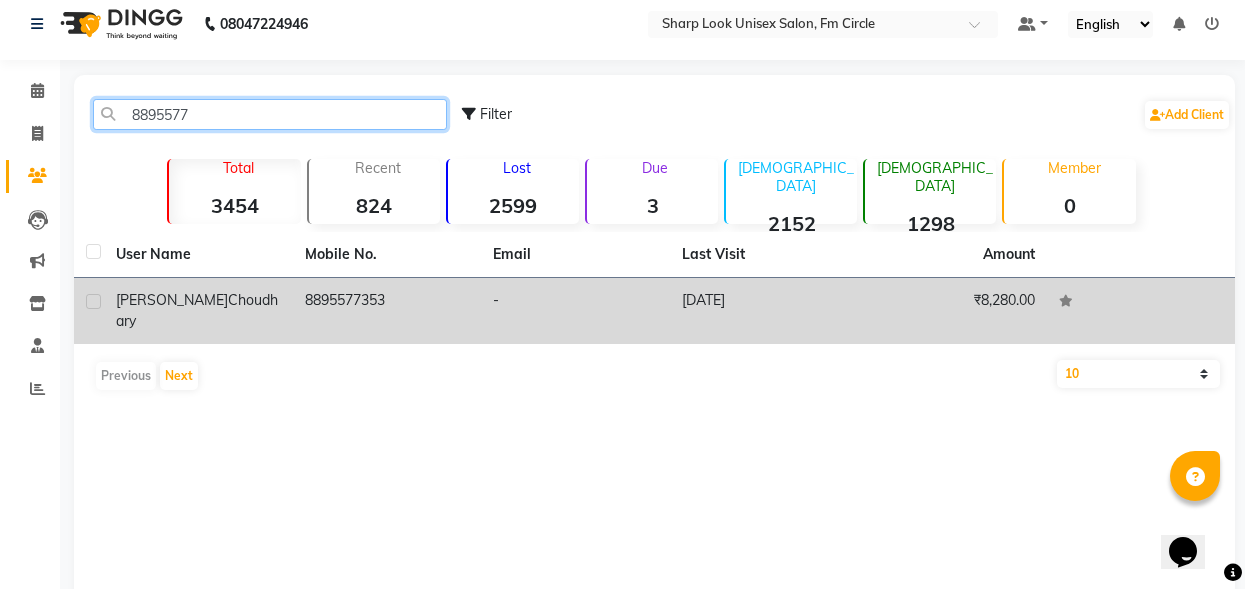 type on "8895577" 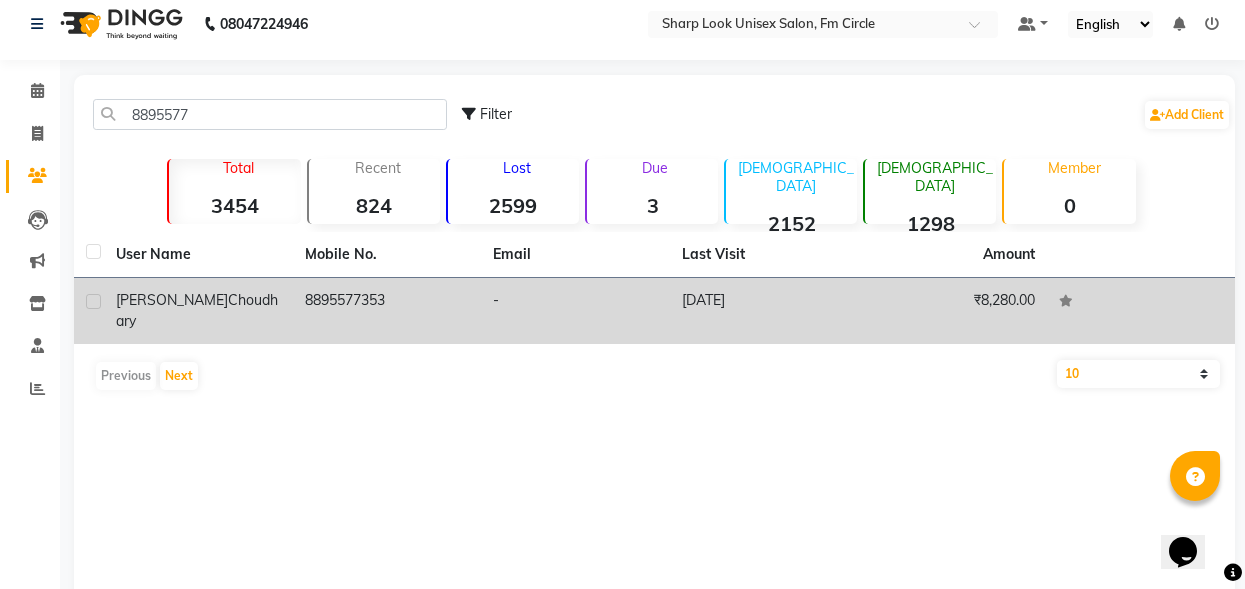 click on "Choudhary" 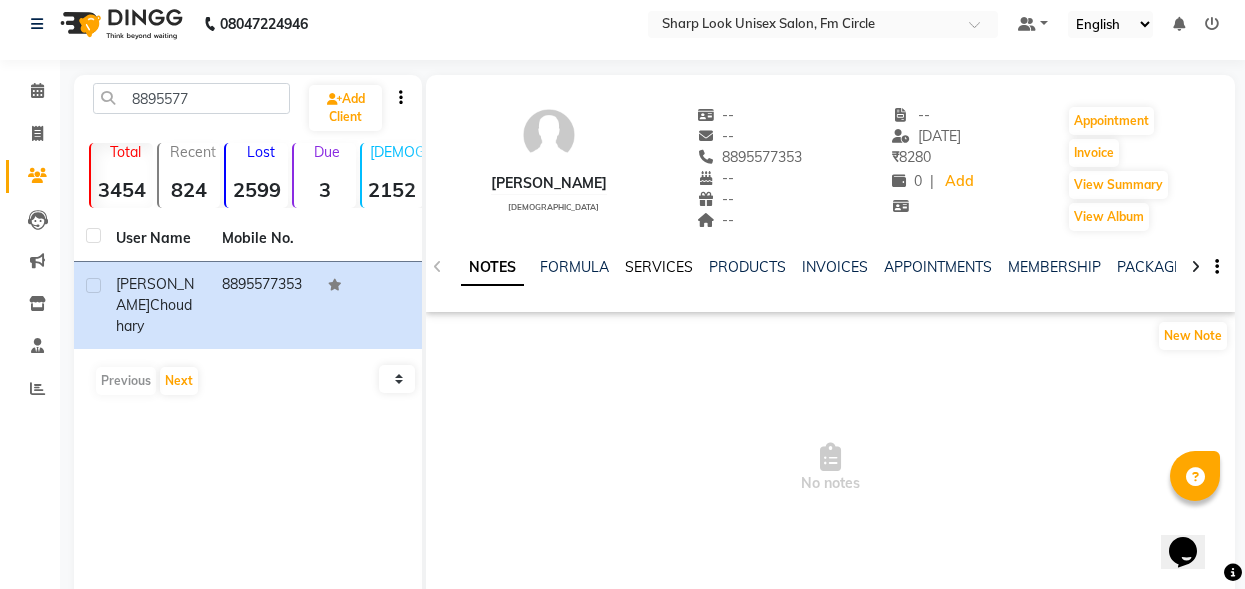 click on "SERVICES" 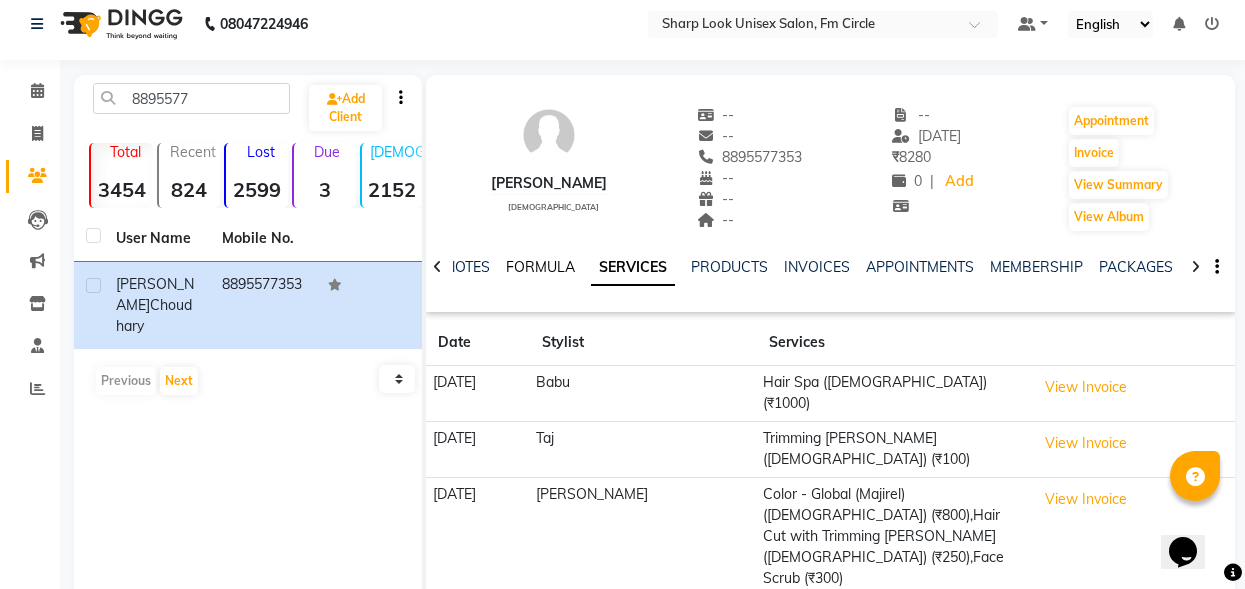 click on "FORMULA" 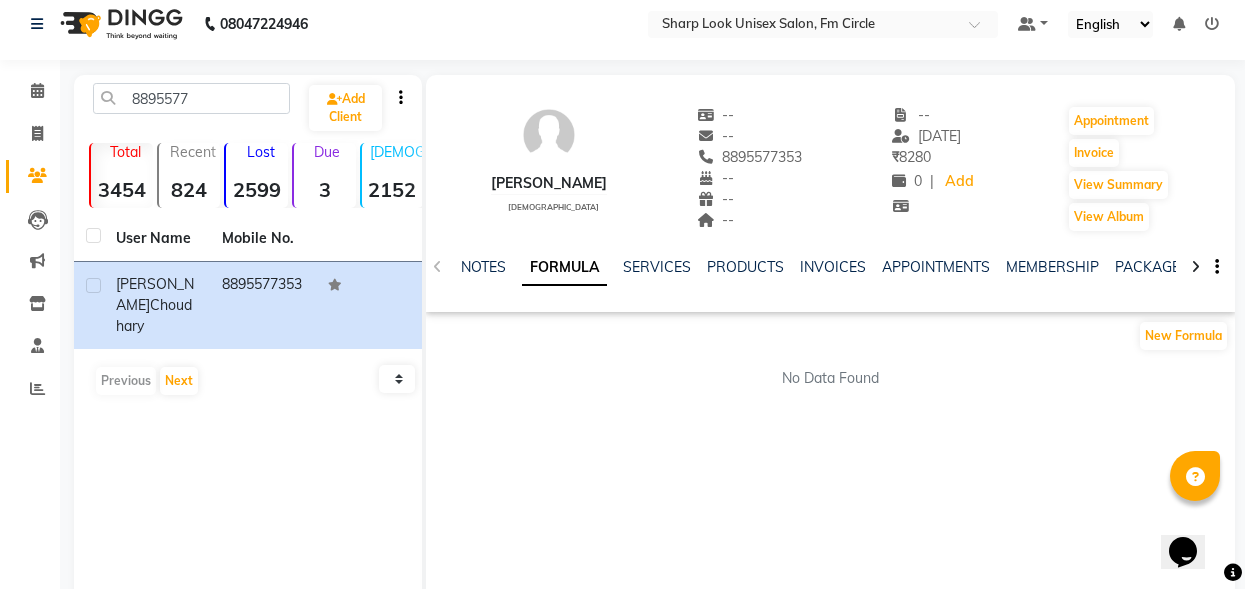 click on "NOTES" 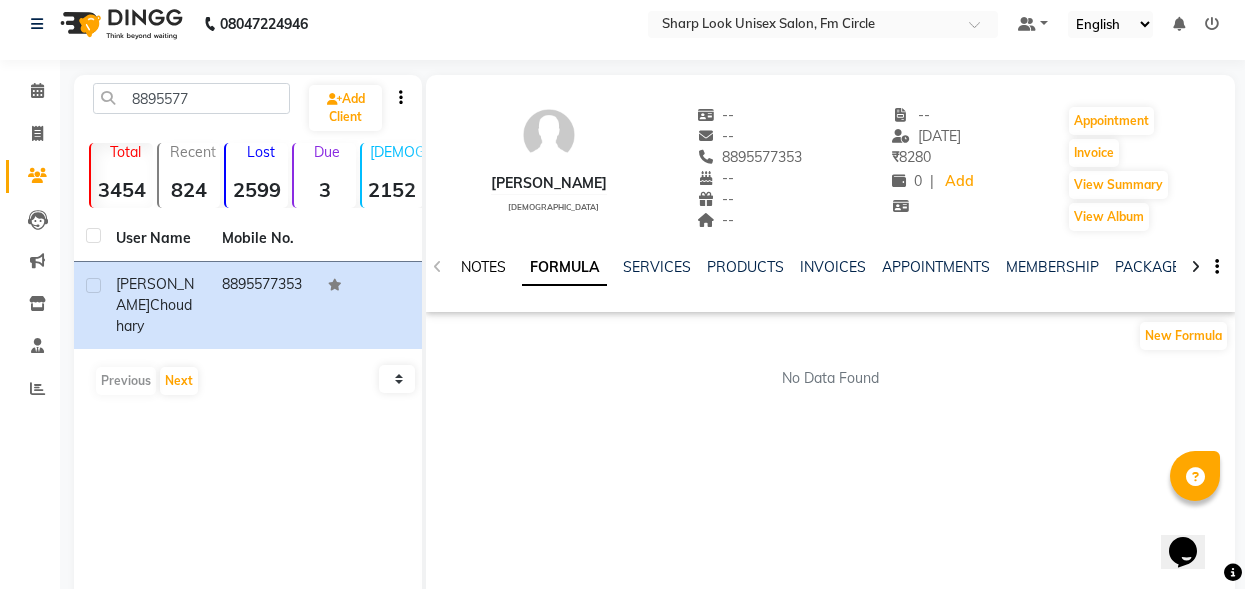 click on "NOTES" 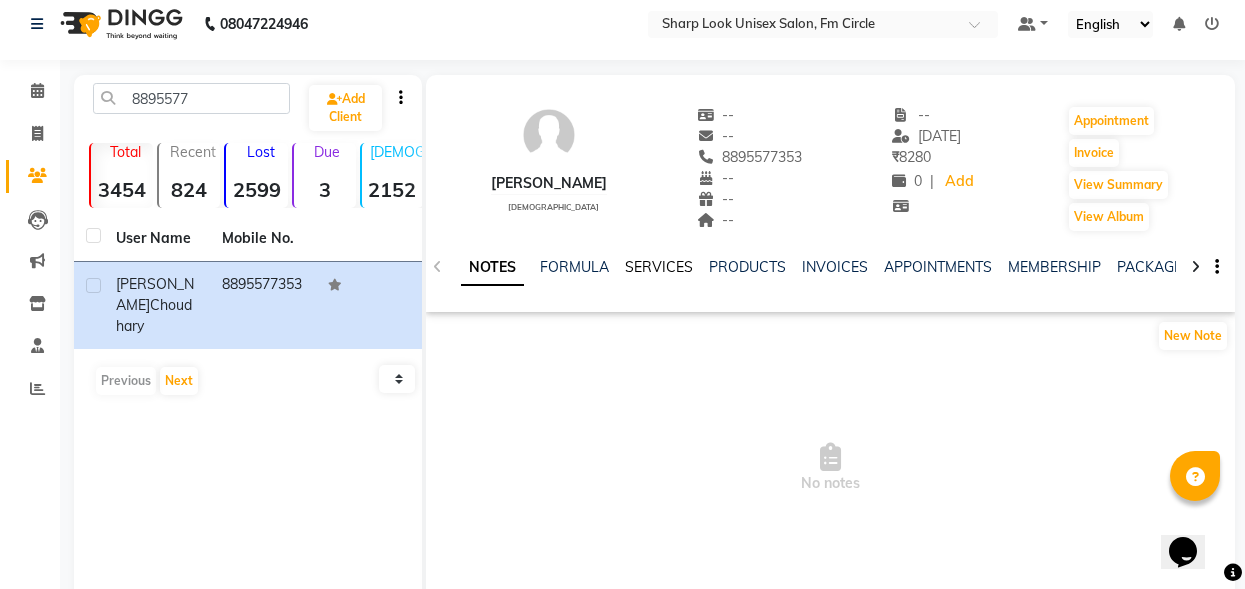 click on "SERVICES" 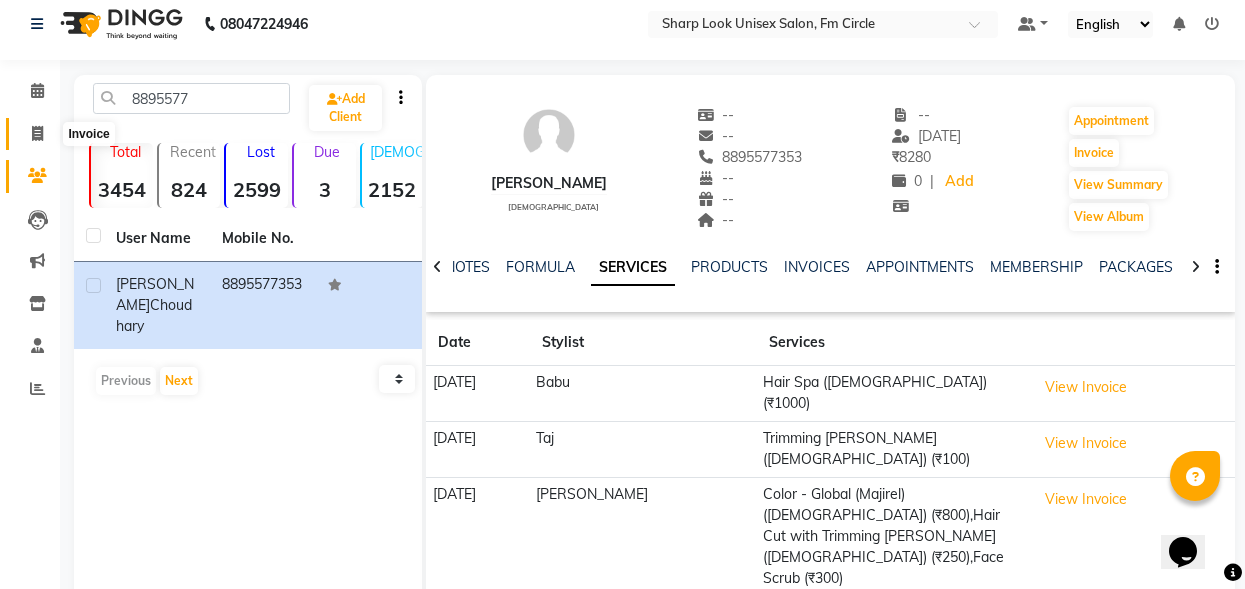 click 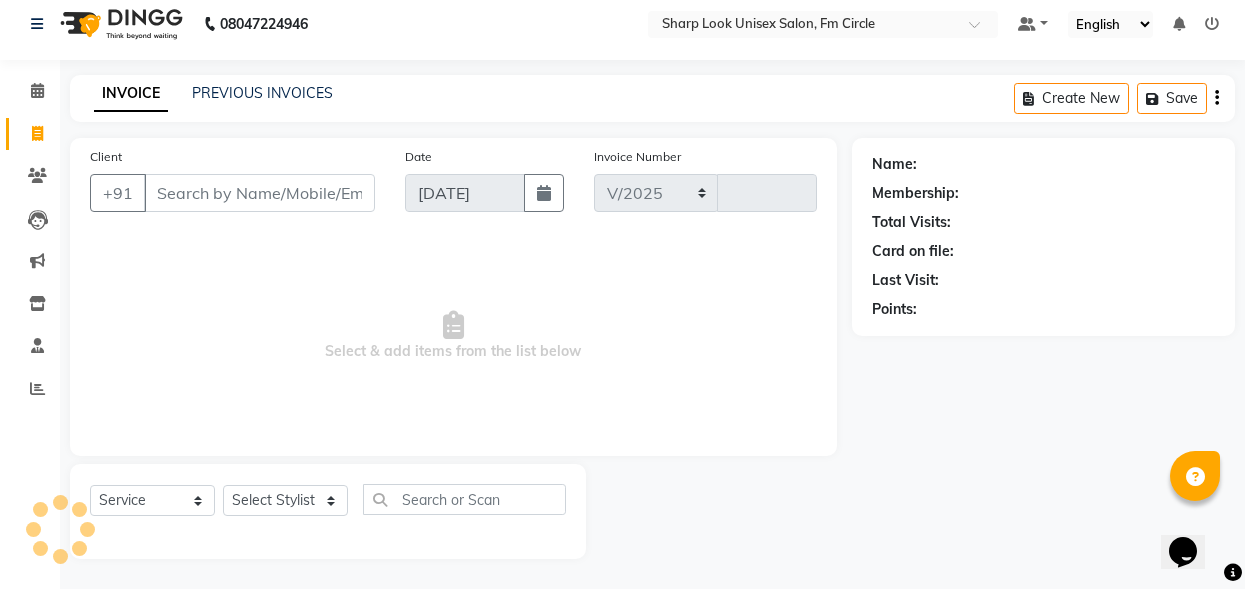 select on "804" 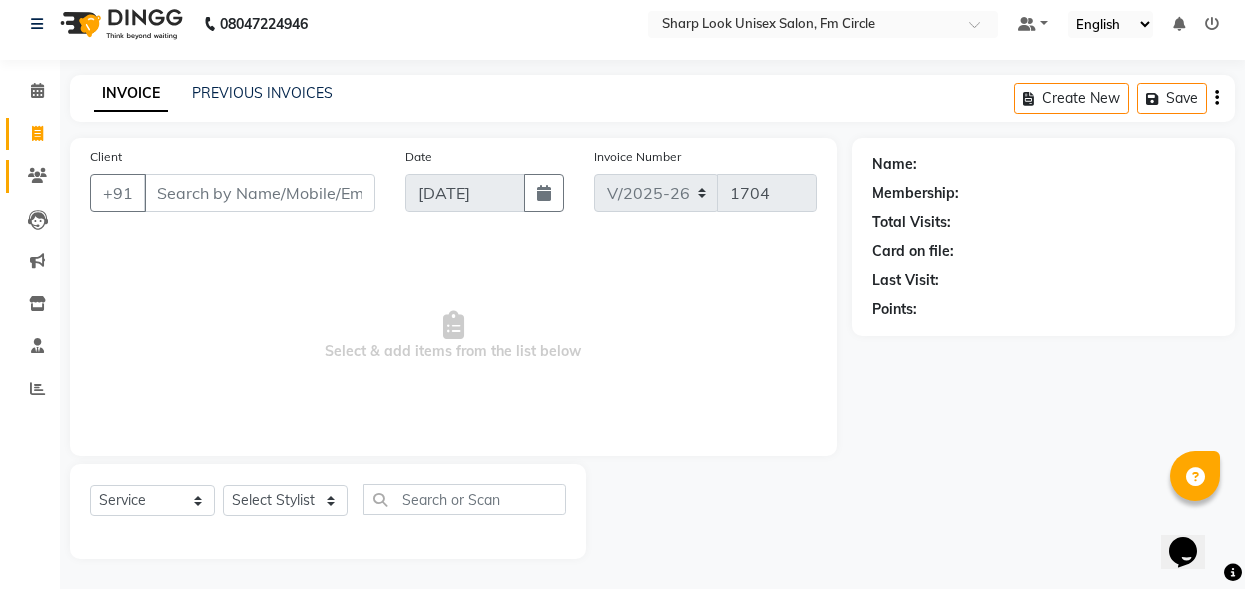 click on "Clients" 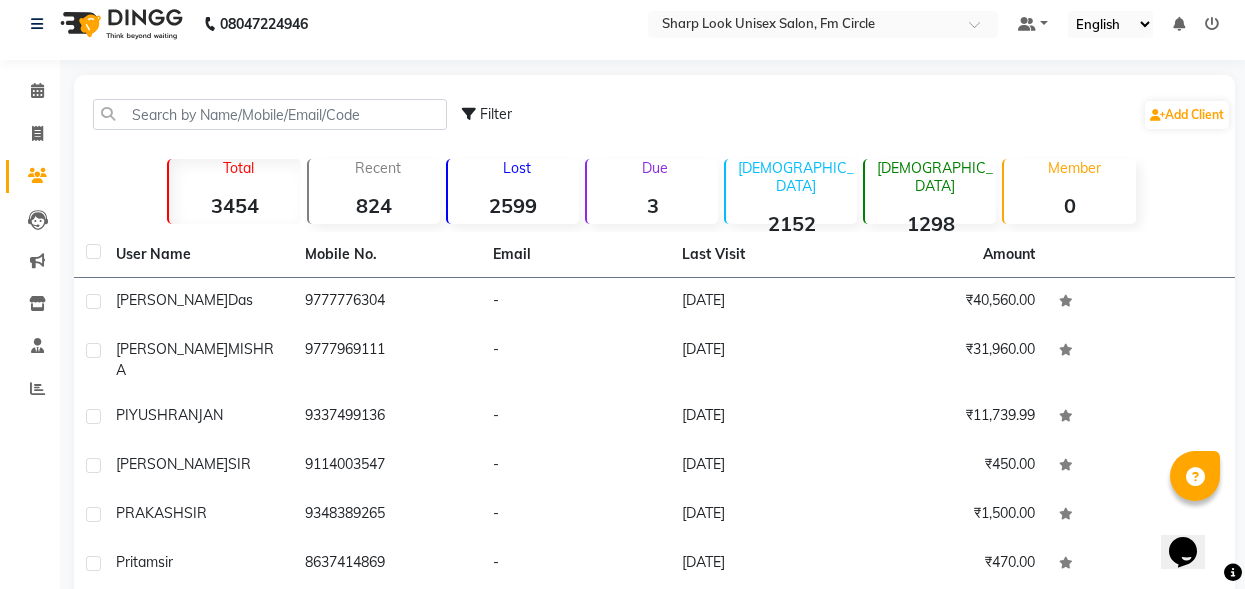 click on "Filter  Add Client" 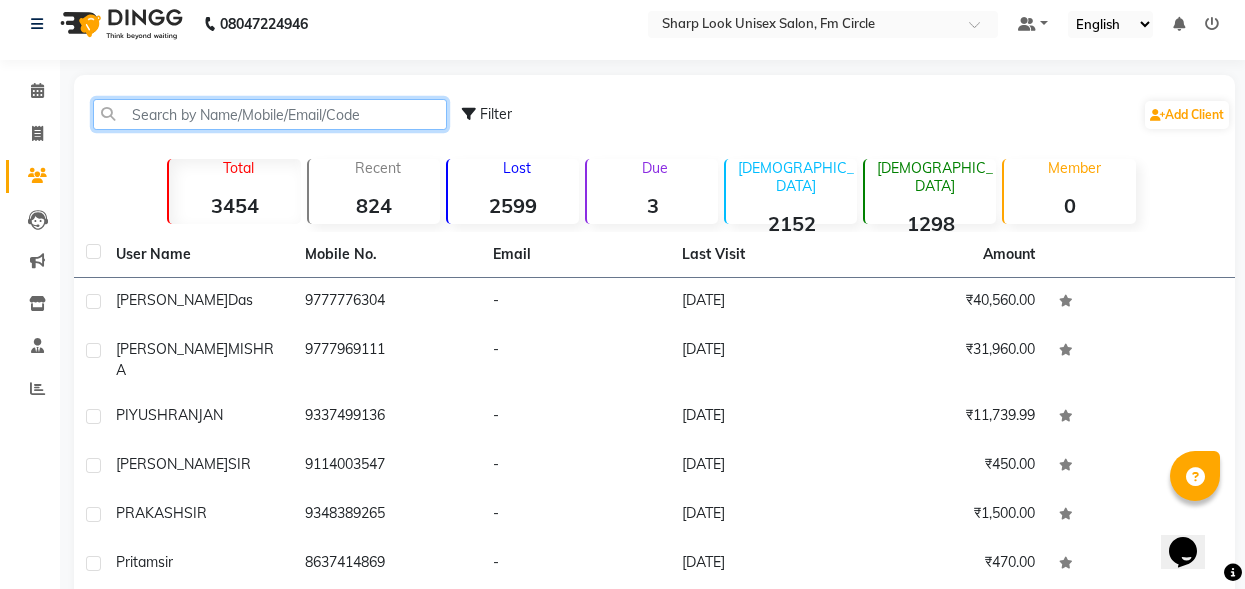 click 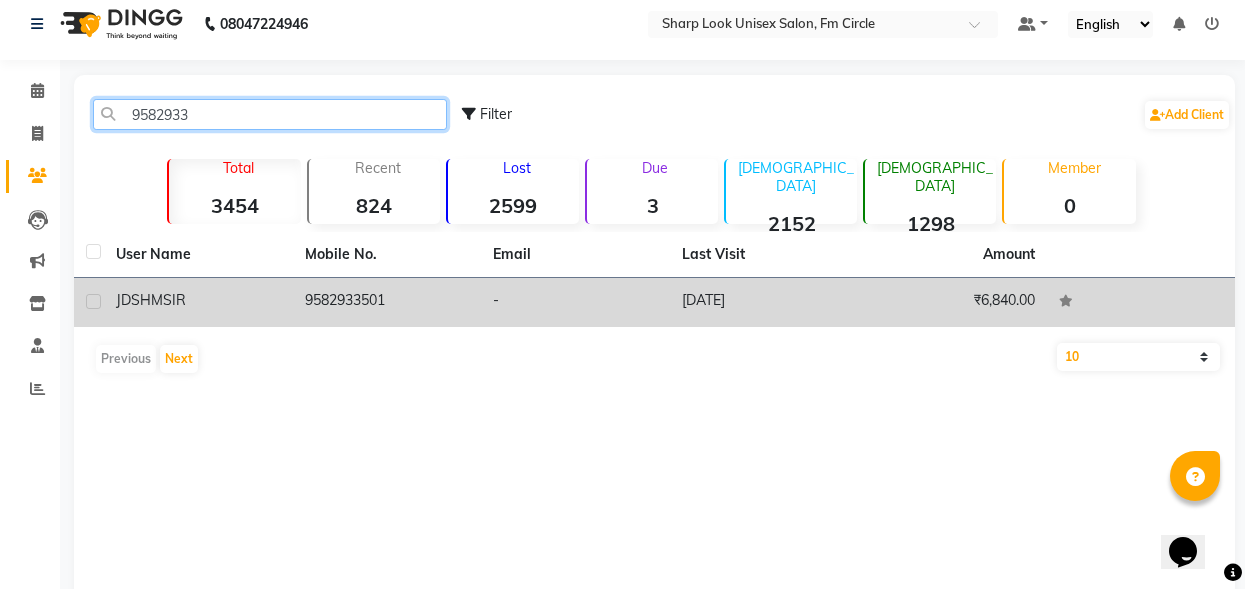 type on "9582933" 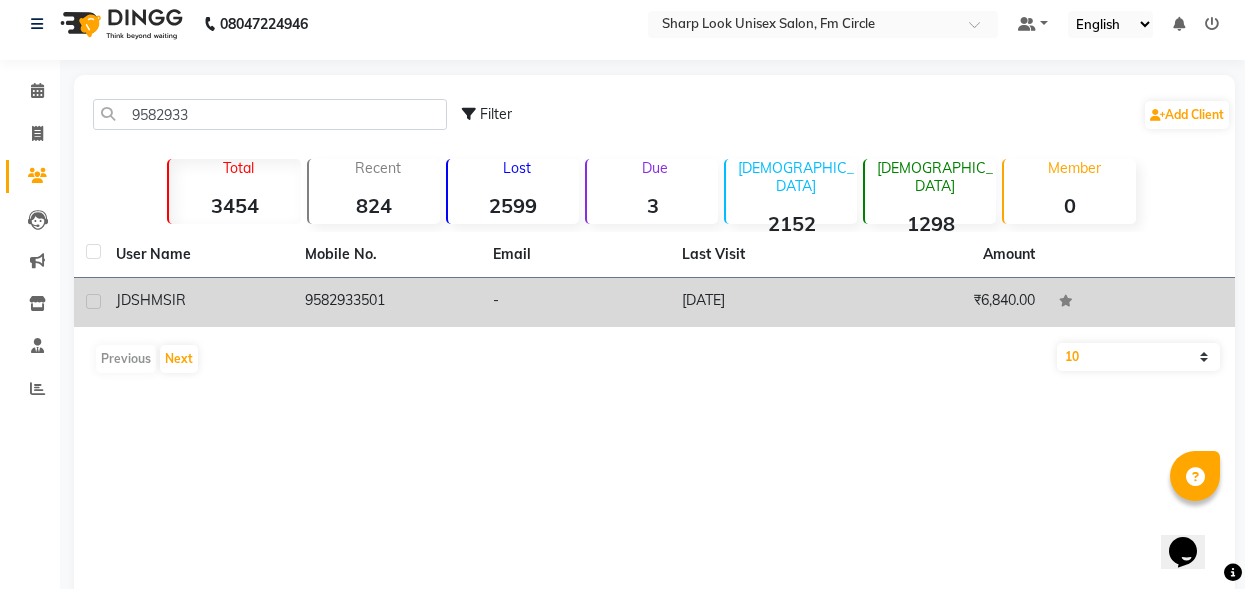 click on "JDSHM  SIR" 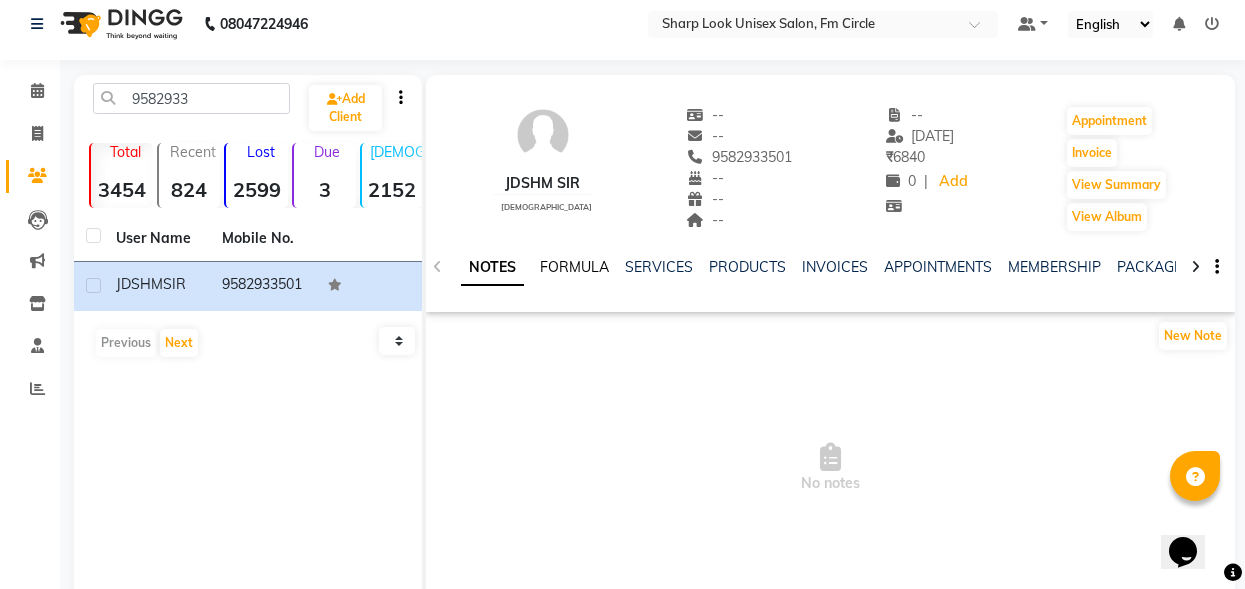 click on "FORMULA" 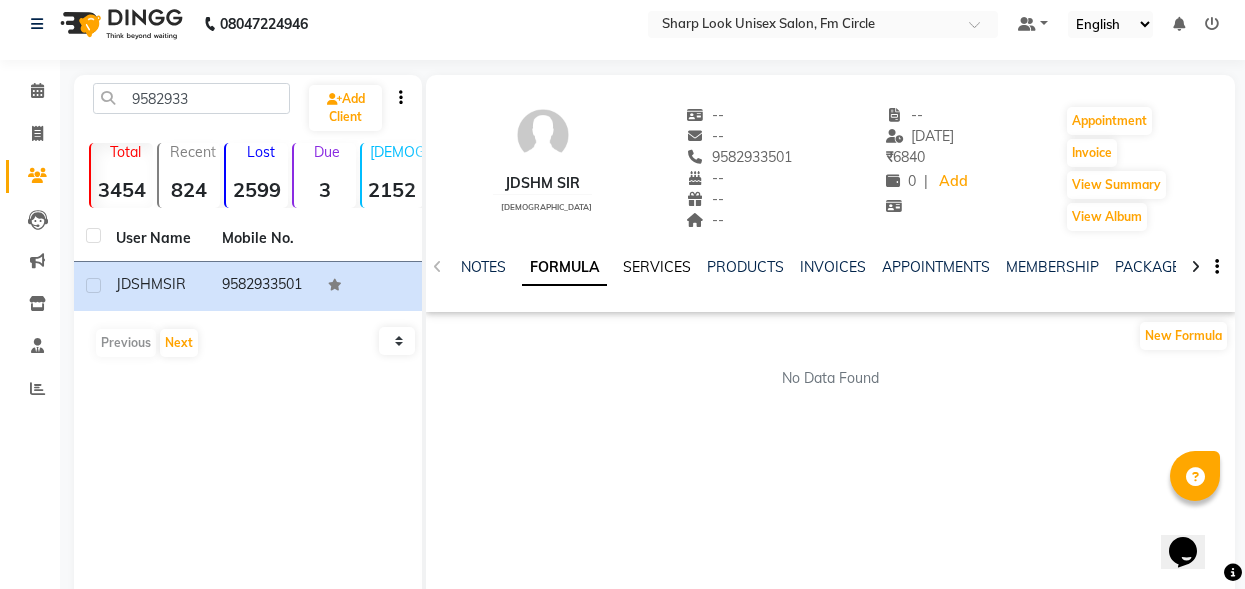 click on "SERVICES" 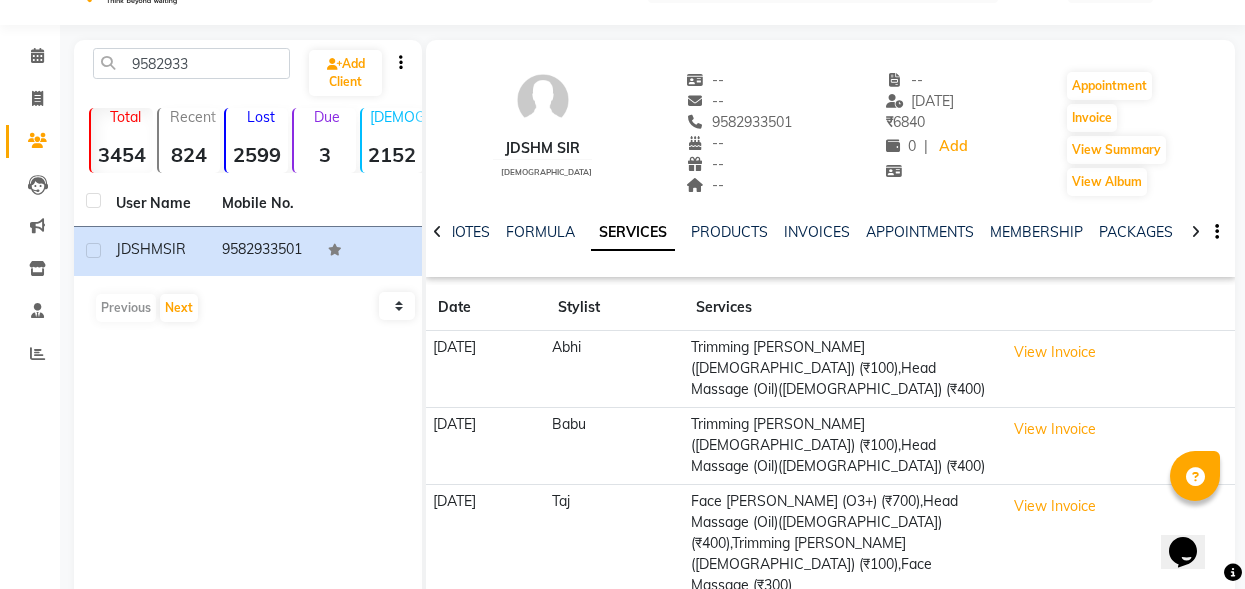 scroll, scrollTop: 12, scrollLeft: 0, axis: vertical 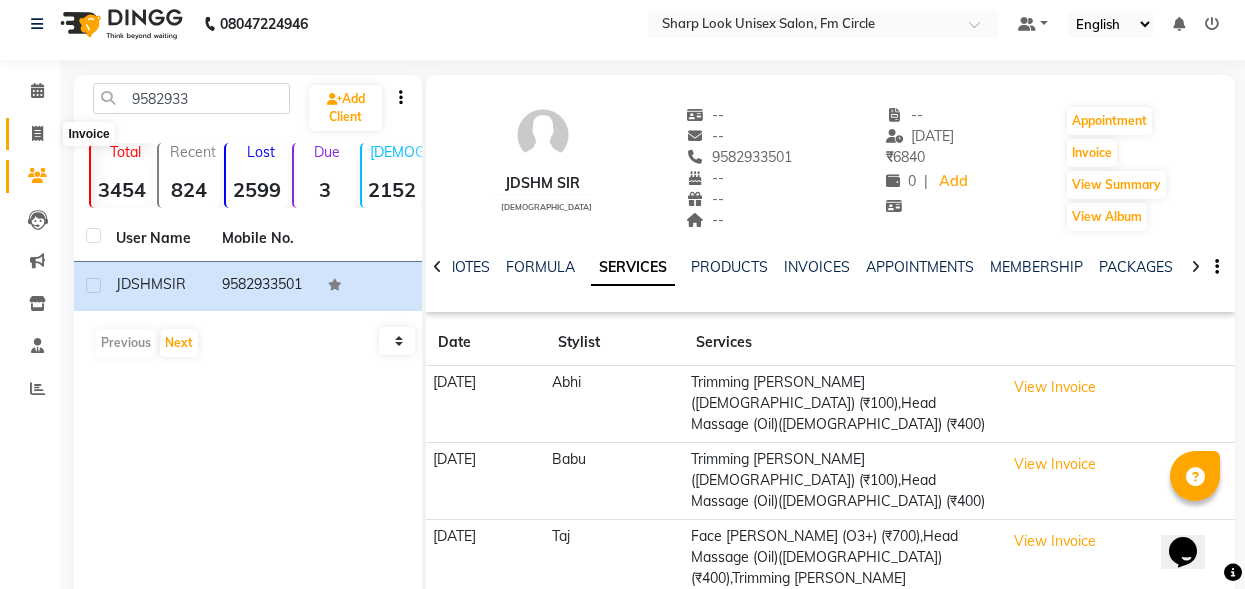 click 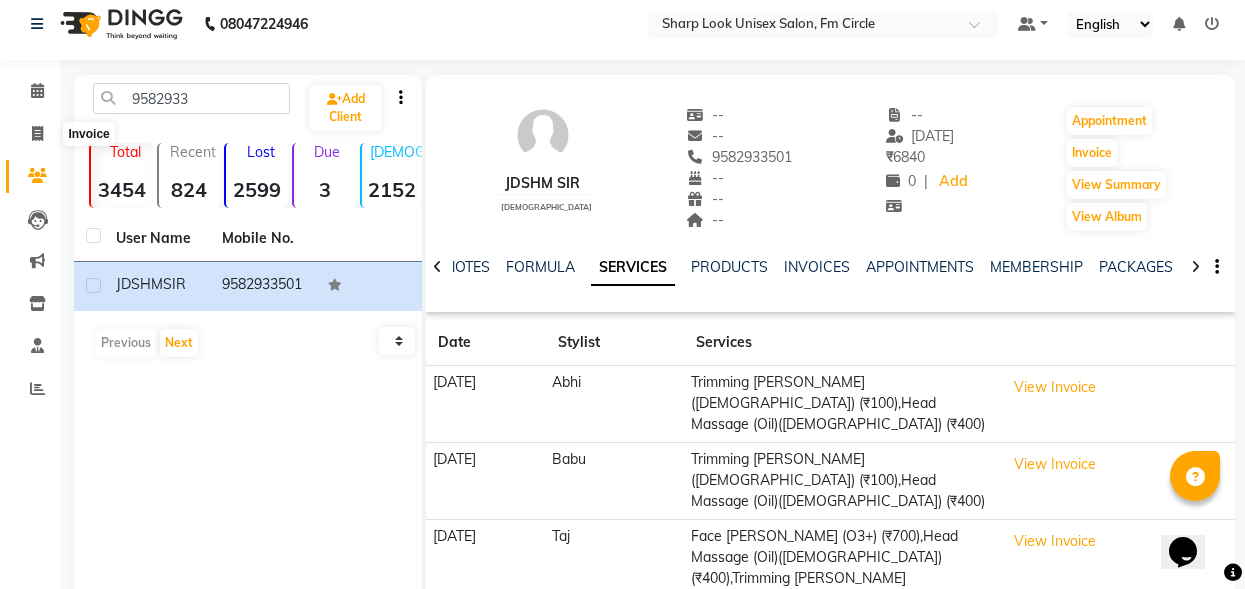 select on "service" 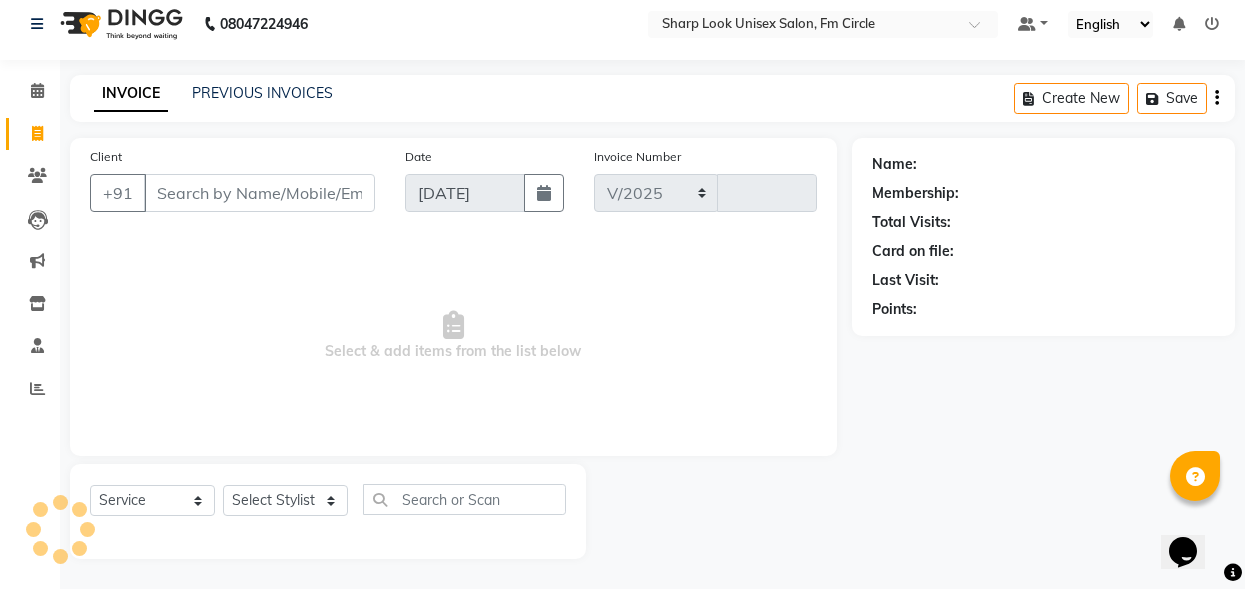 select on "804" 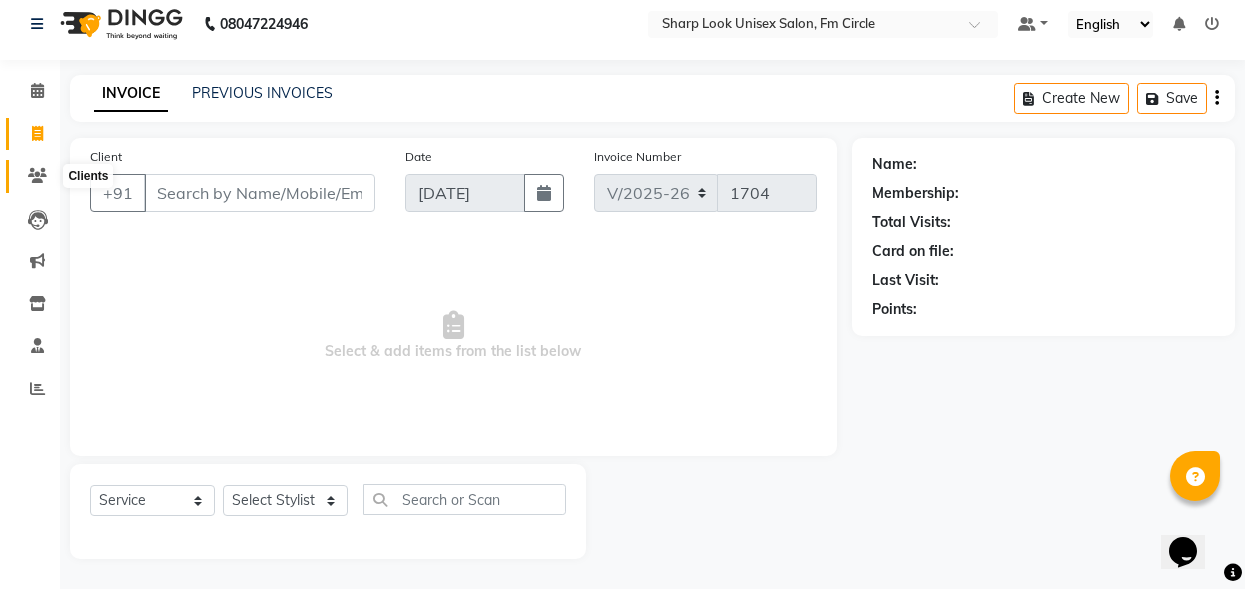 click 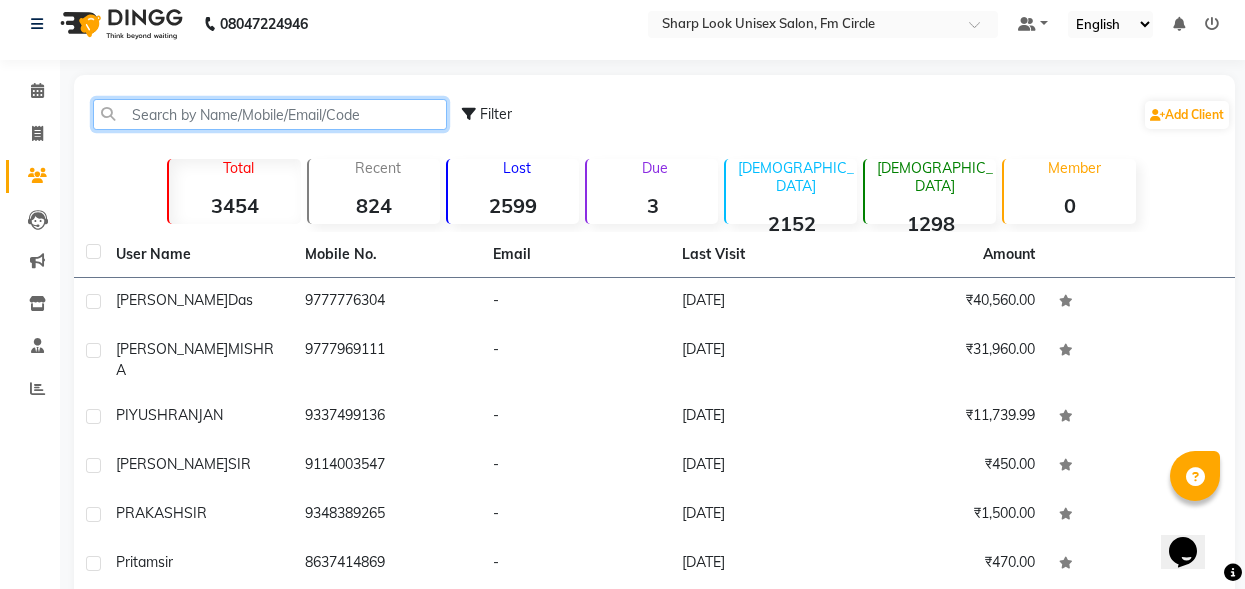 click 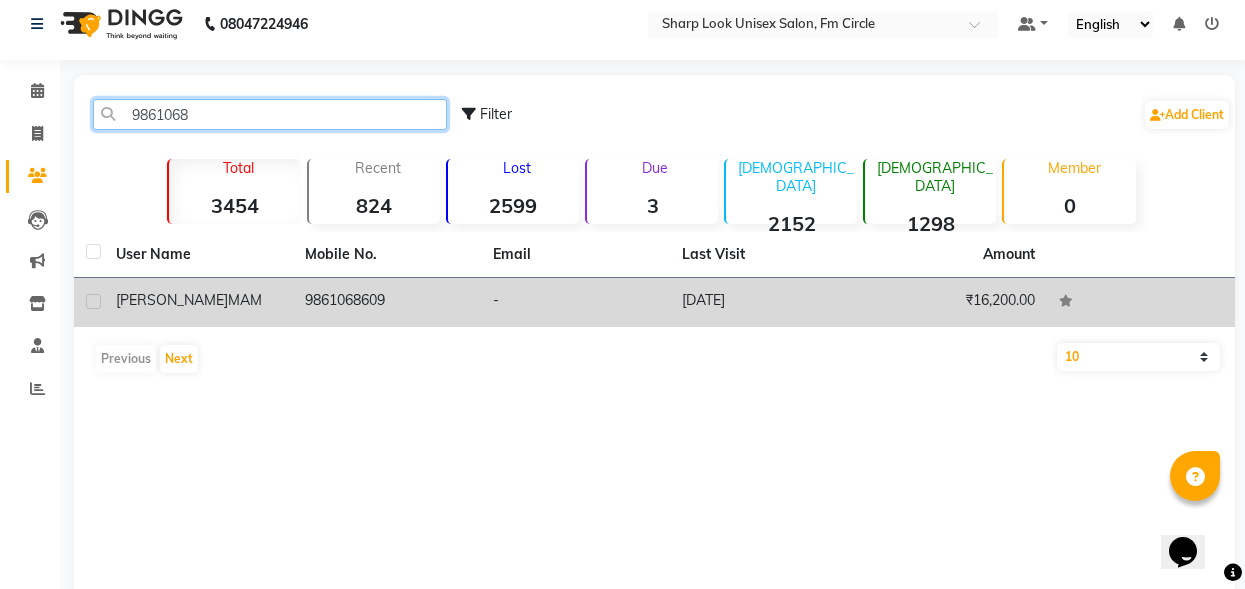 type on "9861068" 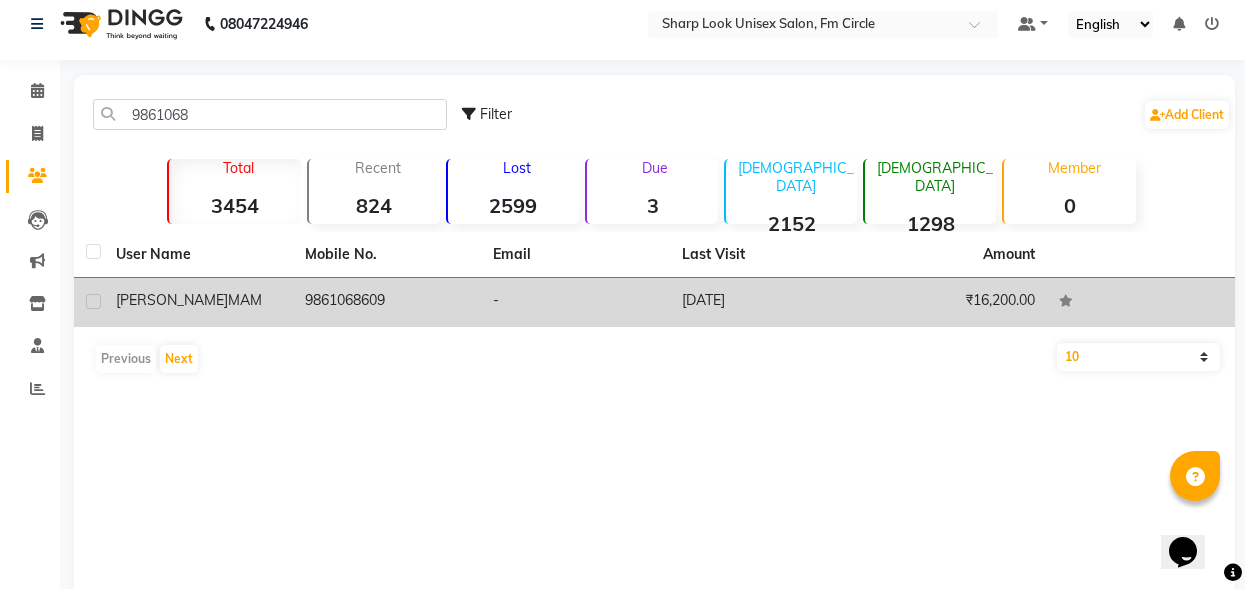click on "9861068609" 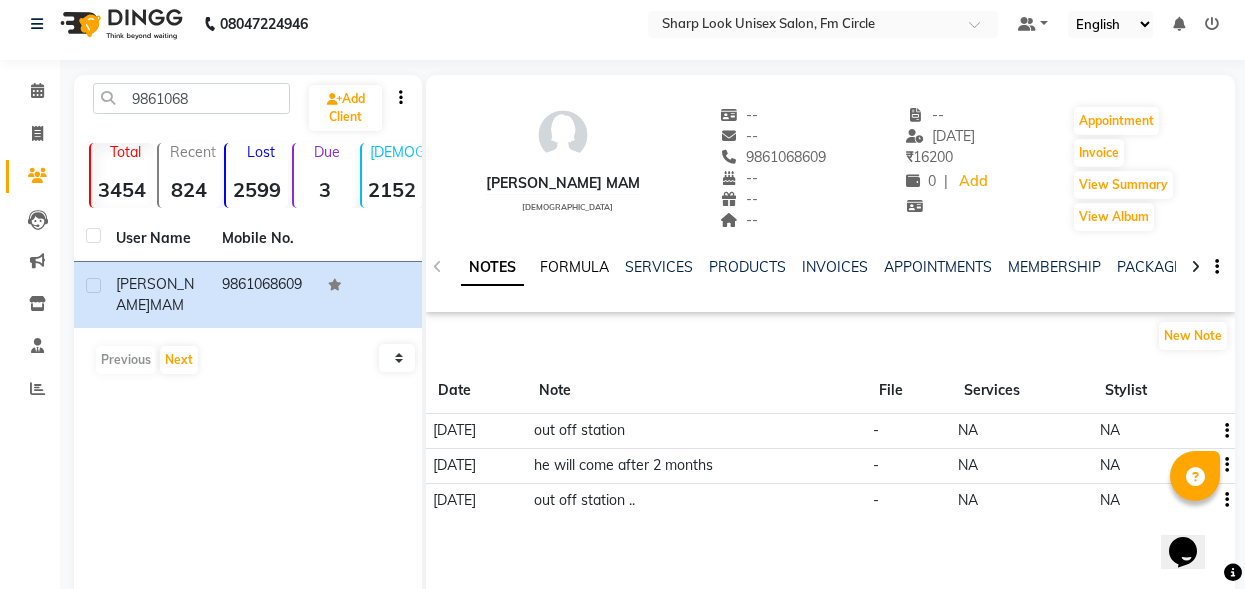 click on "FORMULA" 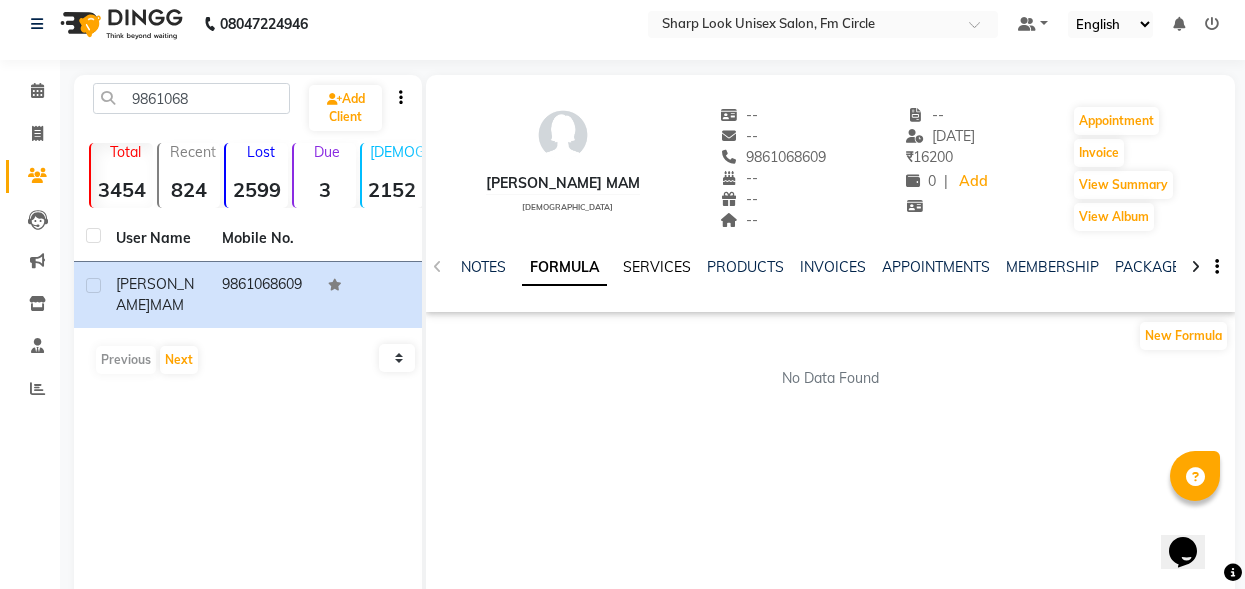 click on "SERVICES" 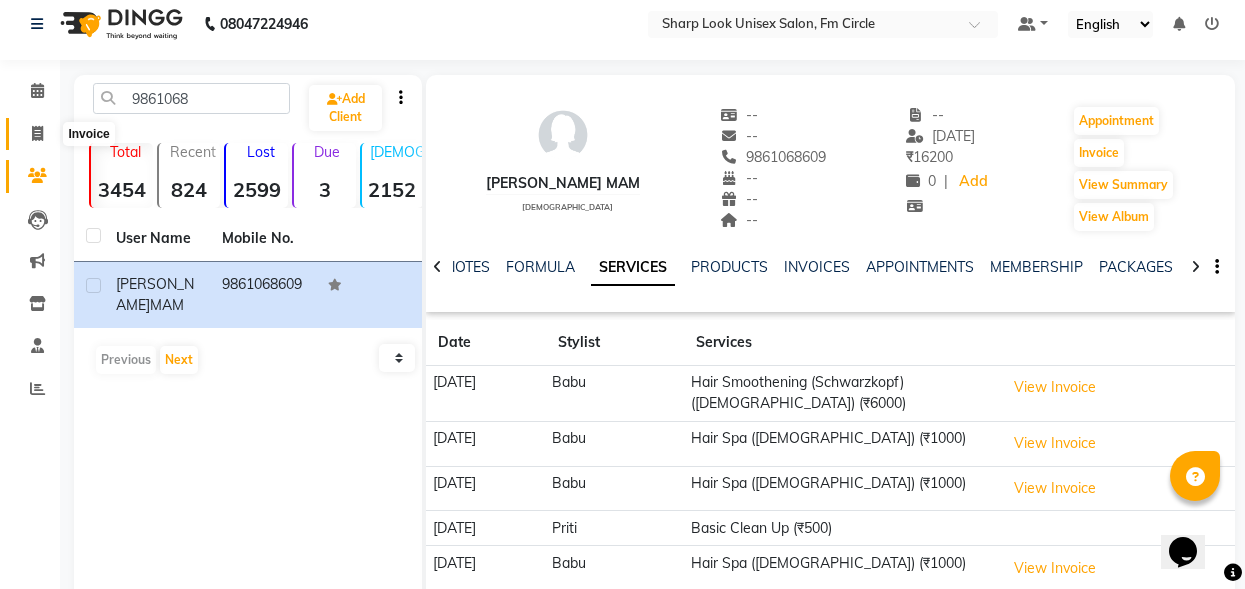click 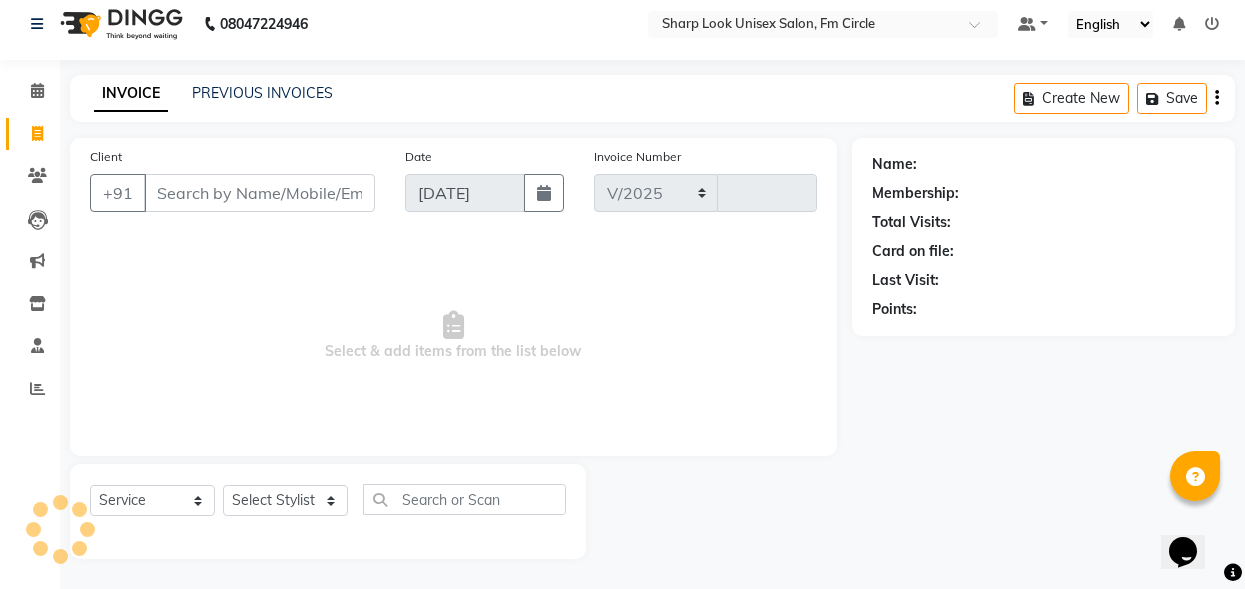 select on "804" 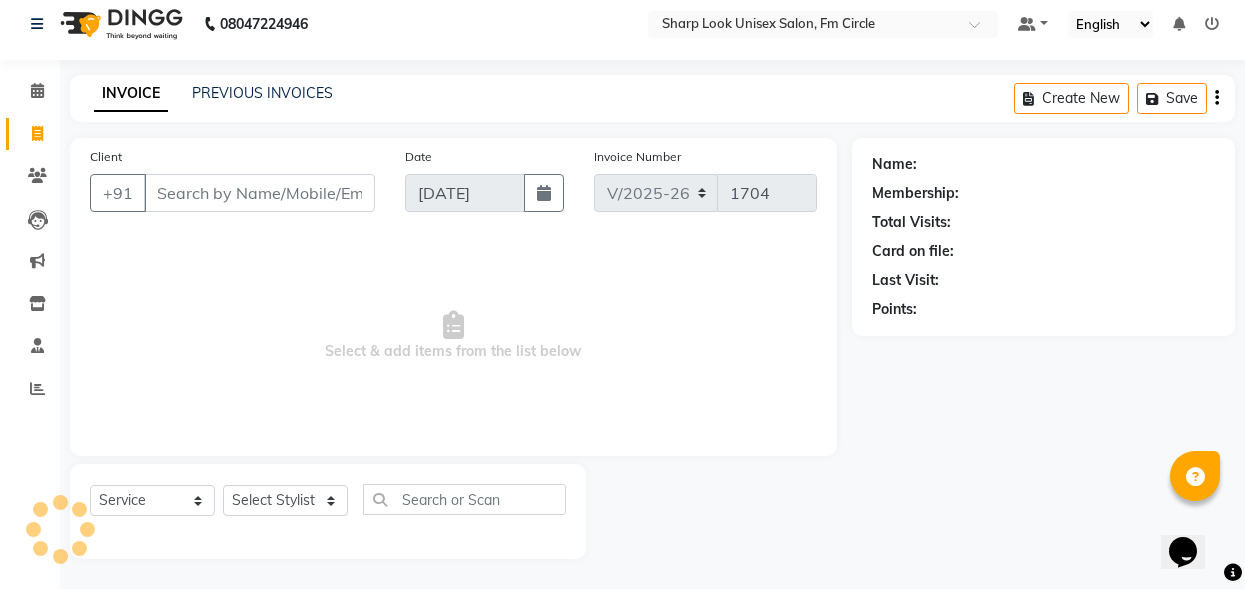 drag, startPoint x: 58, startPoint y: 177, endPoint x: -9, endPoint y: 184, distance: 67.36468 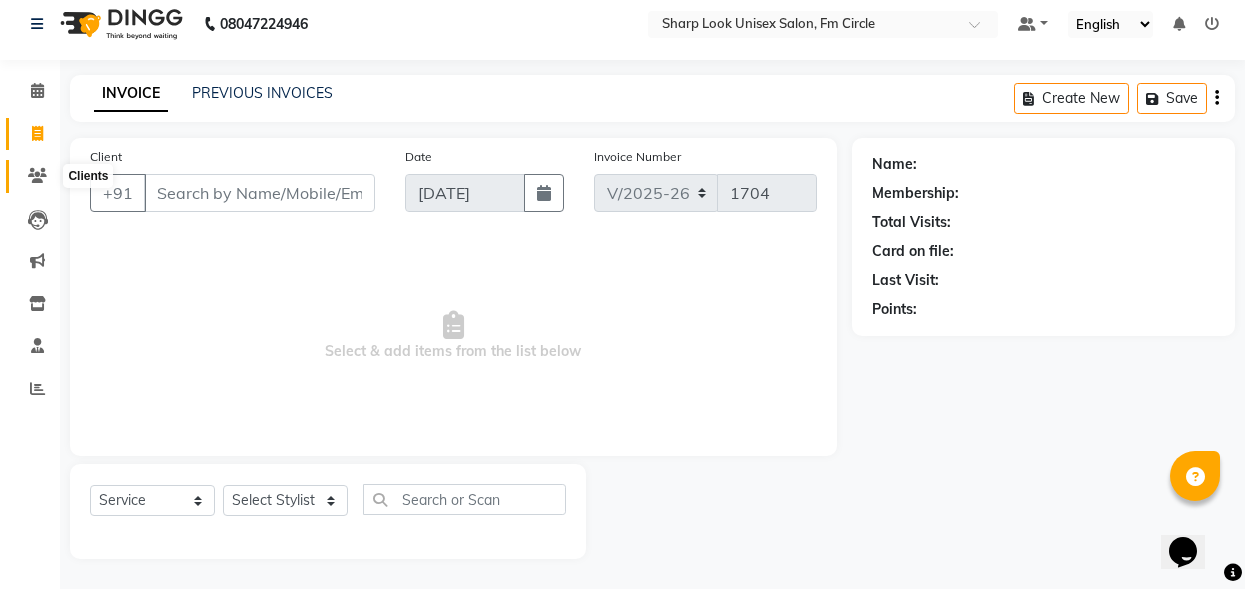 click 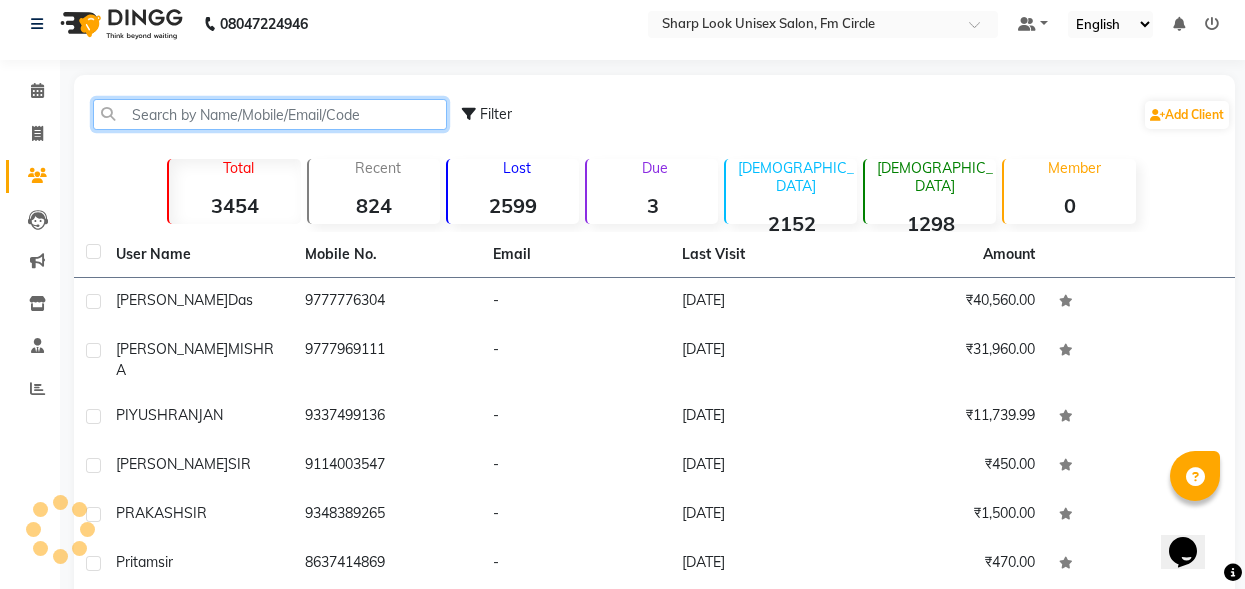 click 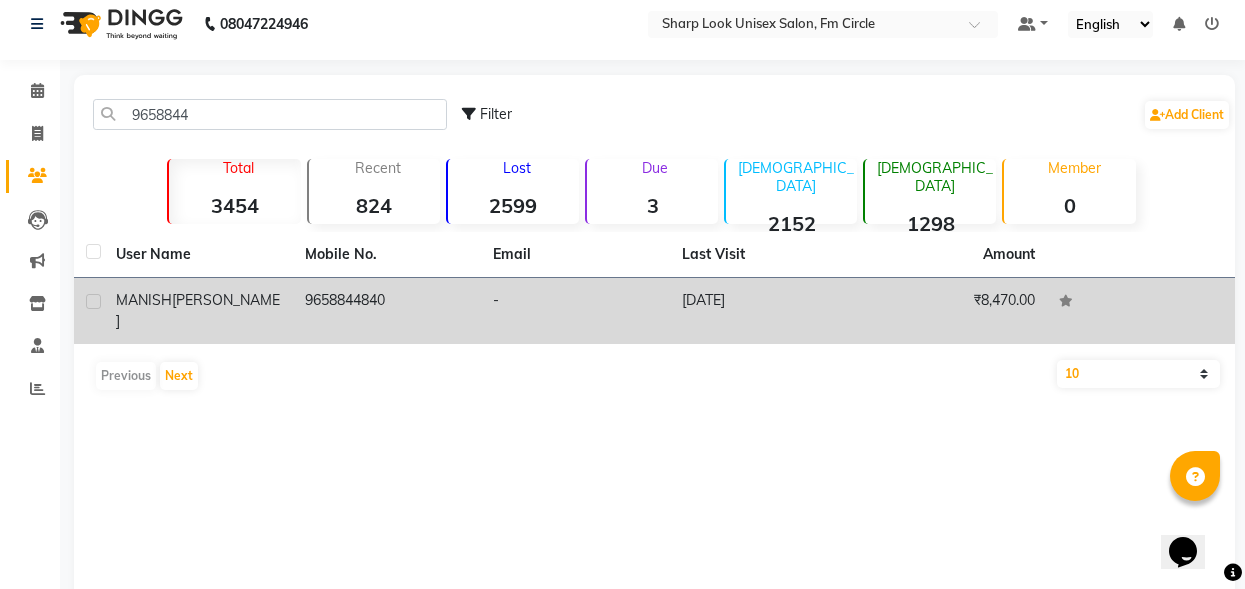 click on "[PERSON_NAME]" 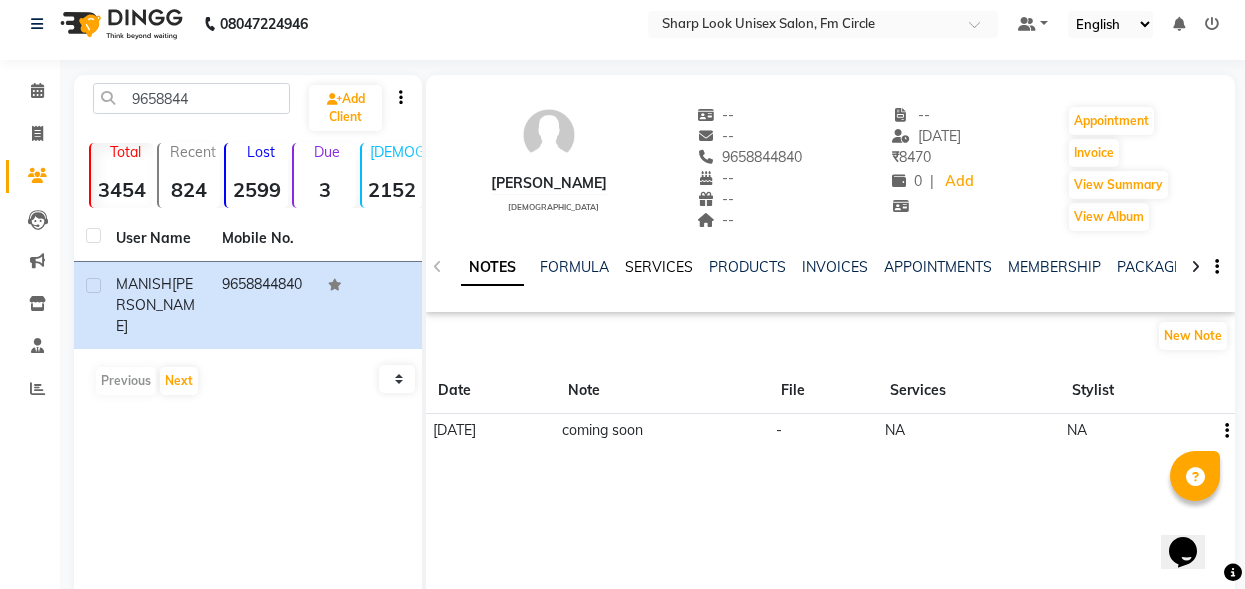 click on "SERVICES" 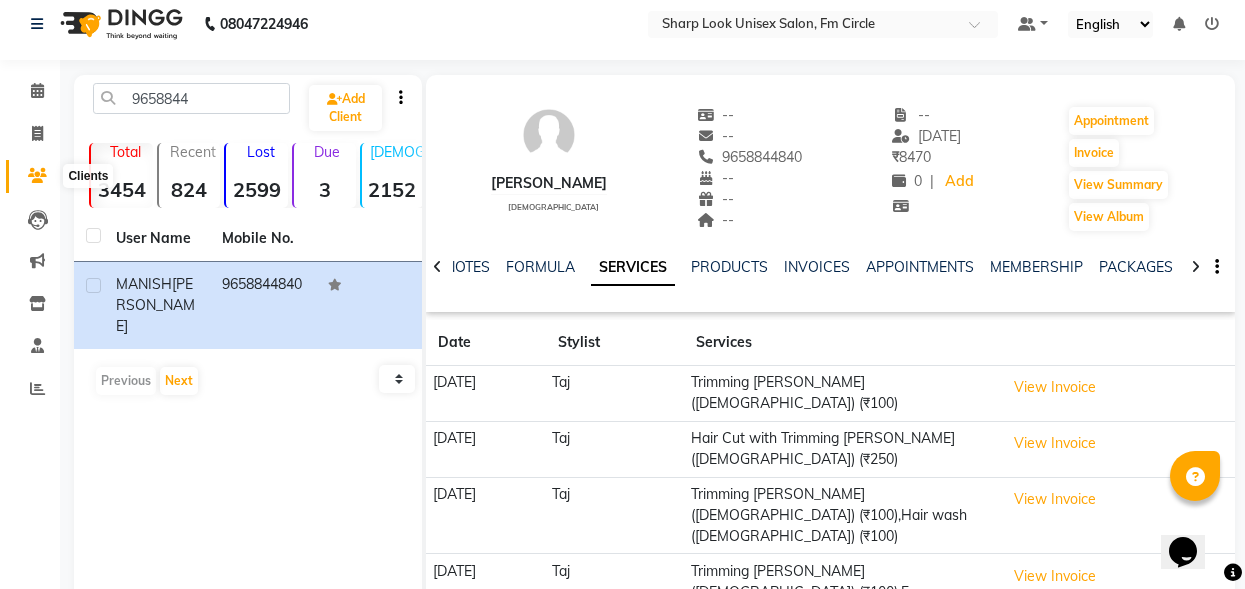 click 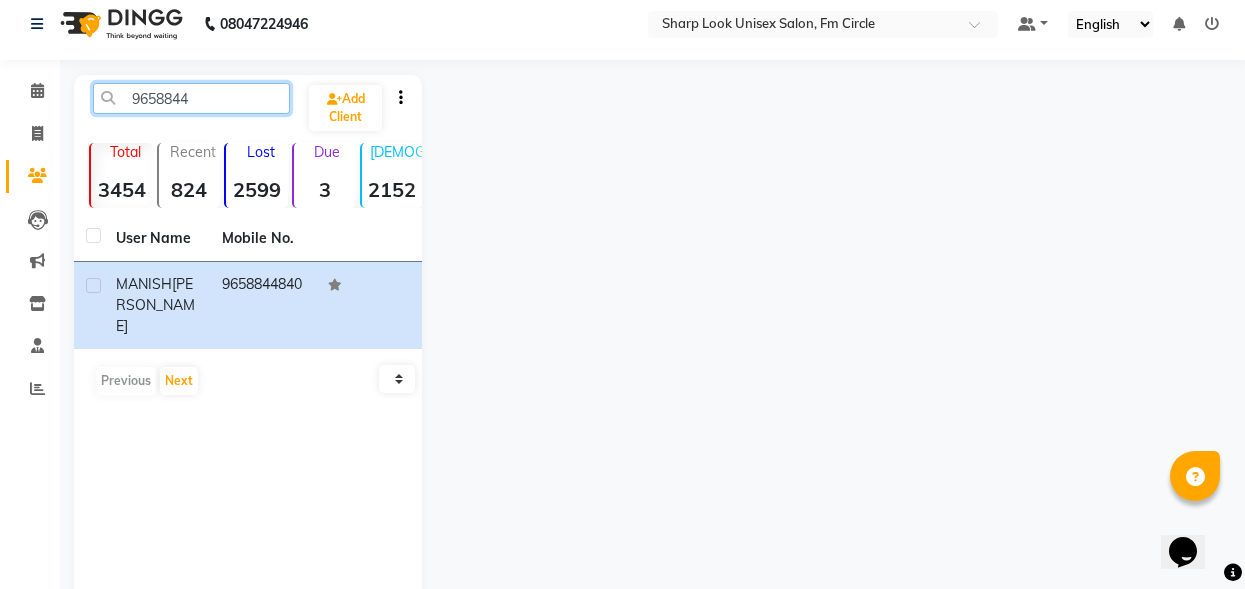 click on "9658844" 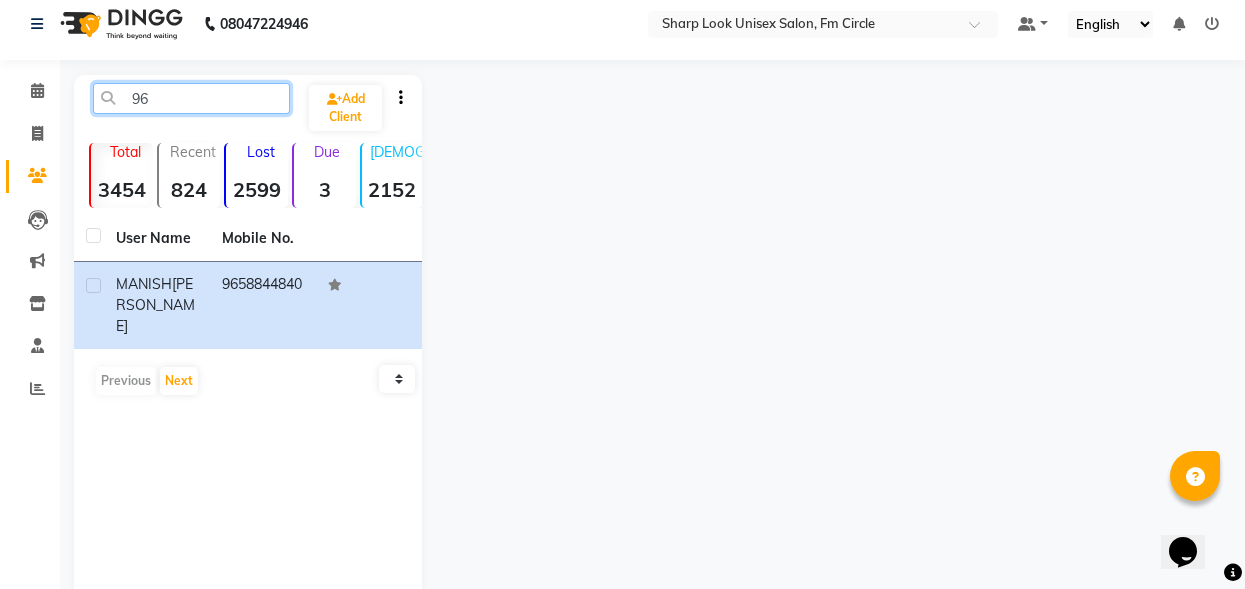 type on "9" 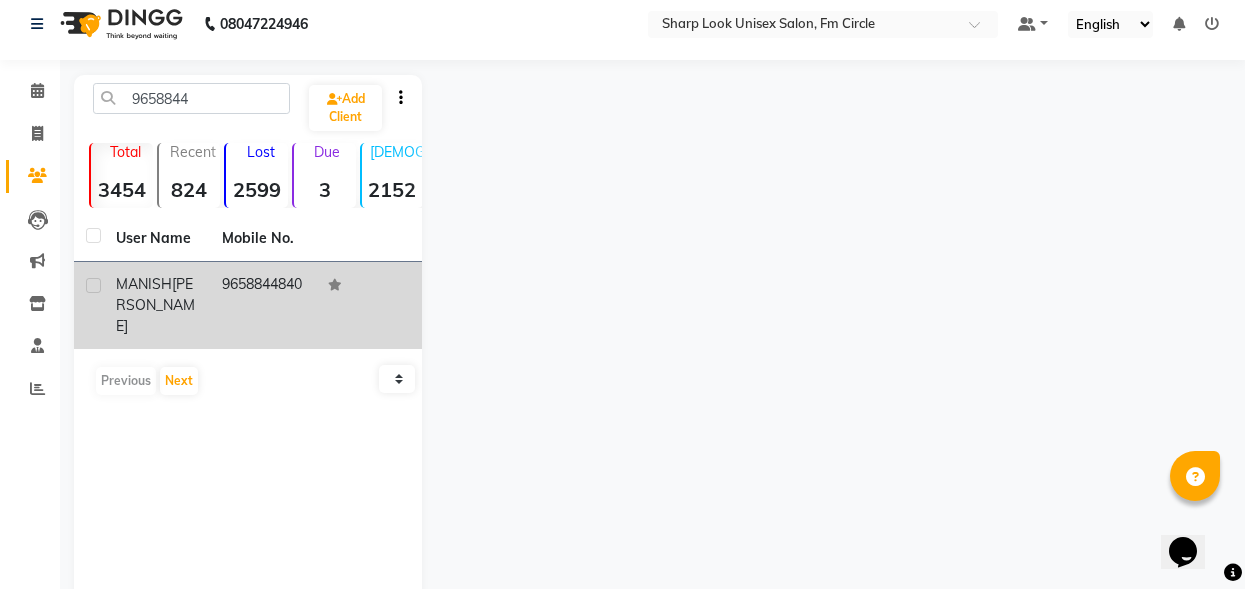 click on "[PERSON_NAME]" 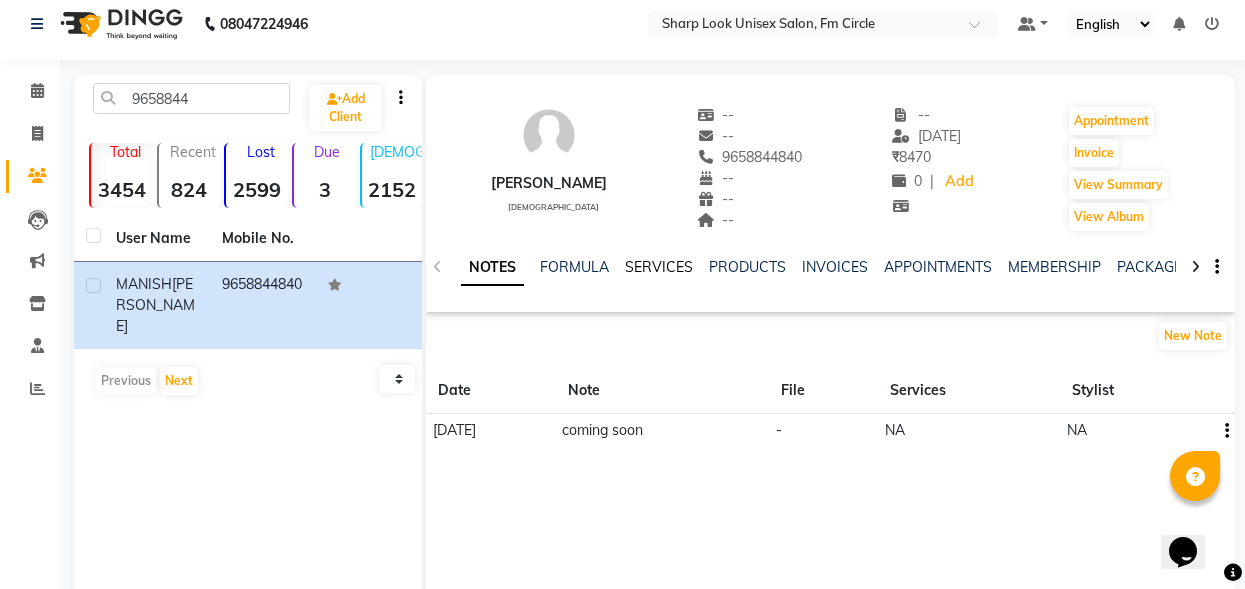 click on "SERVICES" 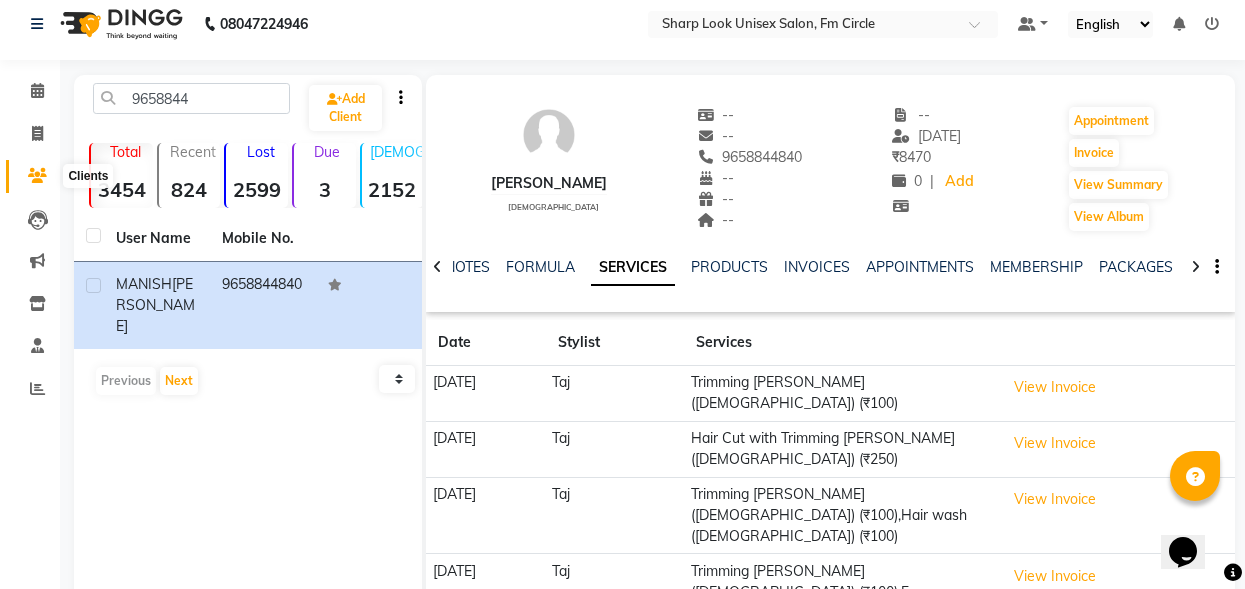 click 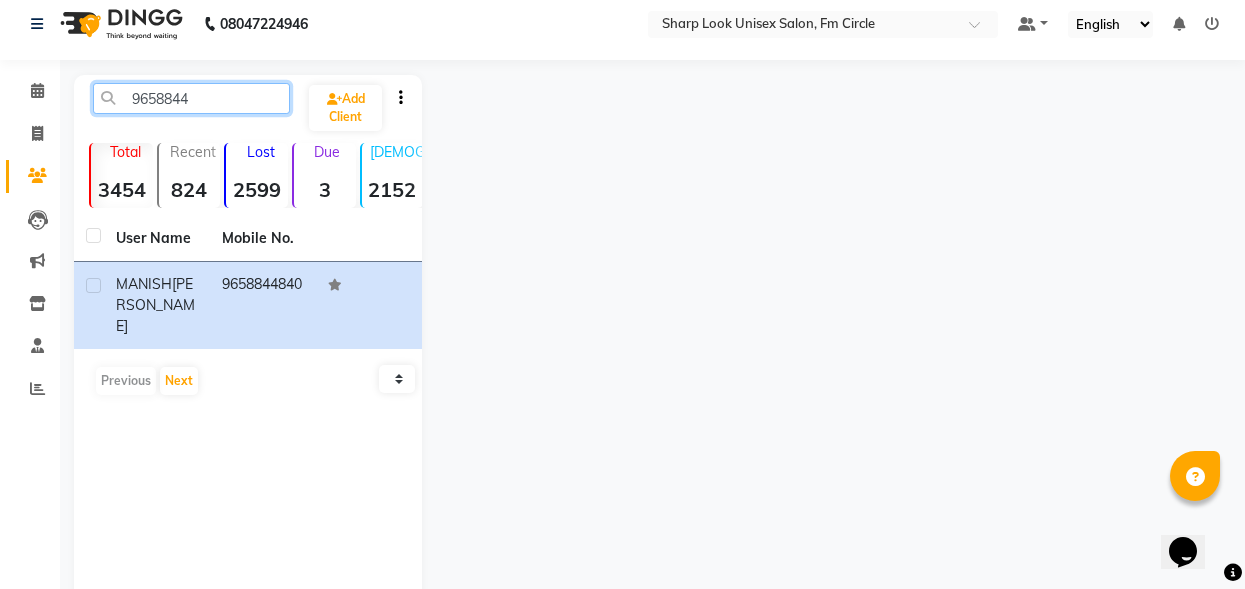 click on "9658844" 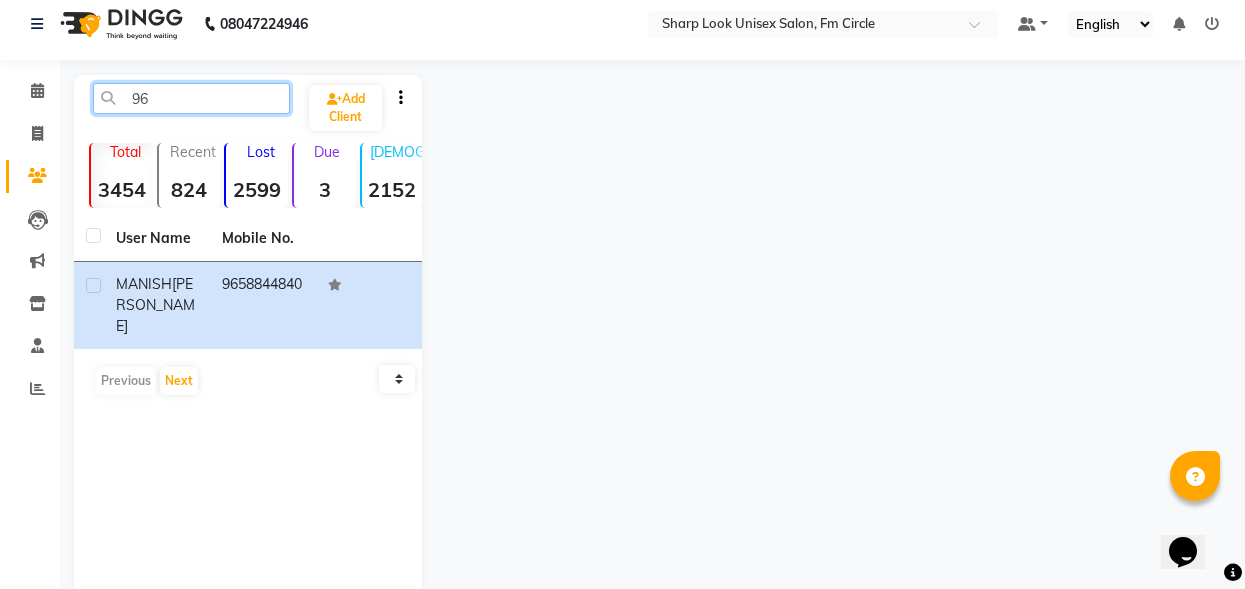 type on "9" 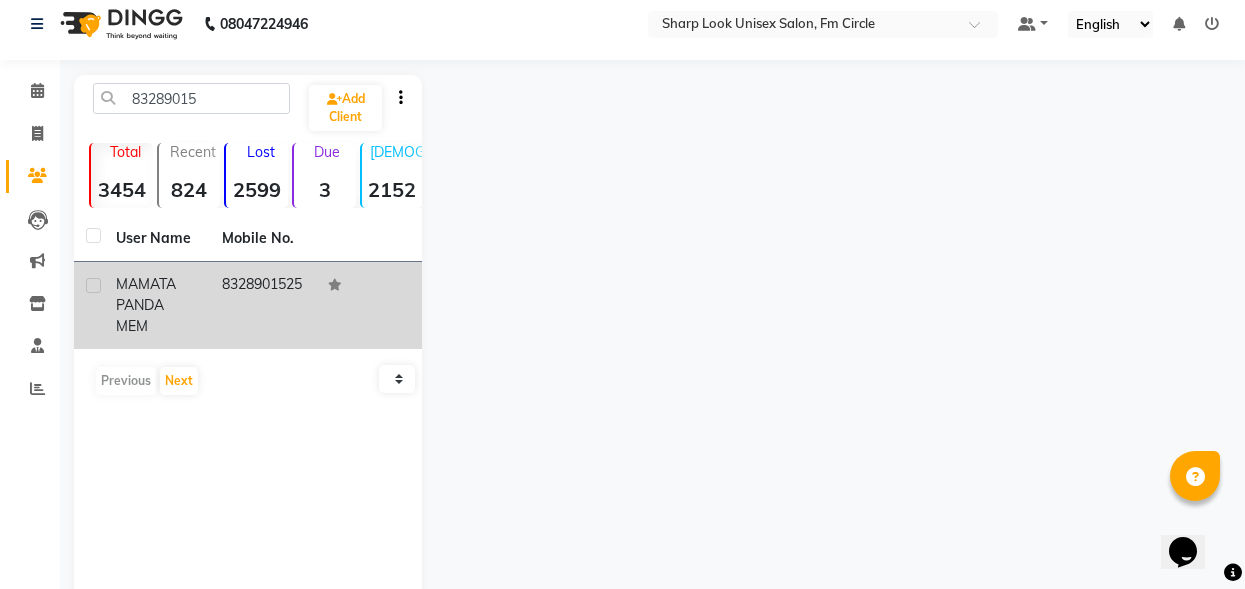 click on "MAMATA PANDA MEM" 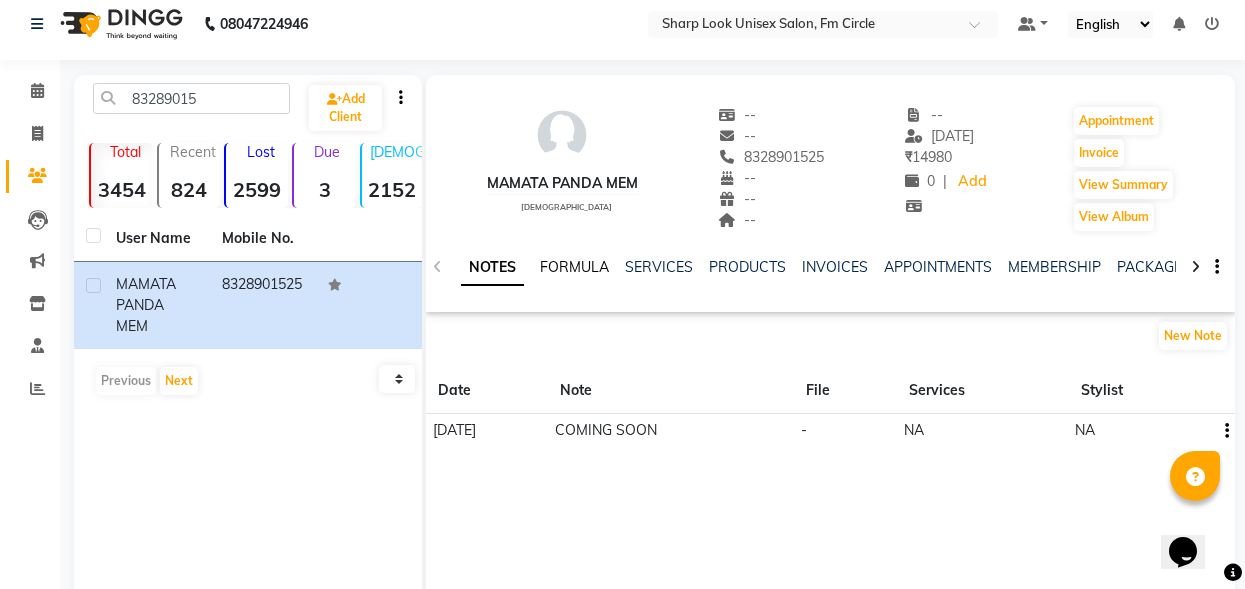 click on "FORMULA" 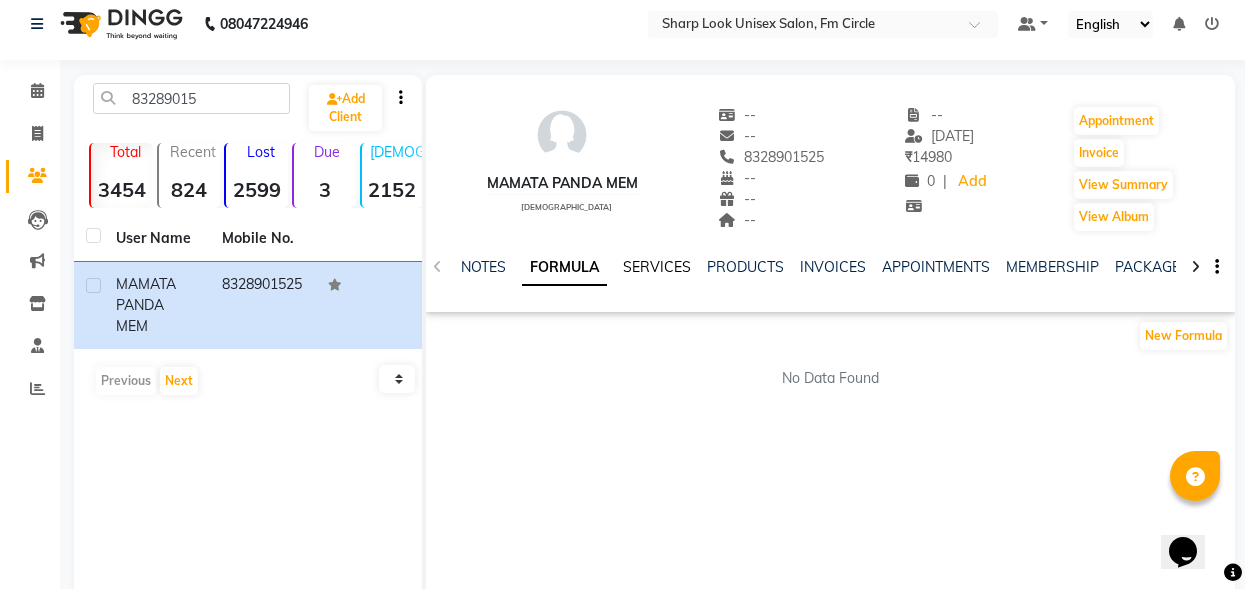 click on "SERVICES" 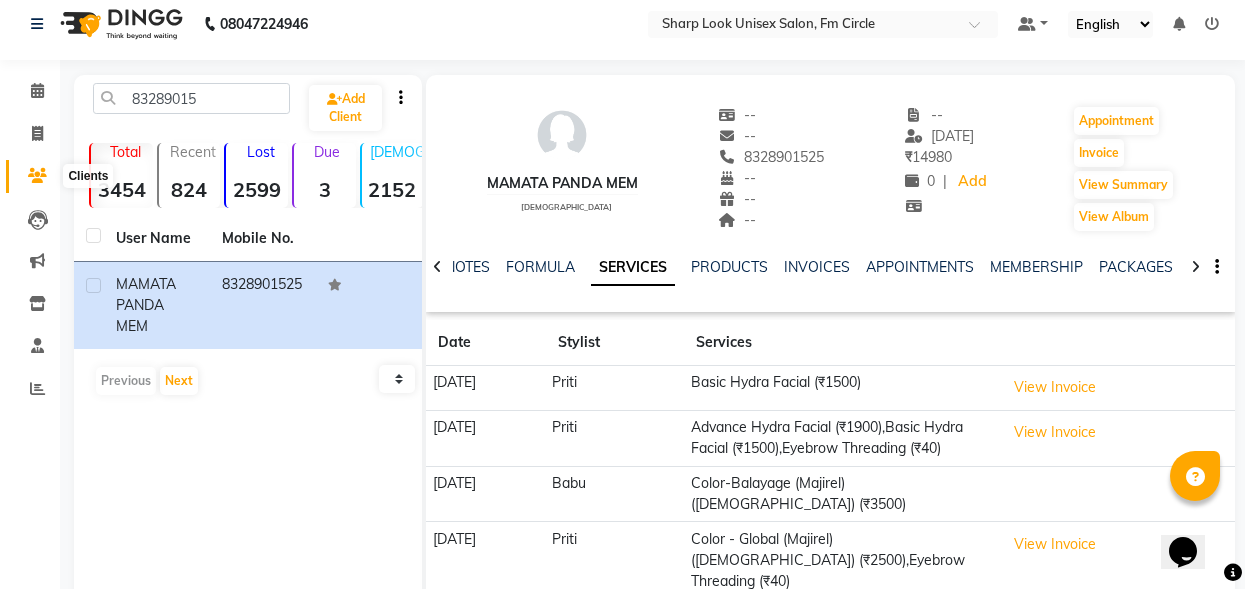 click 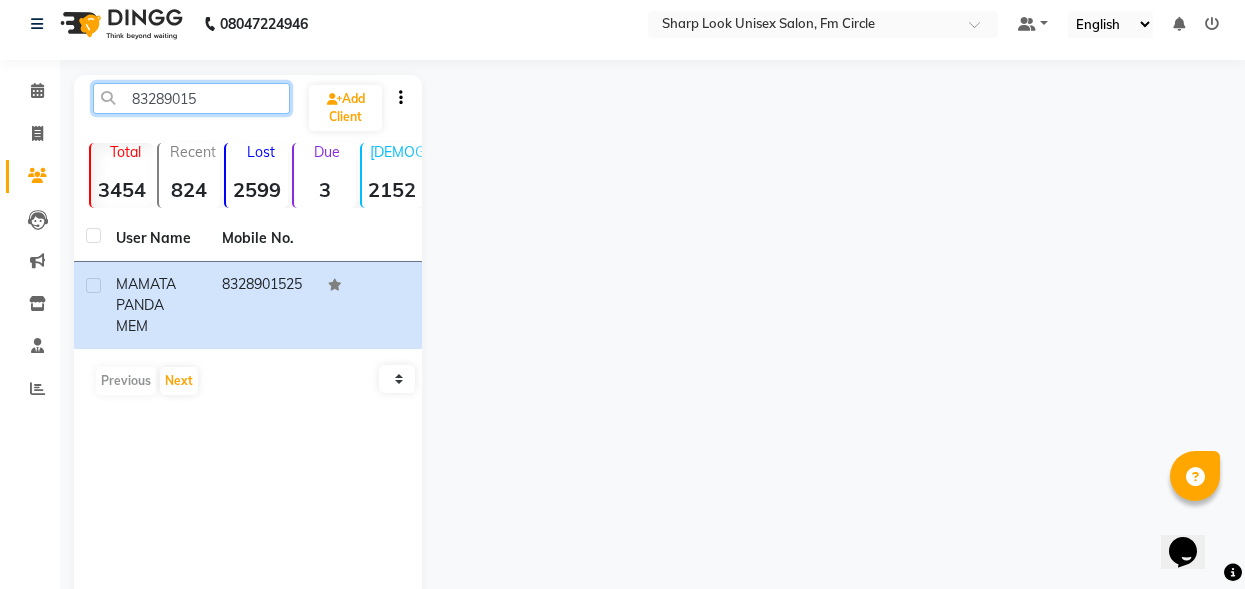 click on "83289015" 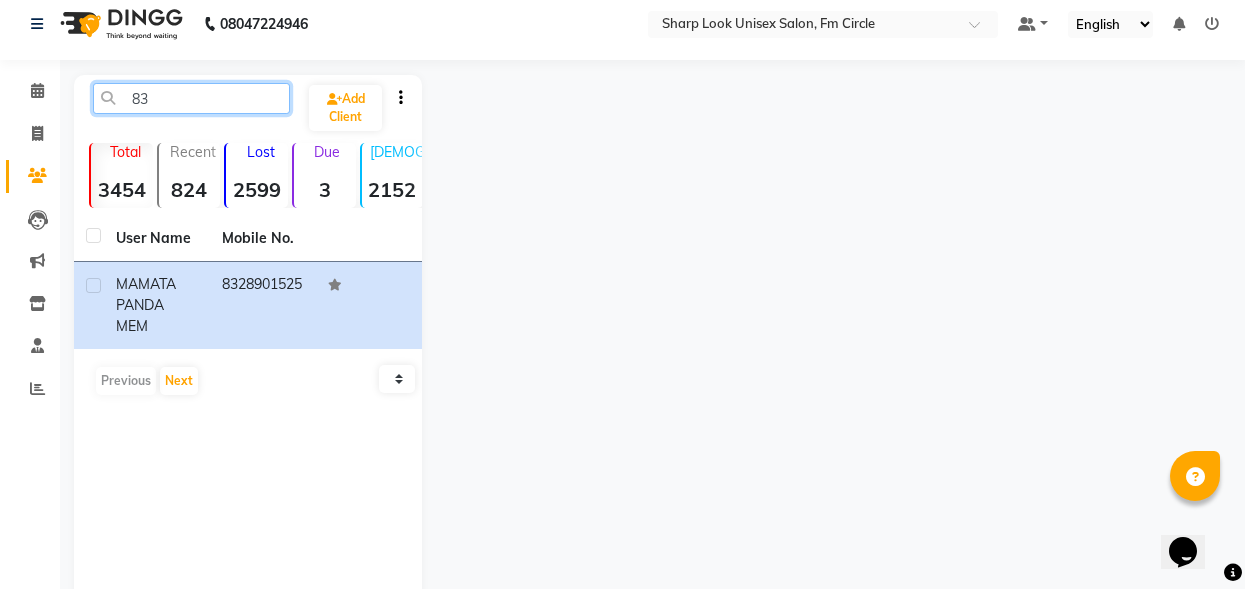 type on "8" 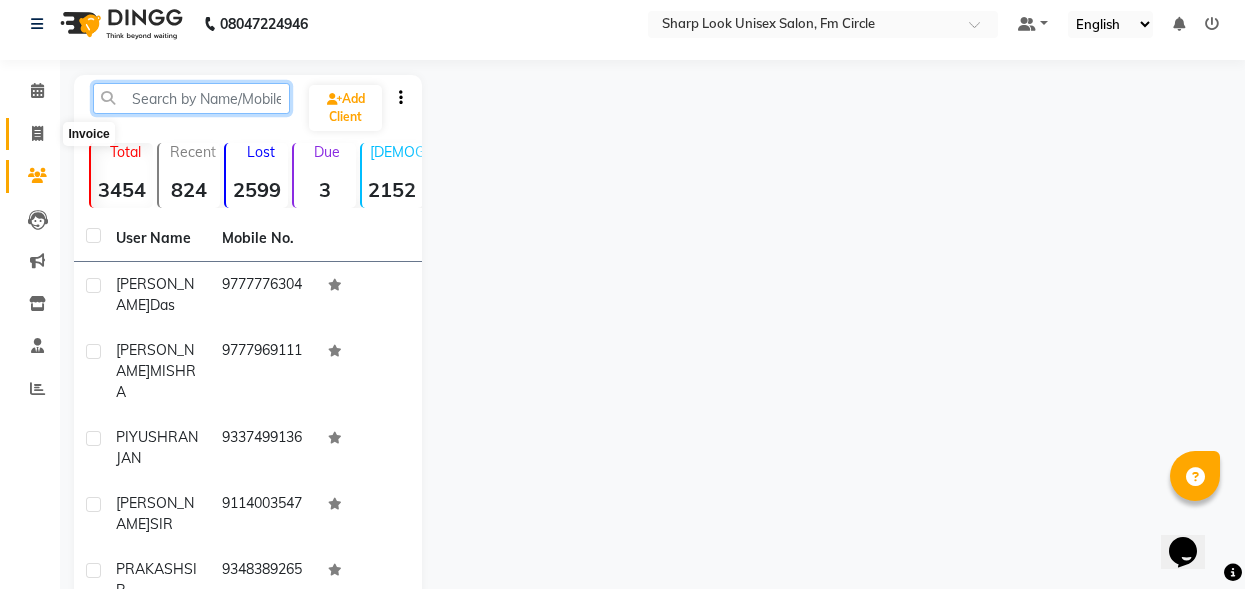 type 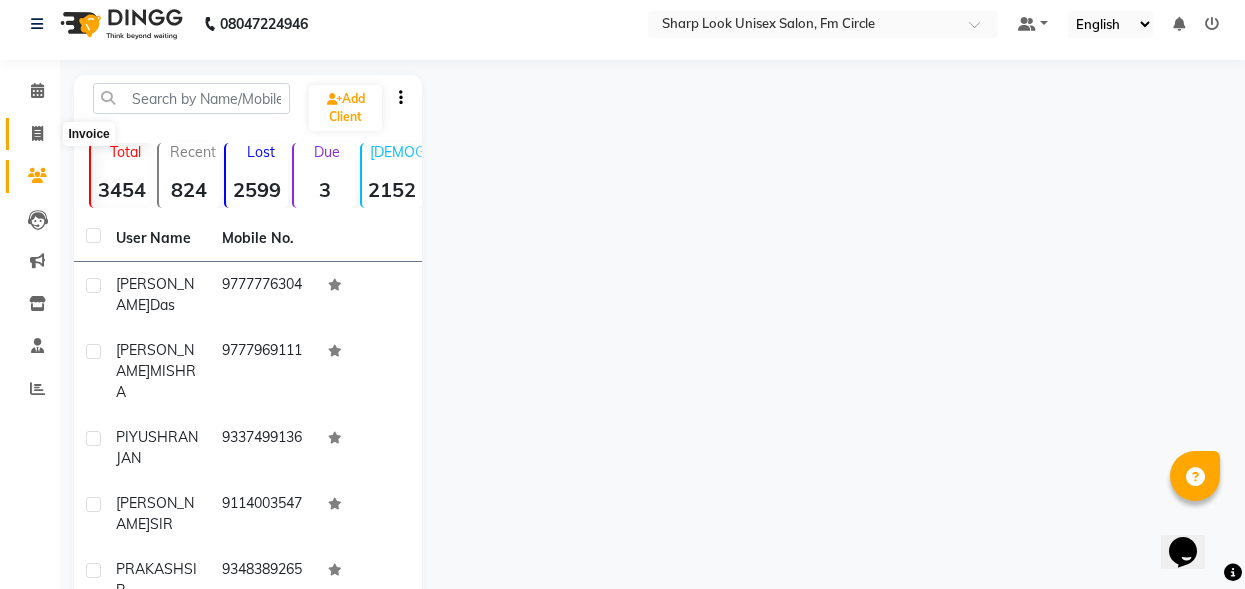 click 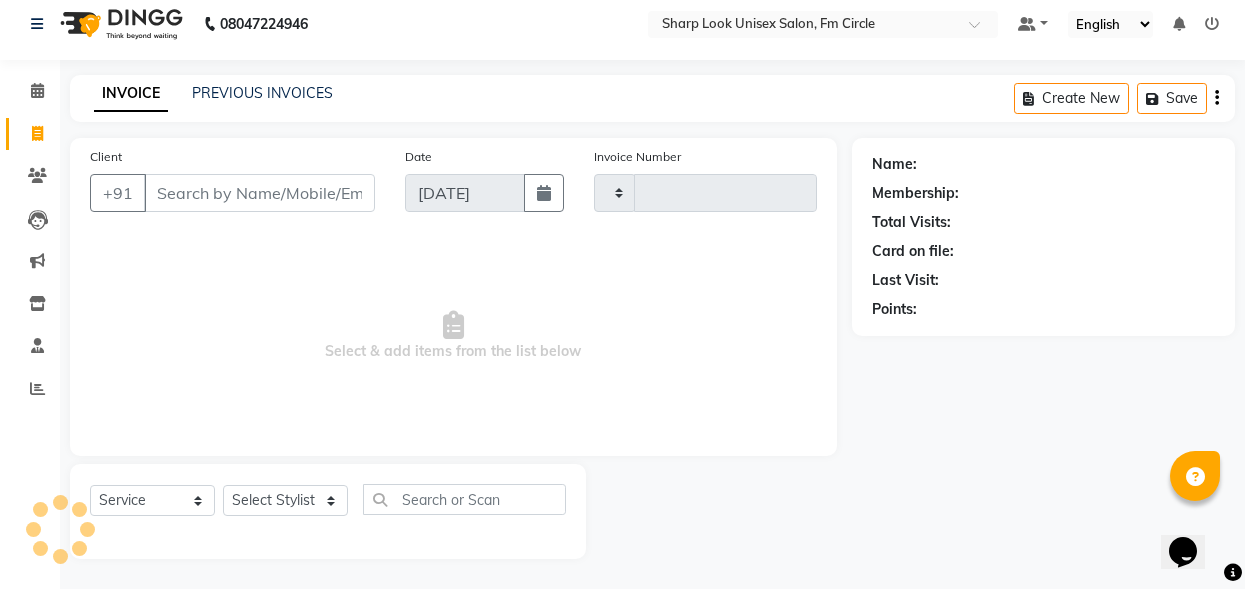 type on "1704" 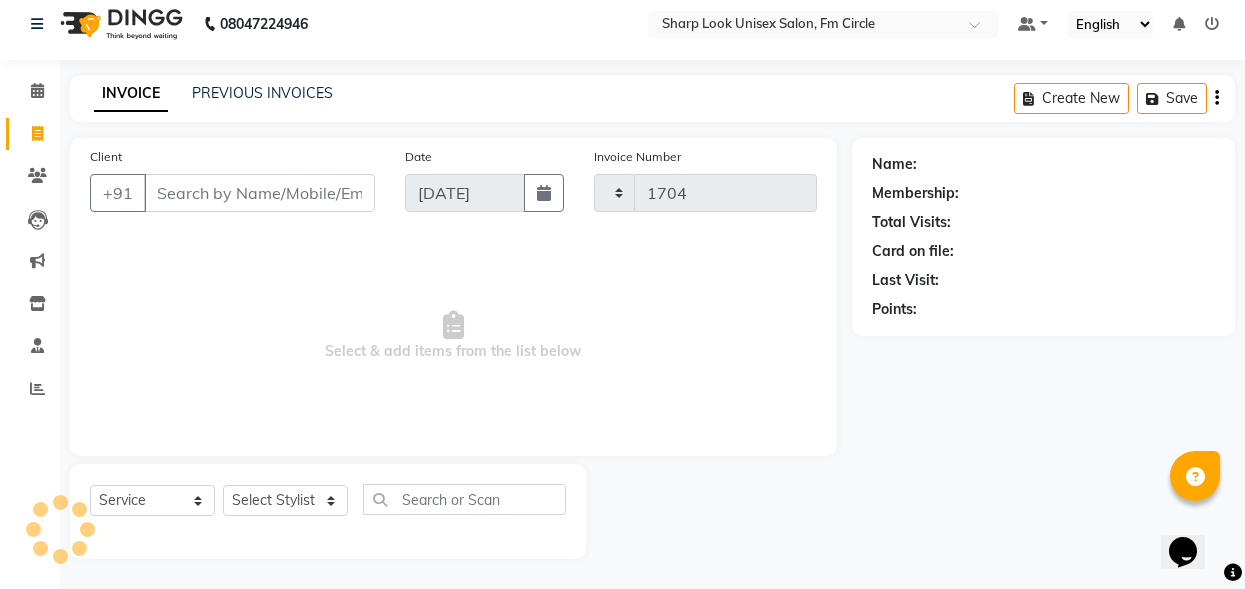 select on "804" 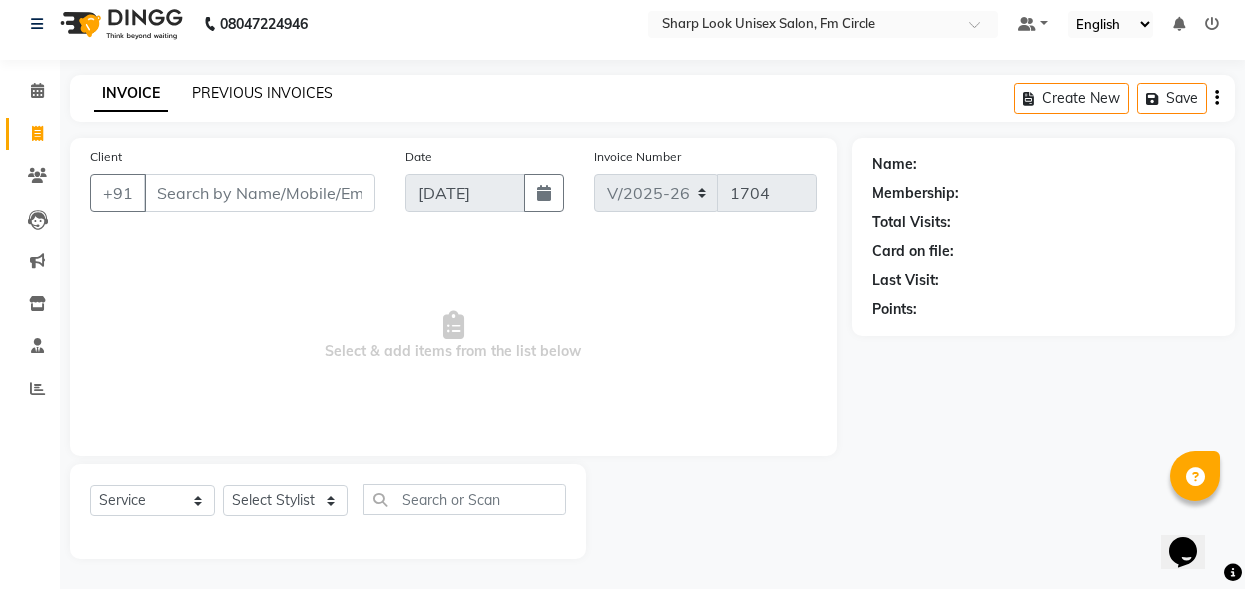 click on "PREVIOUS INVOICES" 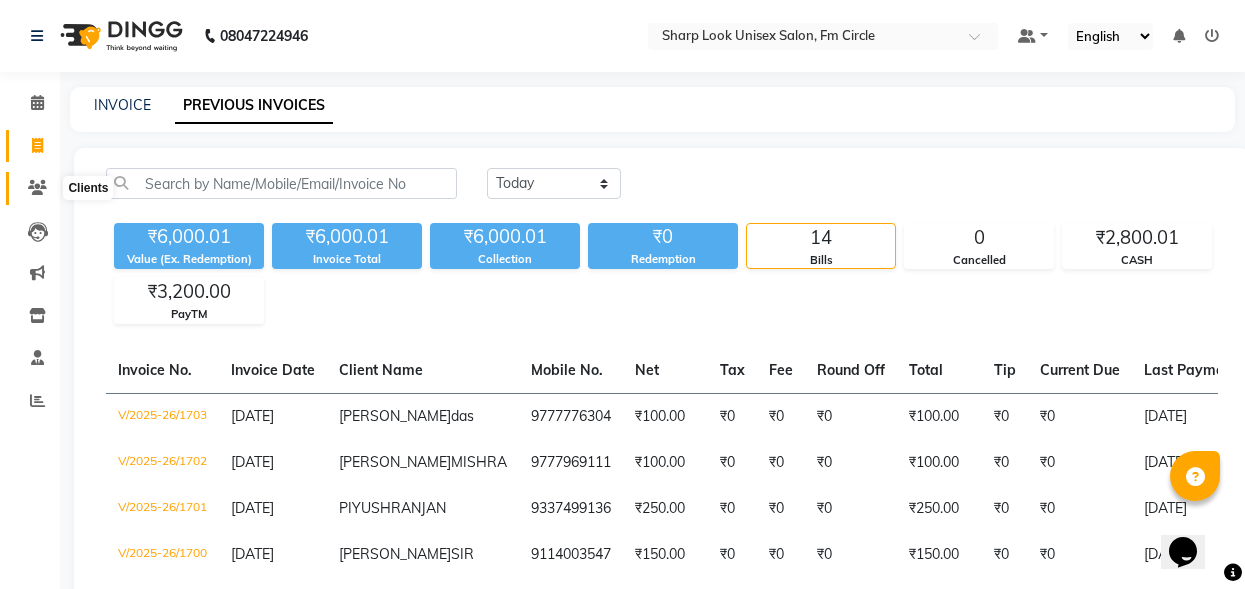 click 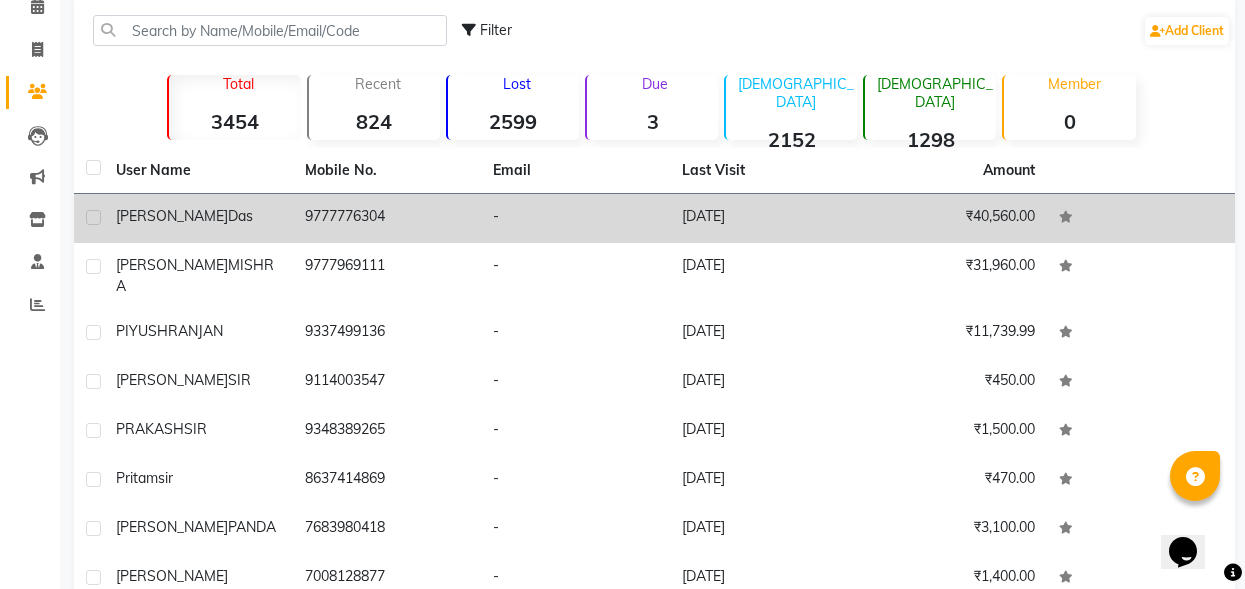 scroll, scrollTop: 77, scrollLeft: 0, axis: vertical 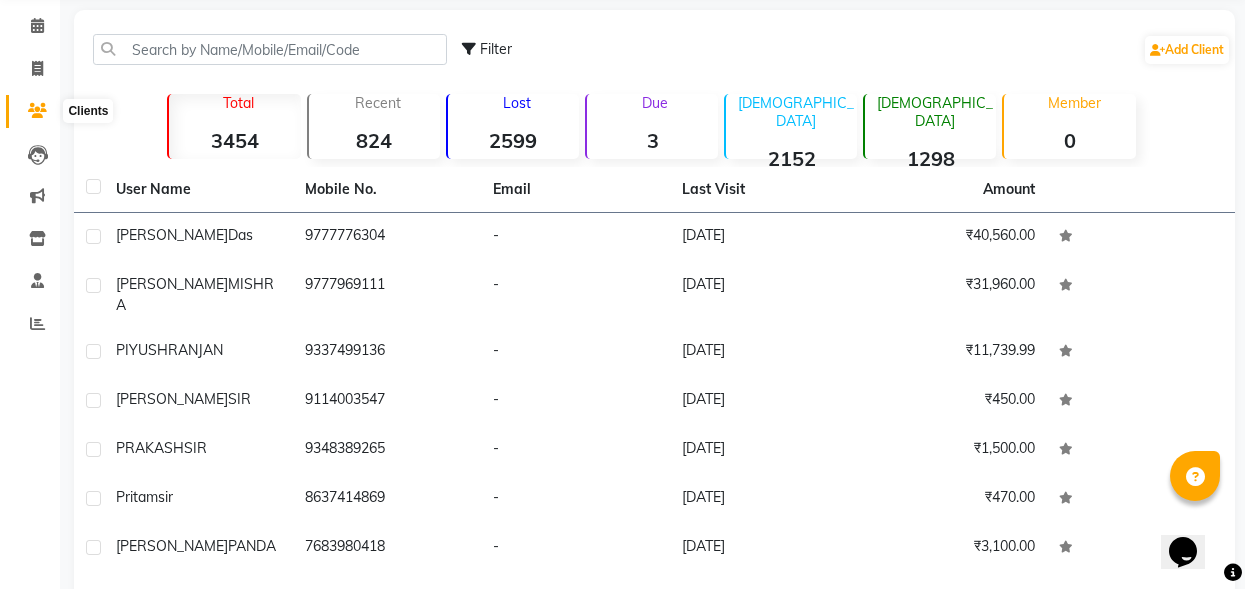 click 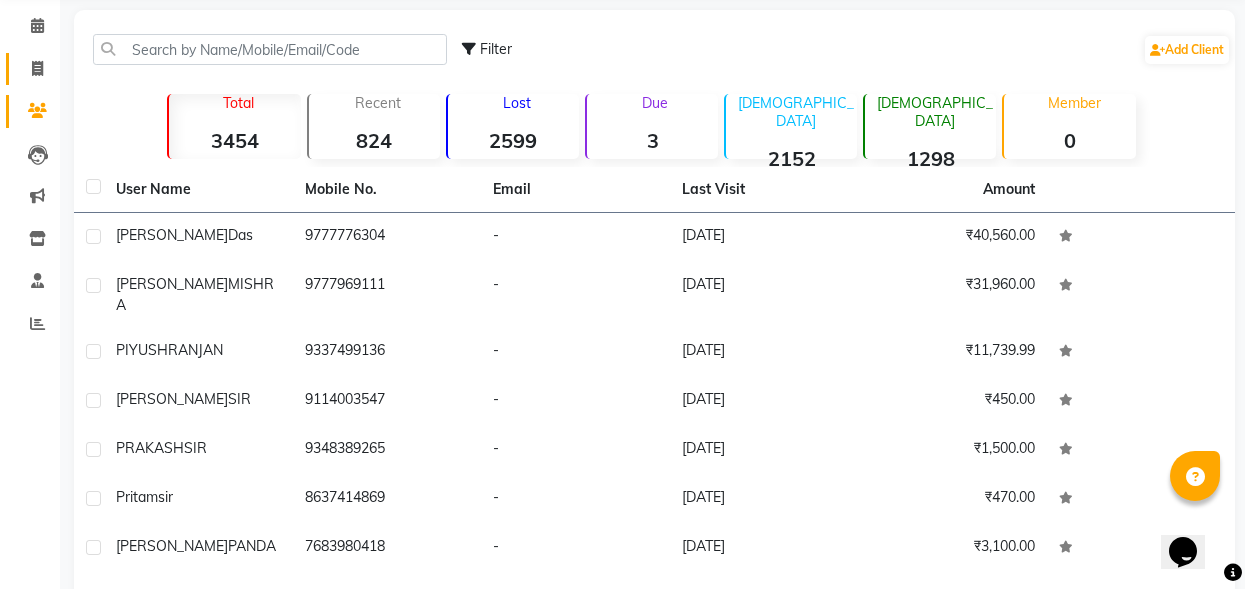 click on "Invoice" 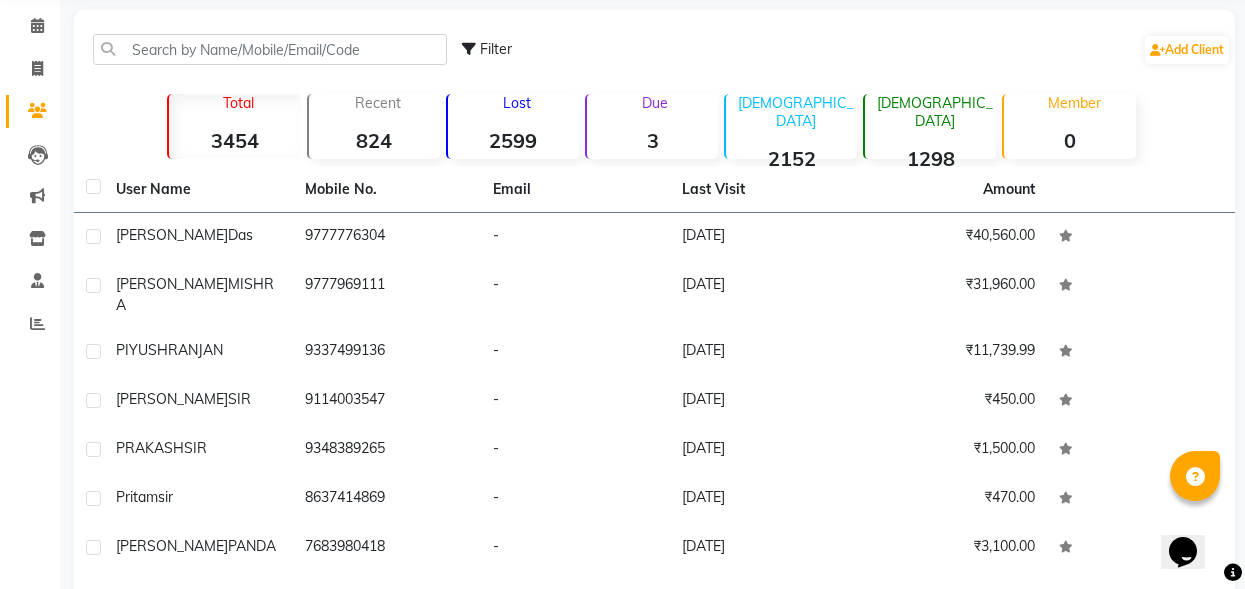 select on "service" 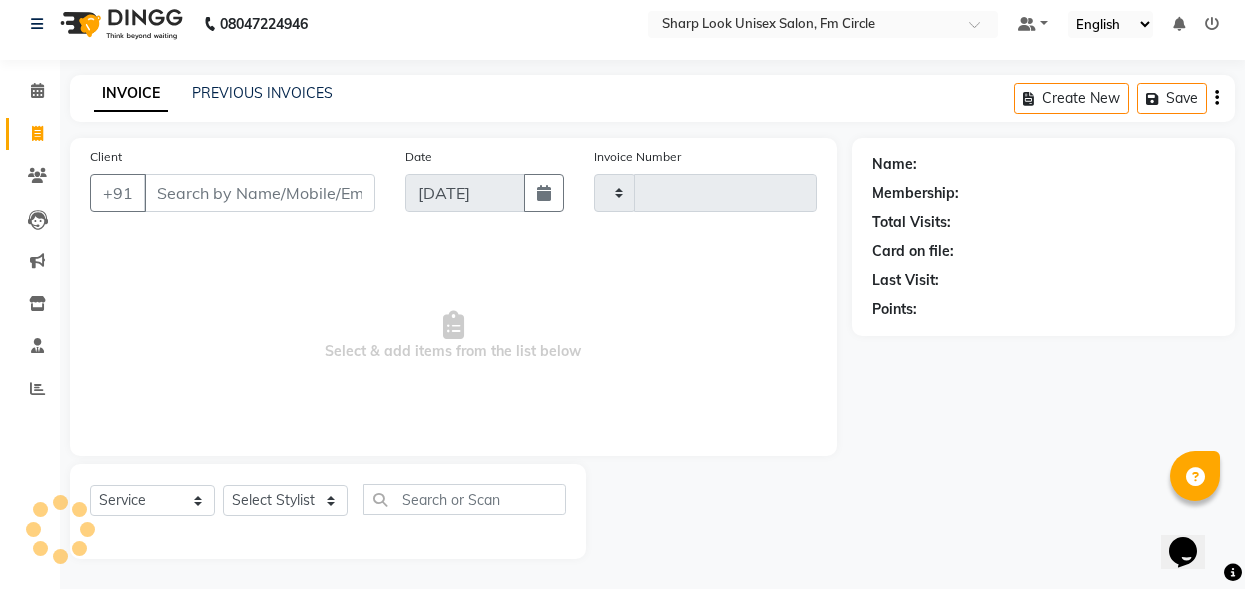 scroll, scrollTop: 12, scrollLeft: 0, axis: vertical 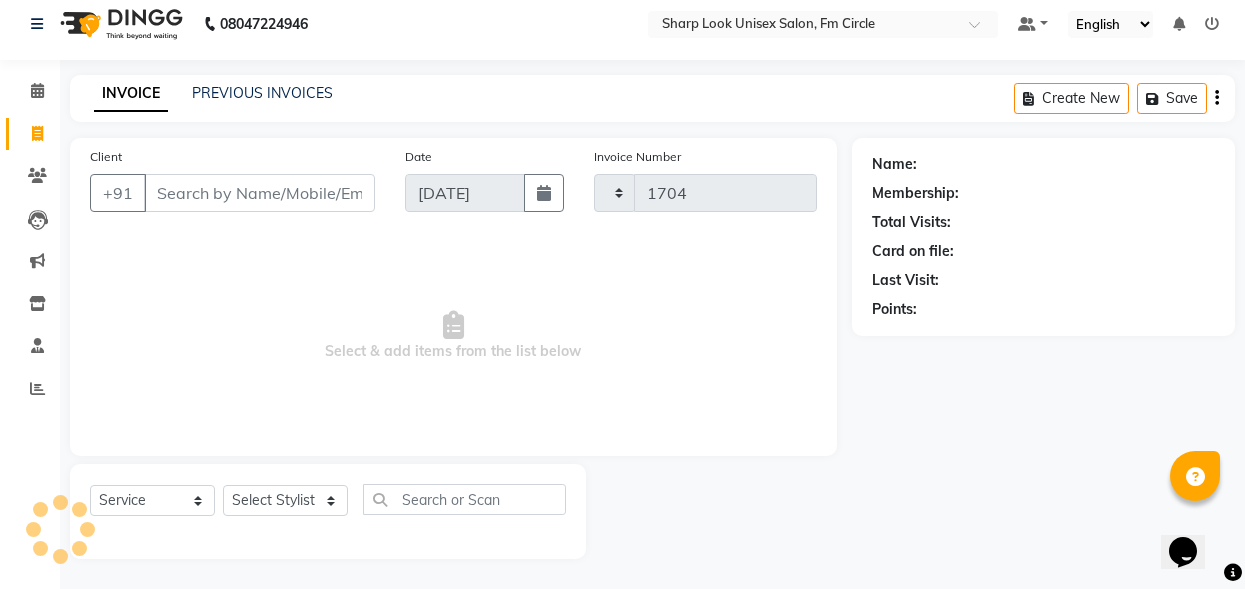 select on "804" 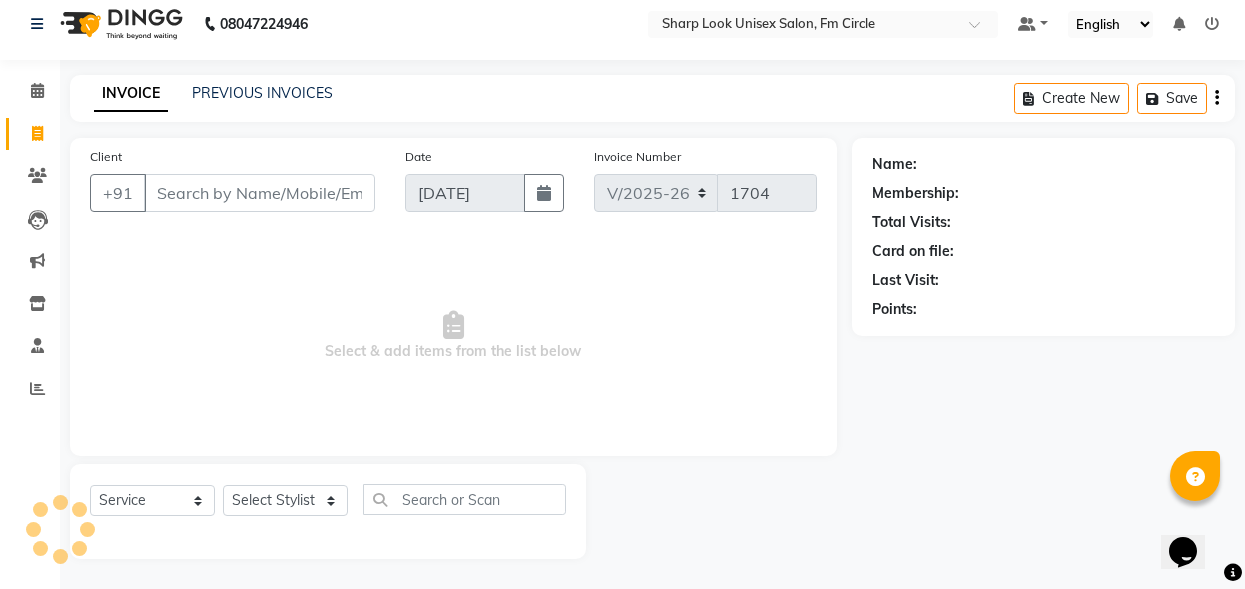 click on "Client" at bounding box center [259, 193] 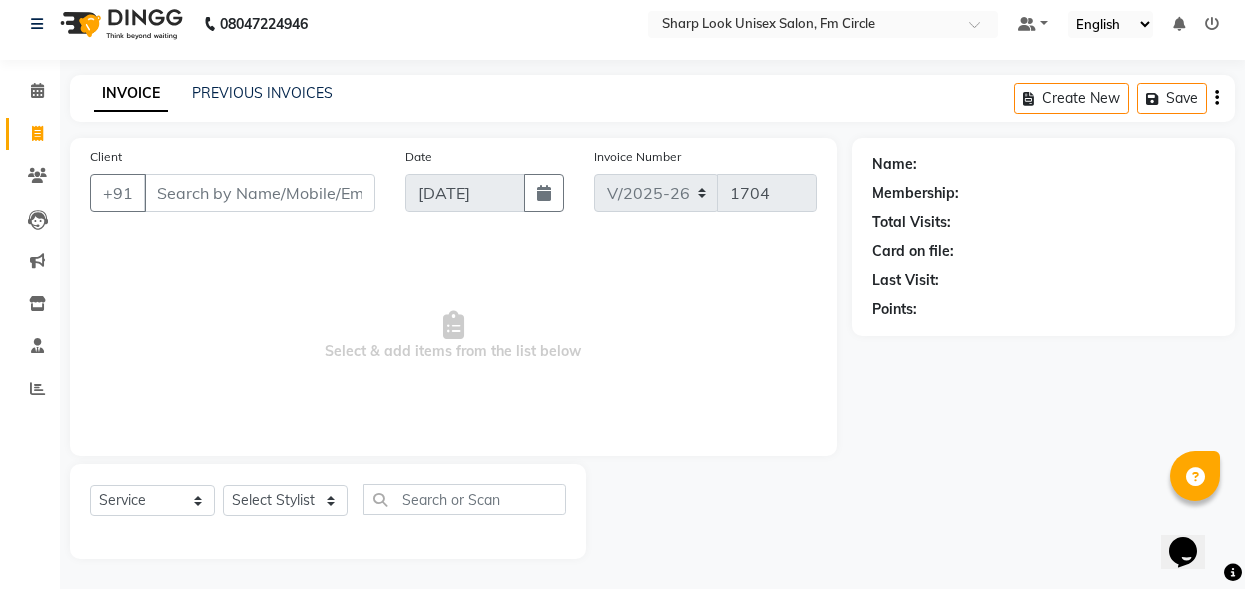 click on "Client" at bounding box center (259, 193) 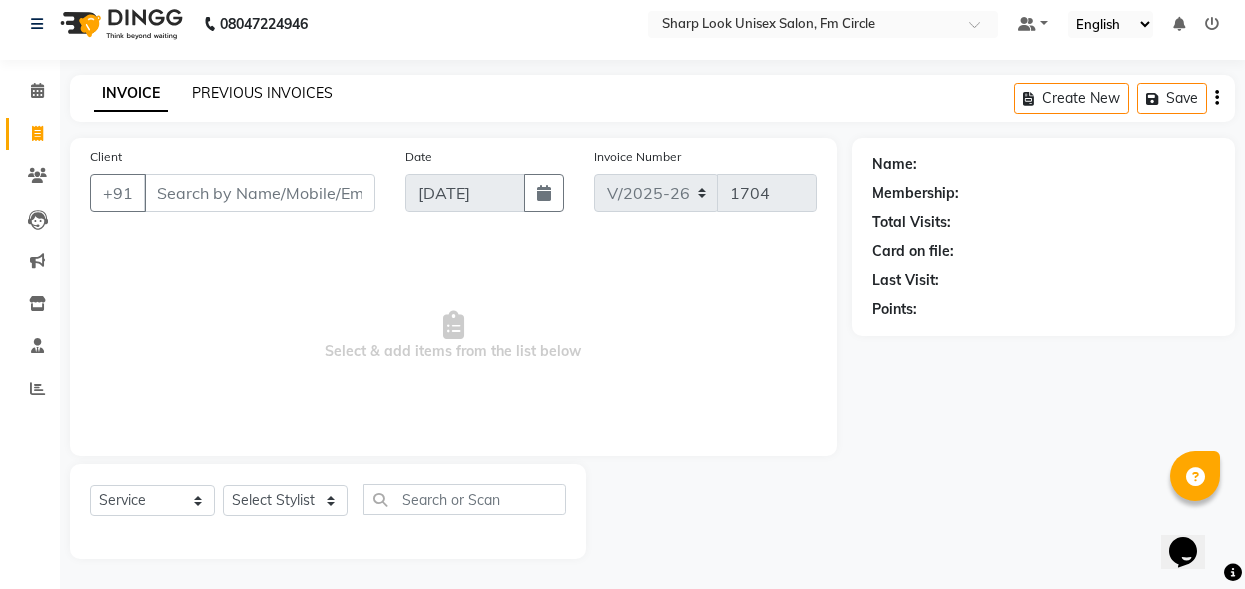 click on "PREVIOUS INVOICES" 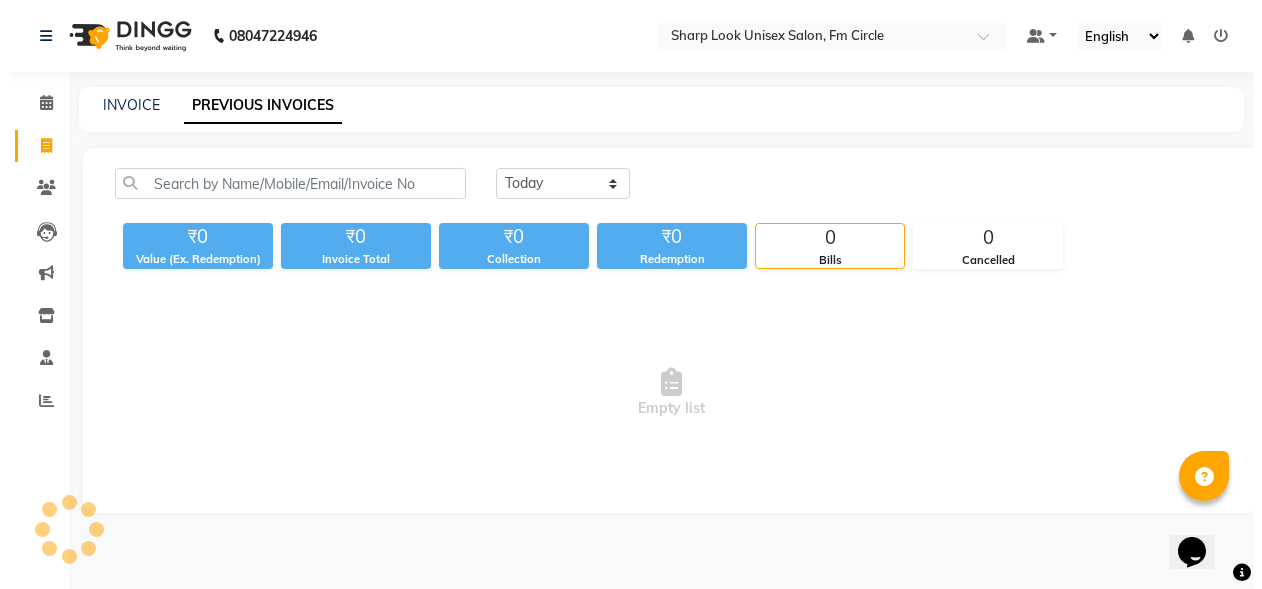 scroll, scrollTop: 0, scrollLeft: 0, axis: both 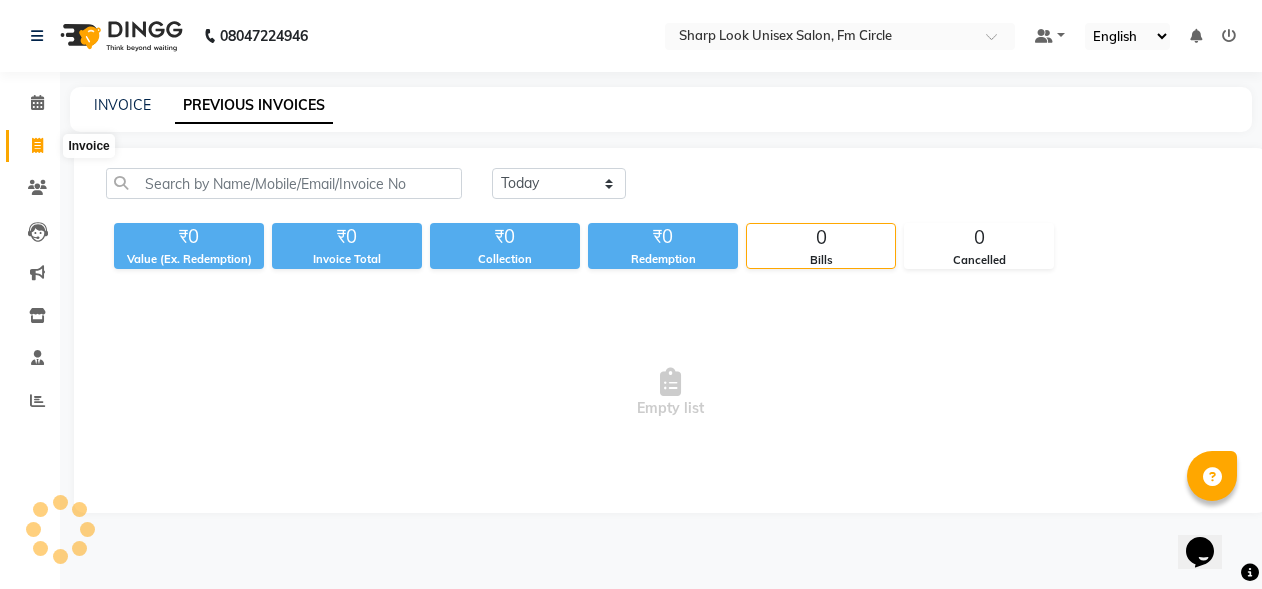 click 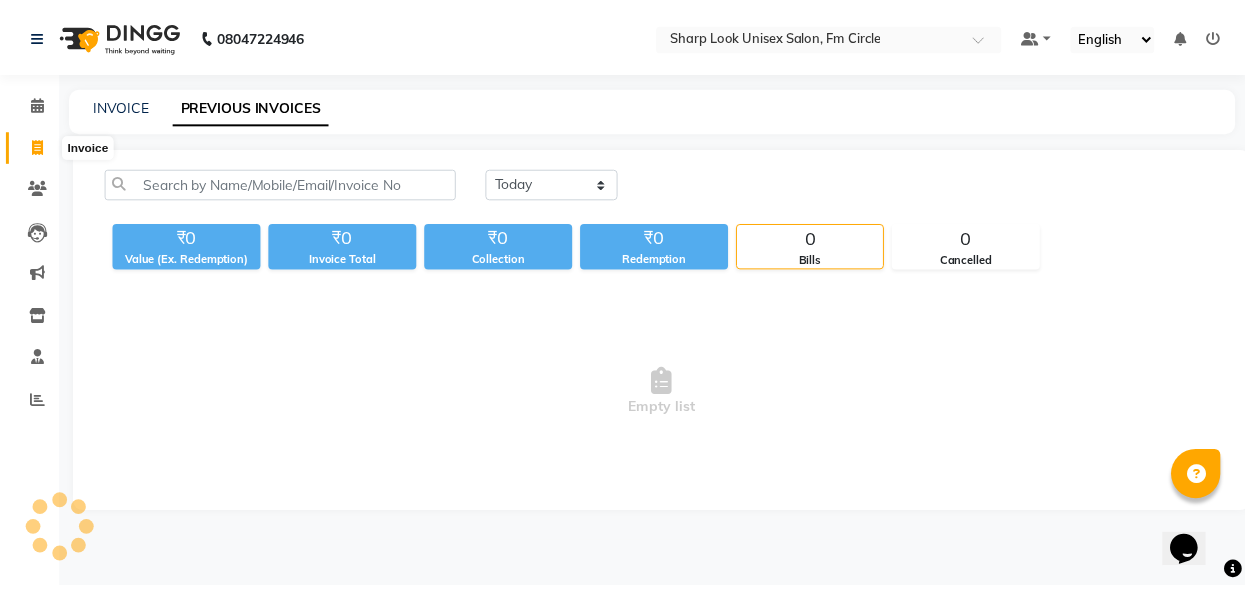 scroll, scrollTop: 12, scrollLeft: 0, axis: vertical 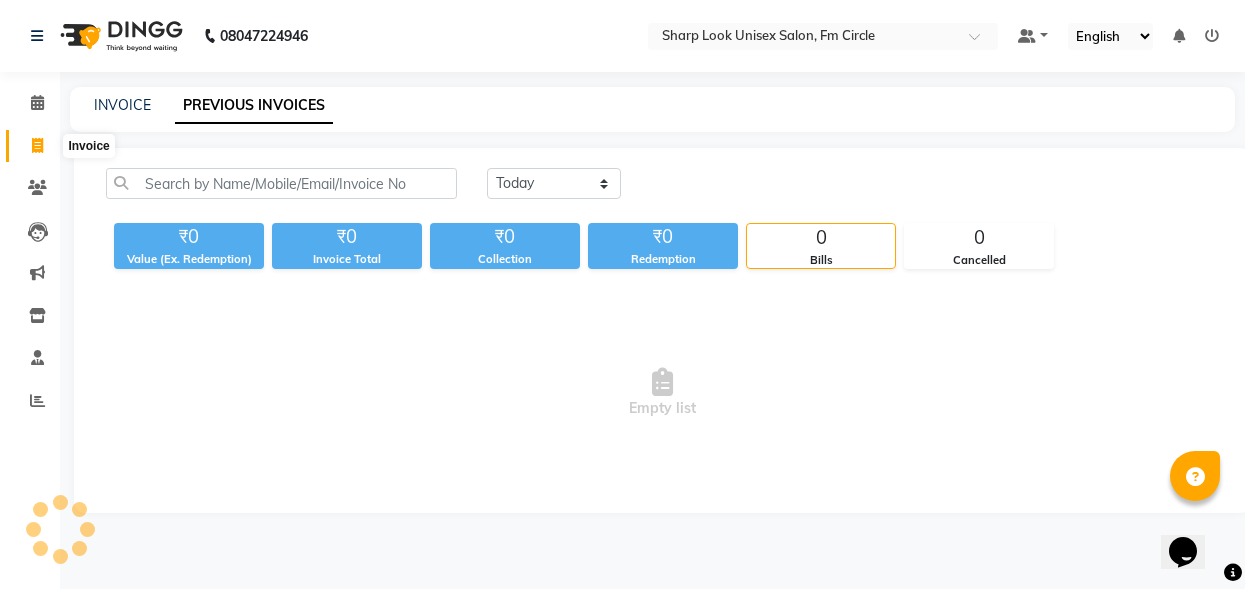 select on "service" 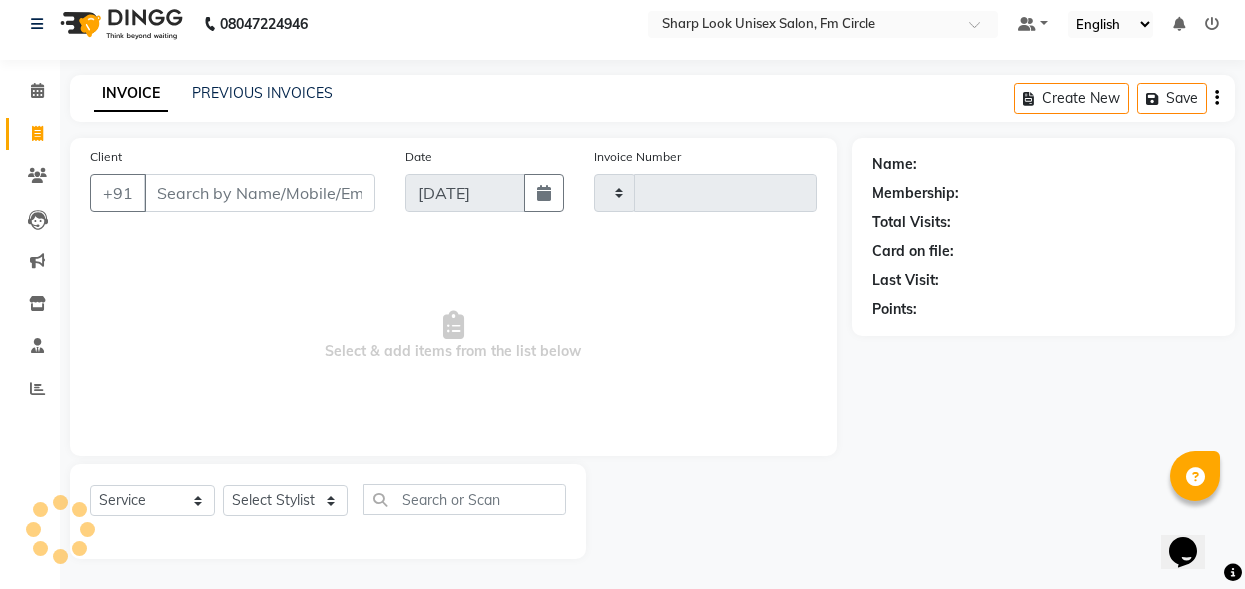 type on "1704" 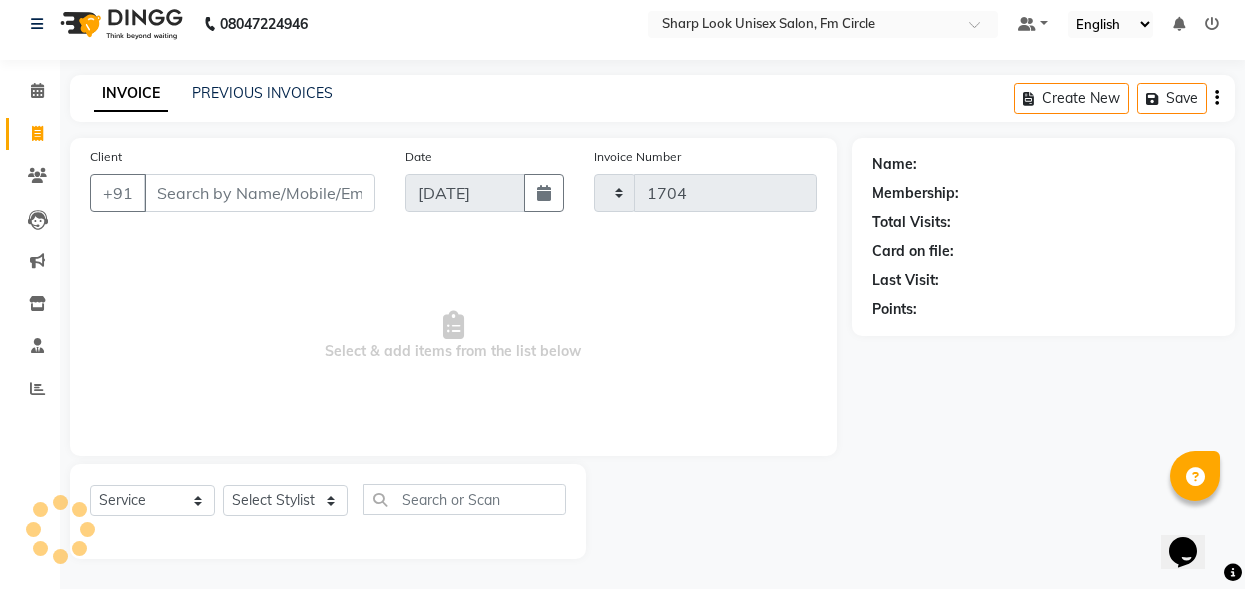 select on "804" 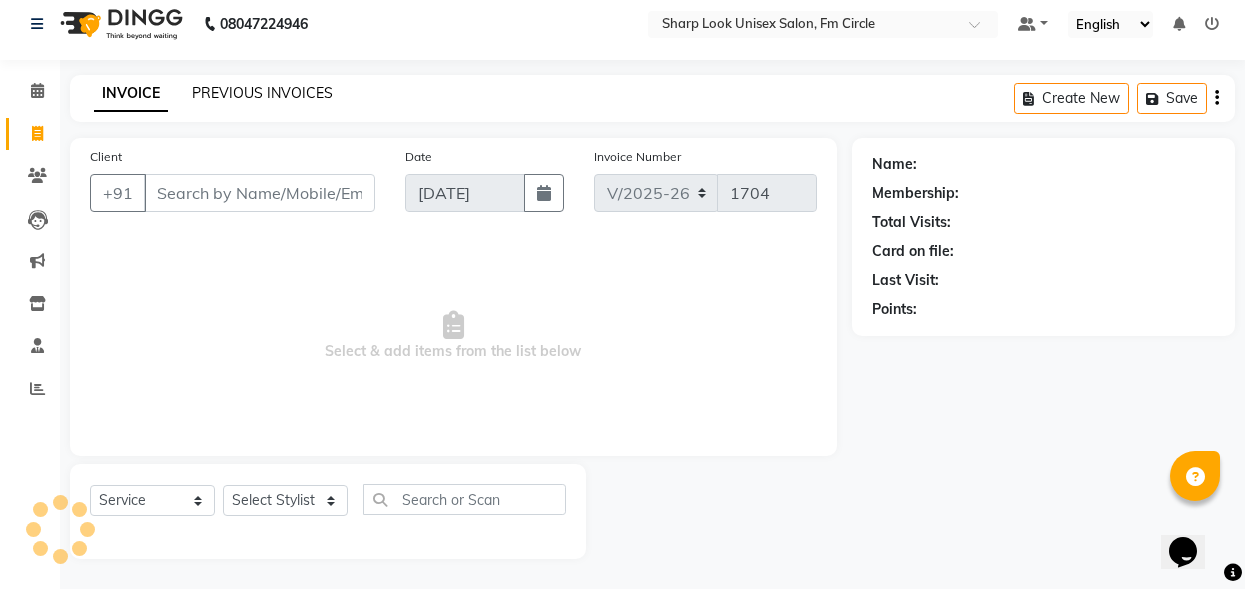 click on "PREVIOUS INVOICES" 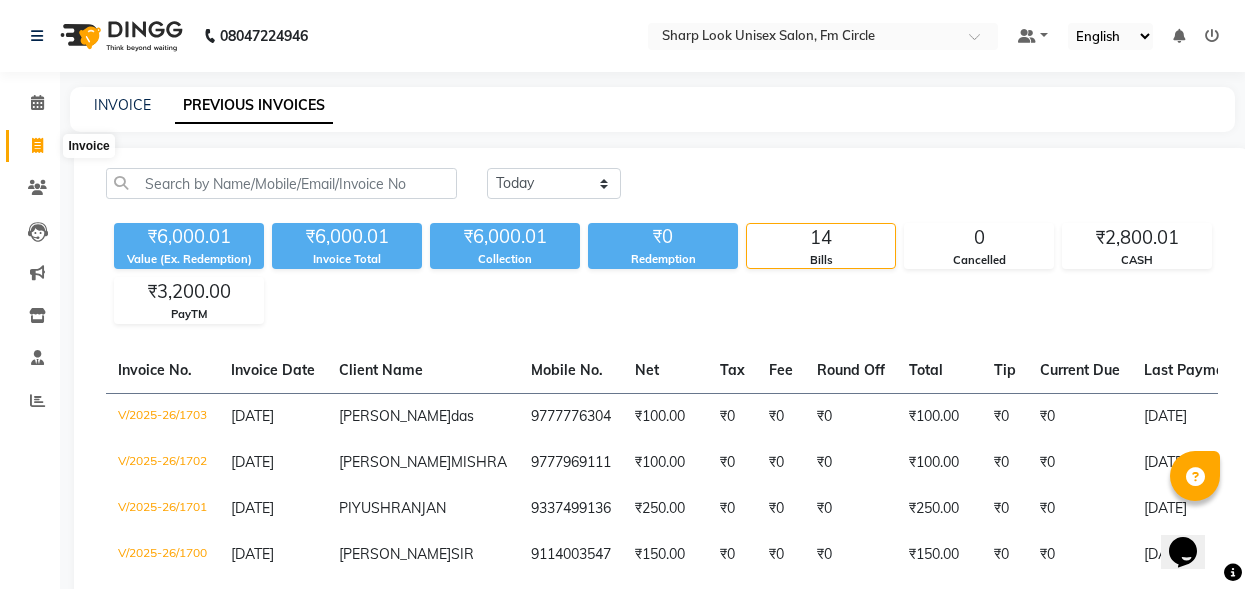 click 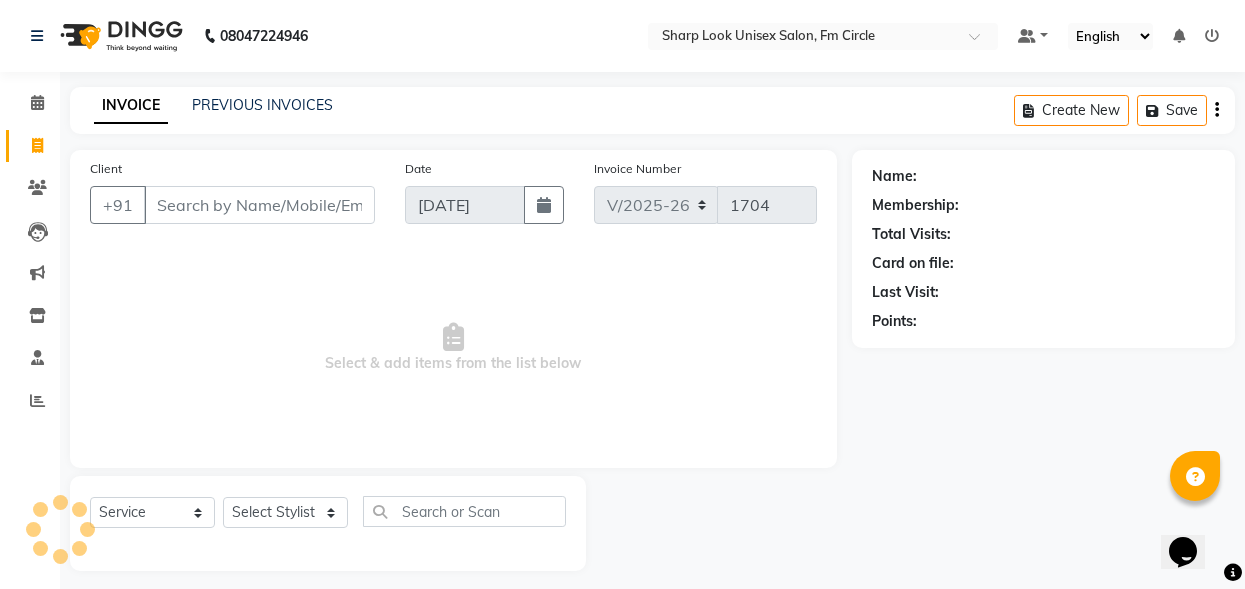 scroll, scrollTop: 12, scrollLeft: 0, axis: vertical 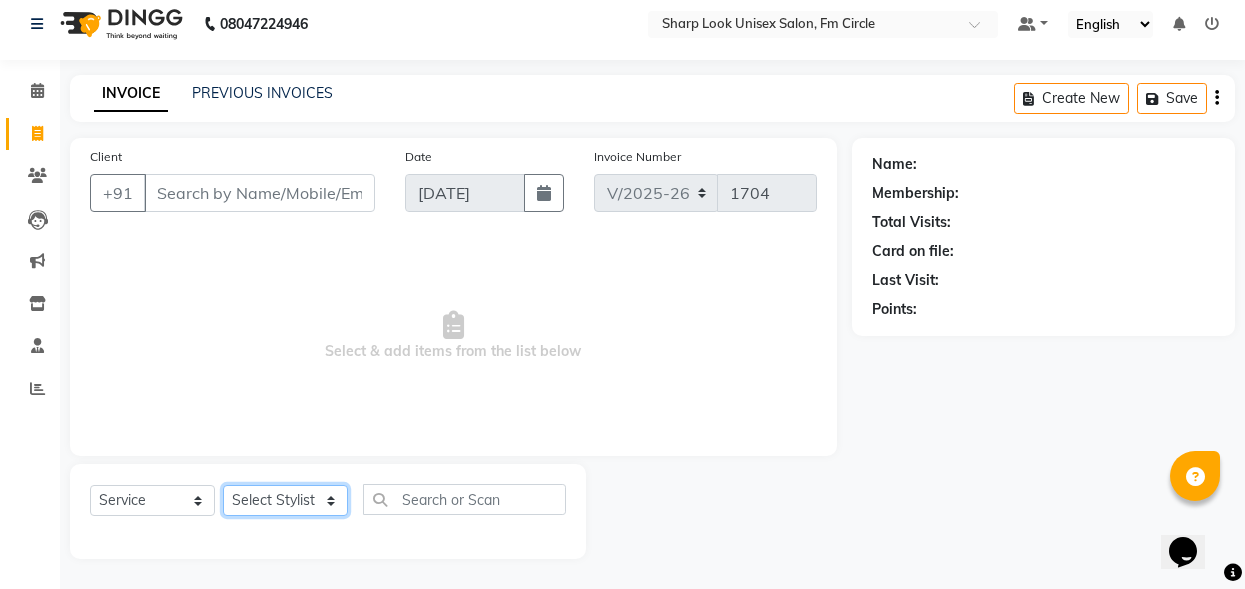 click on "Select Stylist Abhi Admin Babu [PERSON_NAME]  [PERSON_NAME] [PERSON_NAME]" 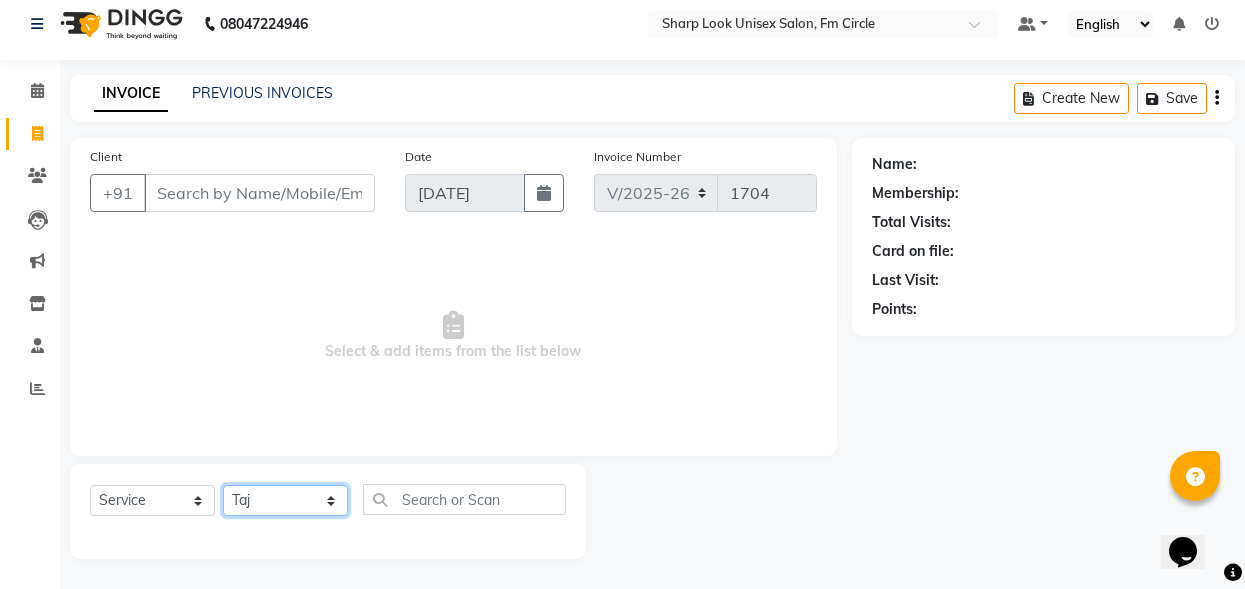 click on "Select Stylist Abhi Admin Babu [PERSON_NAME]  [PERSON_NAME] [PERSON_NAME]" 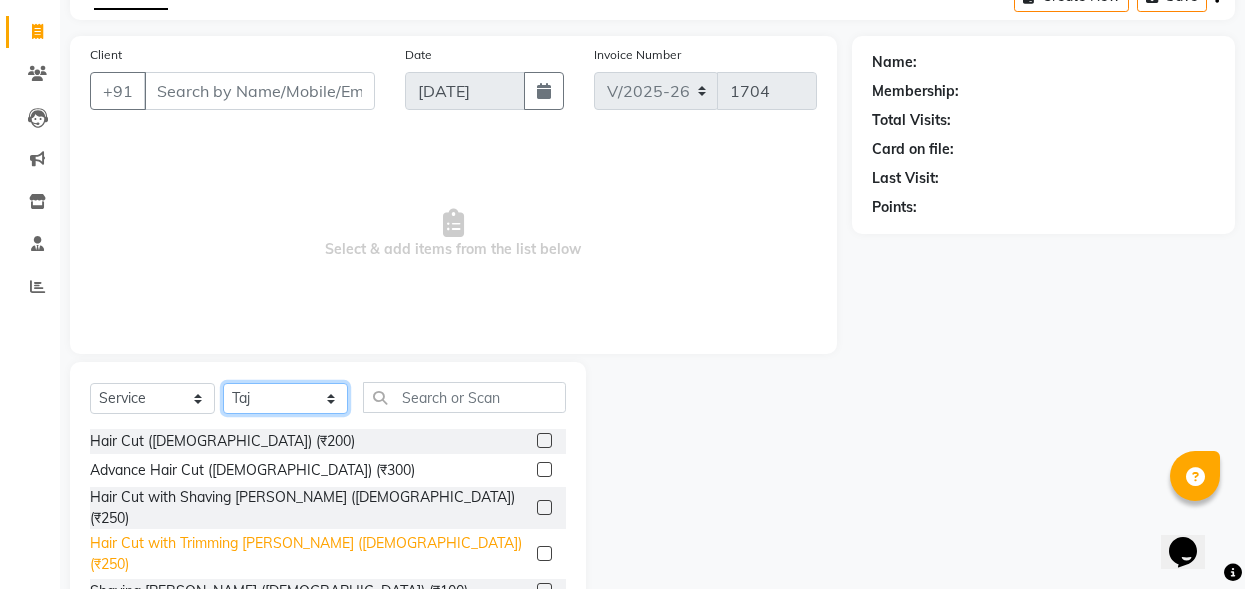 scroll, scrollTop: 212, scrollLeft: 0, axis: vertical 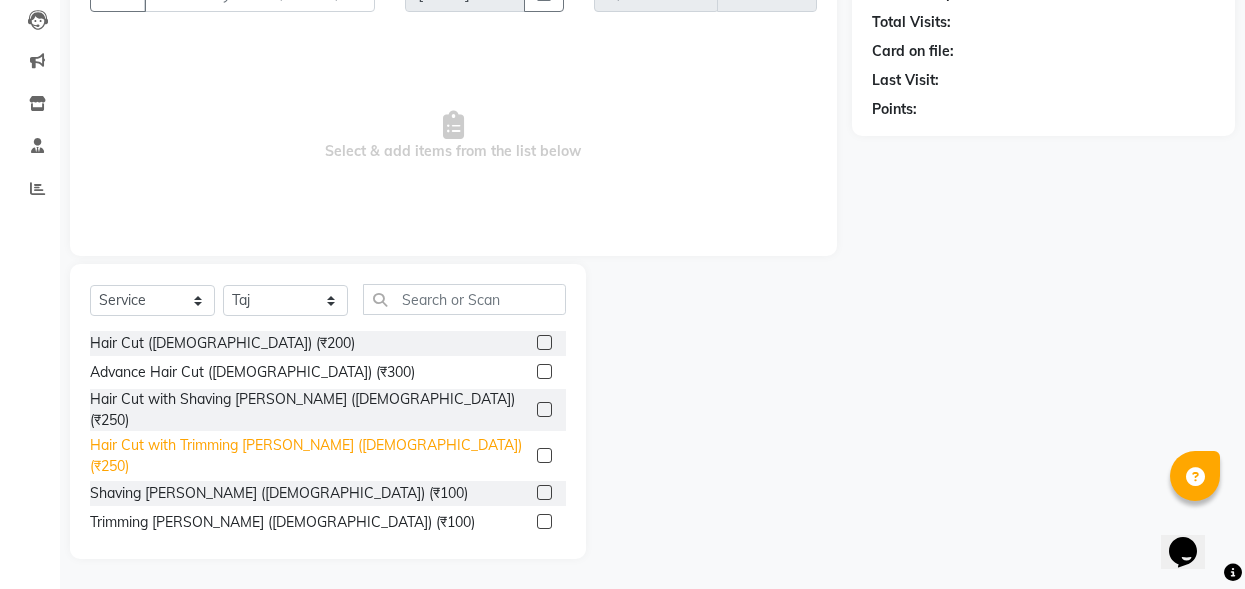 click on "Hair Cut with Trimming [PERSON_NAME] ([DEMOGRAPHIC_DATA]) (₹250)" 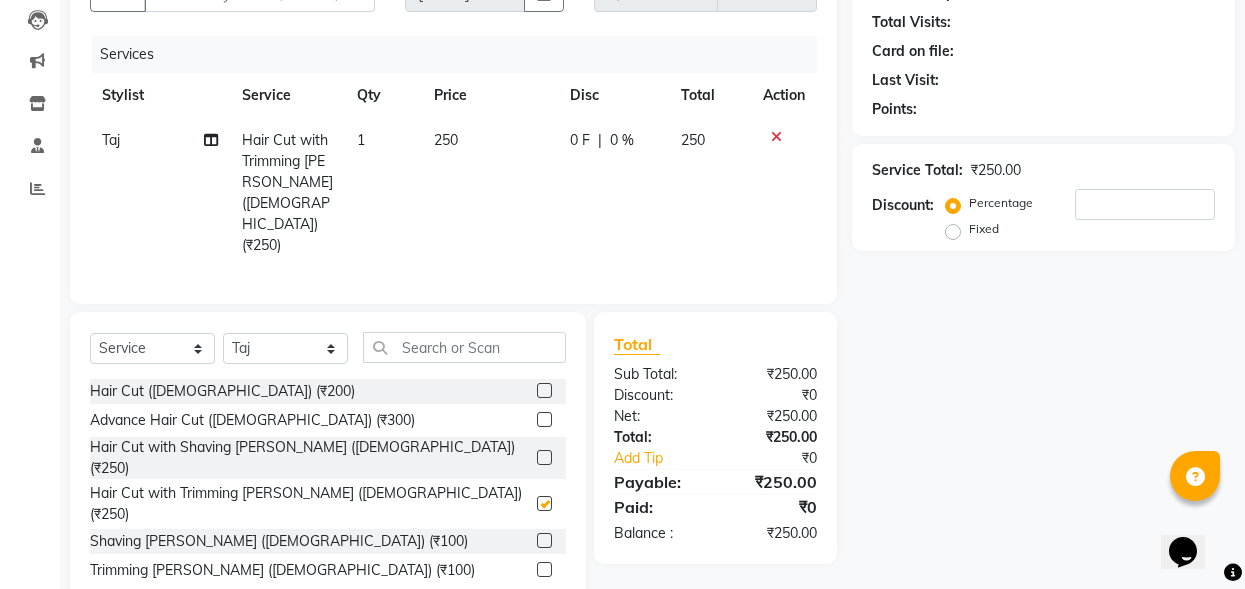 checkbox on "false" 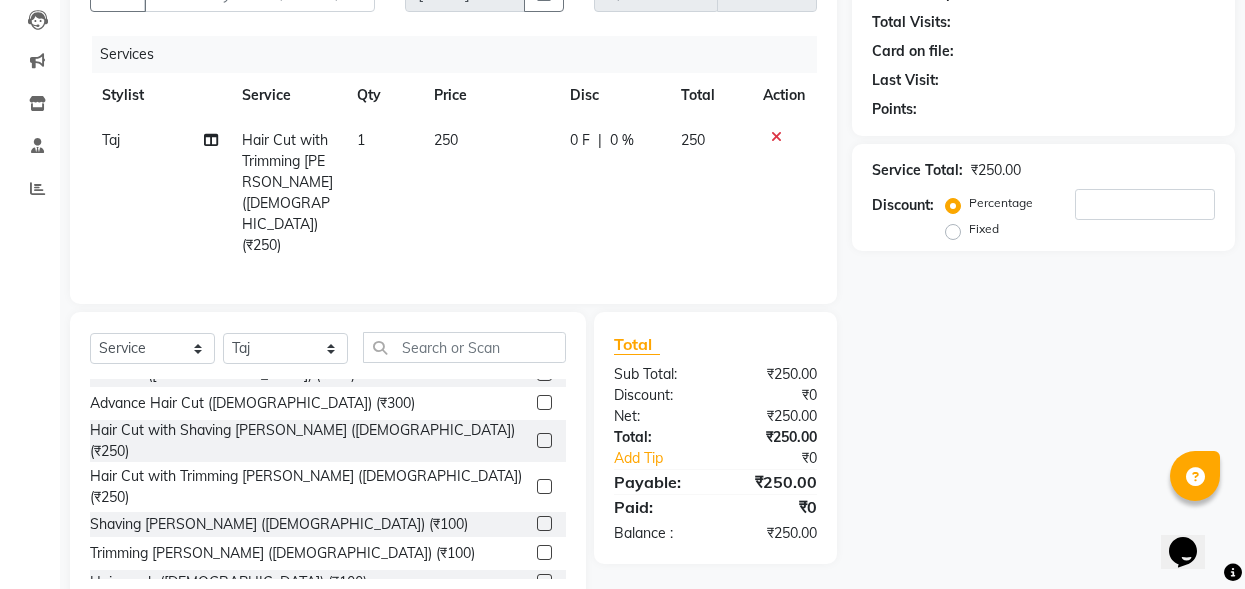 scroll, scrollTop: 0, scrollLeft: 0, axis: both 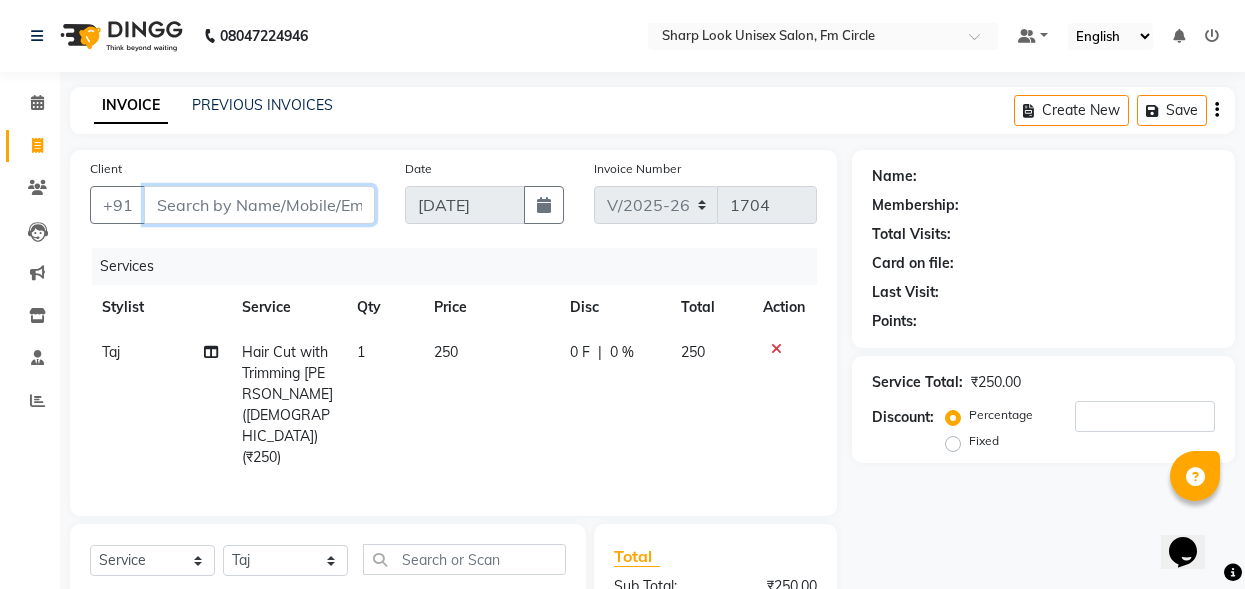 click on "Client" at bounding box center [259, 205] 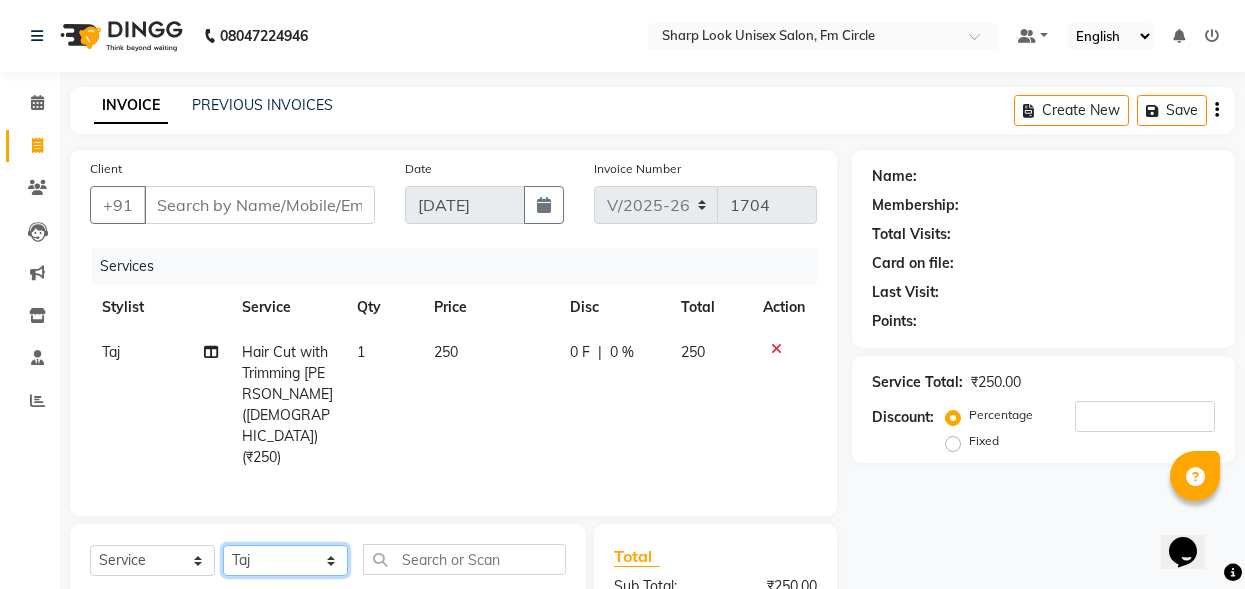 click on "Select Stylist Abhi Admin Babu [PERSON_NAME]  [PERSON_NAME] [PERSON_NAME]" 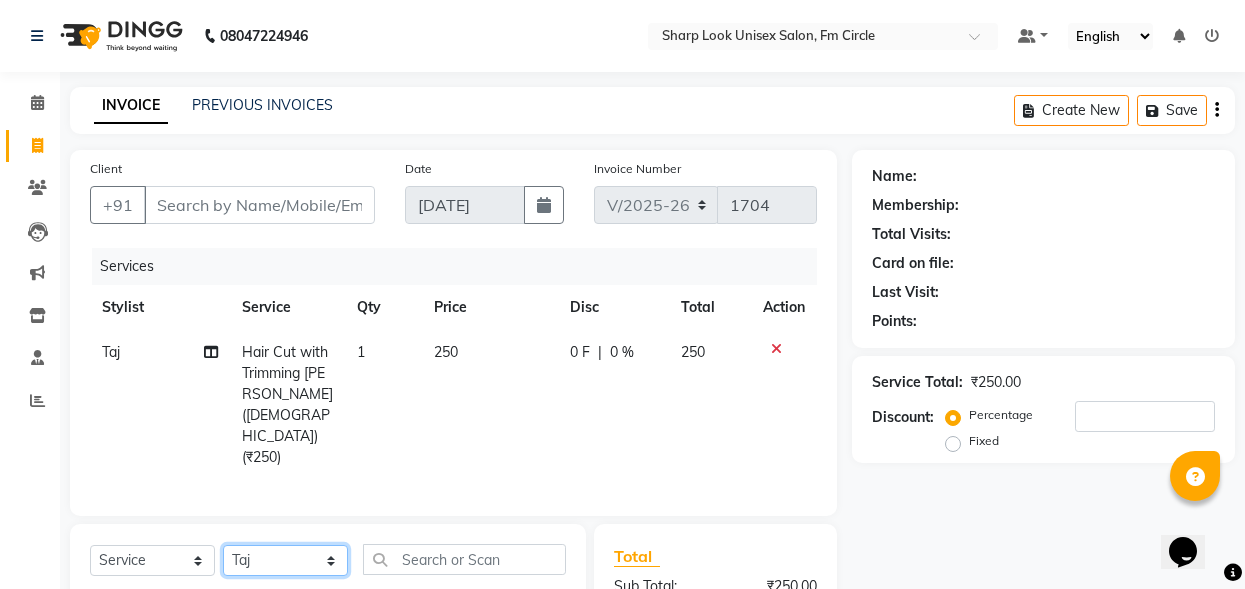 select on "70642" 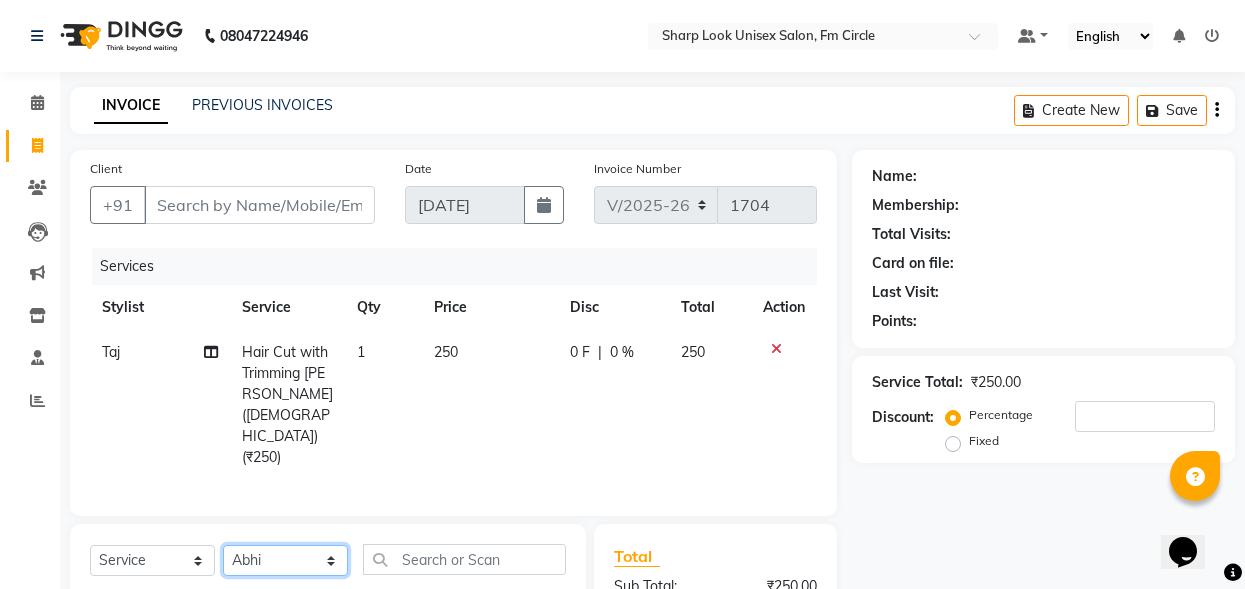 click on "Select Stylist Abhi Admin Babu [PERSON_NAME]  [PERSON_NAME] [PERSON_NAME]" 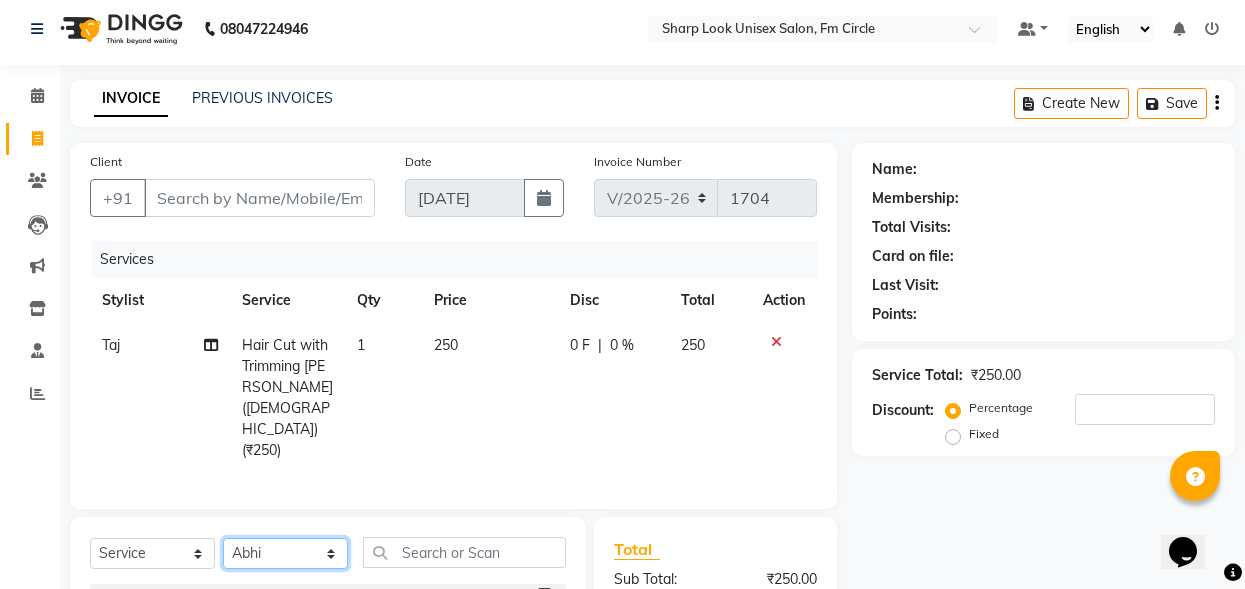 scroll, scrollTop: 200, scrollLeft: 0, axis: vertical 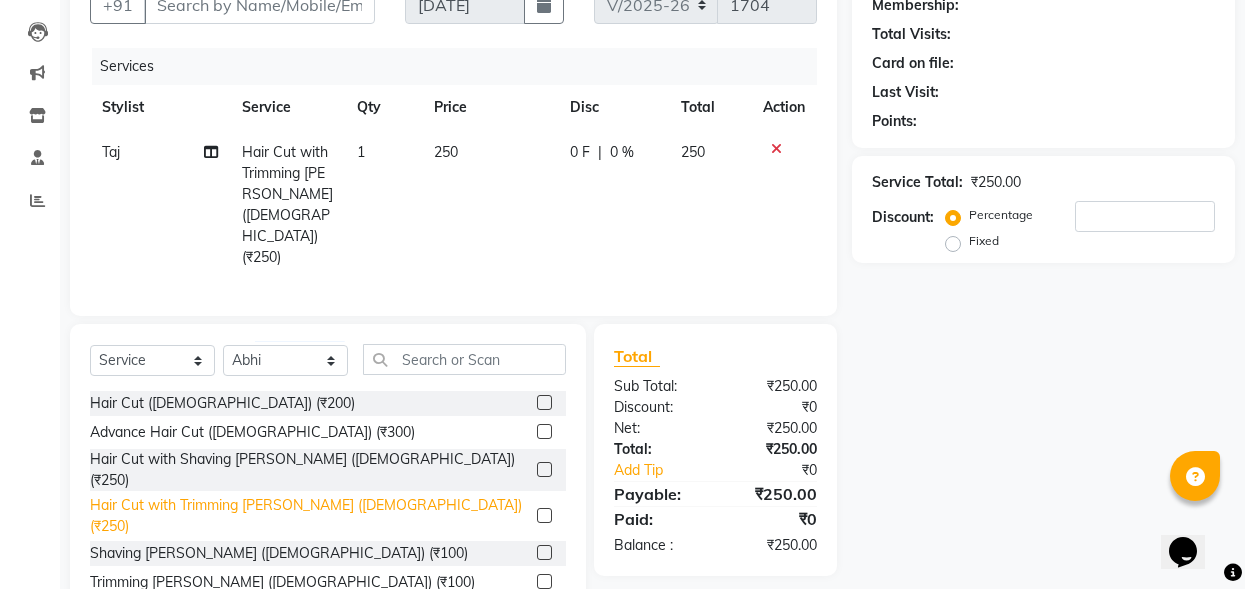 click on "Hair Cut with Trimming [PERSON_NAME] ([DEMOGRAPHIC_DATA]) (₹250)" 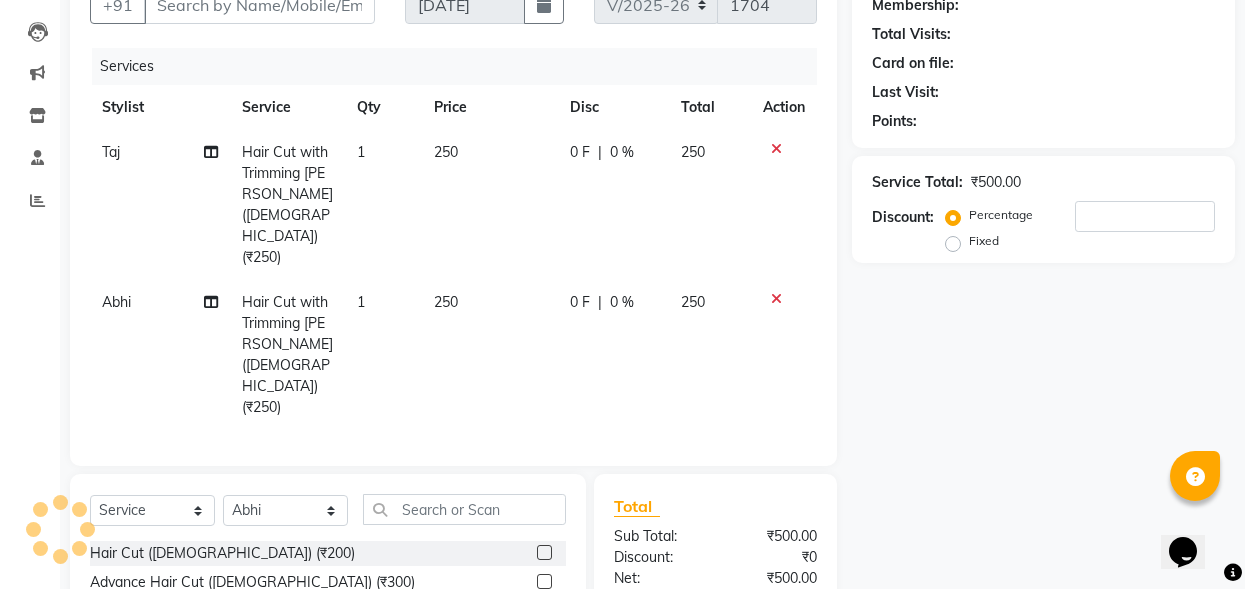 checkbox on "false" 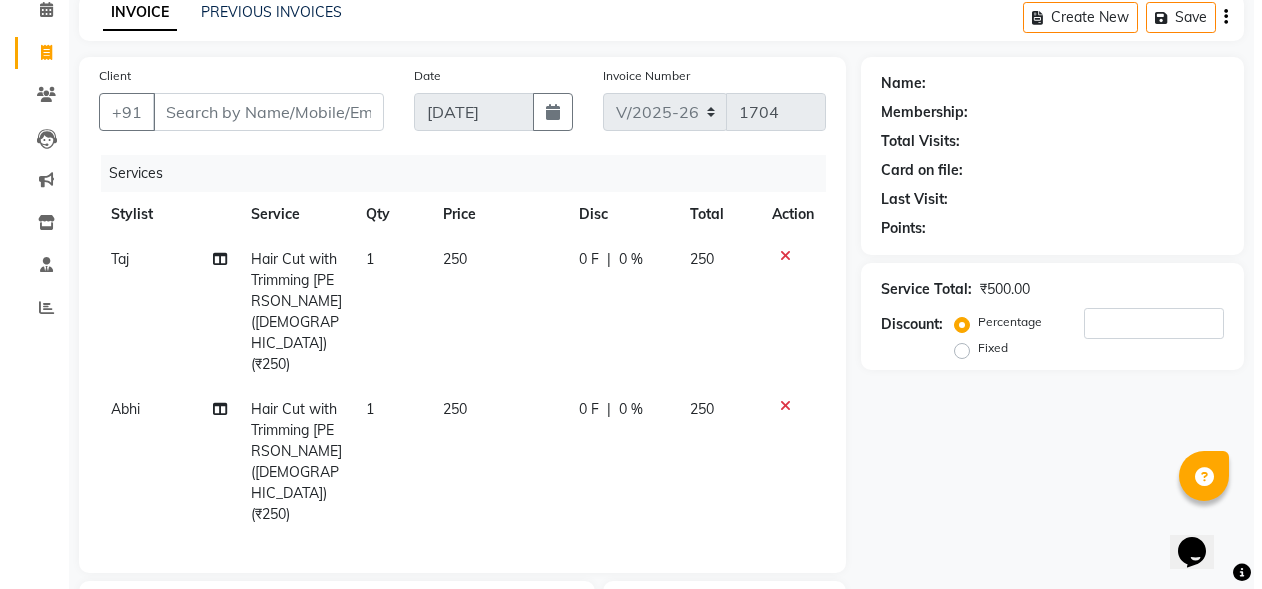 scroll, scrollTop: 0, scrollLeft: 0, axis: both 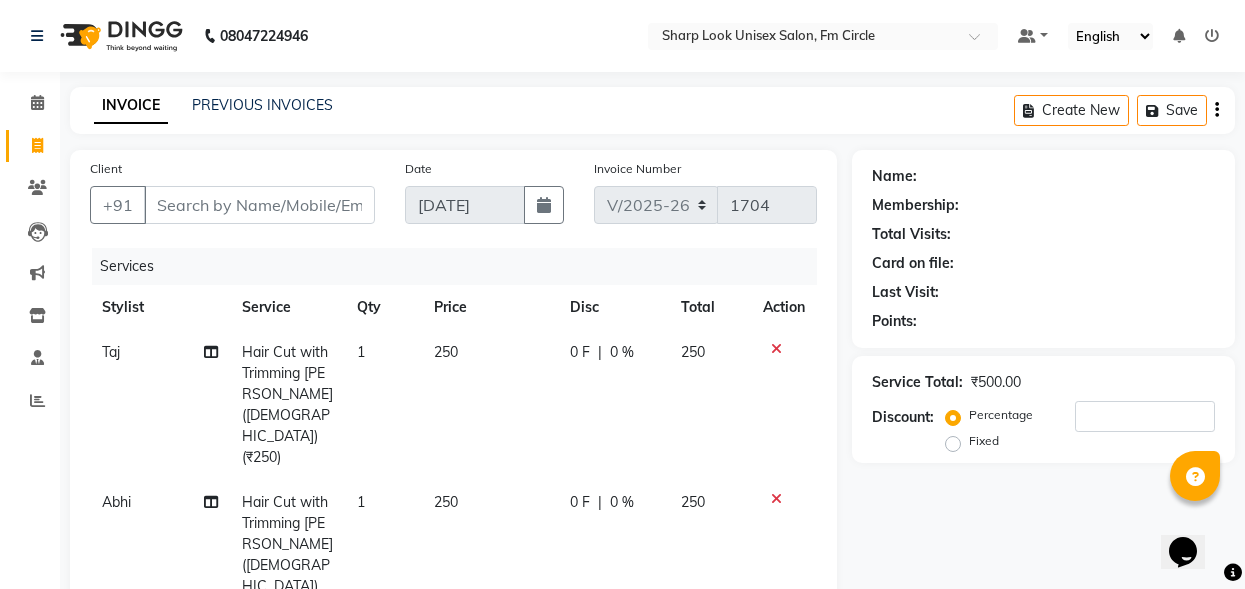 click on "0 F | 0 %" 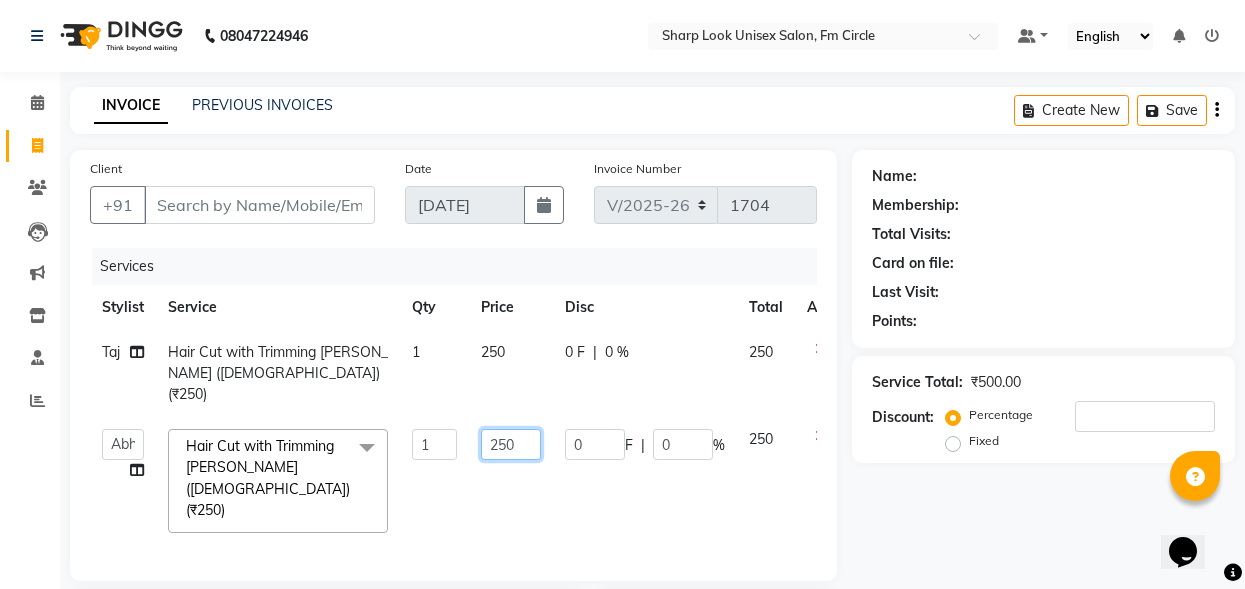 click on "250" 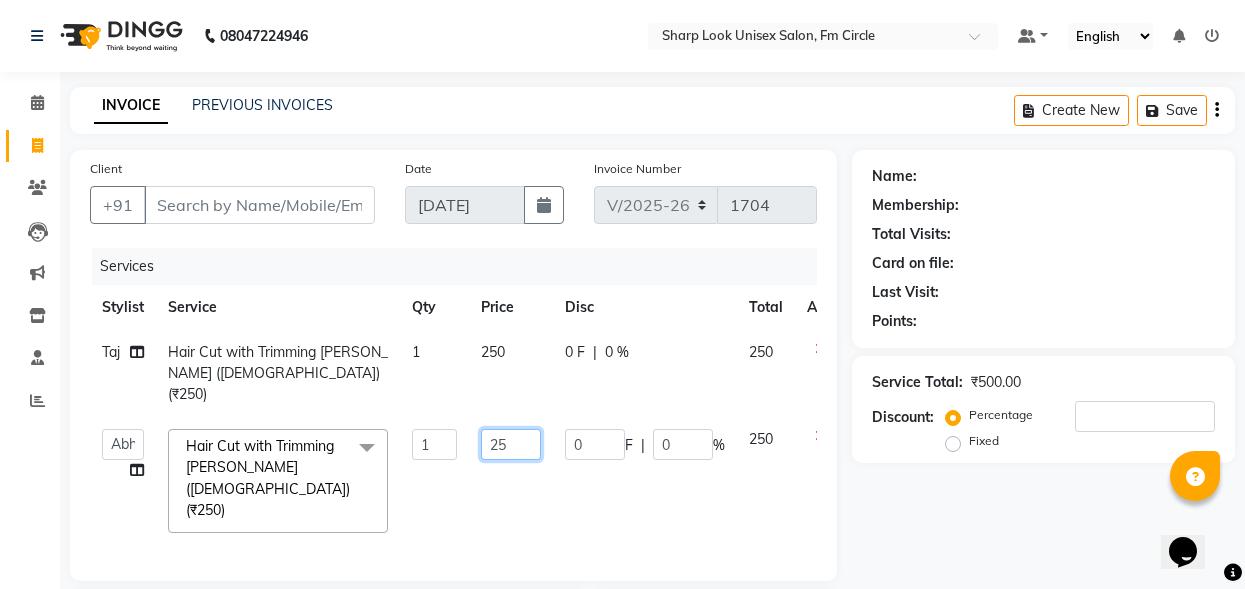 type on "2" 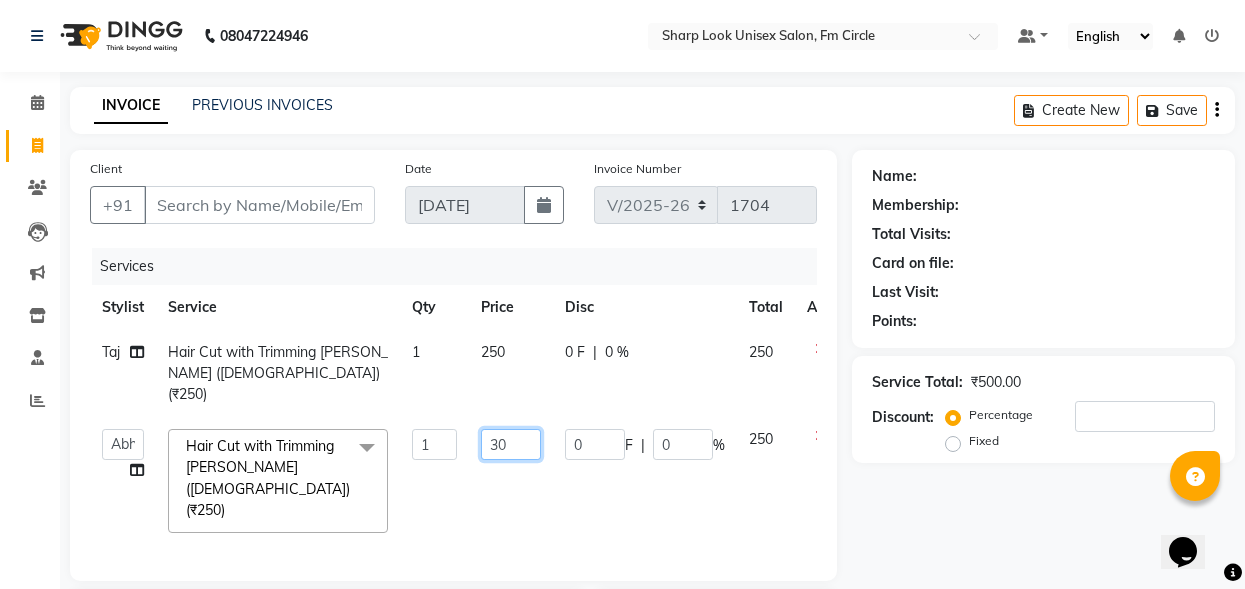 type on "300" 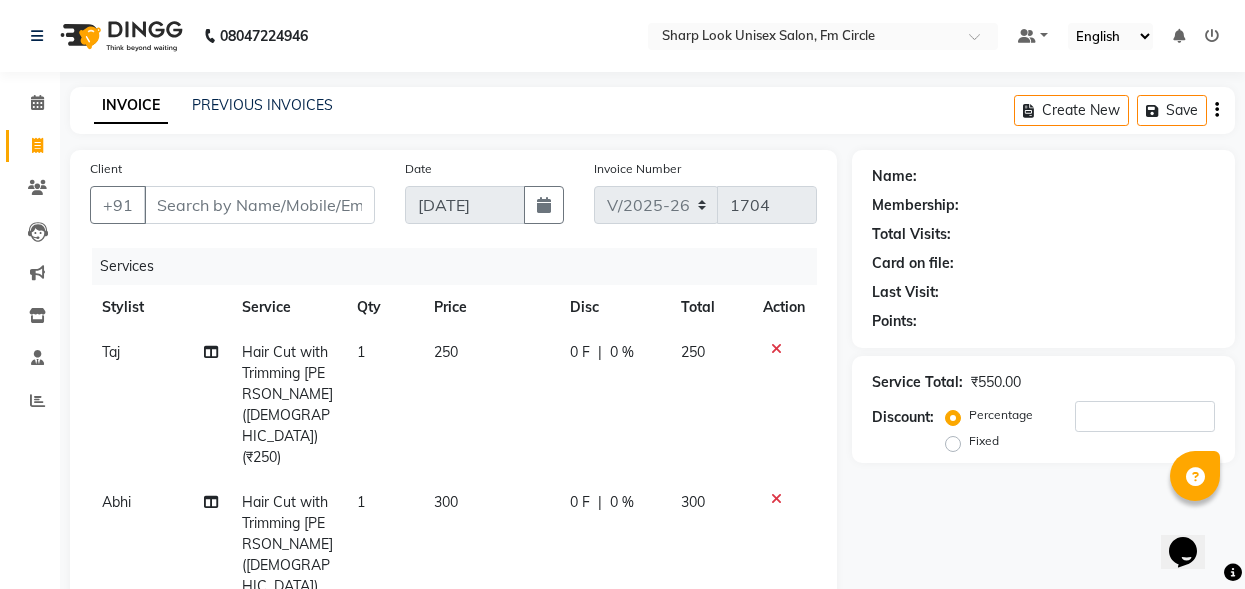 click 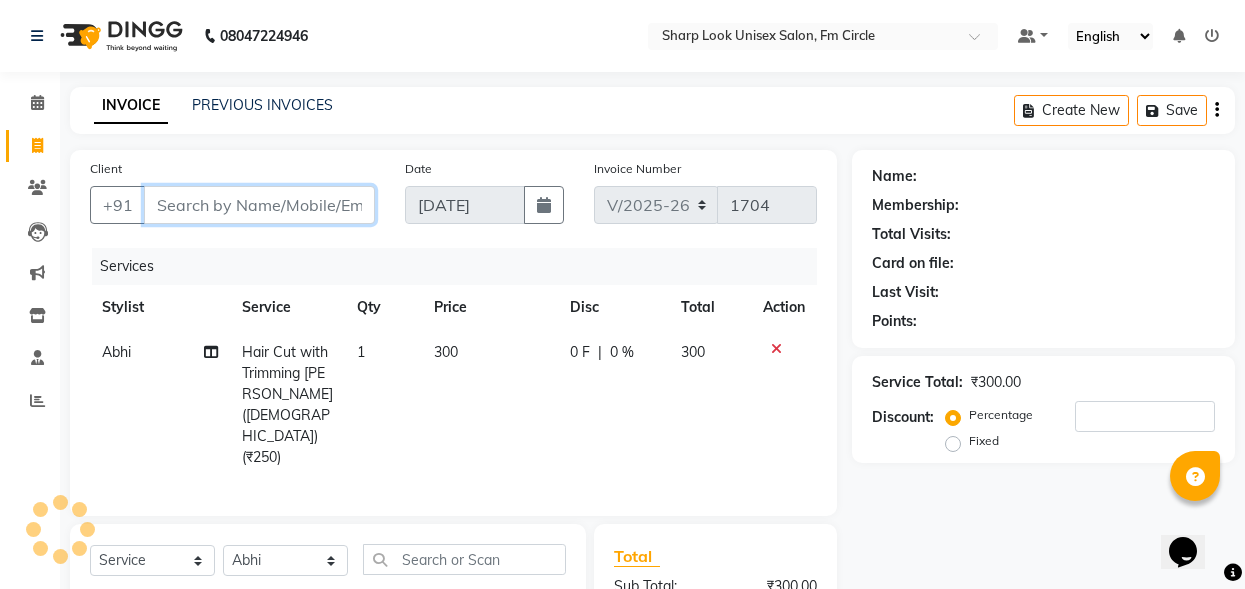click on "Client" at bounding box center (259, 205) 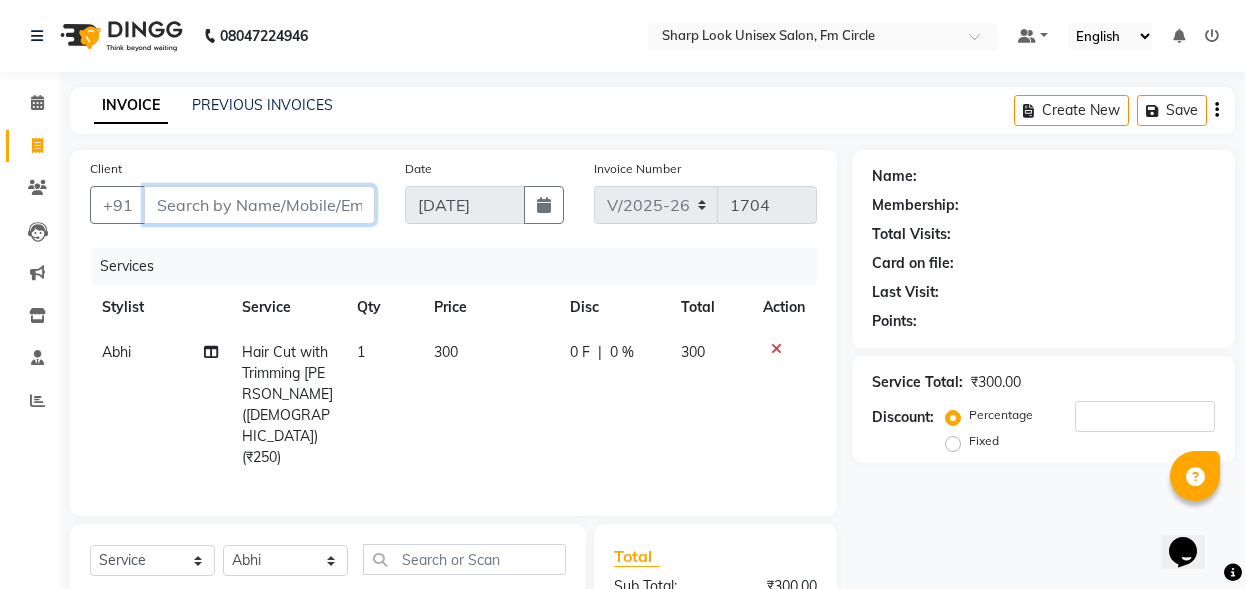 type on "7" 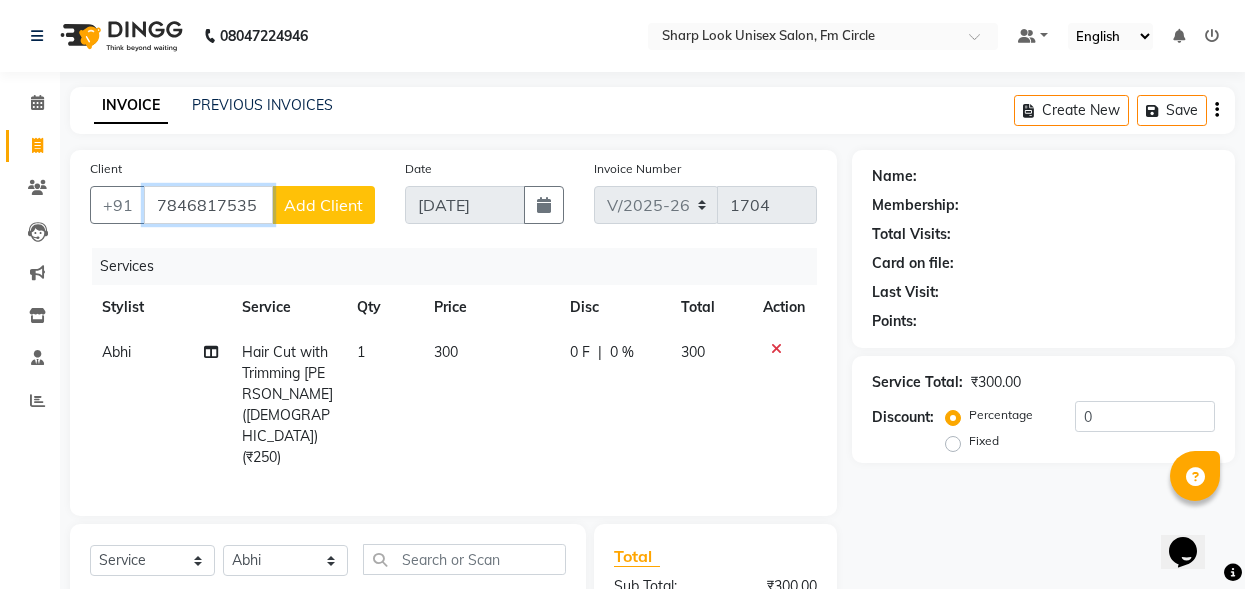 type on "7846817535" 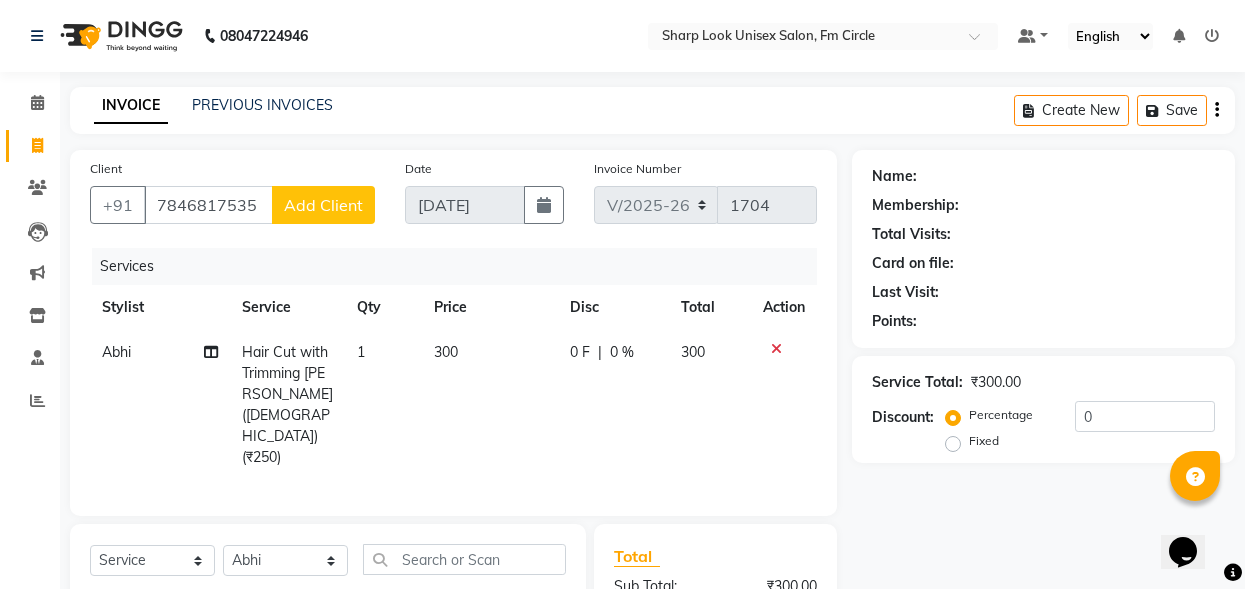click on "Add Client" 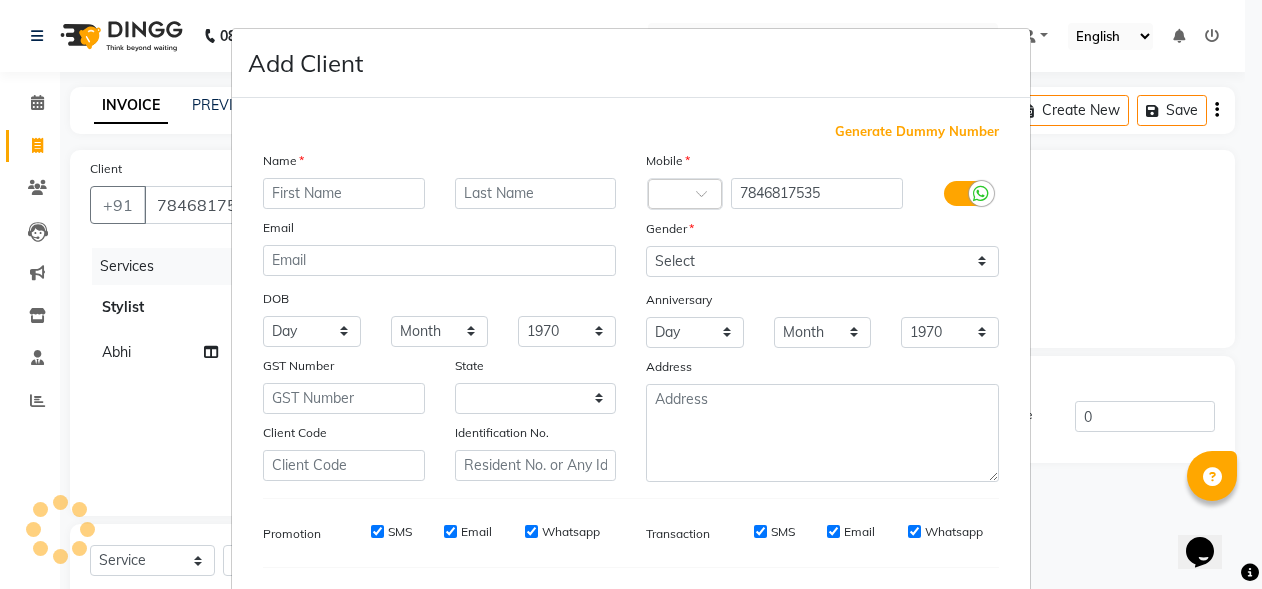 select on "29" 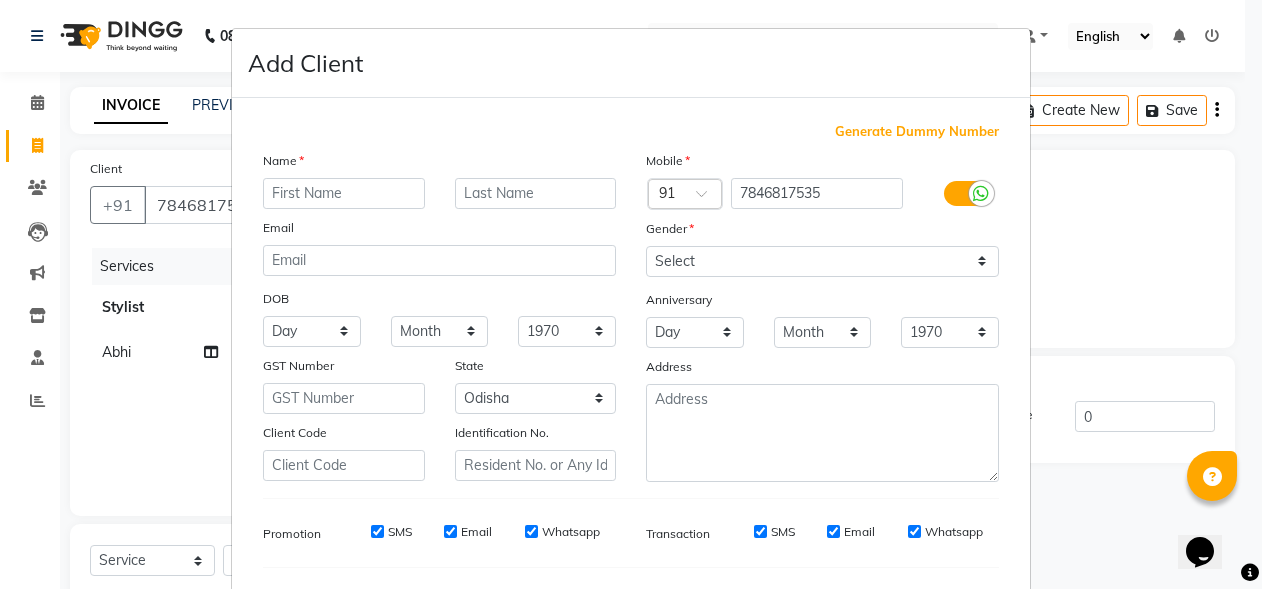click at bounding box center (344, 193) 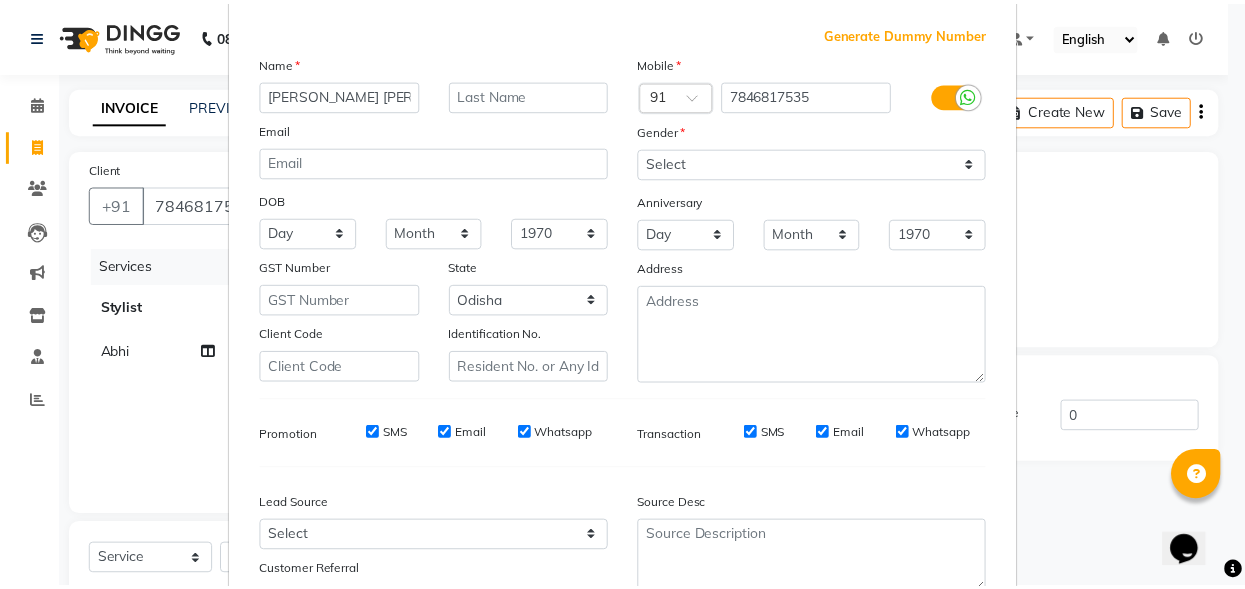 scroll, scrollTop: 200, scrollLeft: 0, axis: vertical 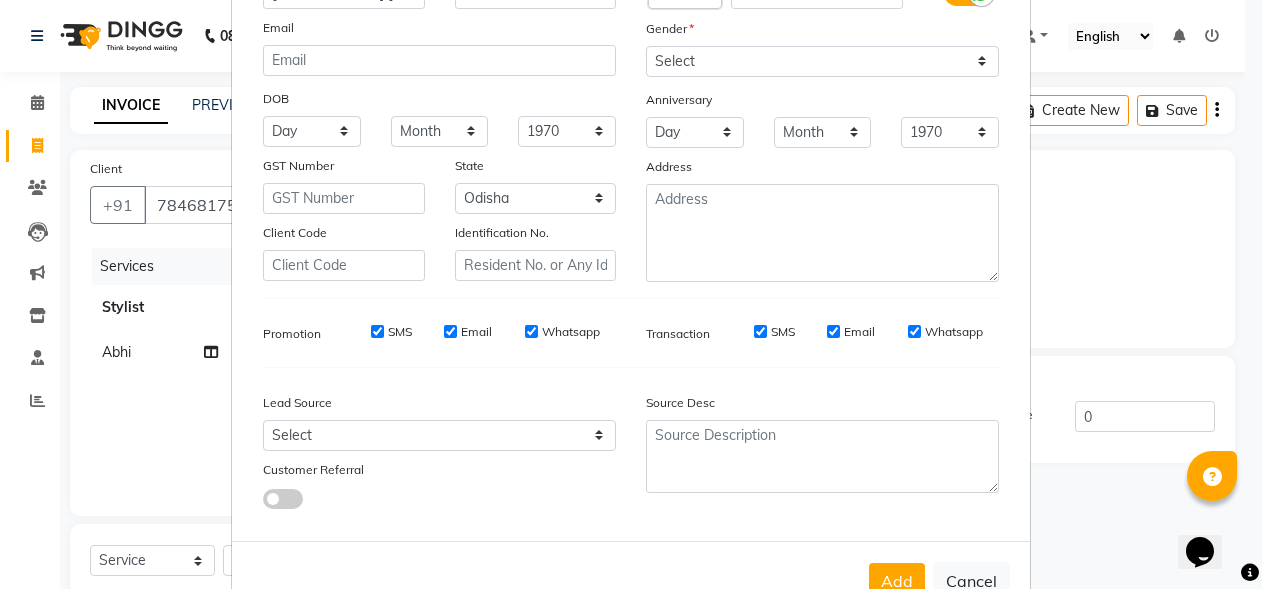 type on "[PERSON_NAME] [PERSON_NAME]" 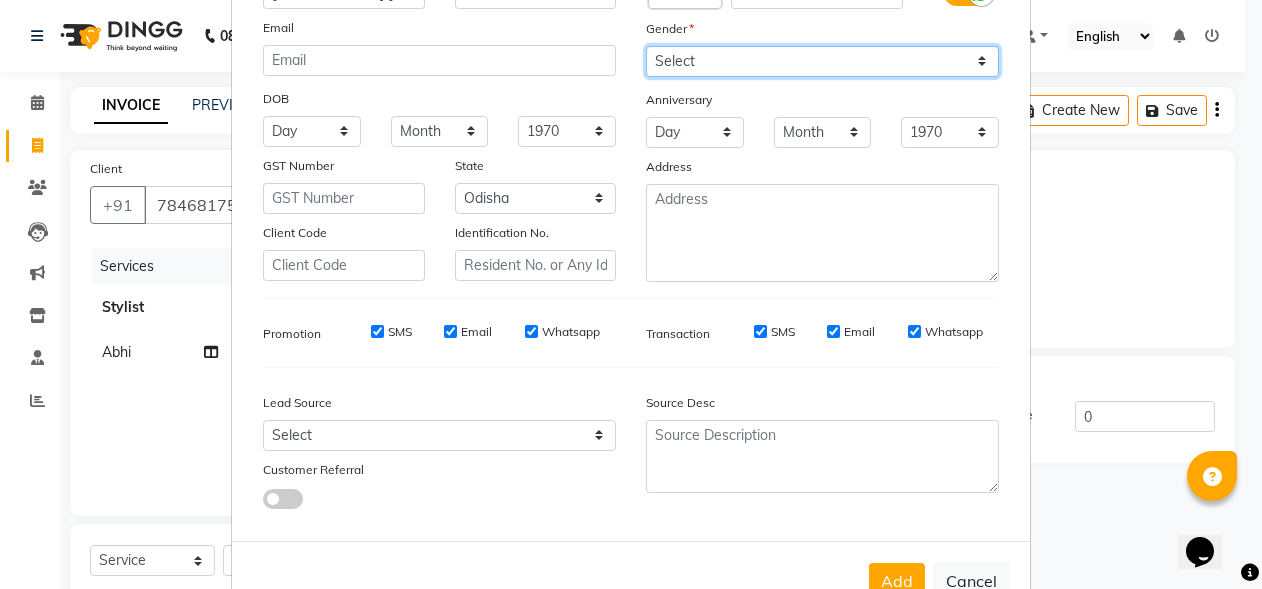 click on "Select [DEMOGRAPHIC_DATA] [DEMOGRAPHIC_DATA] Other Prefer Not To Say" at bounding box center [822, 61] 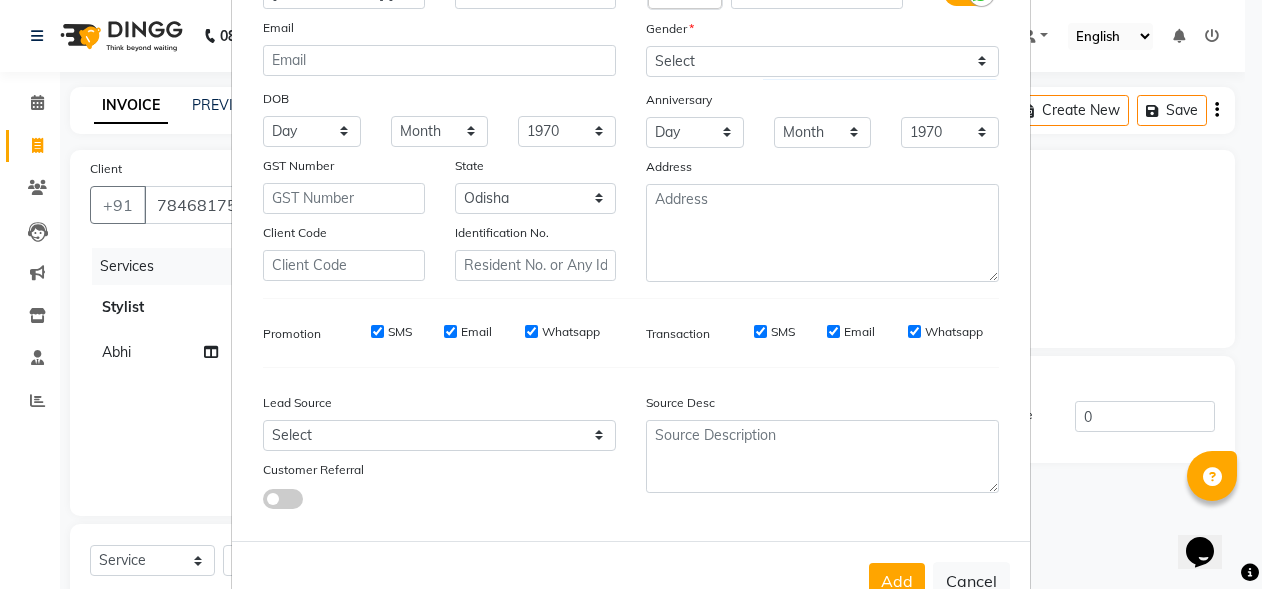 click on "Add" at bounding box center [897, 581] 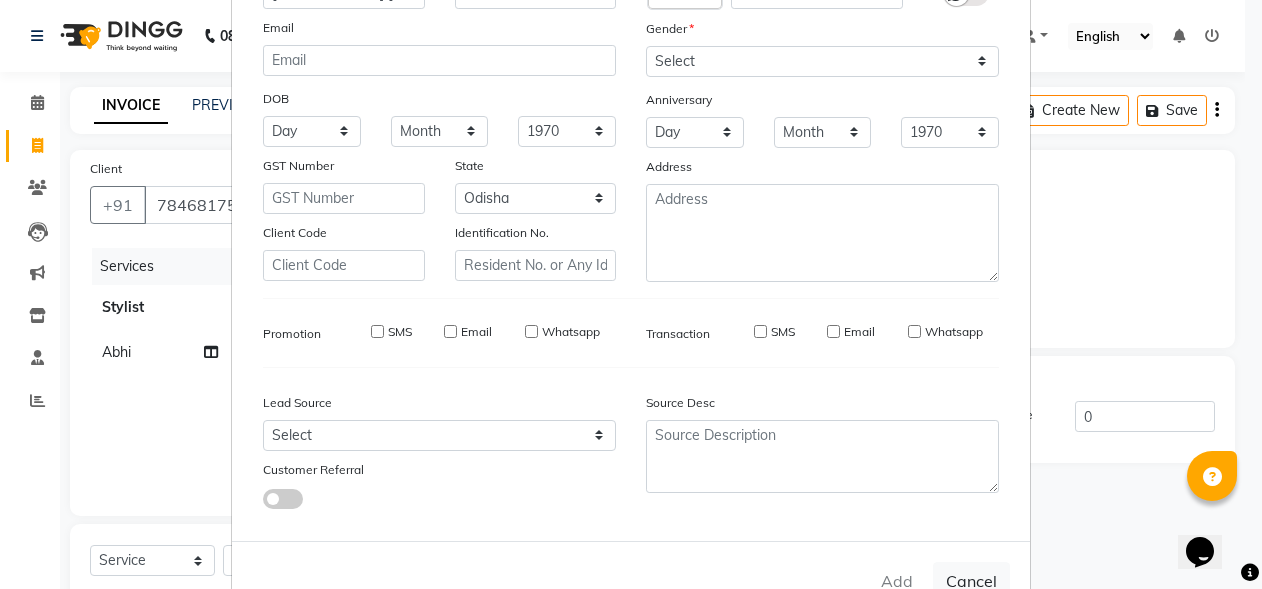 type 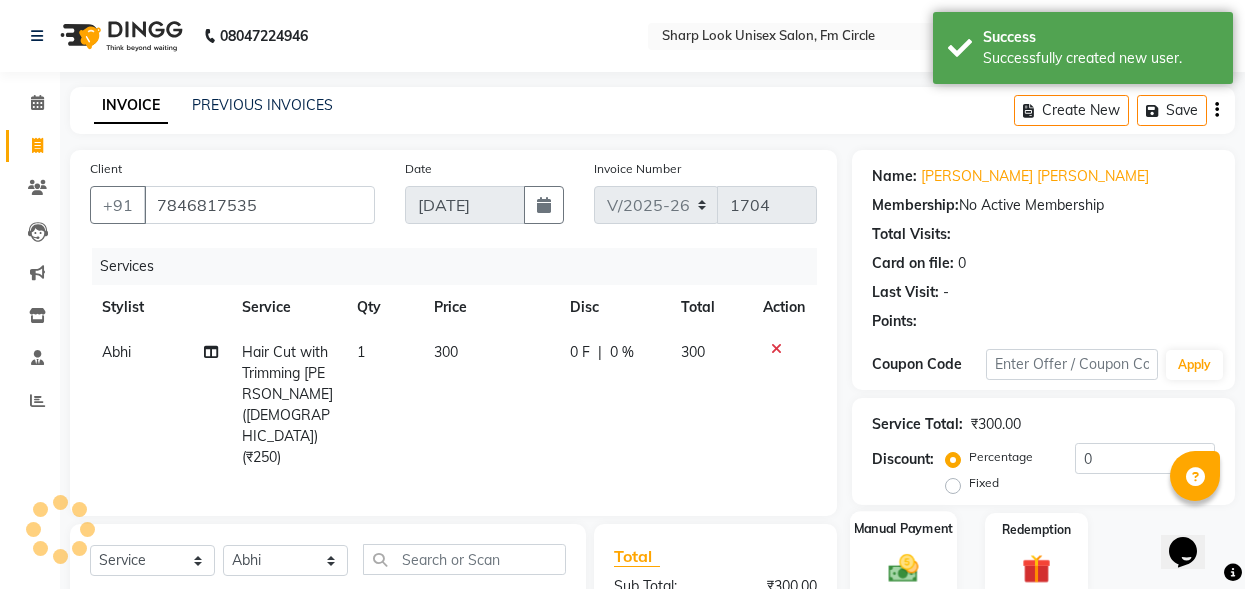 click 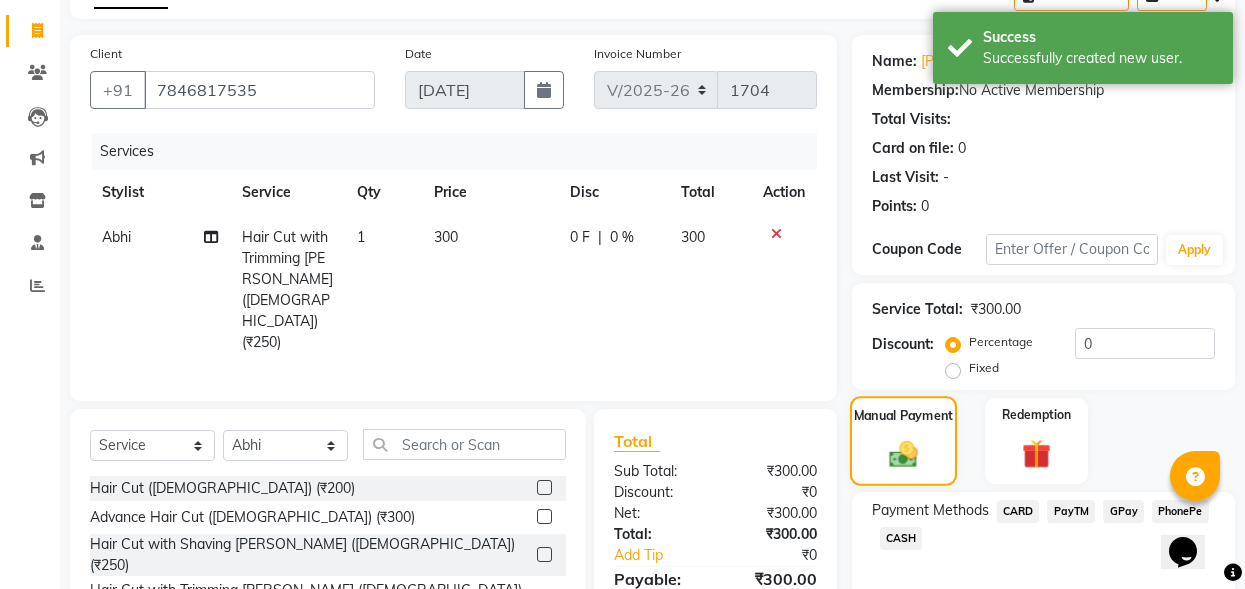 scroll, scrollTop: 200, scrollLeft: 0, axis: vertical 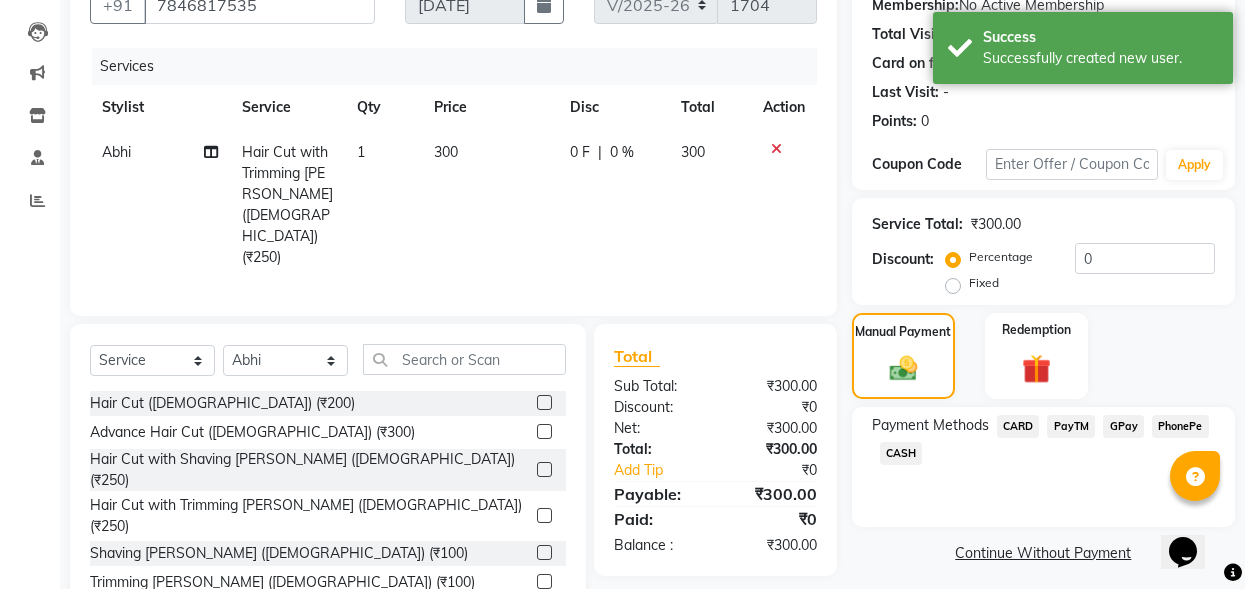 click on "PayTM" 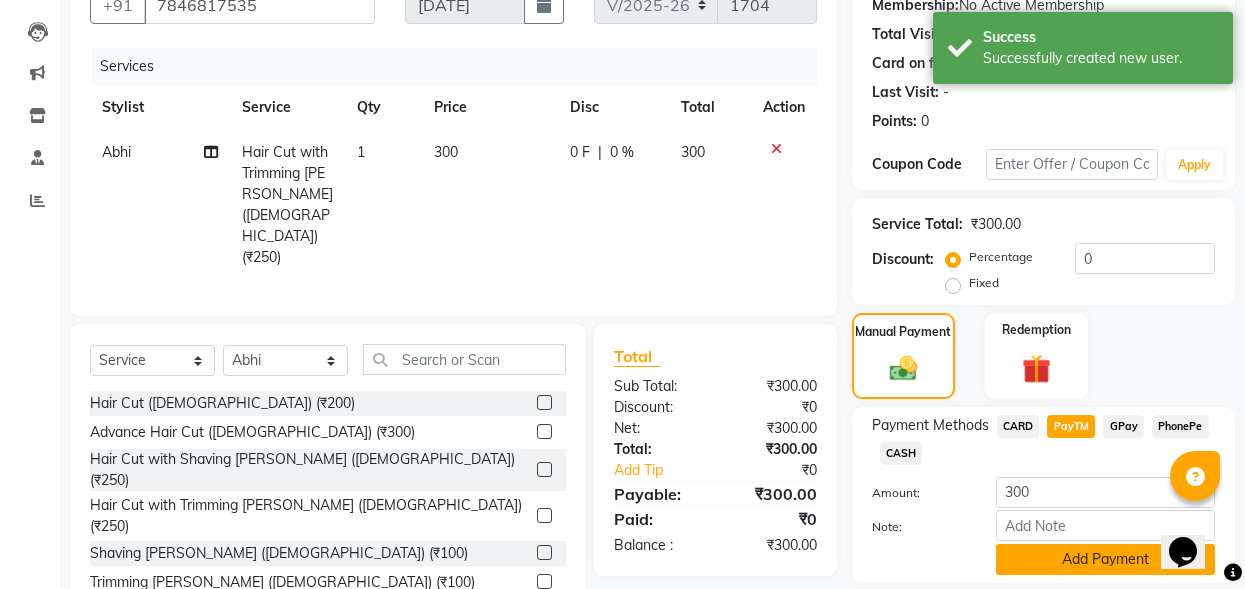 click on "Add Payment" 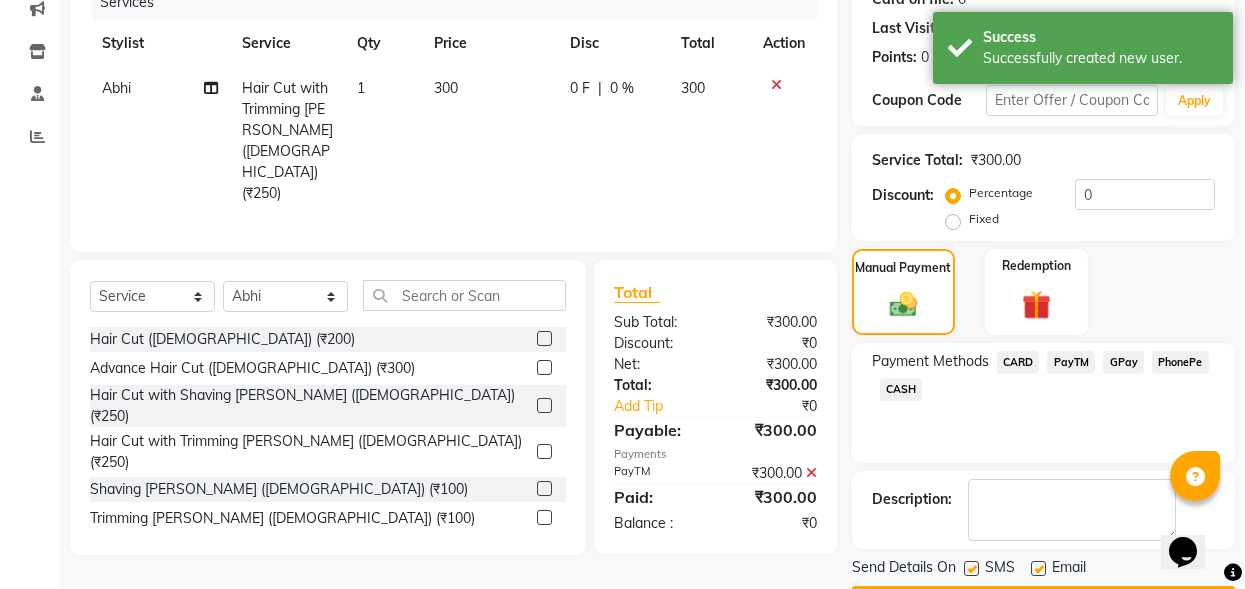 scroll, scrollTop: 322, scrollLeft: 0, axis: vertical 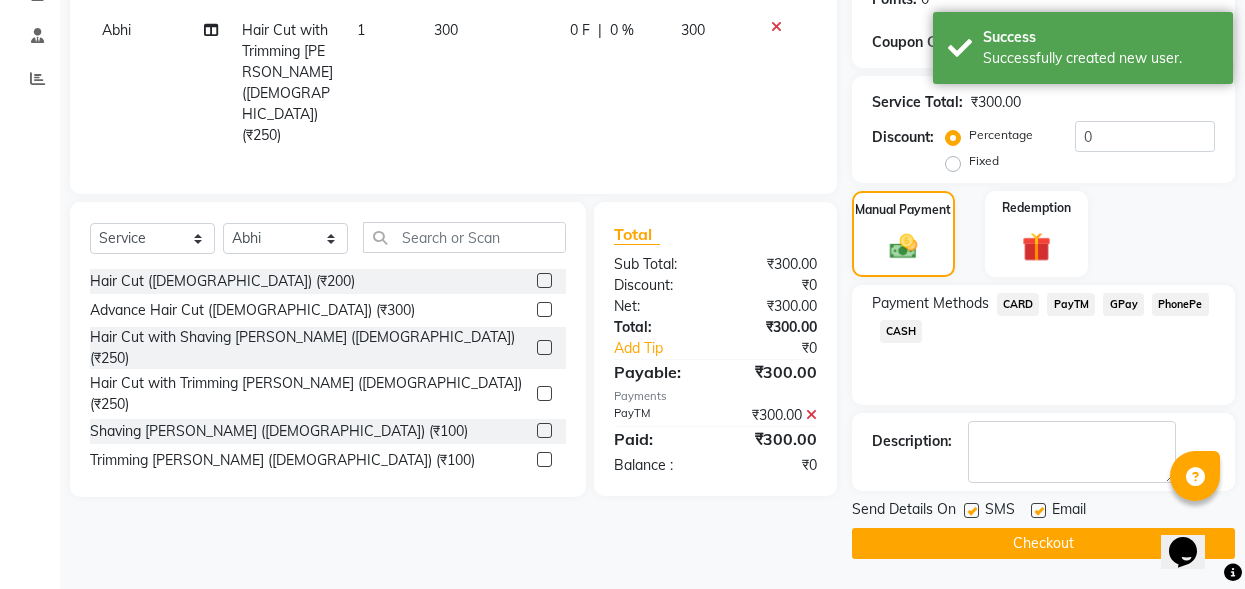 click 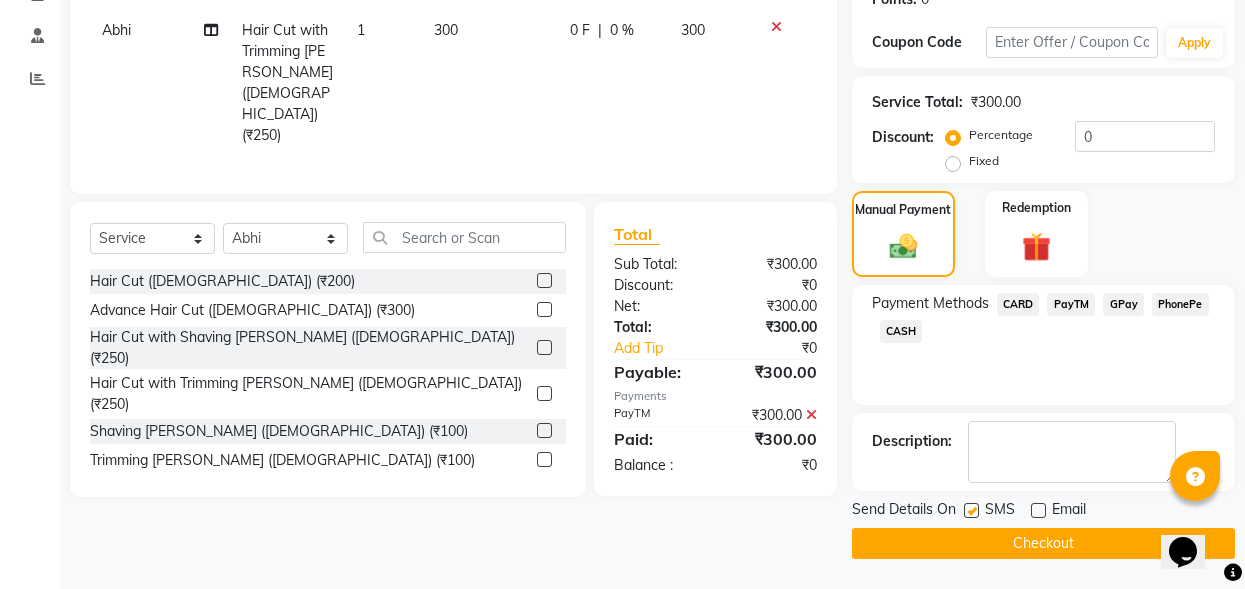 click on "Checkout" 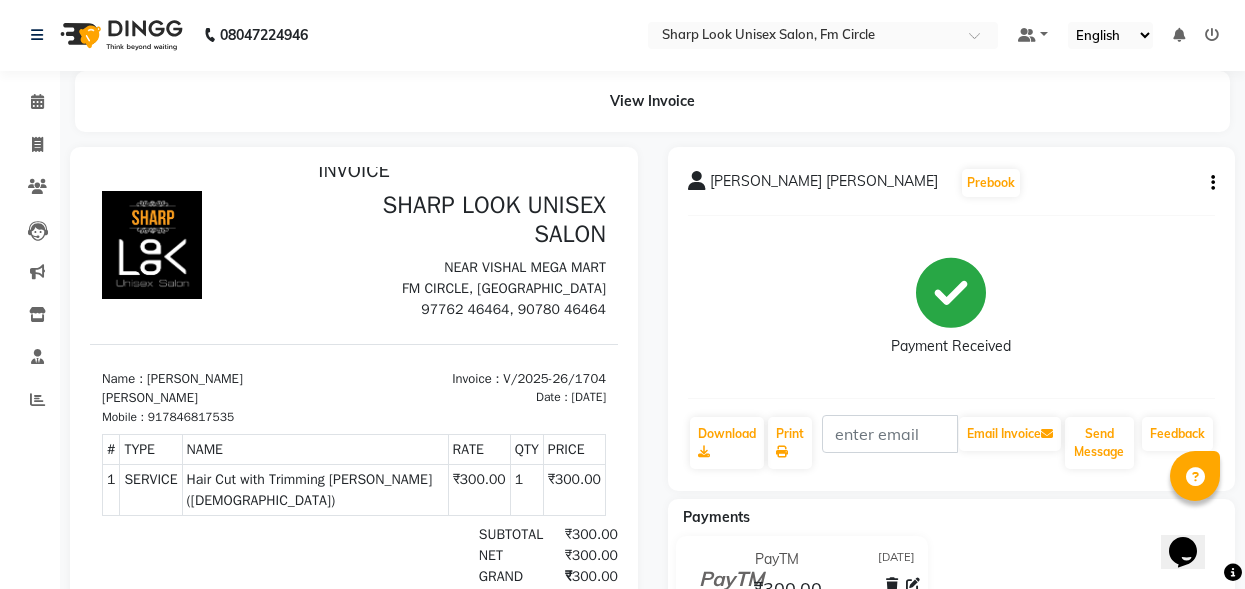 scroll, scrollTop: 0, scrollLeft: 0, axis: both 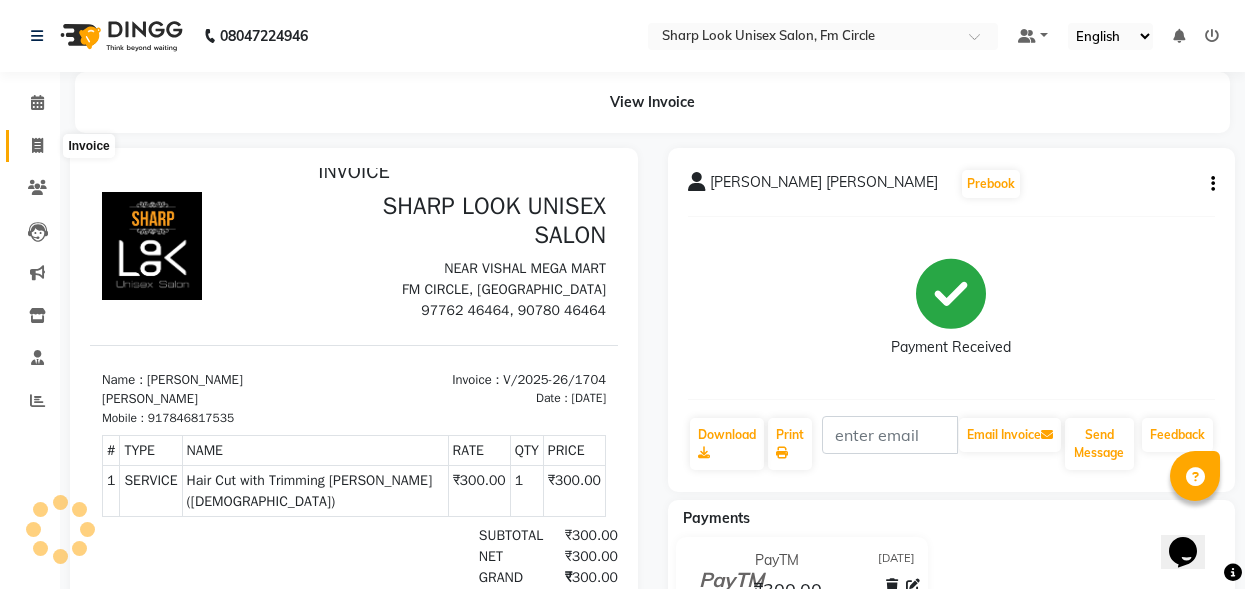 click 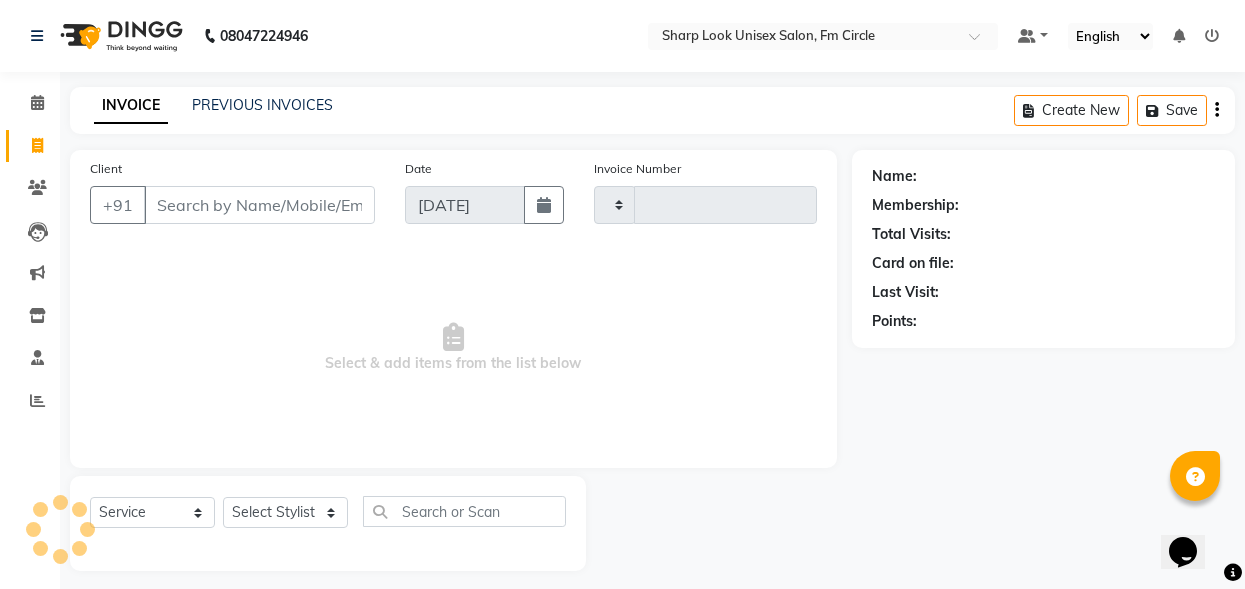 scroll, scrollTop: 12, scrollLeft: 0, axis: vertical 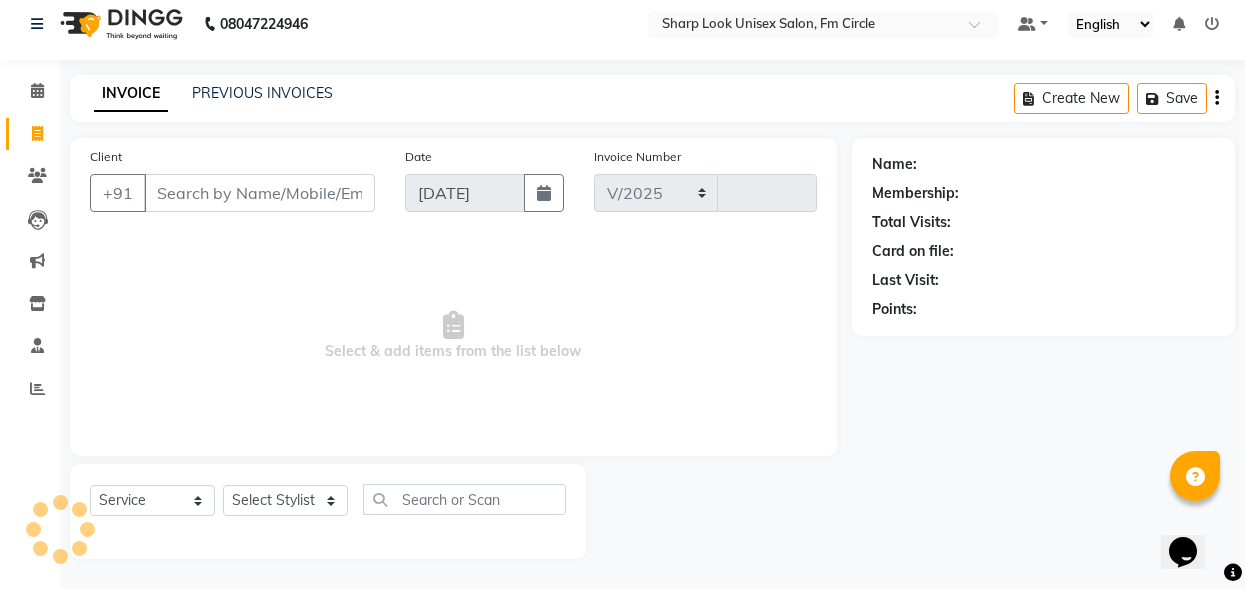 select on "804" 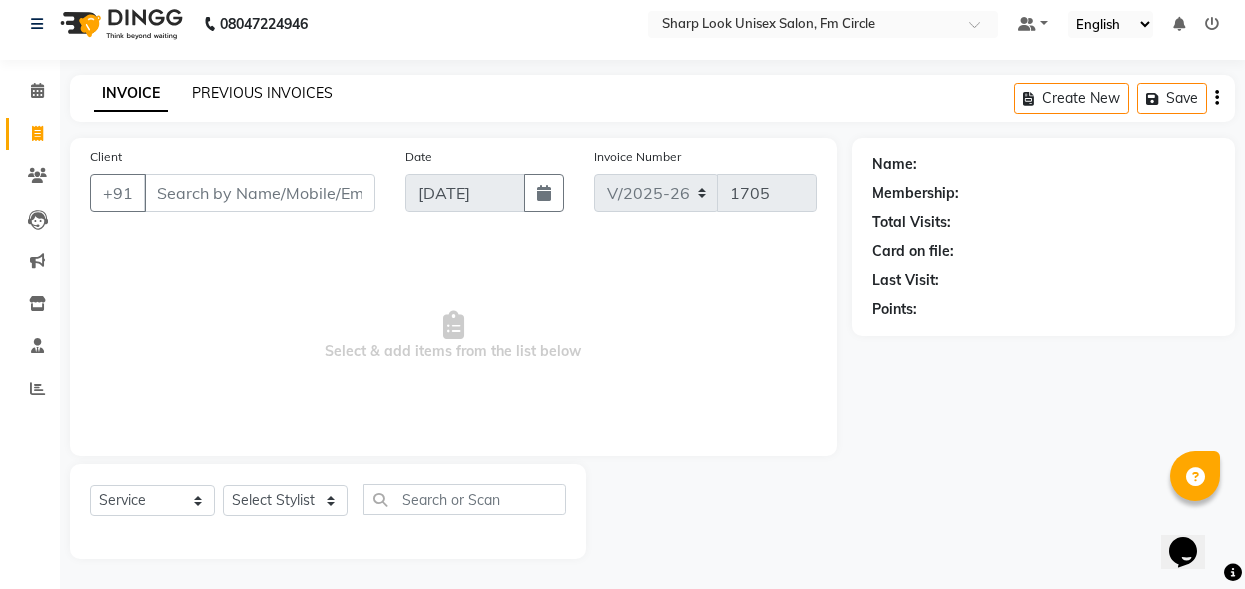 click on "PREVIOUS INVOICES" 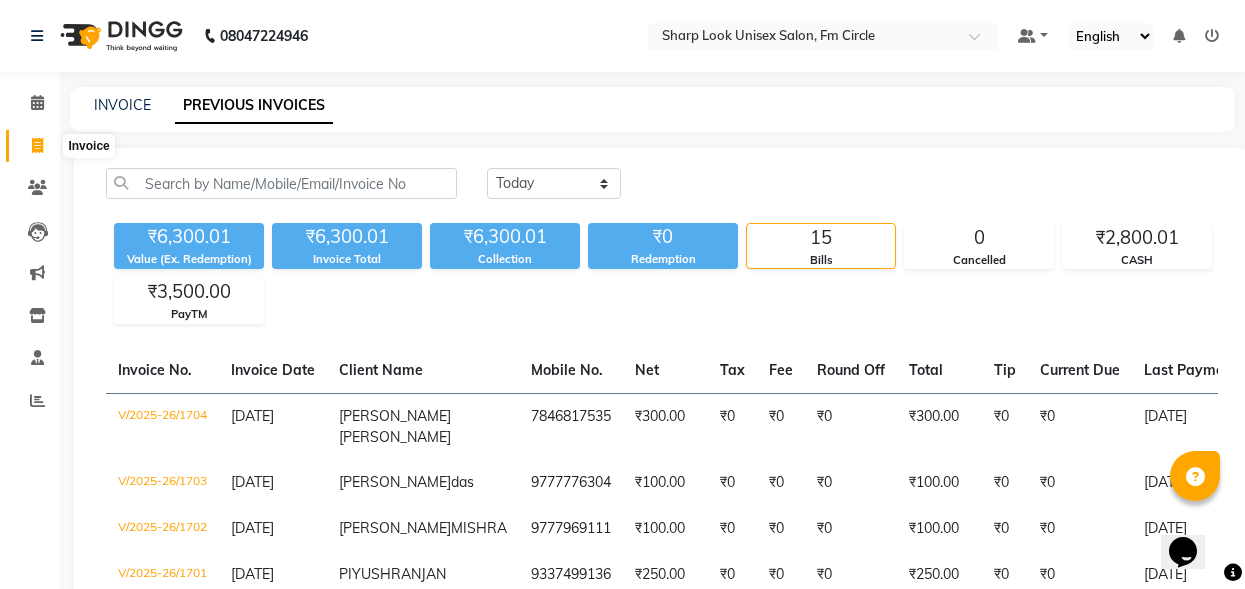 click 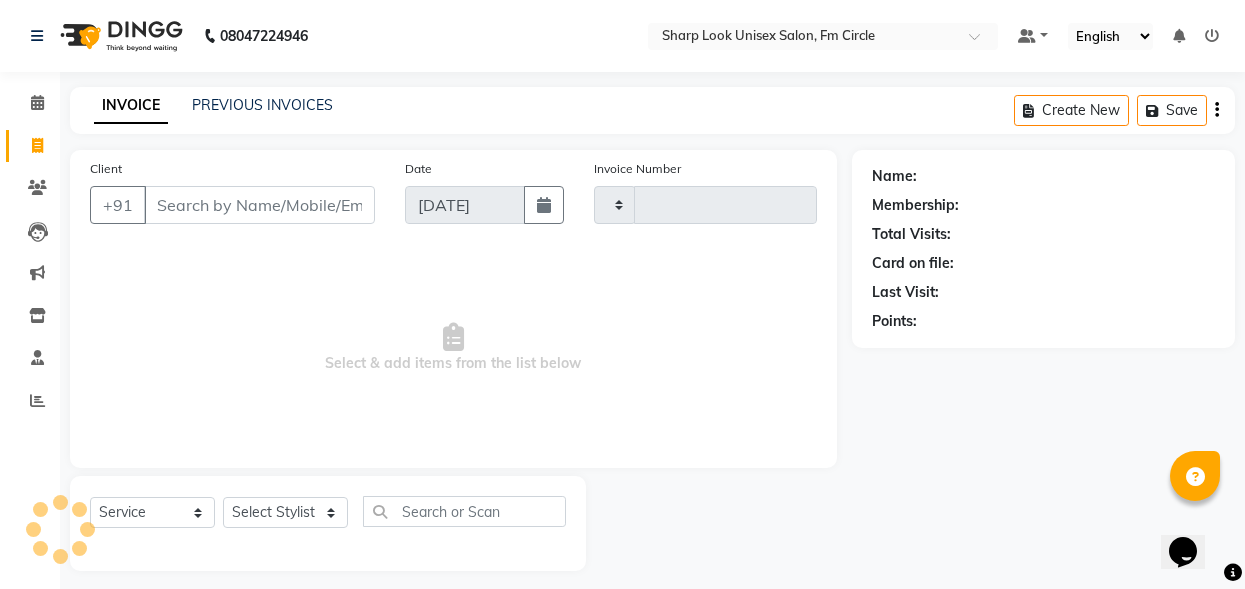 scroll, scrollTop: 12, scrollLeft: 0, axis: vertical 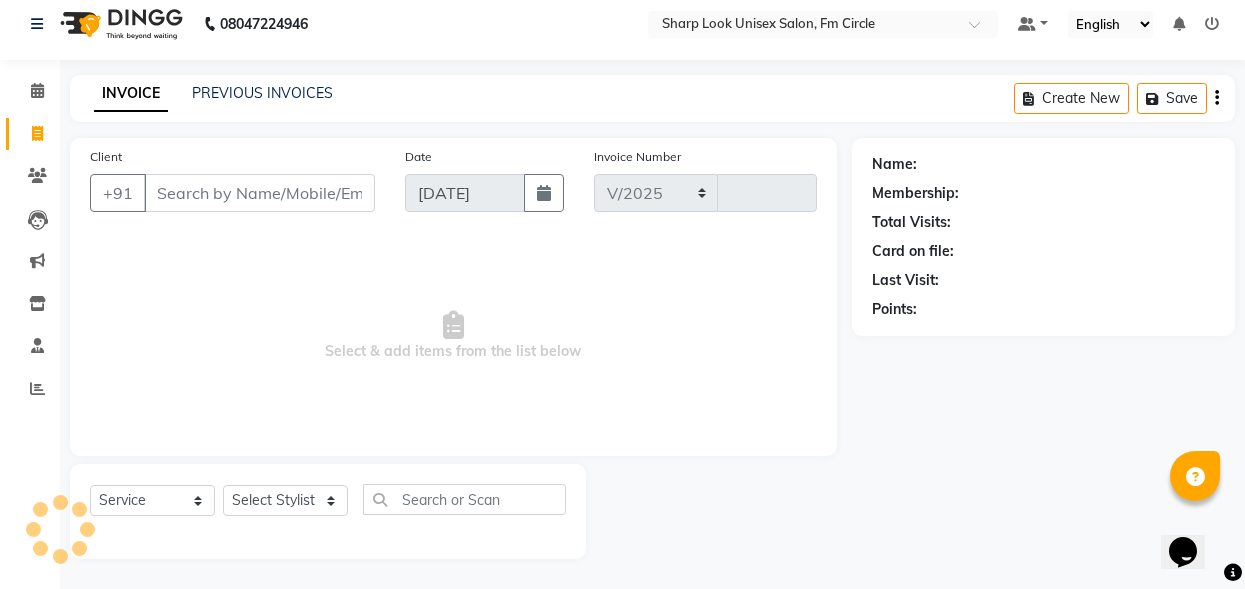select on "804" 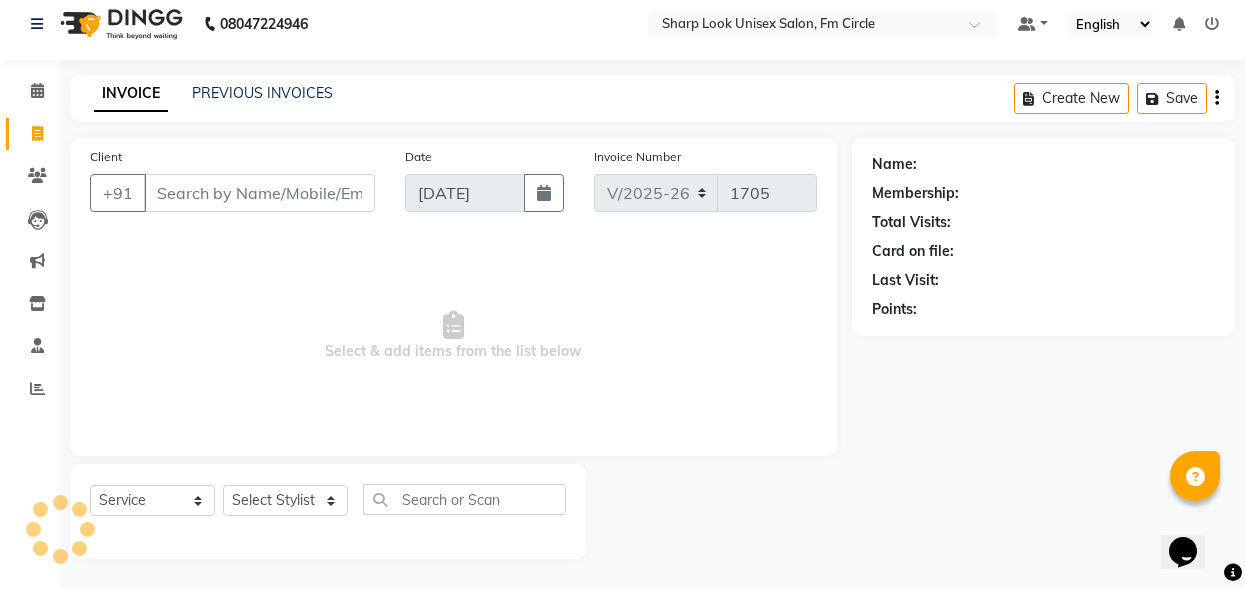 click on "Client" at bounding box center (259, 193) 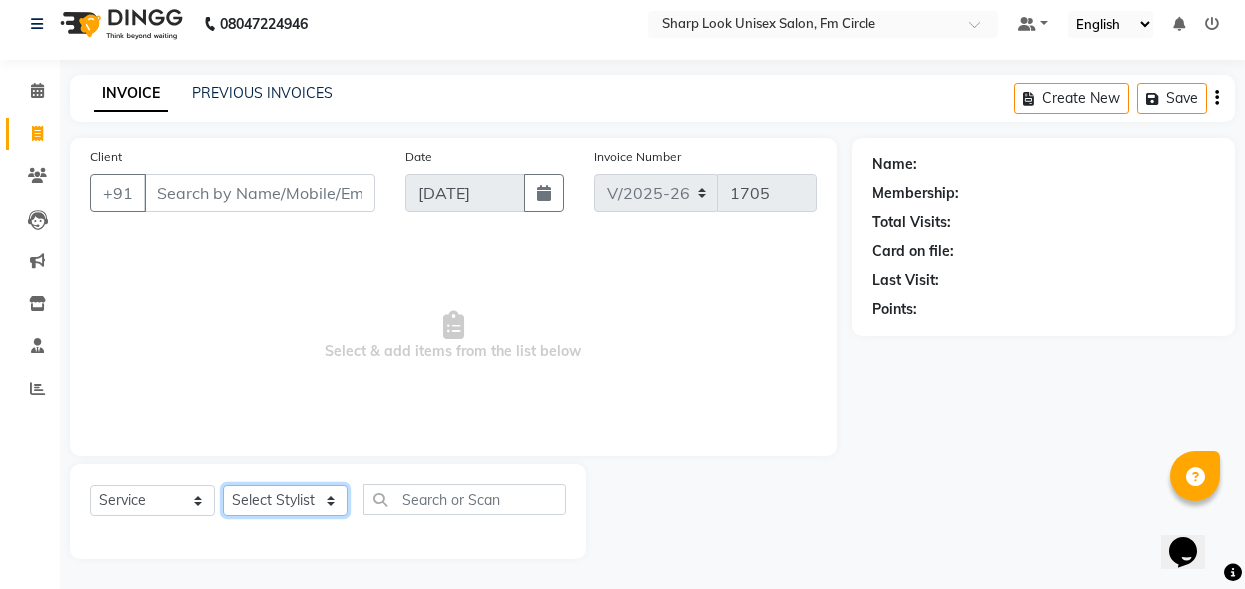 click on "Select Stylist Abhi Admin Babu [PERSON_NAME]  [PERSON_NAME] [PERSON_NAME]" 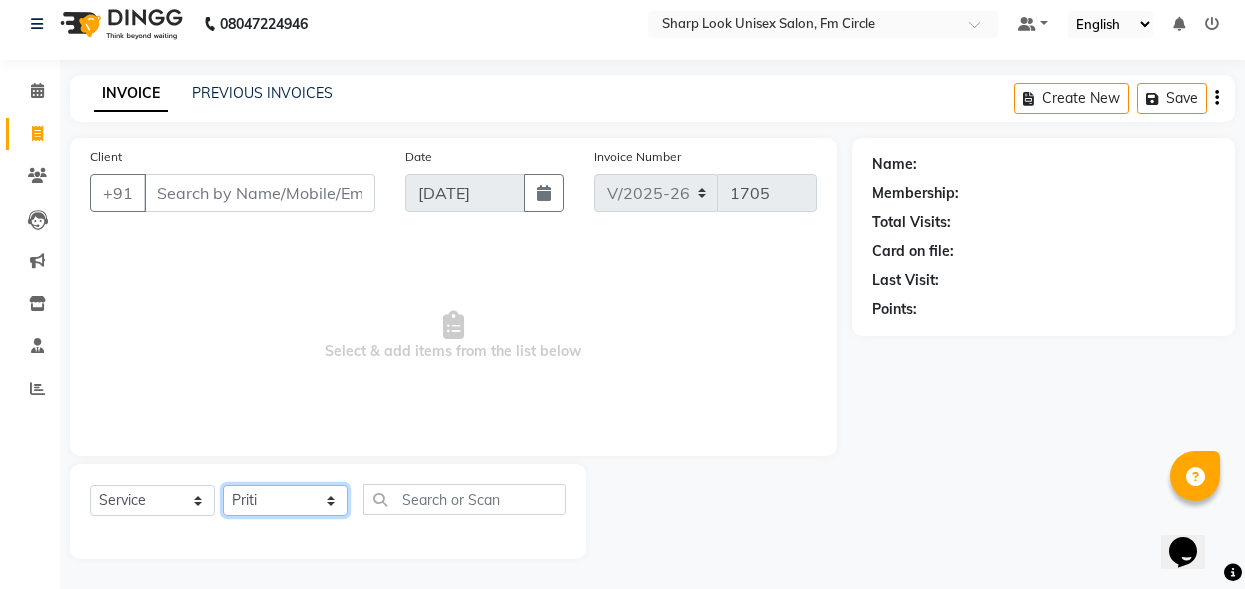 click on "Select Stylist Abhi Admin Babu [PERSON_NAME]  [PERSON_NAME] [PERSON_NAME]" 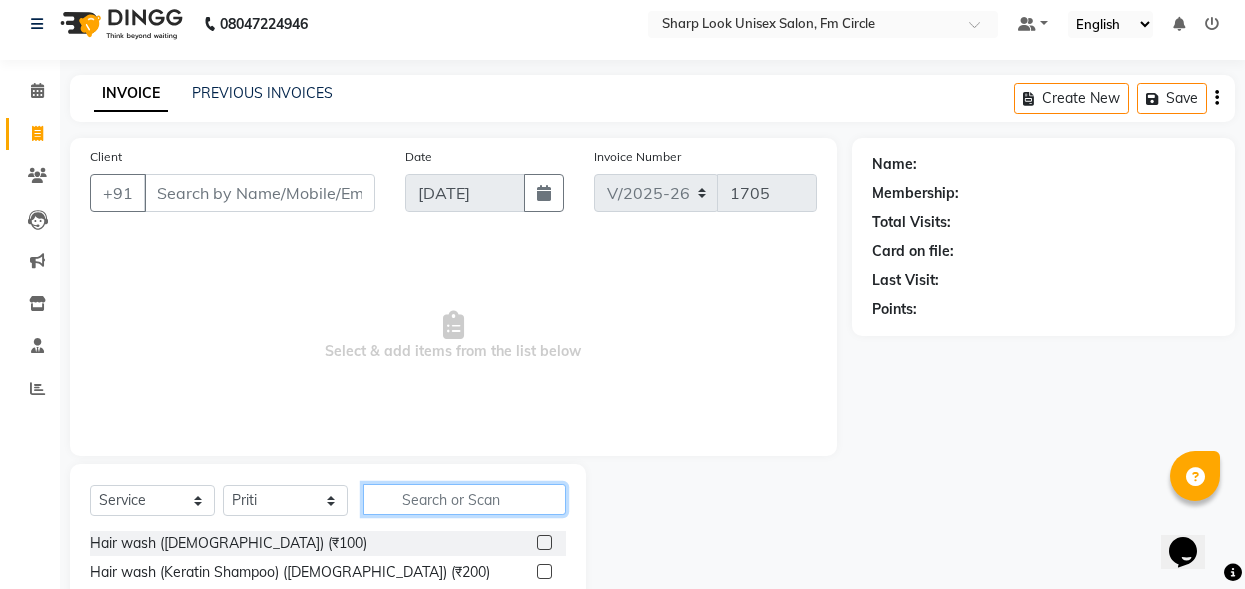click 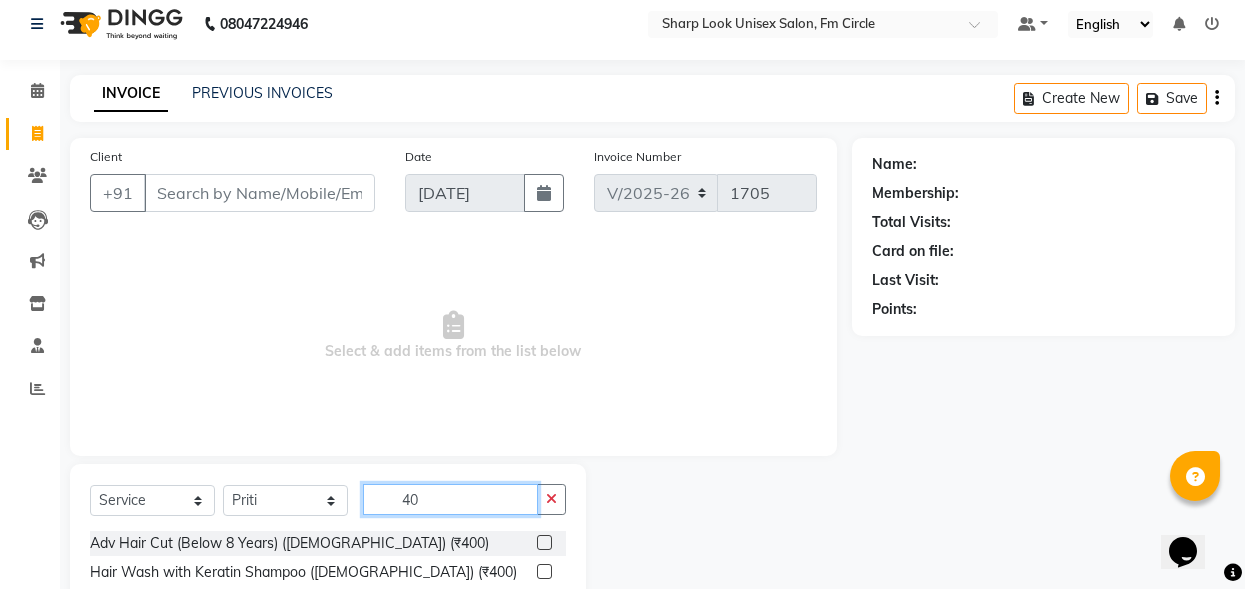 scroll, scrollTop: 212, scrollLeft: 0, axis: vertical 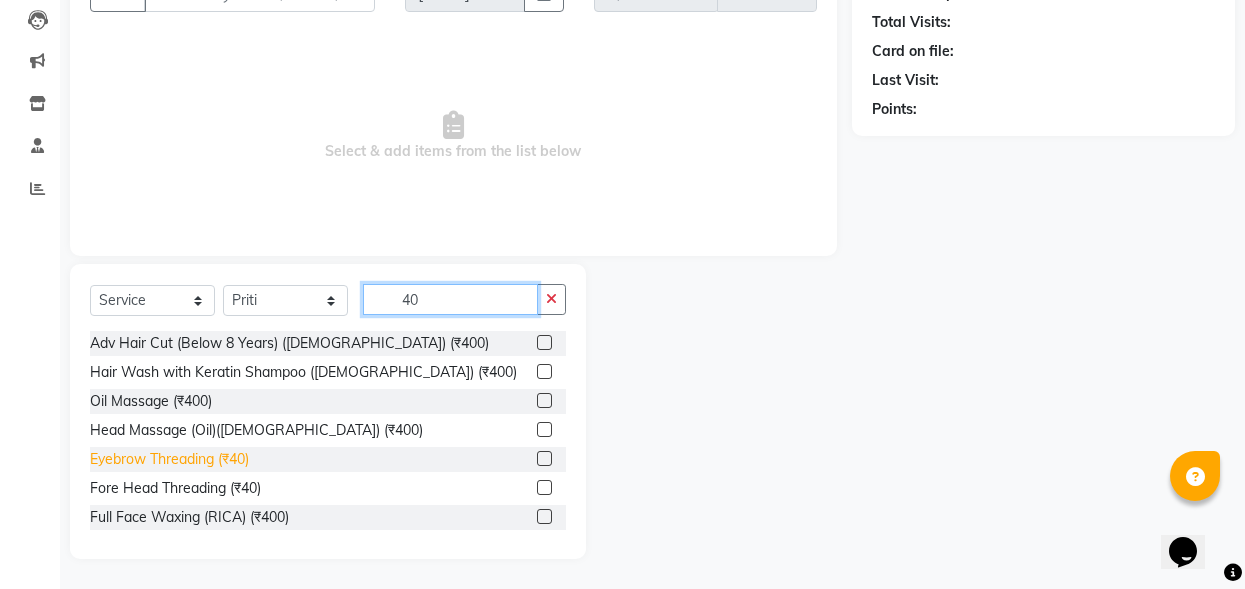 type on "40" 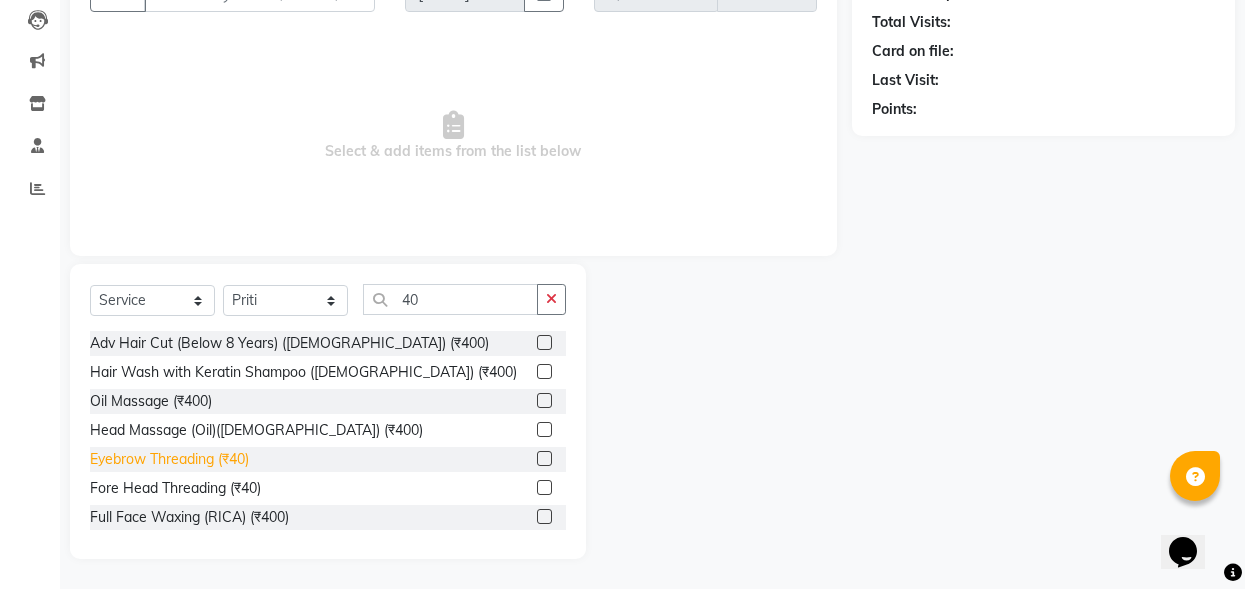 click on "Eyebrow Threading (₹40)" 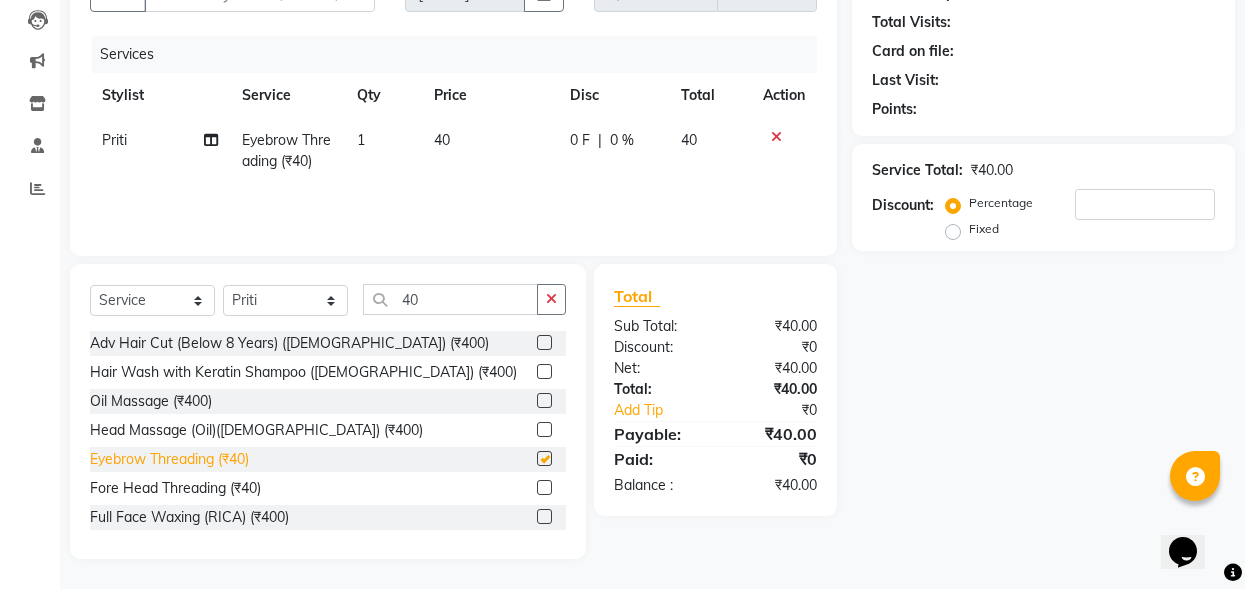 checkbox on "false" 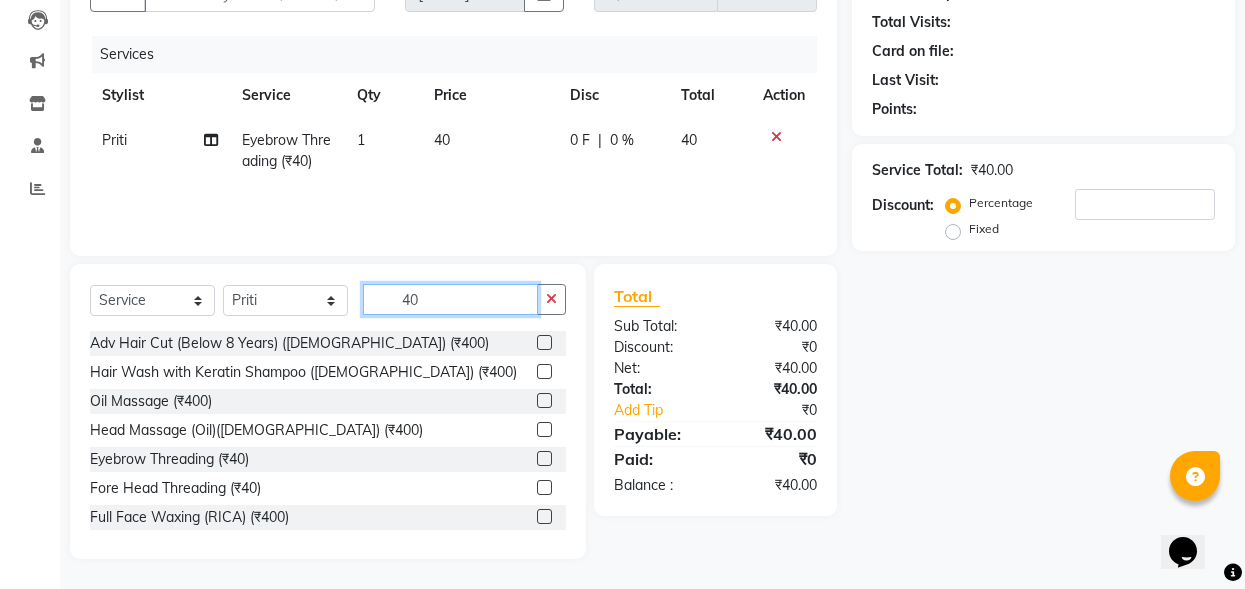 click on "40" 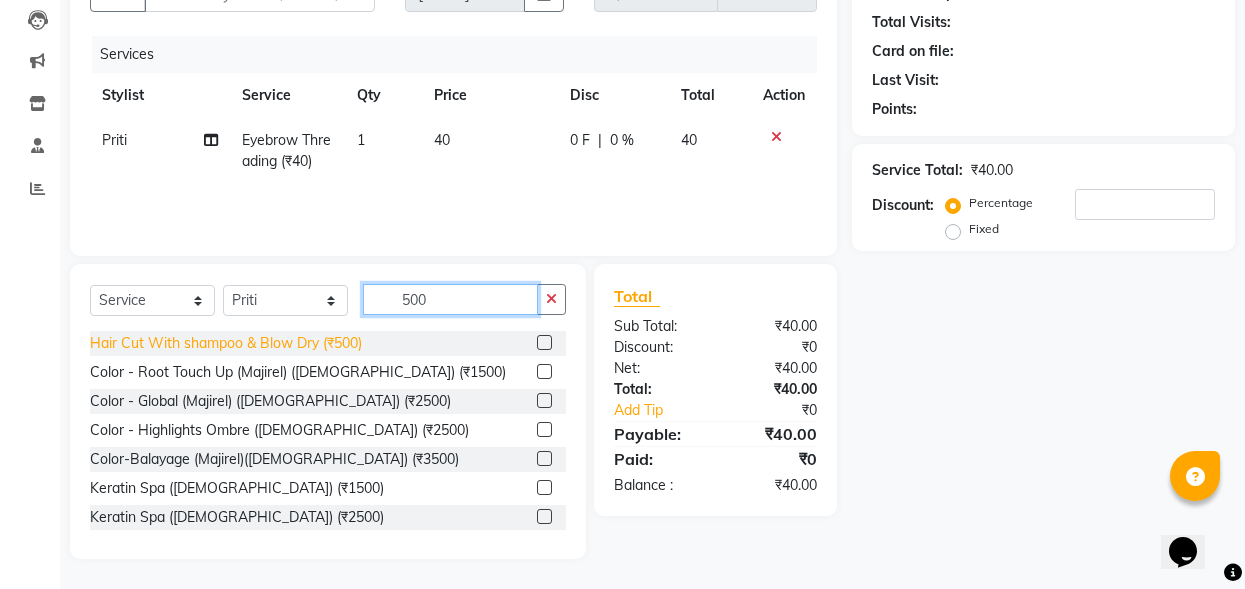 type on "500" 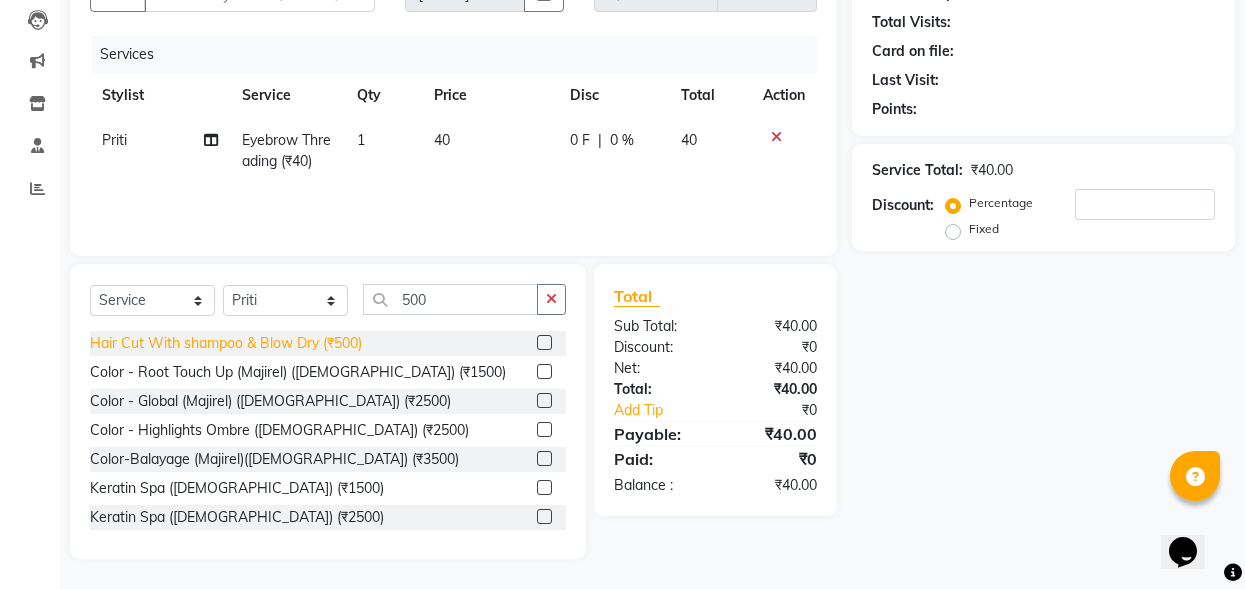 click on "Hair Cut With shampoo & Blow Dry (₹500)" 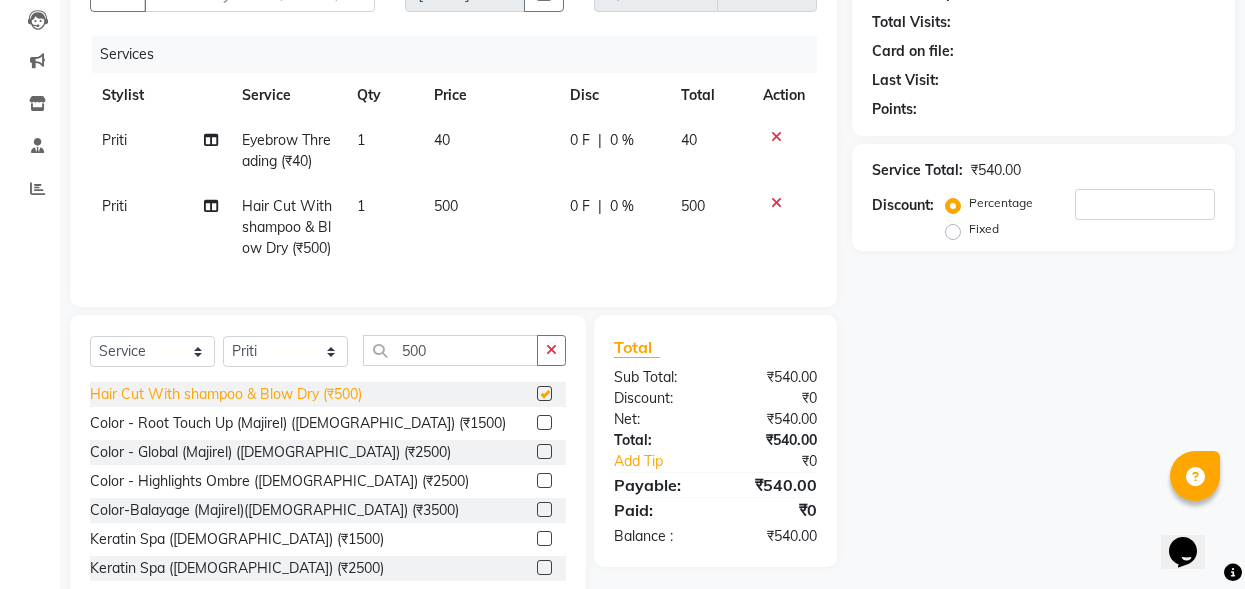 checkbox on "false" 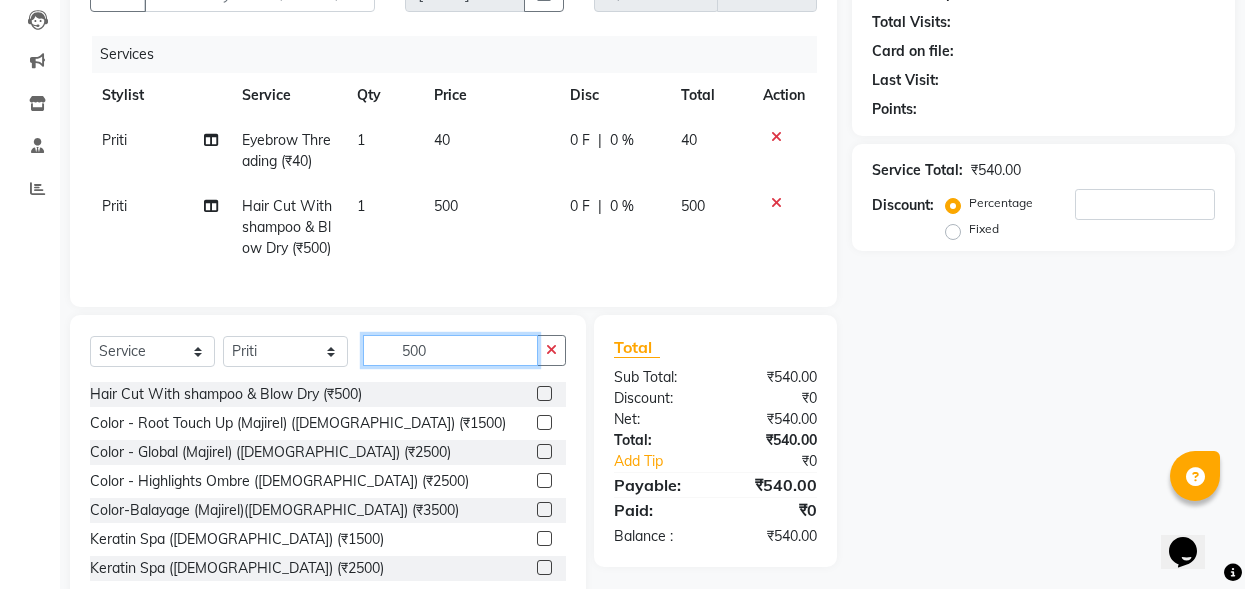 click on "500" 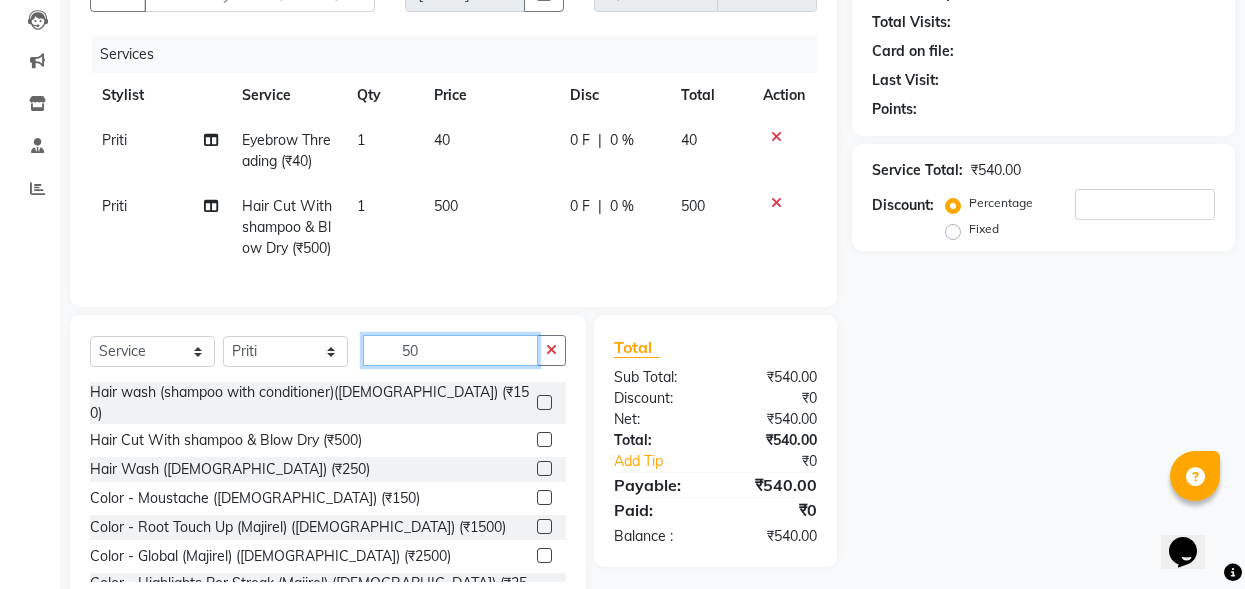 type on "5" 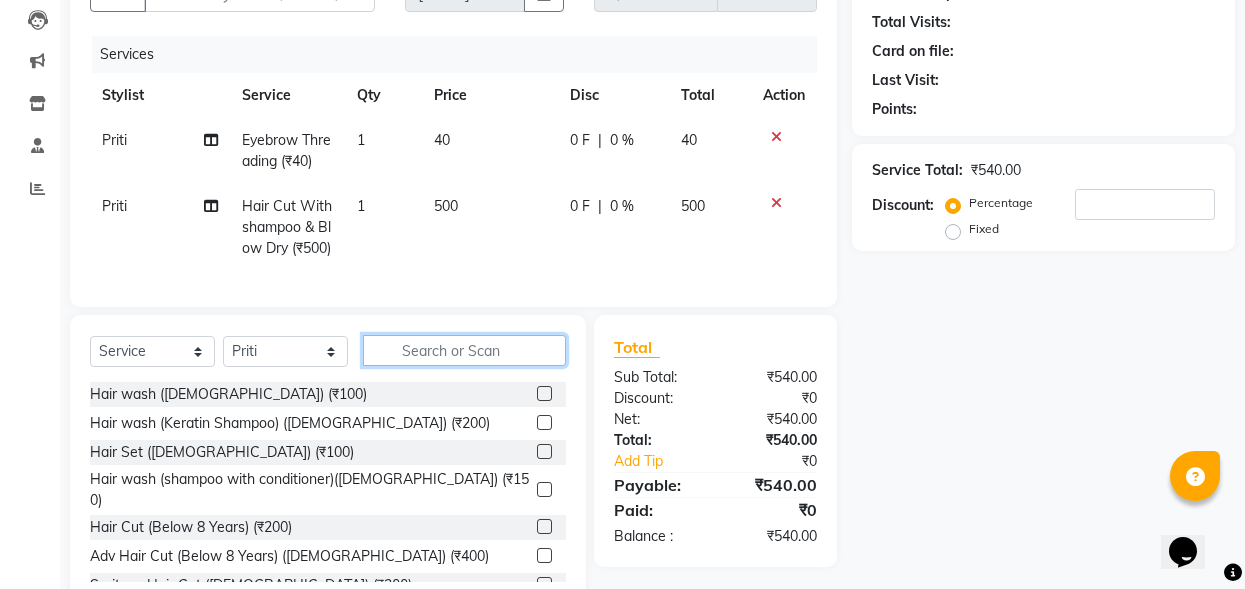 type 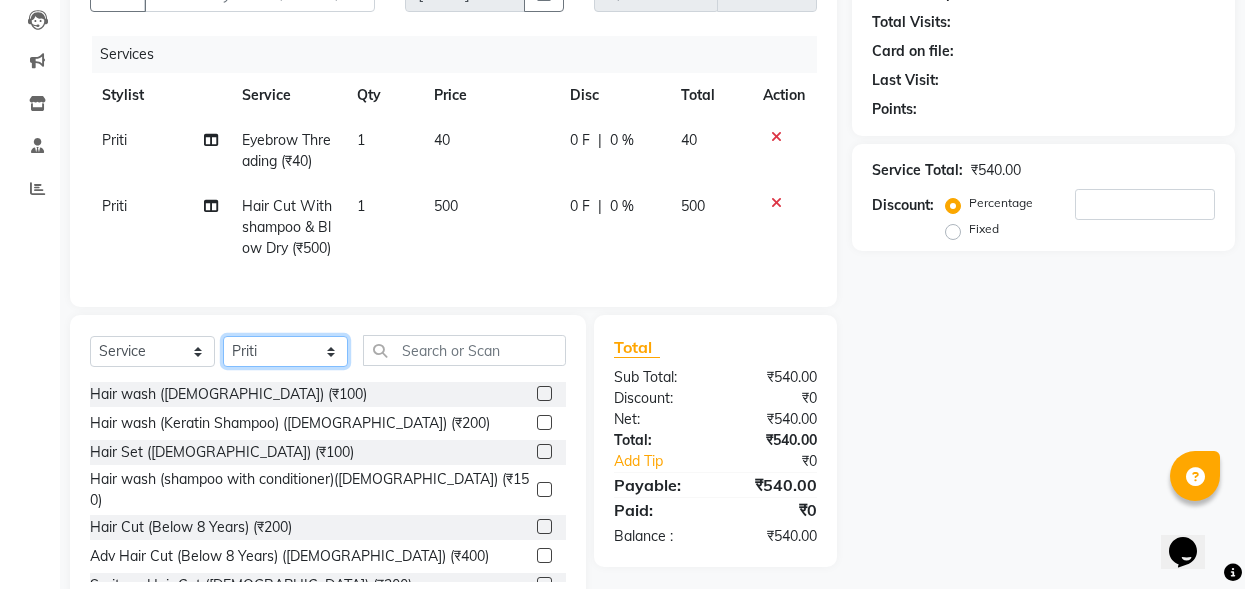 click on "Select Stylist Abhi Admin Babu [PERSON_NAME]  [PERSON_NAME] [PERSON_NAME]" 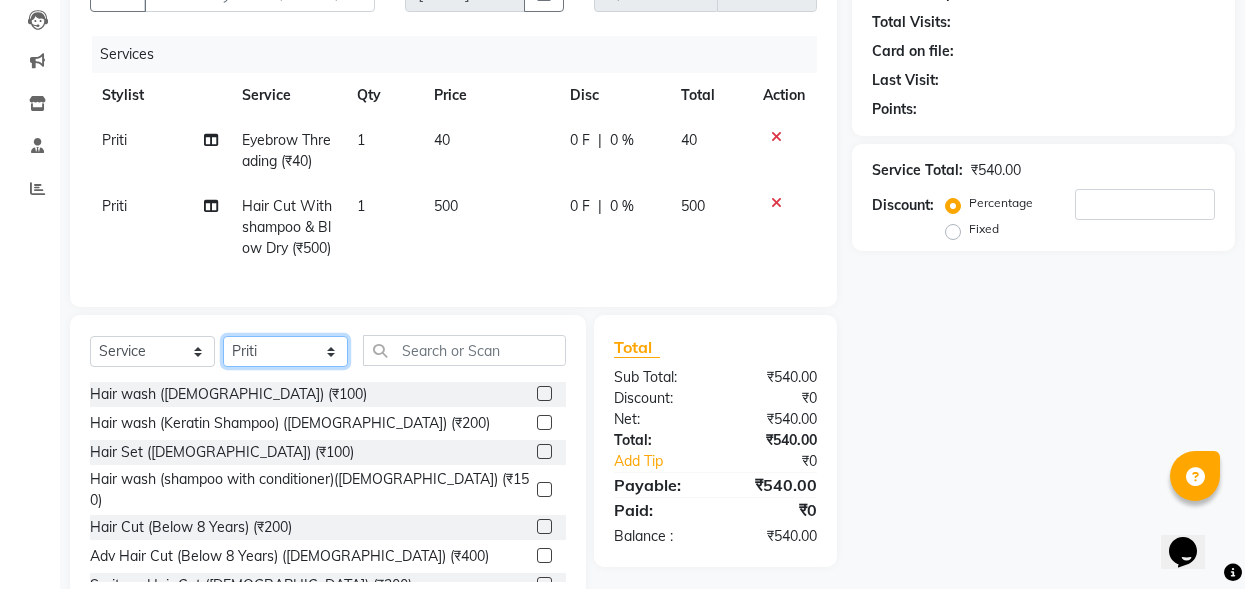 click on "Select Stylist Abhi Admin Babu [PERSON_NAME]  [PERSON_NAME] [PERSON_NAME]" 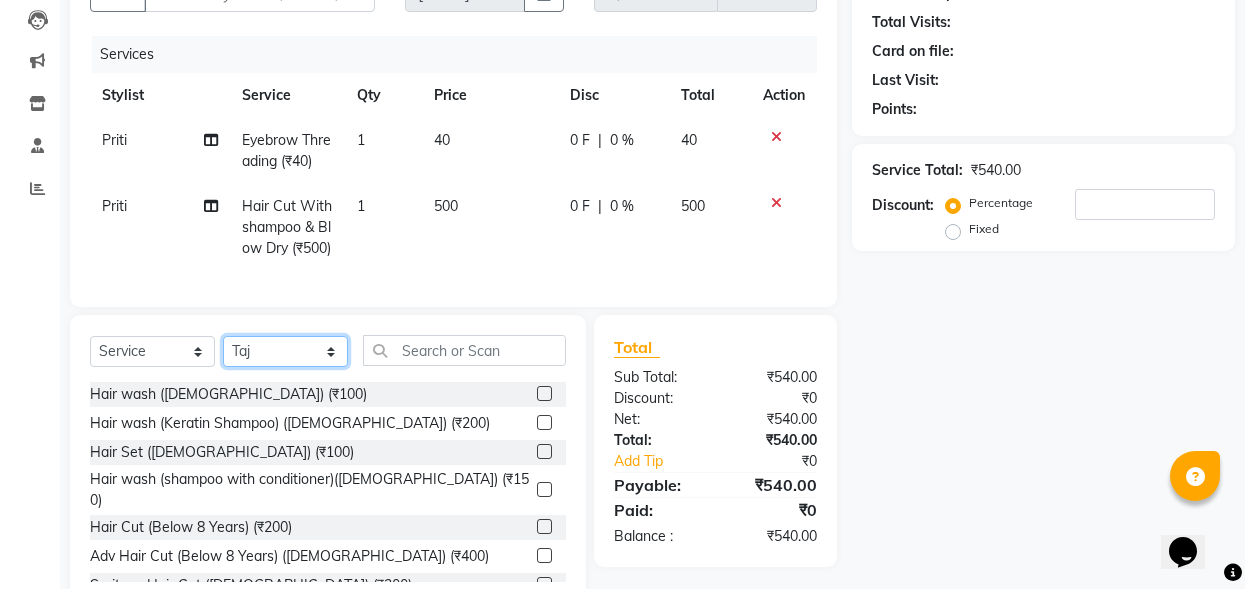 click on "Select Stylist Abhi Admin Babu [PERSON_NAME]  [PERSON_NAME] [PERSON_NAME]" 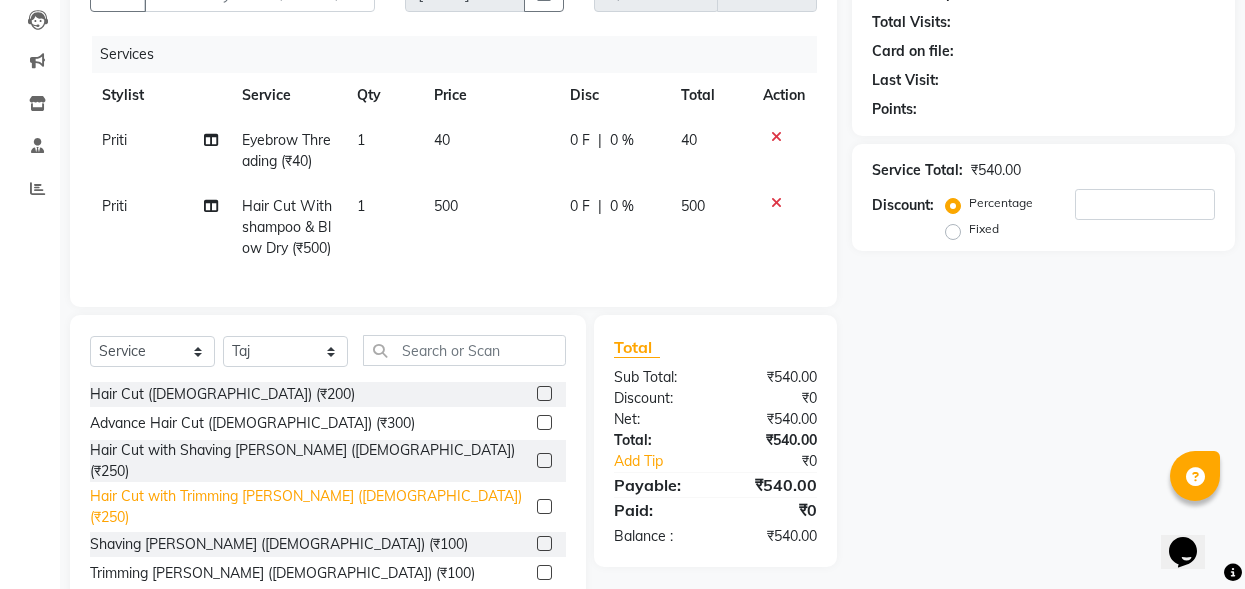 click on "Hair Cut with Trimming [PERSON_NAME] ([DEMOGRAPHIC_DATA]) (₹250)" 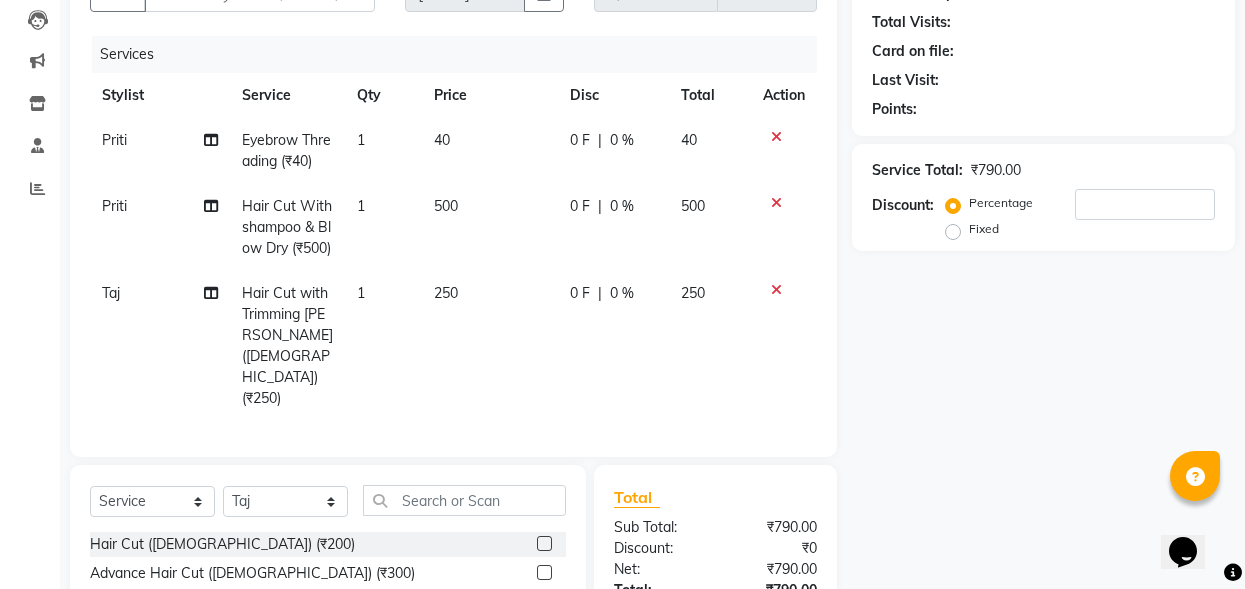 checkbox on "false" 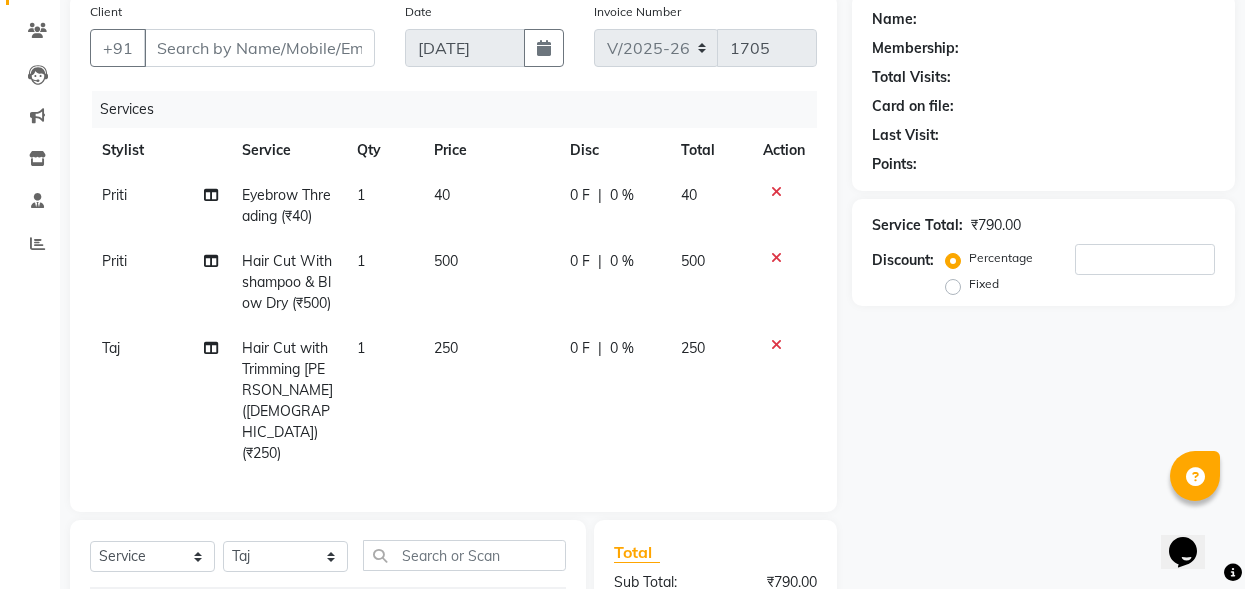 scroll, scrollTop: 0, scrollLeft: 0, axis: both 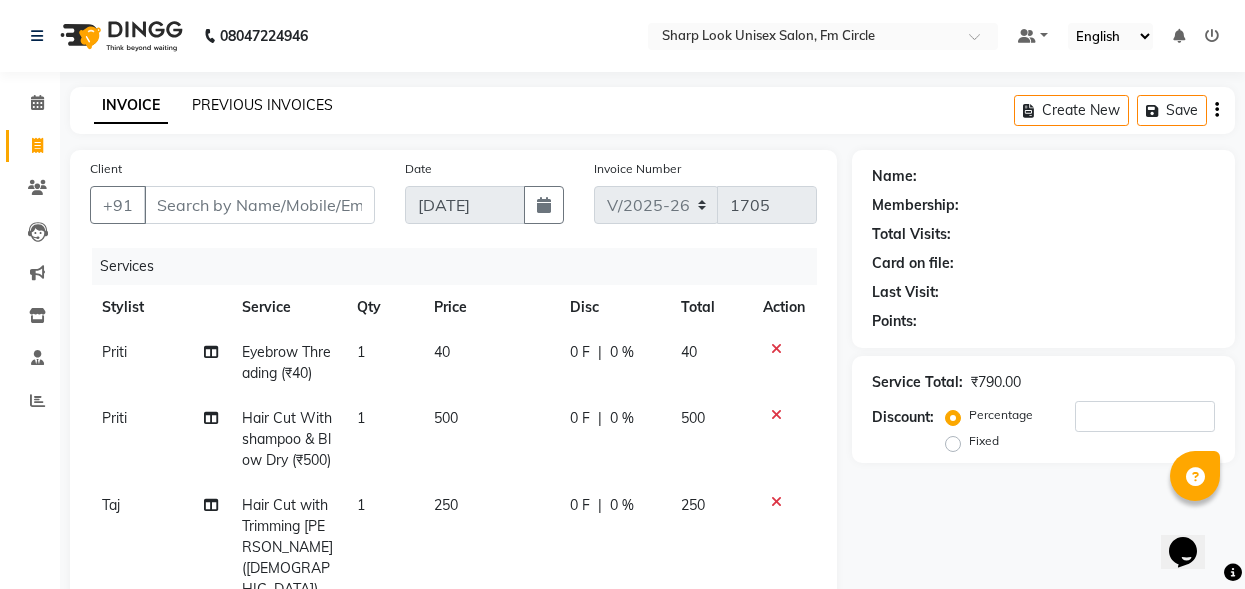 click on "PREVIOUS INVOICES" 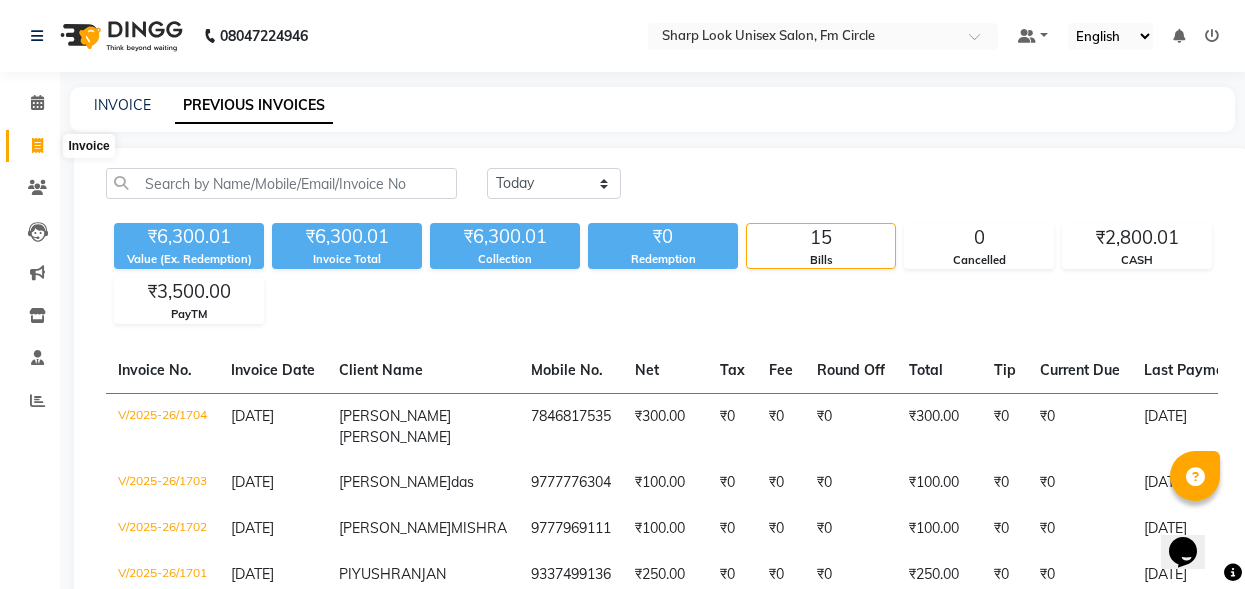 click 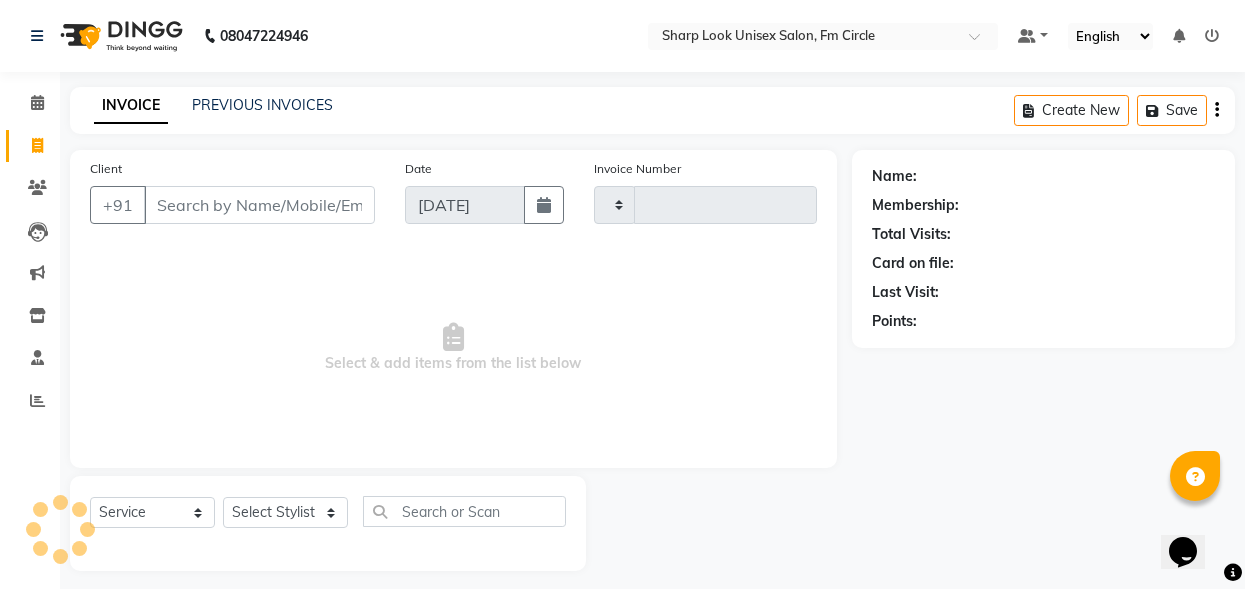 scroll, scrollTop: 12, scrollLeft: 0, axis: vertical 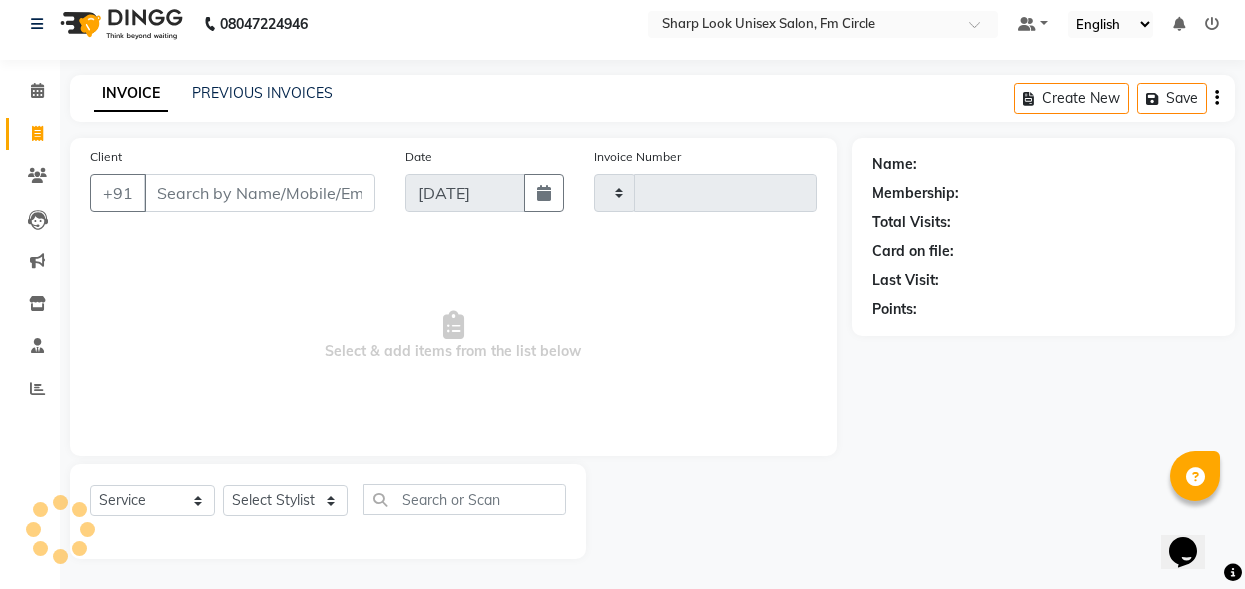 type on "1705" 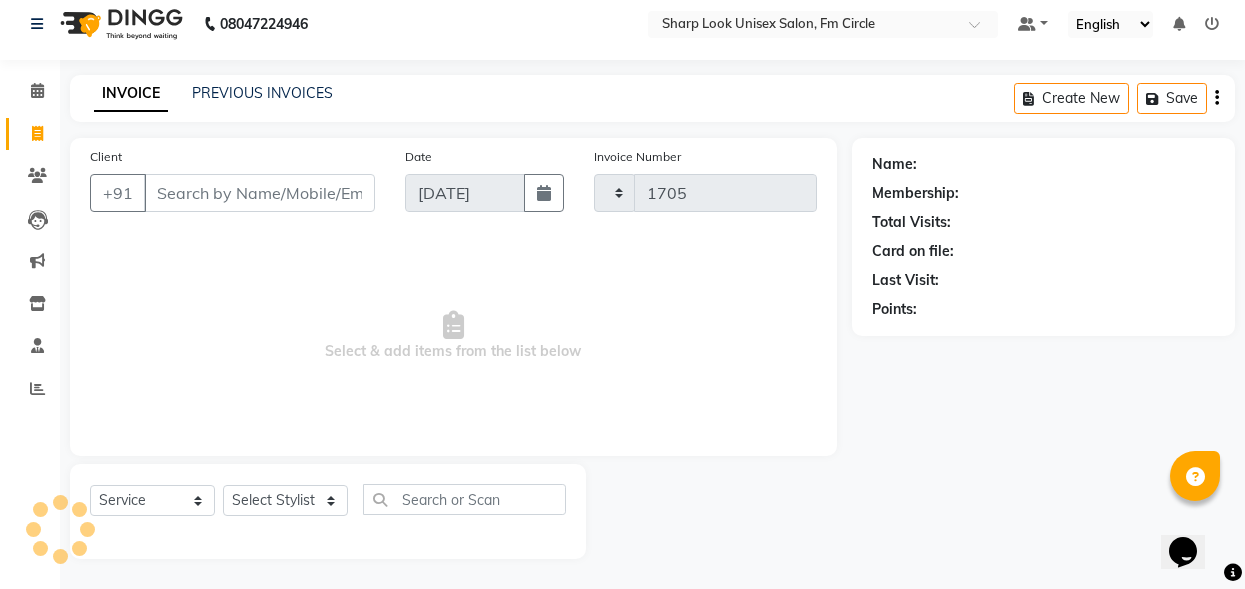 select on "804" 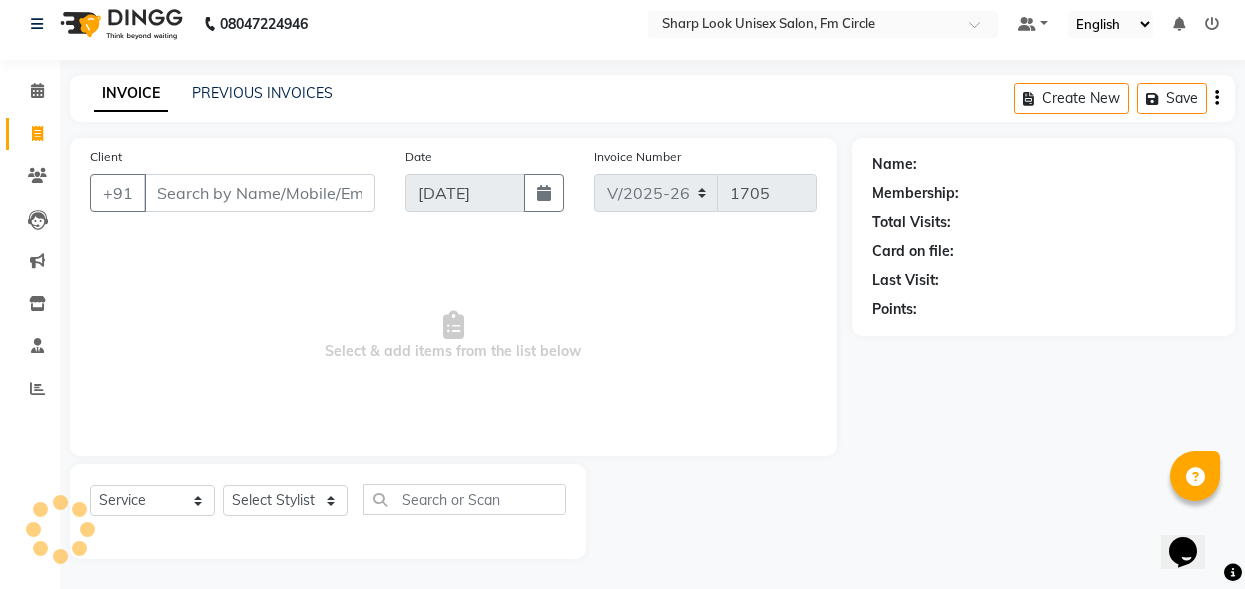 click on "Client" at bounding box center [259, 193] 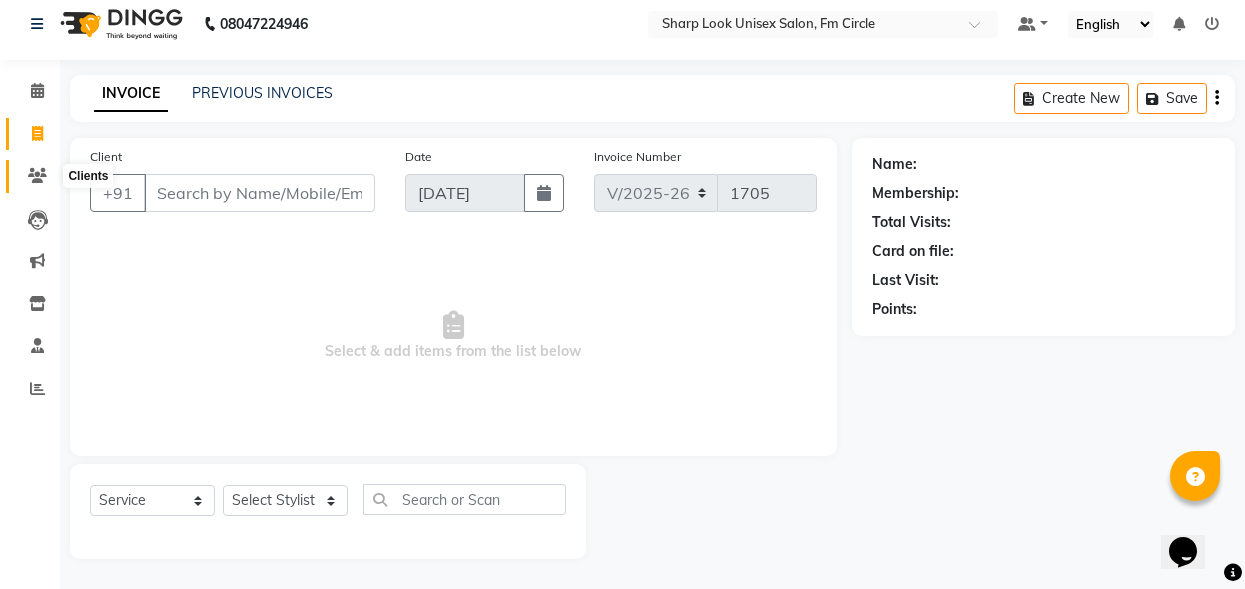 click 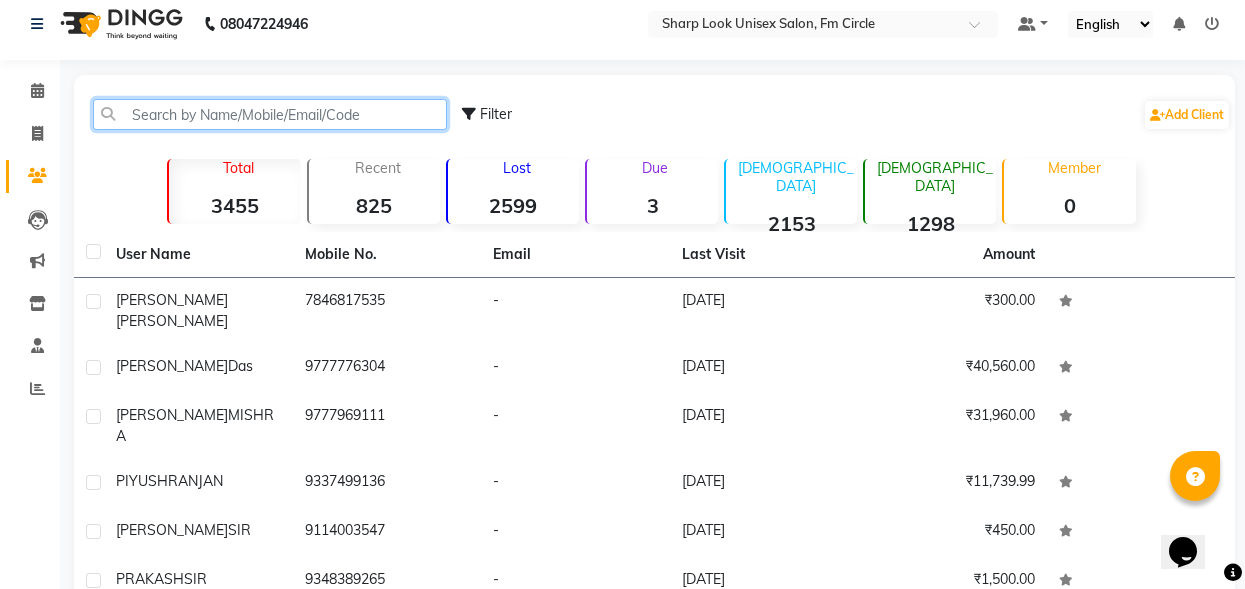 click 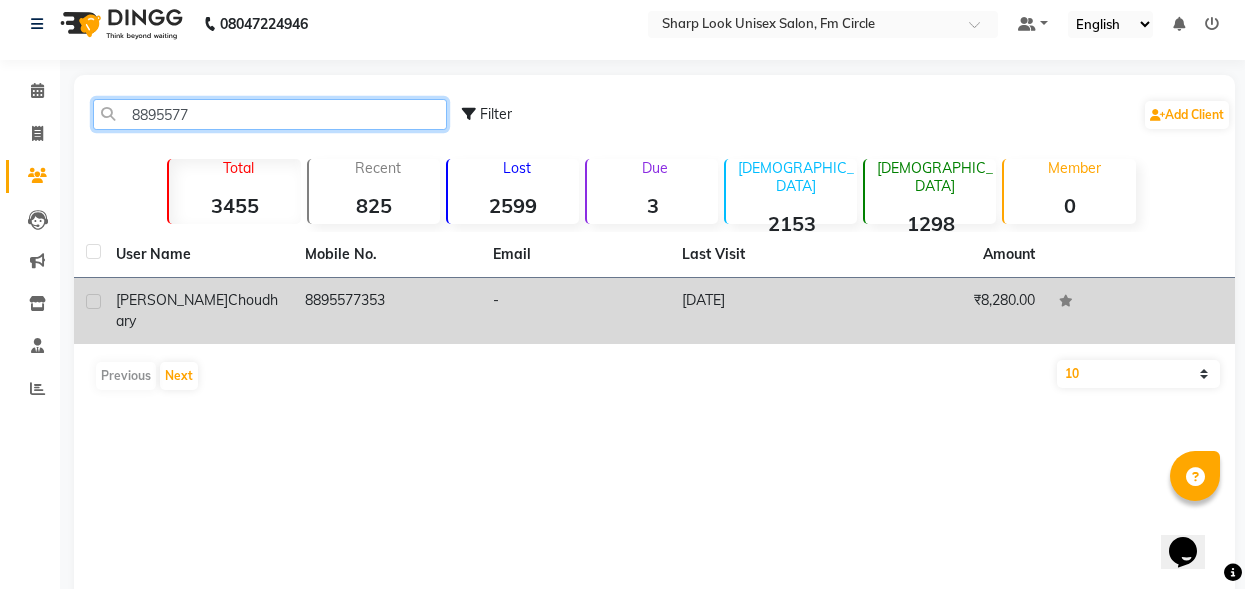 type on "8895577" 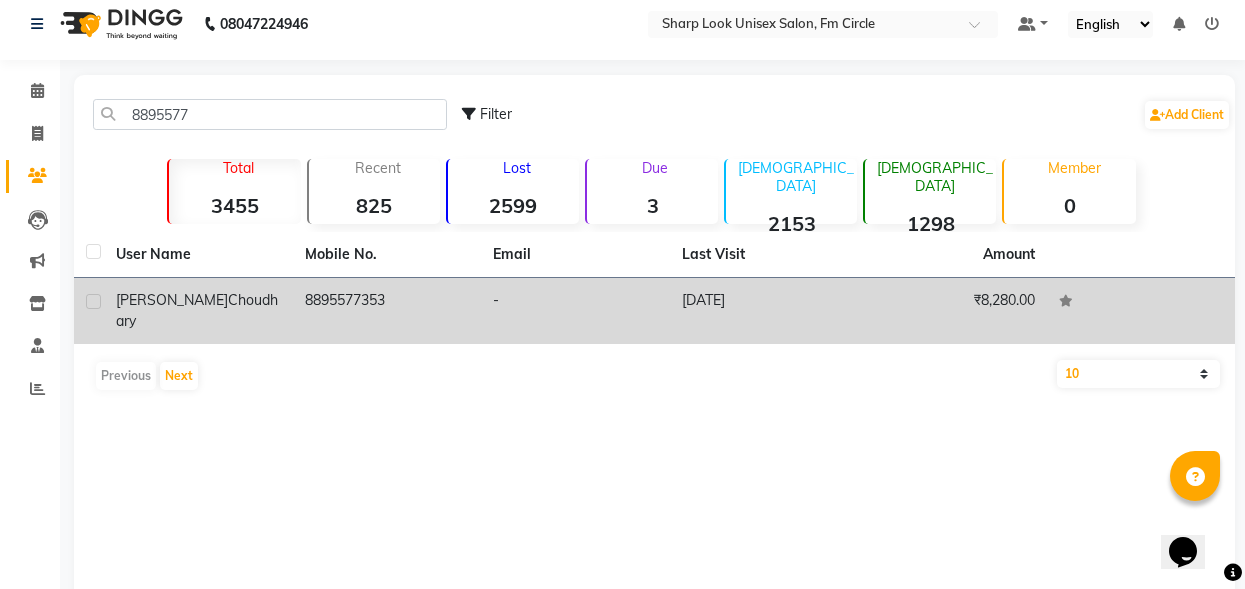 click on "[PERSON_NAME]" 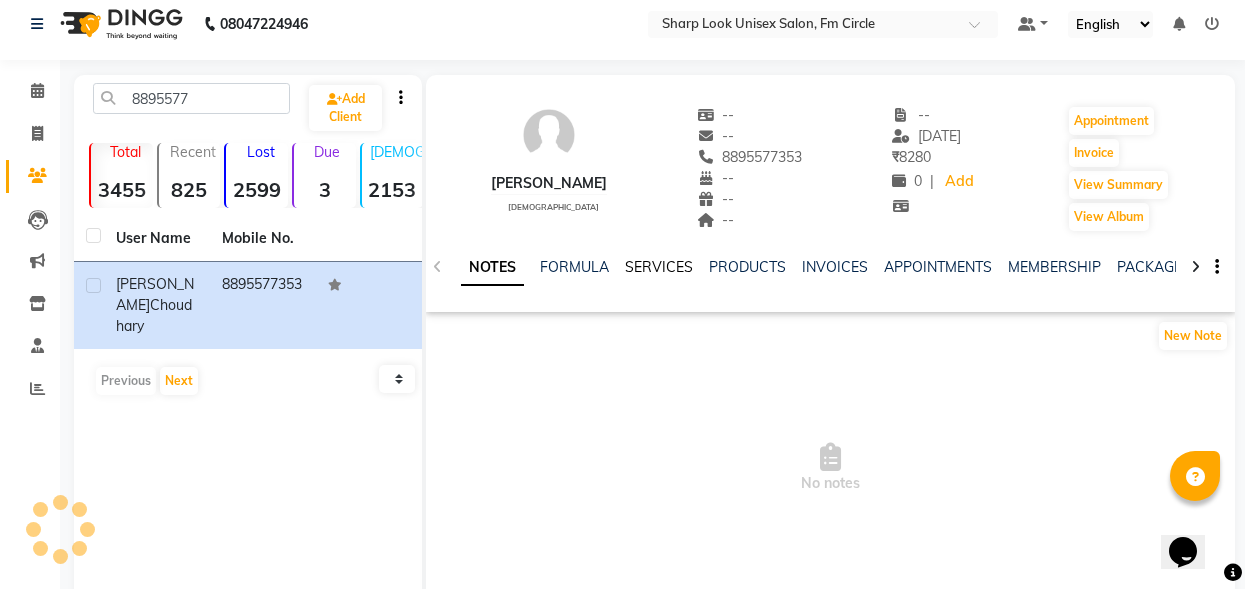 click on "SERVICES" 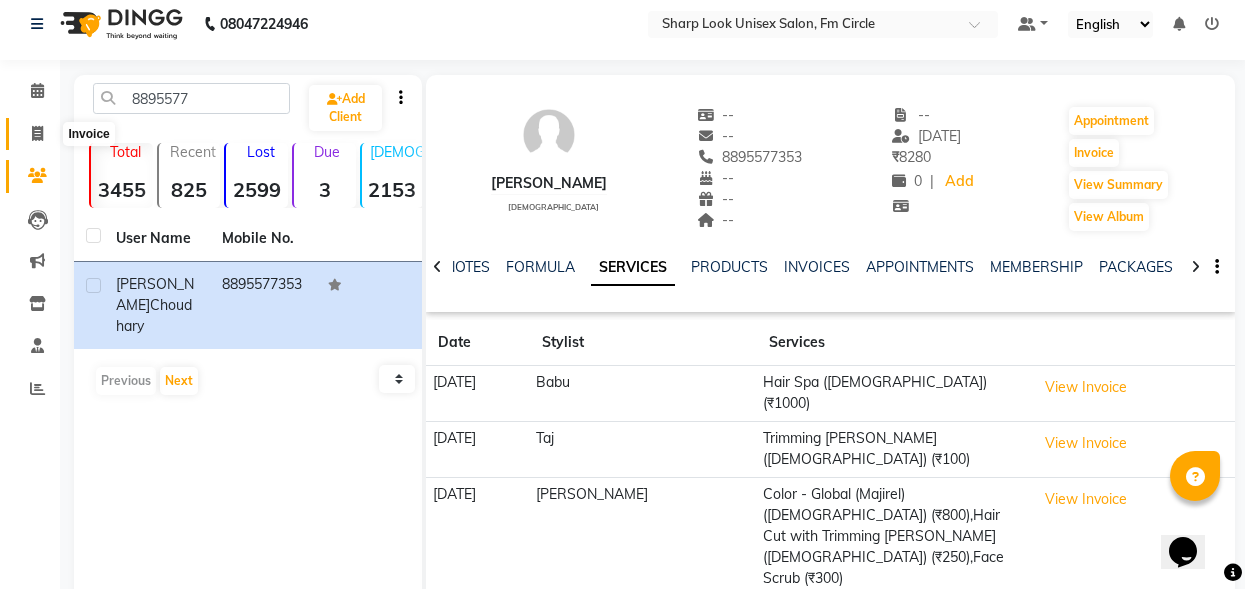 click 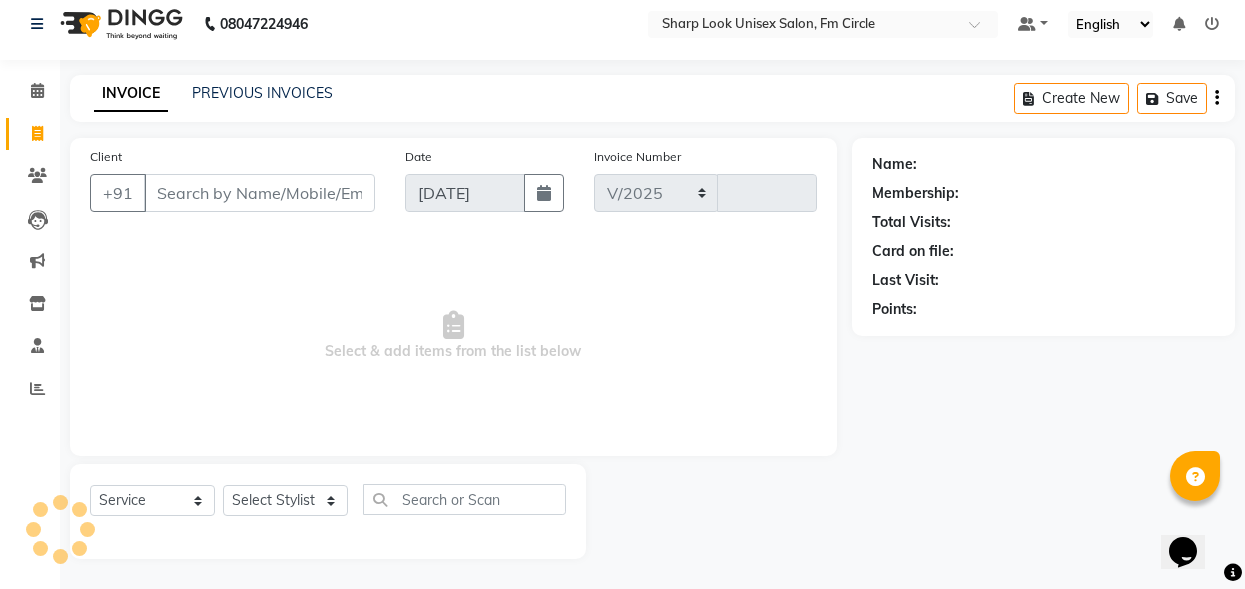 select on "804" 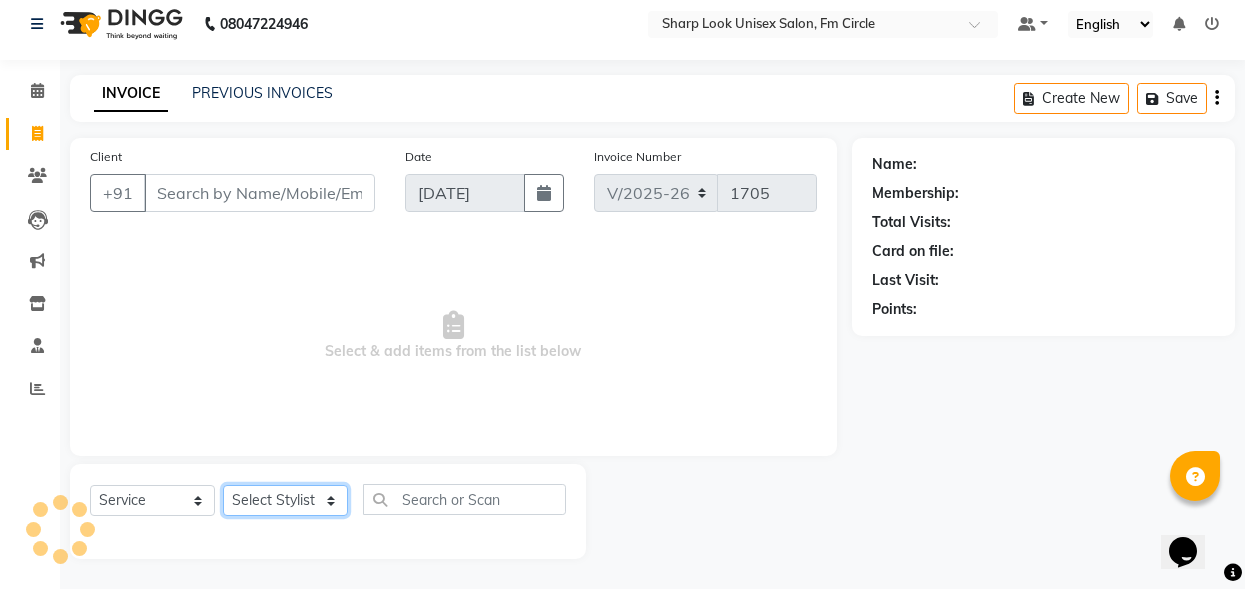 click on "Select Stylist" 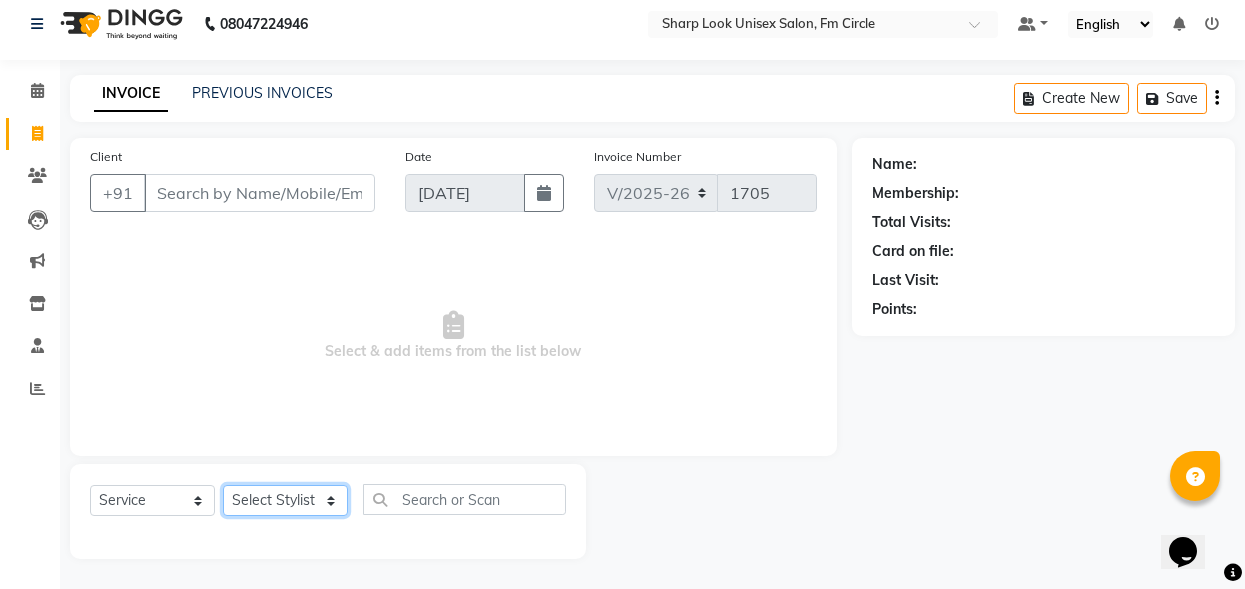 select on "80321" 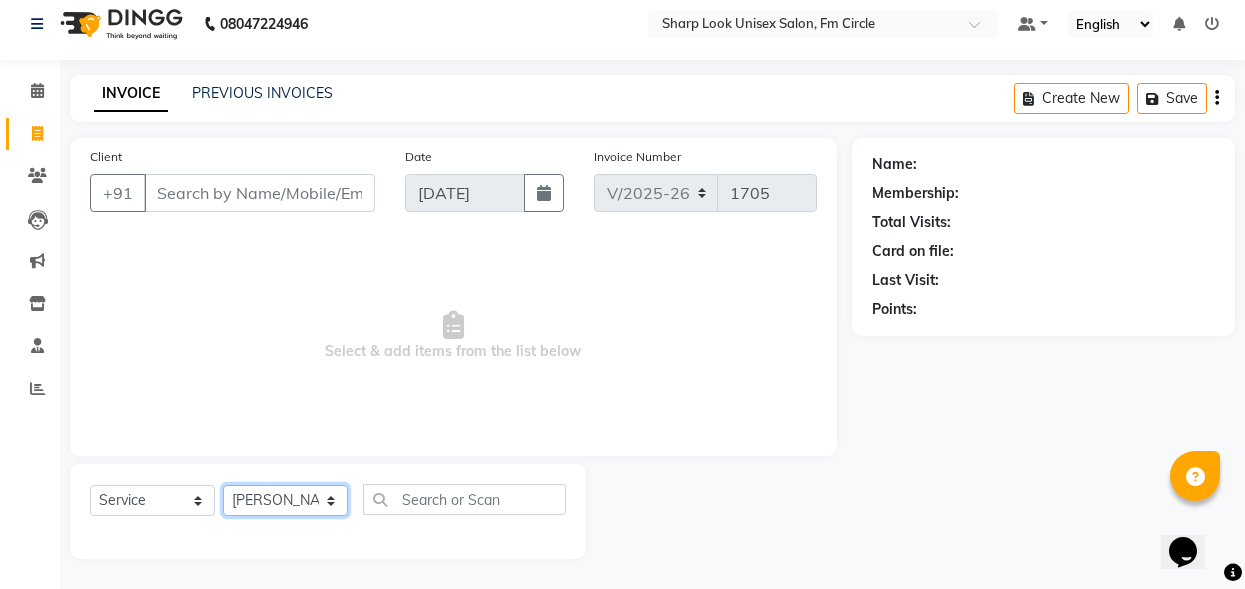 click on "Select Stylist Abhi Admin Babu [PERSON_NAME]  [PERSON_NAME] [PERSON_NAME]" 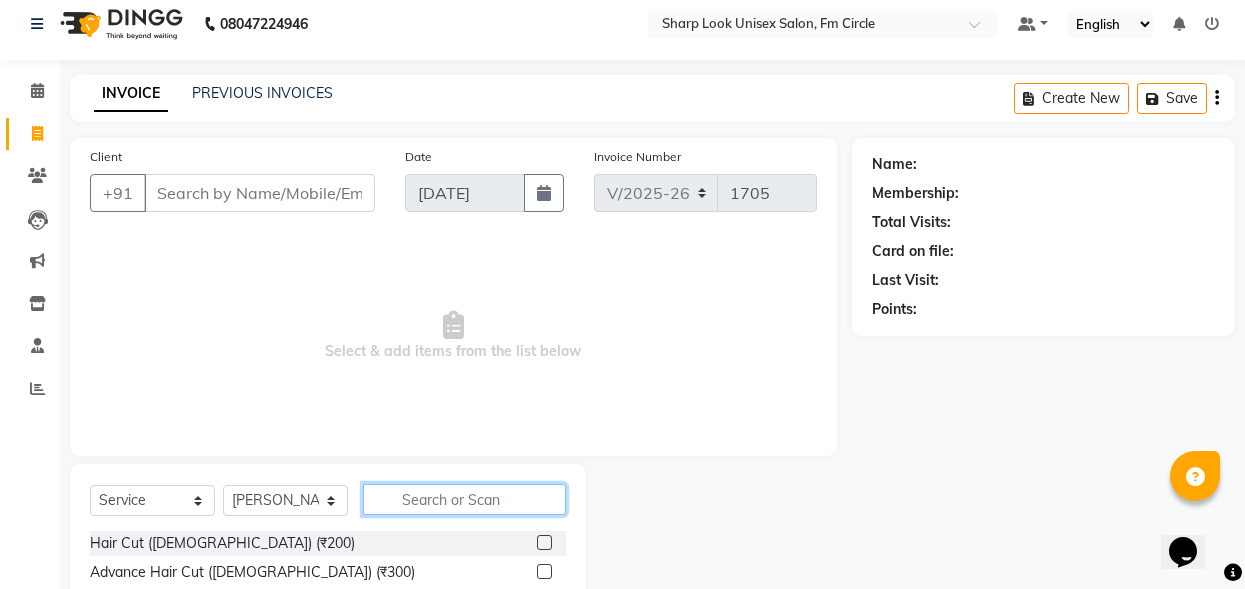 click 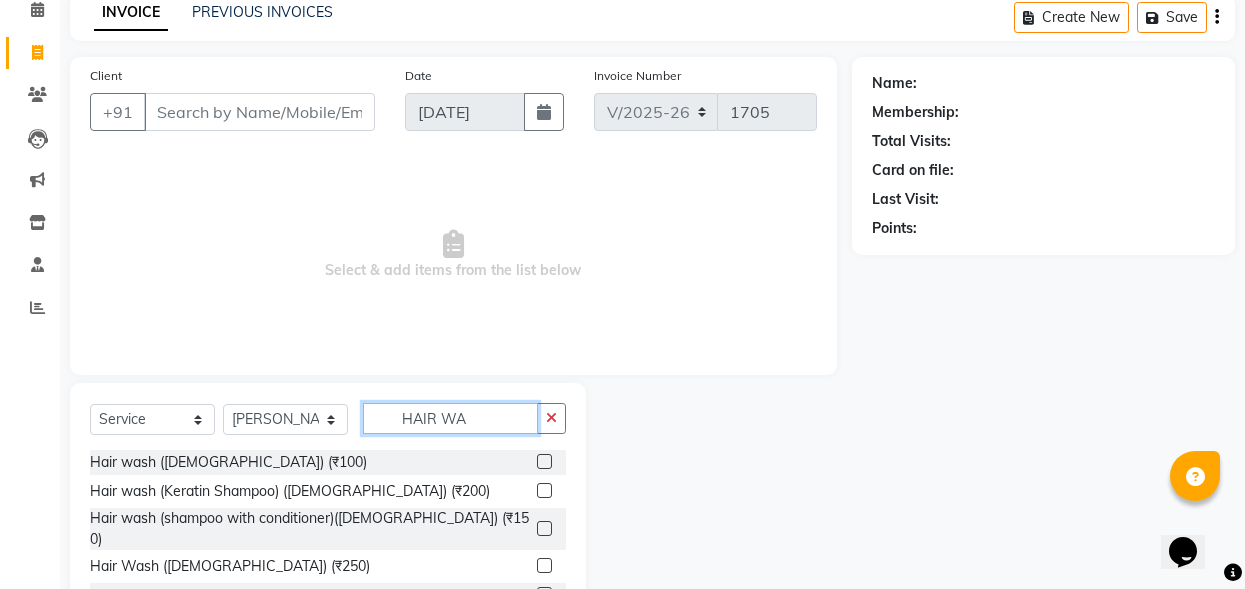scroll, scrollTop: 212, scrollLeft: 0, axis: vertical 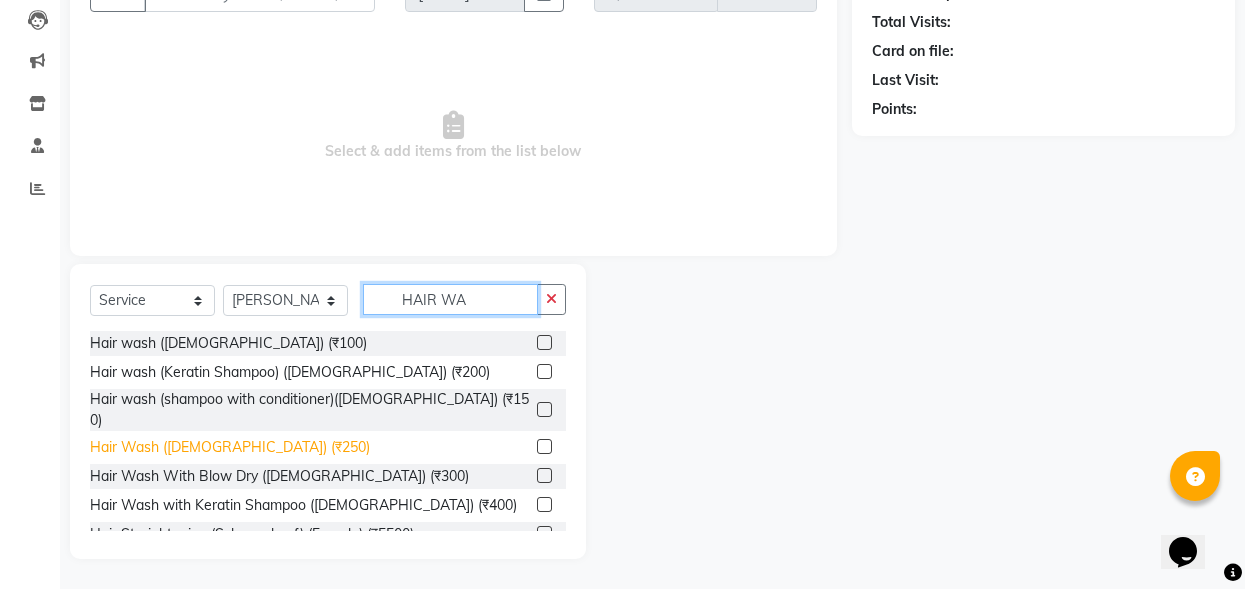 type on "HAIR WA" 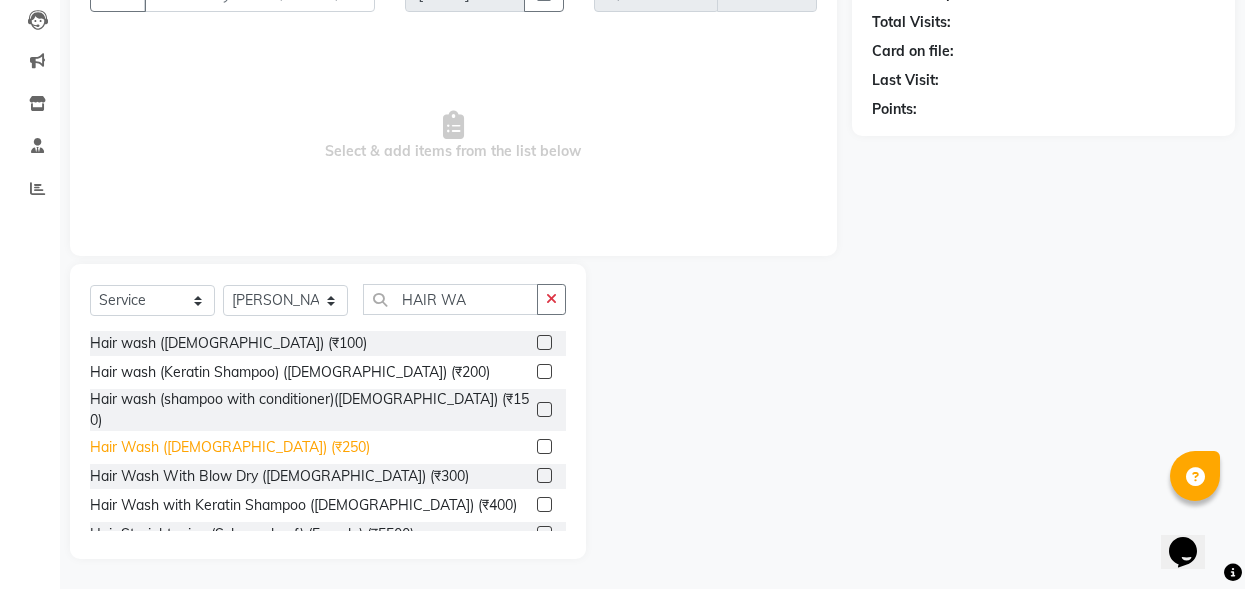 click on "Hair Wash ([DEMOGRAPHIC_DATA]) (₹250)" 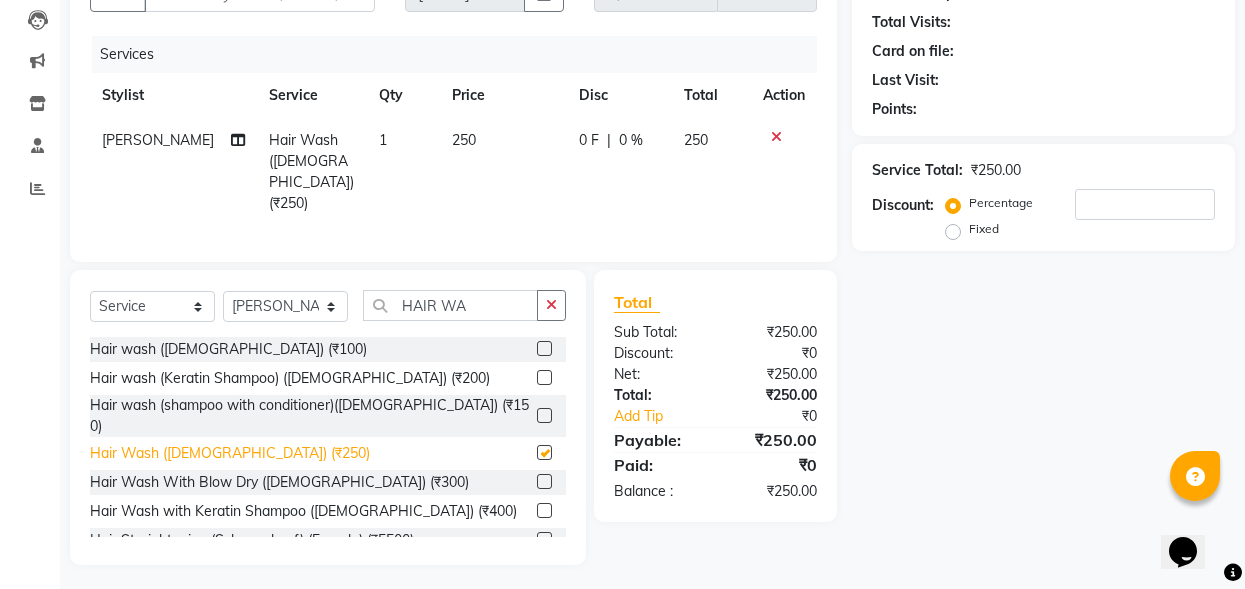 checkbox on "false" 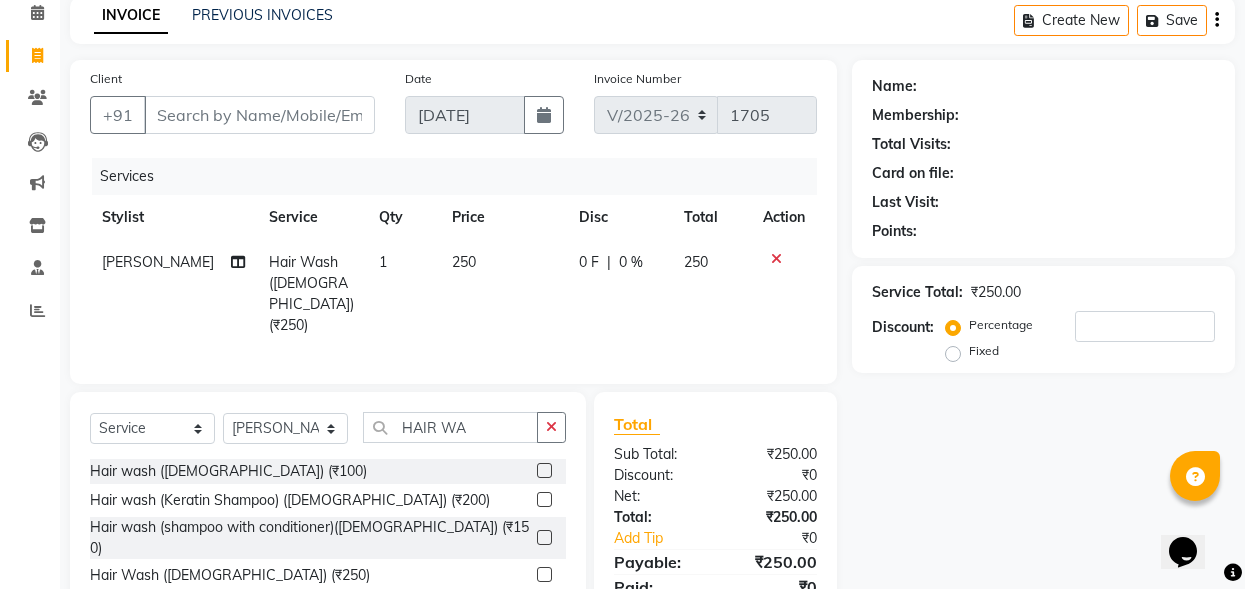scroll, scrollTop: 0, scrollLeft: 0, axis: both 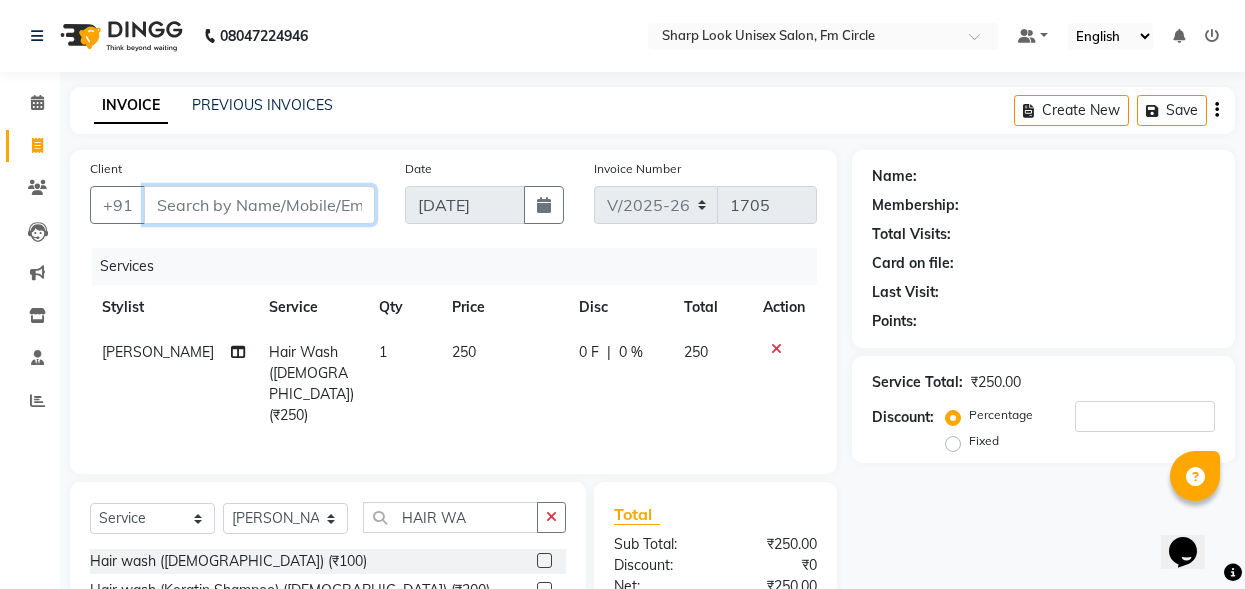 click on "Client" at bounding box center (259, 205) 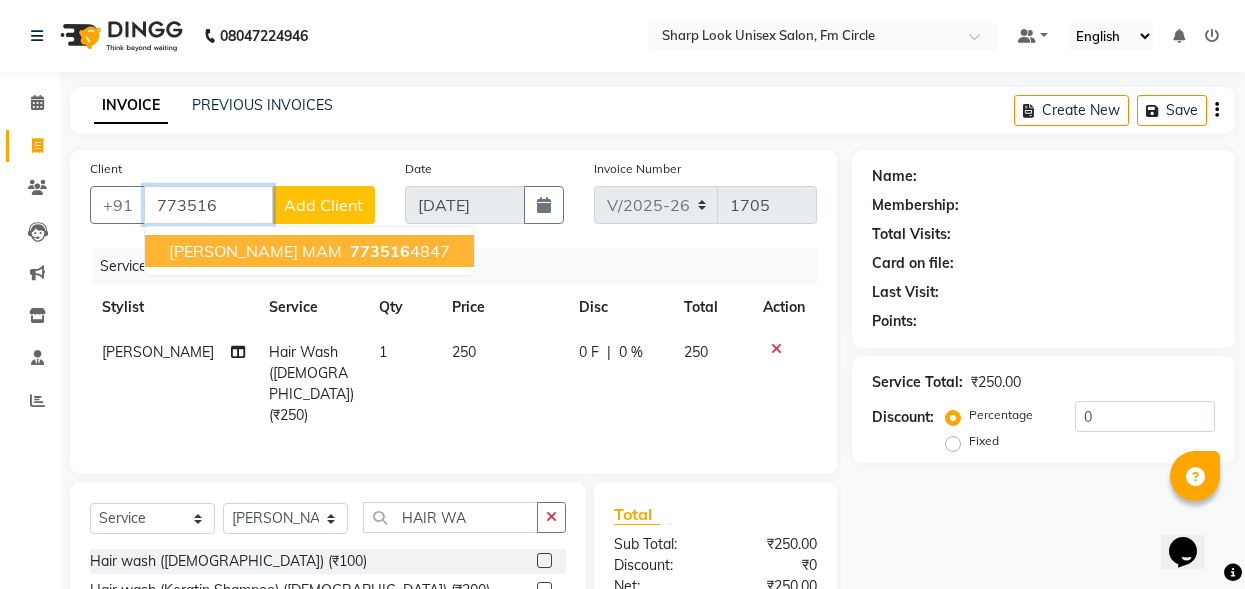 click on "773516" at bounding box center (380, 251) 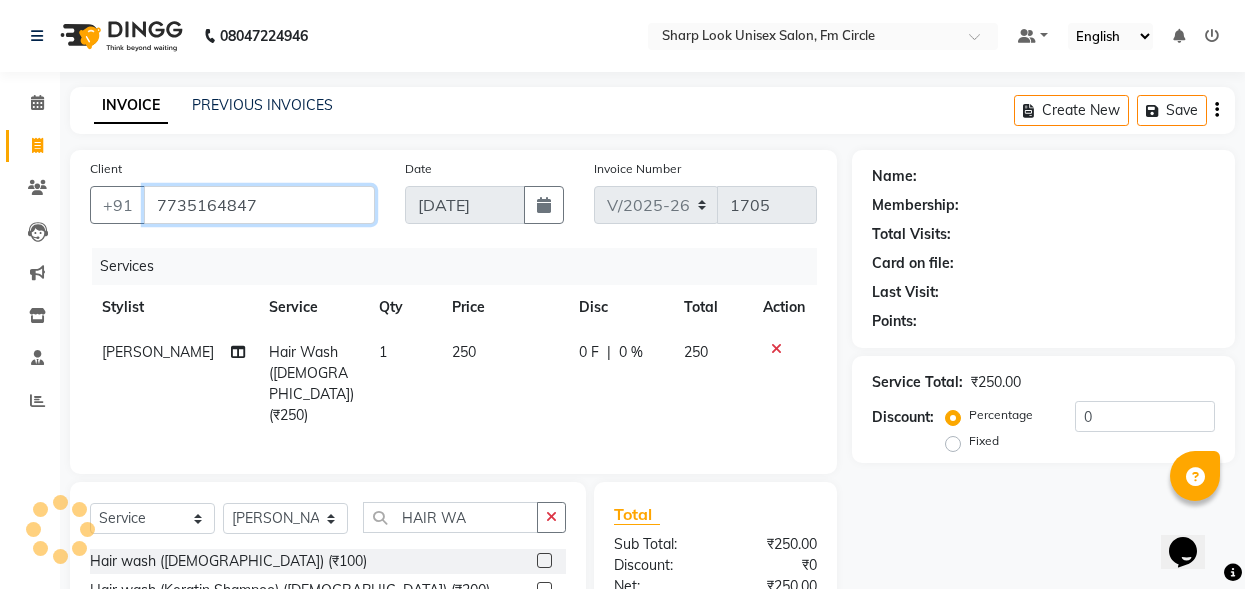 type on "7735164847" 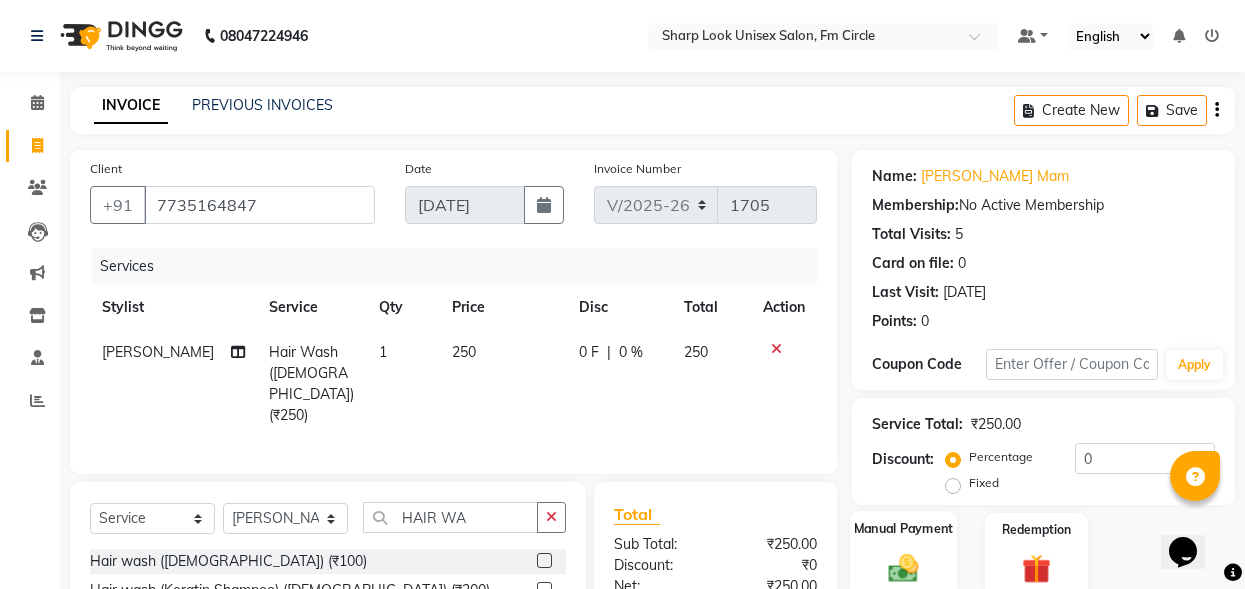 click on "Manual Payment" 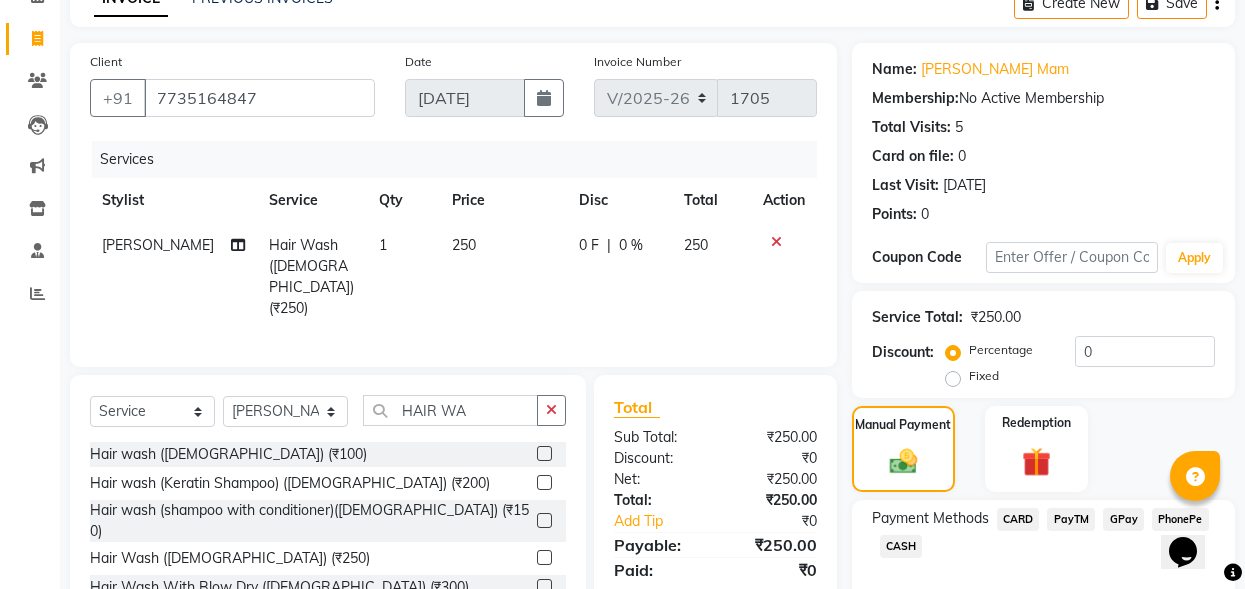 scroll, scrollTop: 212, scrollLeft: 0, axis: vertical 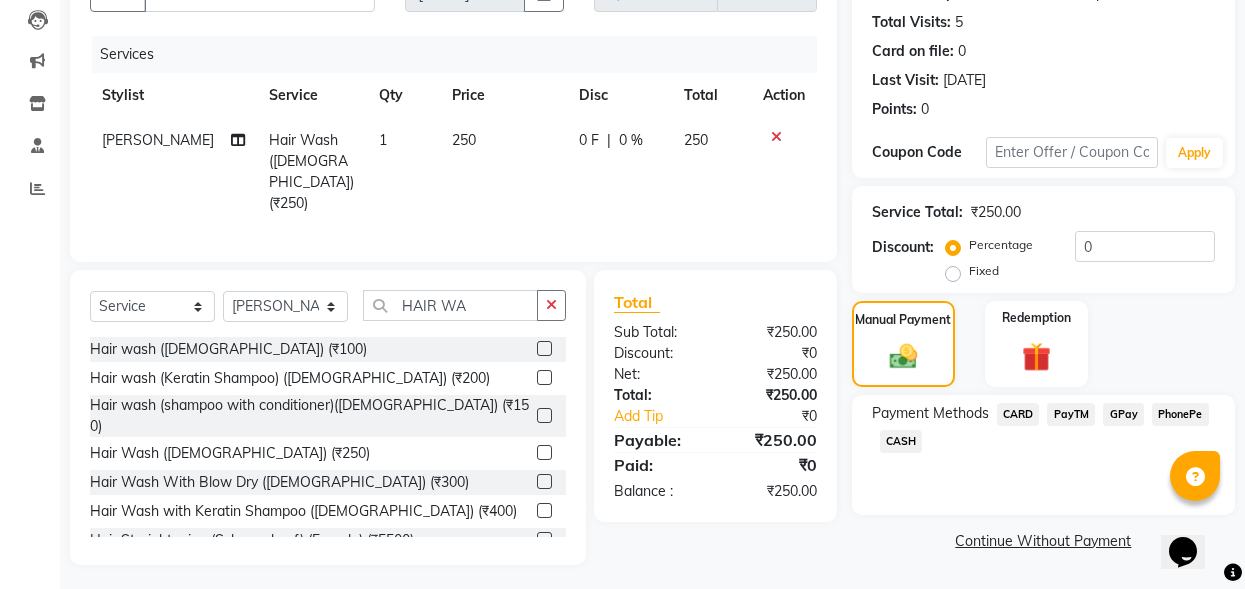 click on "CASH" 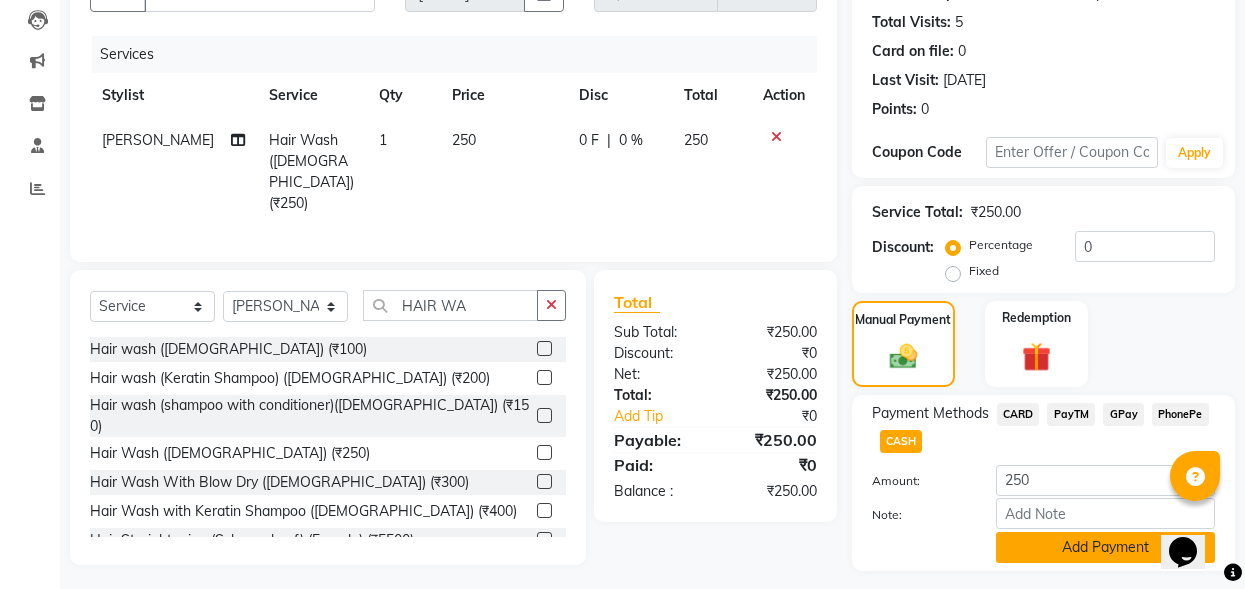click on "Add Payment" 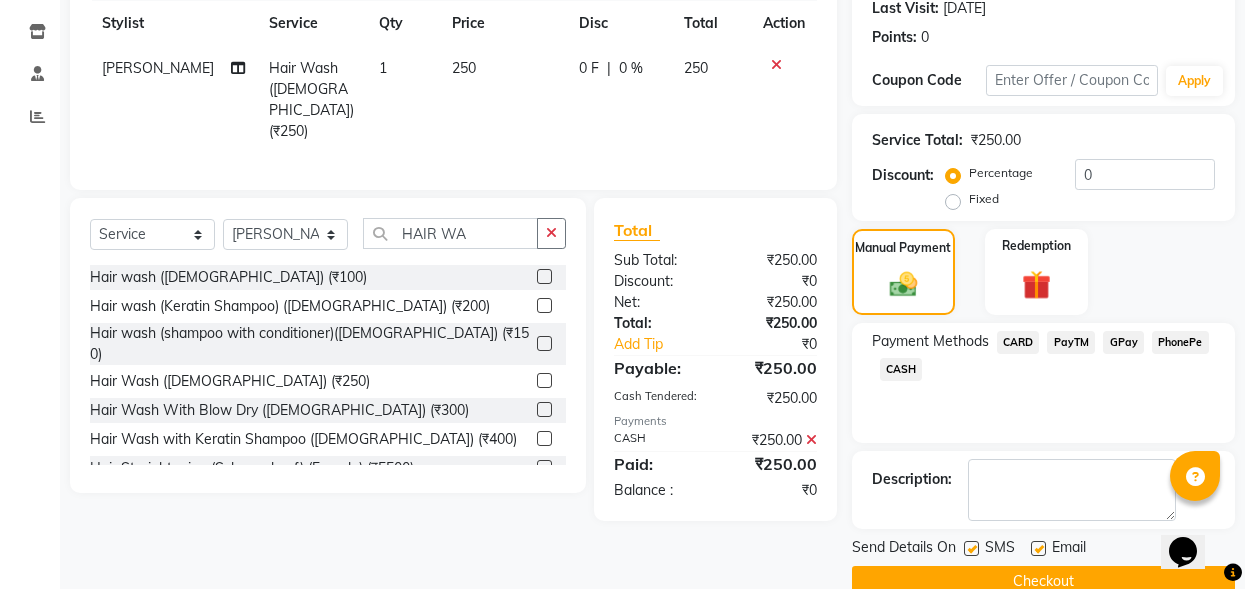 scroll, scrollTop: 322, scrollLeft: 0, axis: vertical 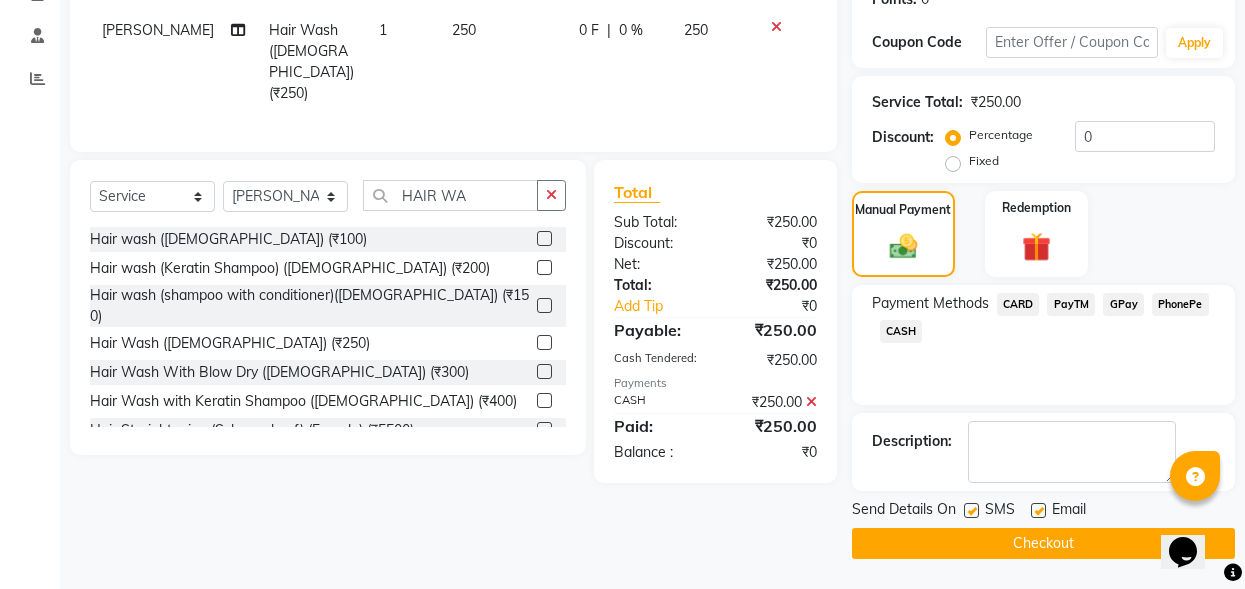 click 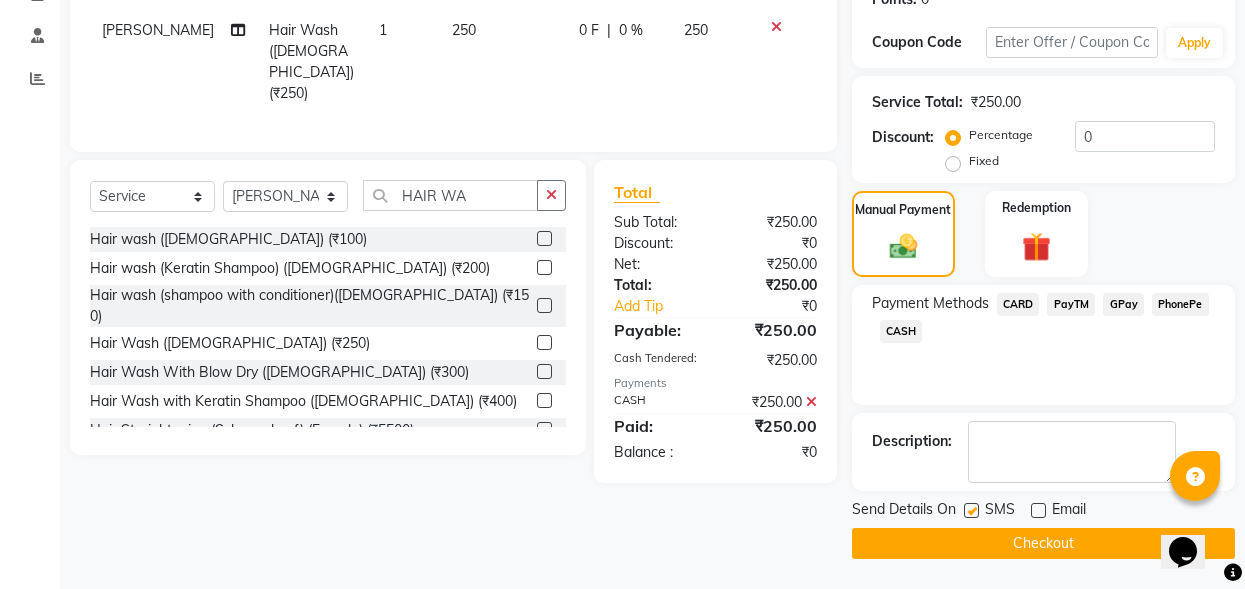 click on "Checkout" 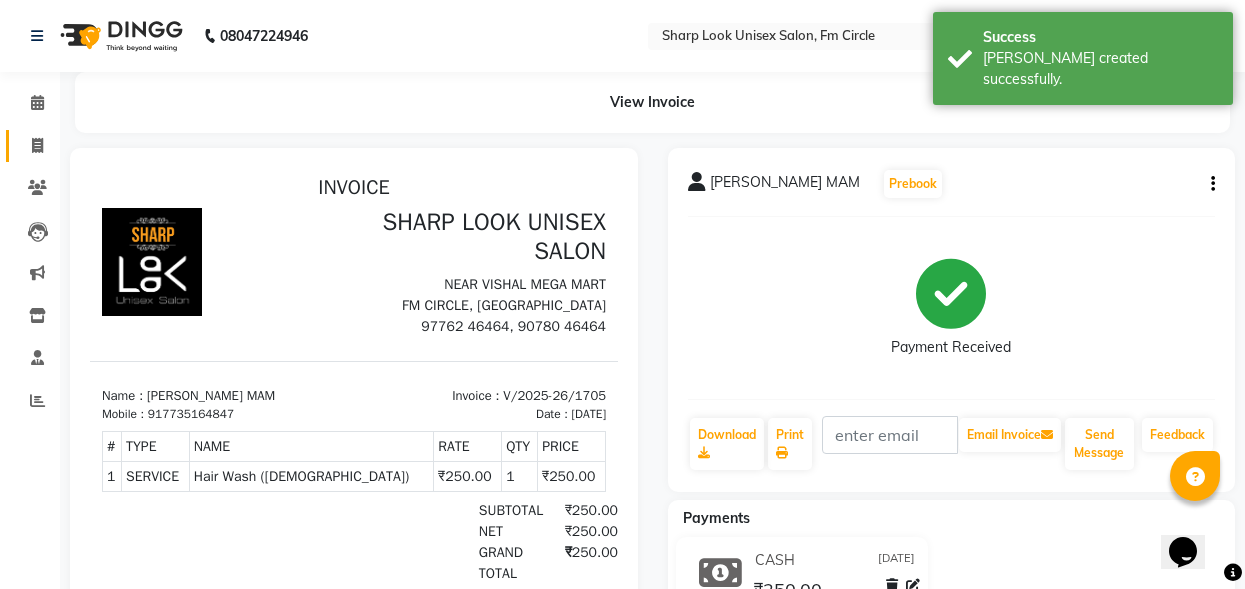 scroll, scrollTop: 0, scrollLeft: 0, axis: both 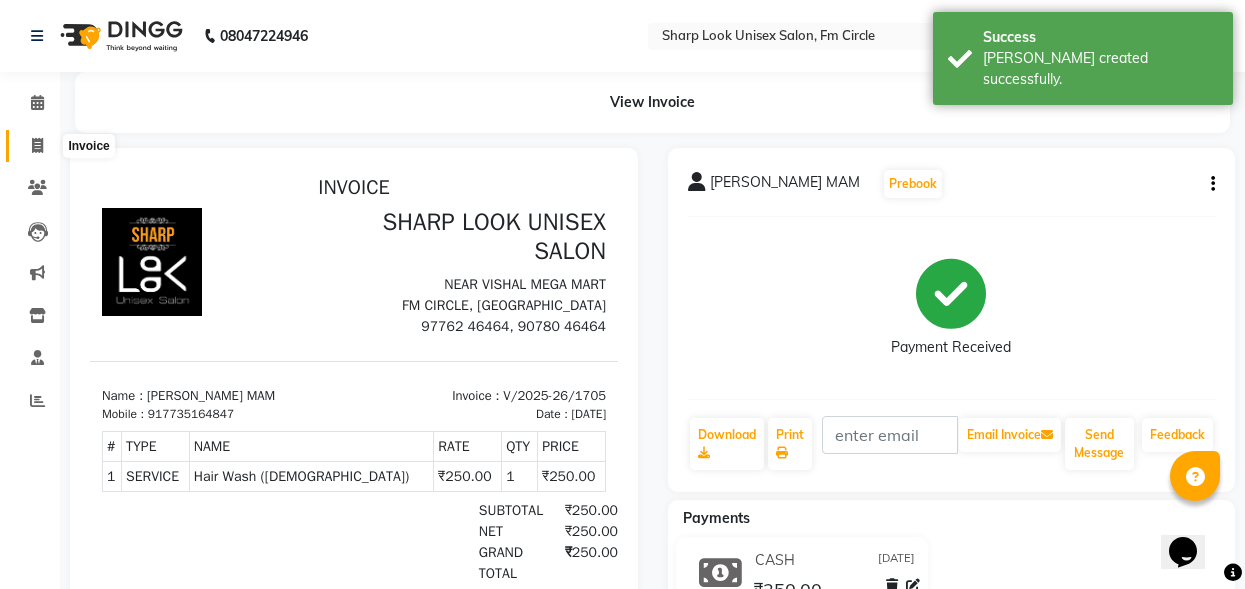 click 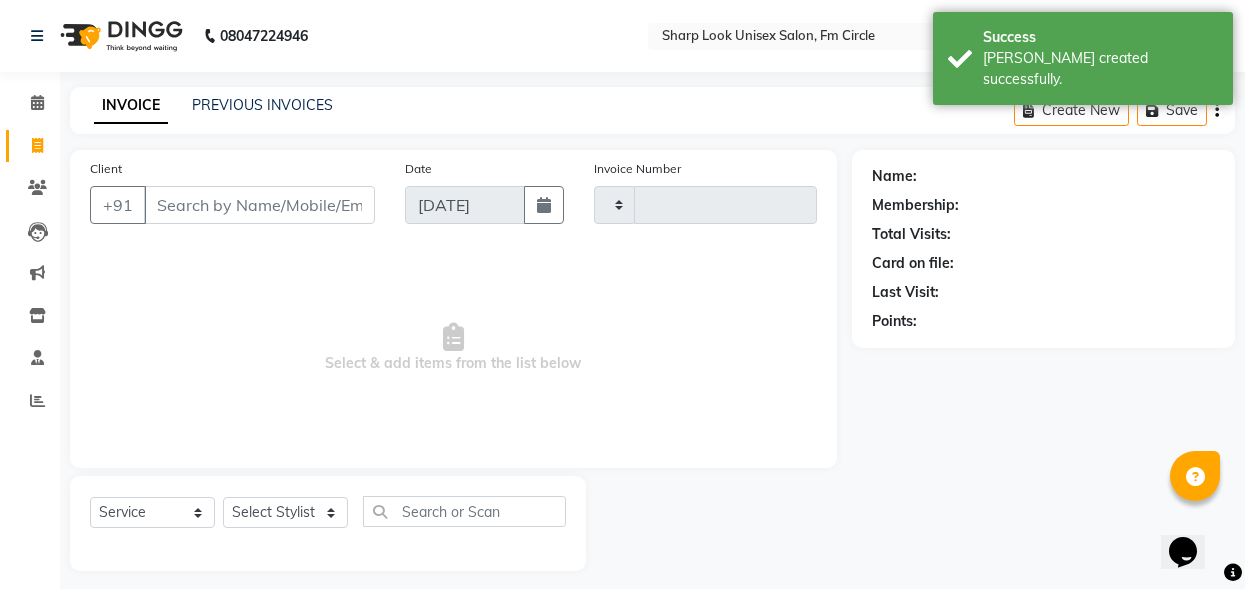 scroll, scrollTop: 12, scrollLeft: 0, axis: vertical 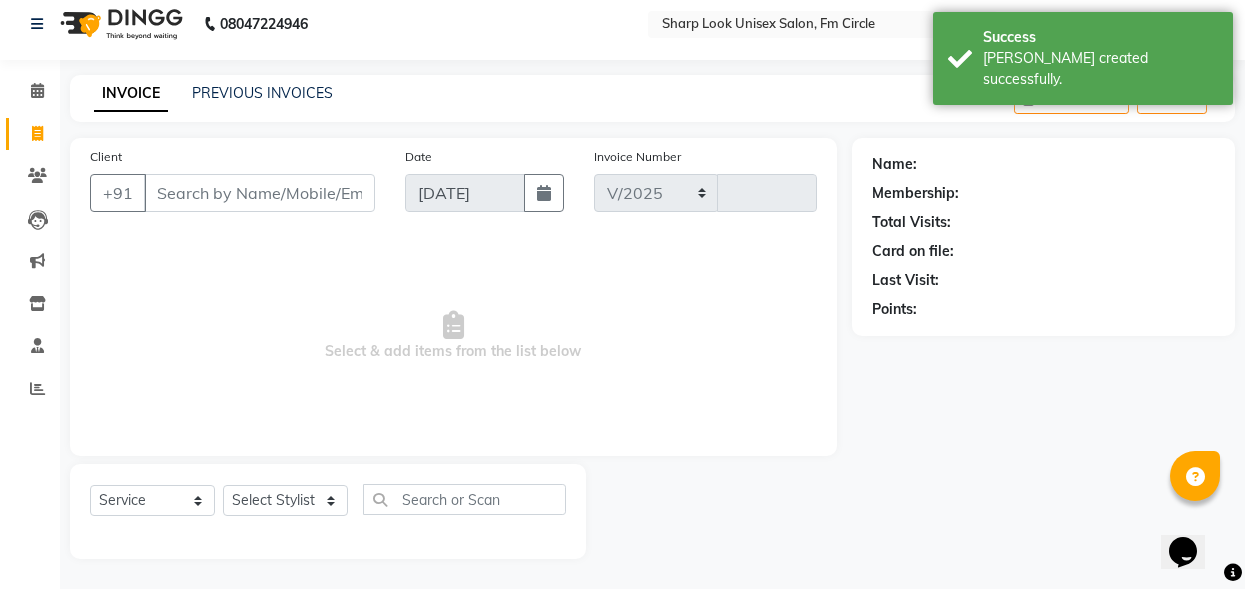 select on "804" 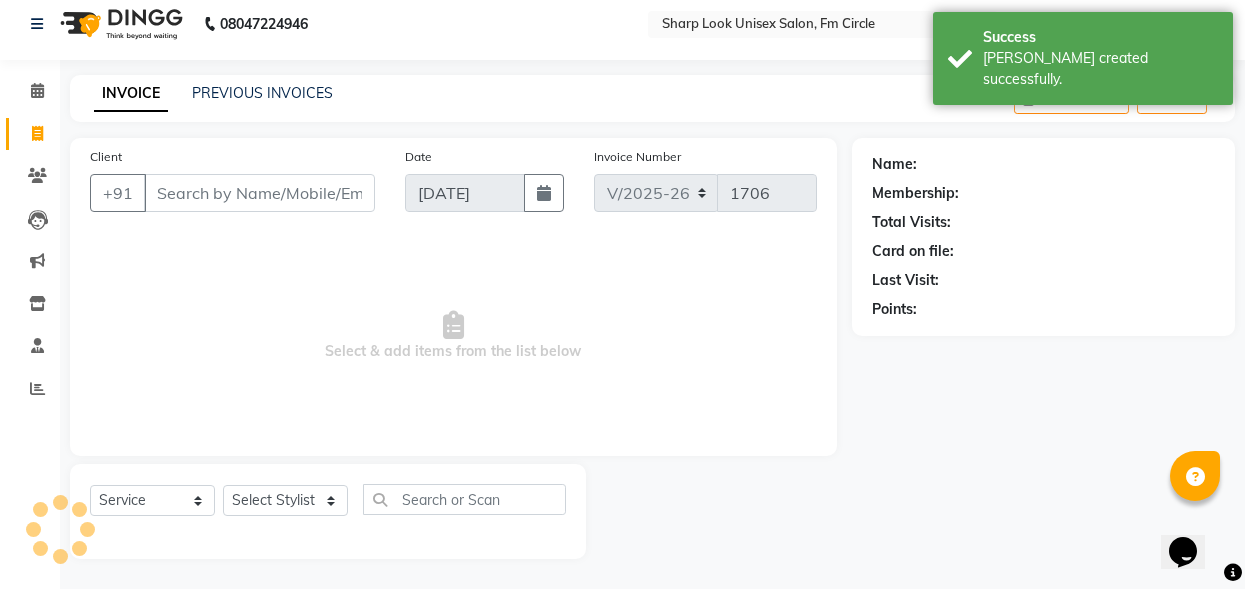 click on "Client" at bounding box center (259, 193) 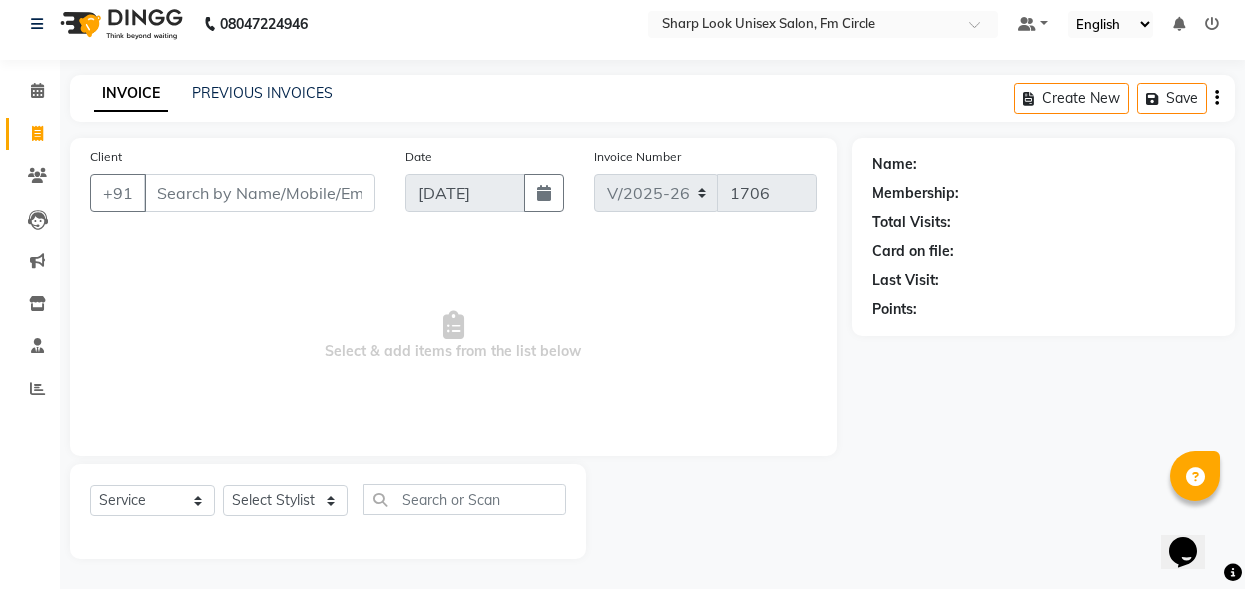 click on "INVOICE PREVIOUS INVOICES Create New   Save" 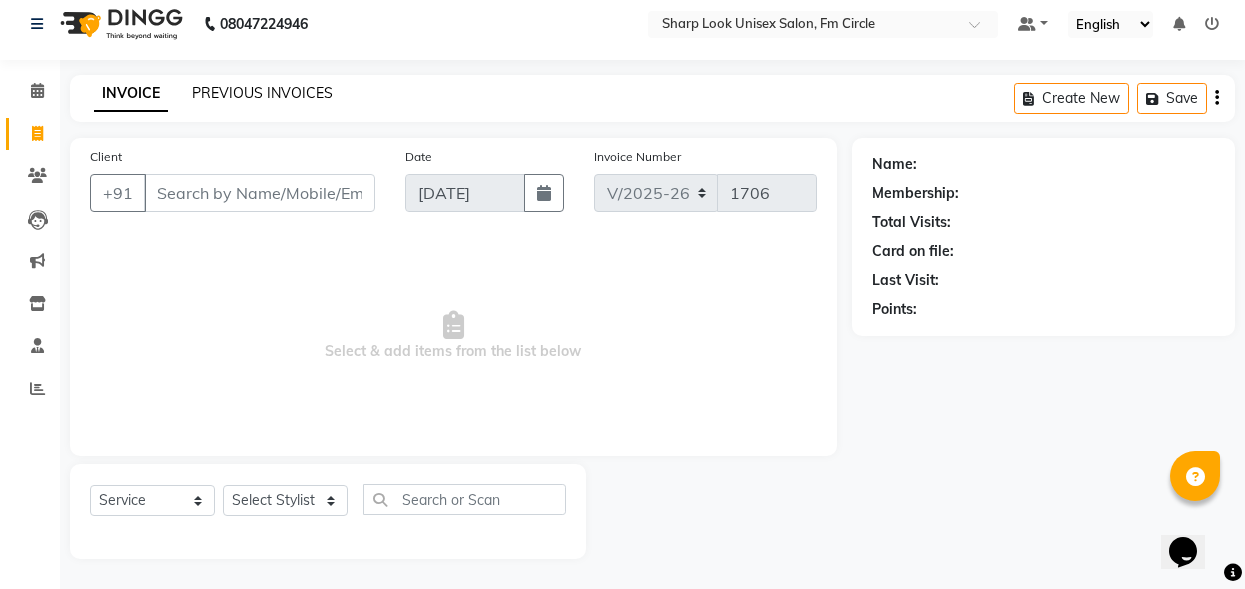 click on "PREVIOUS INVOICES" 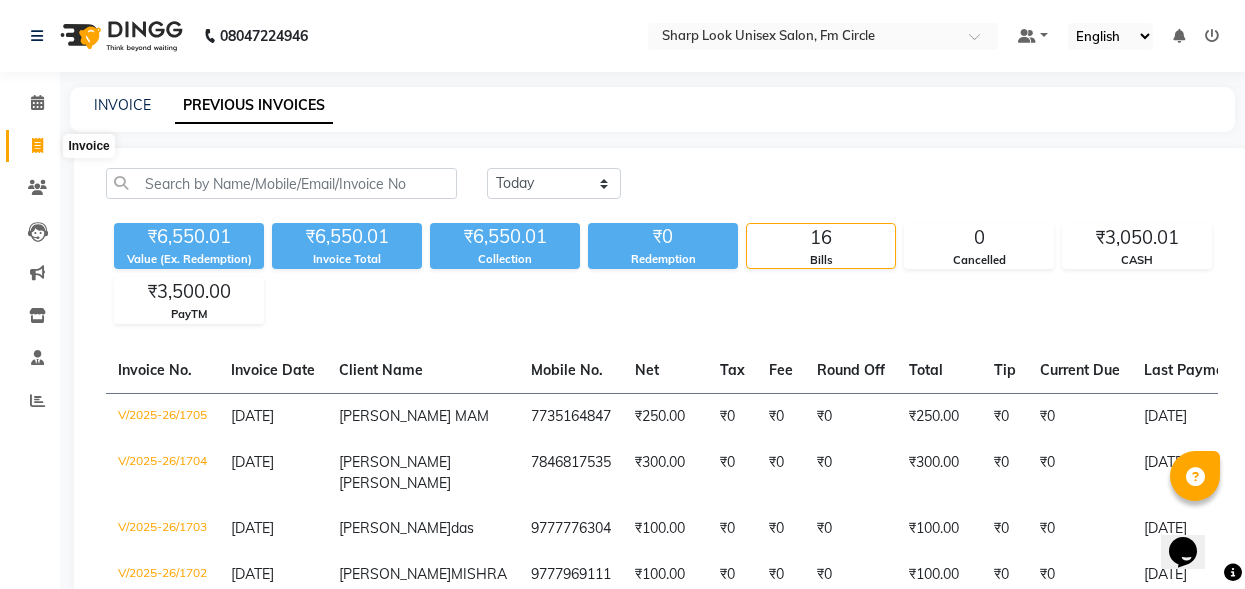 click 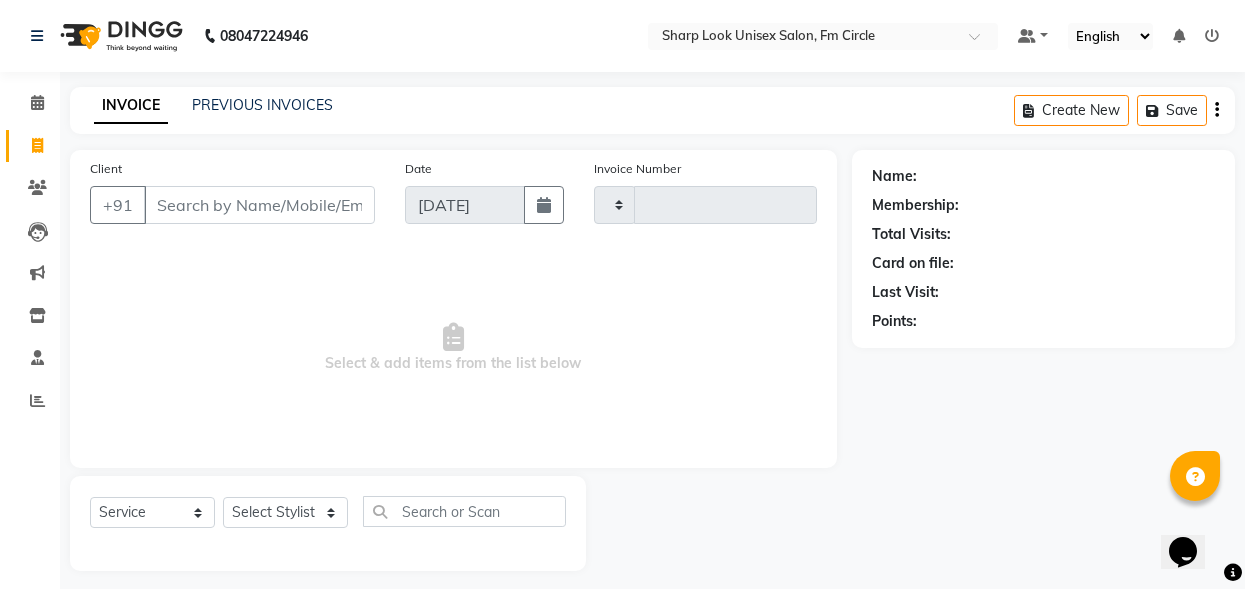 scroll, scrollTop: 12, scrollLeft: 0, axis: vertical 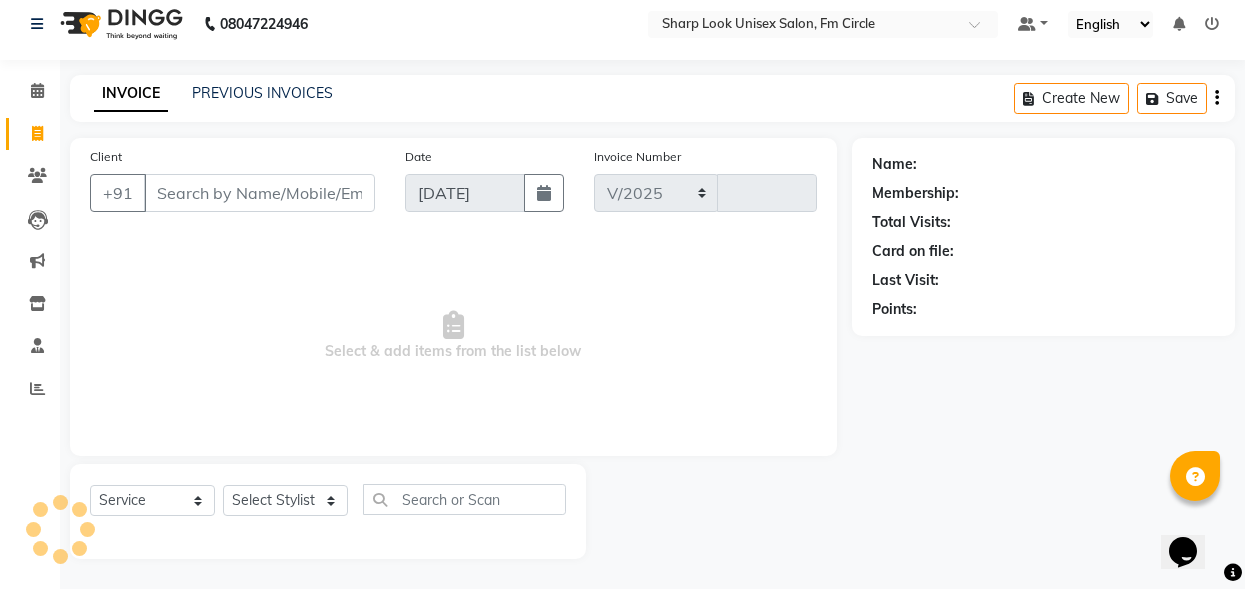 select on "804" 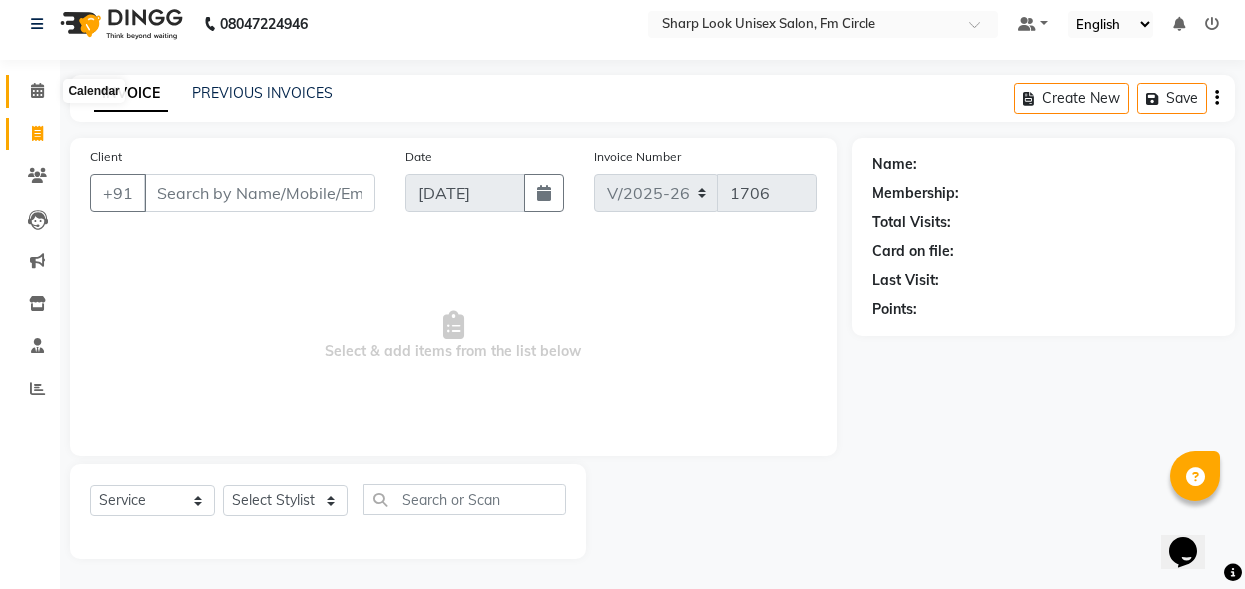 click 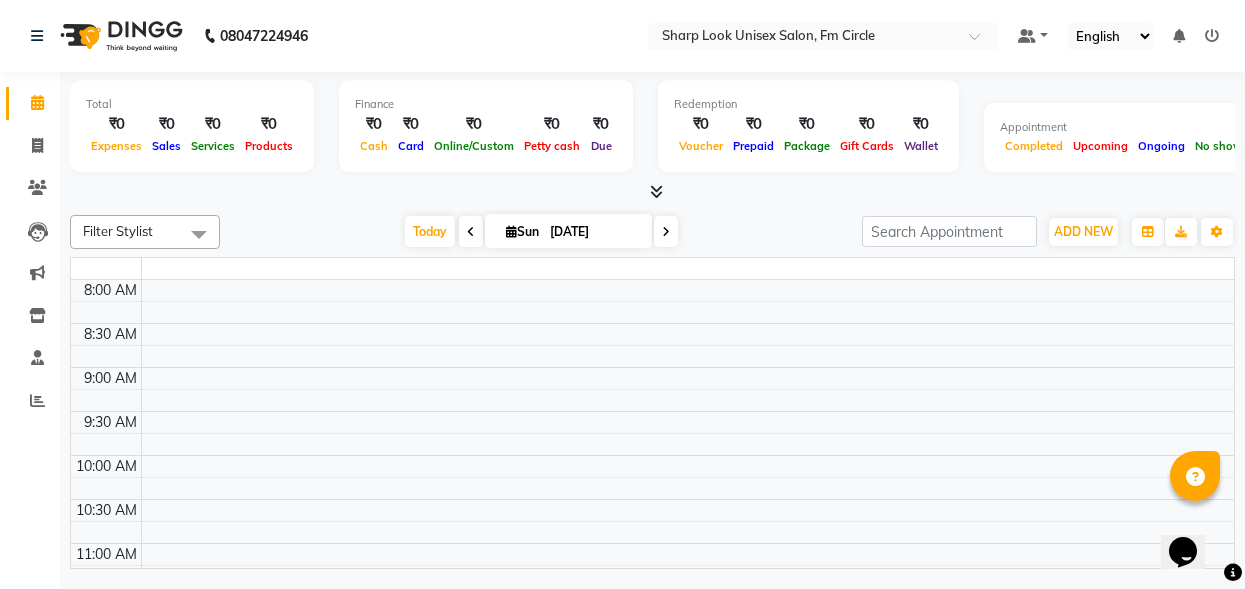 scroll, scrollTop: 0, scrollLeft: 0, axis: both 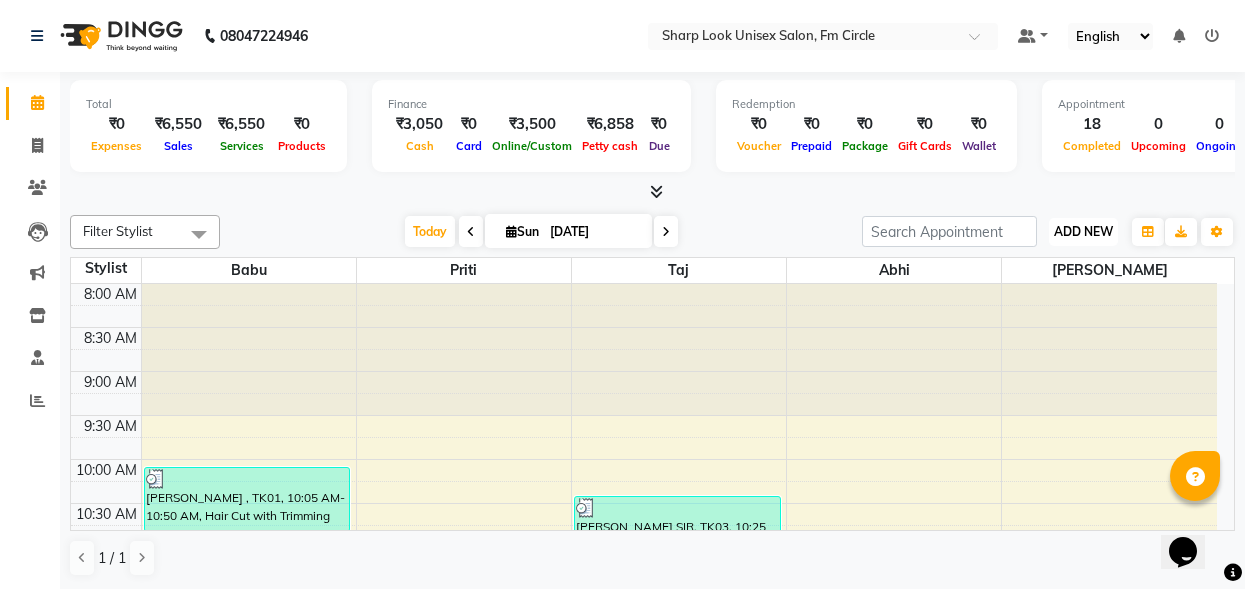 click on "ADD NEW" at bounding box center [1083, 231] 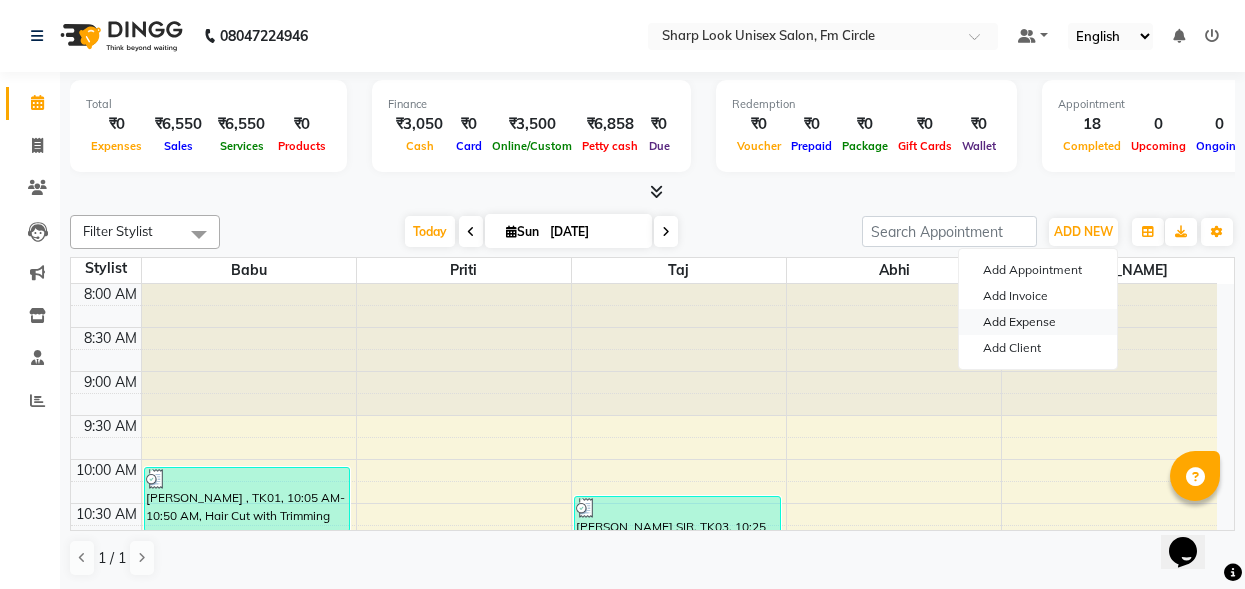 click on "Add Expense" at bounding box center [1038, 322] 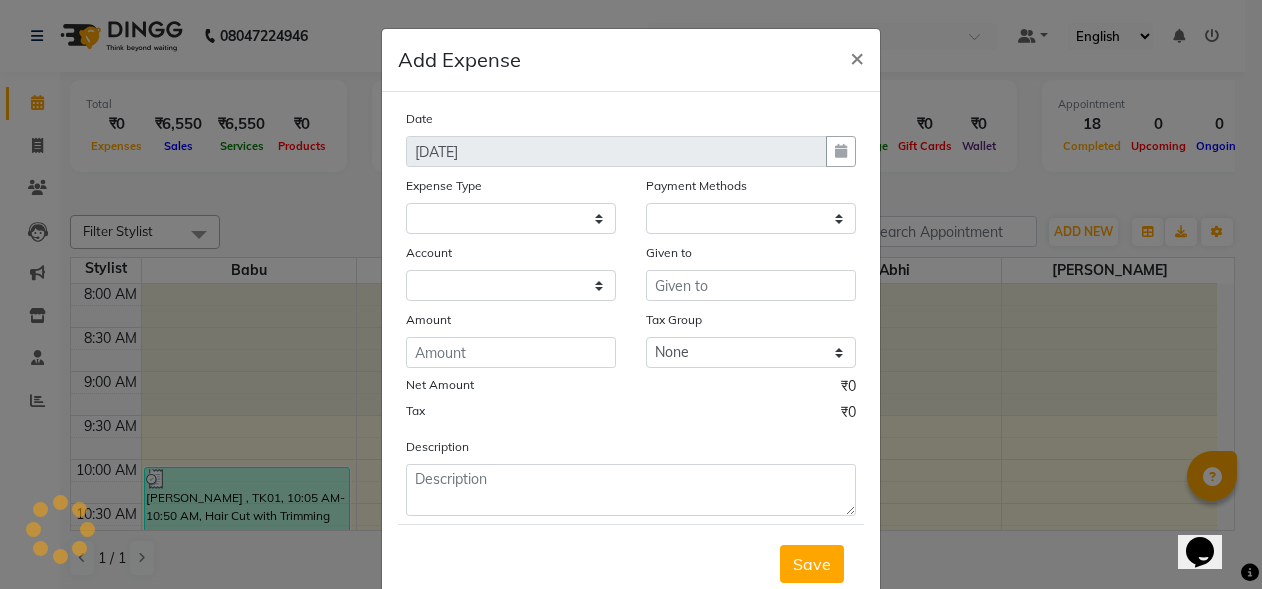 select on "1" 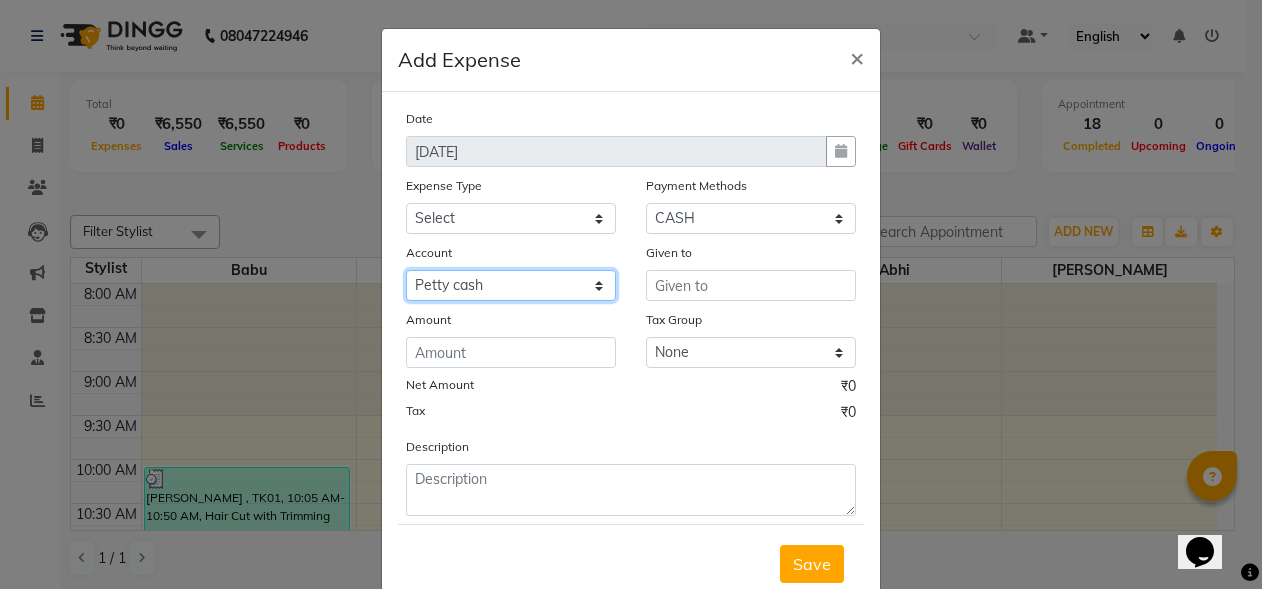 click on "Select Default [PERSON_NAME] cash" 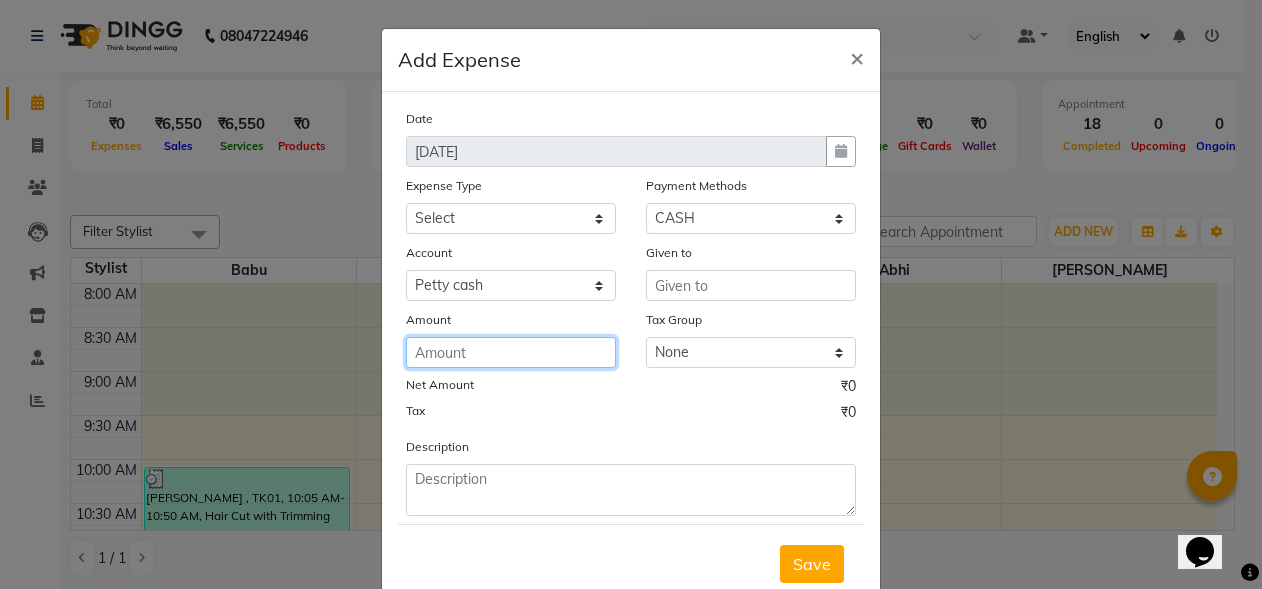 click 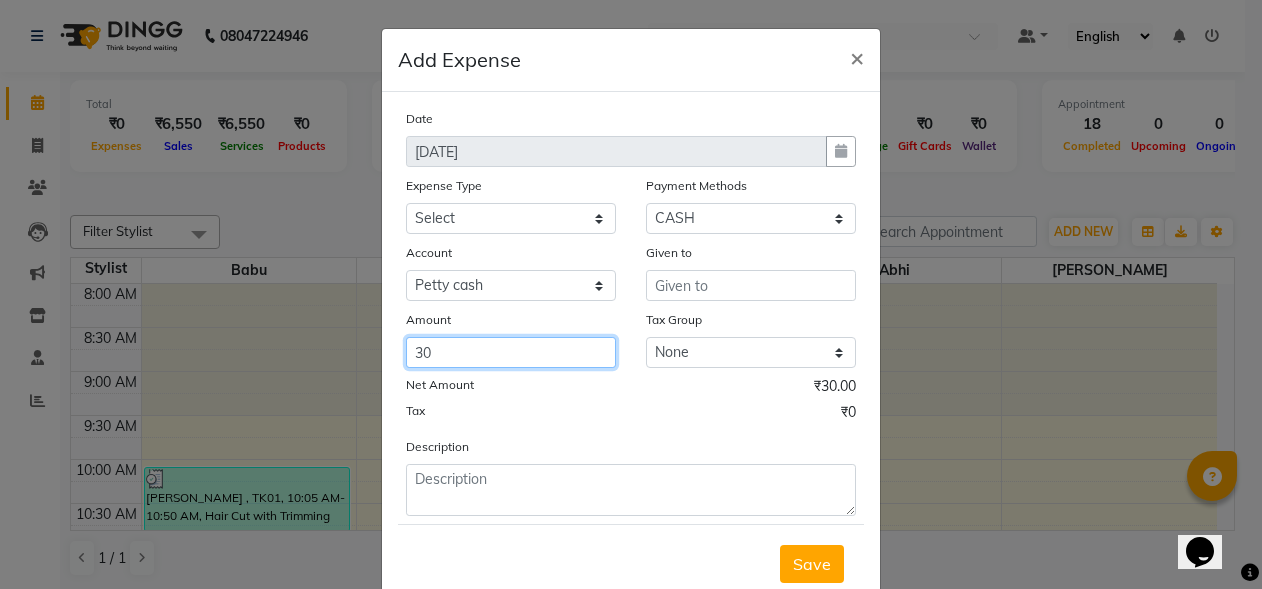 type on "30" 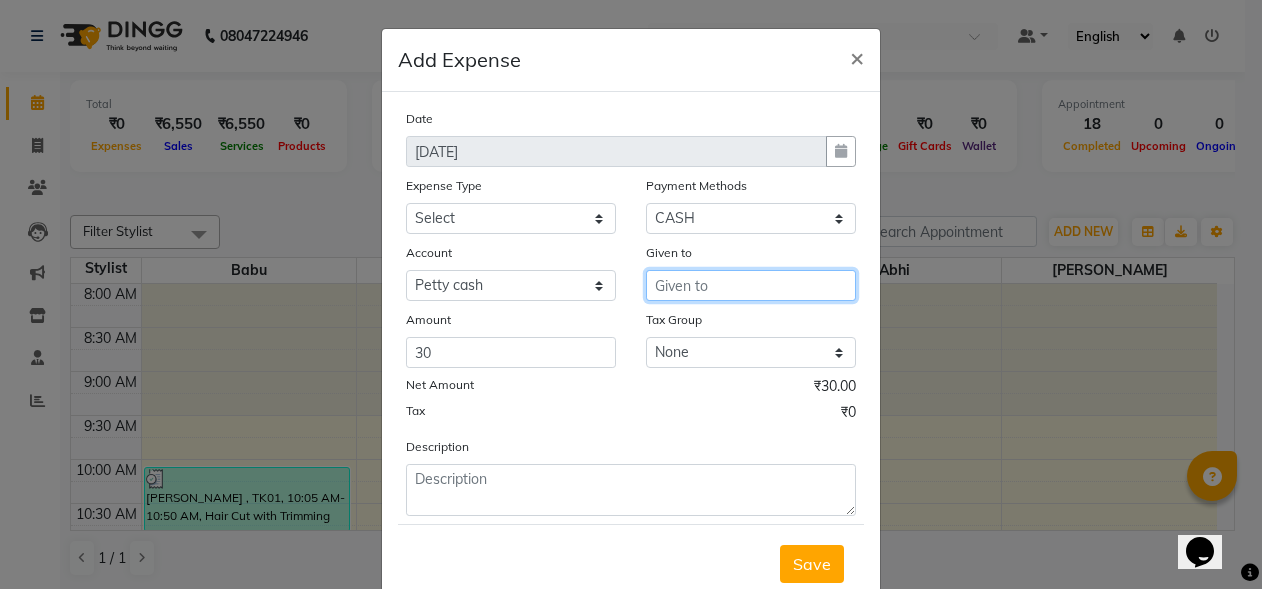 click at bounding box center (751, 285) 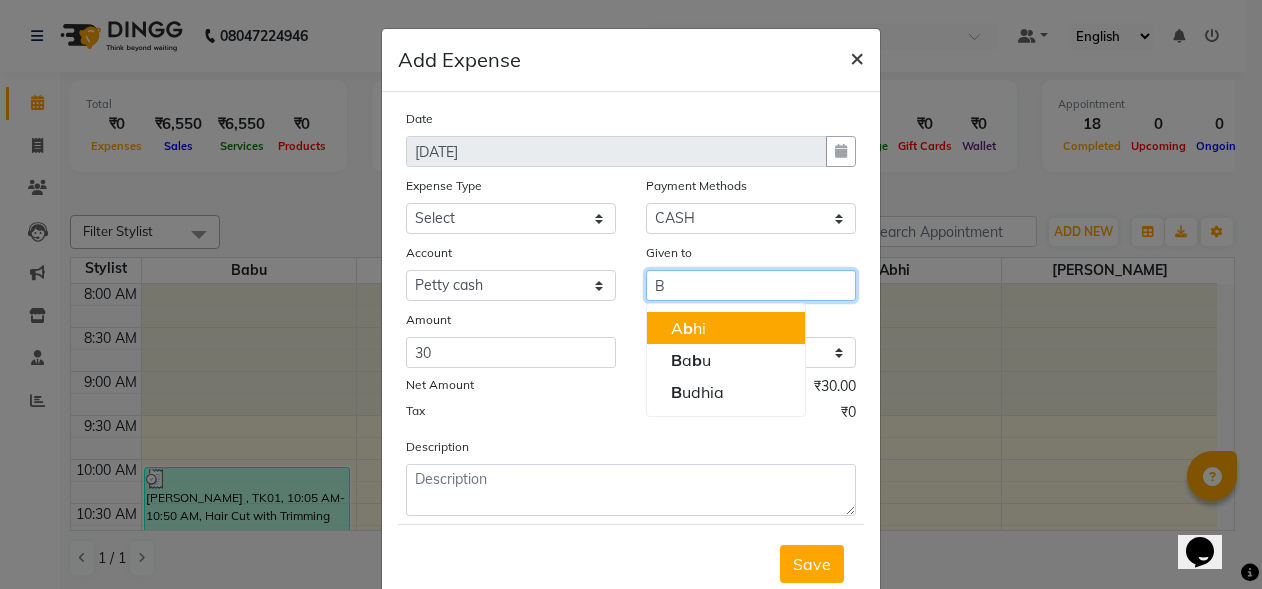 type on "B" 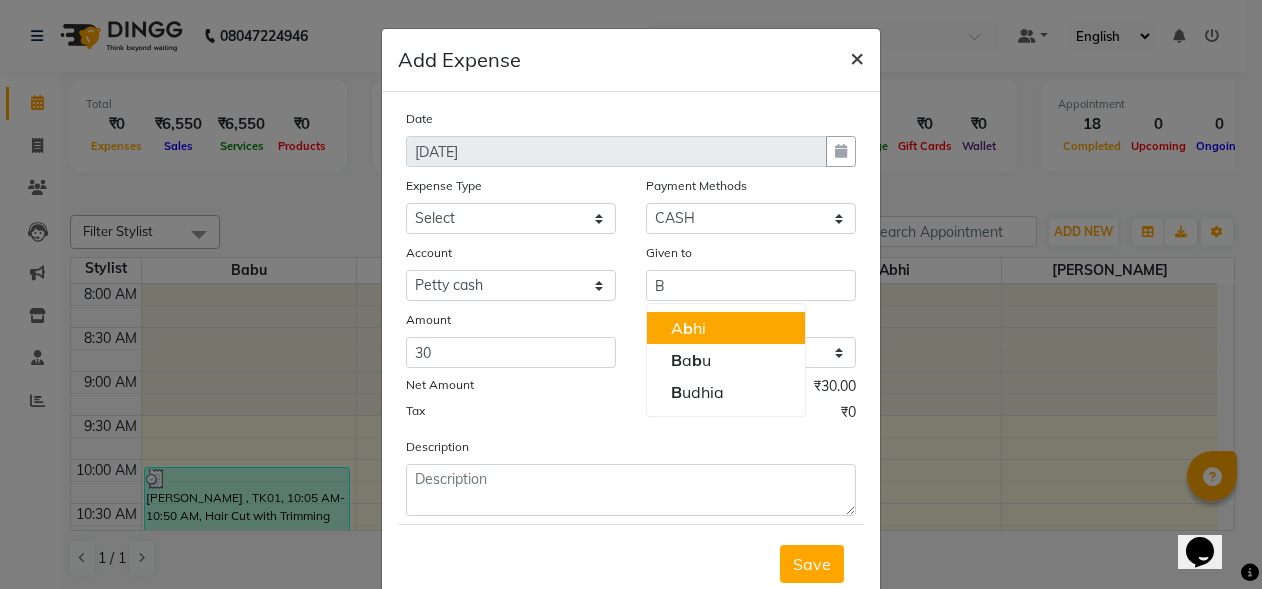 click on "×" 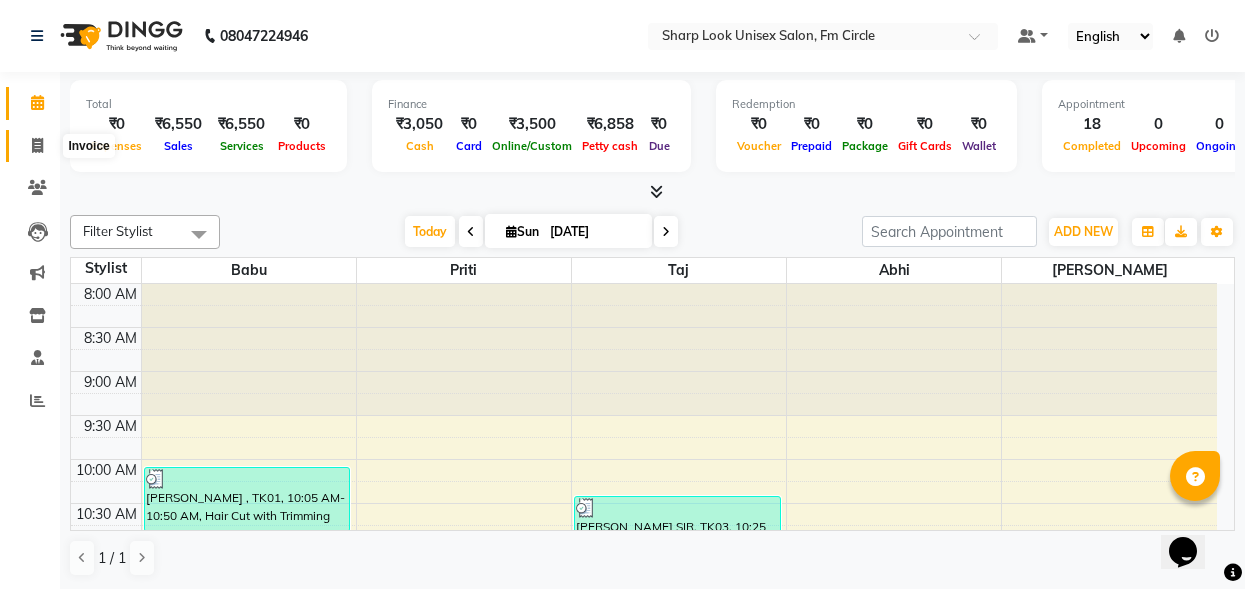 click 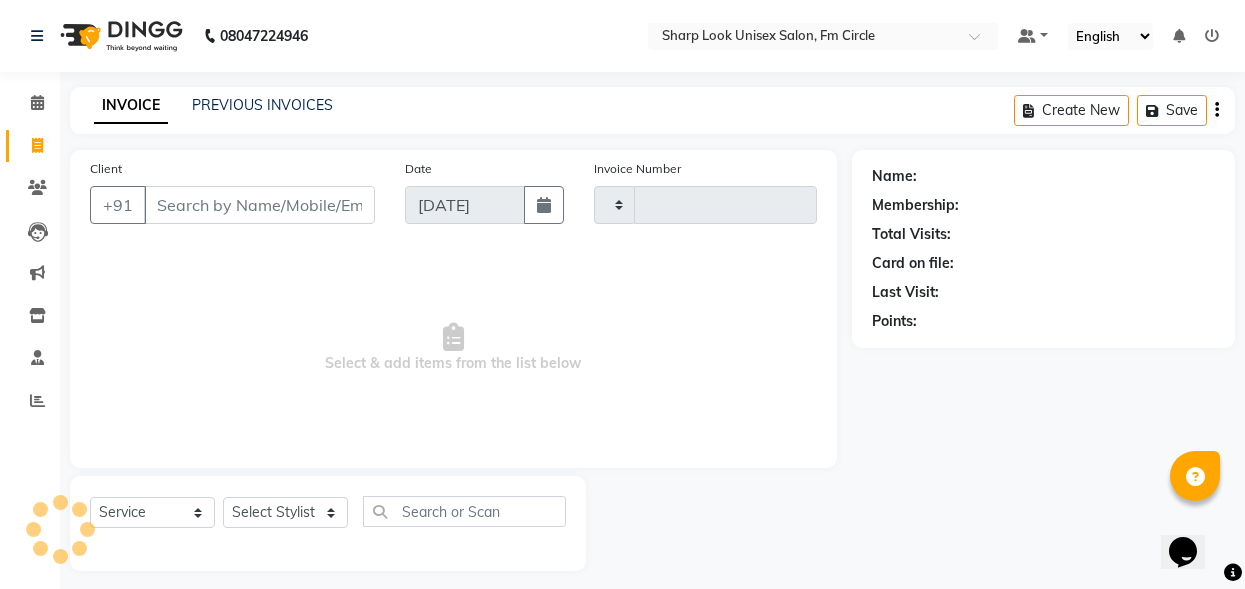 type on "1706" 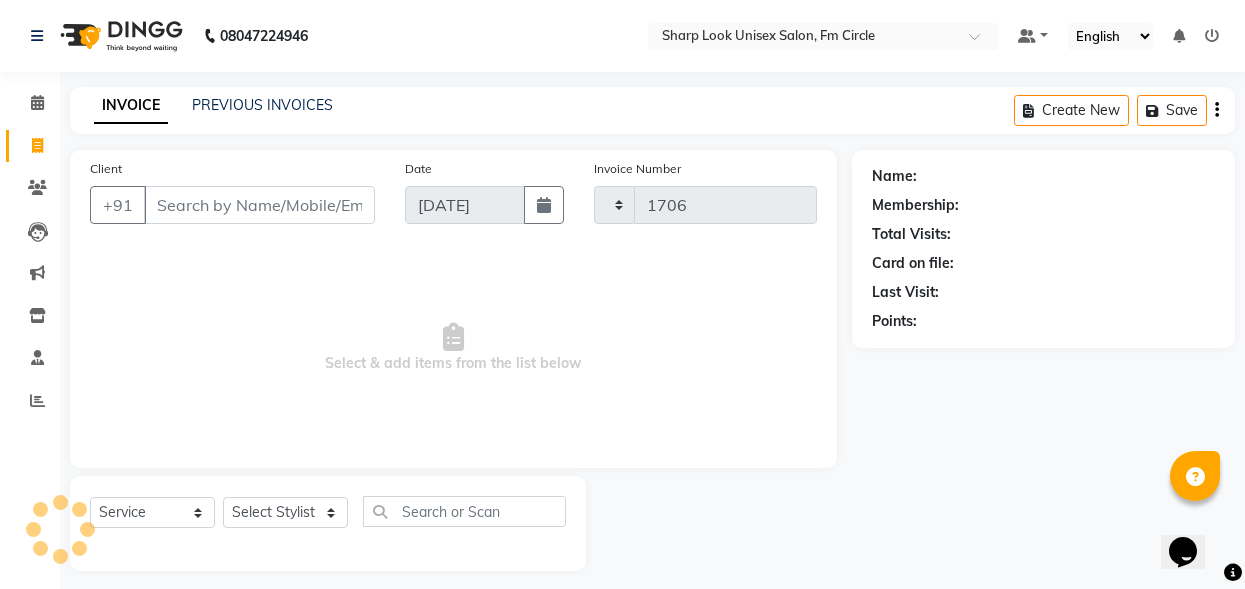 select on "804" 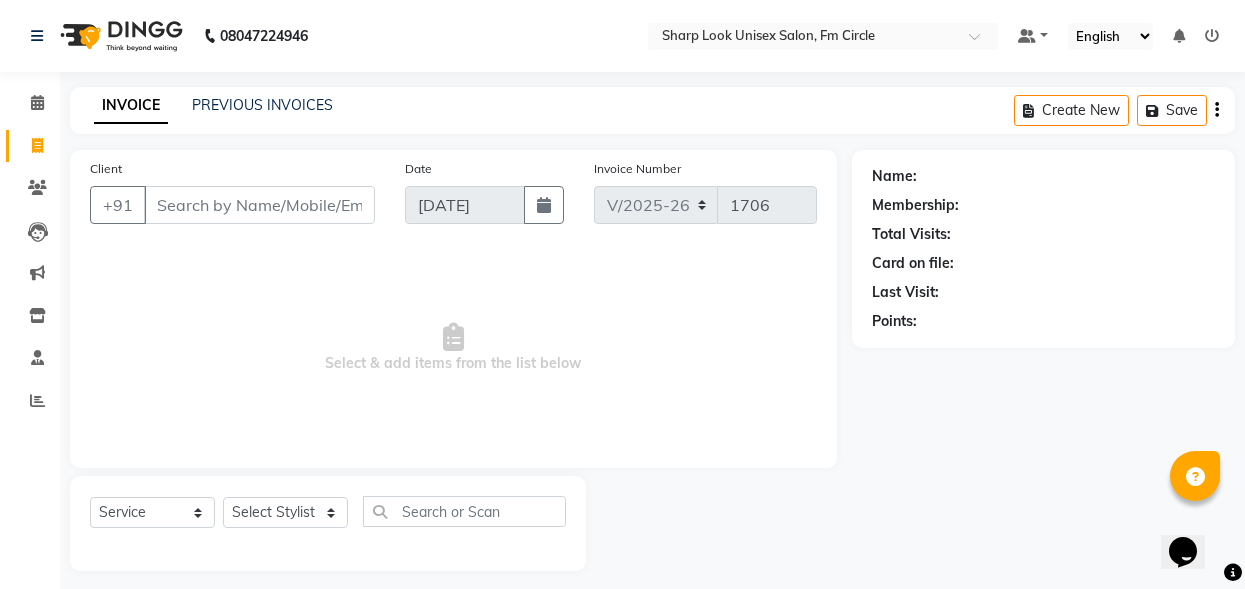 click on "Client" at bounding box center (259, 205) 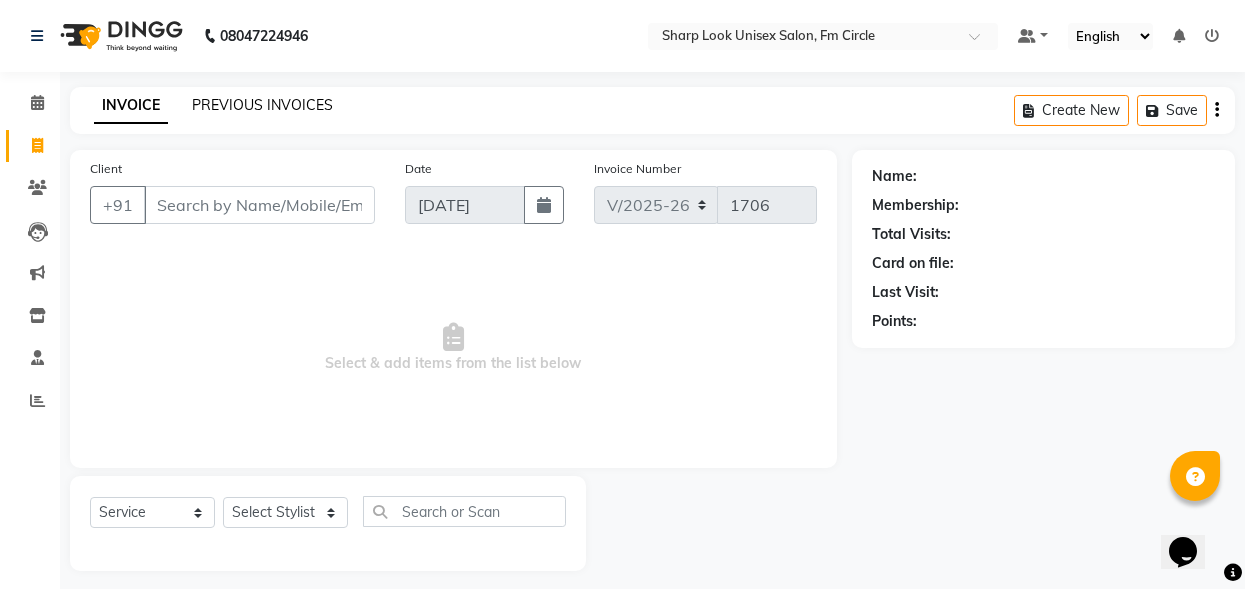 click on "PREVIOUS INVOICES" 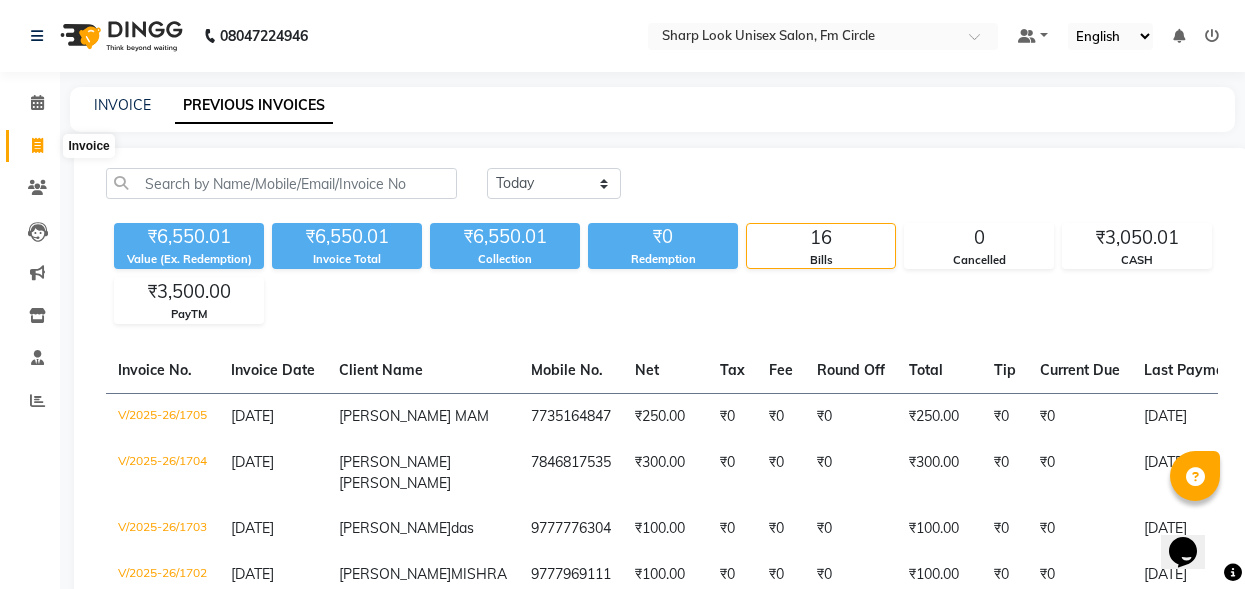click 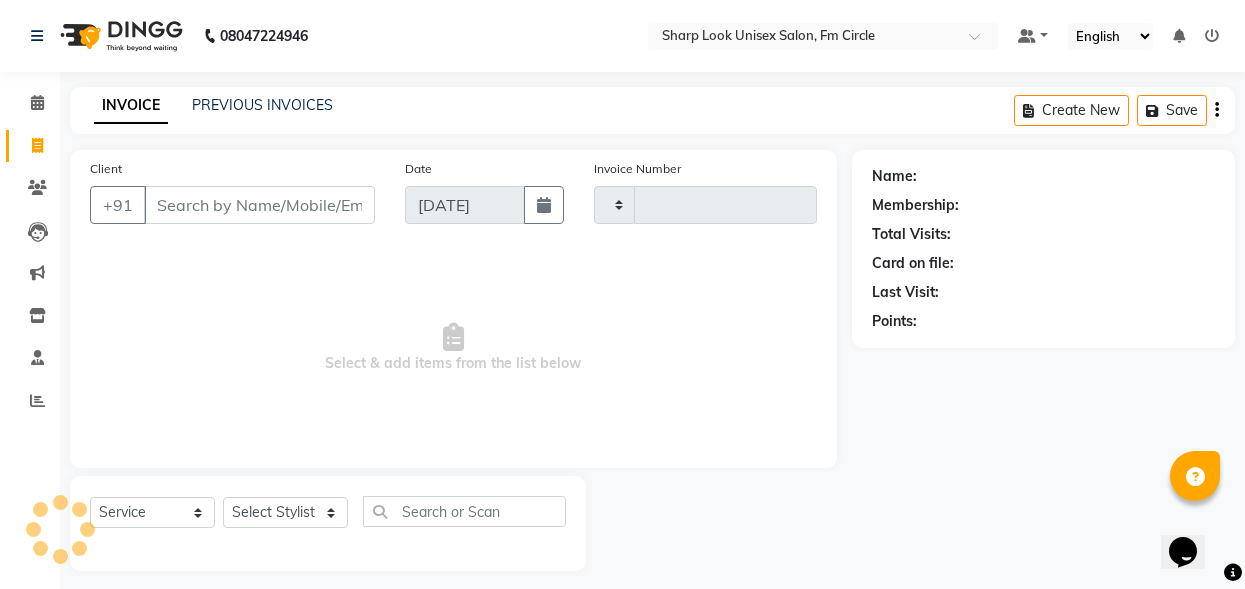 scroll, scrollTop: 12, scrollLeft: 0, axis: vertical 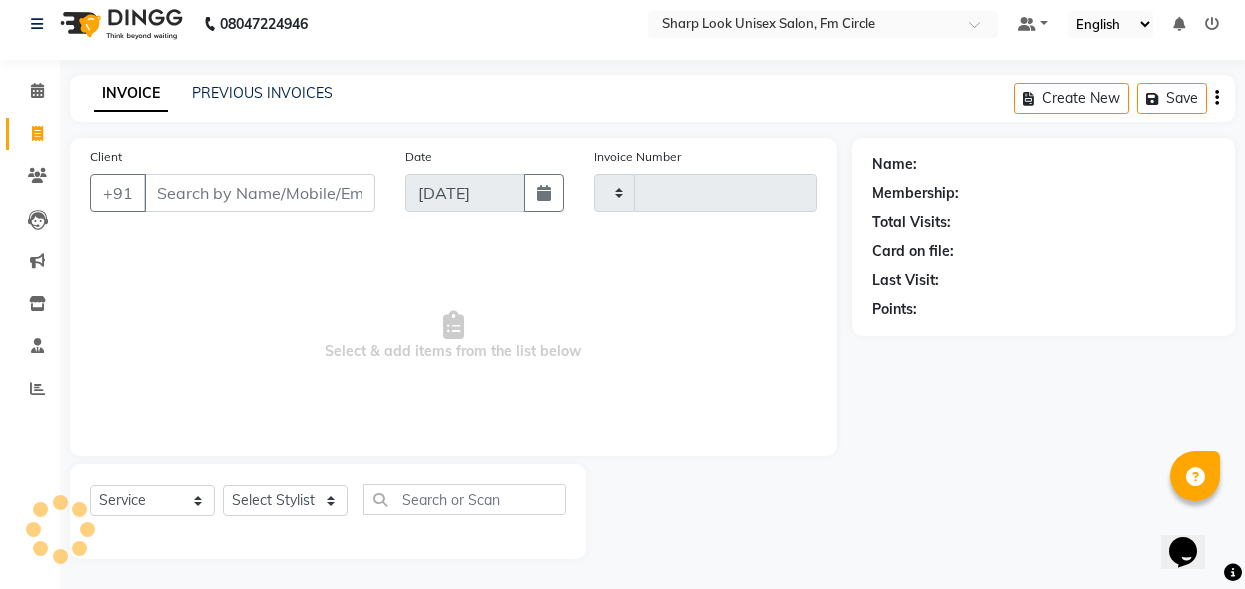 type on "1706" 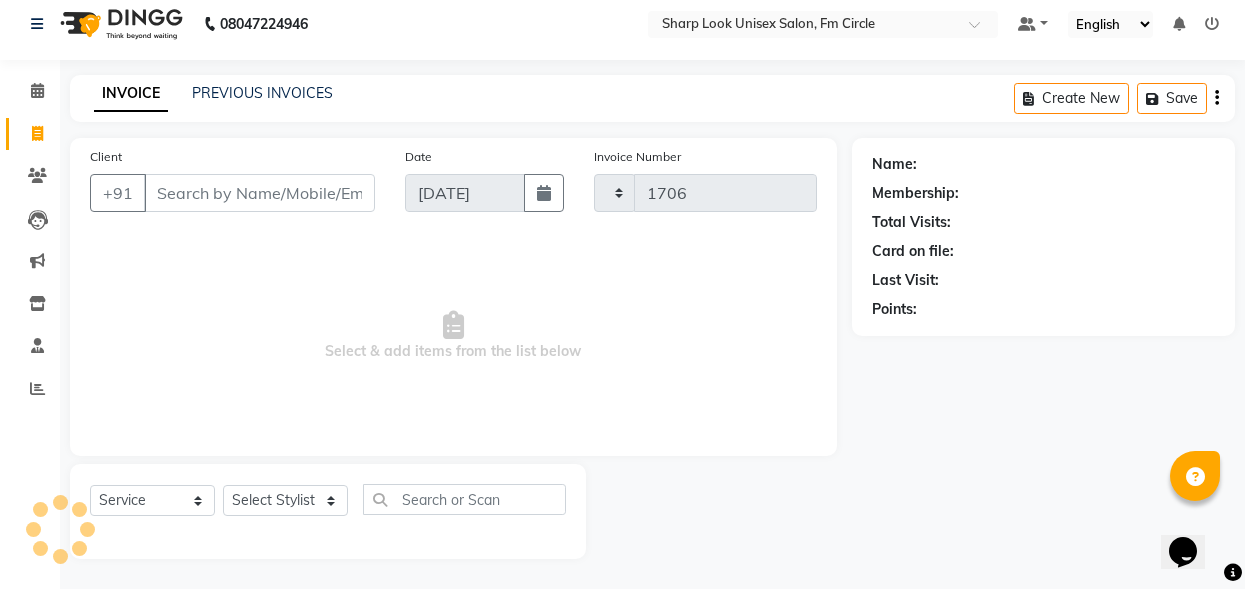 select on "804" 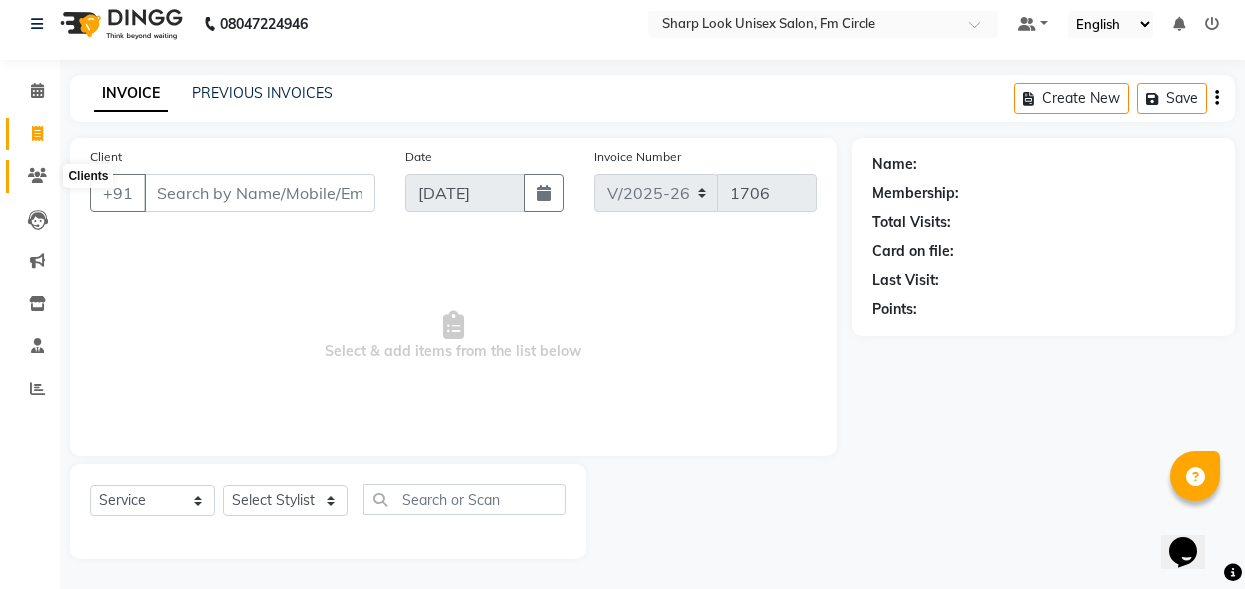 click 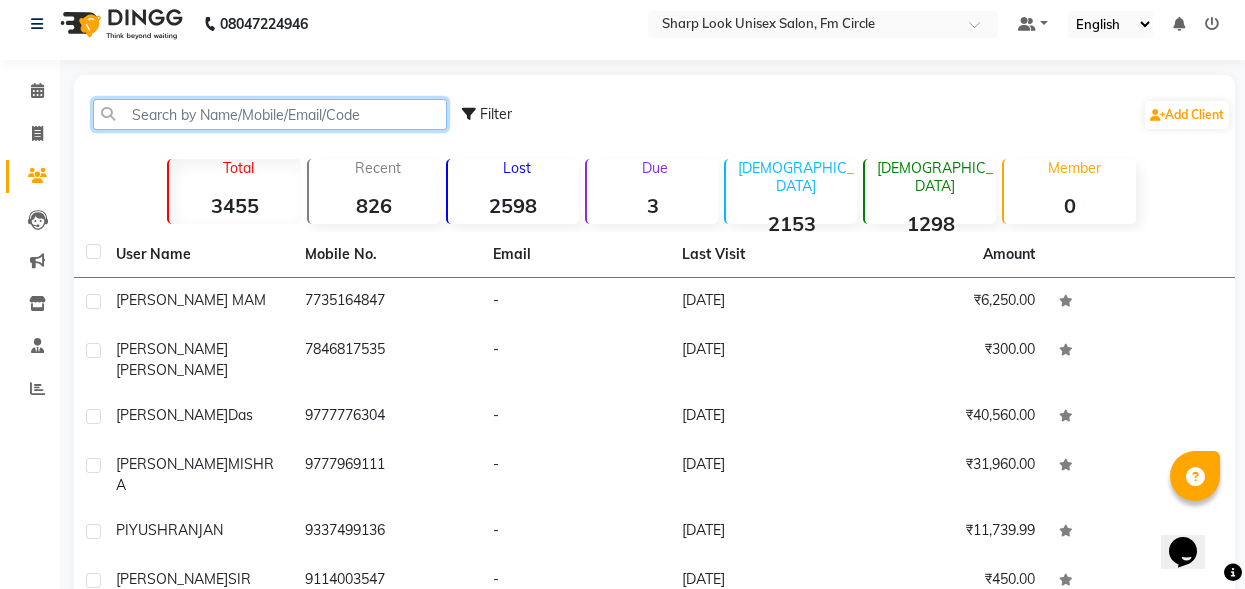 click 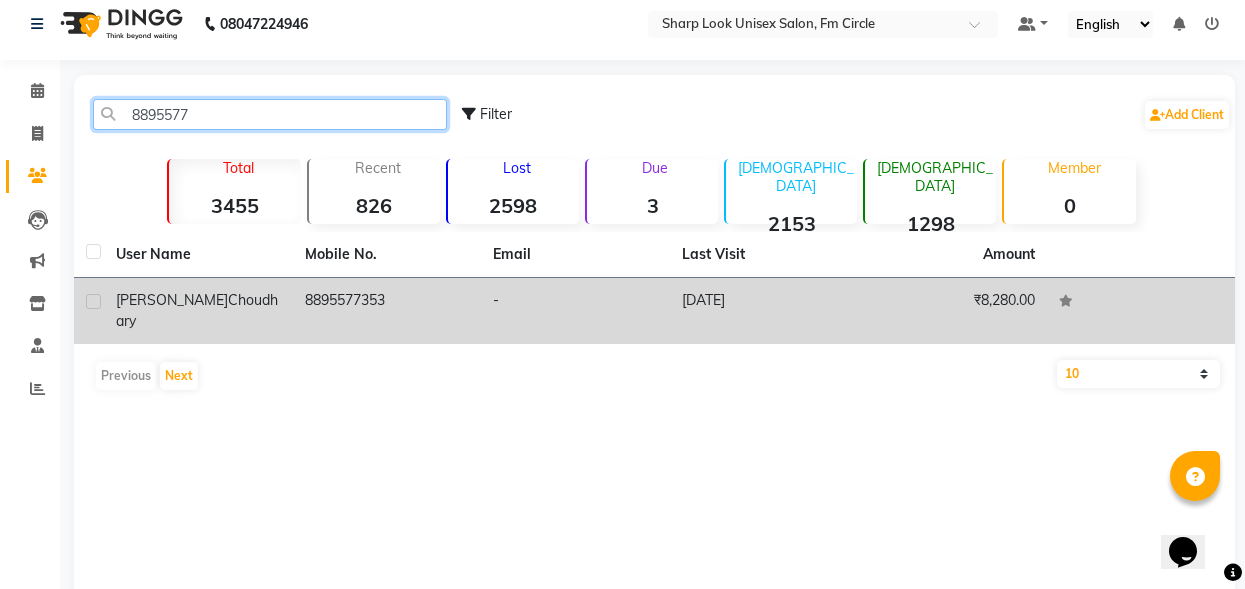 type on "8895577" 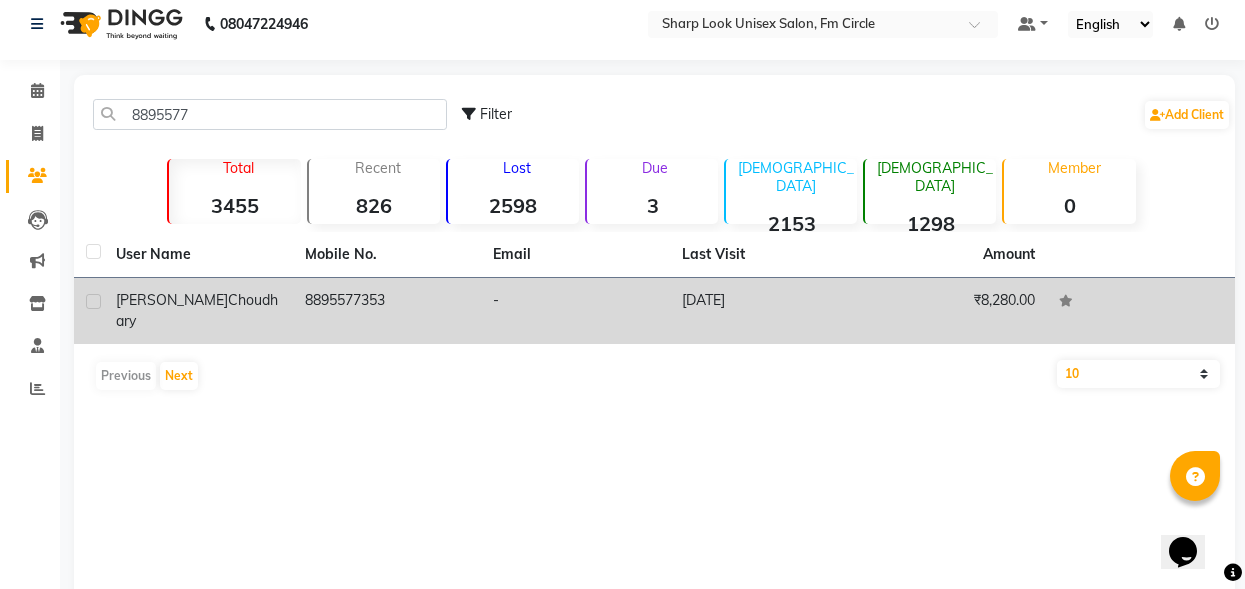 click on "8895577353" 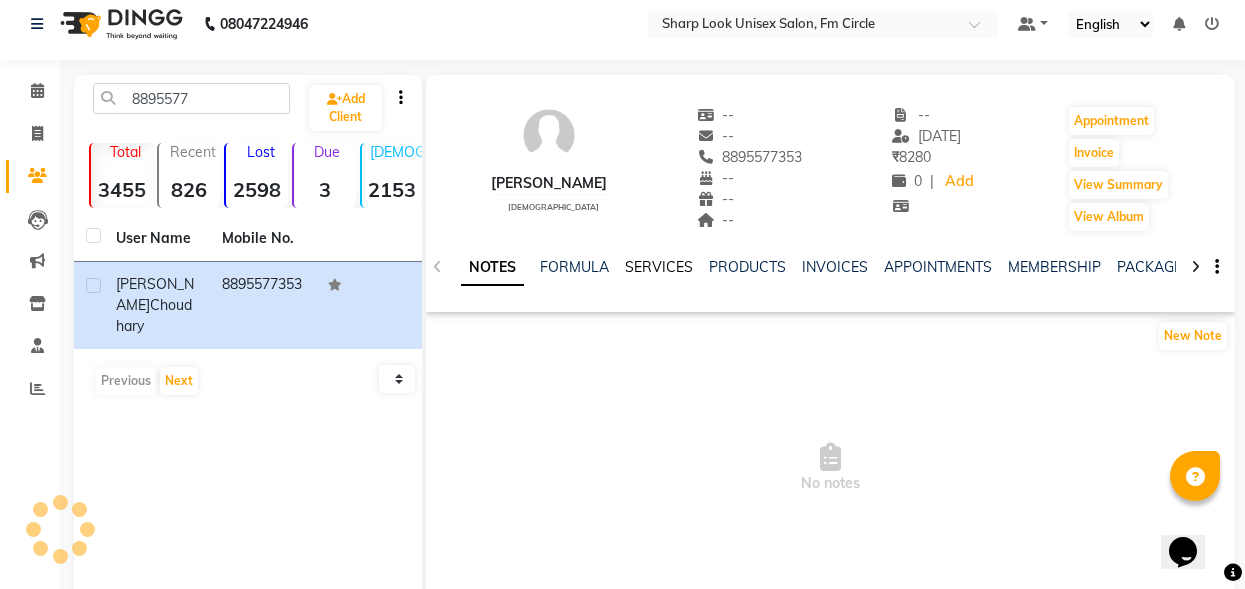 click on "SERVICES" 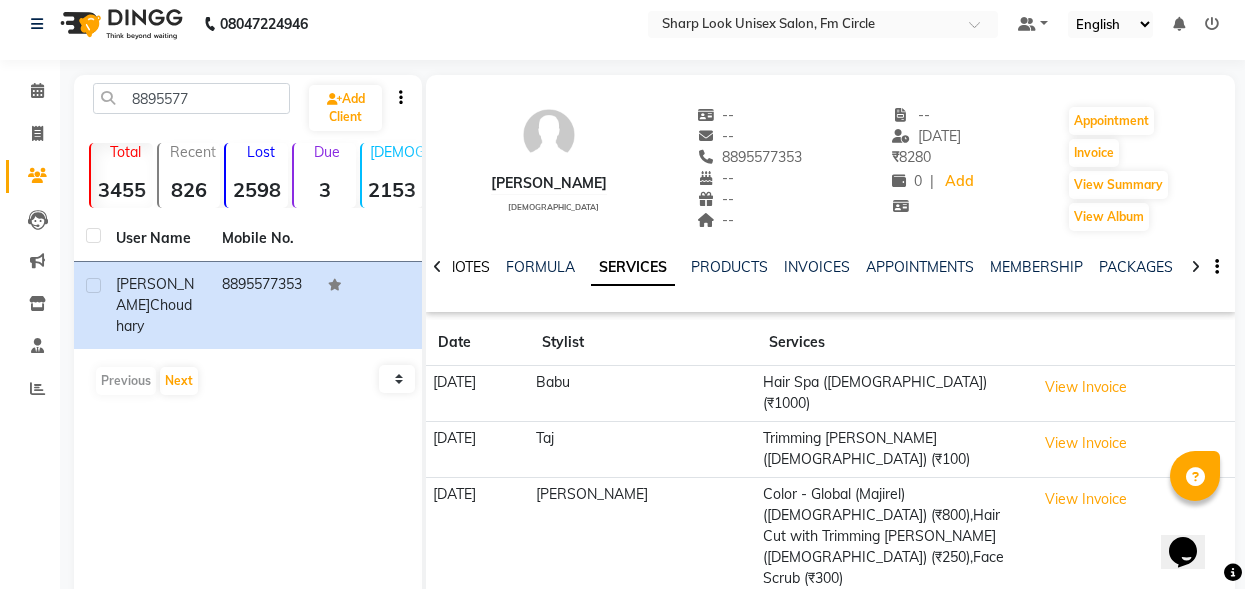click on "NOTES" 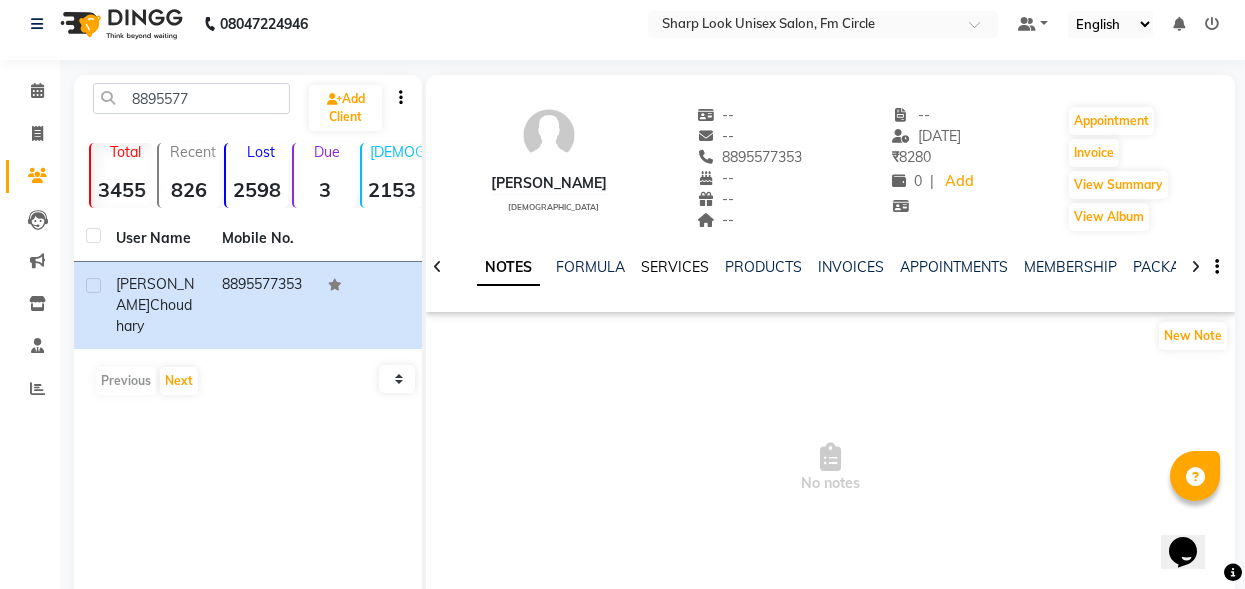 click on "SERVICES" 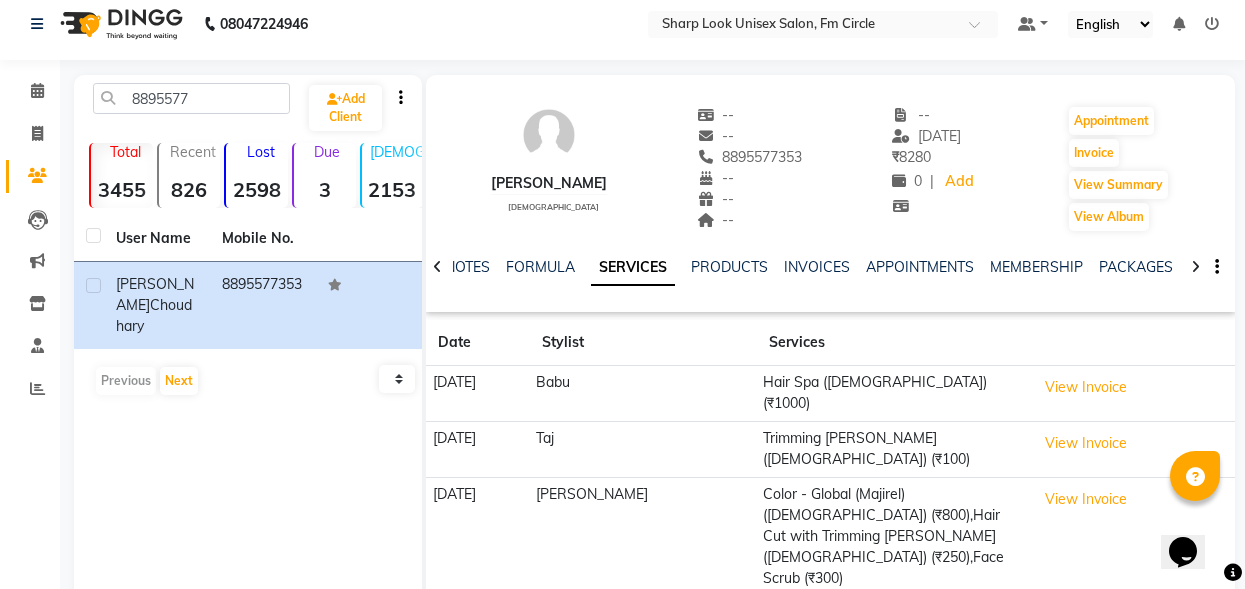 click on "NOTES FORMULA SERVICES PRODUCTS INVOICES APPOINTMENTS MEMBERSHIP PACKAGES VOUCHERS GIFTCARDS POINTS FORMS FAMILY CARDS WALLET" 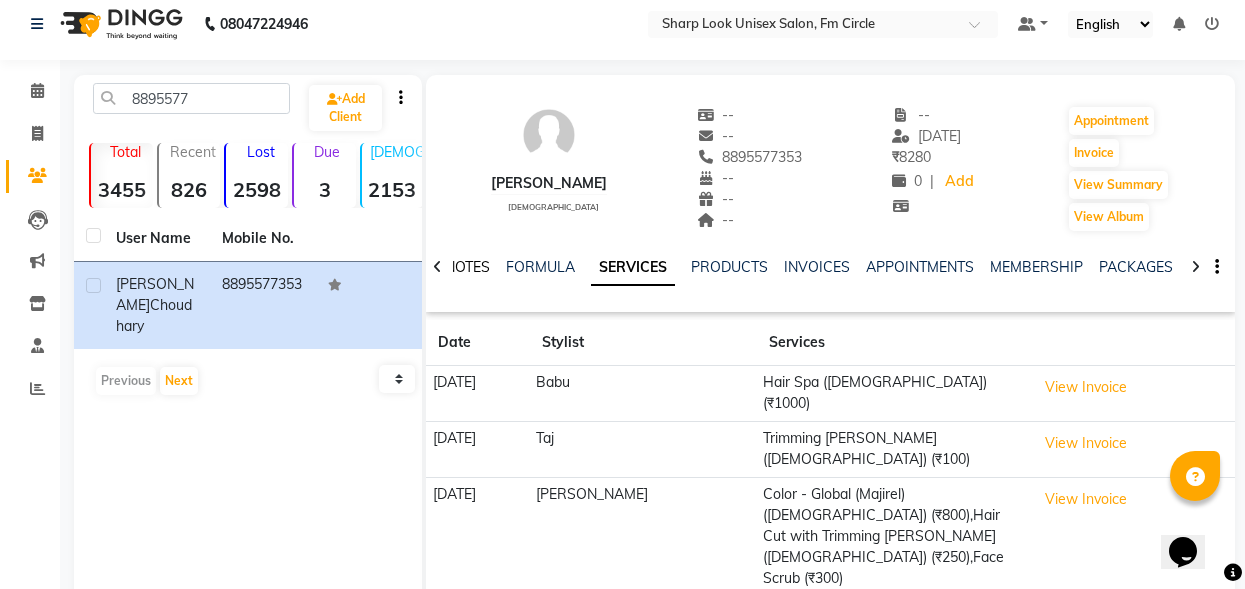 click on "NOTES" 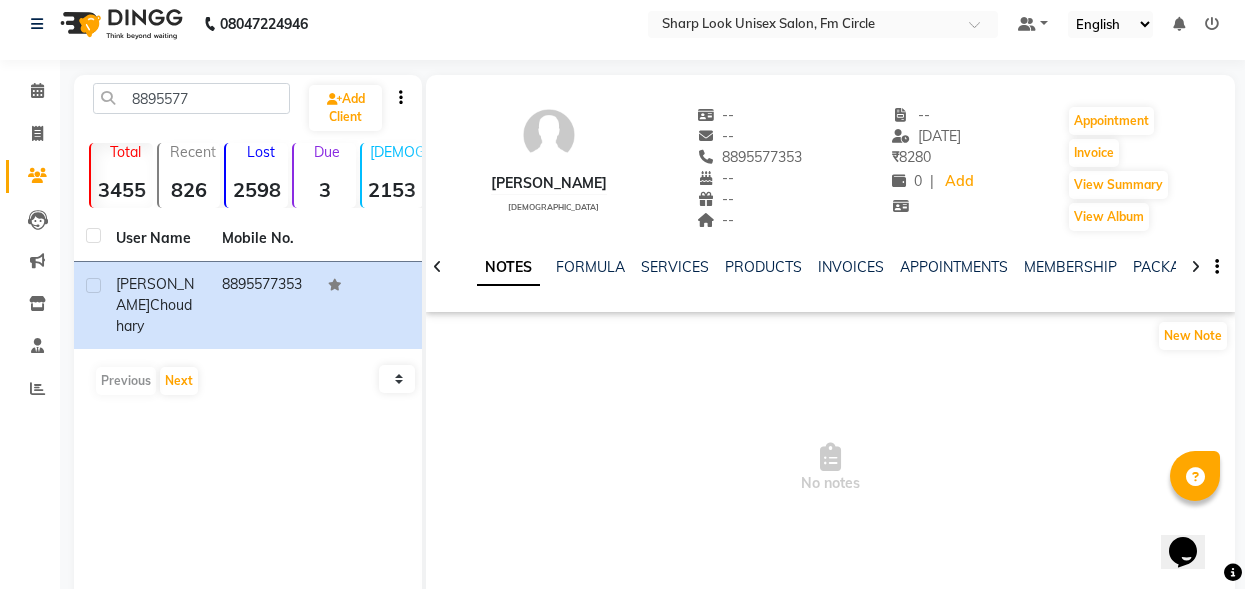 click on "New Note" 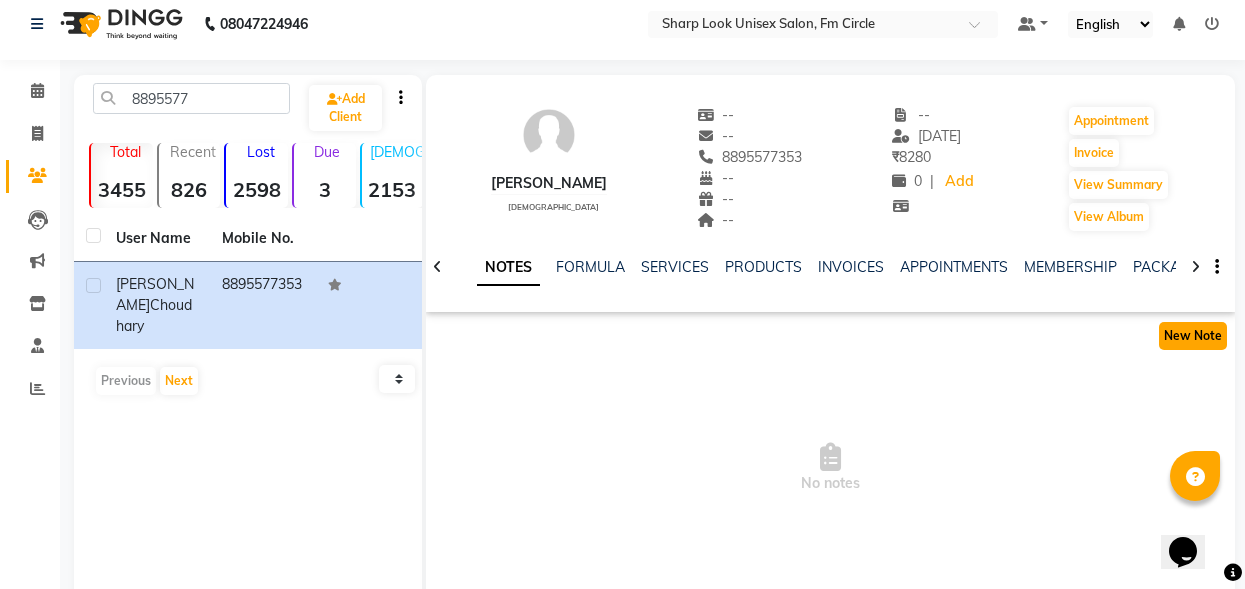 click on "New Note" 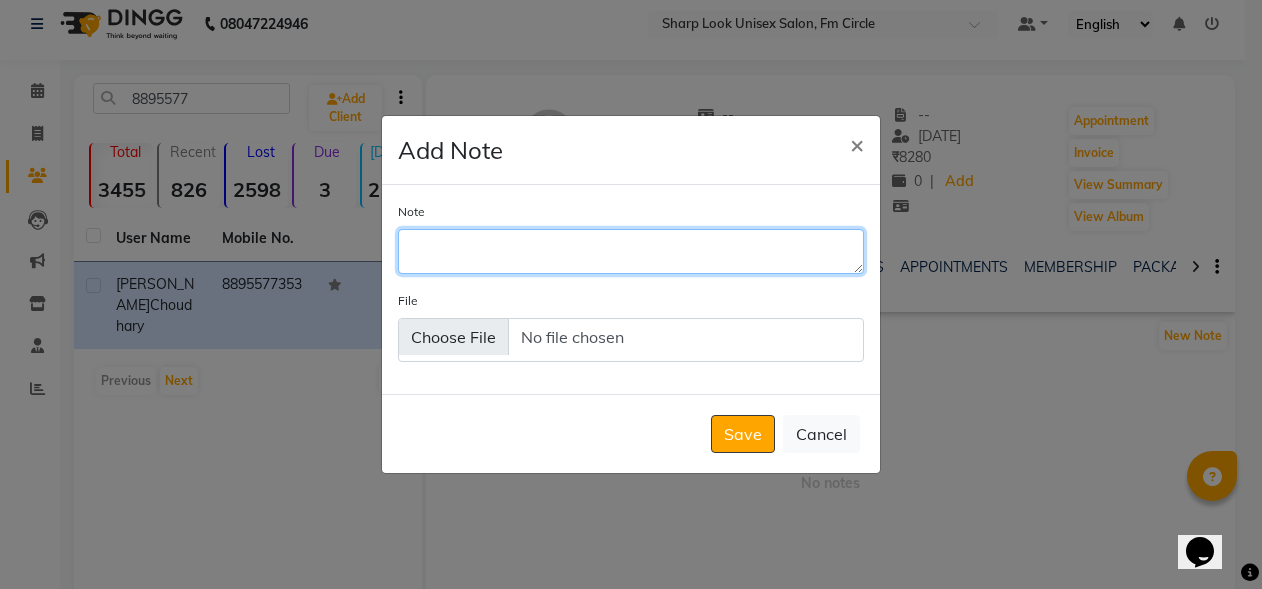 click on "Note" at bounding box center [631, 251] 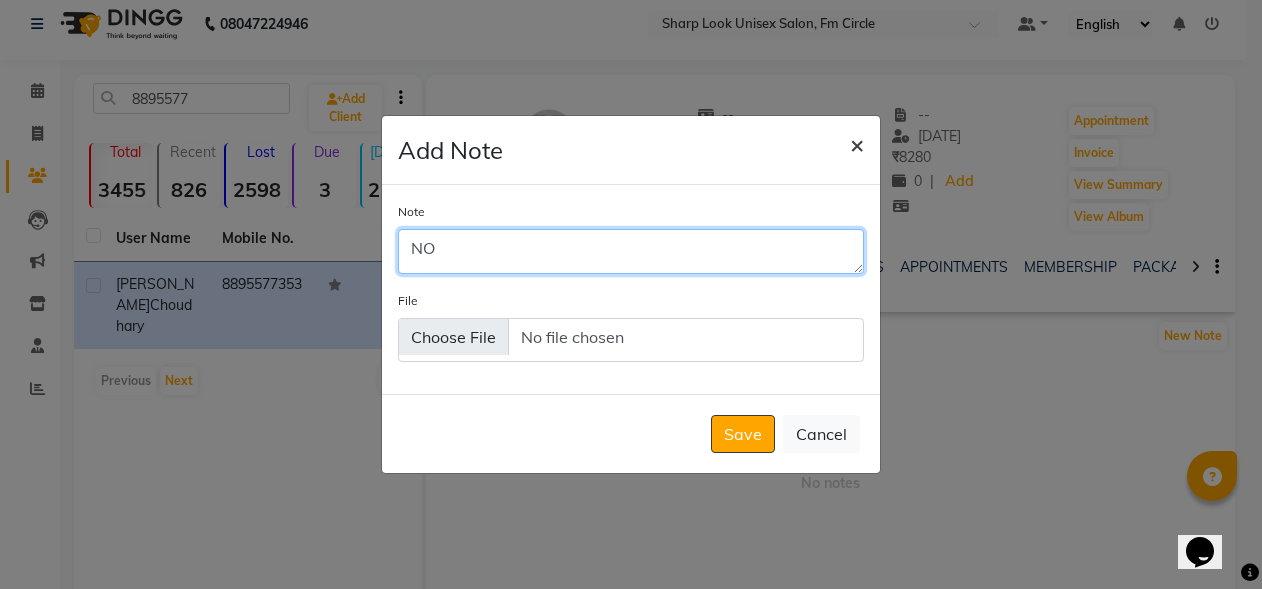 type on "NO" 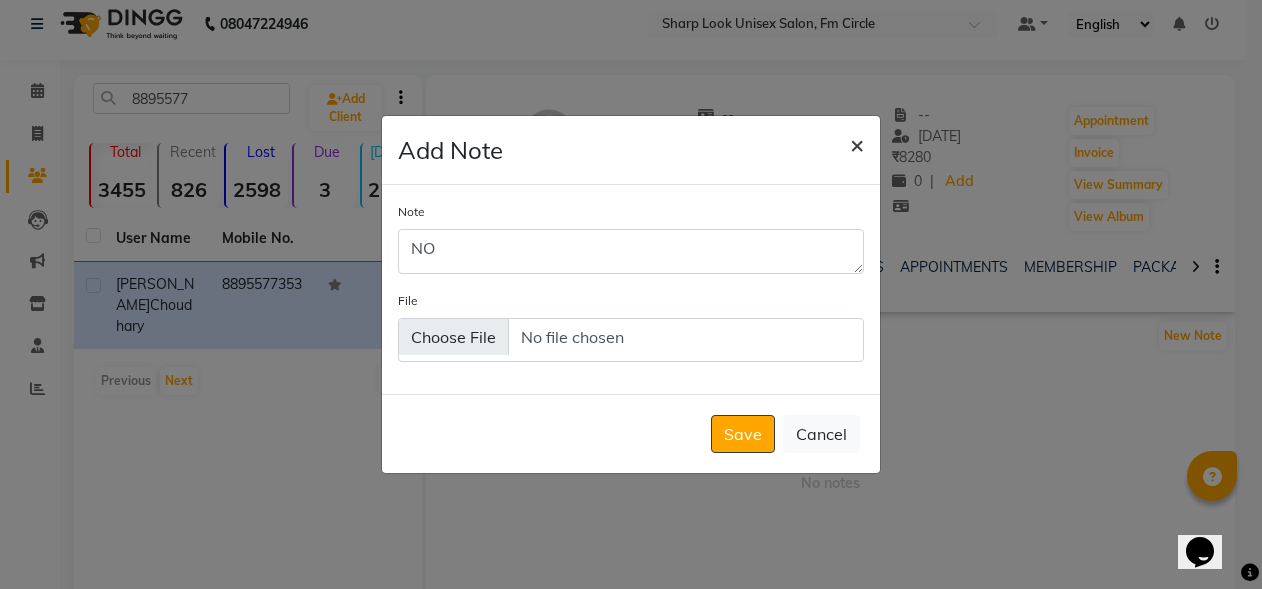click on "×" 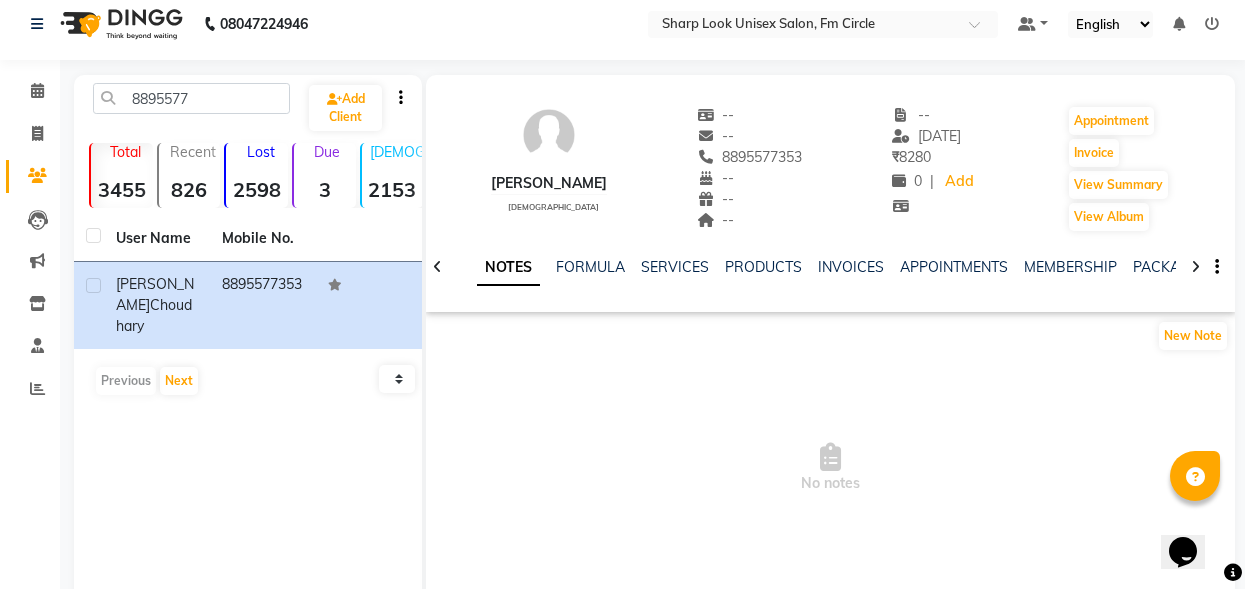 click on "Lost  2598" 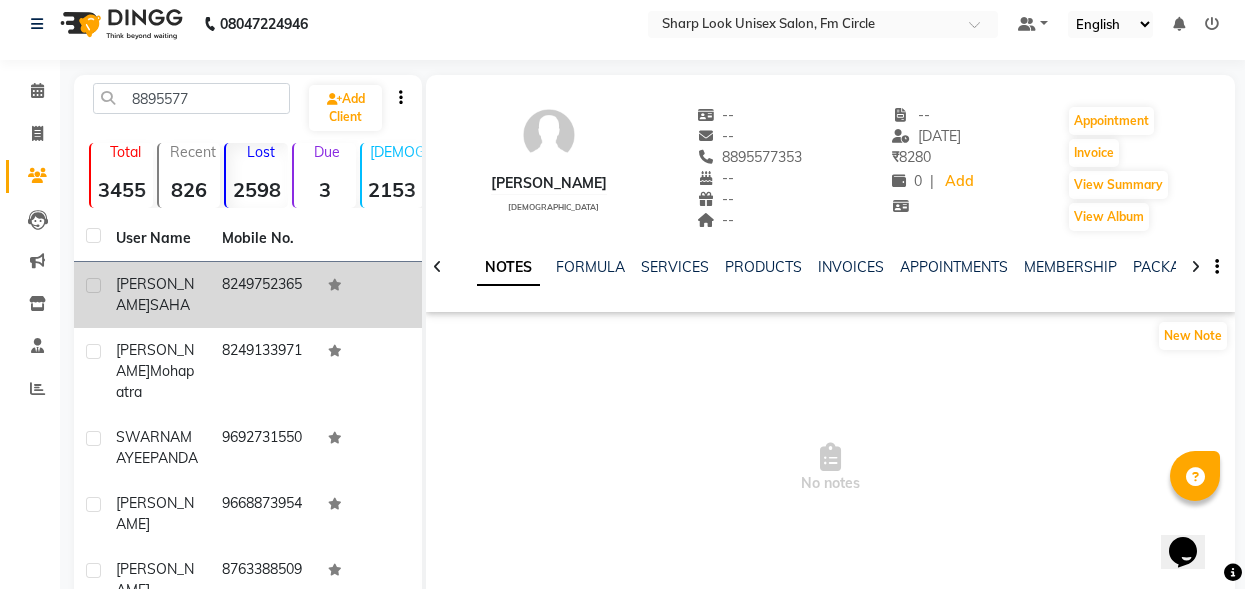 click on "8249752365" 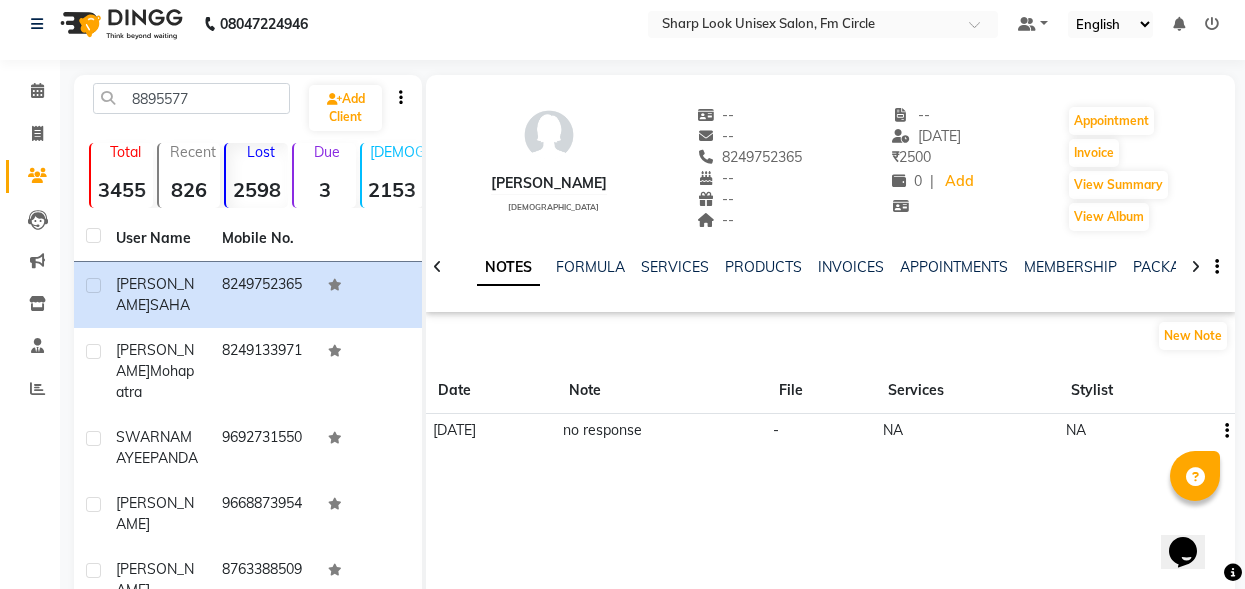 drag, startPoint x: 614, startPoint y: 432, endPoint x: 673, endPoint y: 431, distance: 59.008472 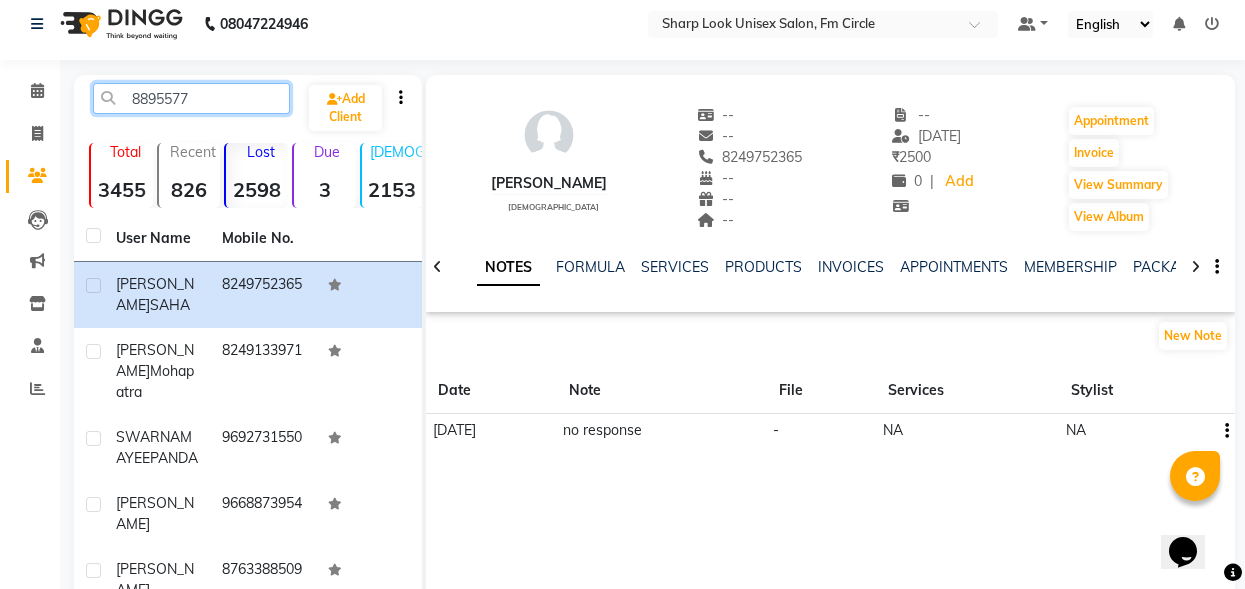 click on "8895577" 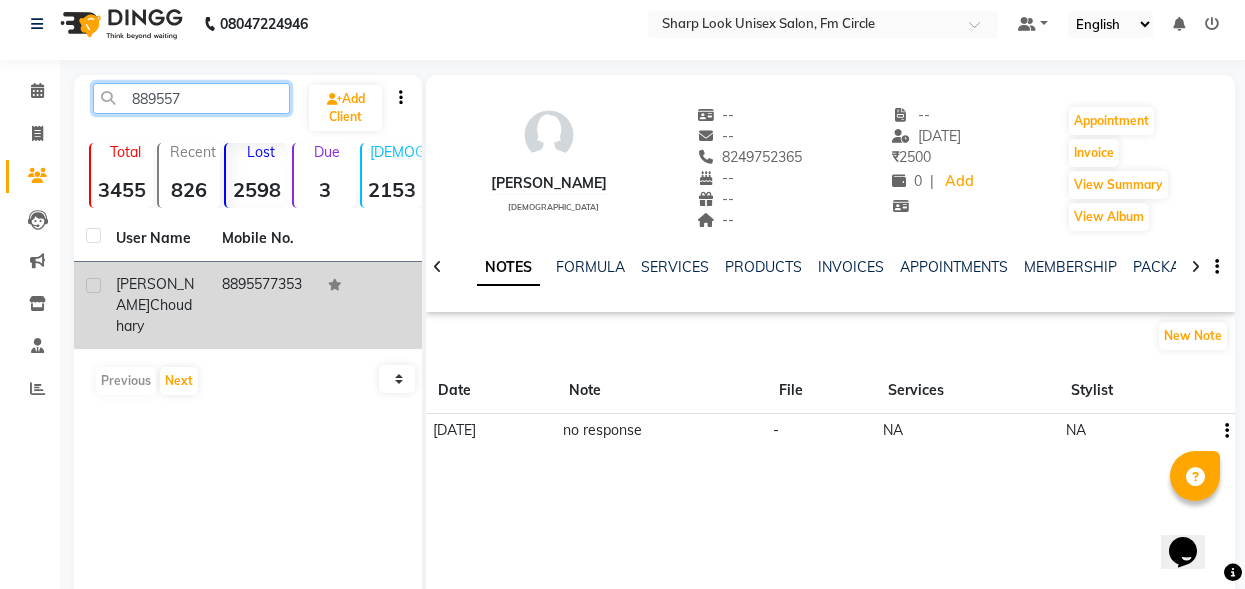 type on "889557" 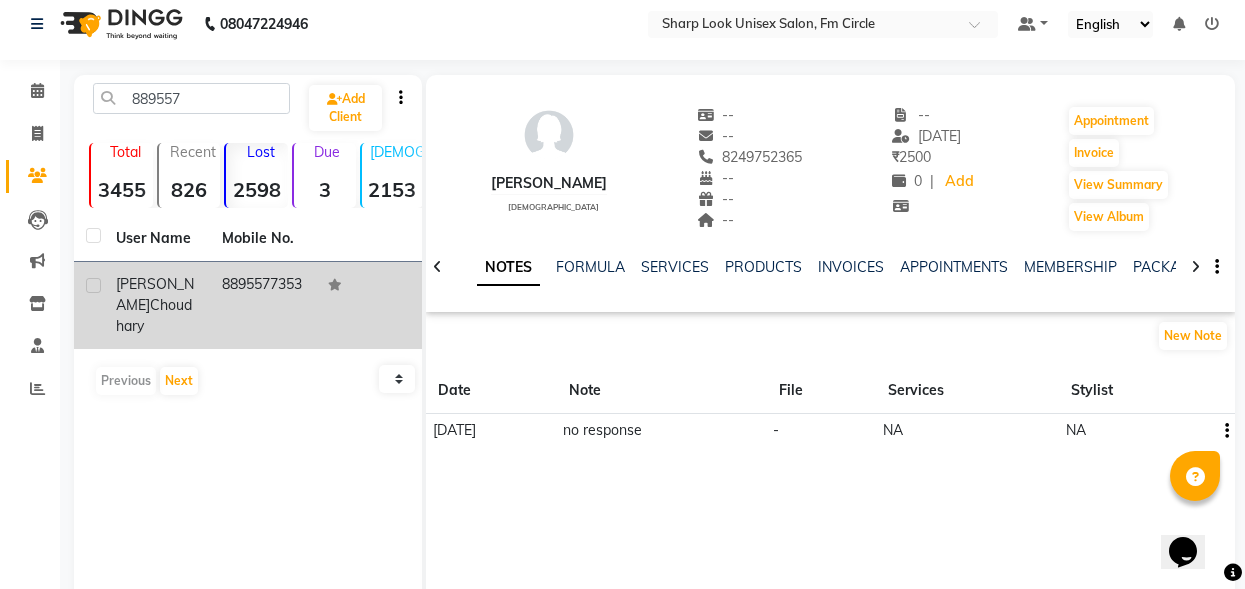 click on "[PERSON_NAME]" 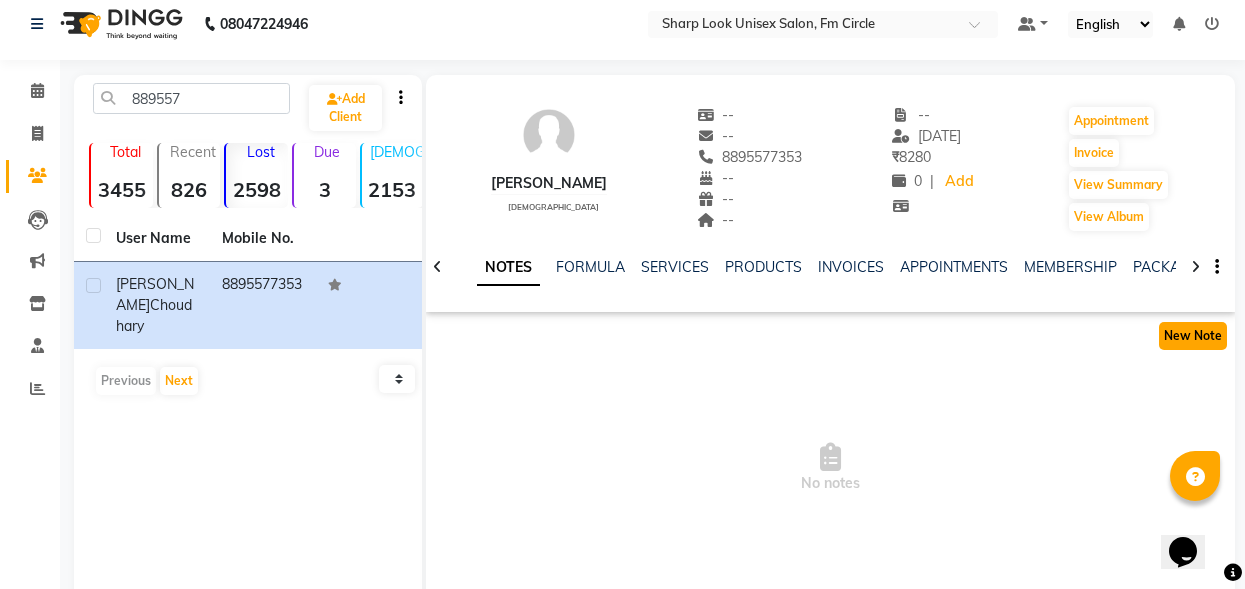click on "New Note" 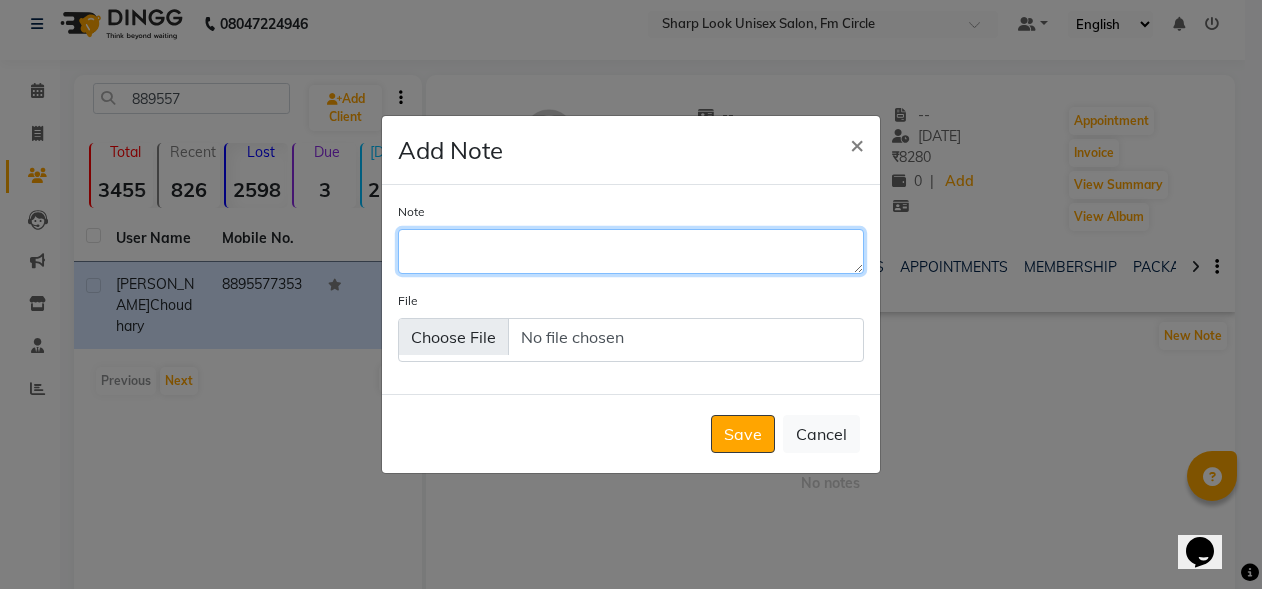 paste on "no response" 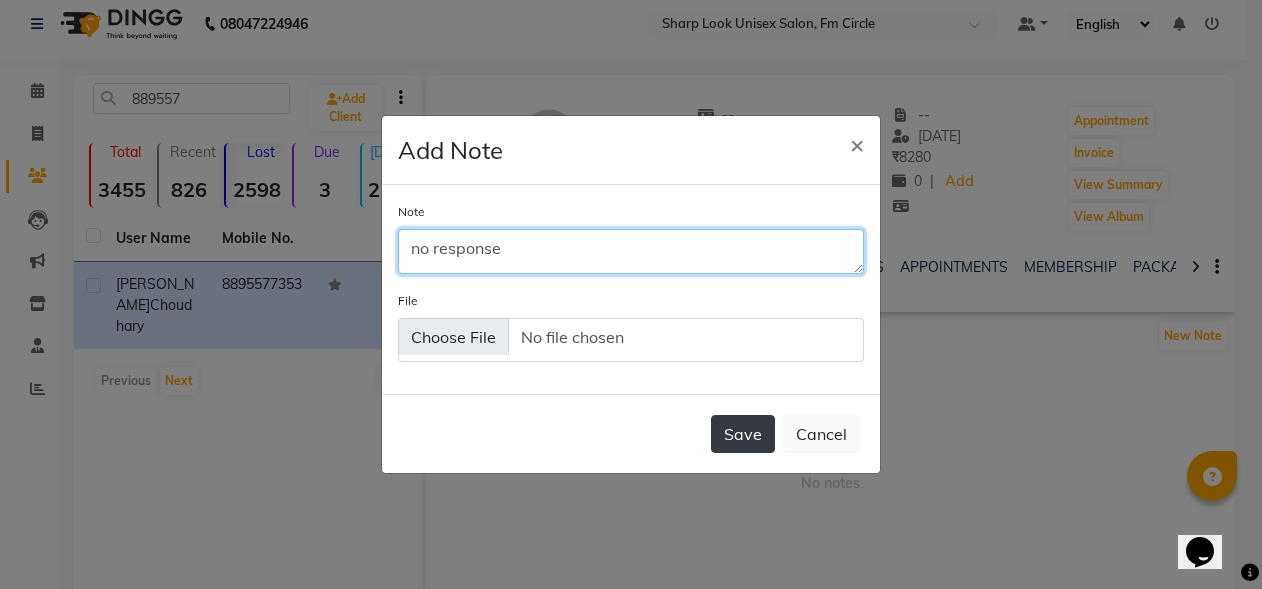 type on "no response" 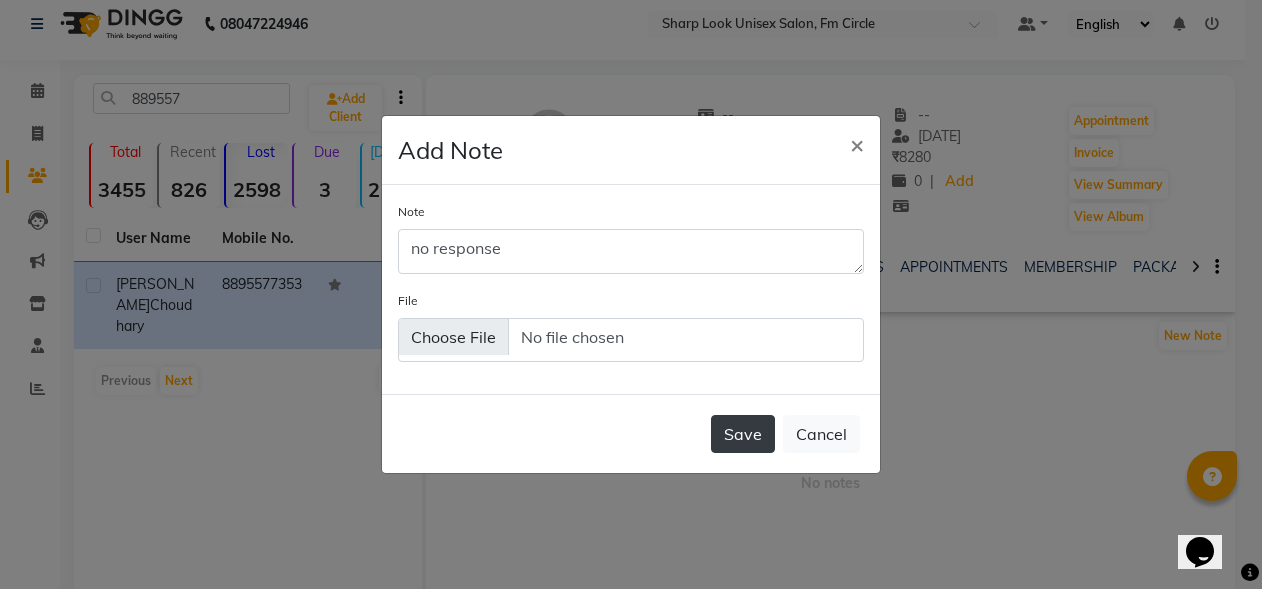 click on "Save" 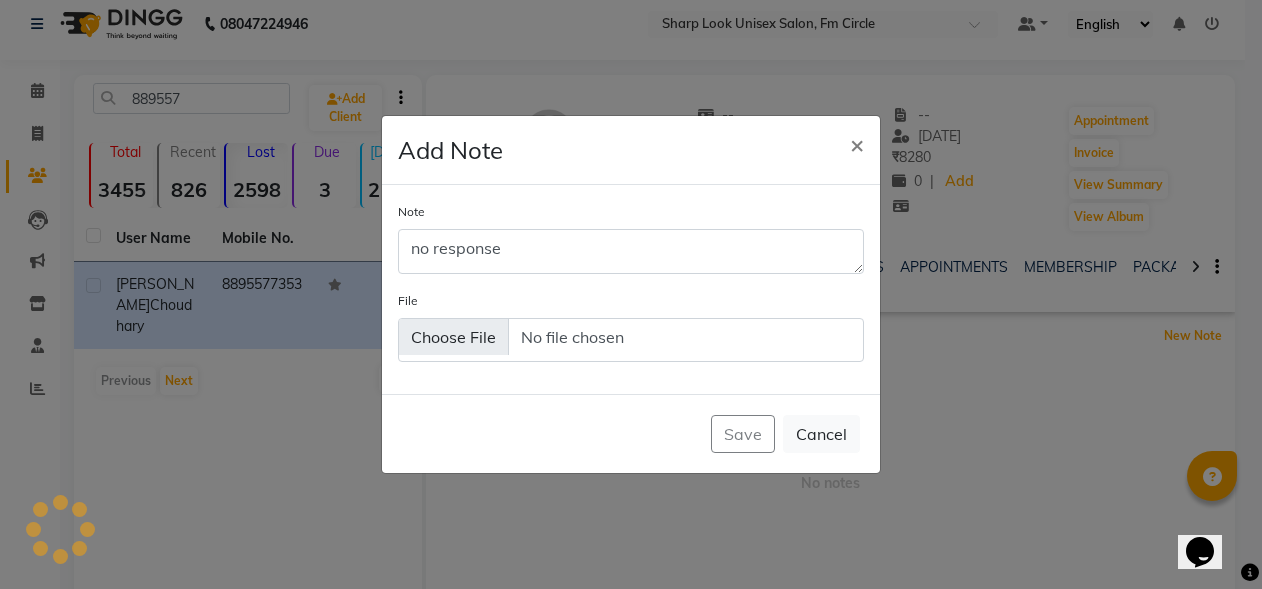 type 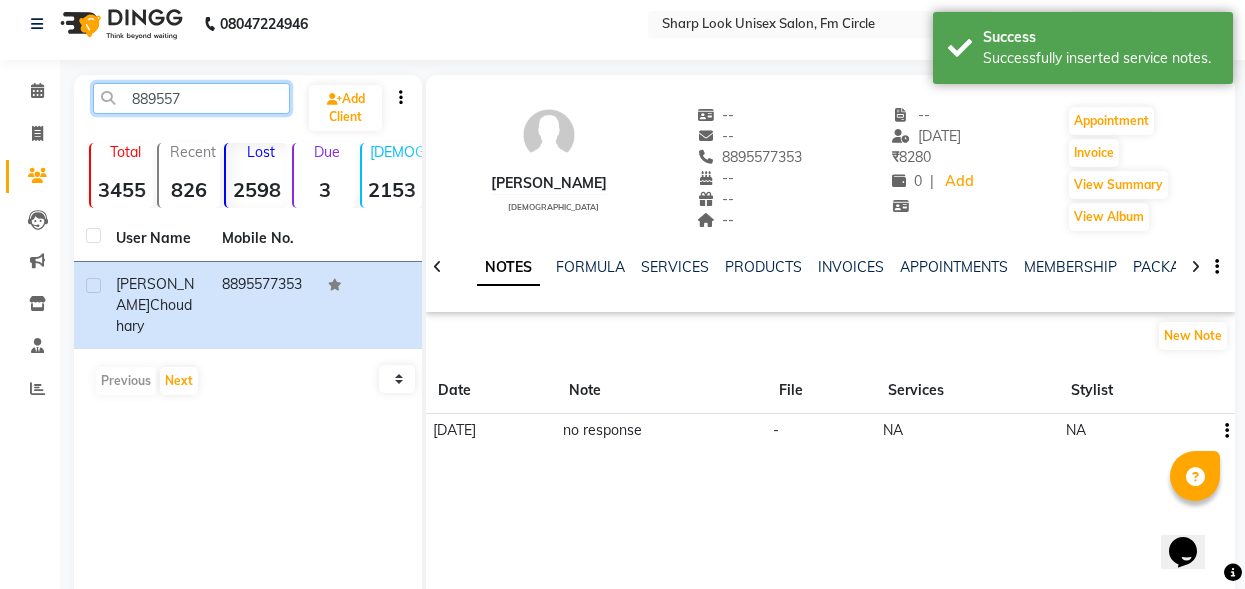 click on "889557" 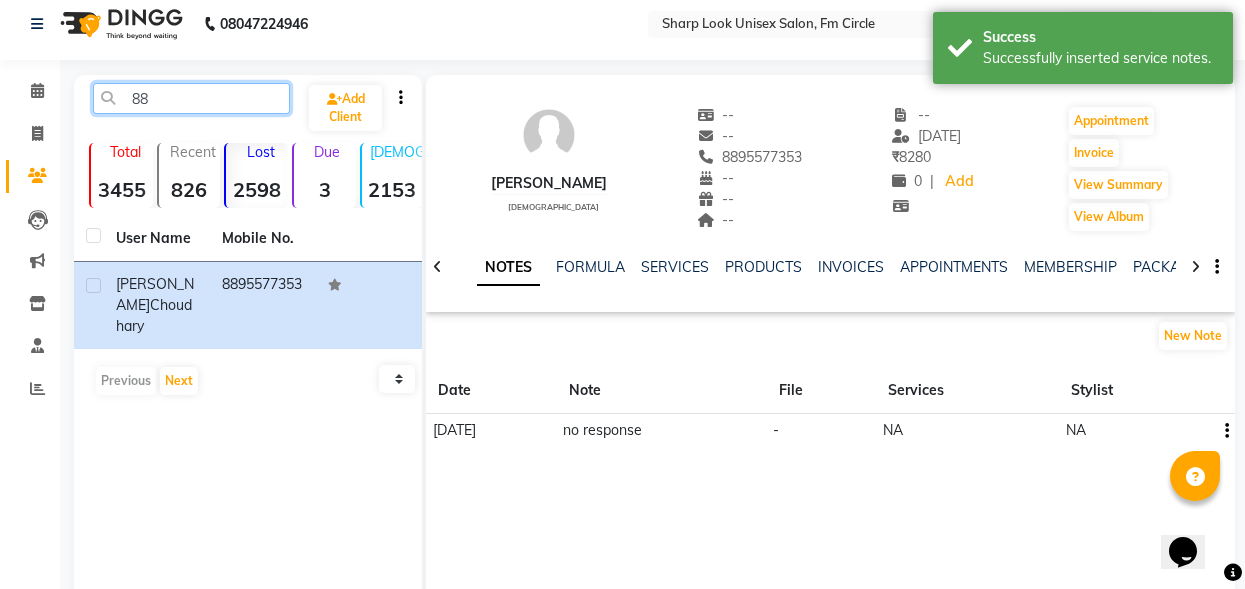type on "8" 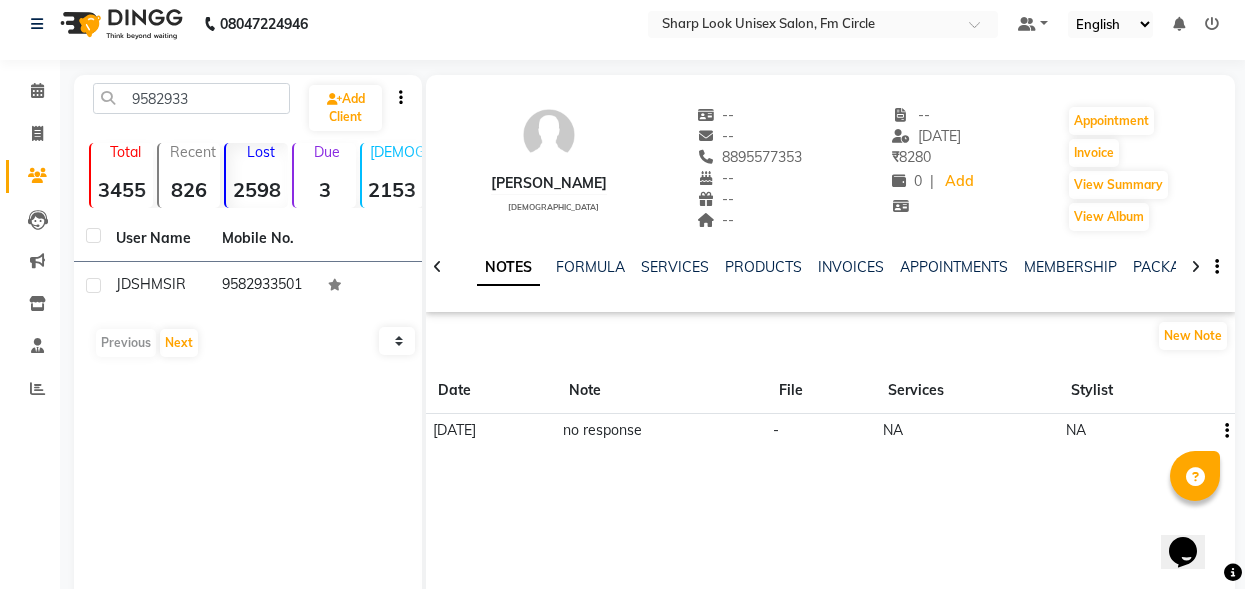 click on "9582933501" 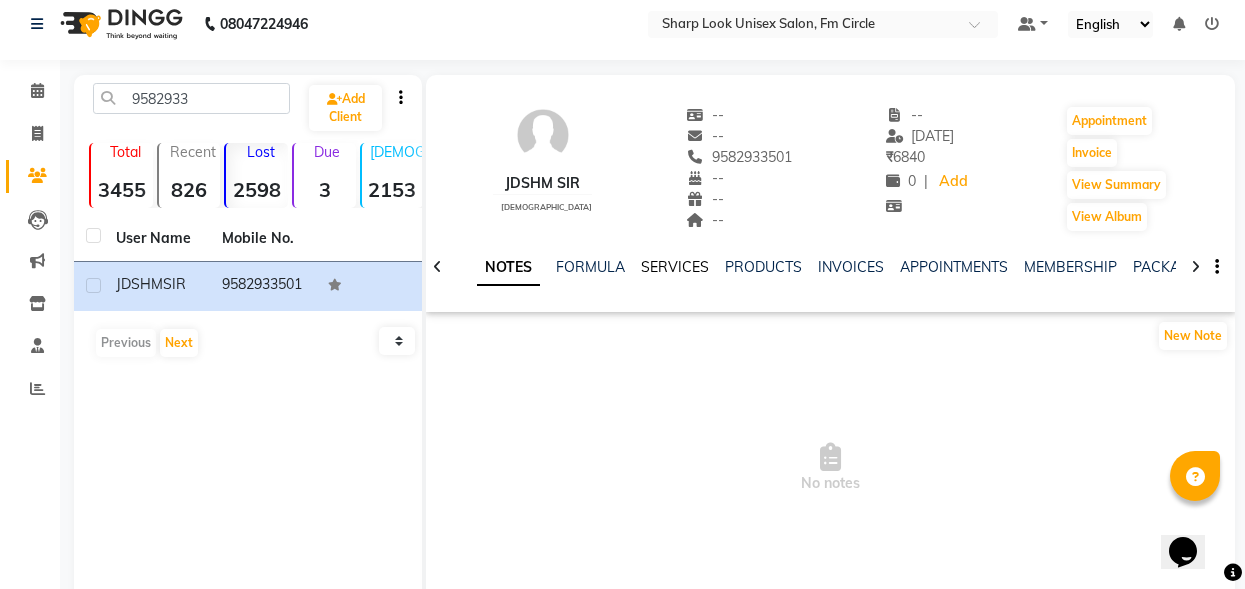click on "SERVICES" 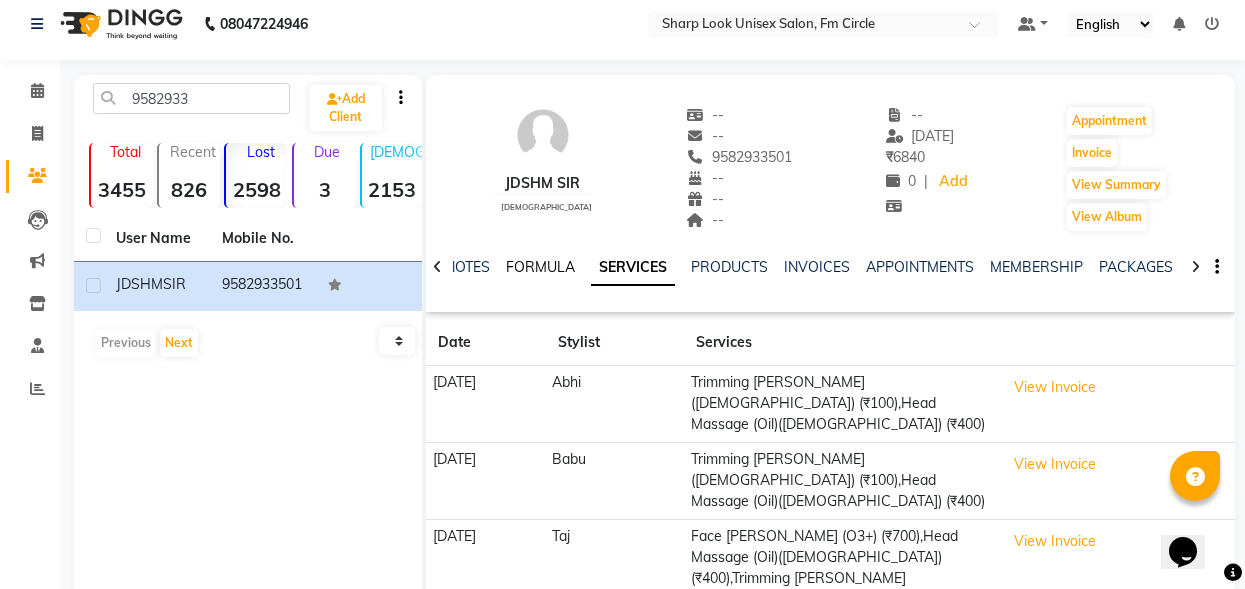 click on "FORMULA" 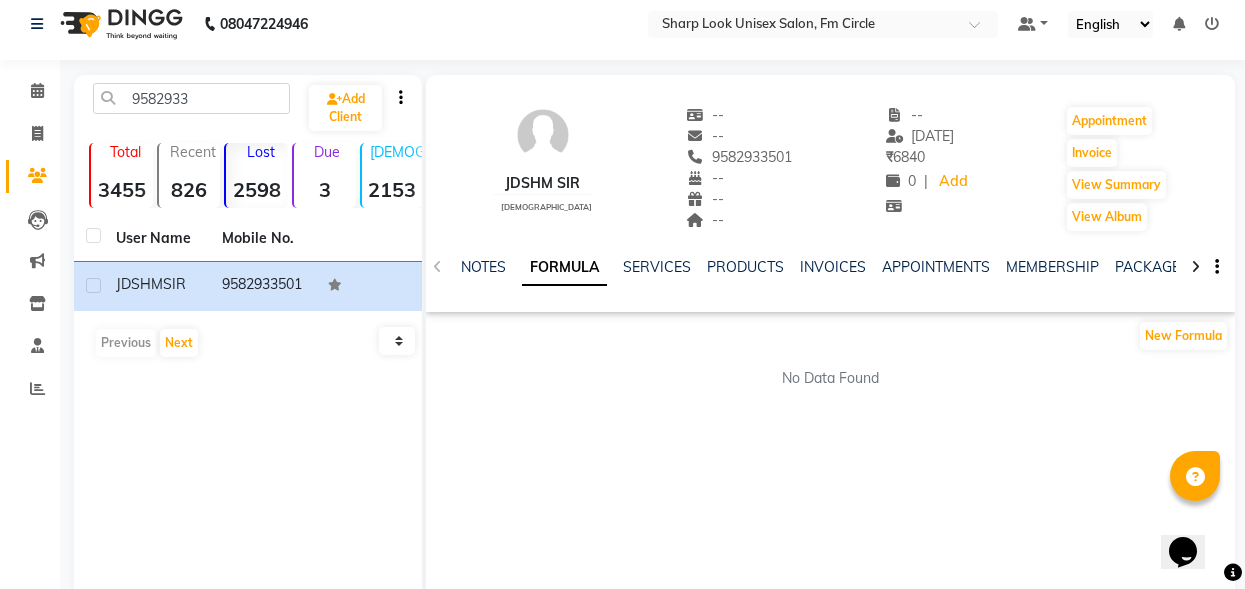 click on "SERVICES" 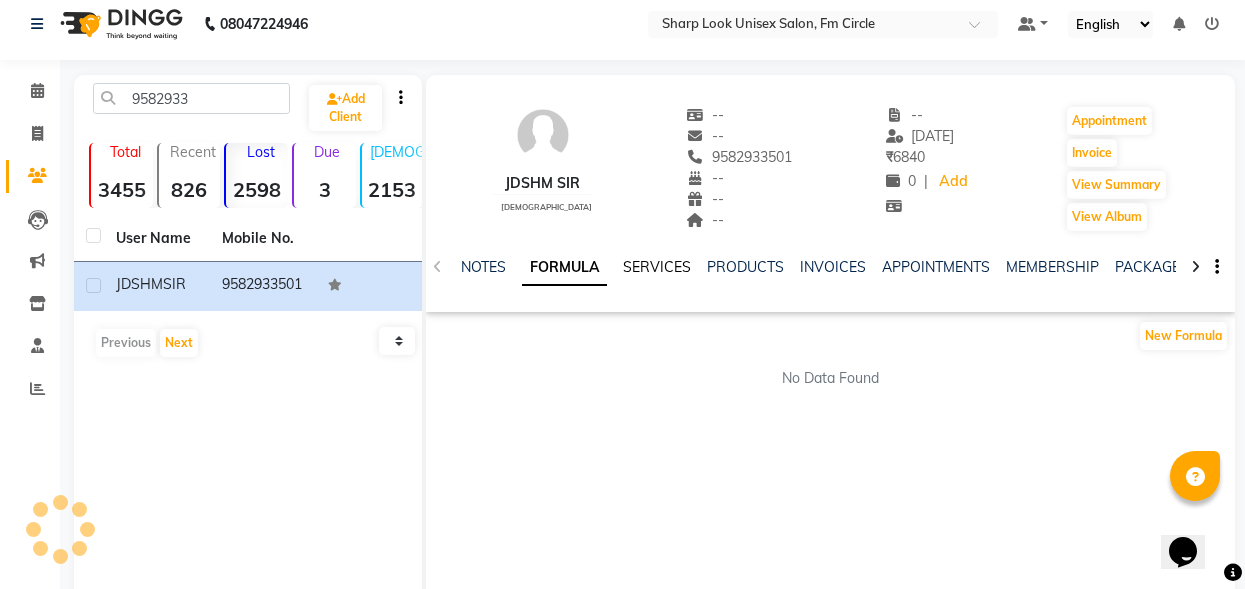 click on "SERVICES" 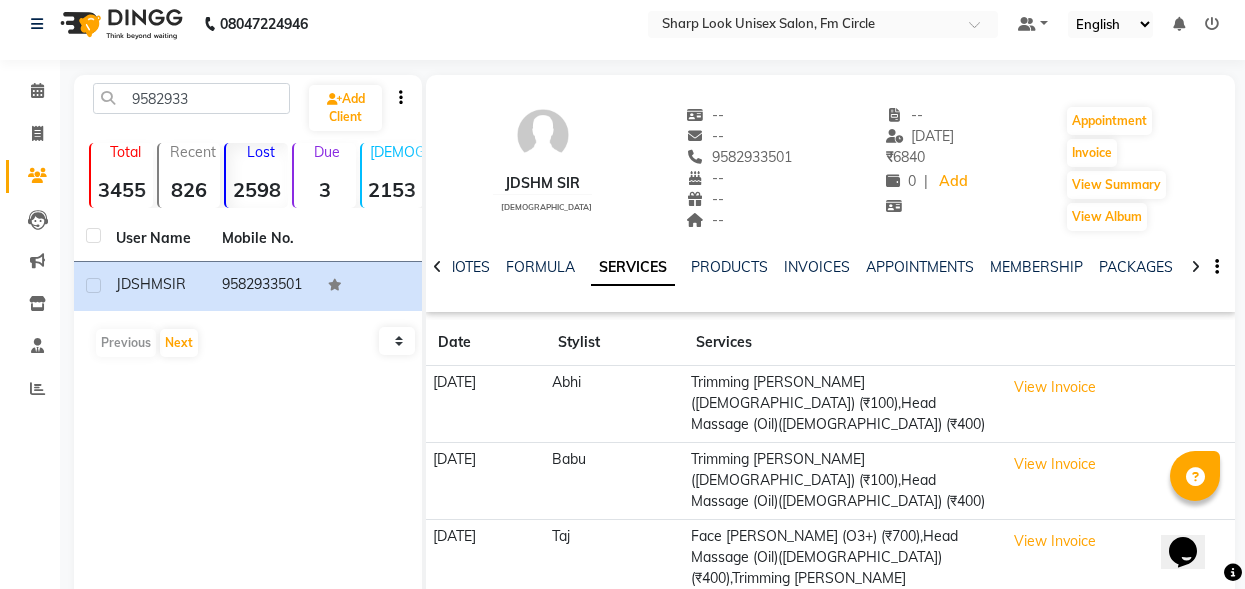 click on "NOTES" 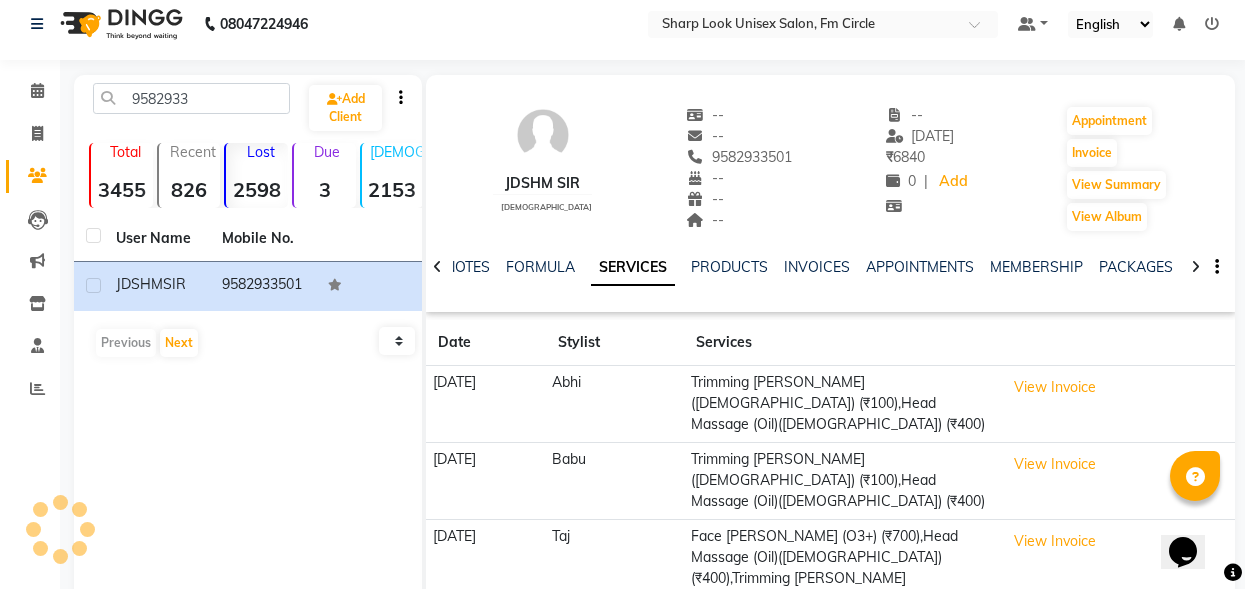 click on "NOTES FORMULA SERVICES PRODUCTS INVOICES APPOINTMENTS MEMBERSHIP PACKAGES VOUCHERS GIFTCARDS POINTS FORMS FAMILY CARDS WALLET" 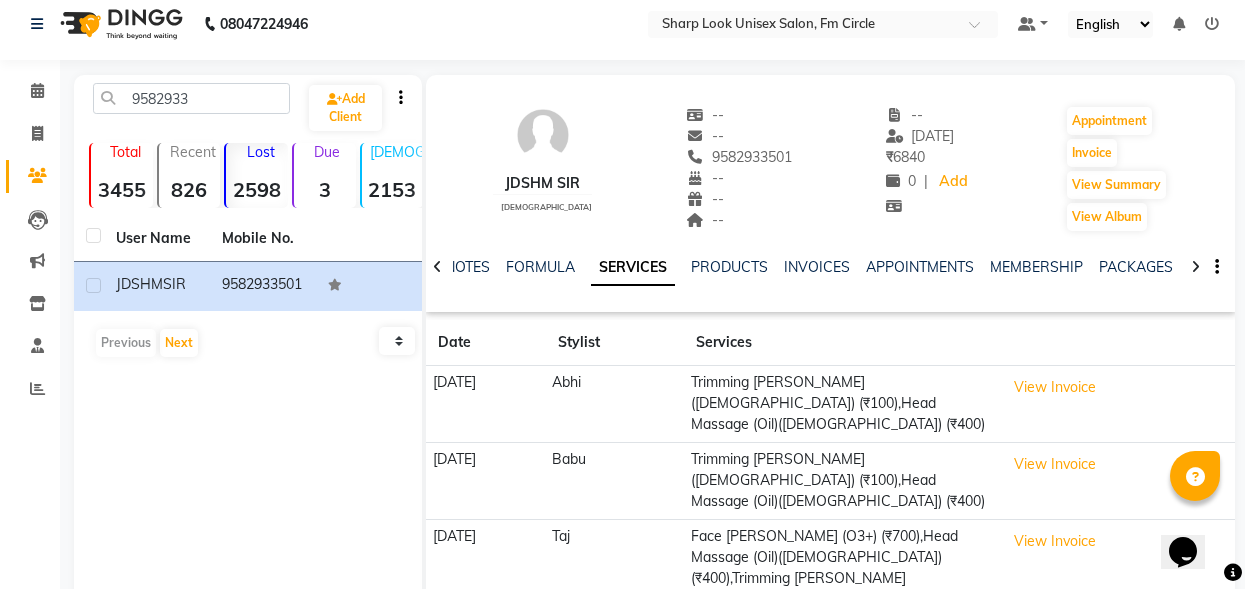 click on "NOTES FORMULA SERVICES PRODUCTS INVOICES APPOINTMENTS MEMBERSHIP PACKAGES VOUCHERS GIFTCARDS POINTS FORMS FAMILY CARDS WALLET" 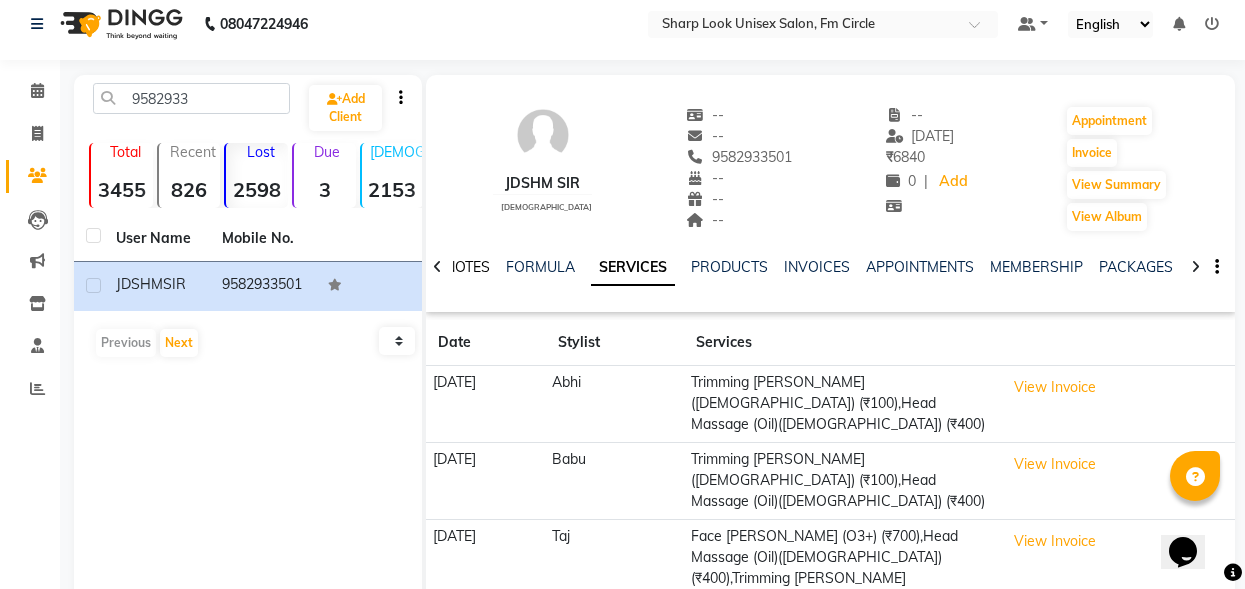click on "NOTES" 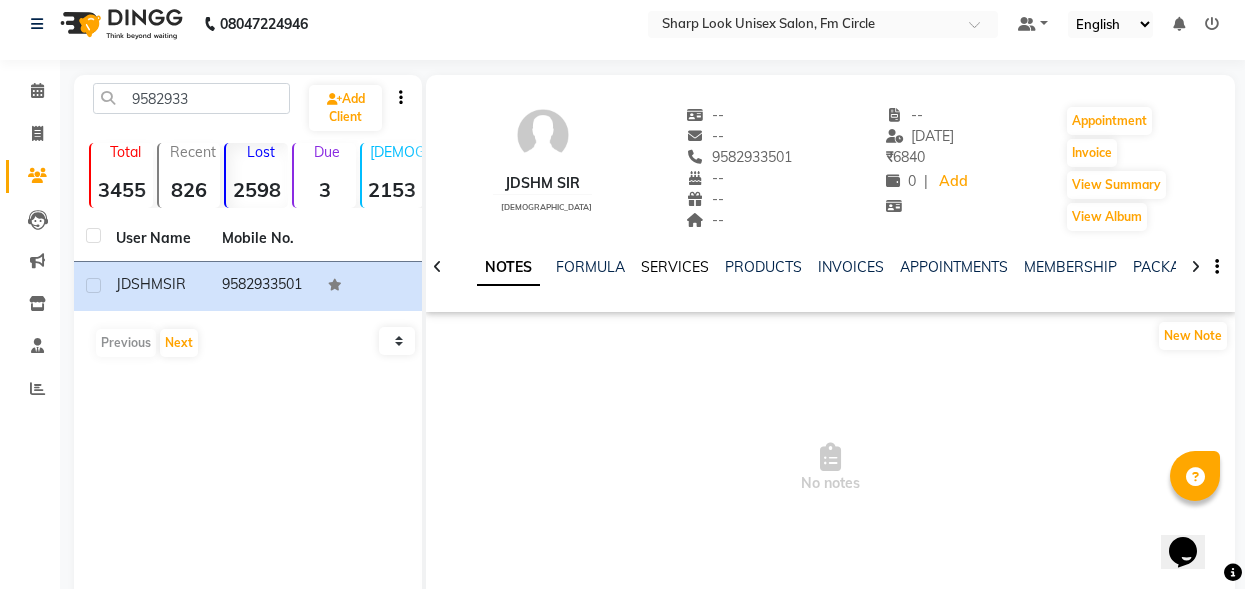 click on "SERVICES" 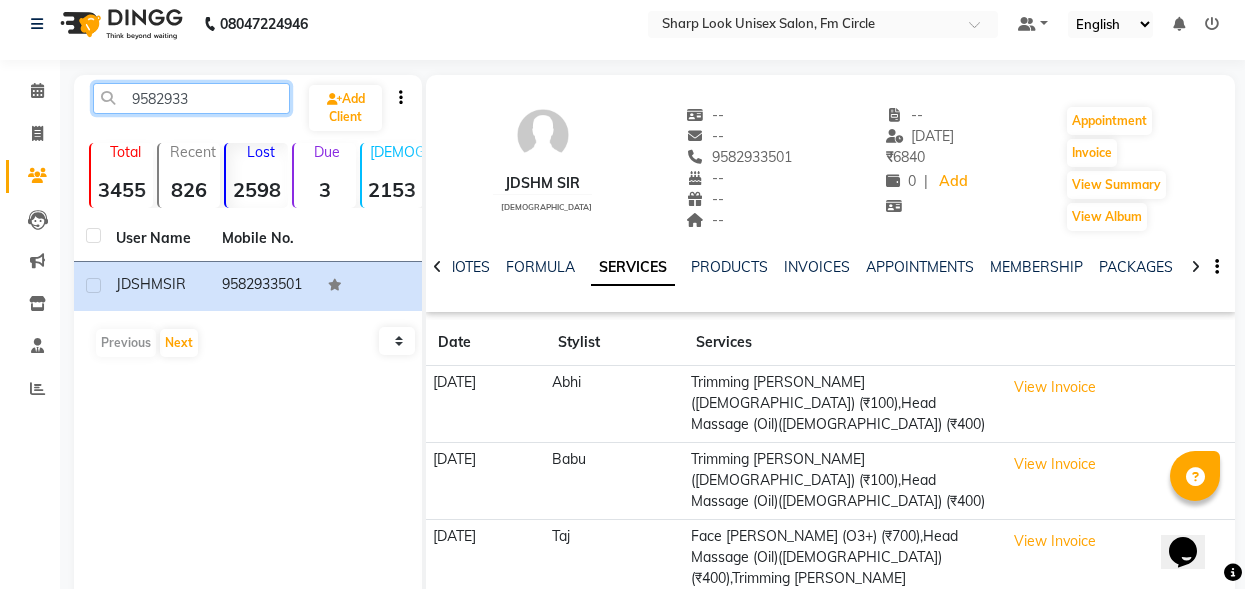 click on "9582933" 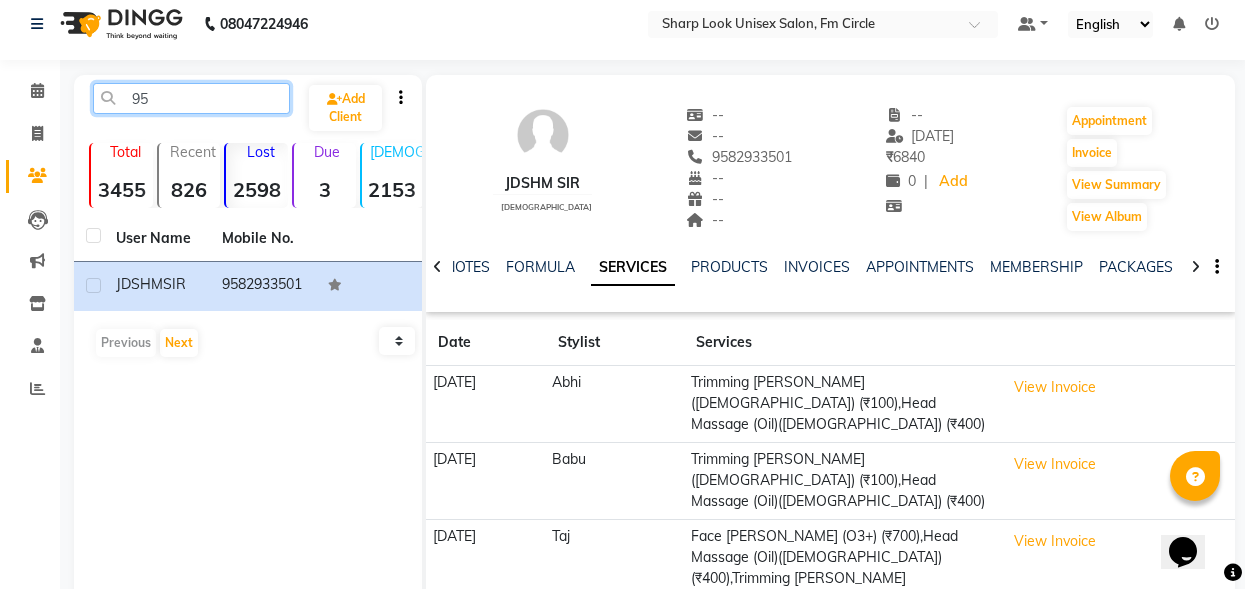 type on "9" 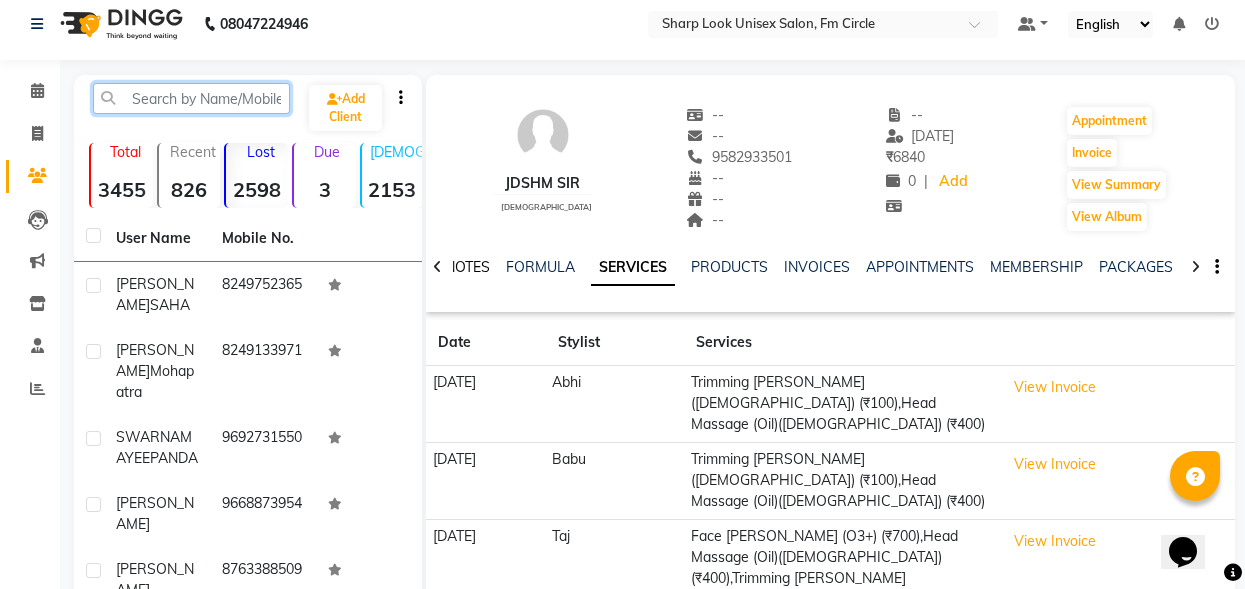 type 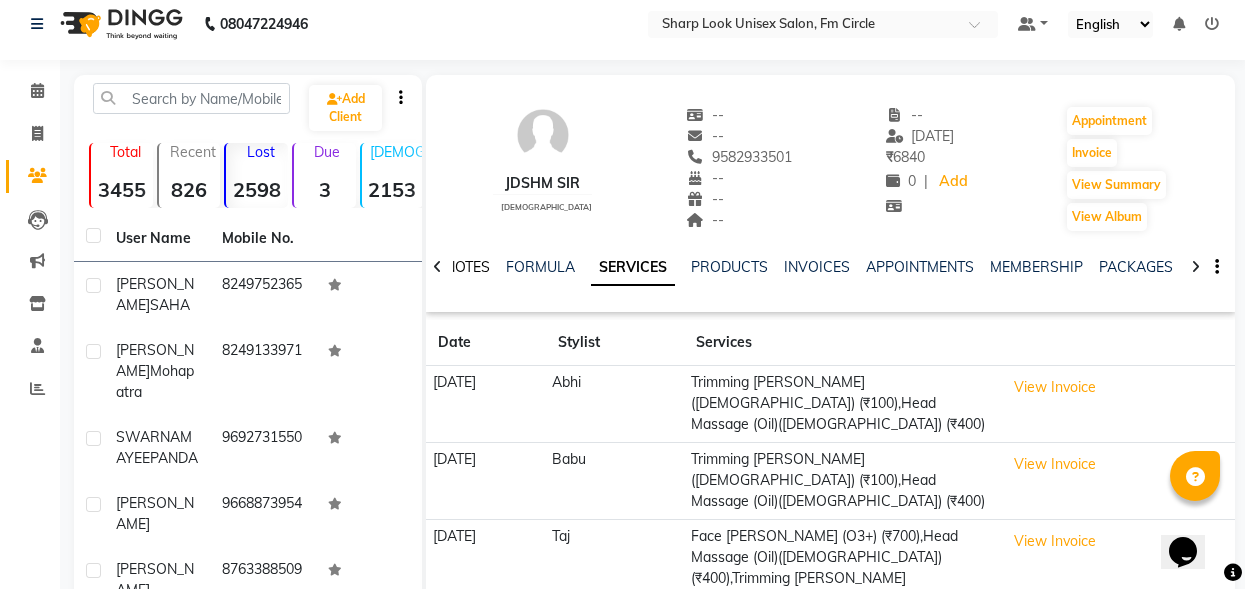 click on "NOTES" 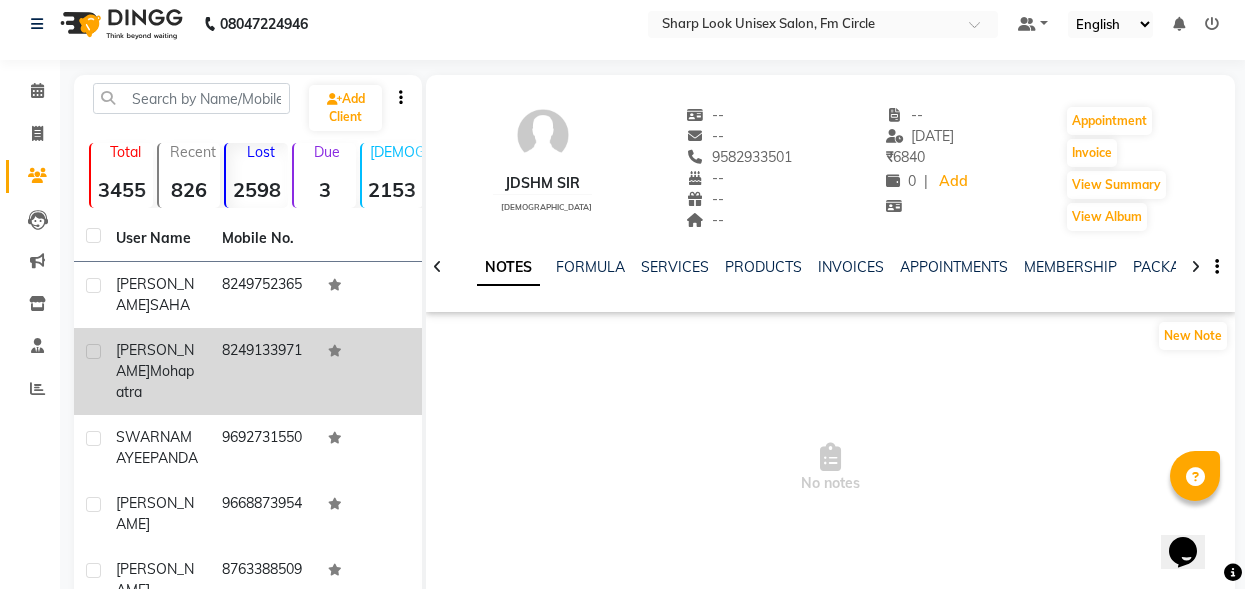 click 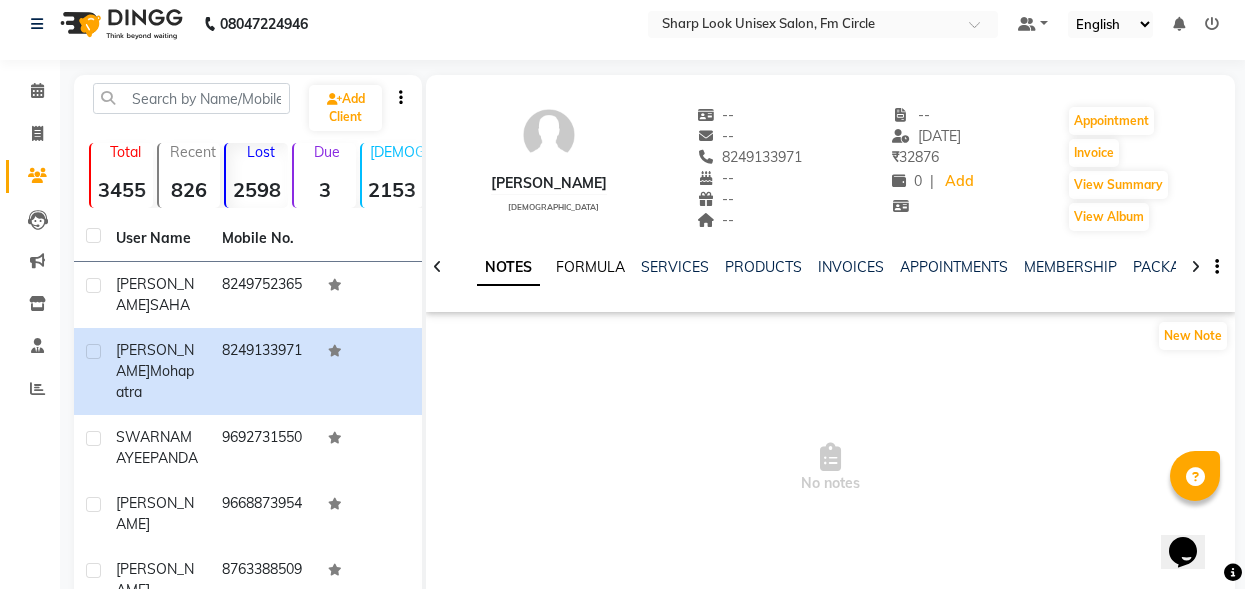 click on "FORMULA" 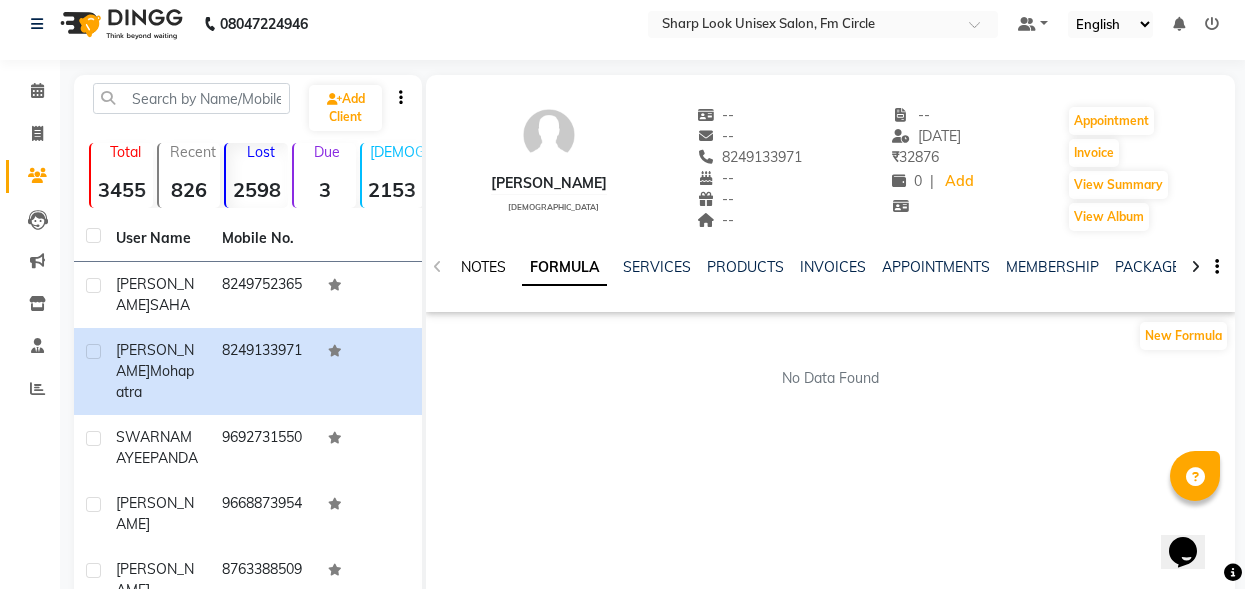 click on "NOTES" 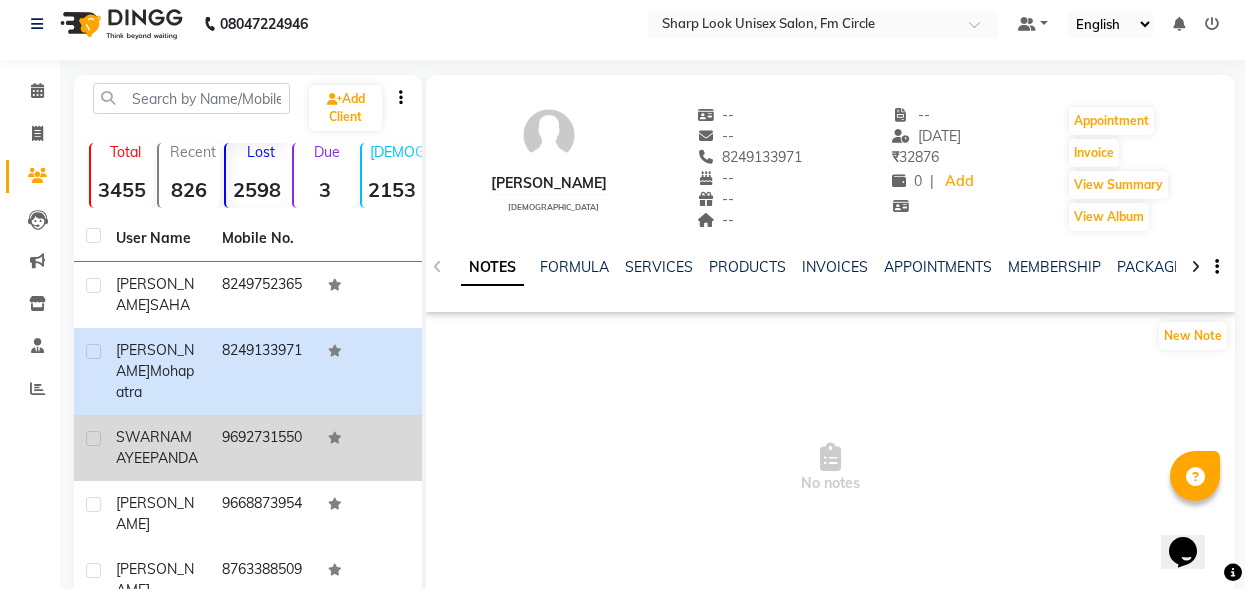 click on "SWARNAMAYEE  PANDA" 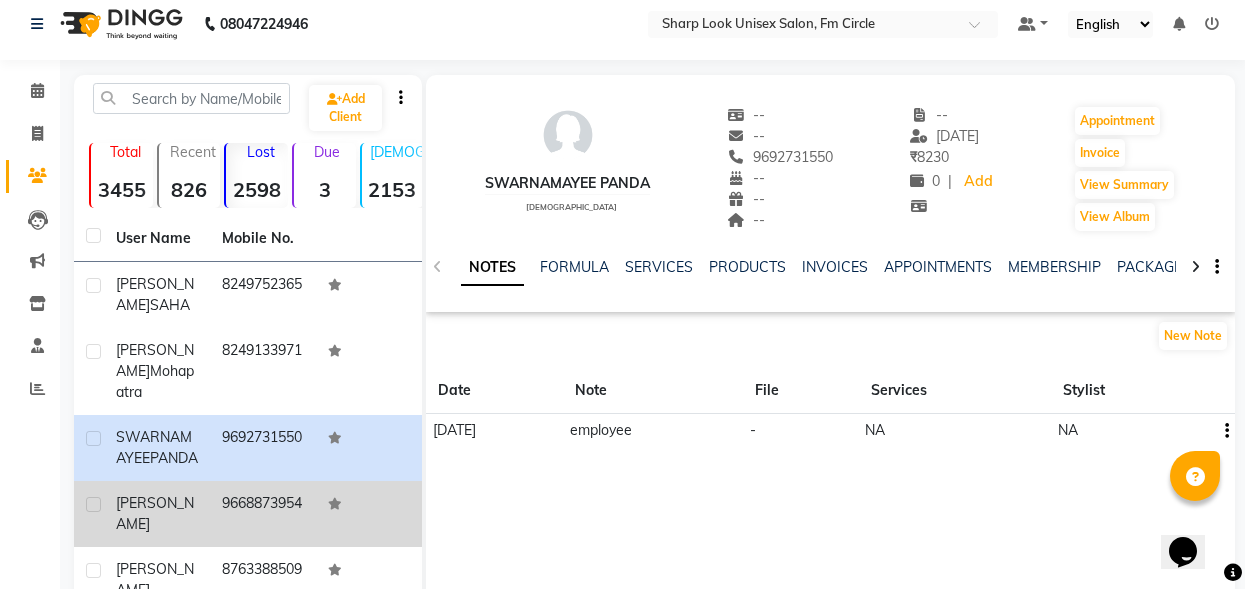click on "[PERSON_NAME]" 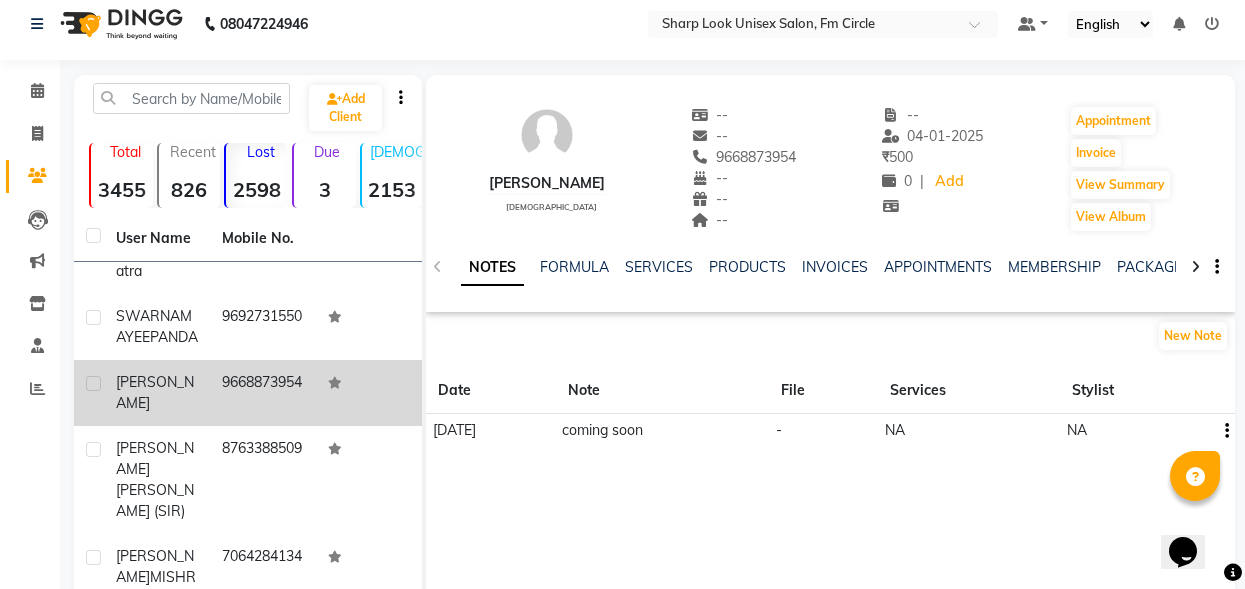 scroll, scrollTop: 134, scrollLeft: 0, axis: vertical 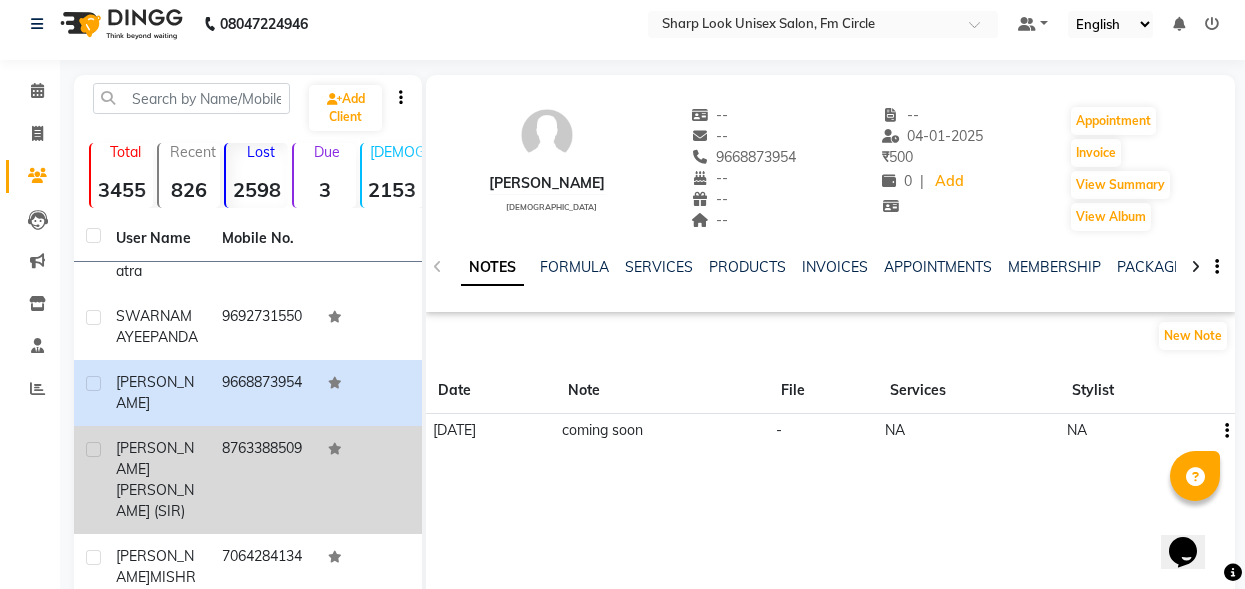 click on "[PERSON_NAME] (SIR)" 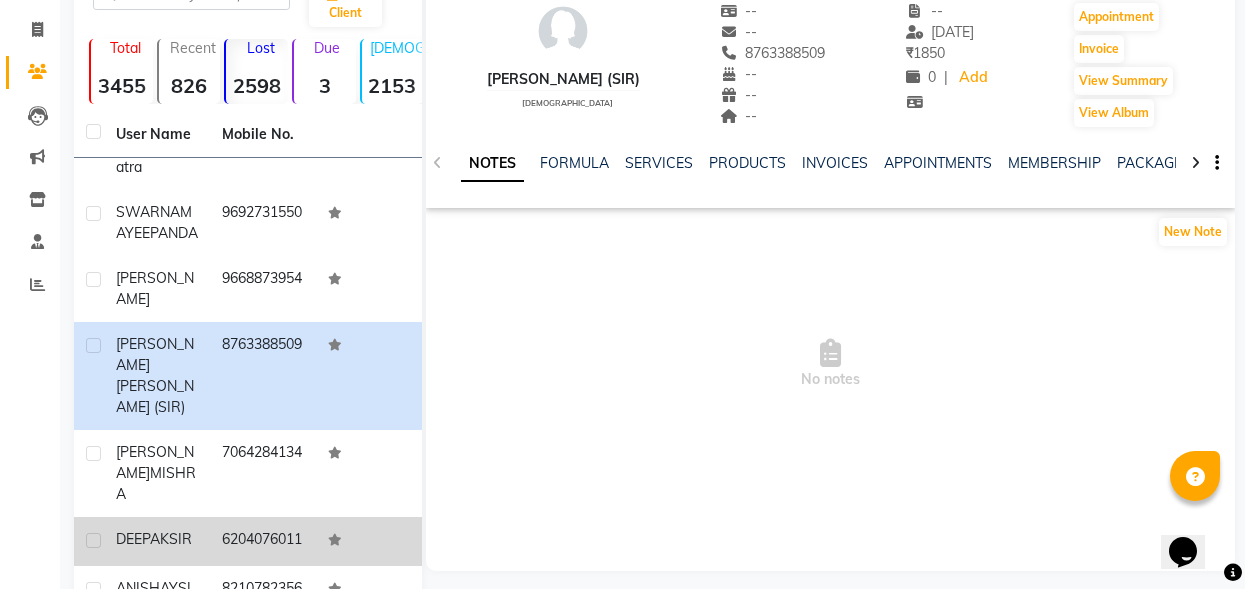 scroll, scrollTop: 212, scrollLeft: 0, axis: vertical 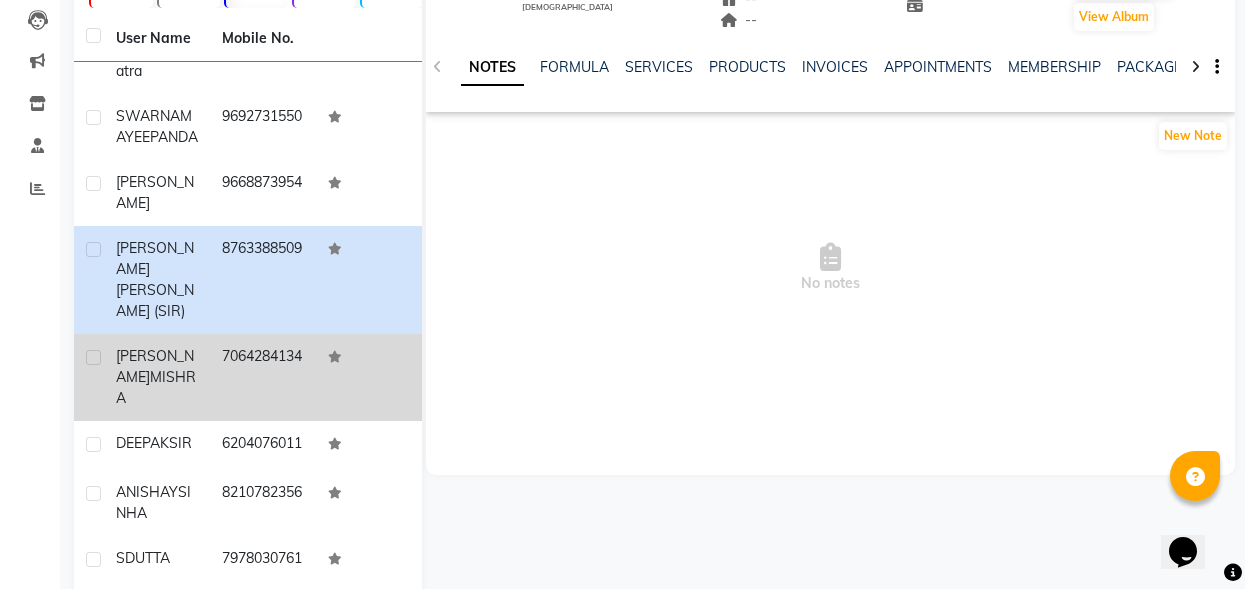 click on "7064284134" 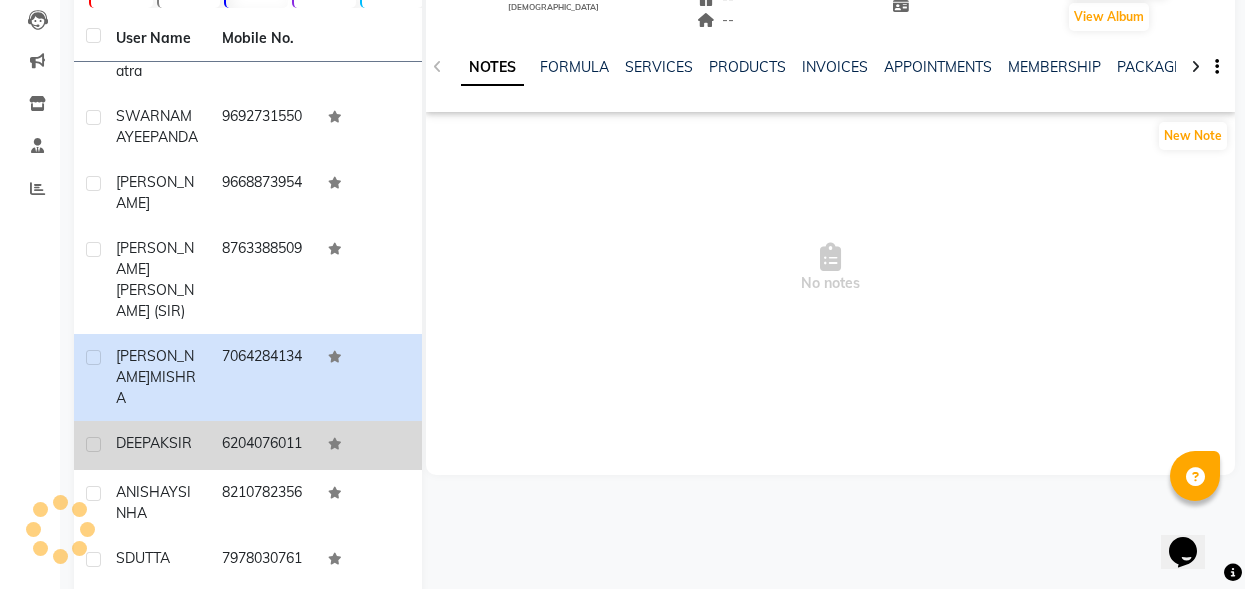 click on "6204076011" 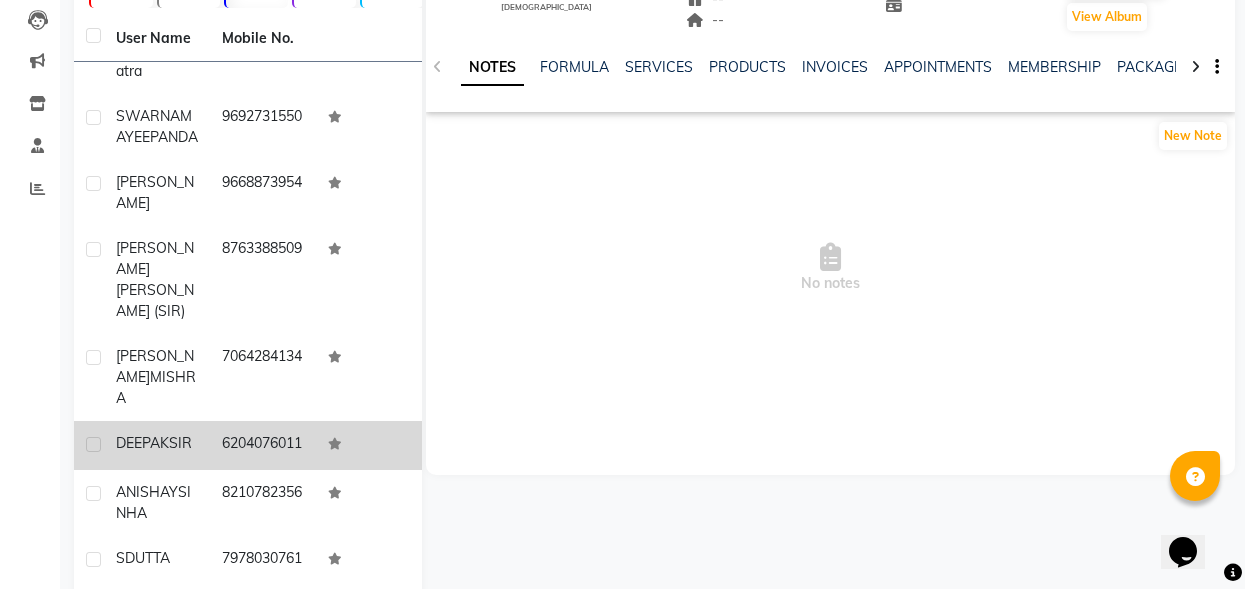 scroll, scrollTop: 360, scrollLeft: 0, axis: vertical 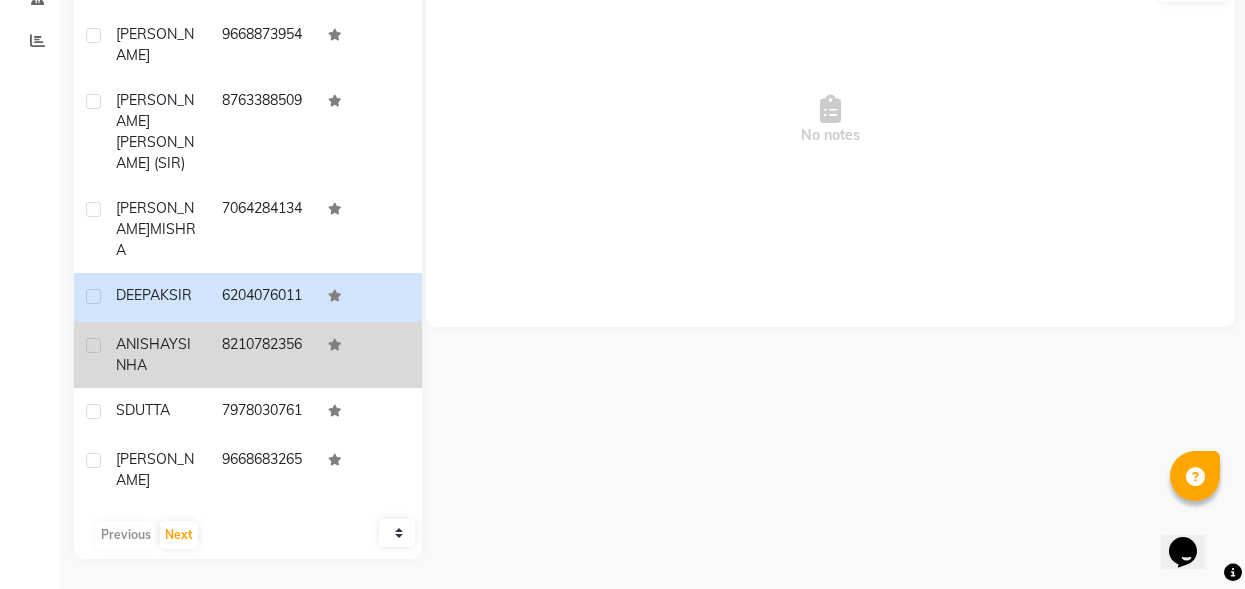 click on "8210782356" 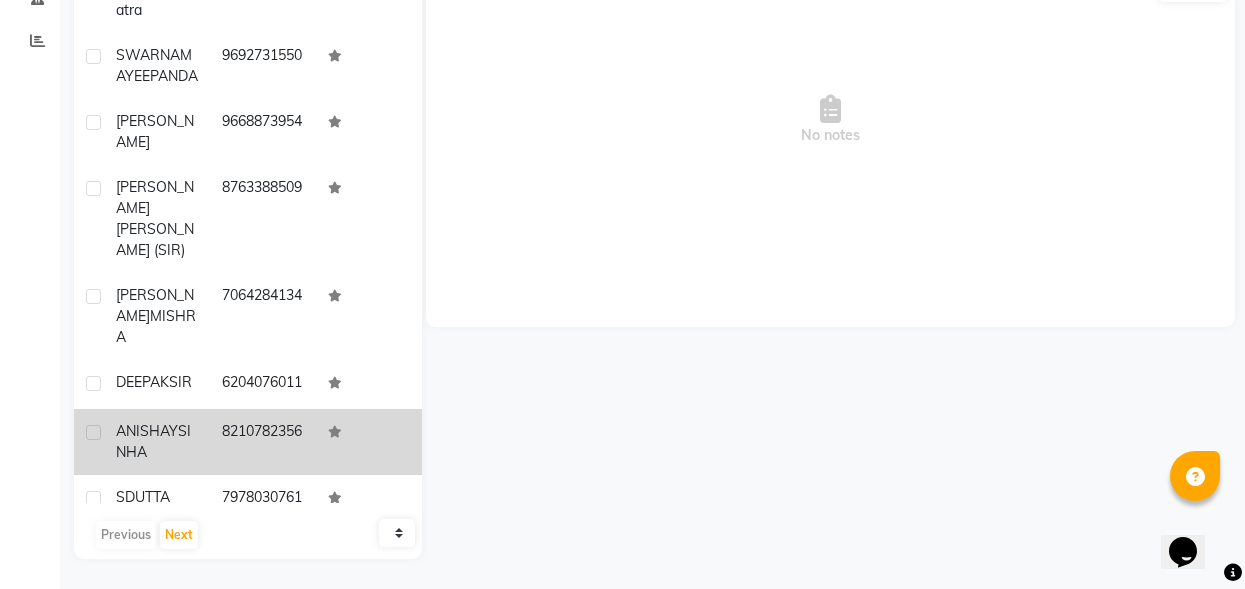 scroll, scrollTop: 0, scrollLeft: 0, axis: both 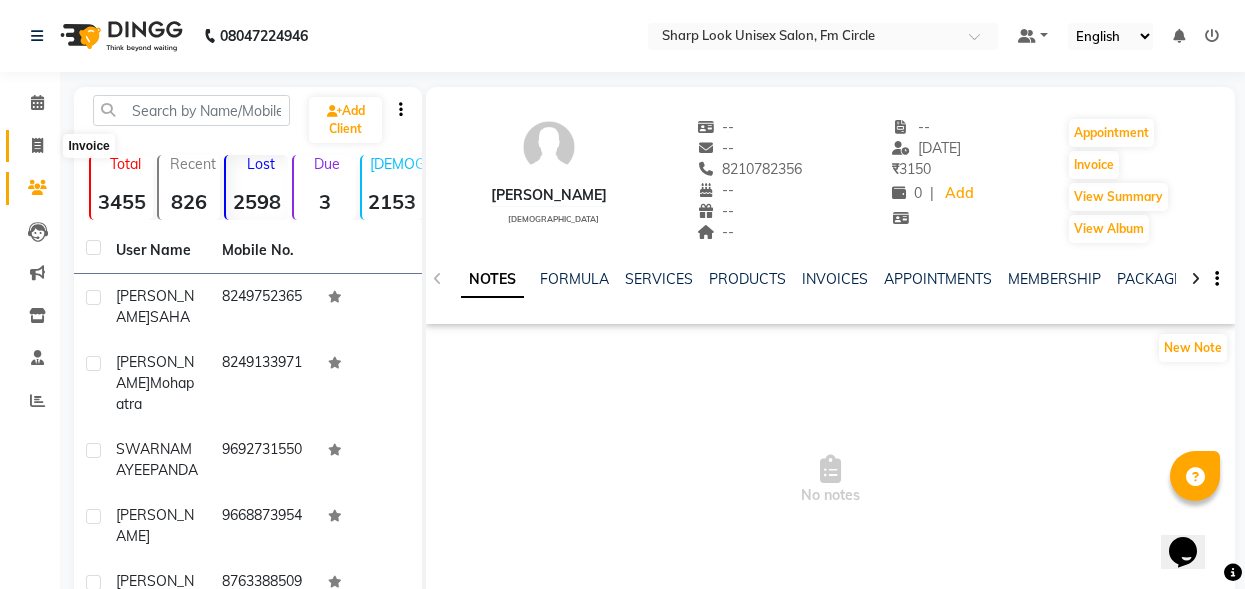 click 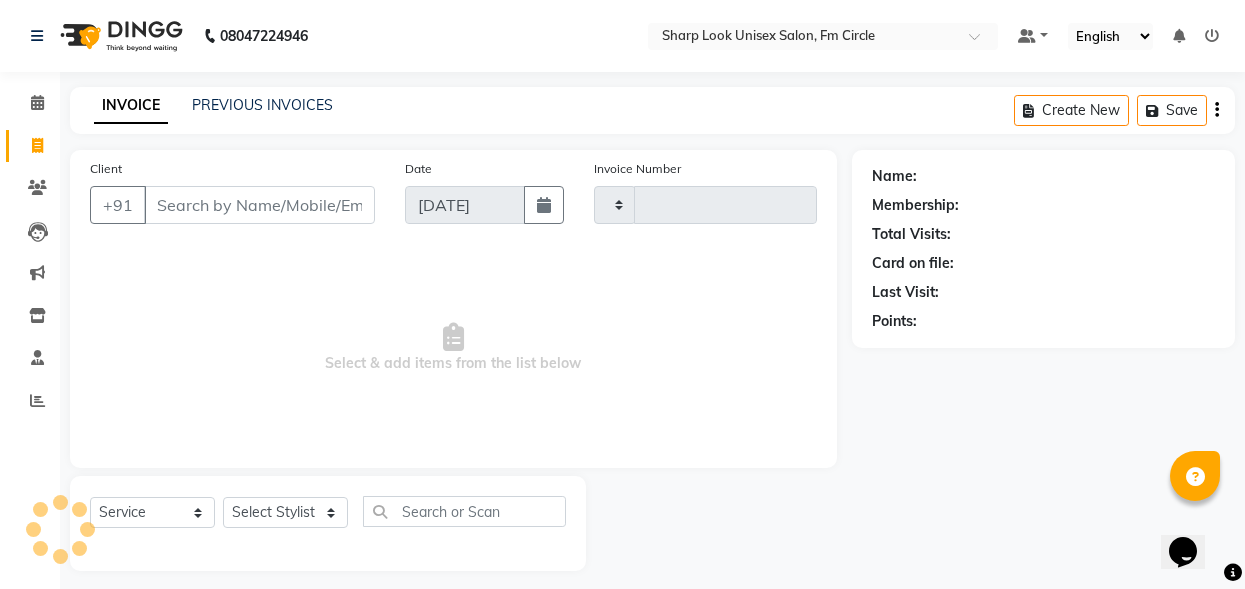scroll, scrollTop: 12, scrollLeft: 0, axis: vertical 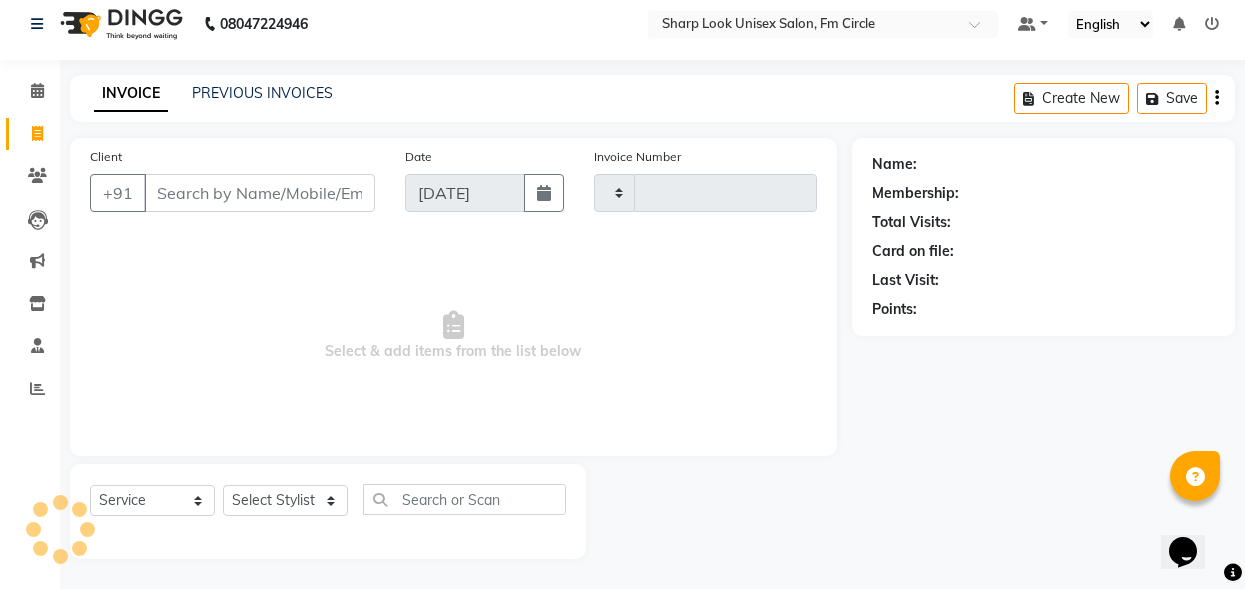 type on "1706" 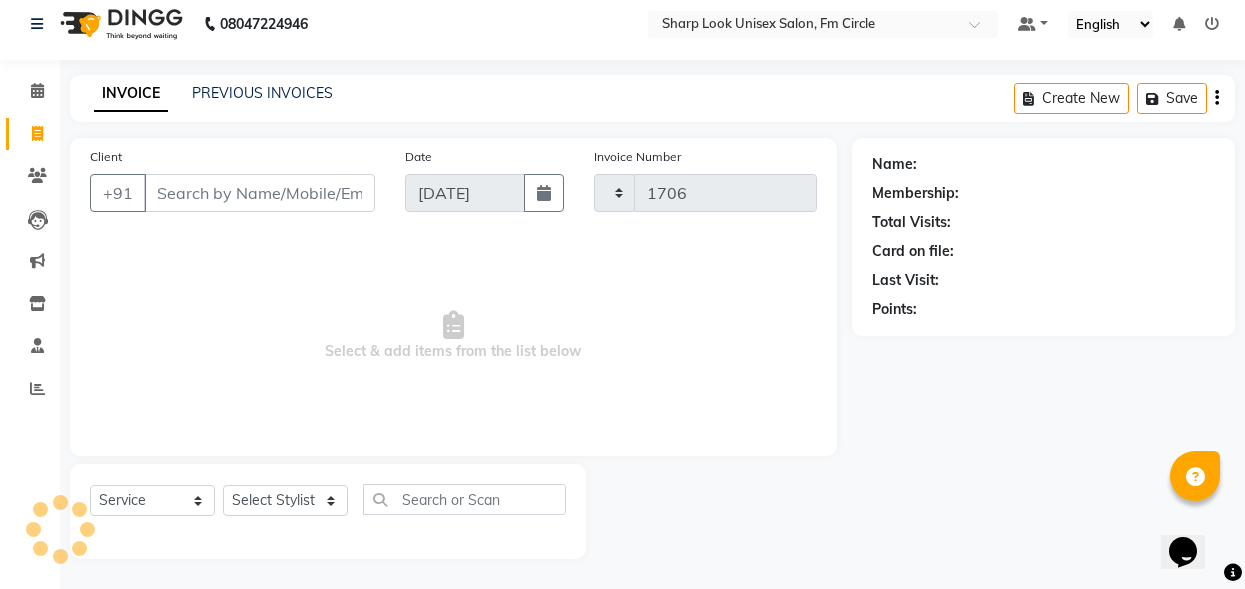 select on "804" 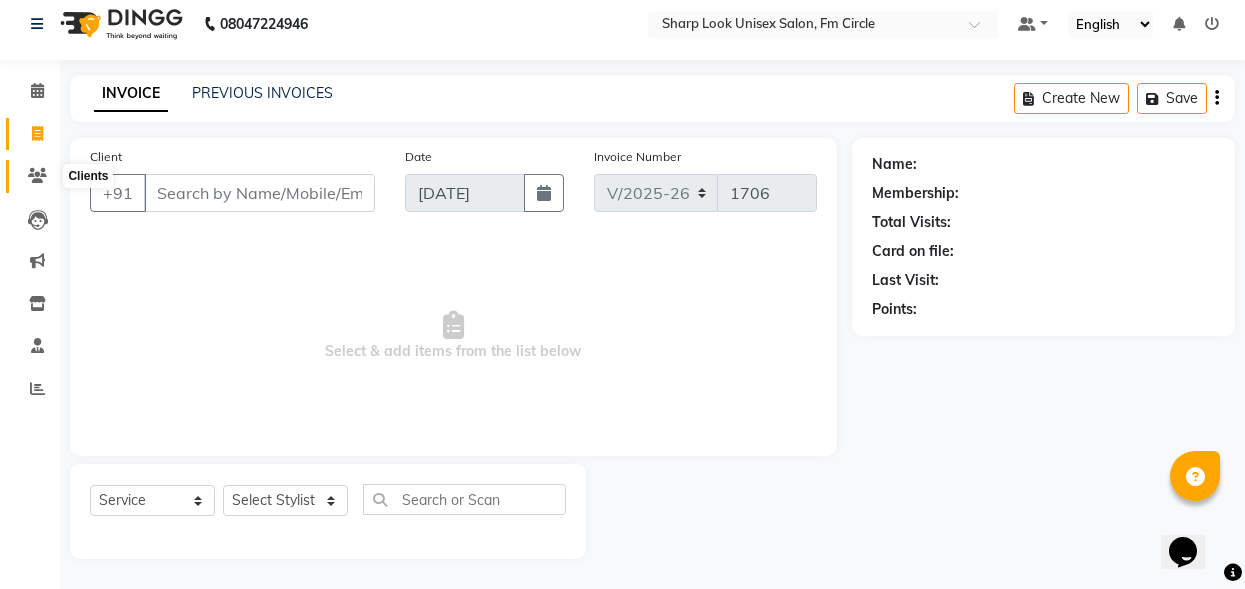 click 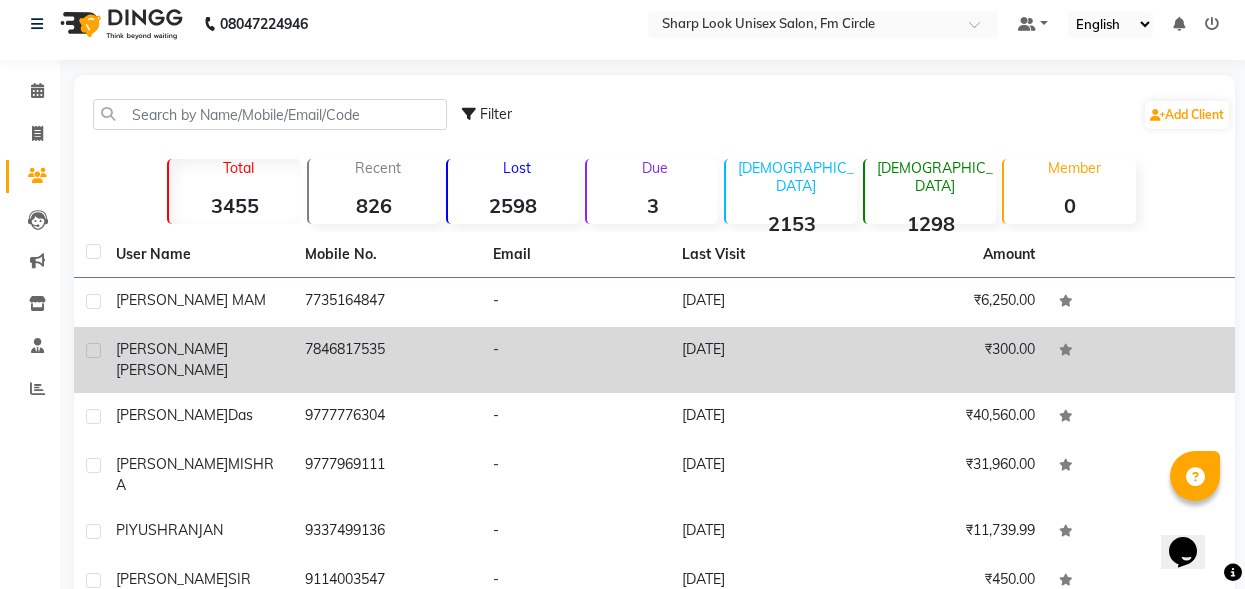 click on "[PERSON_NAME] [PERSON_NAME]" 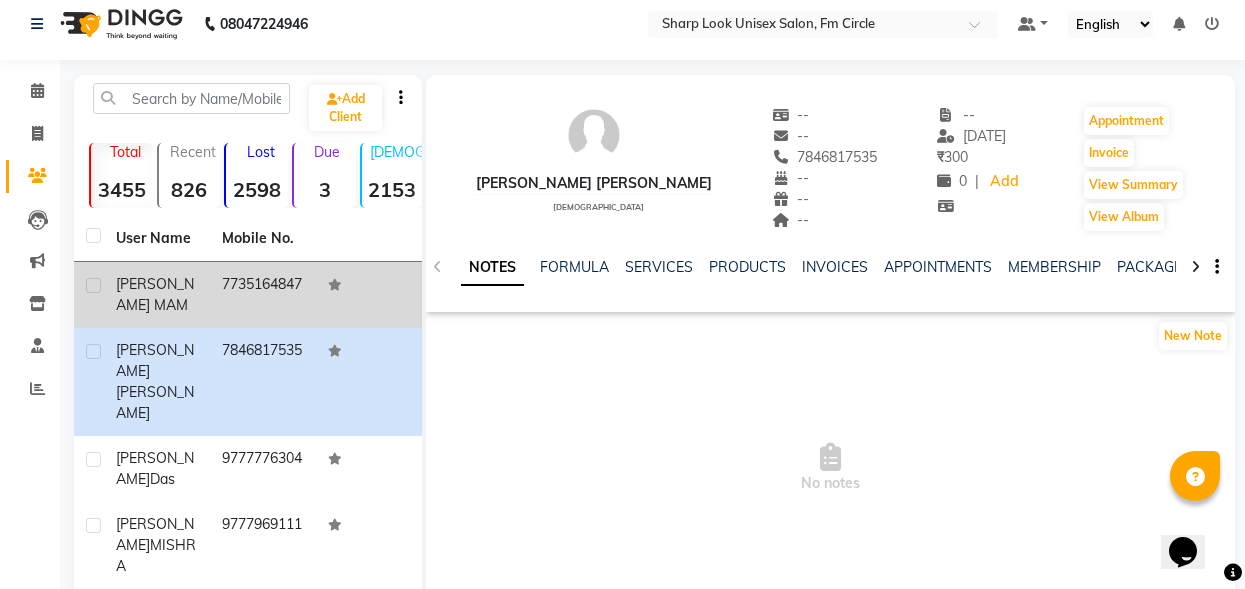 click on "[PERSON_NAME] MAM" 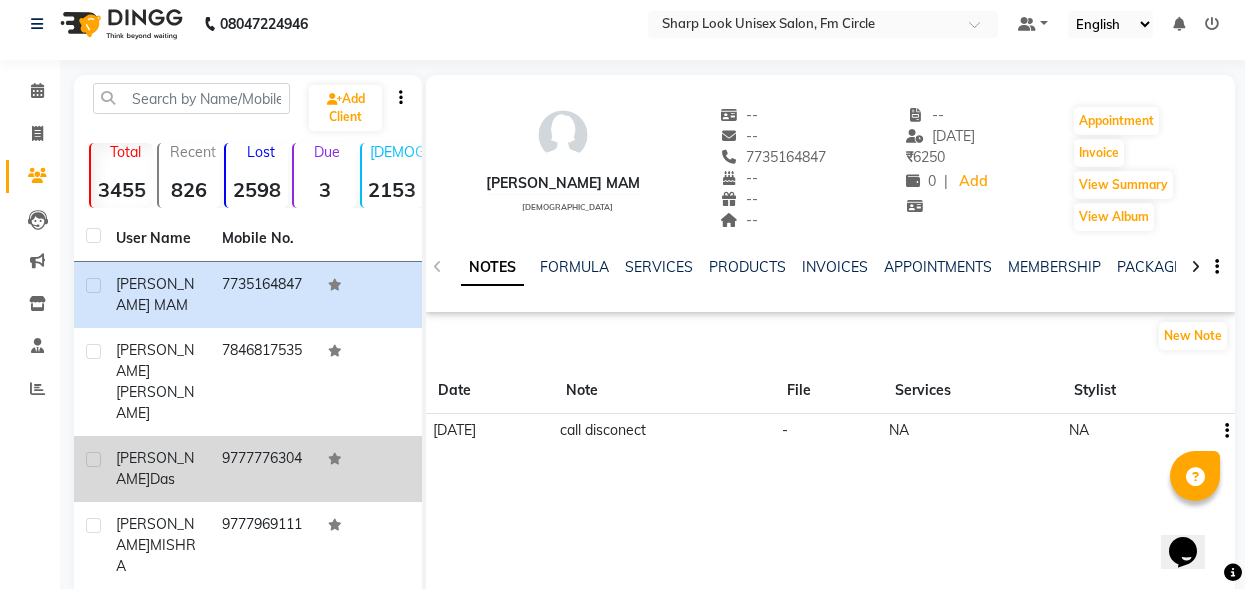 click on "9777776304" 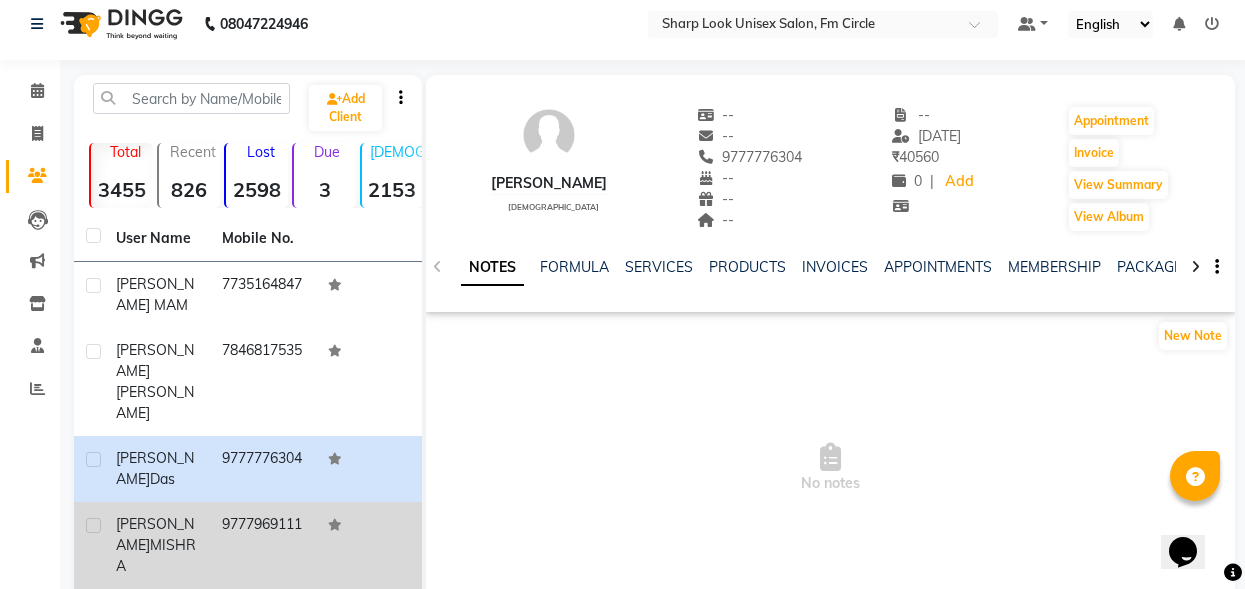 click on "[PERSON_NAME]" 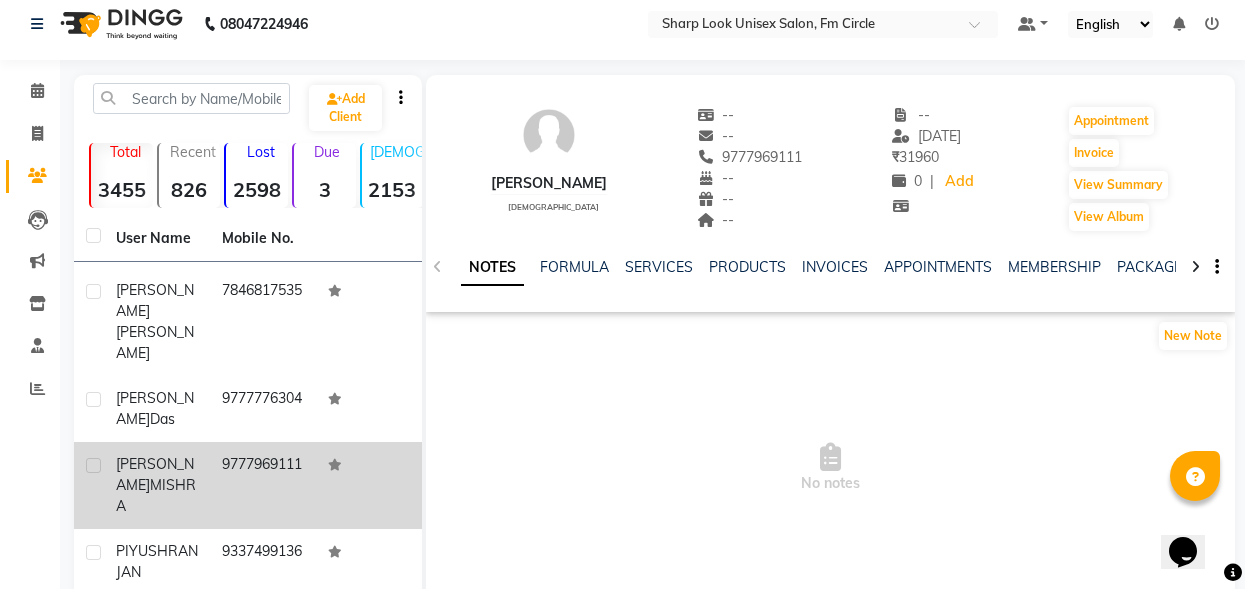scroll, scrollTop: 92, scrollLeft: 0, axis: vertical 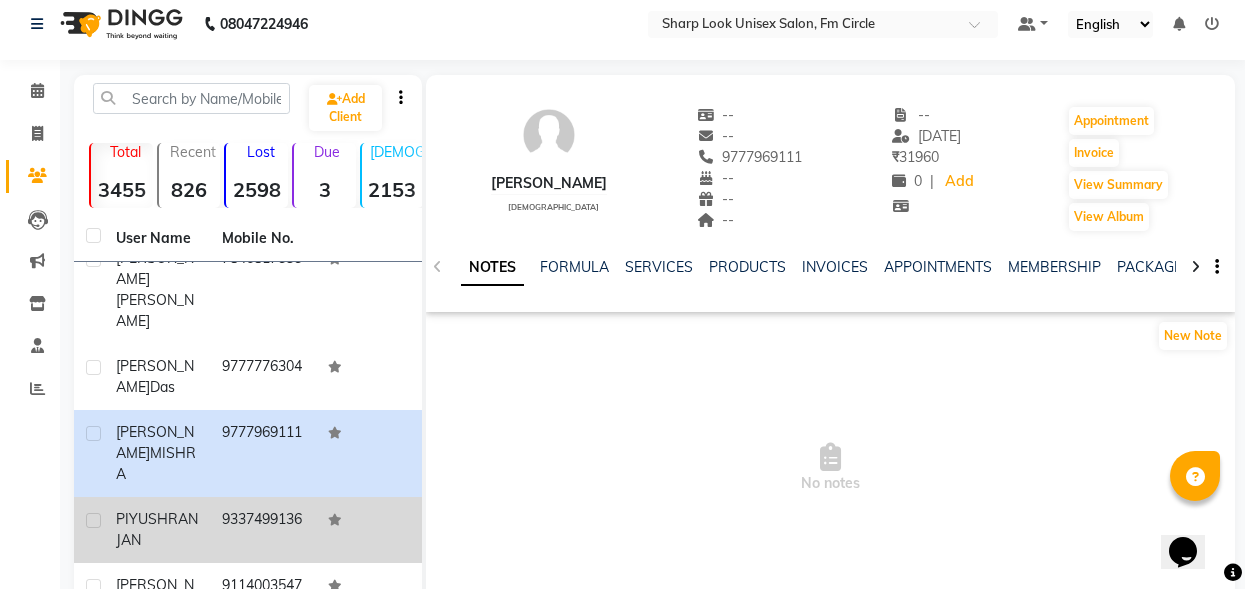 click on "[PERSON_NAME]" 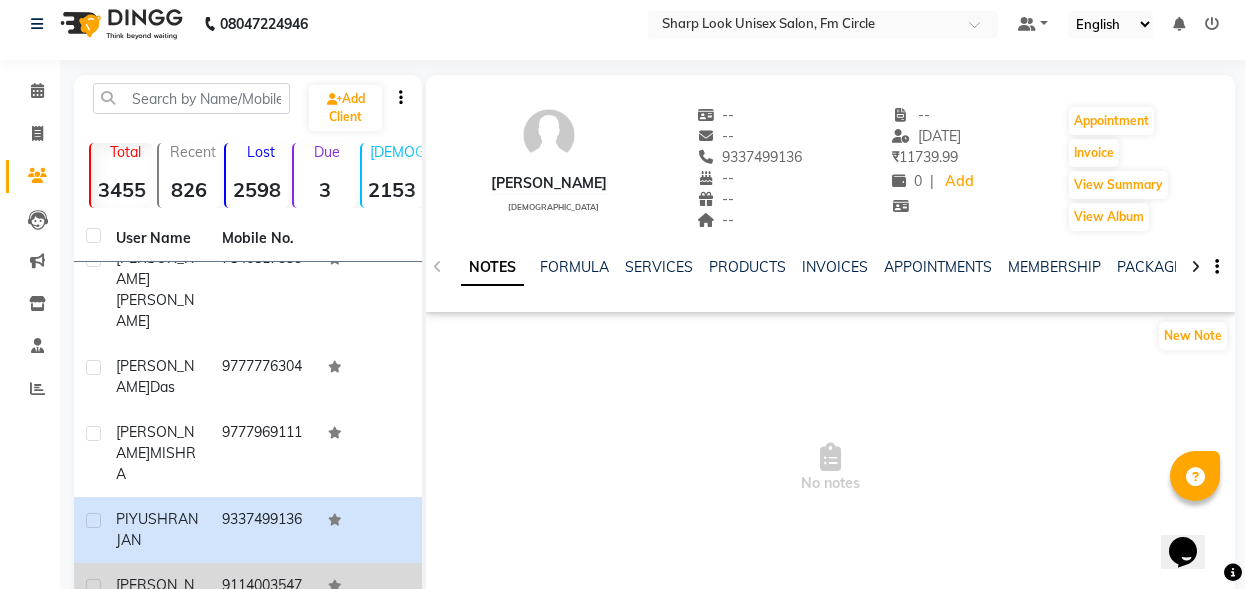 scroll, scrollTop: 312, scrollLeft: 0, axis: vertical 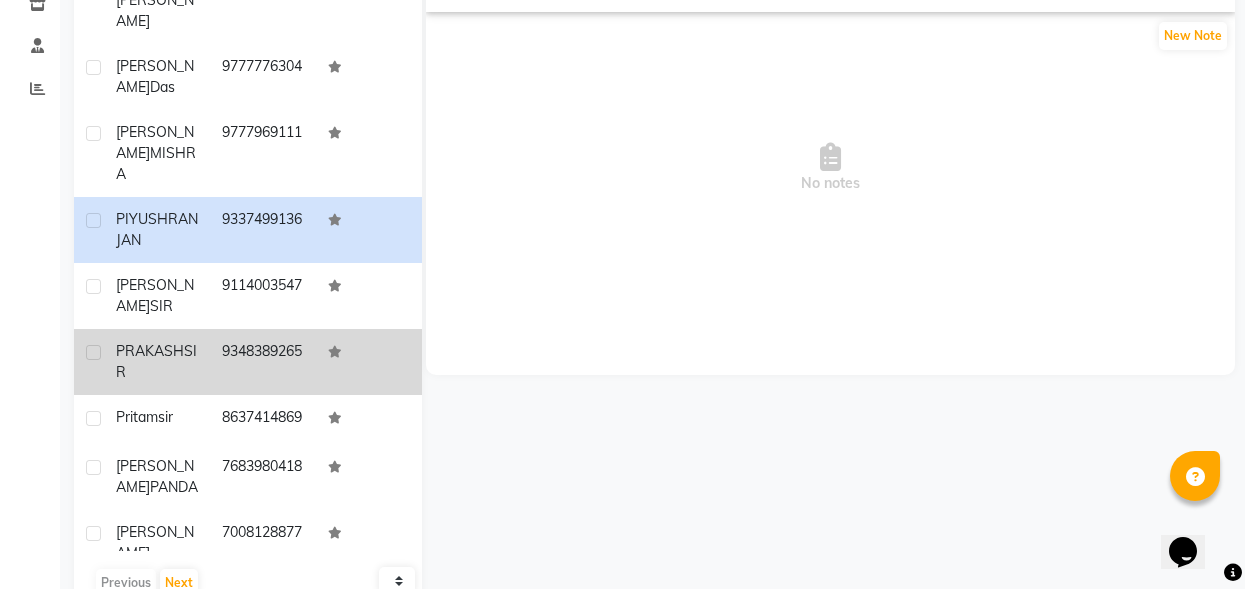 click on "9348389265" 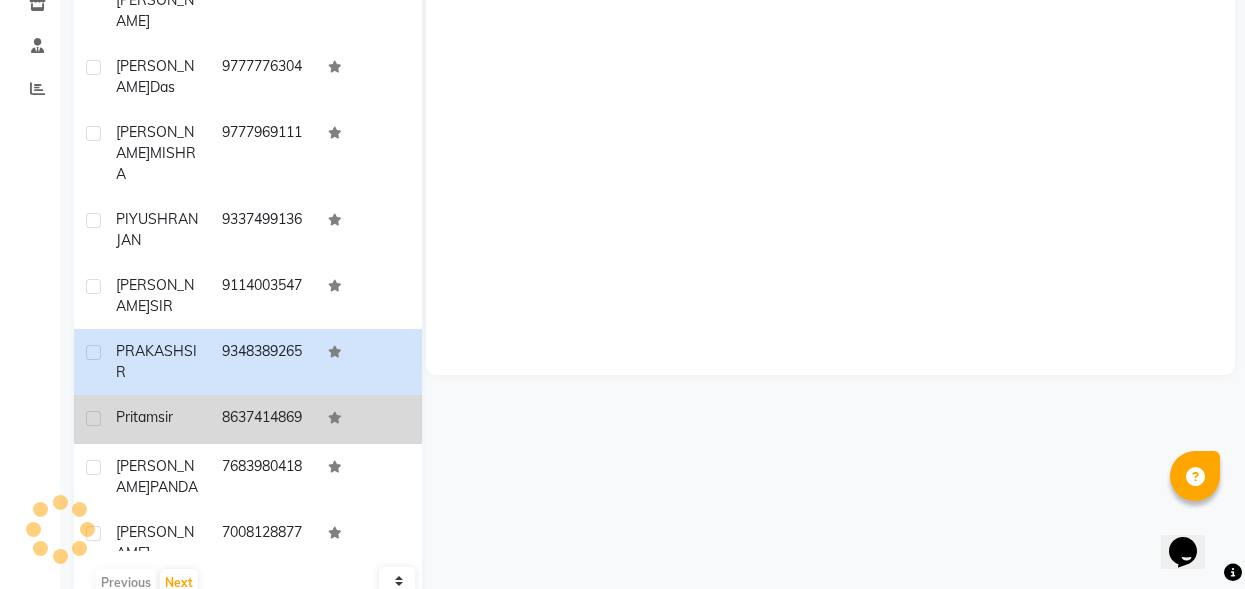 click on "8637414869" 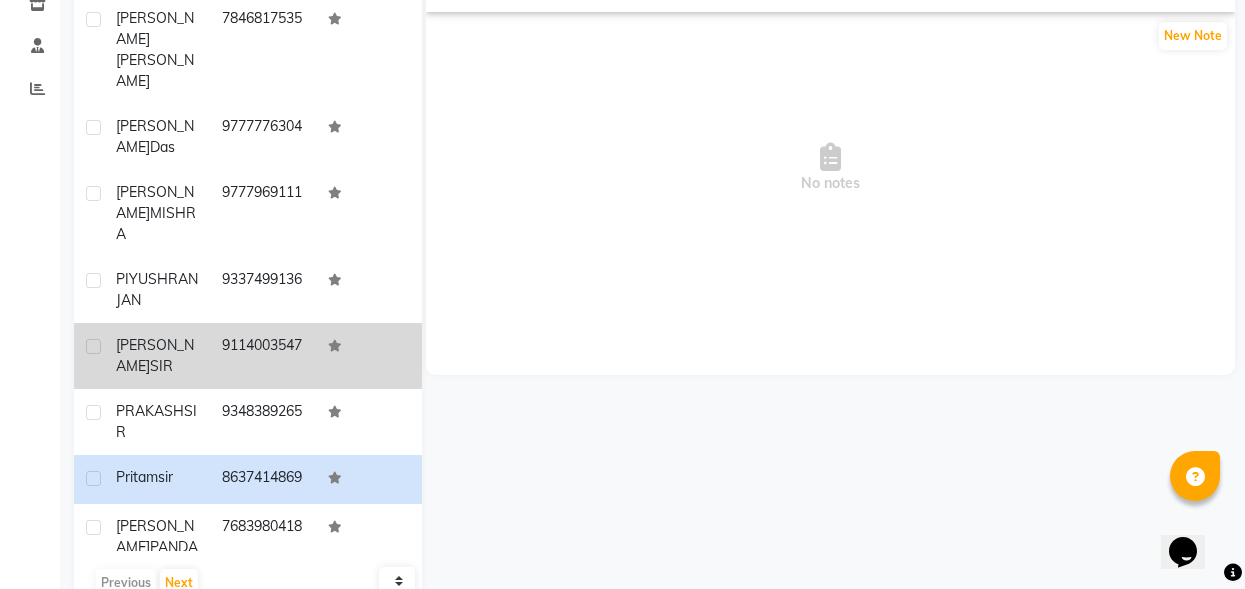 scroll, scrollTop: 0, scrollLeft: 0, axis: both 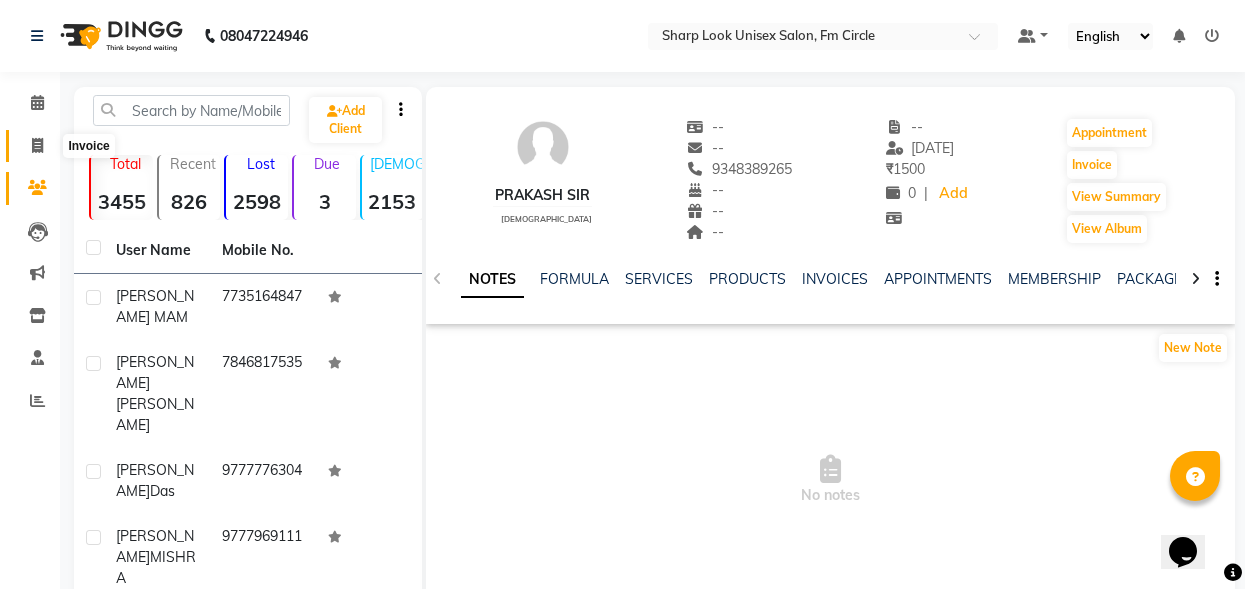 click 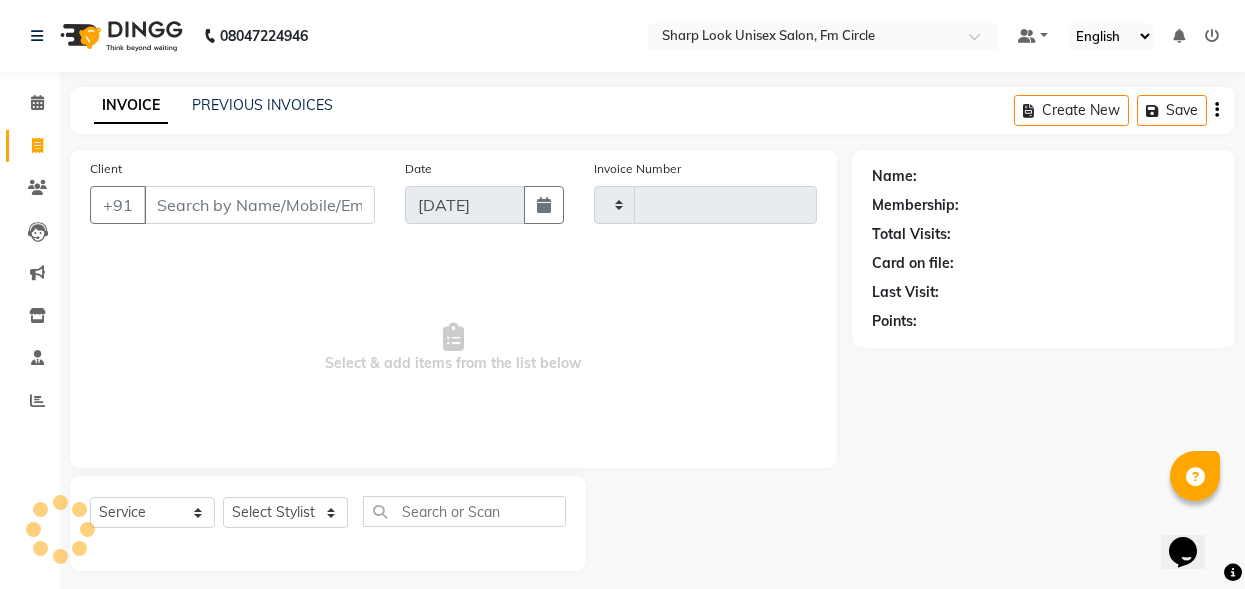 scroll, scrollTop: 12, scrollLeft: 0, axis: vertical 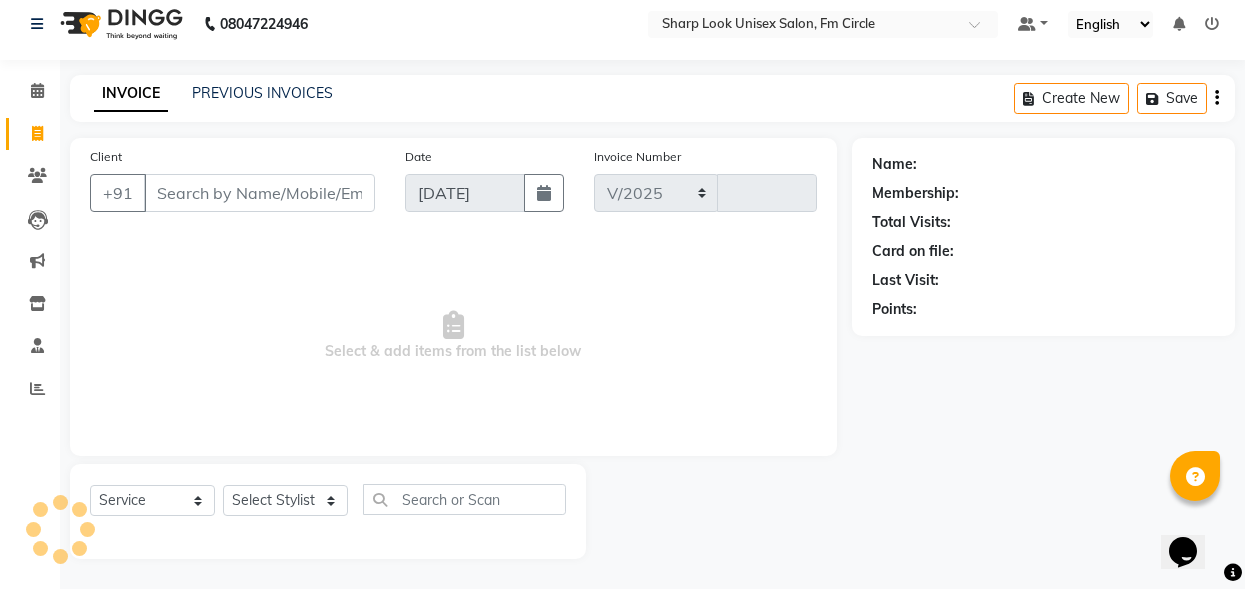 select on "804" 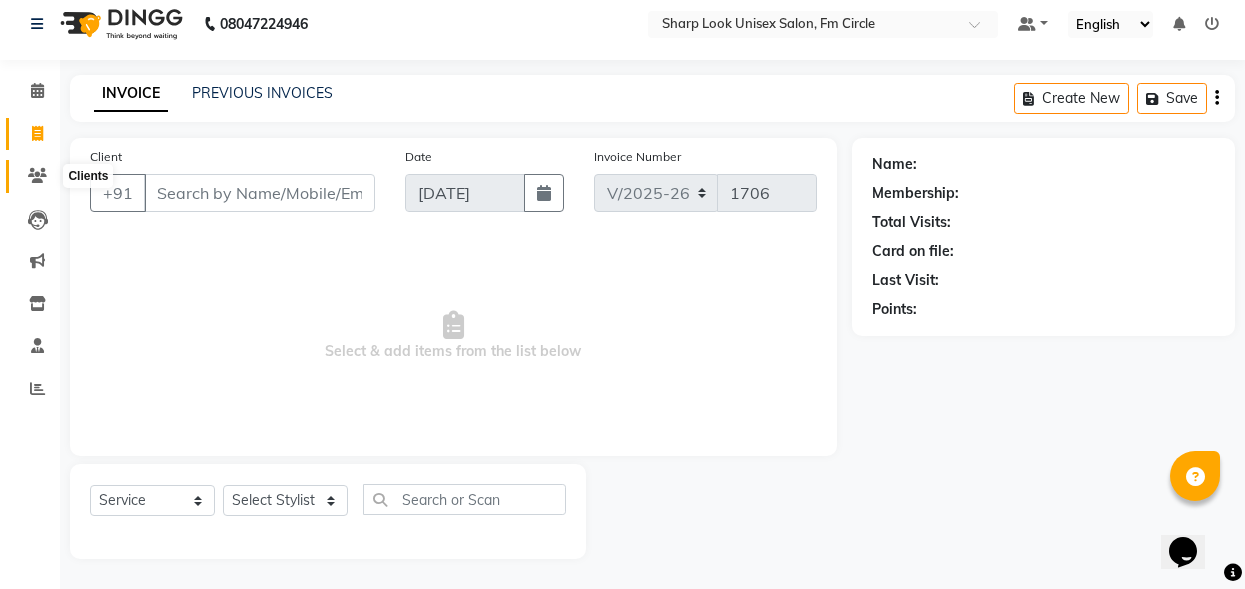 click 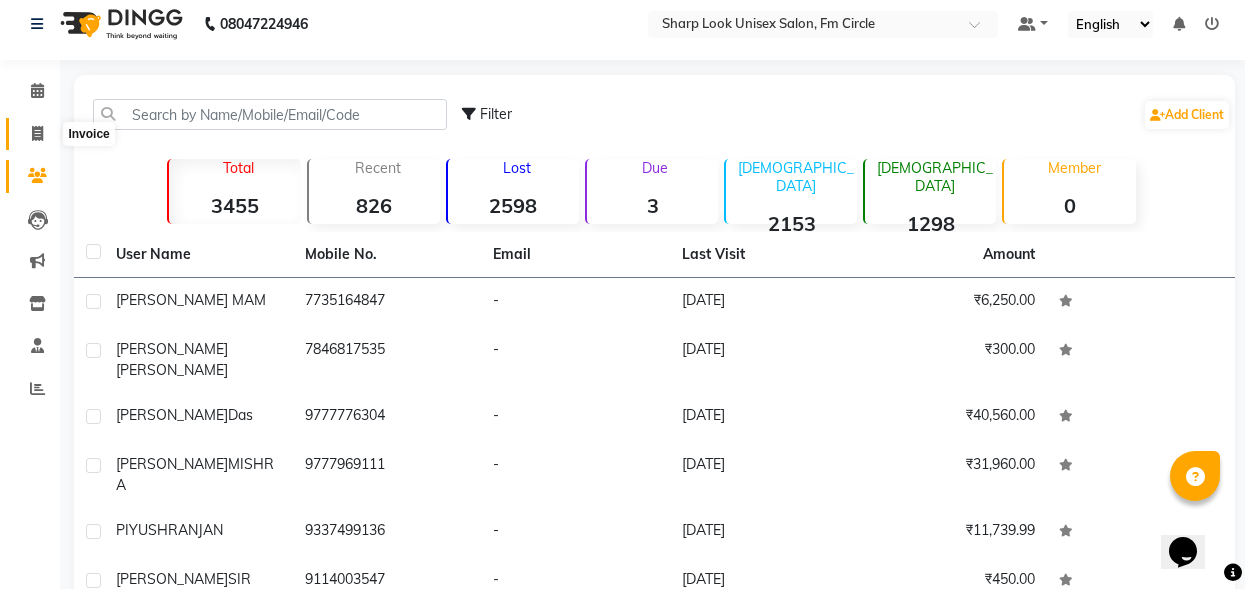 click 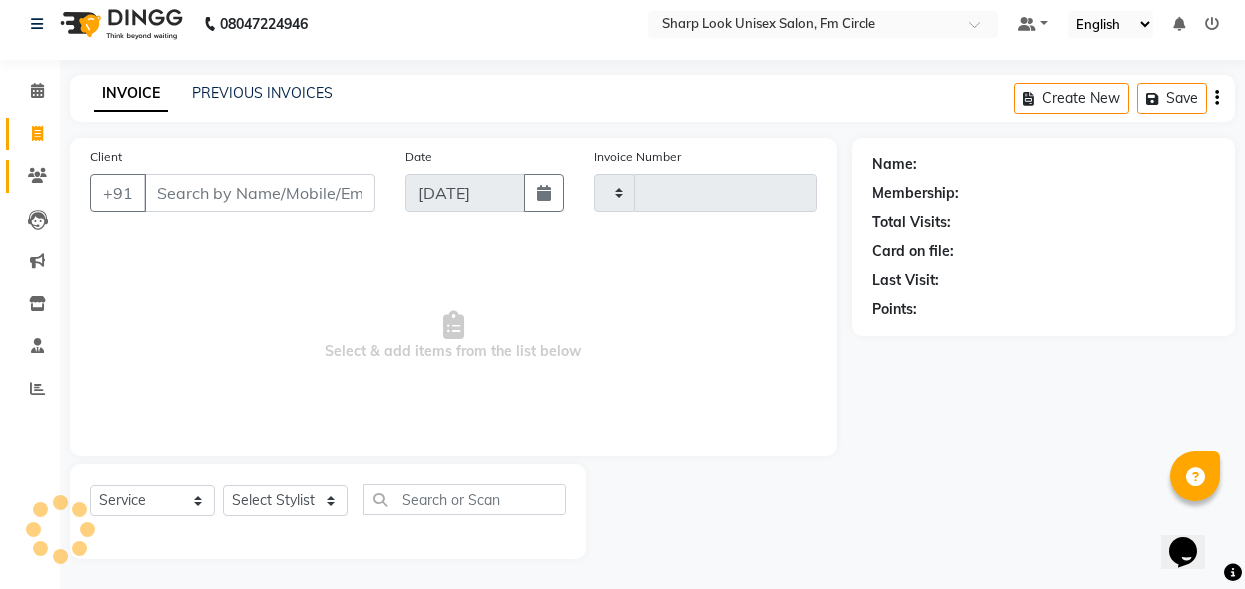 type on "1706" 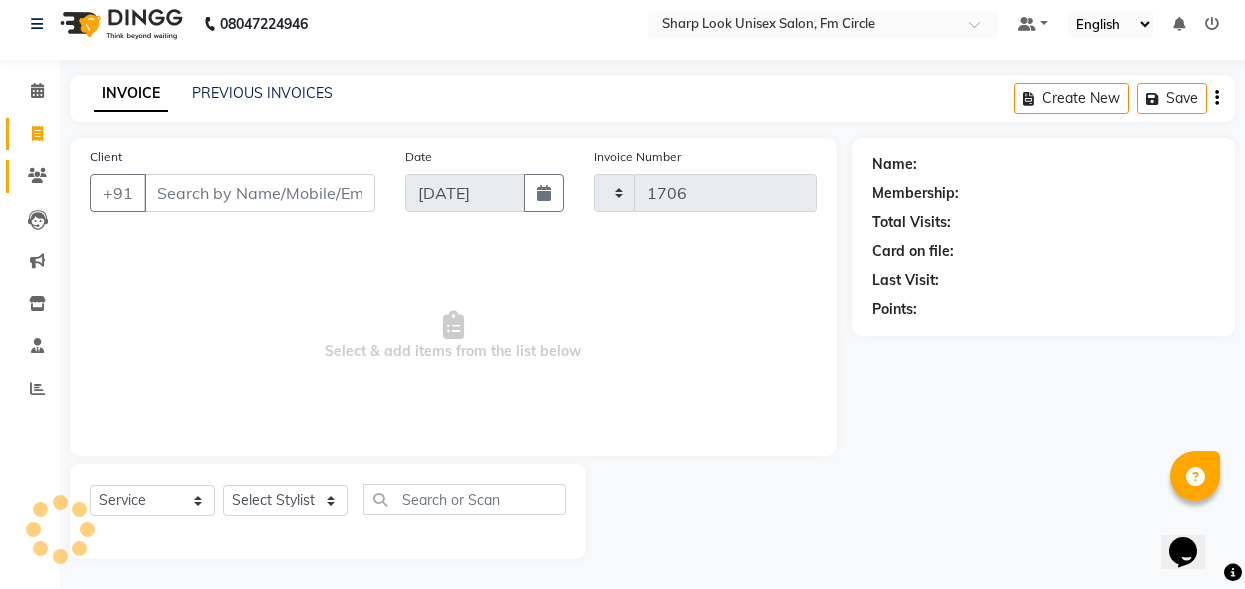 select on "804" 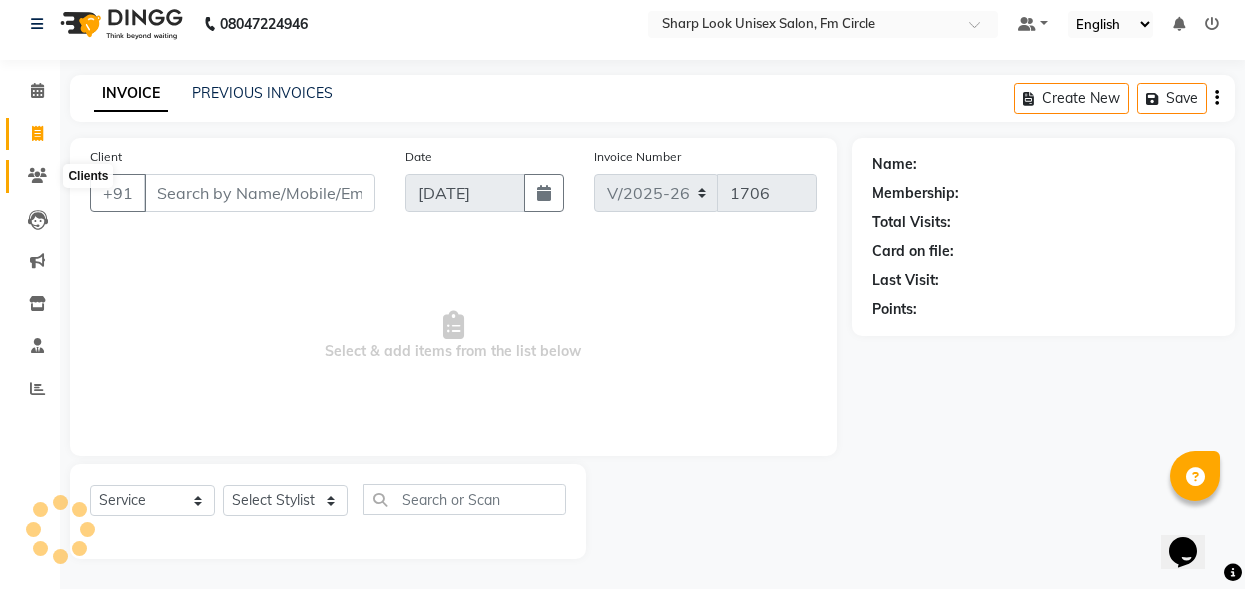 click 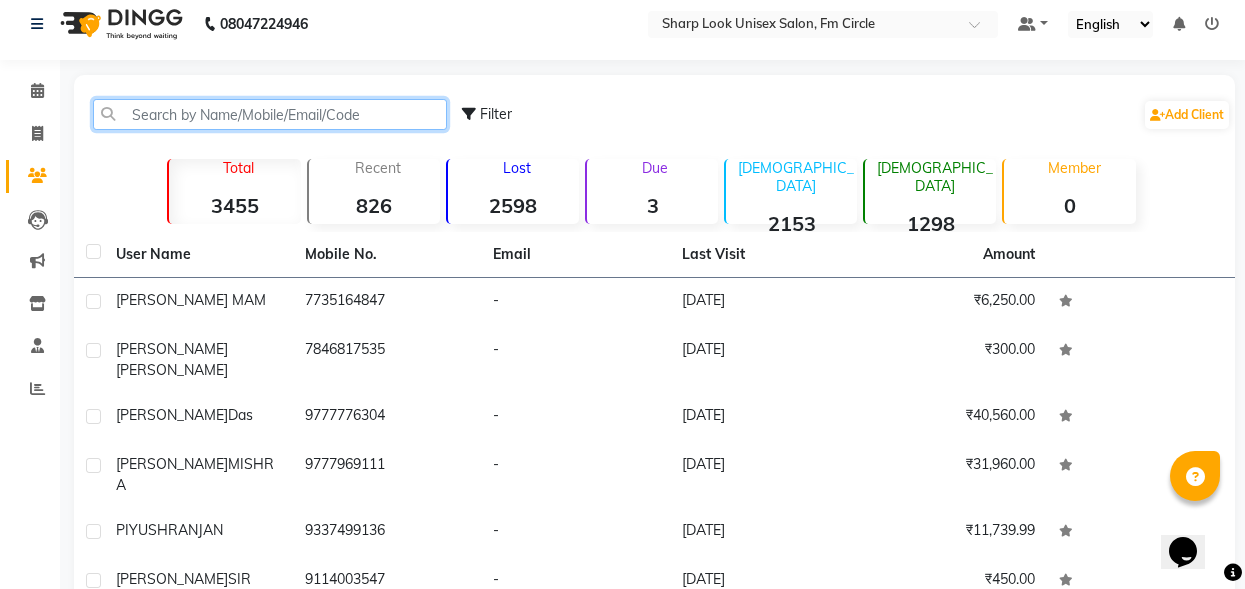 click 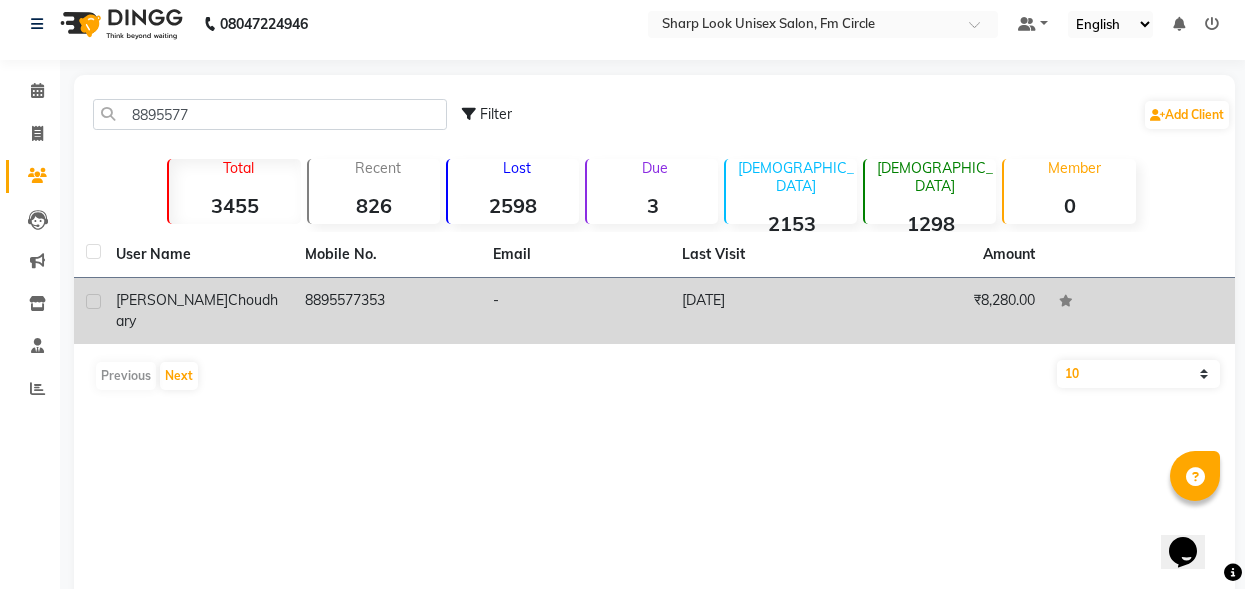 click on "[PERSON_NAME]" 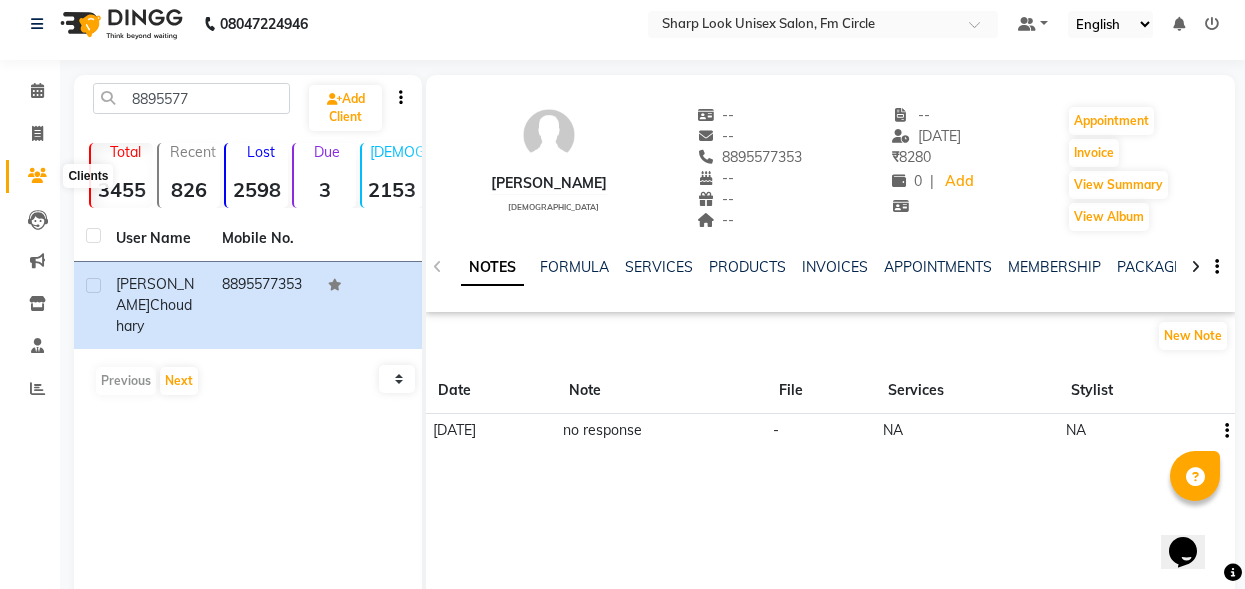 click 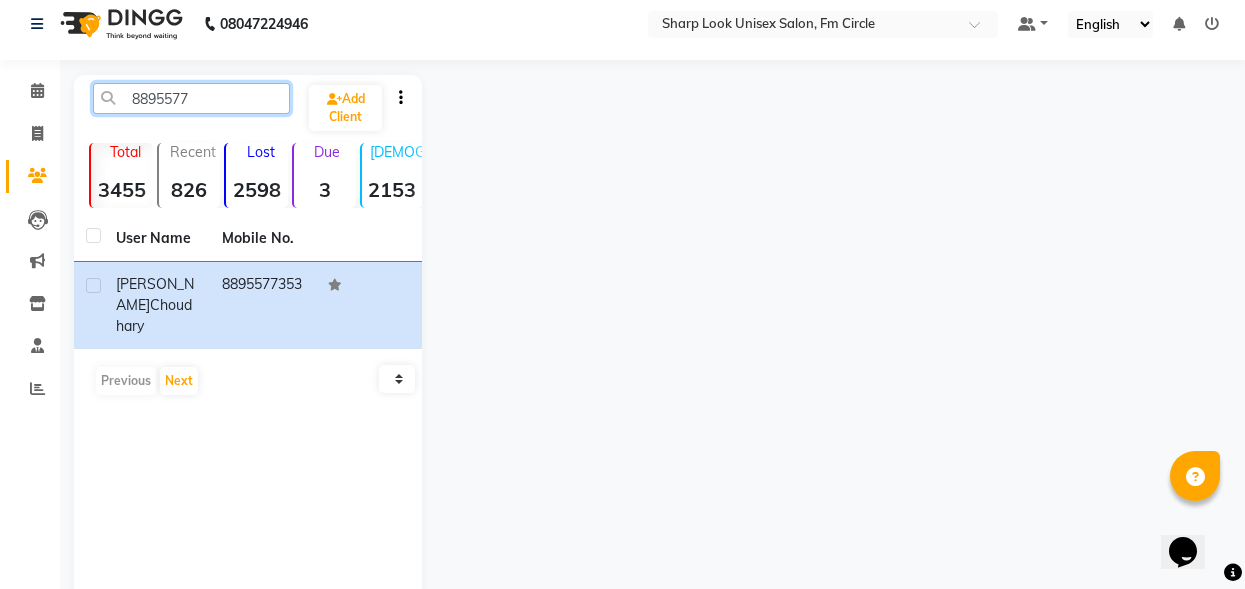 click on "8895577" 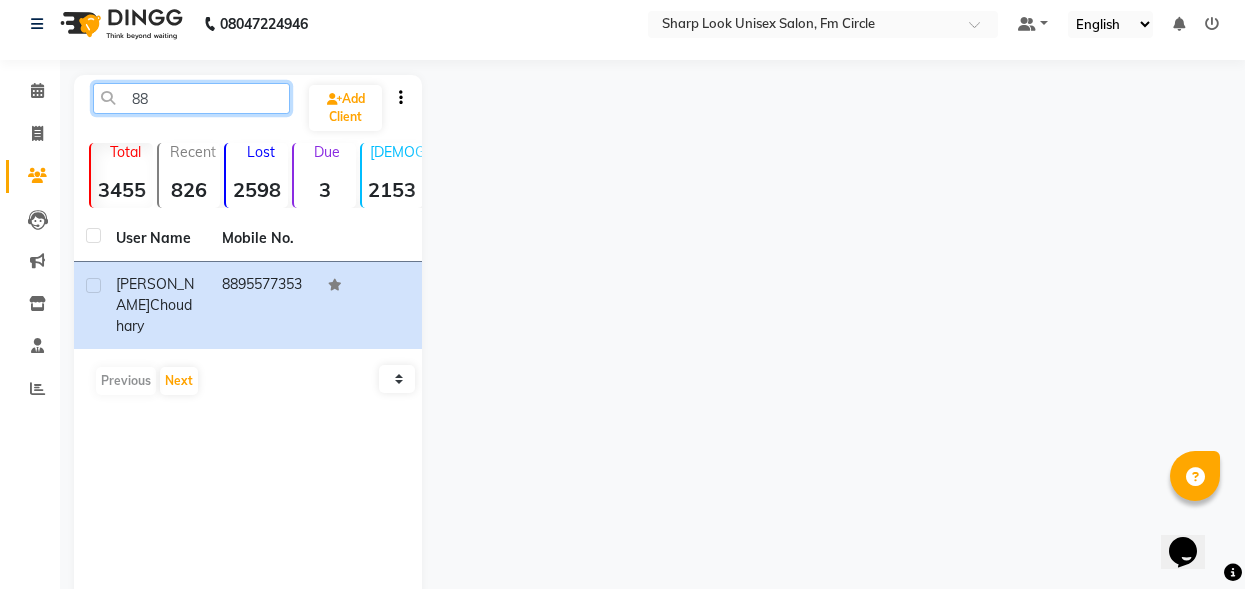 type on "8" 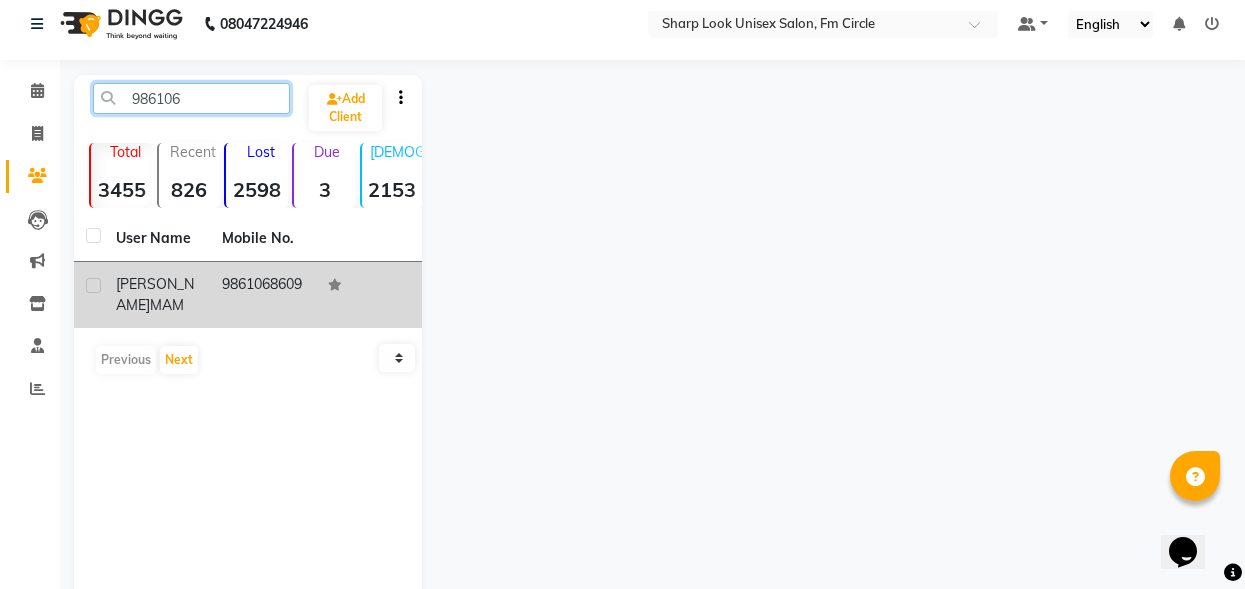 type on "986106" 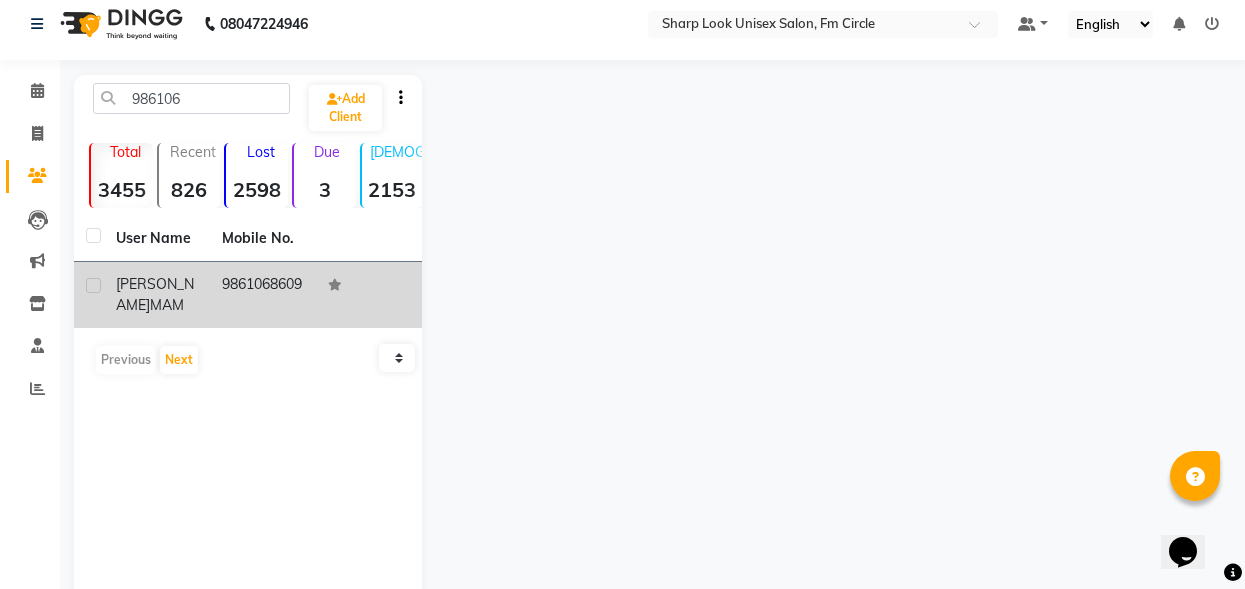 click on "9861068609" 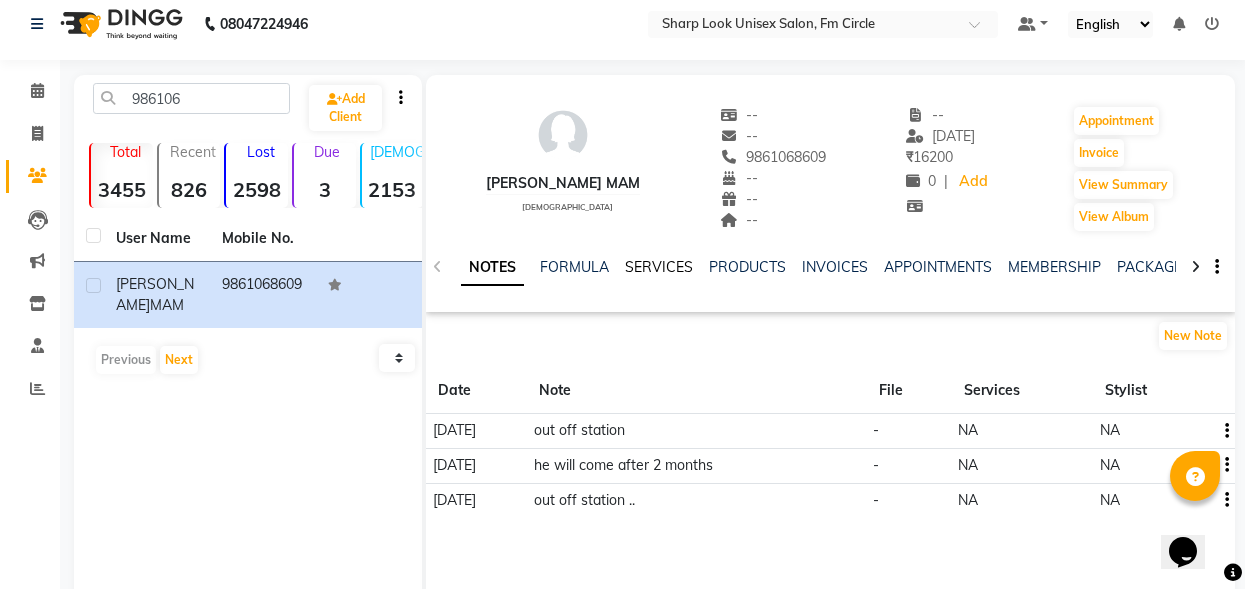 click on "SERVICES" 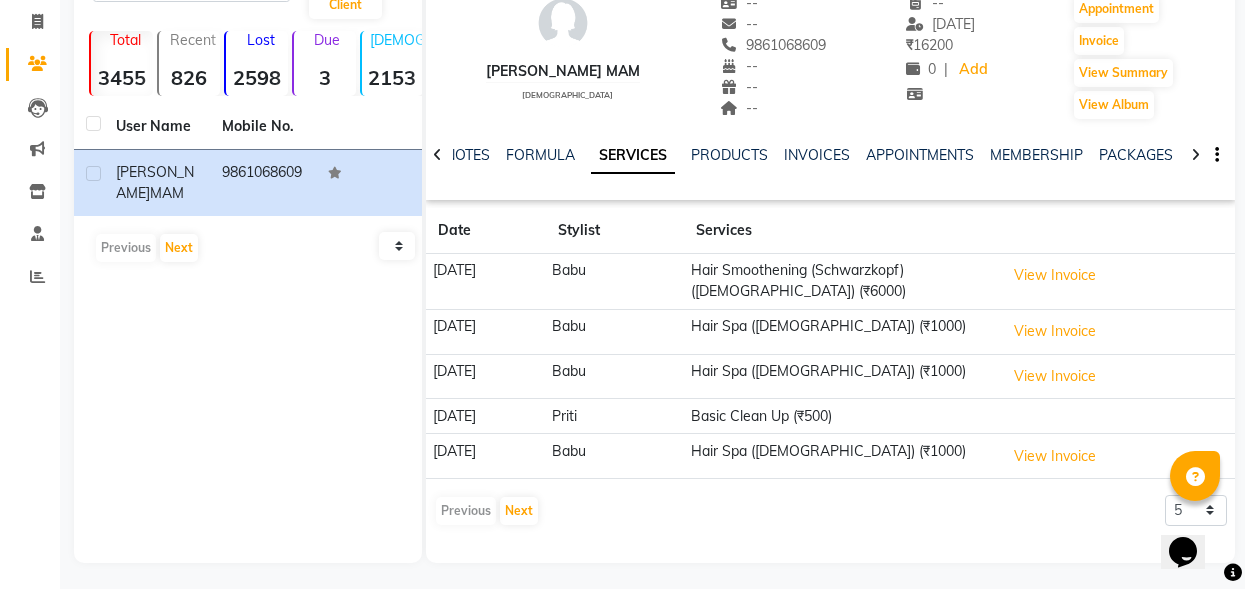 scroll, scrollTop: 128, scrollLeft: 0, axis: vertical 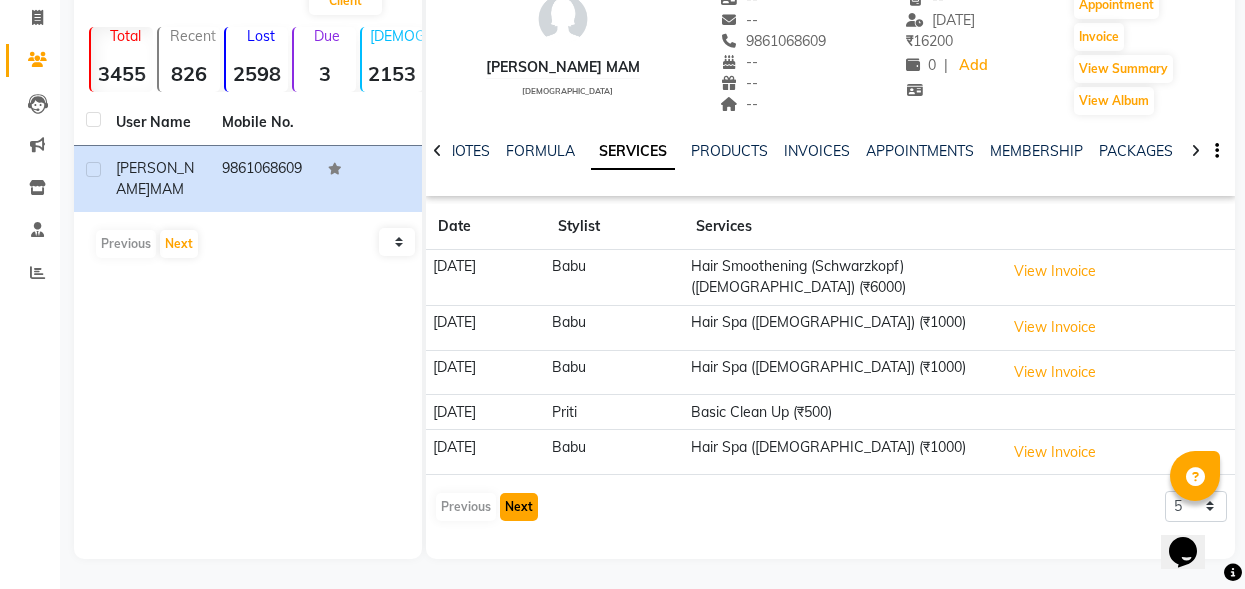 click on "Next" 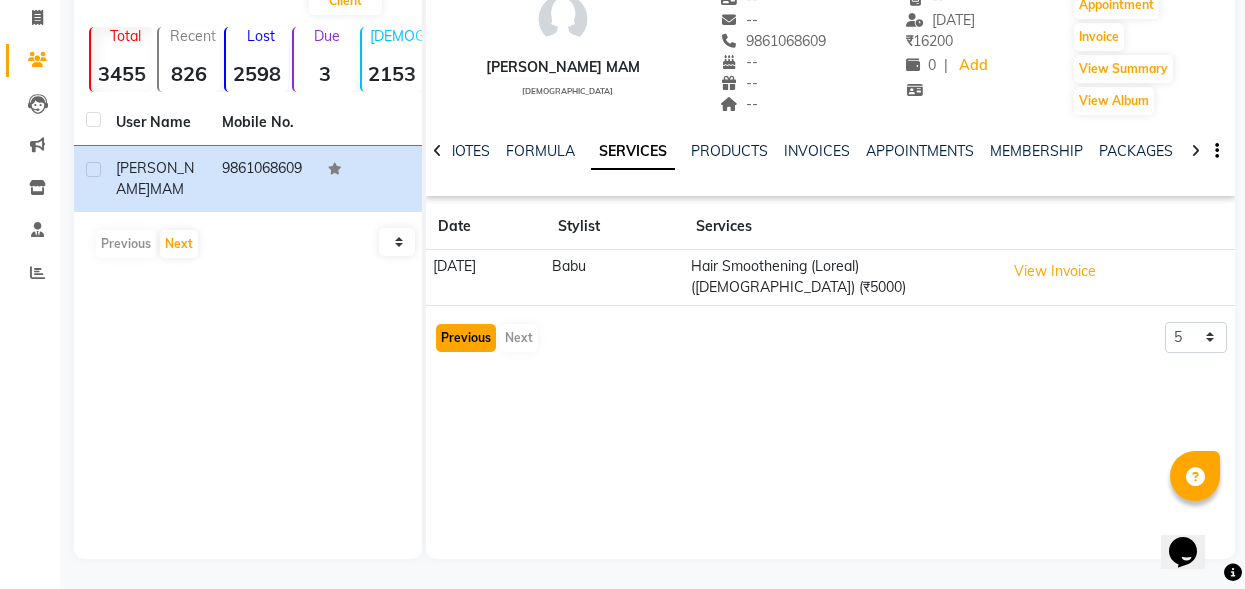 click on "Previous" 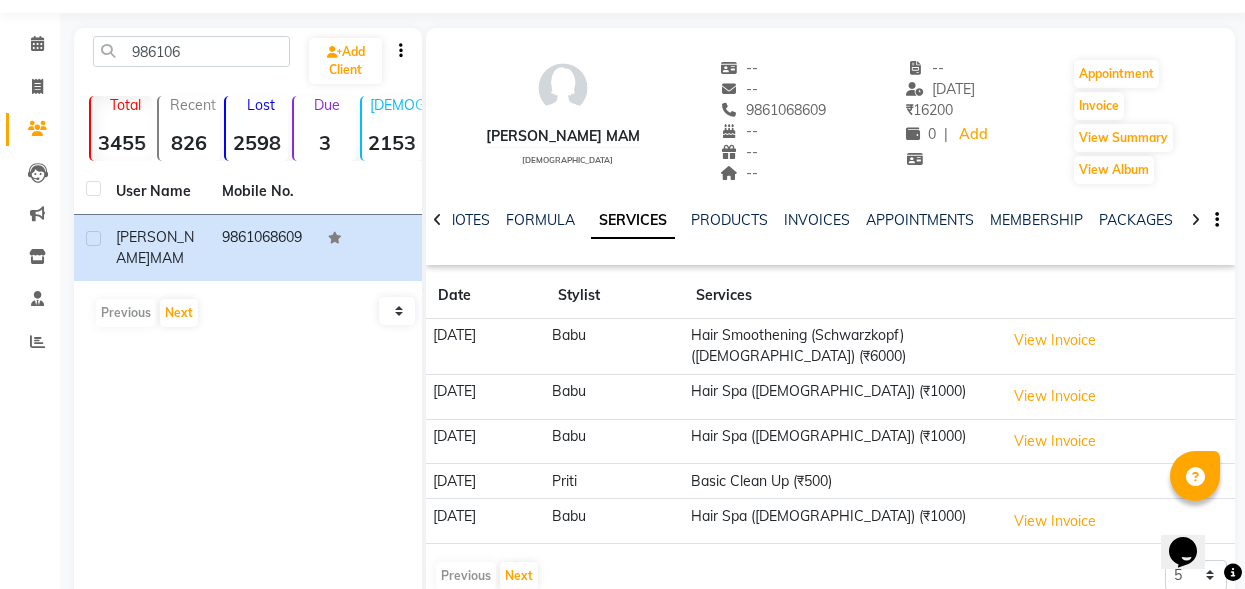 scroll, scrollTop: 0, scrollLeft: 0, axis: both 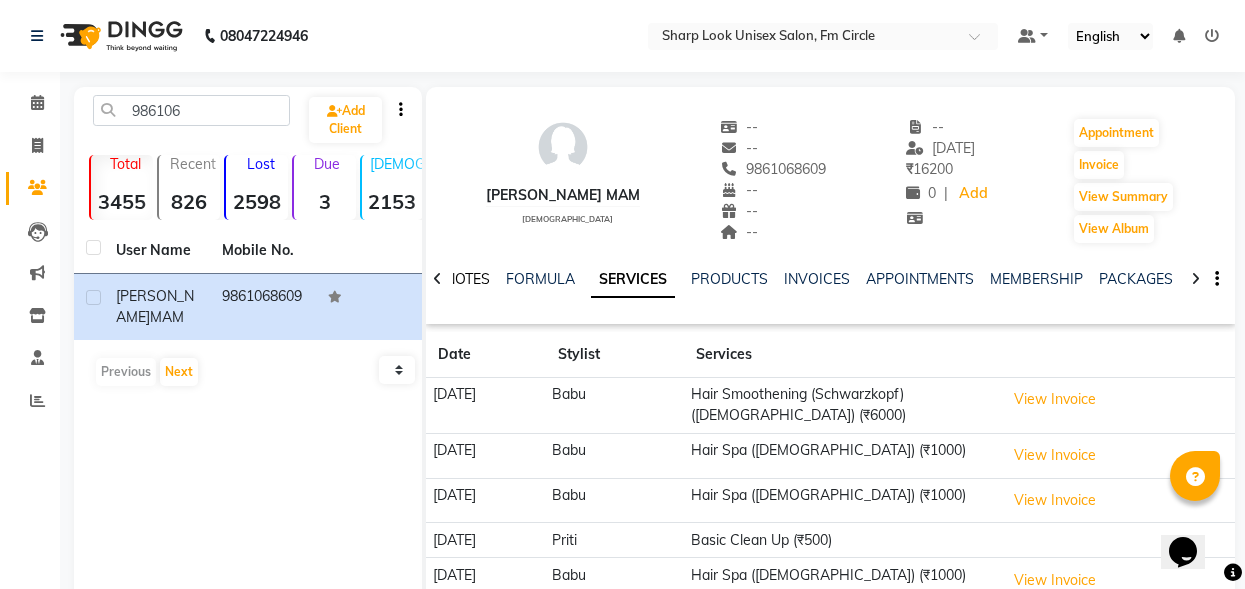 click on "NOTES" 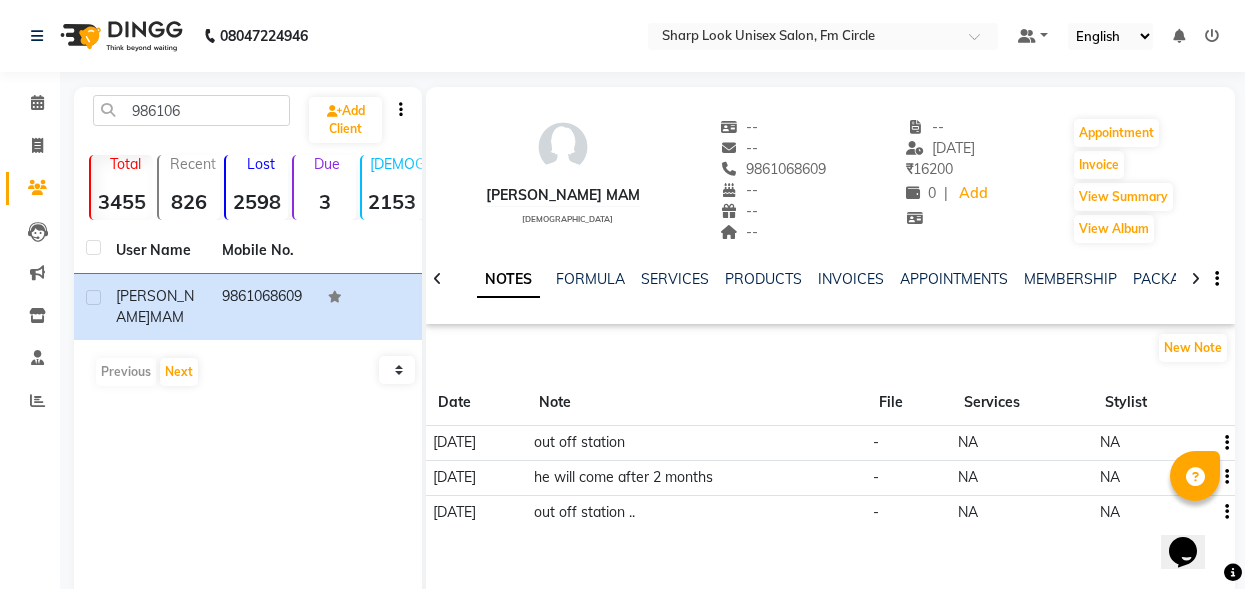 click on "NOTES" 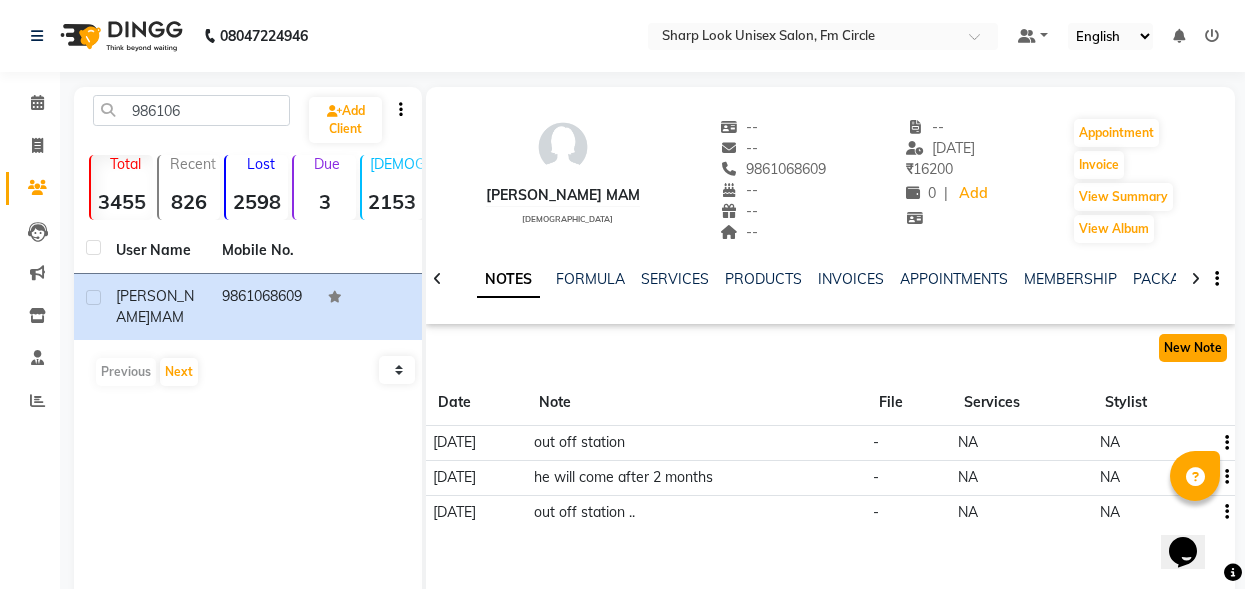 click on "New Note" 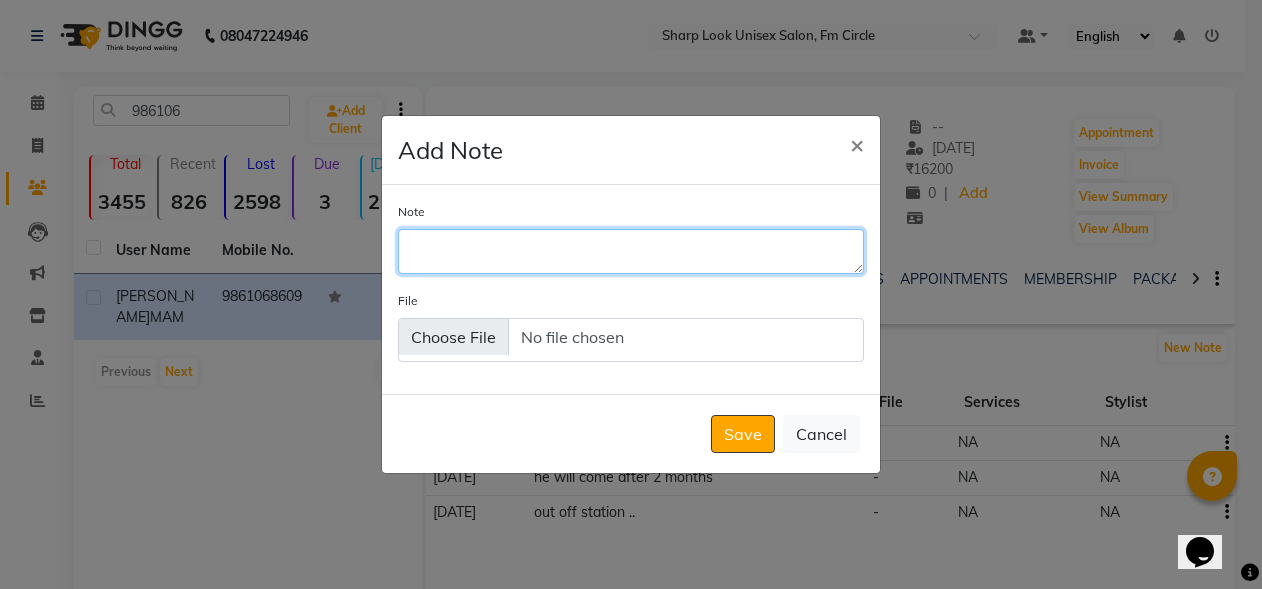 click on "Note" at bounding box center (631, 251) 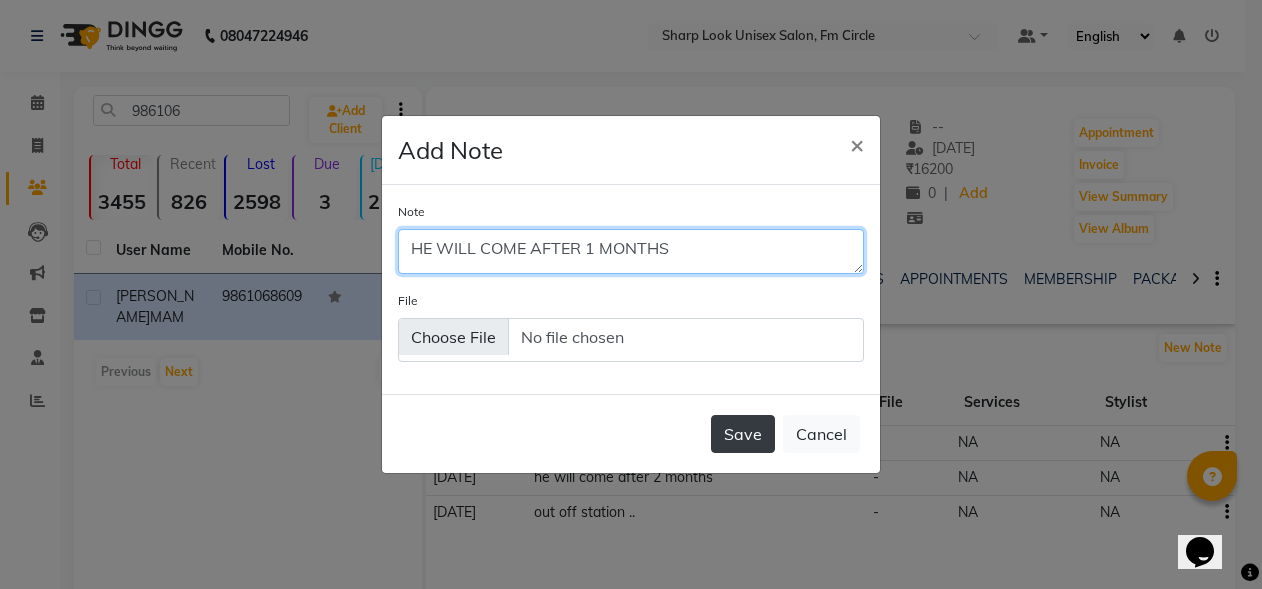 type on "HE WILL COME AFTER 1 MONTHS" 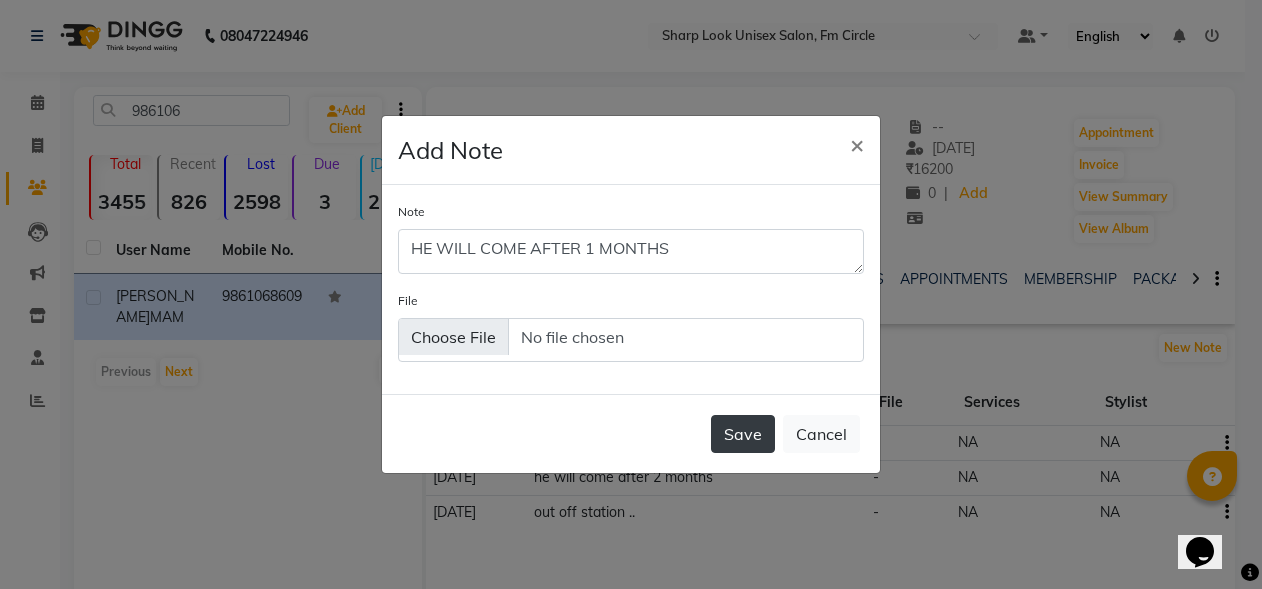 click on "Save" 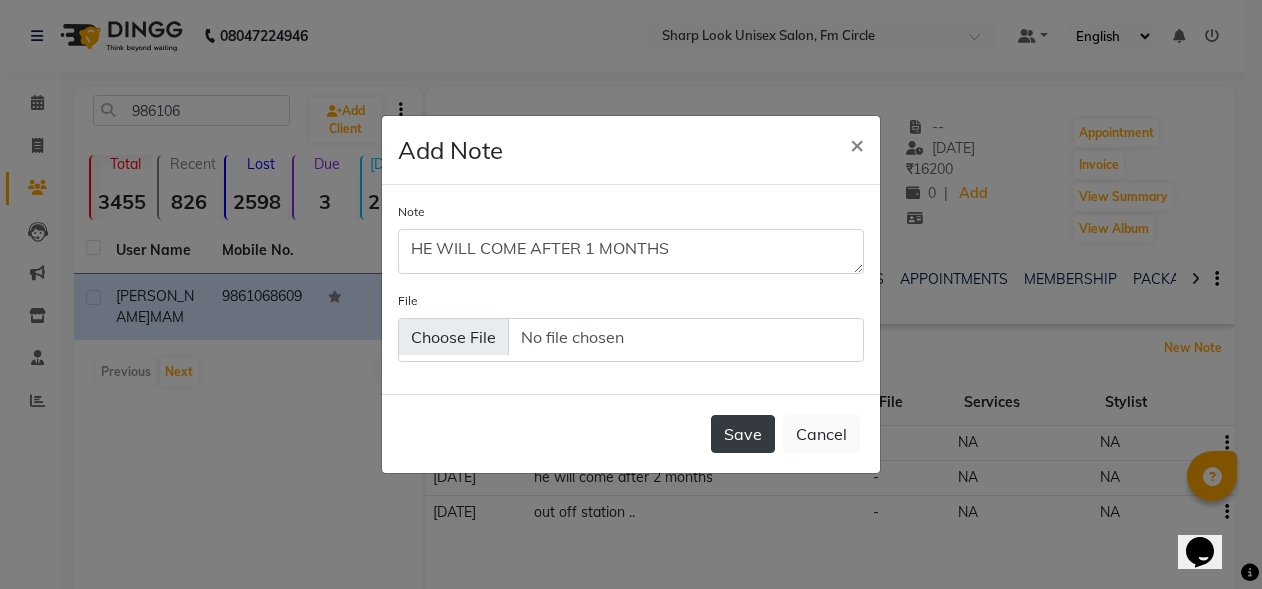 type 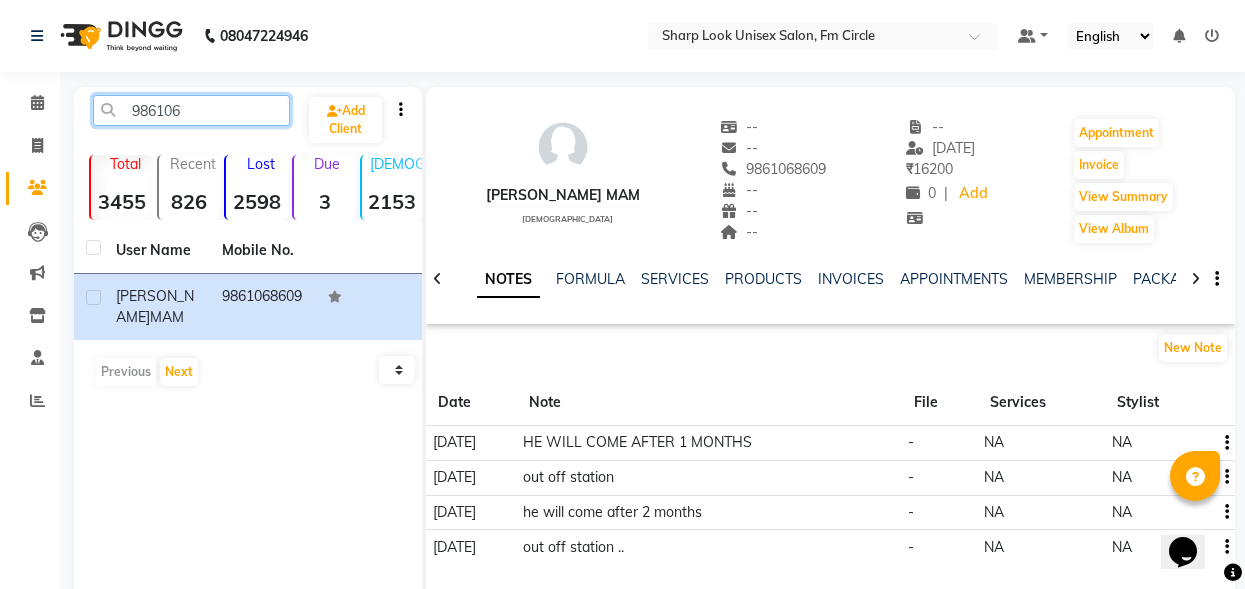 click on "986106" 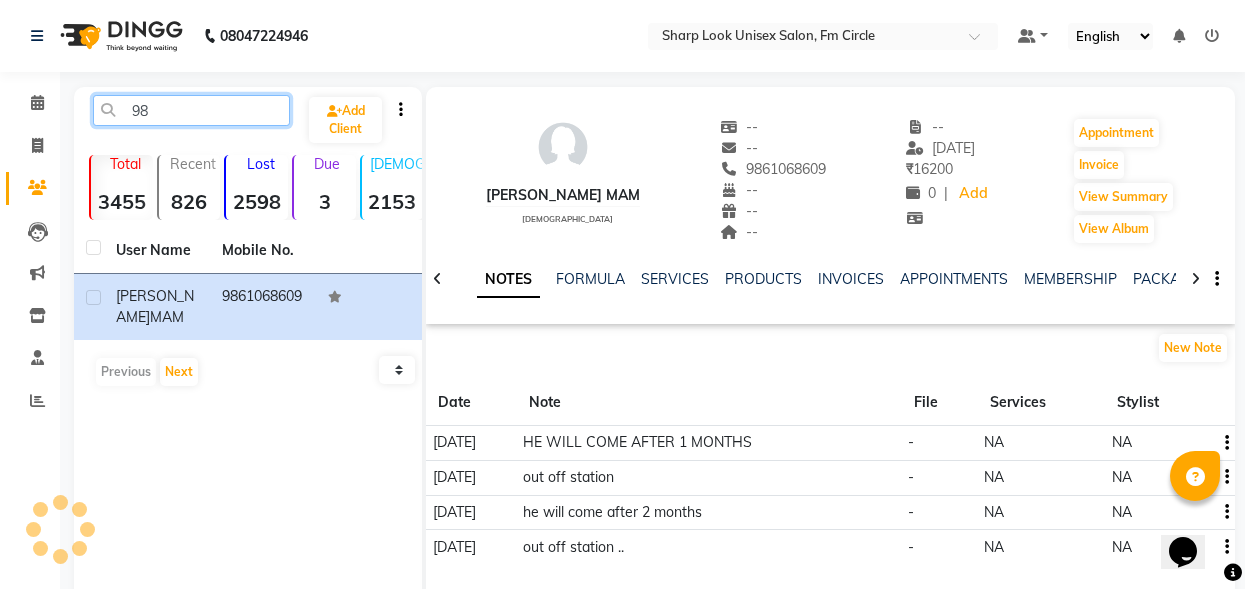 type on "9" 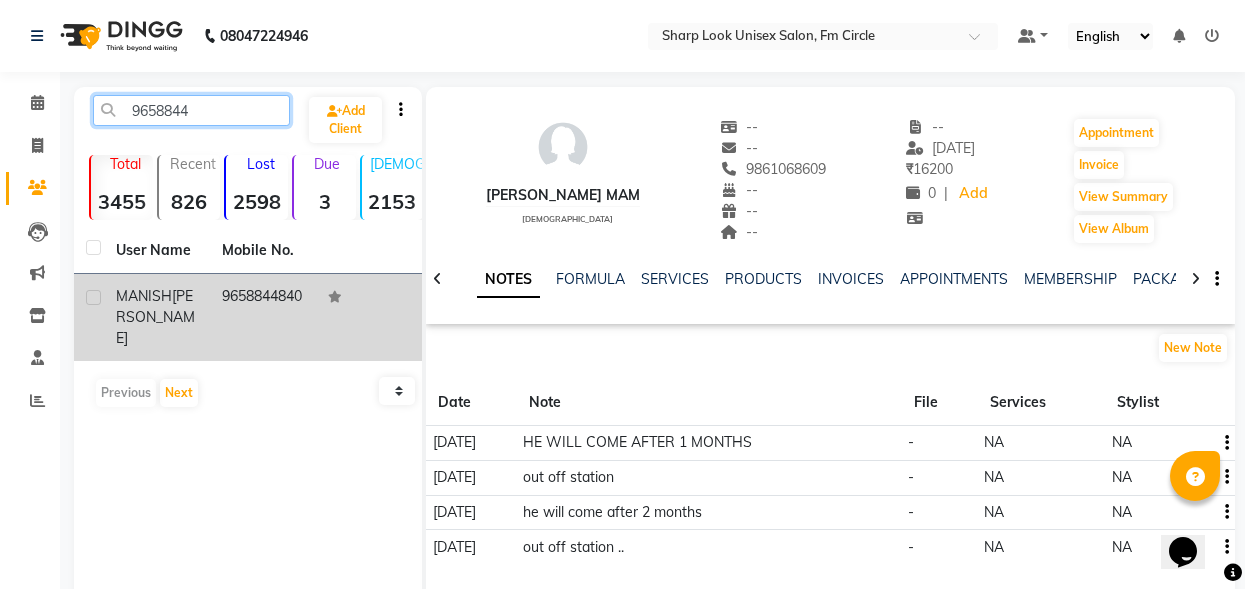 type on "9658844" 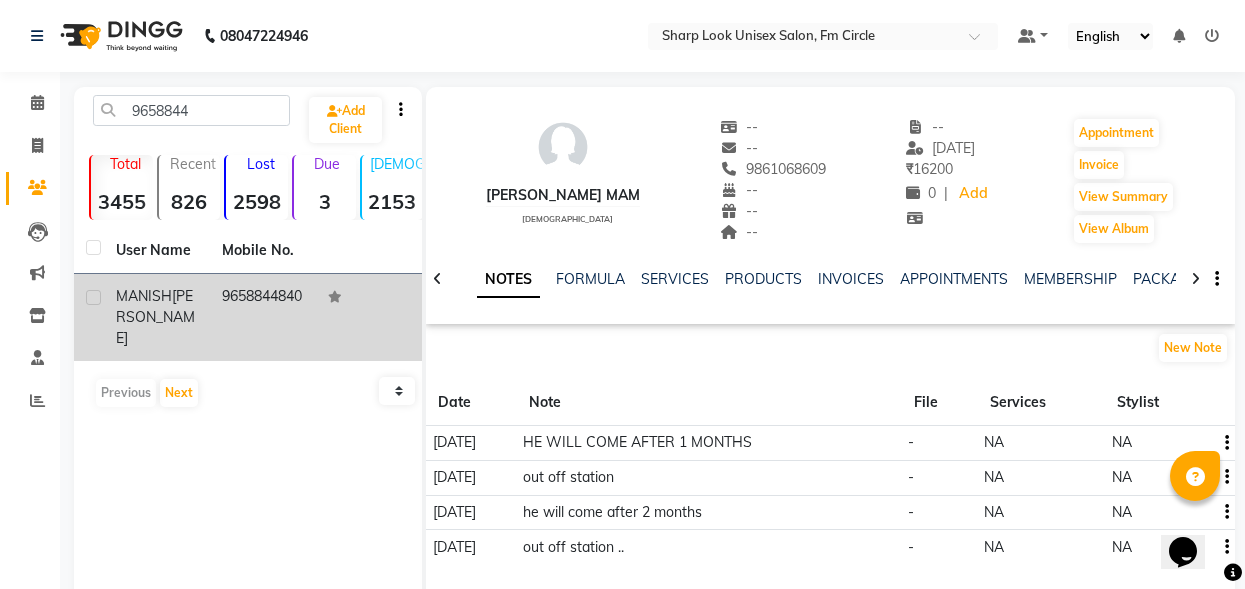 click on "[PERSON_NAME]" 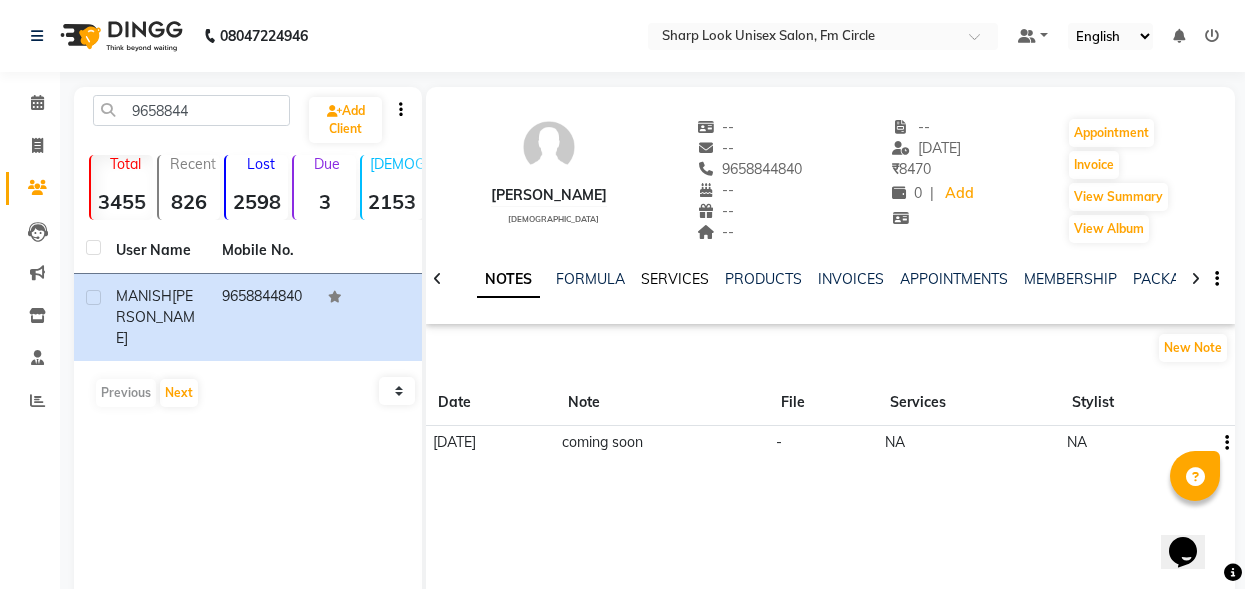 click on "SERVICES" 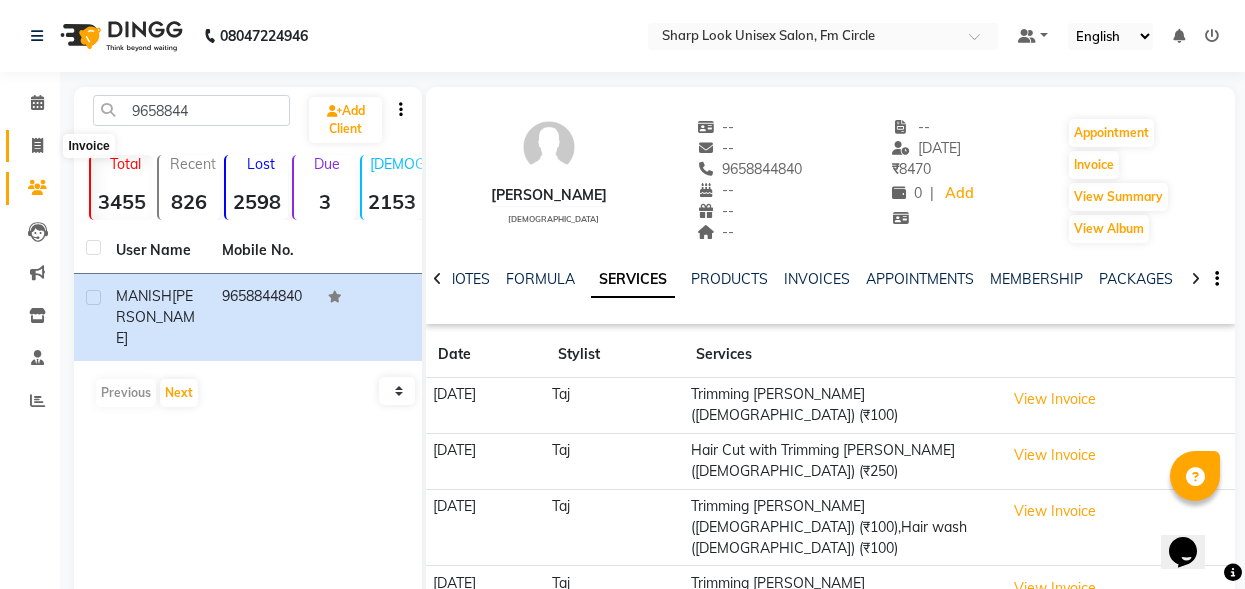 click 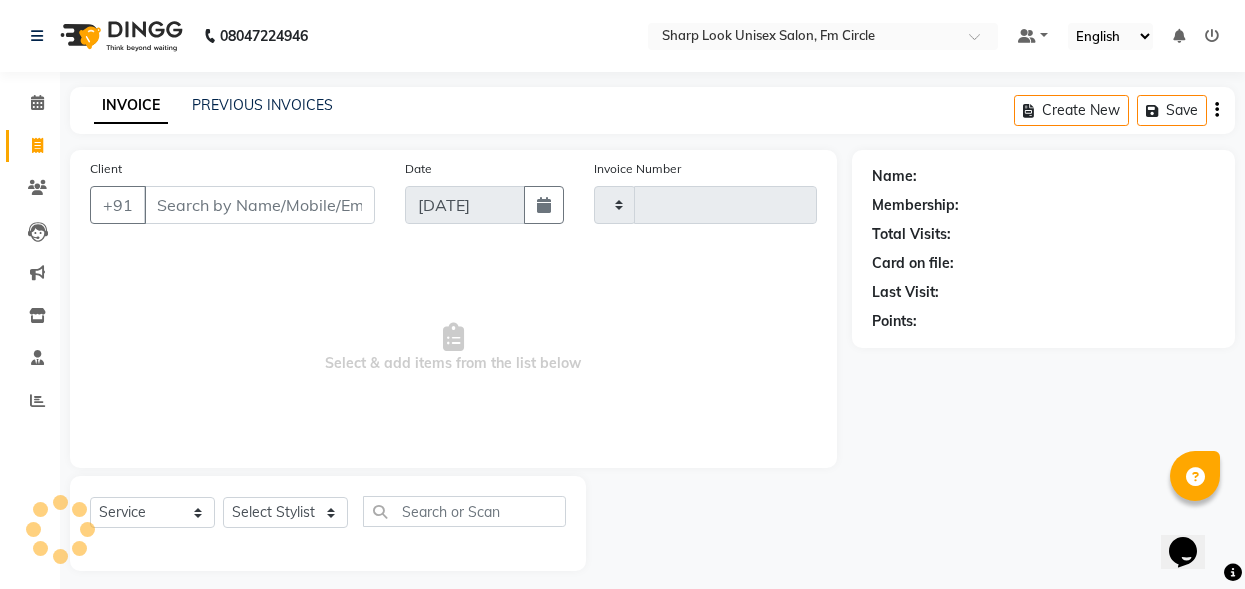 scroll, scrollTop: 12, scrollLeft: 0, axis: vertical 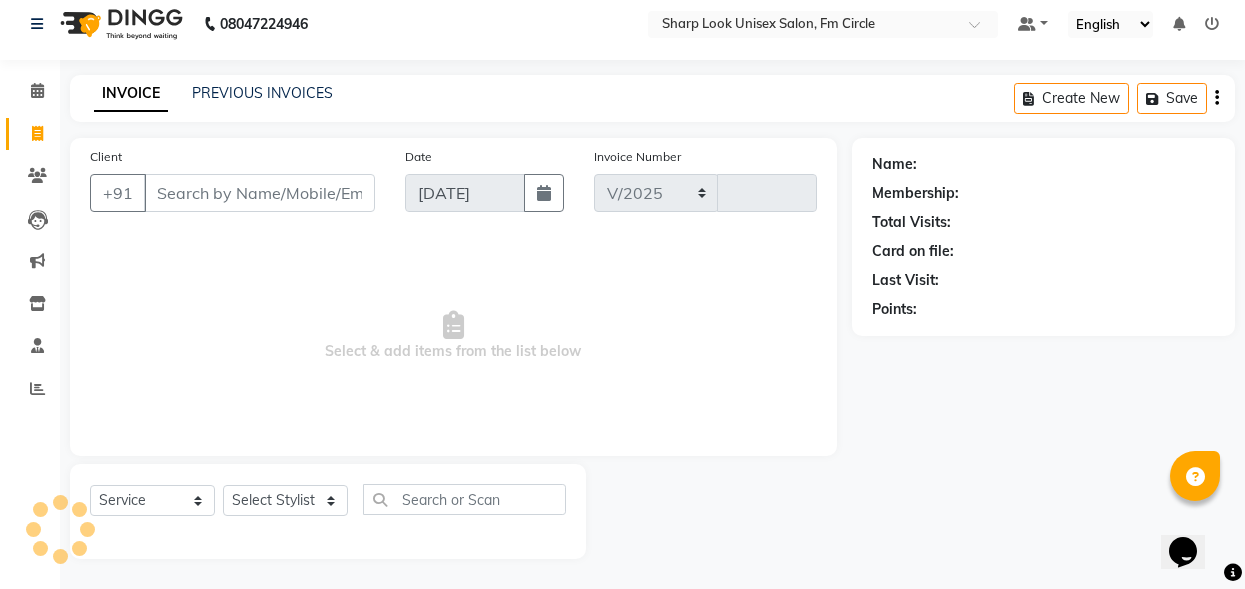select on "804" 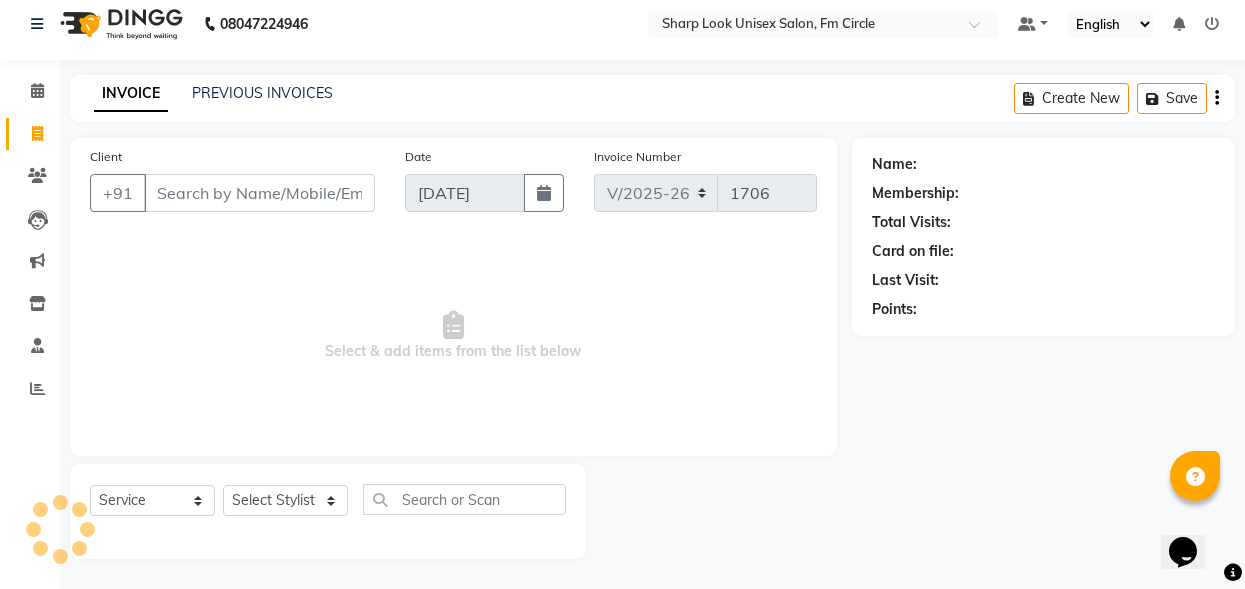 click on "Client" at bounding box center [259, 193] 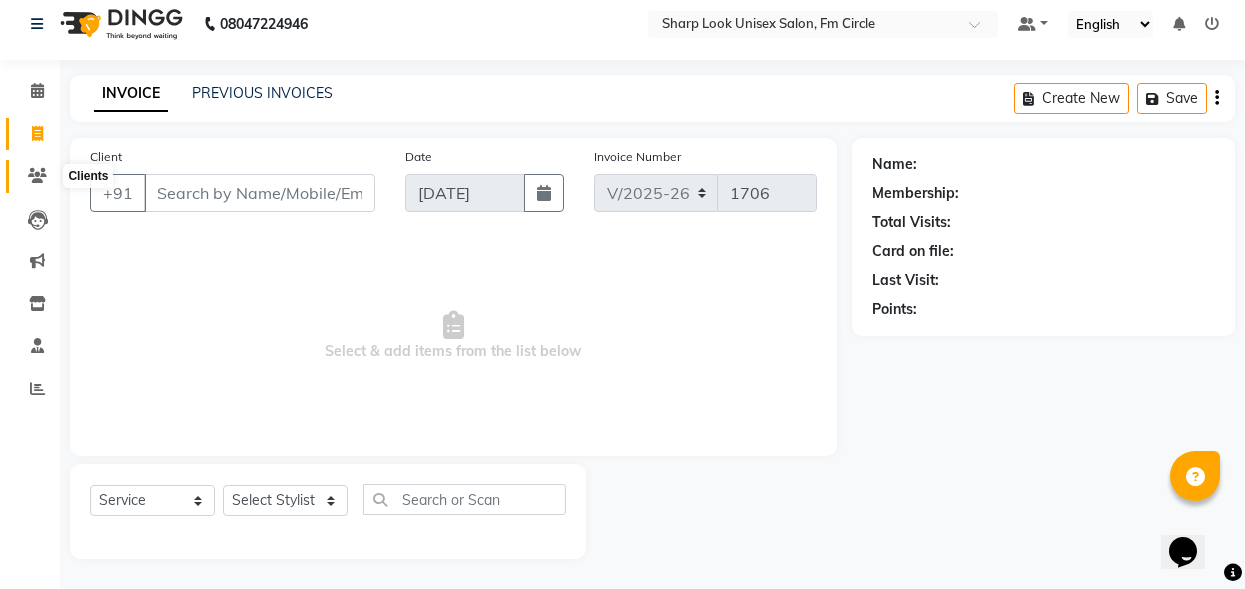 click 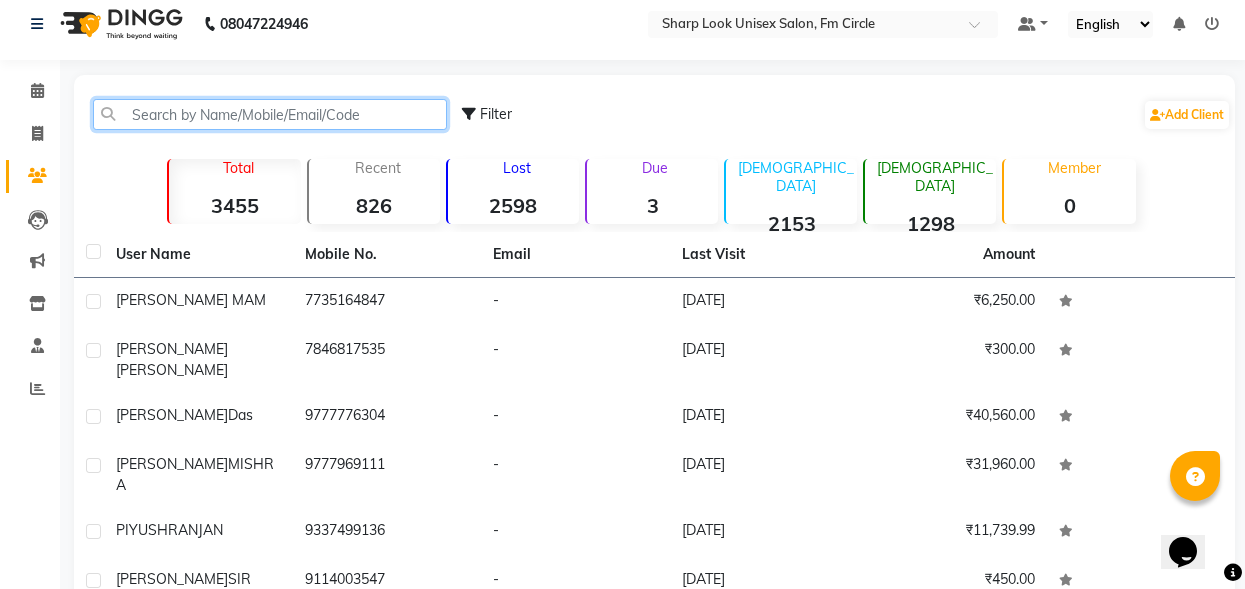 click 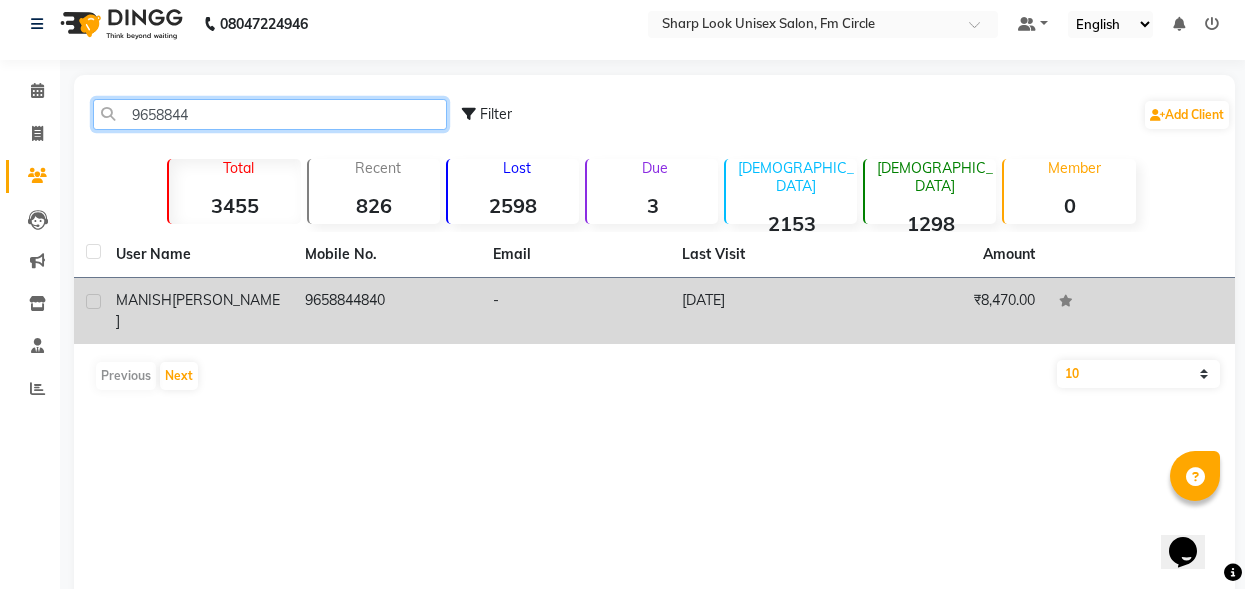 type on "9658844" 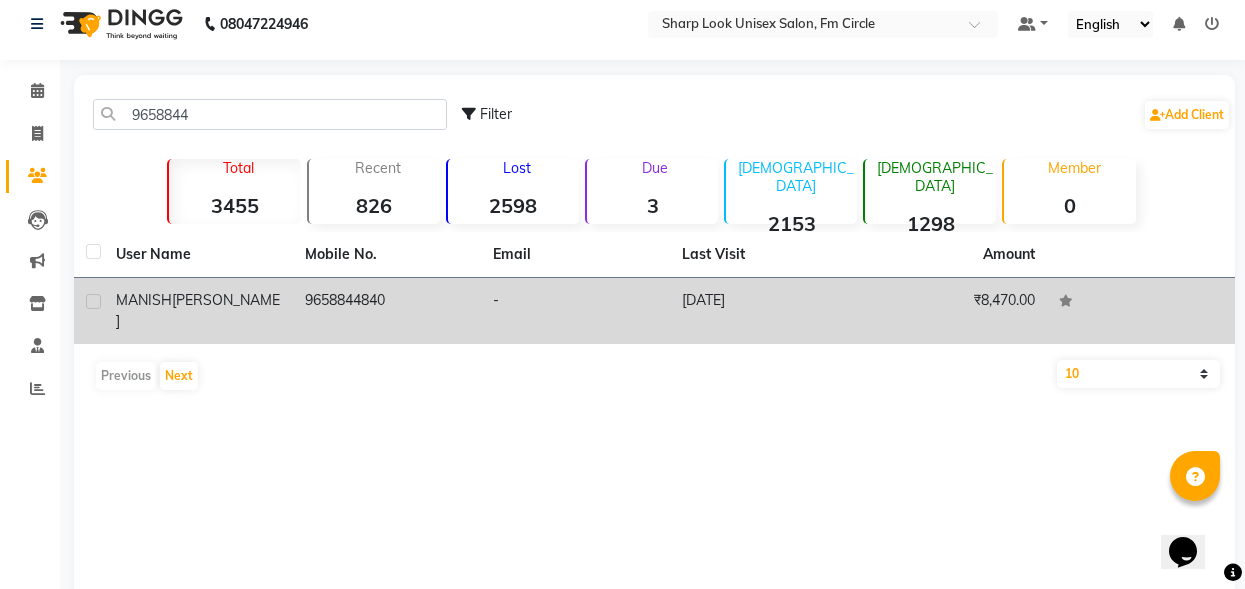 click on "[PERSON_NAME]" 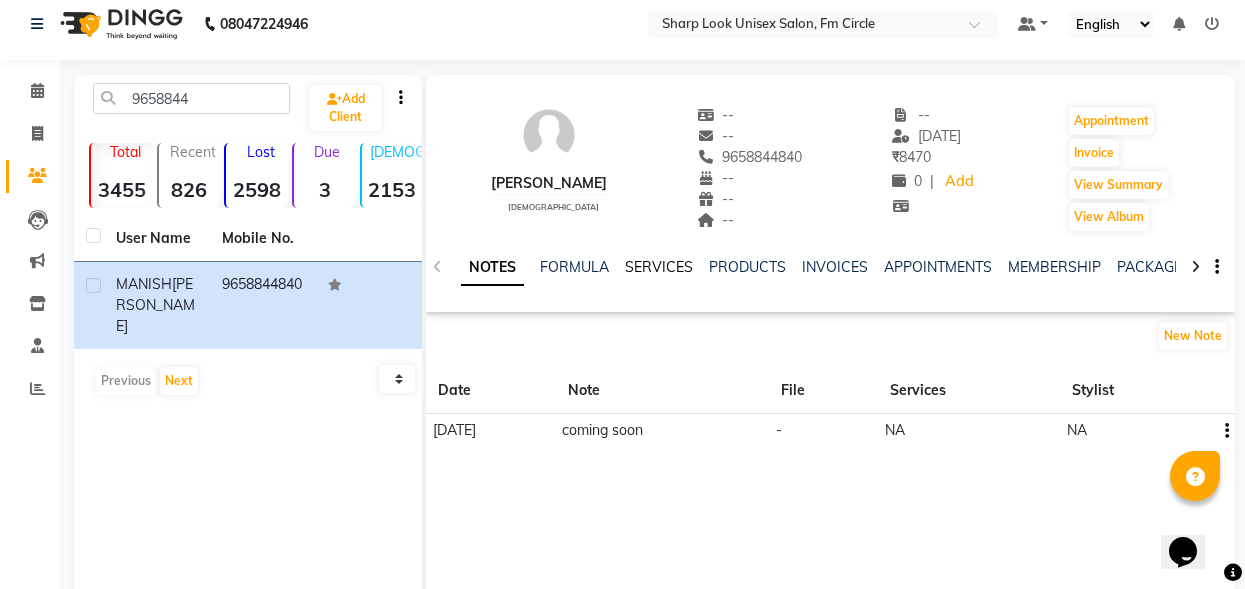 click on "SERVICES" 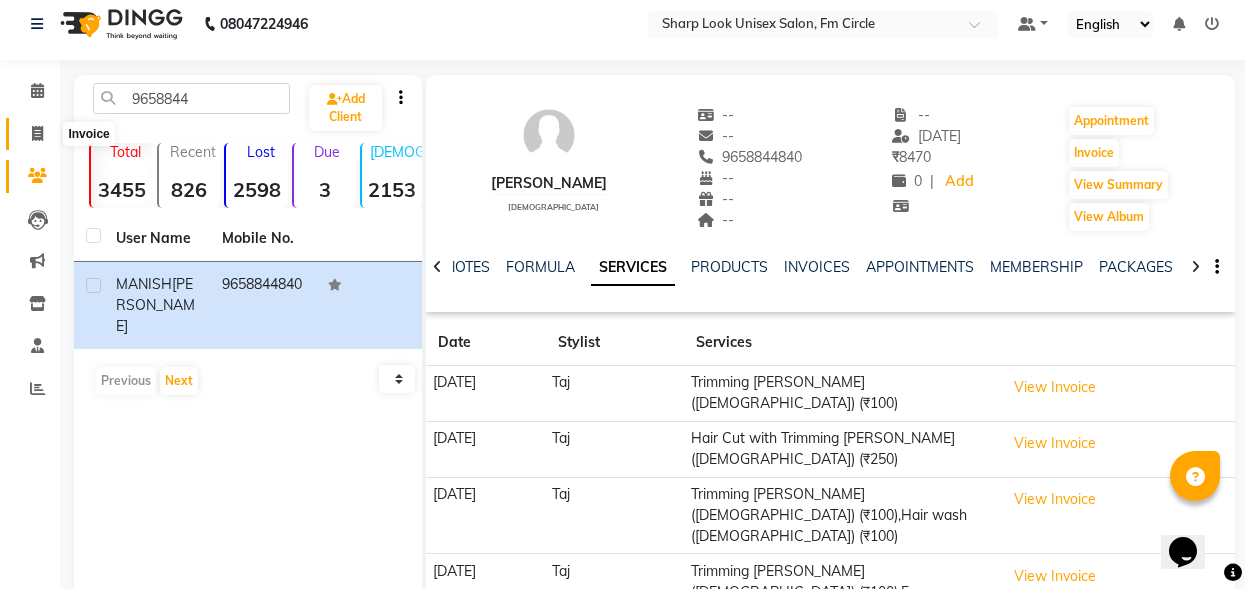 click 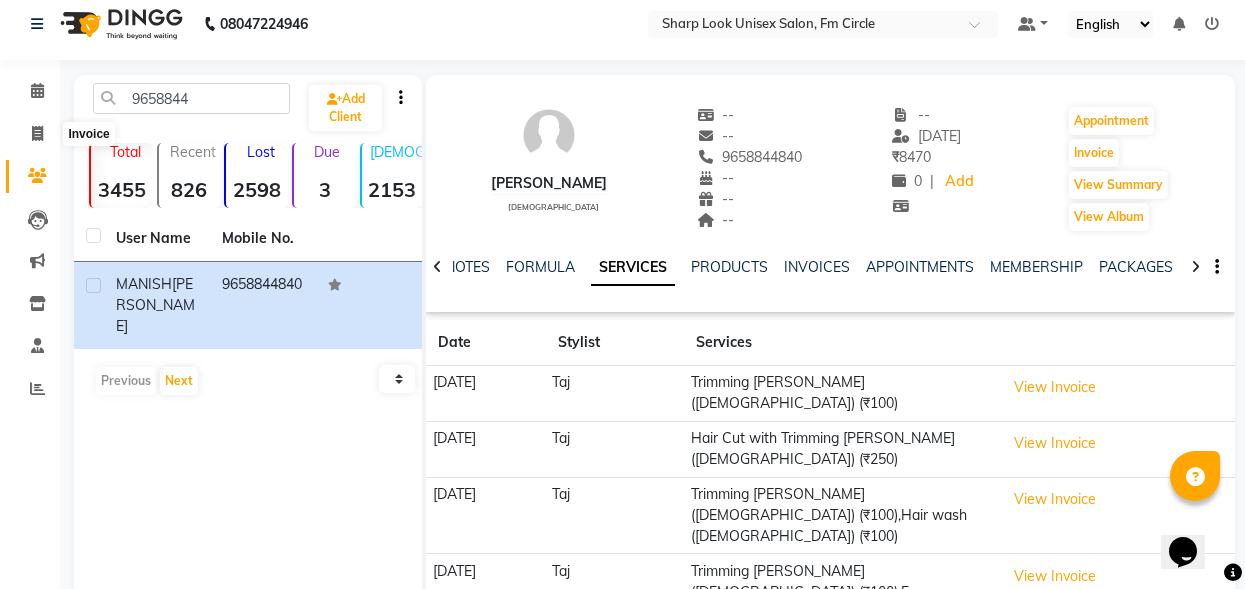 select on "service" 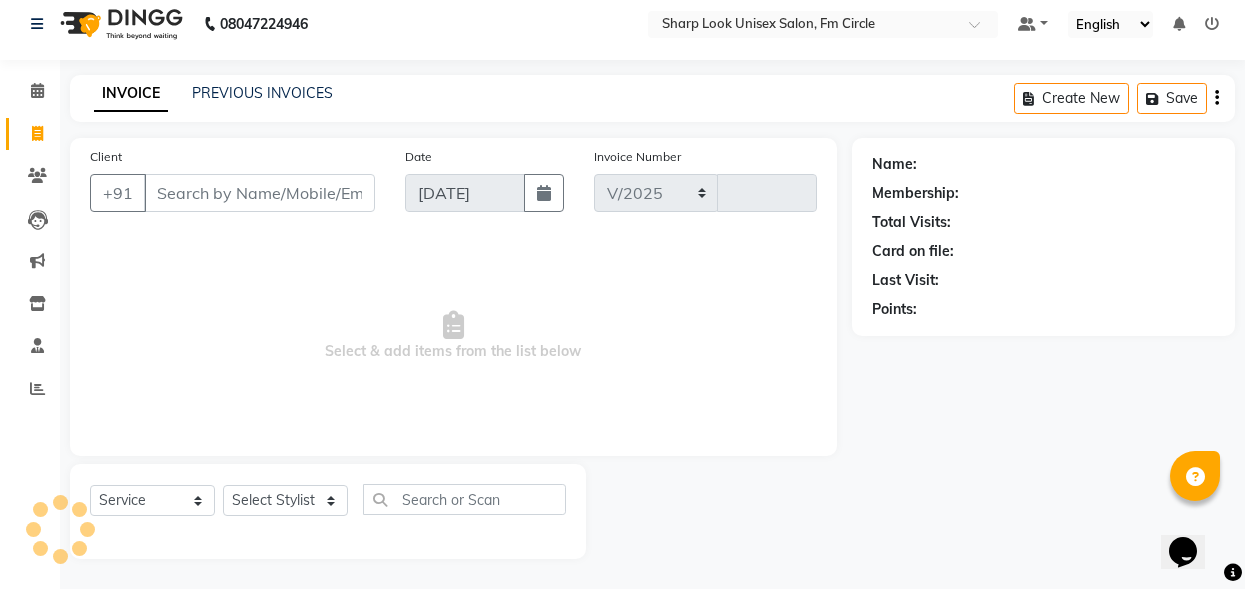 select on "804" 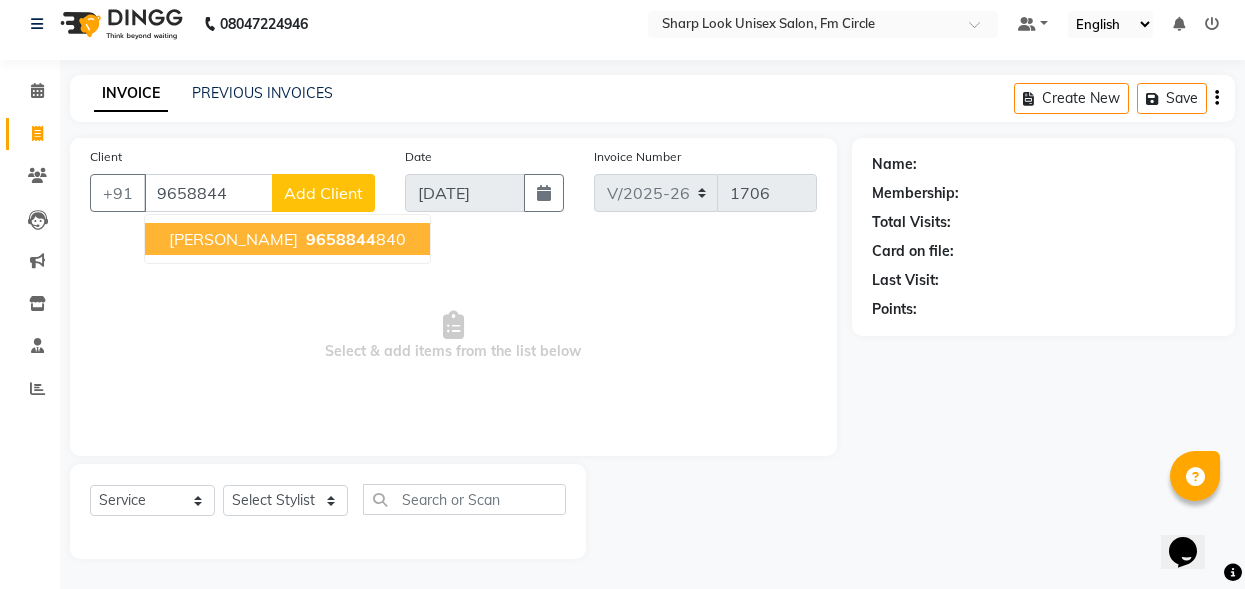 click on "9658844" at bounding box center (208, 193) 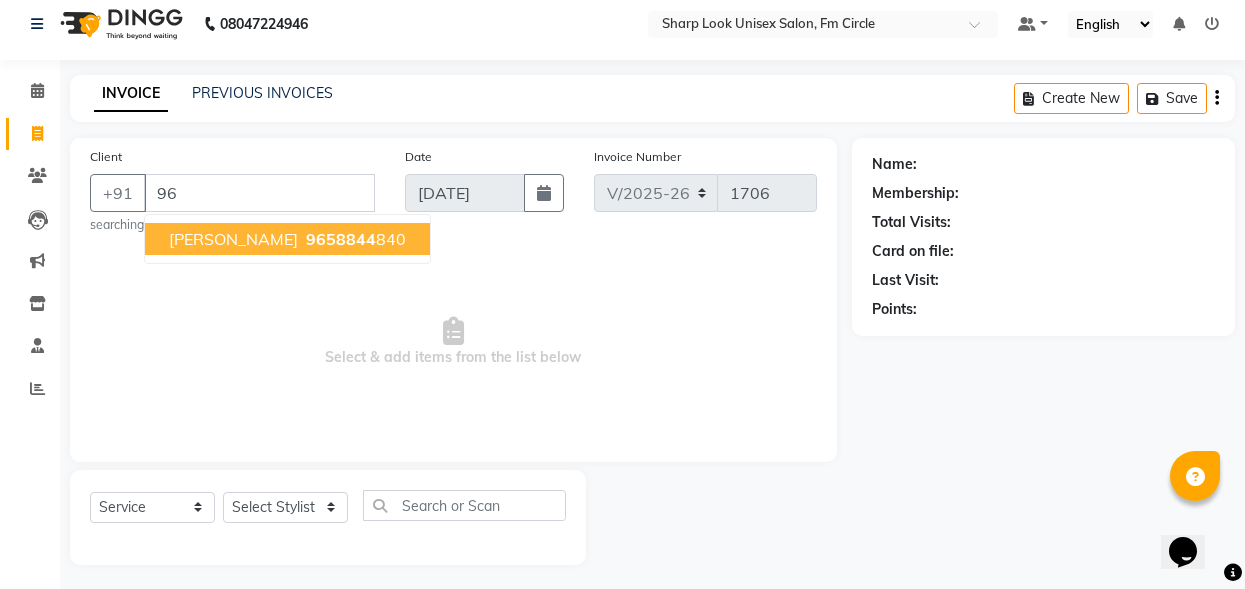 type on "9" 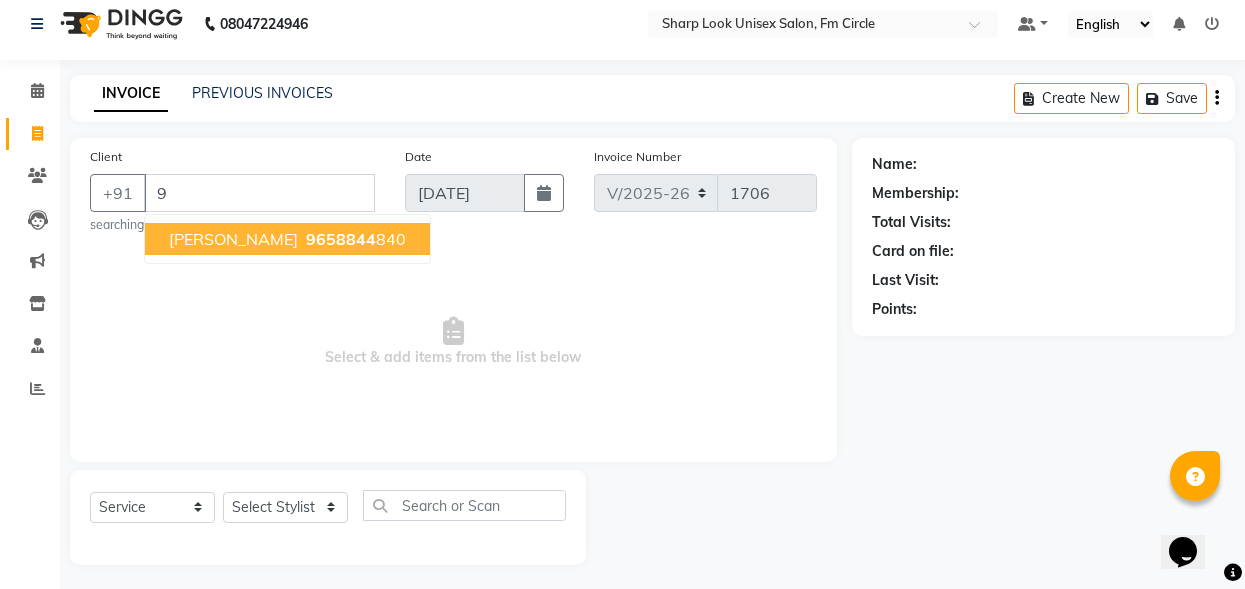 type 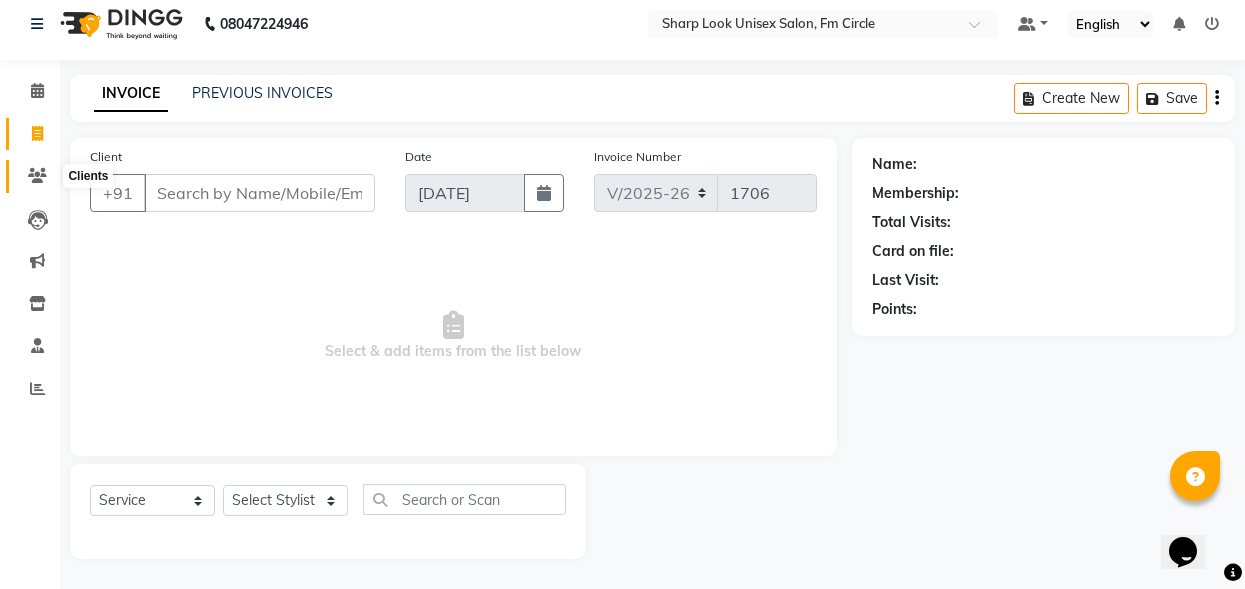 click 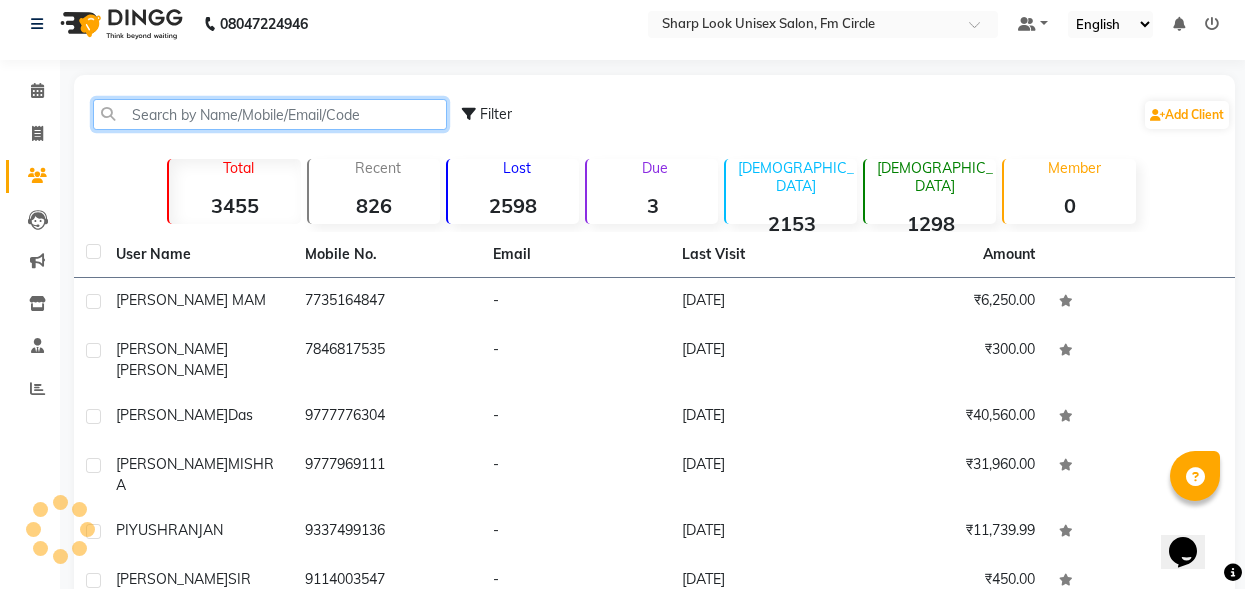 click 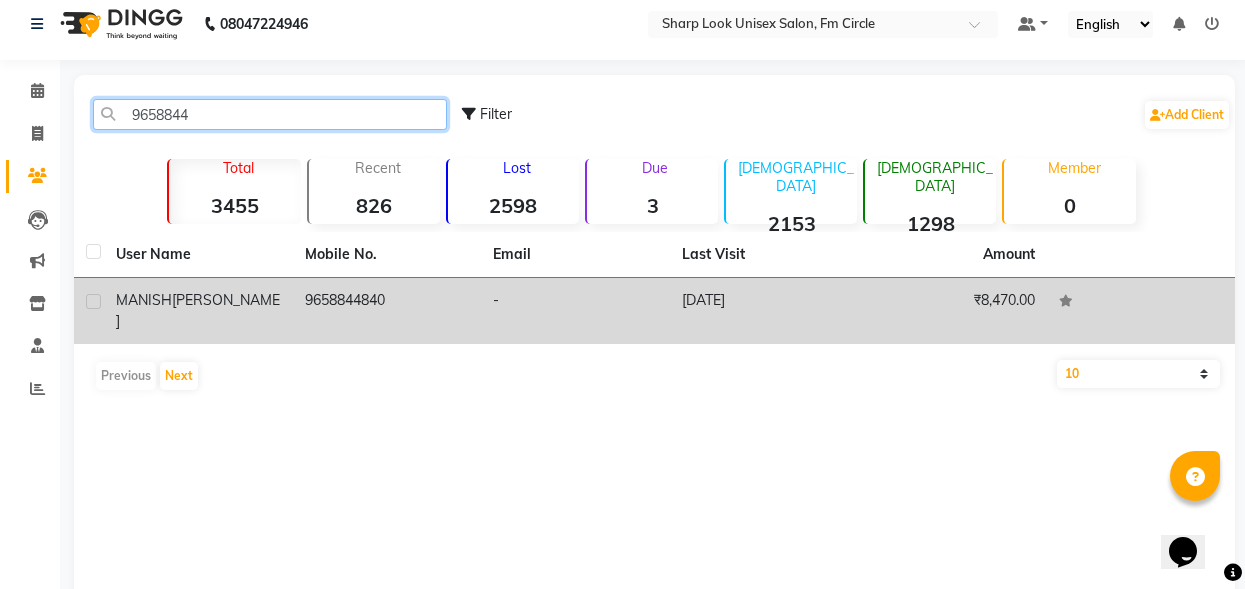 type on "9658844" 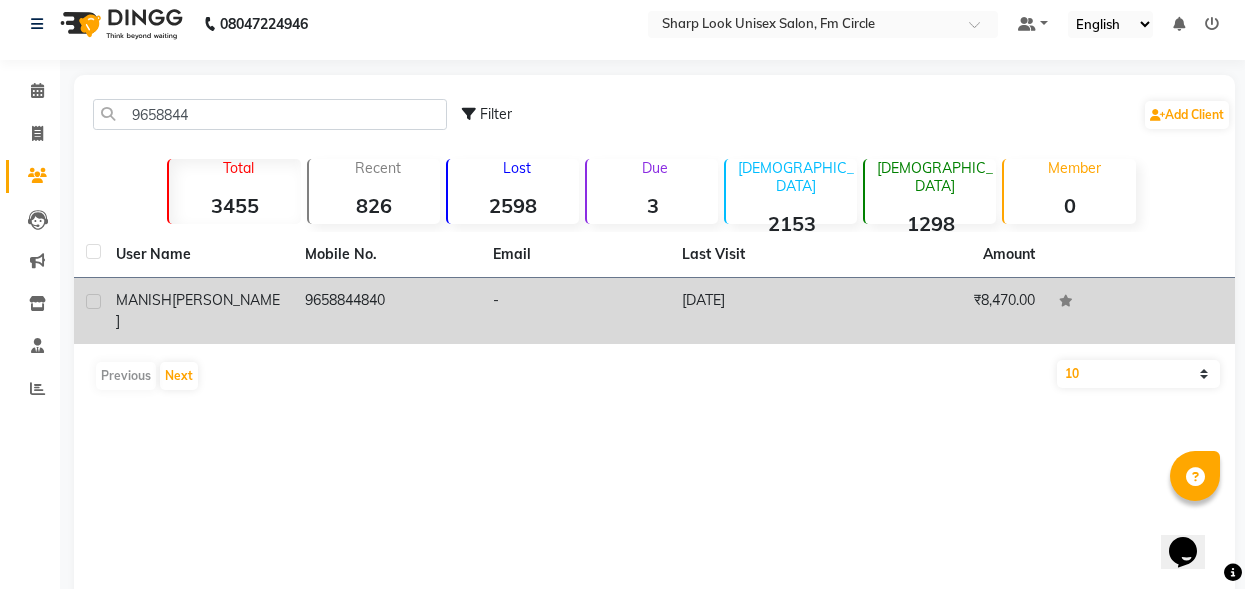 click on "[PERSON_NAME]" 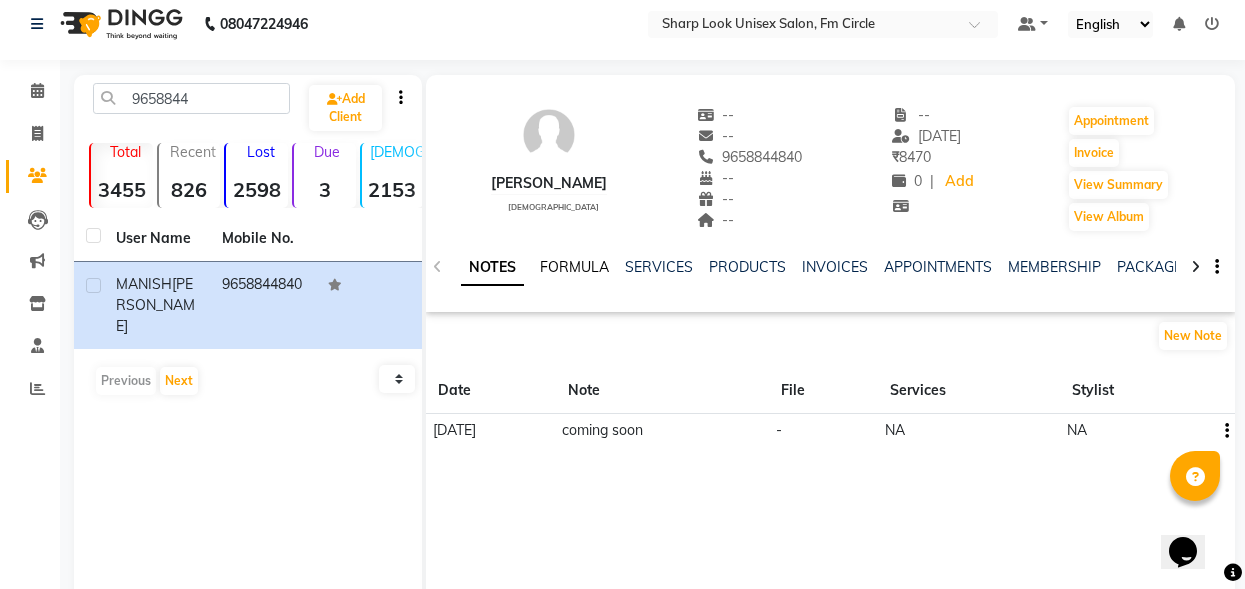 click on "FORMULA" 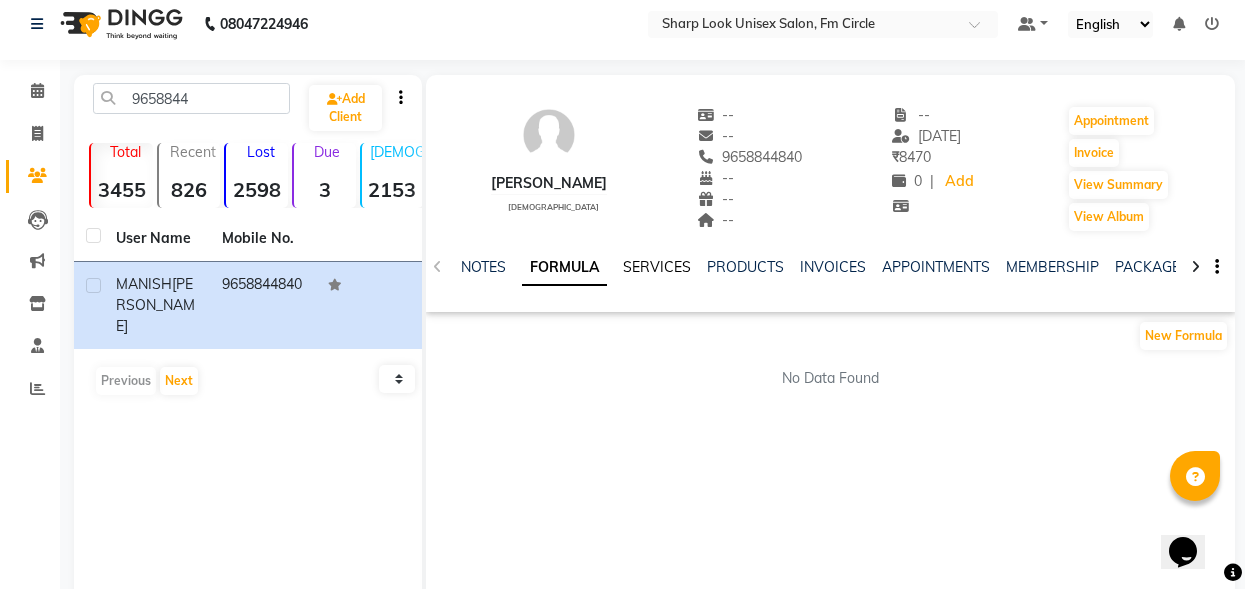 click on "SERVICES" 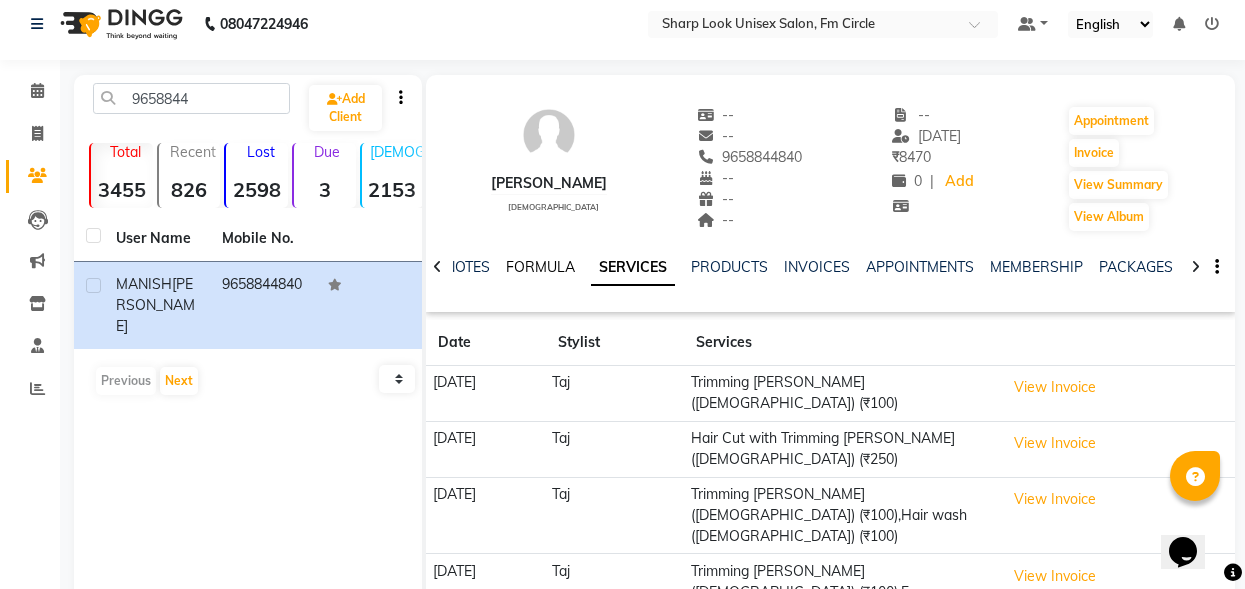 click on "FORMULA" 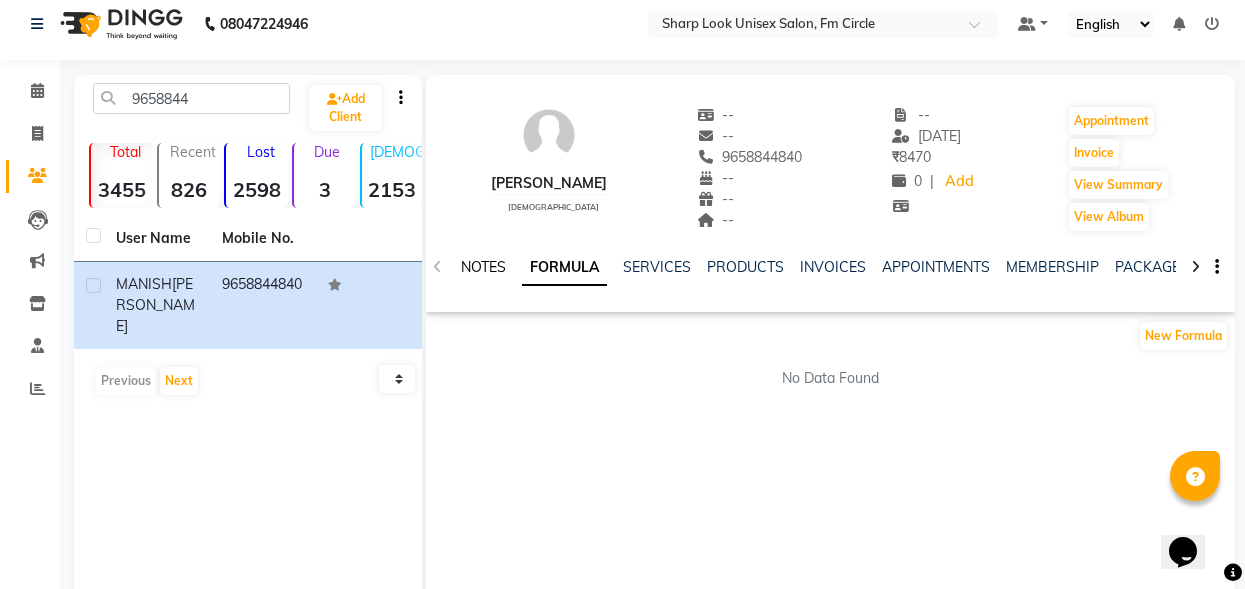 click on "NOTES" 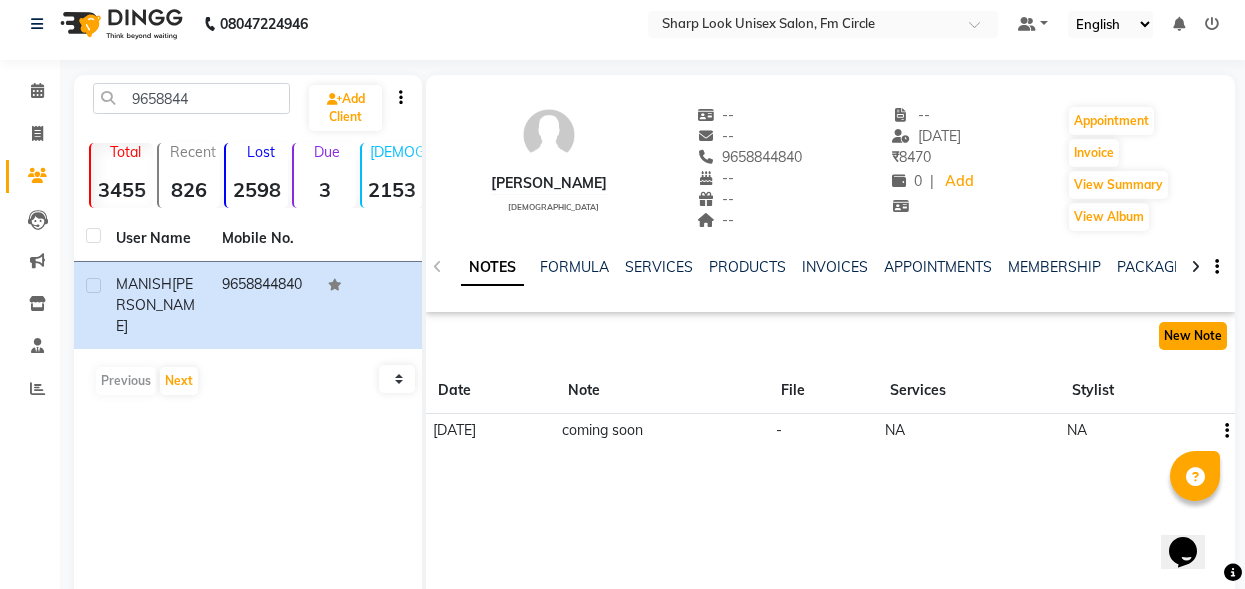 click on "New Note" 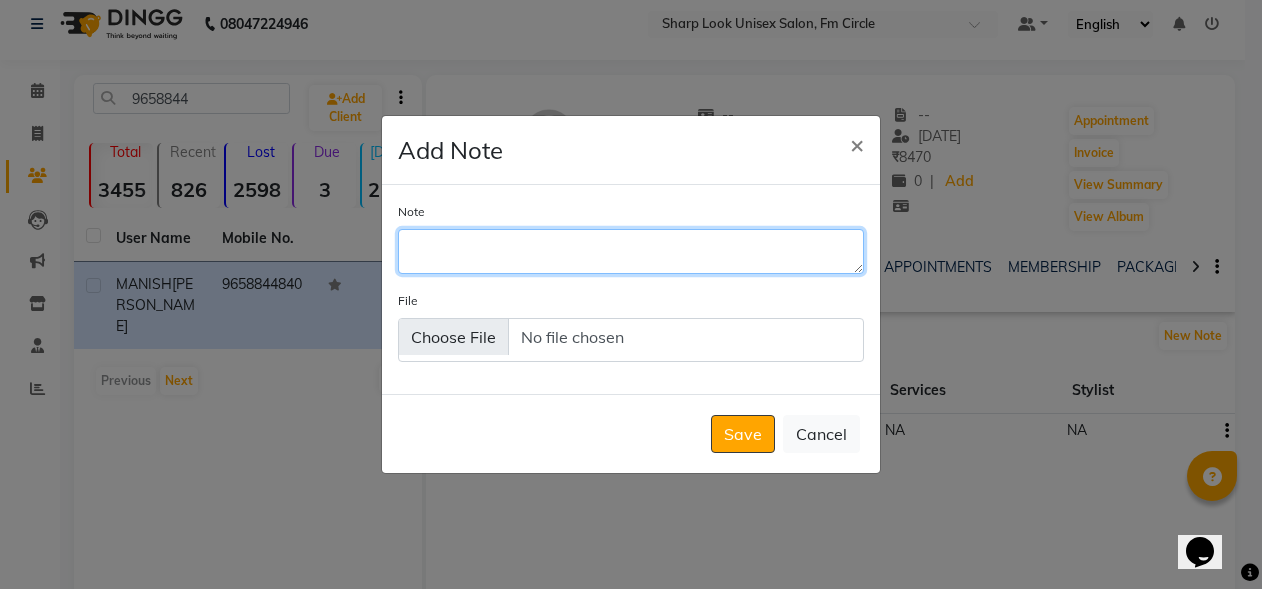 click on "Note" at bounding box center (631, 251) 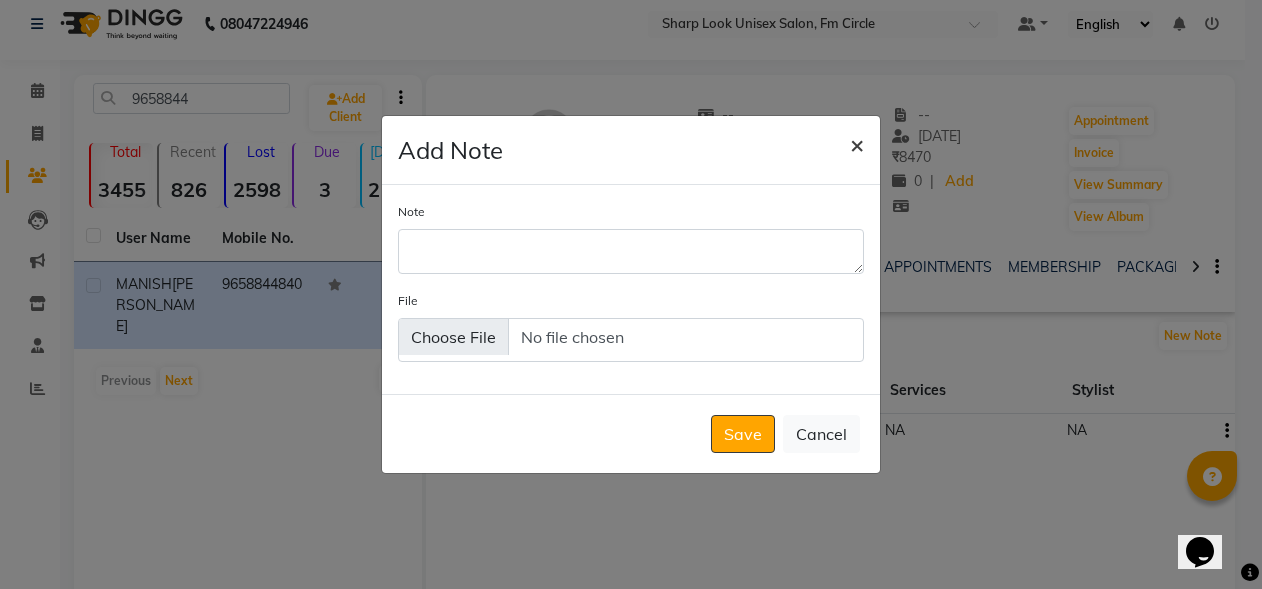 click on "×" 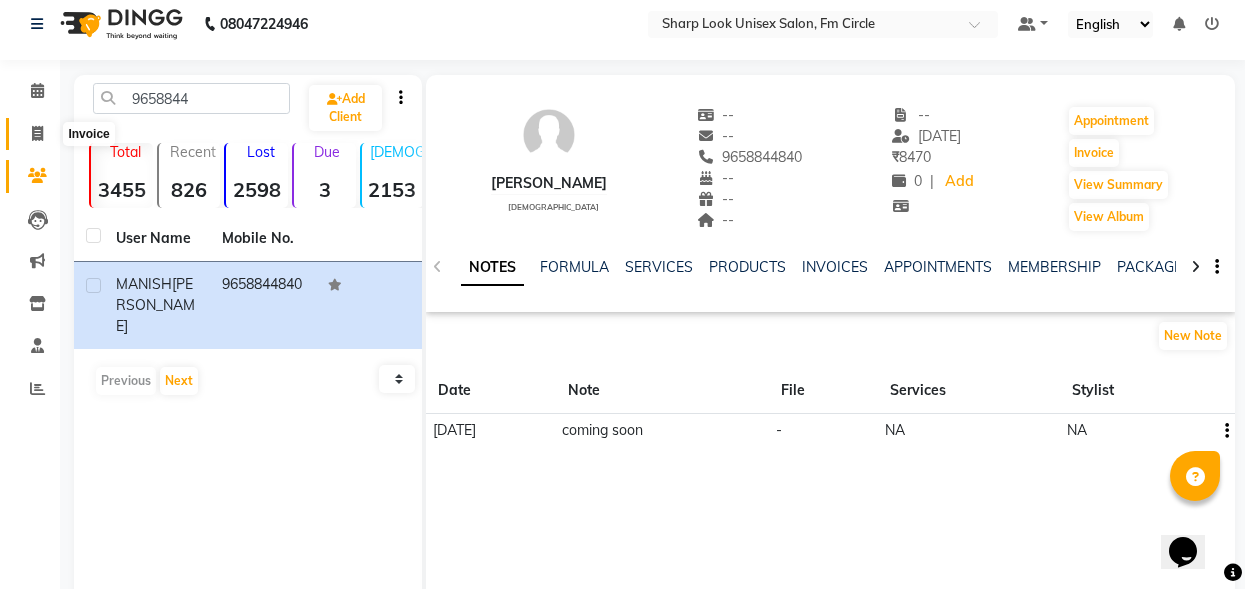 click 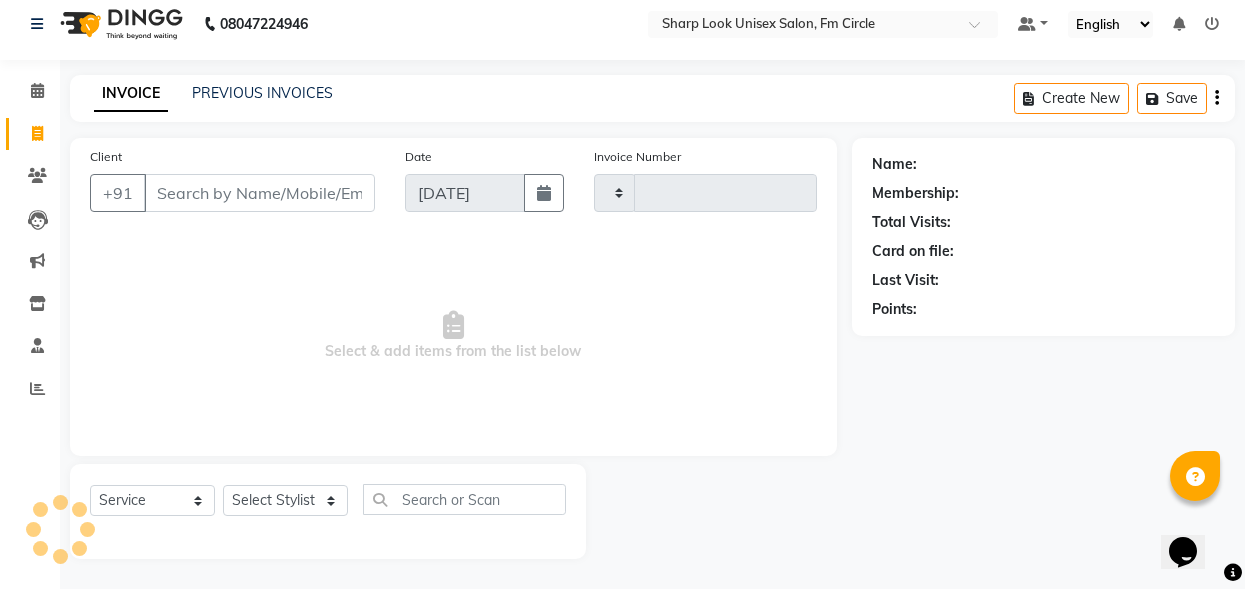 type on "1706" 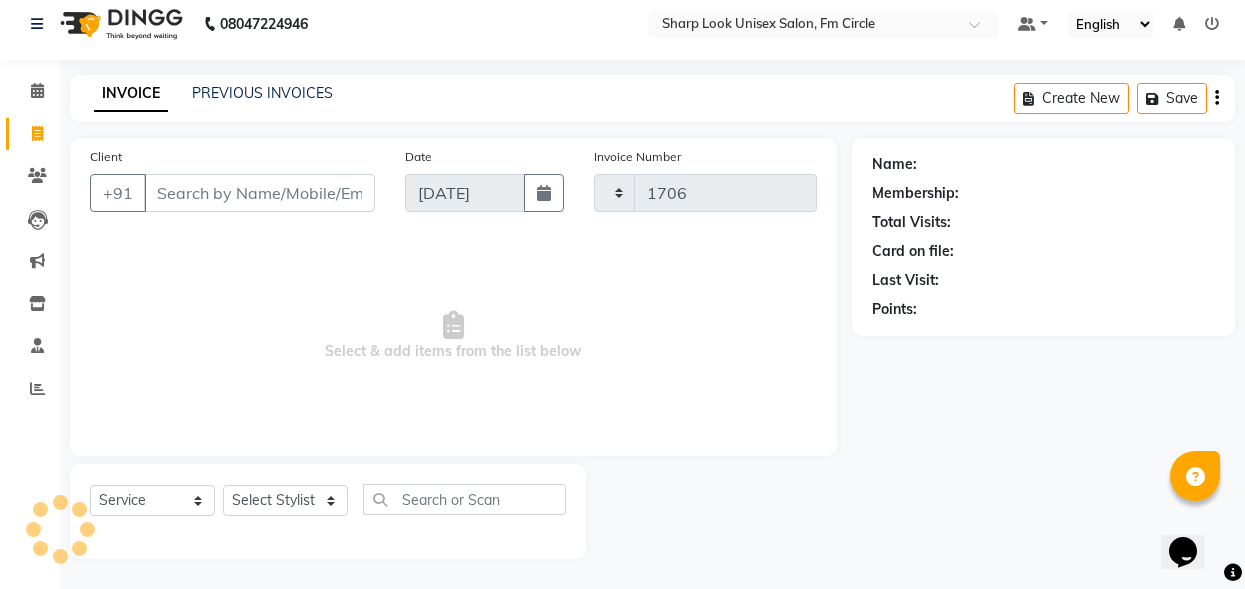select on "804" 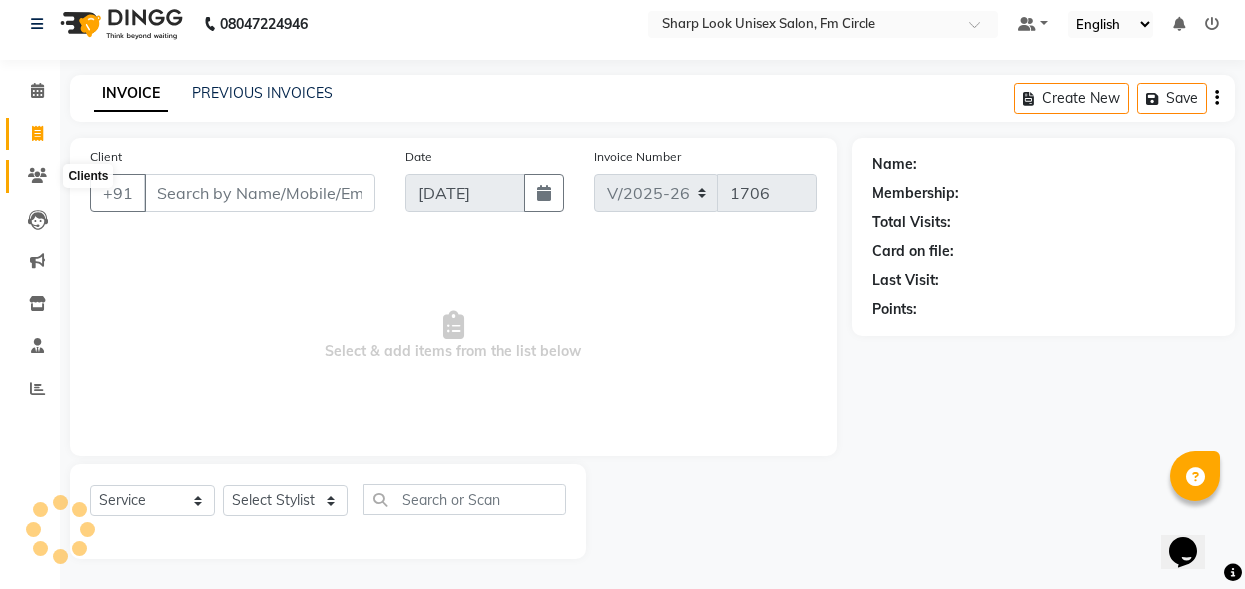 click 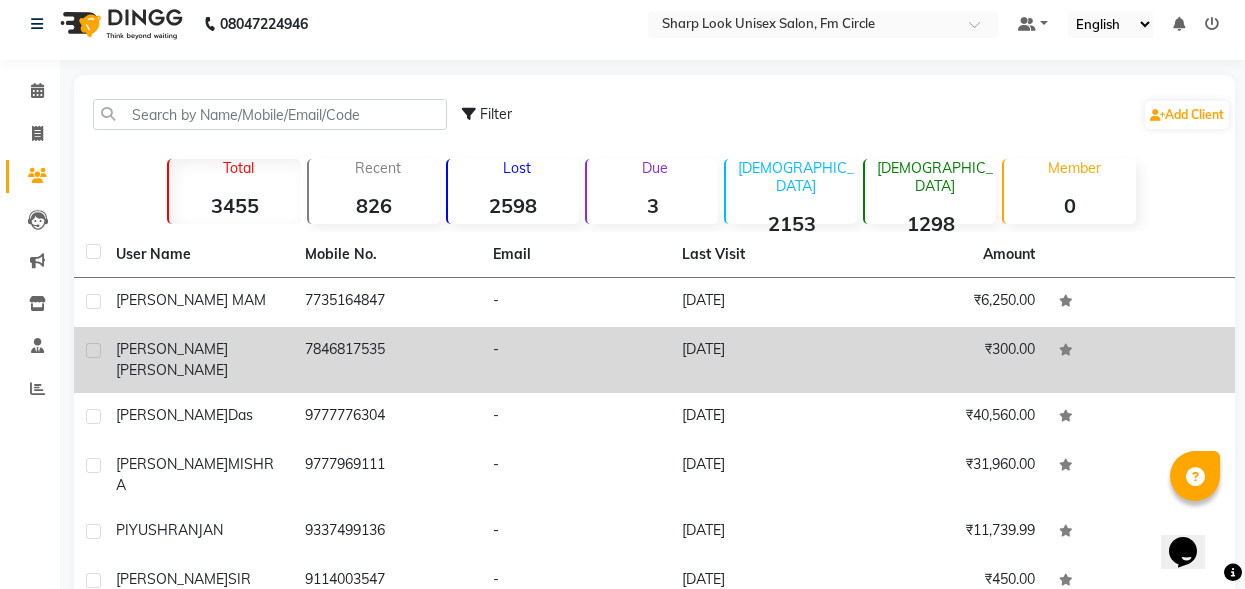 click on "[PERSON_NAME] [PERSON_NAME]" 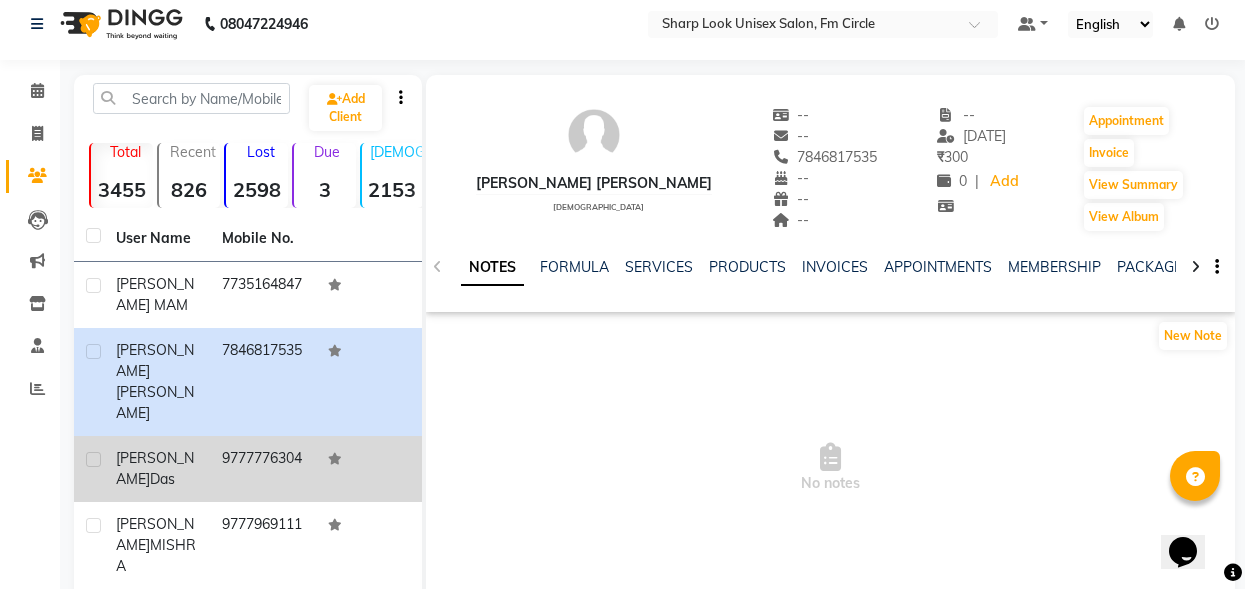click on "[PERSON_NAME]" 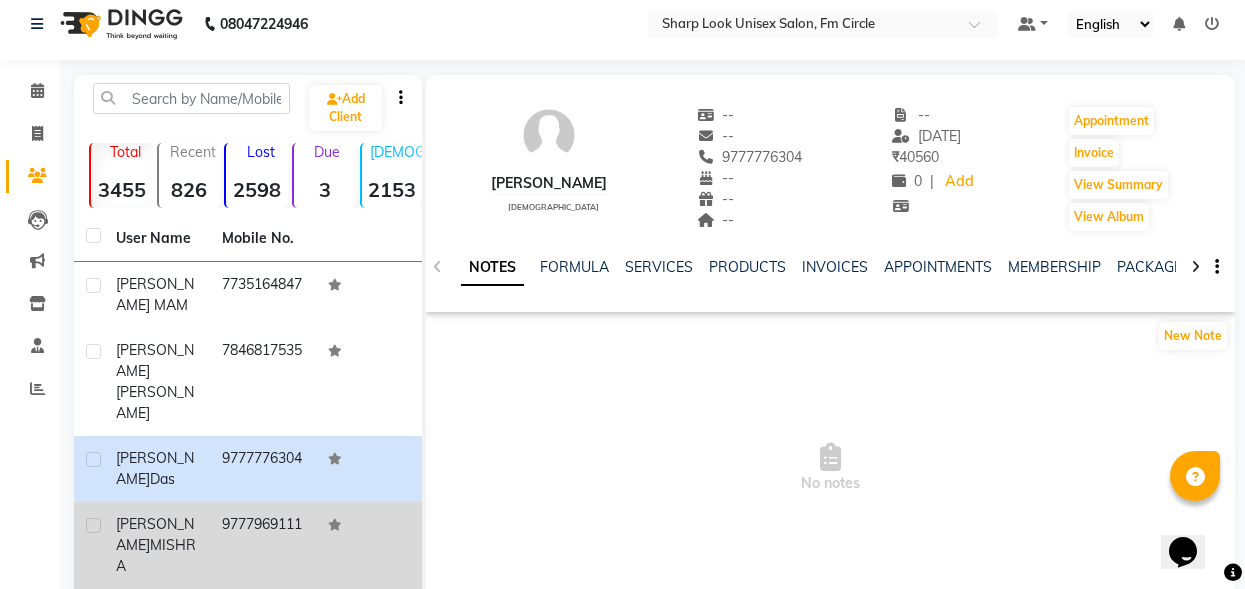 click on "[PERSON_NAME]" 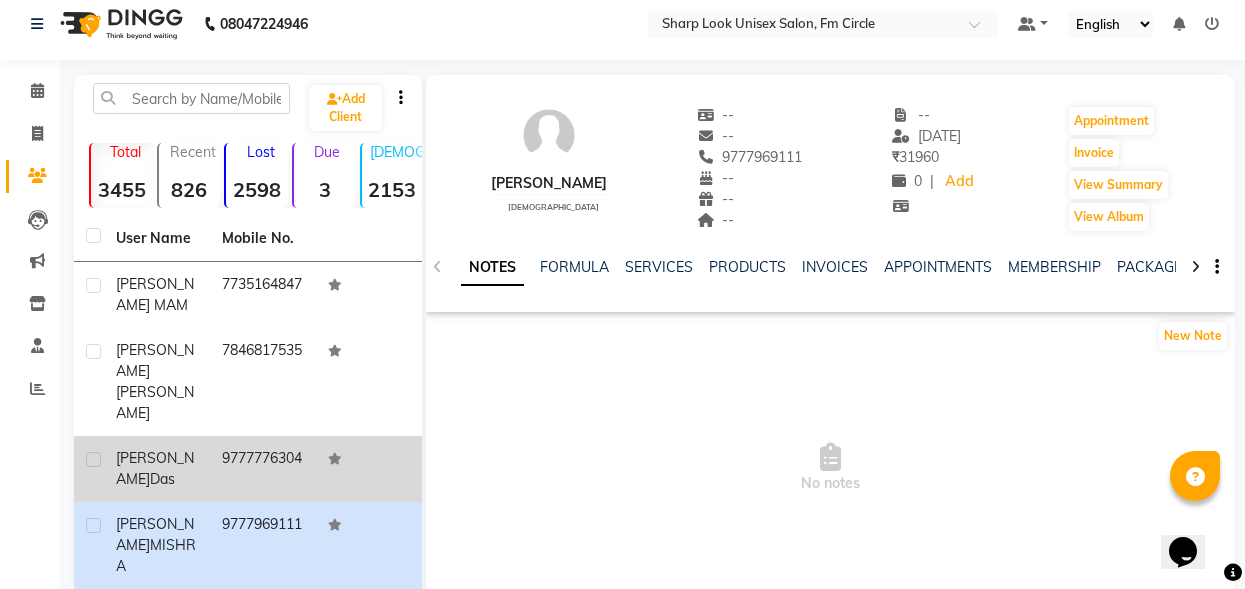 scroll, scrollTop: 92, scrollLeft: 0, axis: vertical 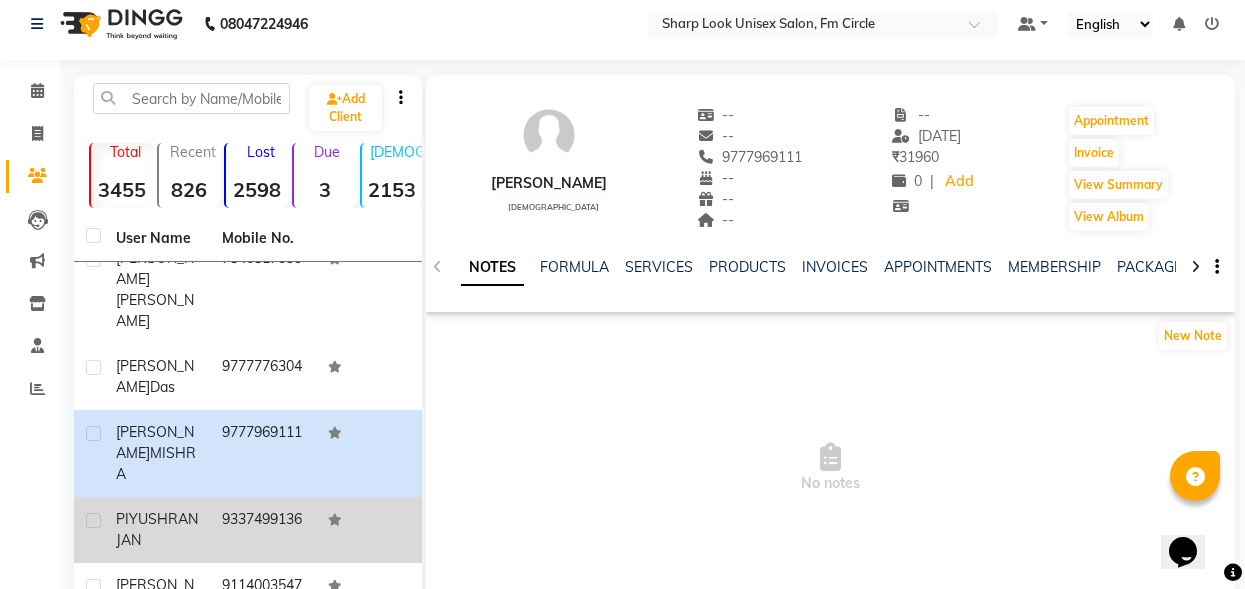 click on "PIYUSH" 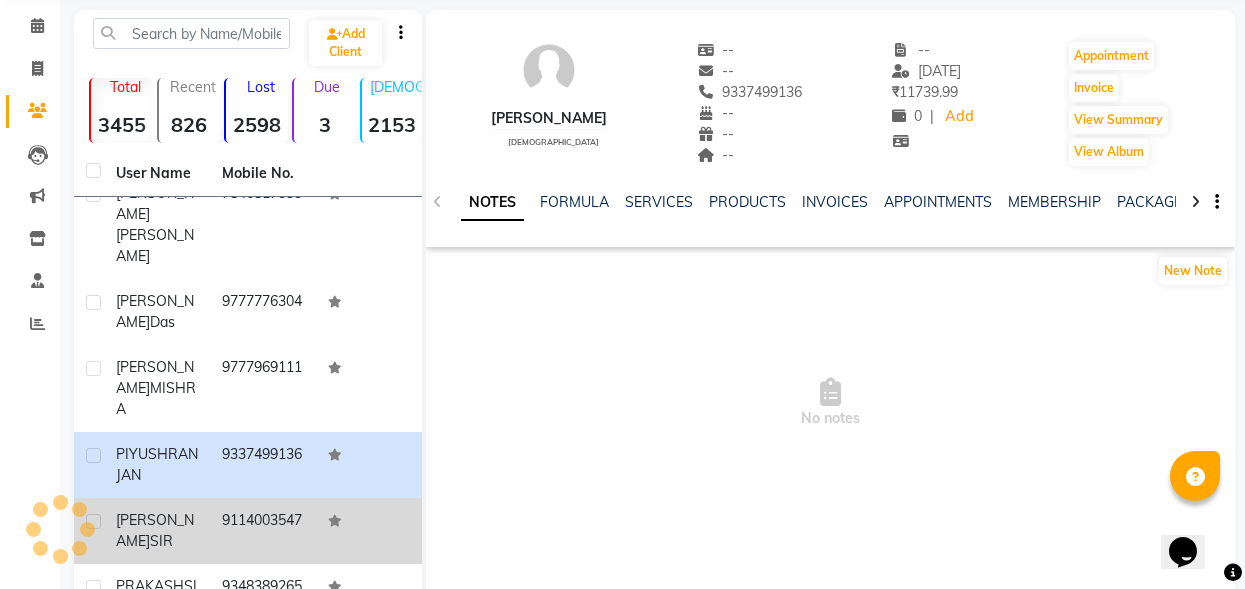 scroll, scrollTop: 112, scrollLeft: 0, axis: vertical 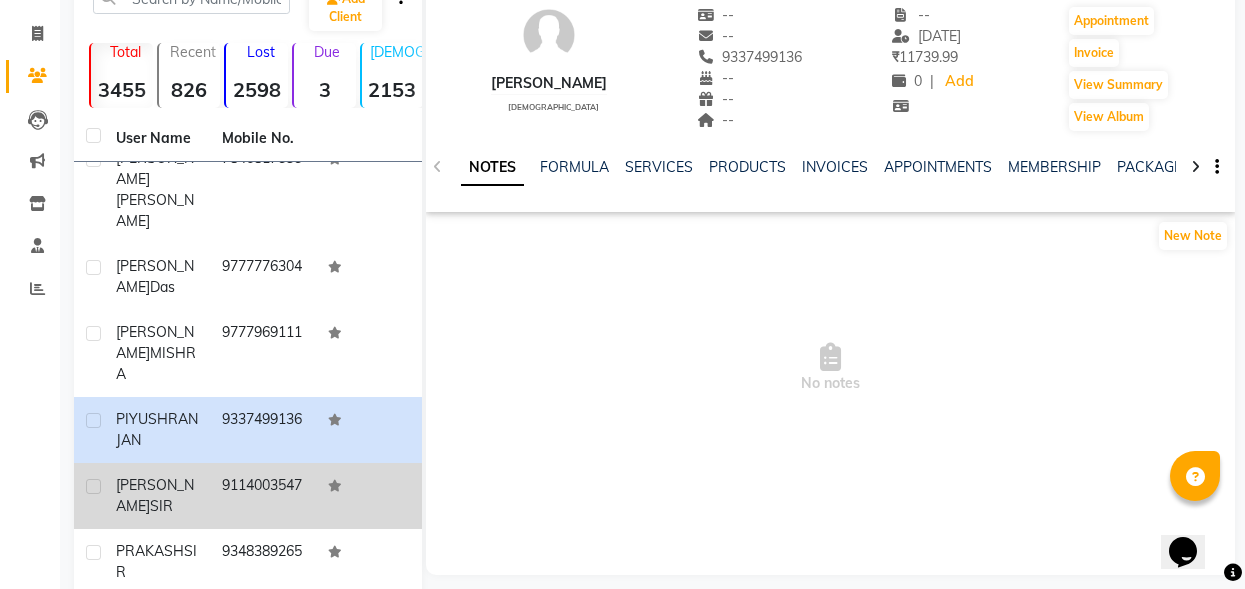 click on "[PERSON_NAME]  SIR" 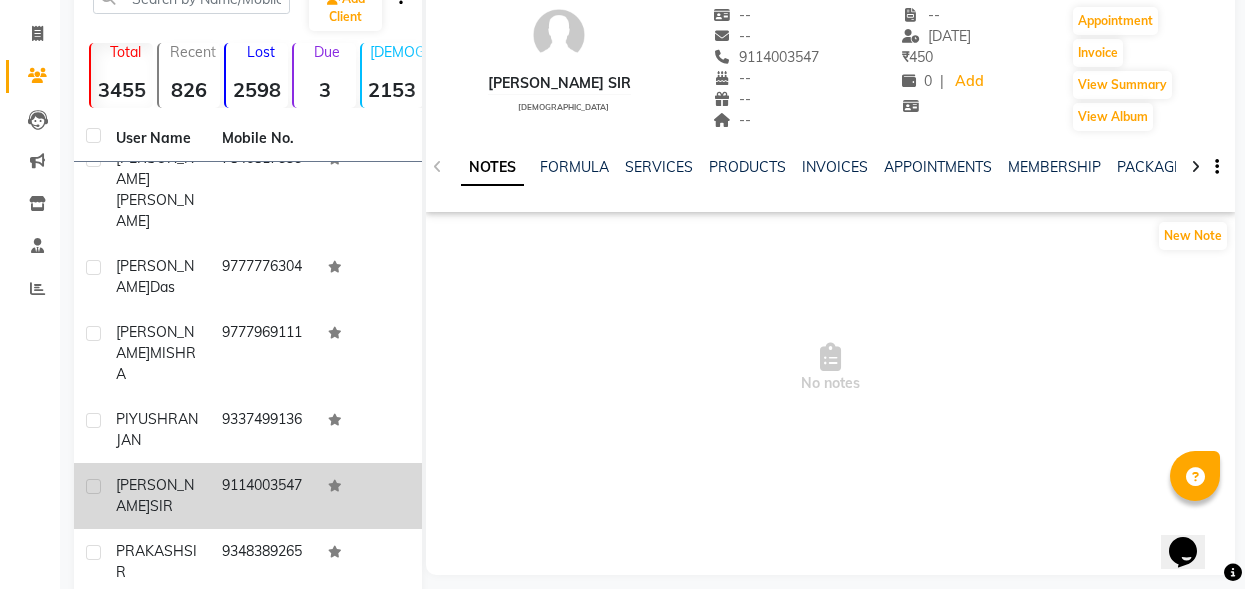 scroll, scrollTop: 312, scrollLeft: 0, axis: vertical 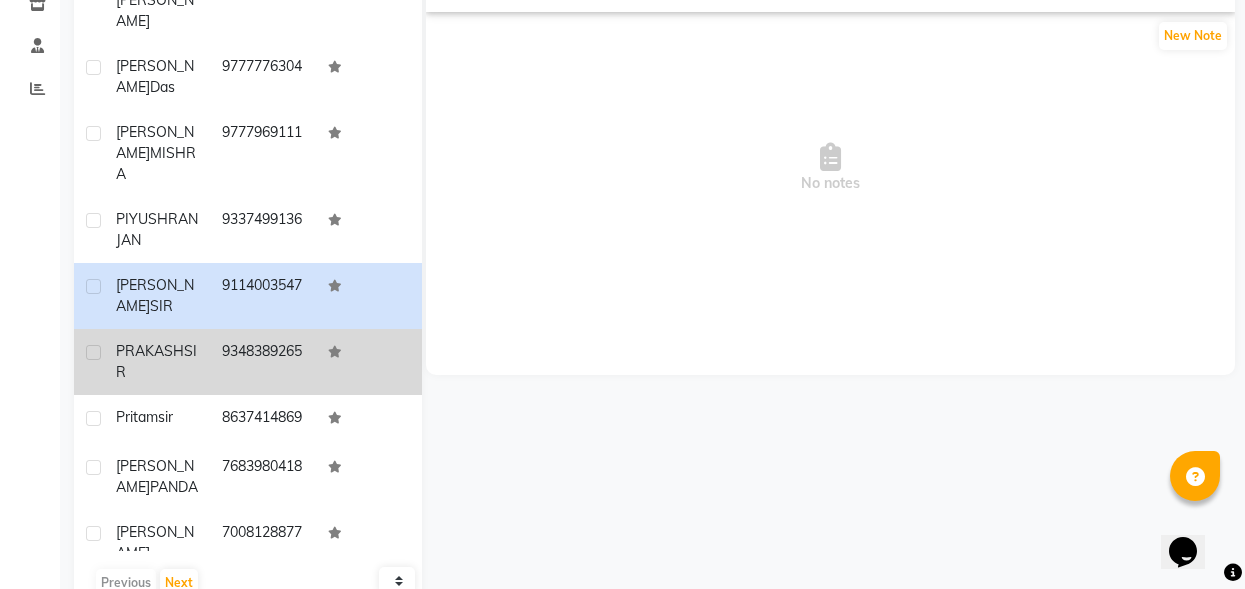 click on "9348389265" 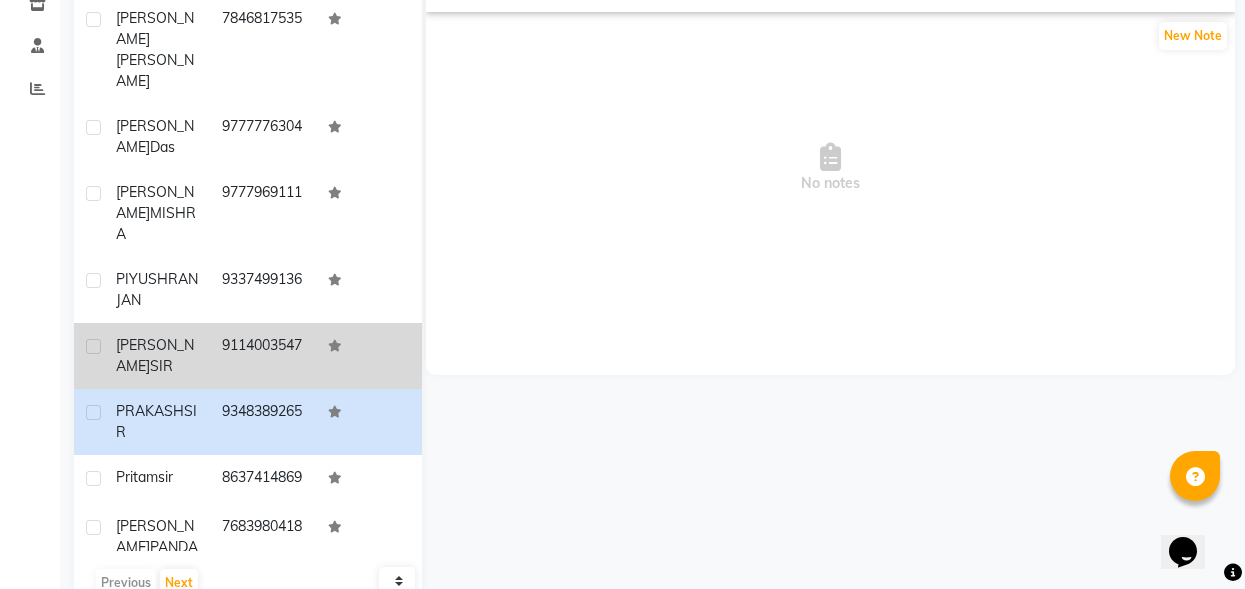 scroll, scrollTop: 0, scrollLeft: 0, axis: both 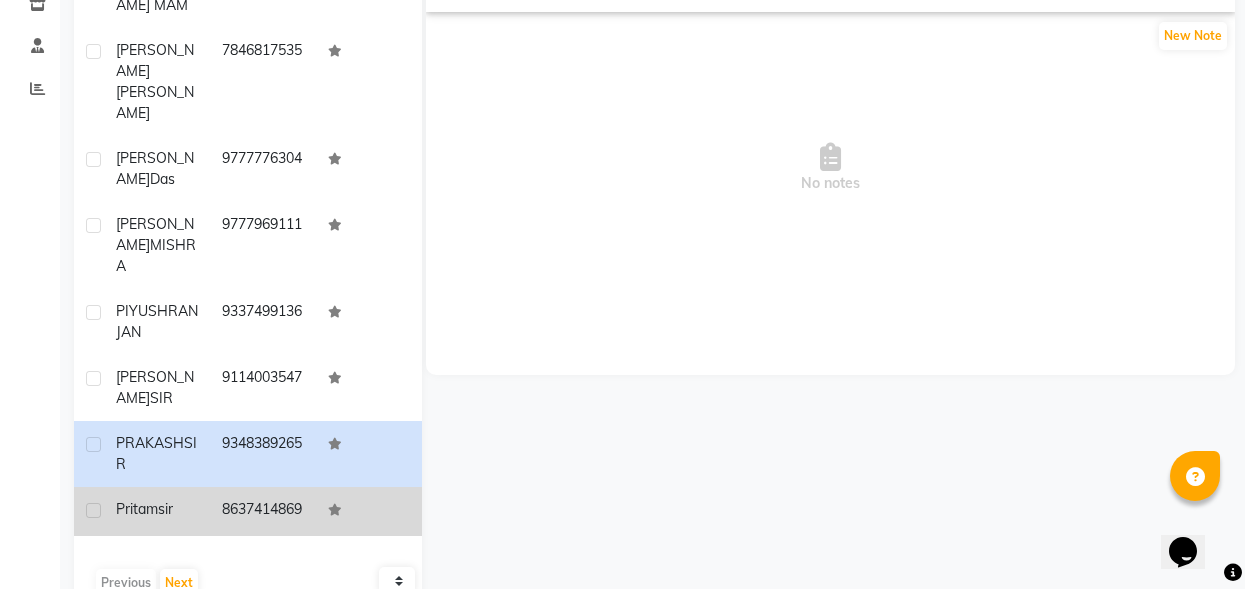 click on "pritam  sir" 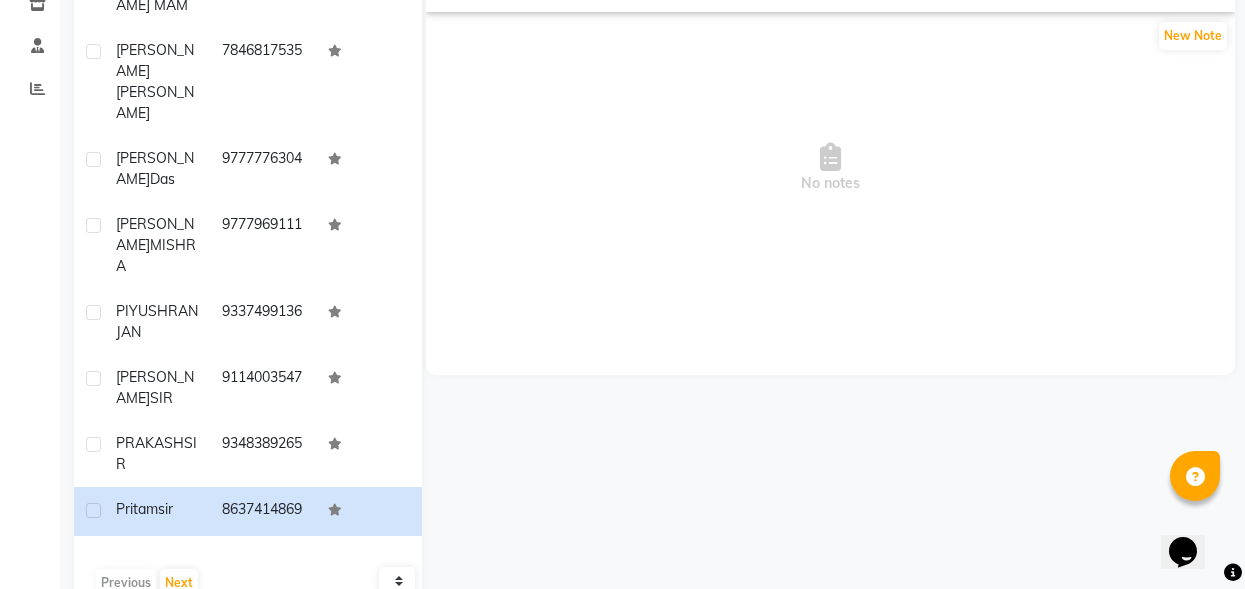scroll, scrollTop: 0, scrollLeft: 0, axis: both 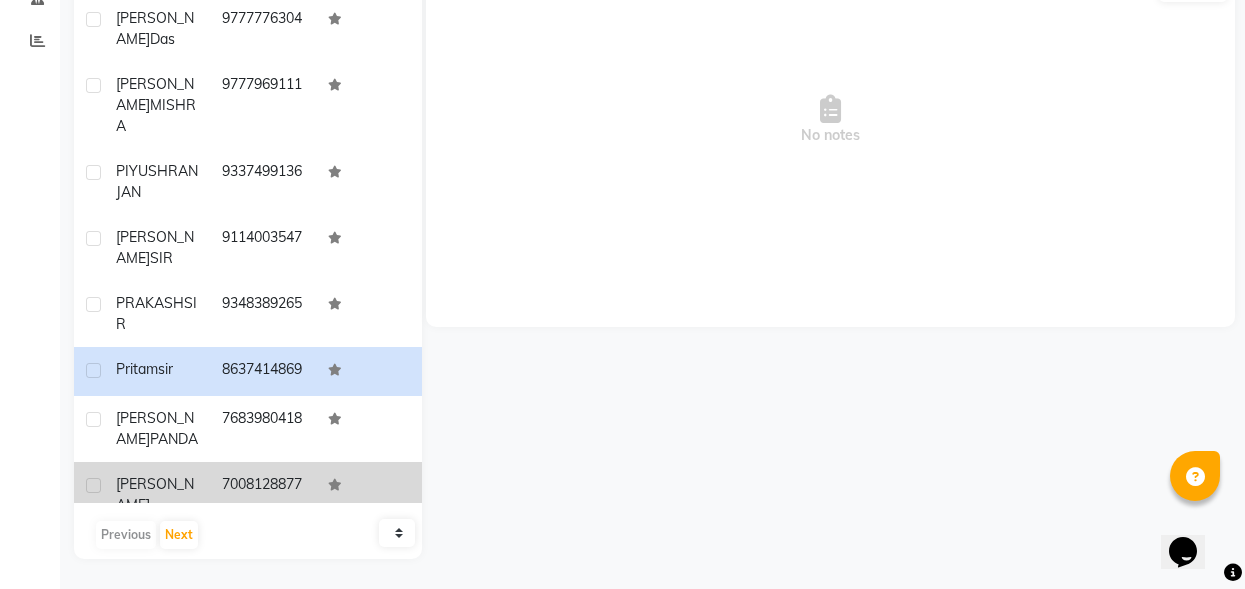 click on "7008128877" 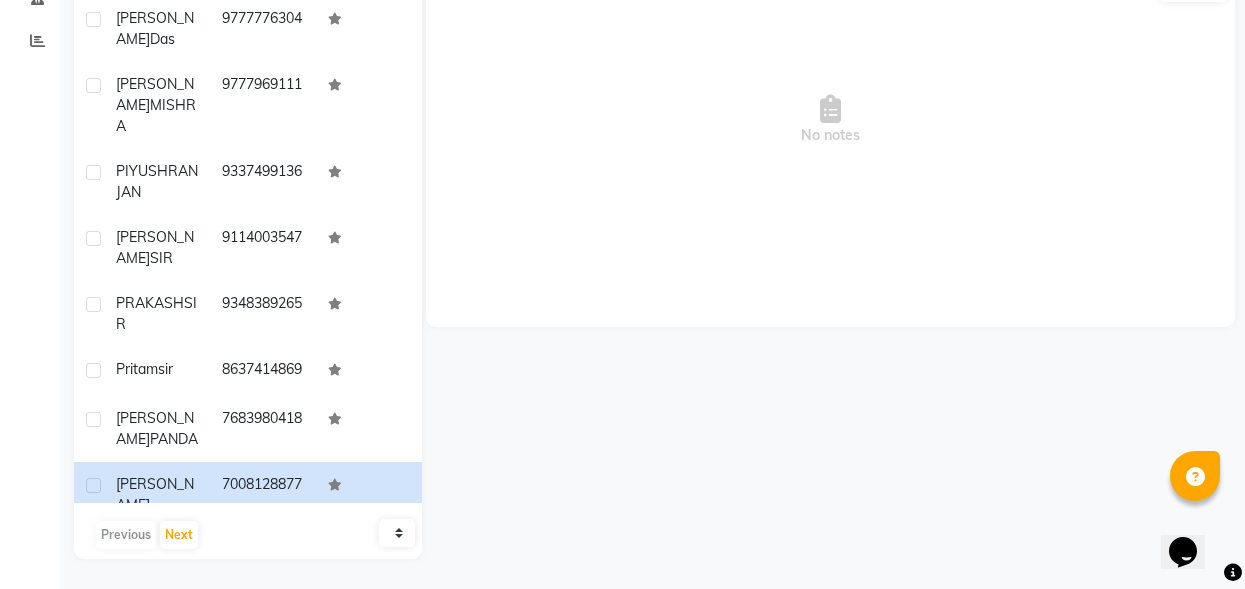 scroll, scrollTop: 0, scrollLeft: 0, axis: both 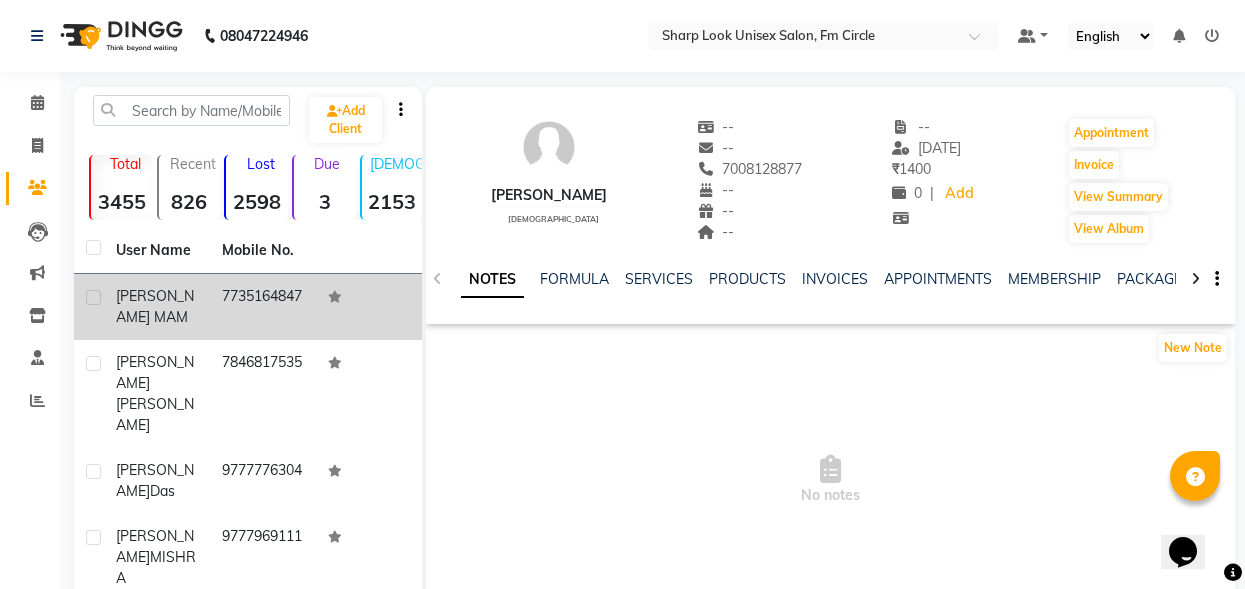 click on "[PERSON_NAME] MAM" 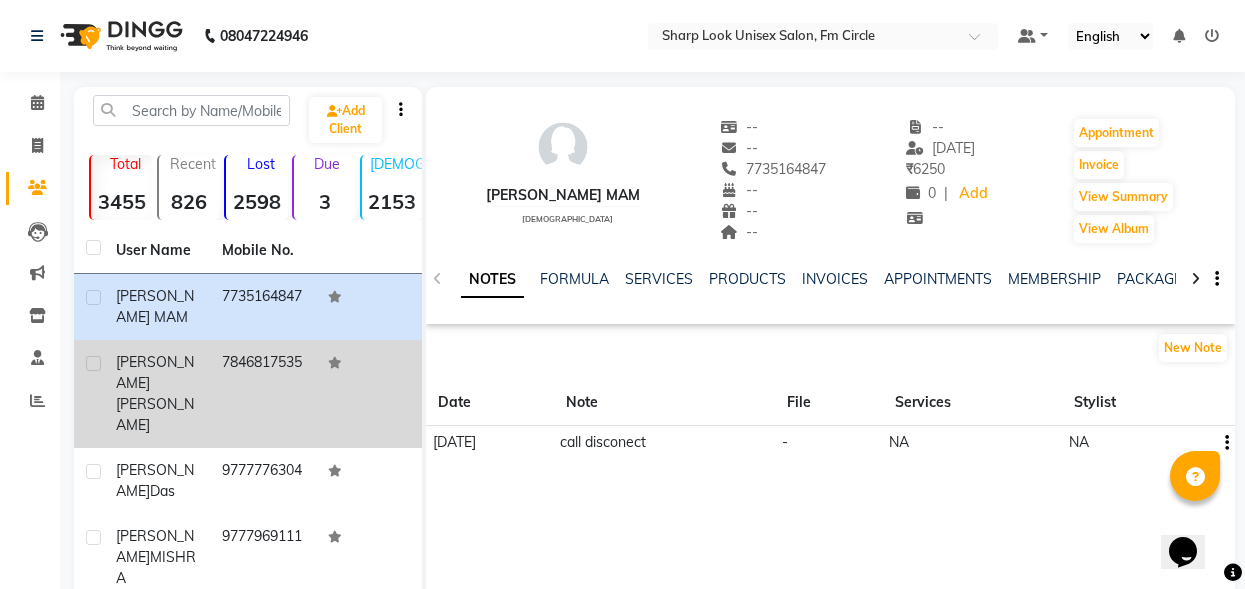 click on "7846817535" 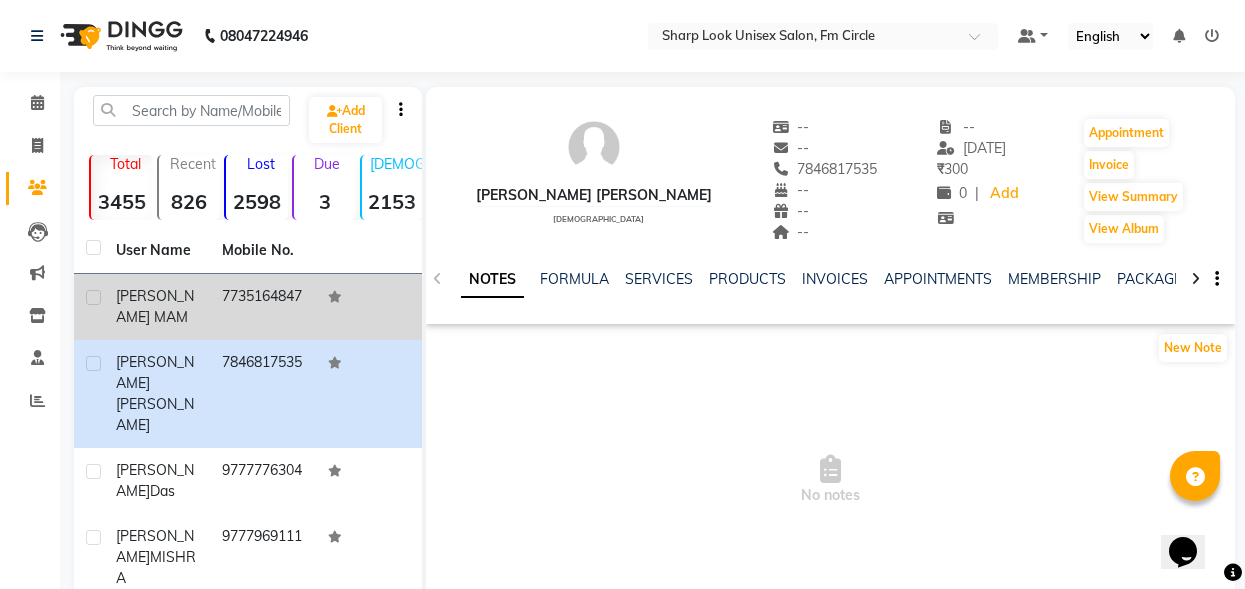 click on "7735164847" 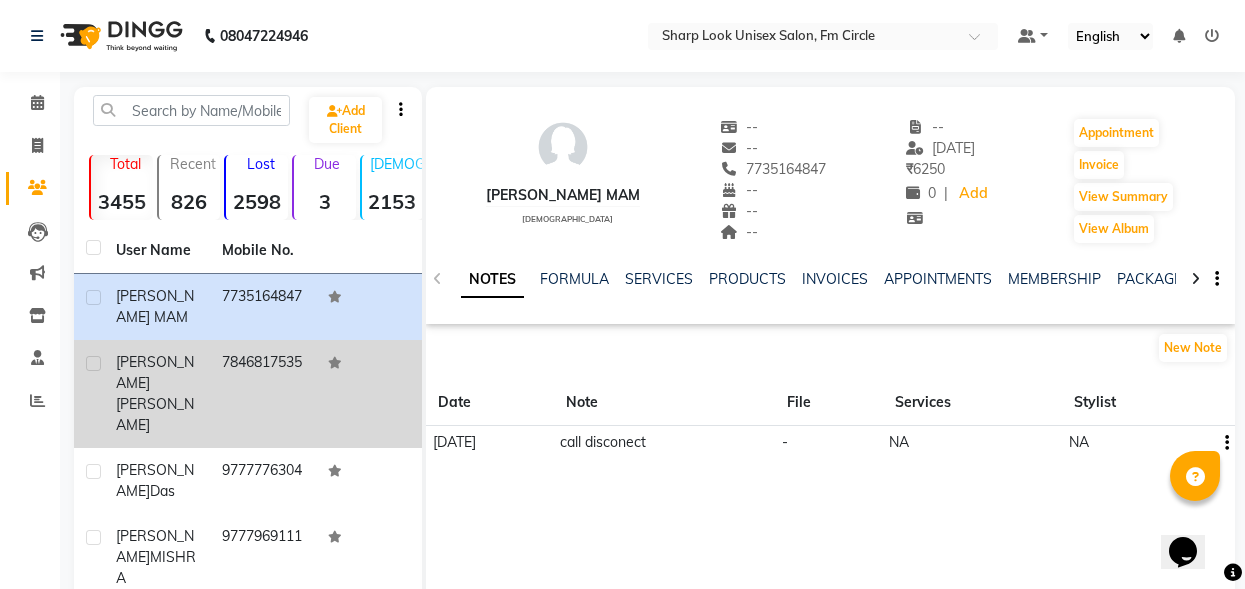 click on "[PERSON_NAME] [PERSON_NAME]" 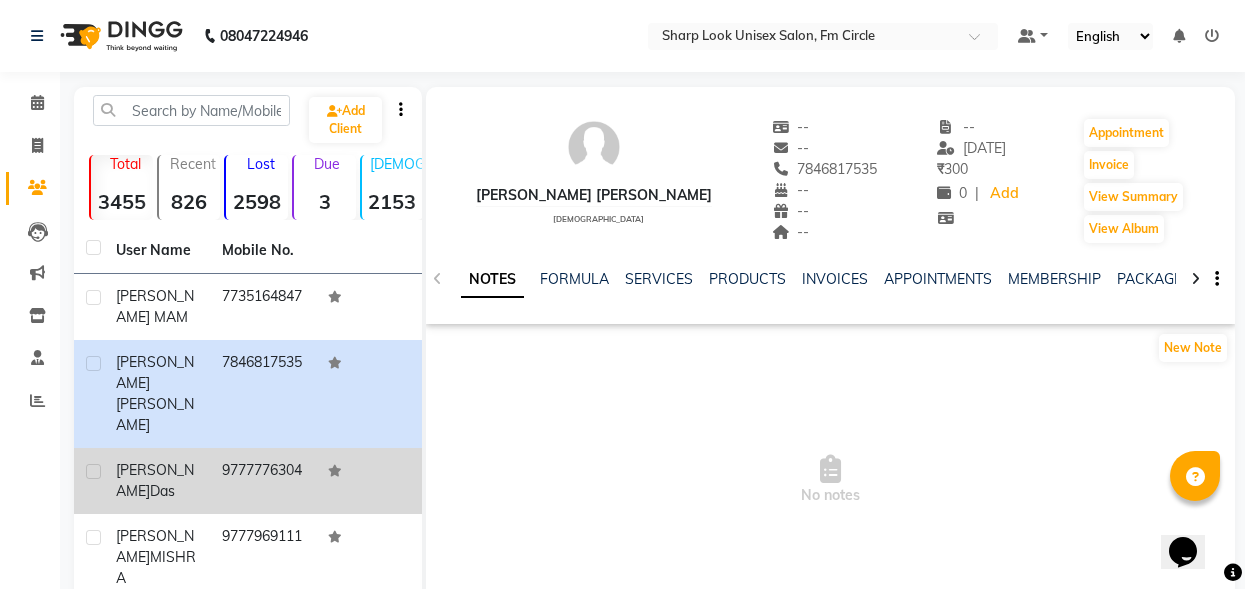 click on "[PERSON_NAME]" 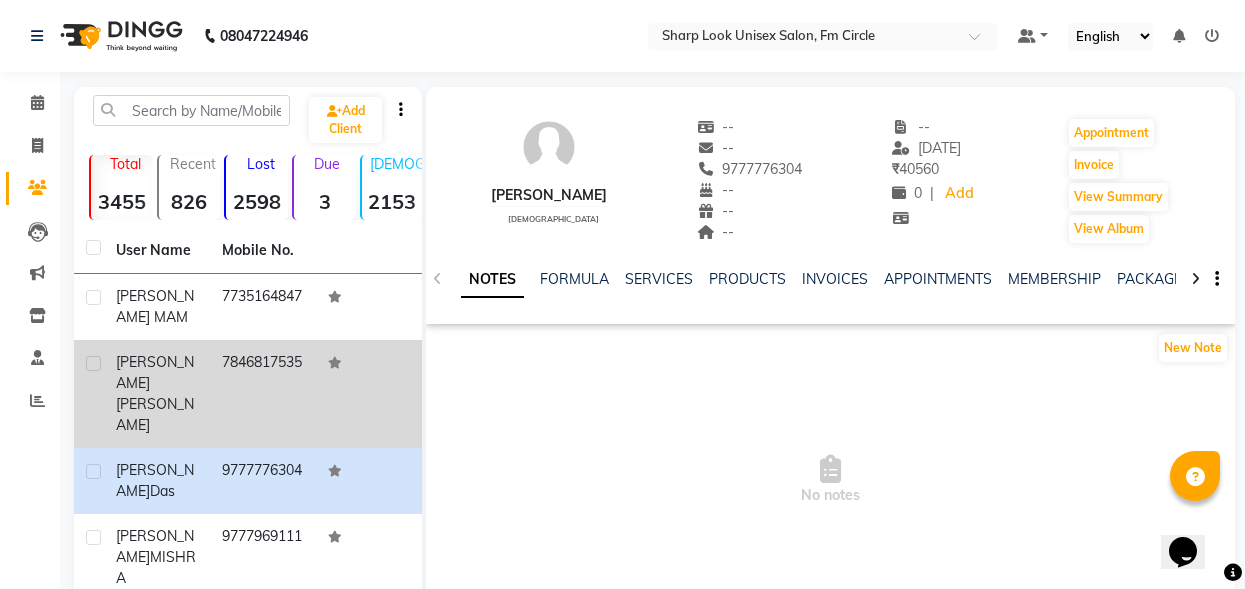 scroll, scrollTop: 92, scrollLeft: 0, axis: vertical 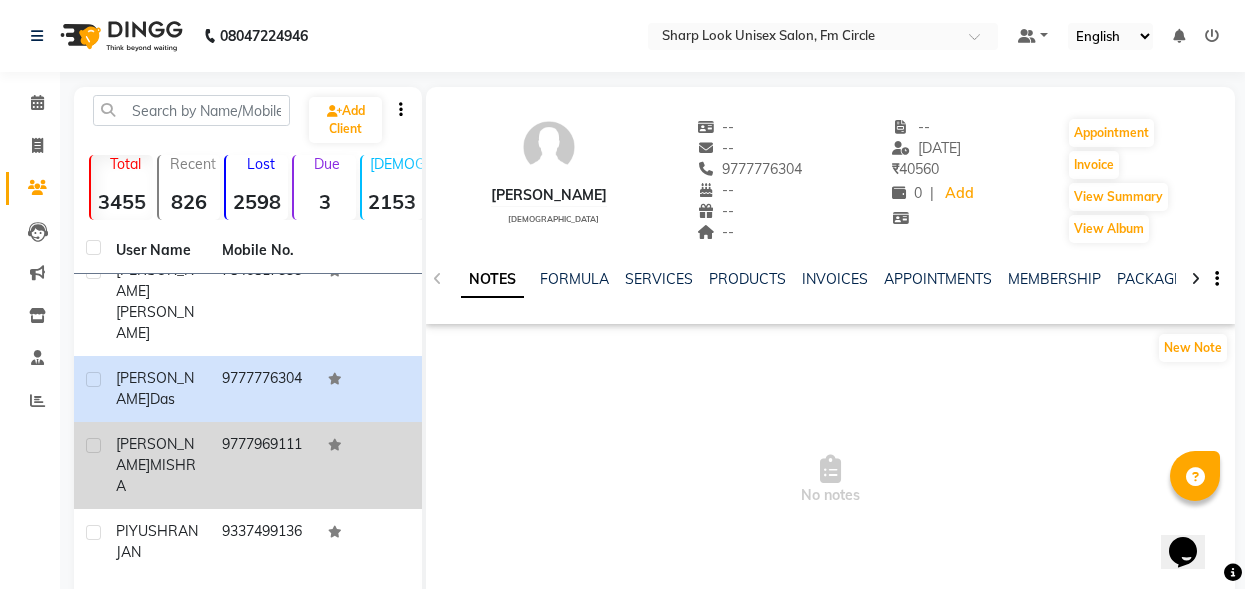 click on "9777969111" 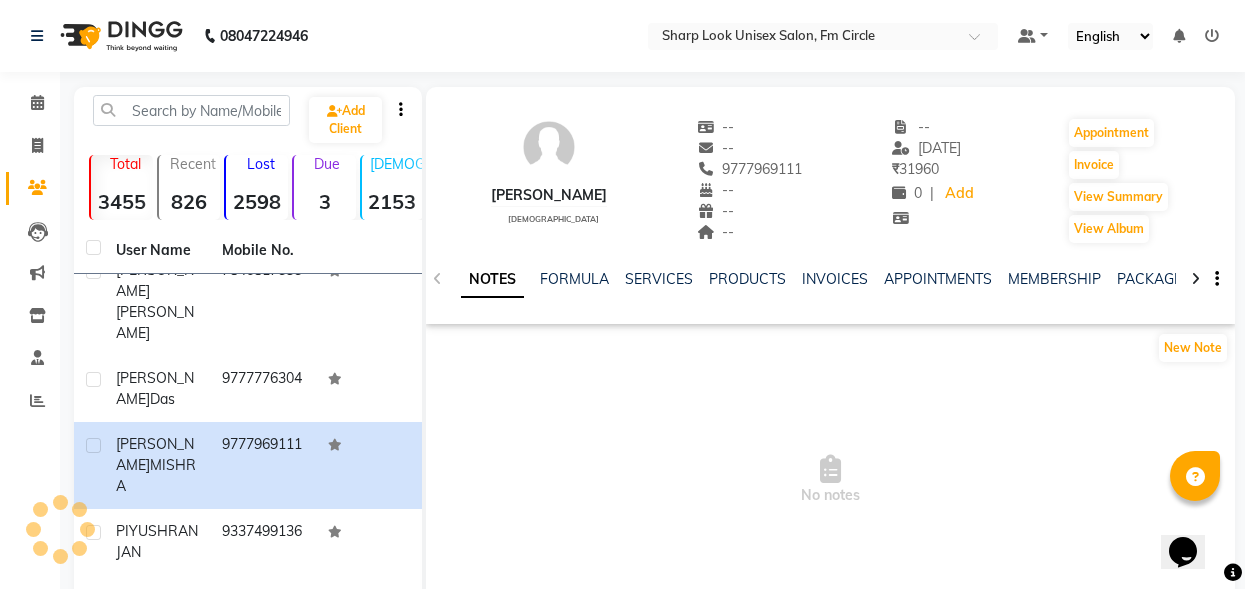 scroll, scrollTop: 300, scrollLeft: 0, axis: vertical 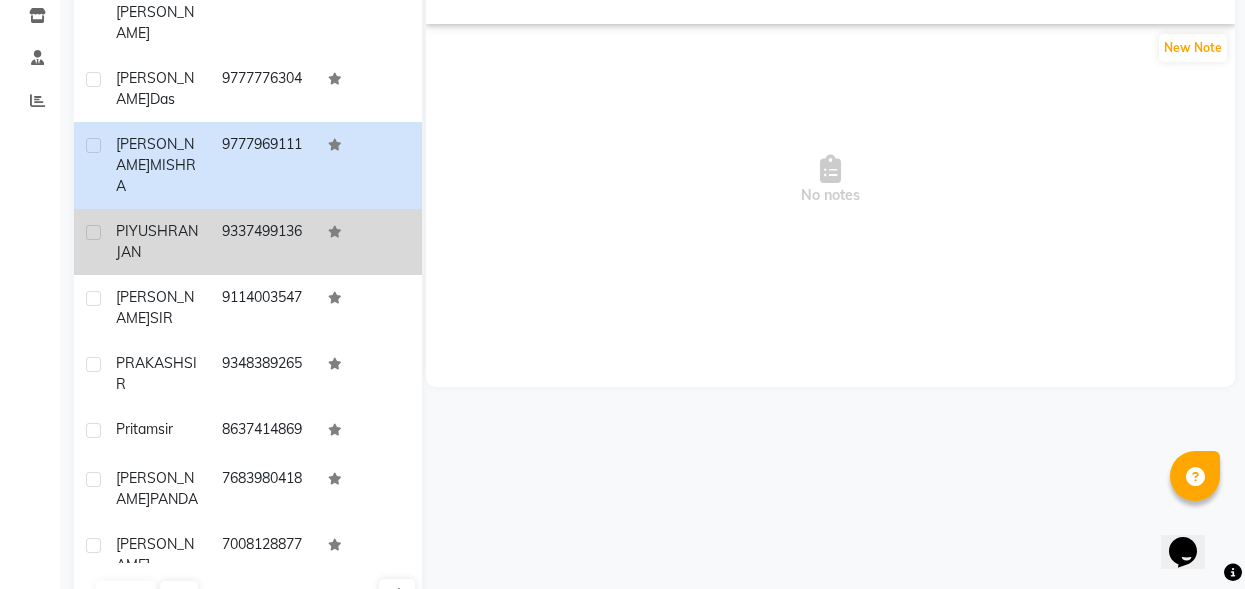click on "9337499136" 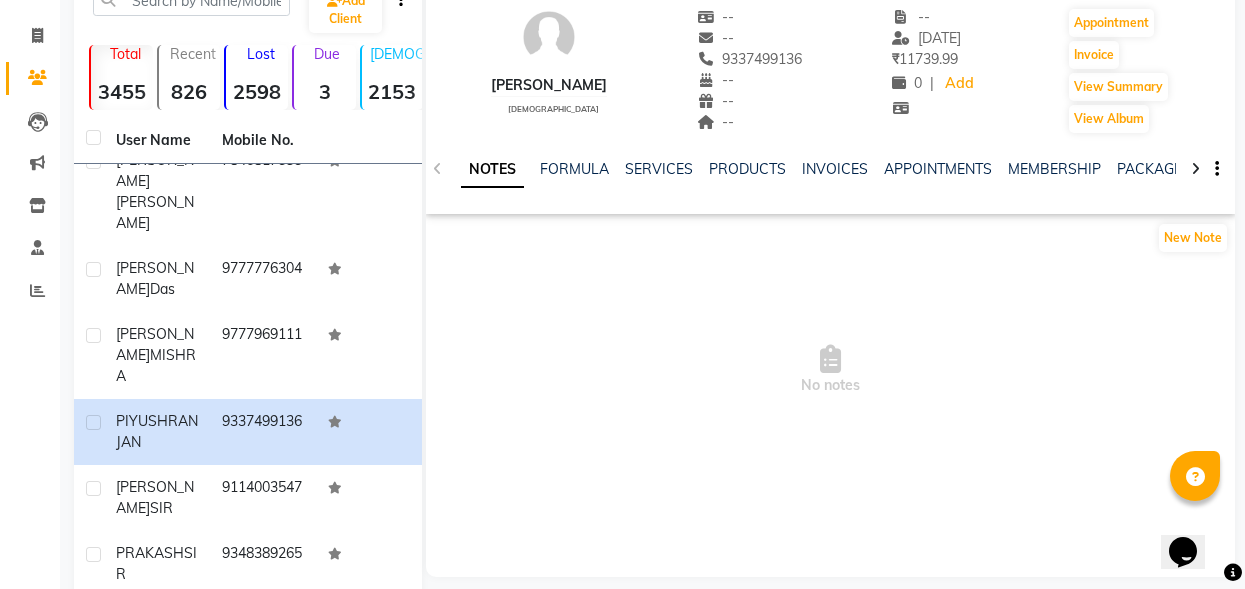scroll, scrollTop: 0, scrollLeft: 0, axis: both 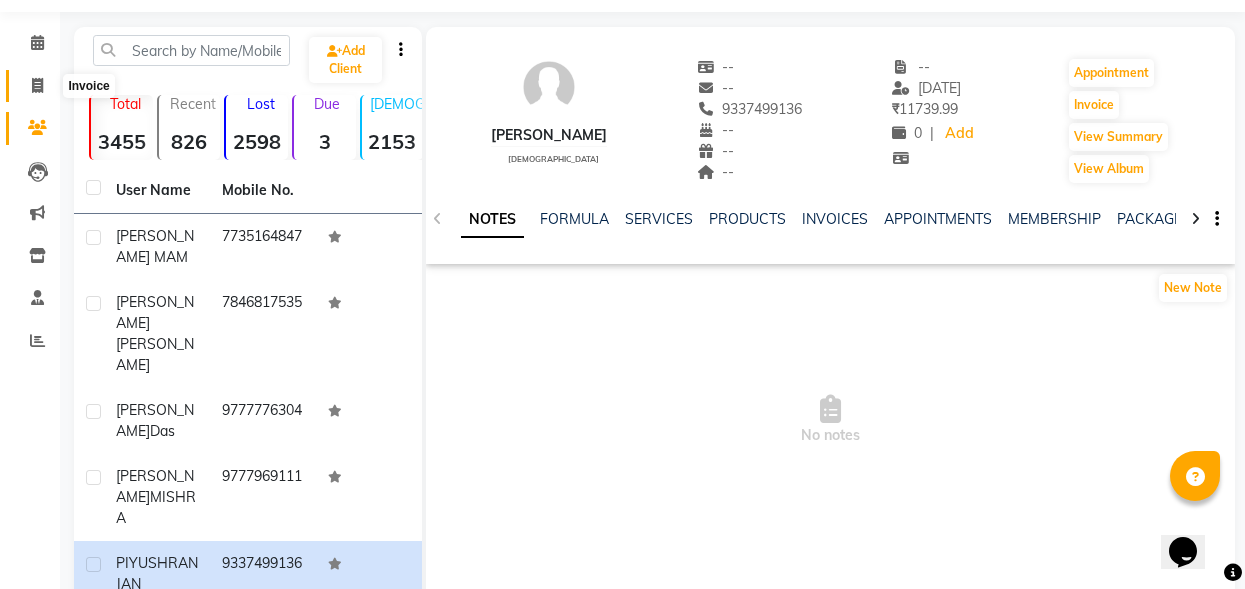 click 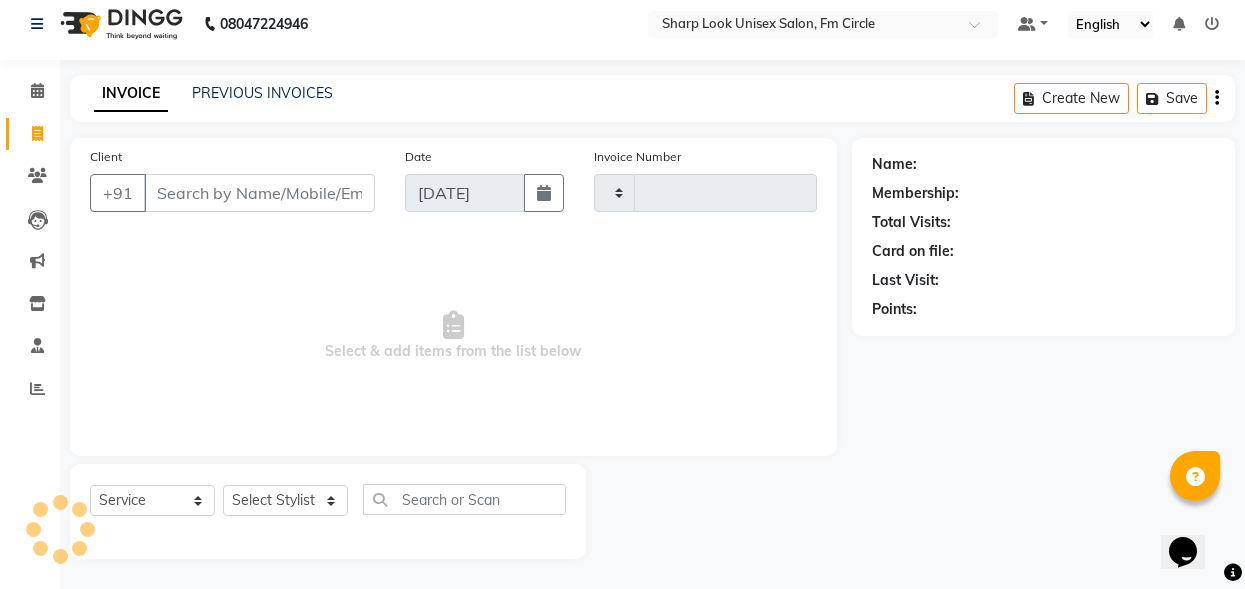 scroll, scrollTop: 12, scrollLeft: 0, axis: vertical 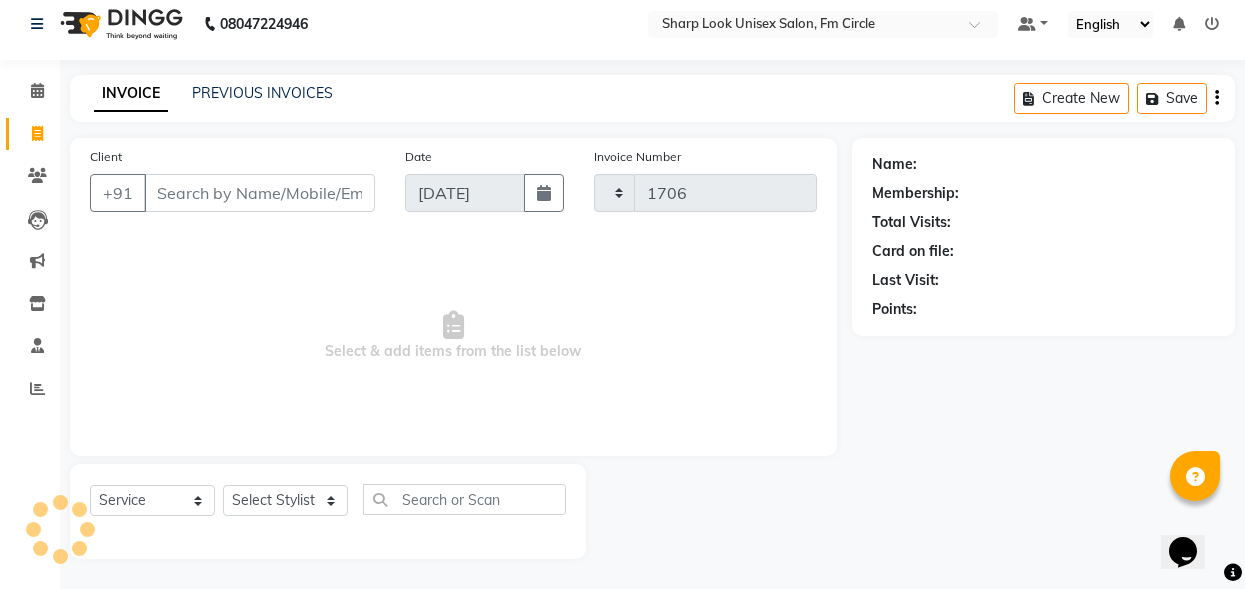 select on "804" 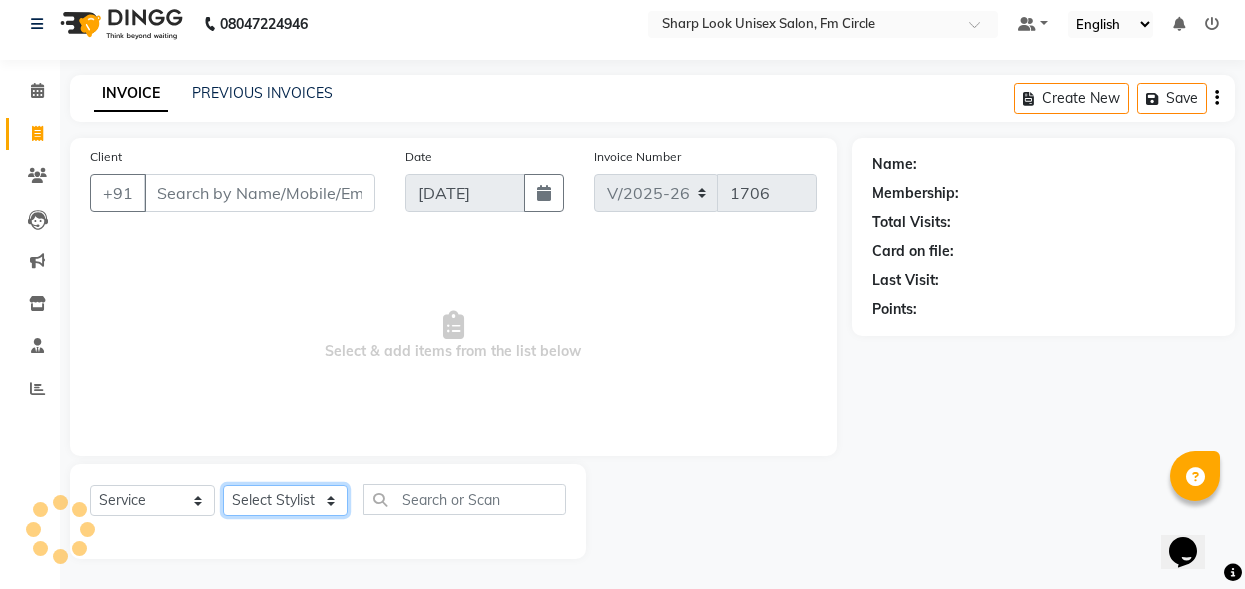 click on "Select Stylist" 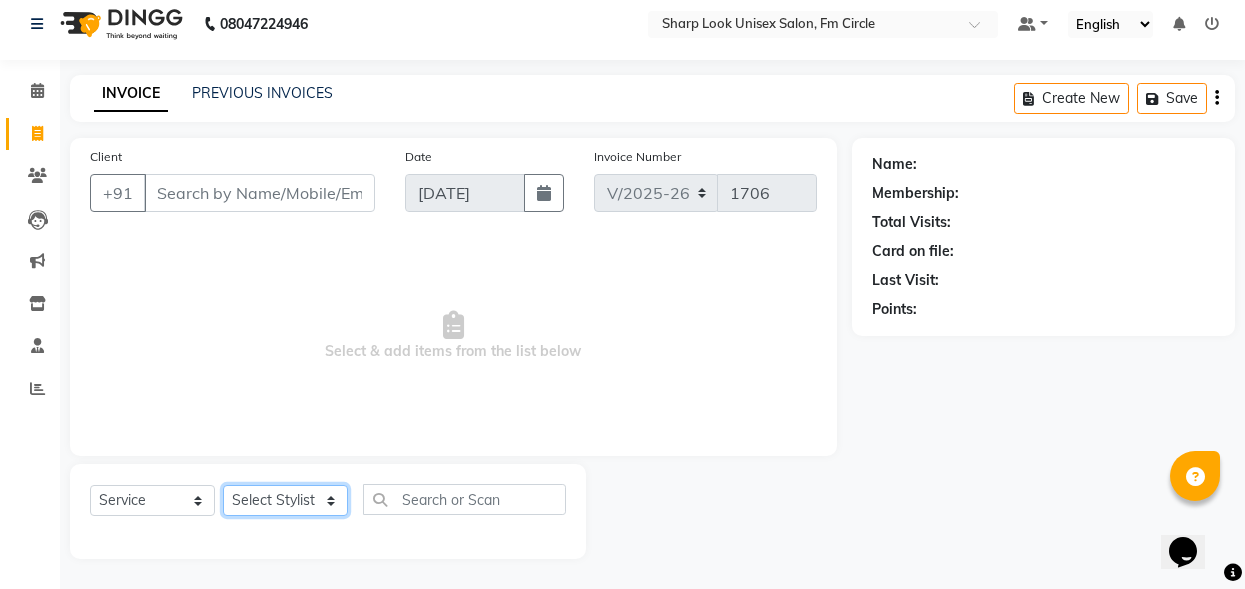 click on "Select Stylist" 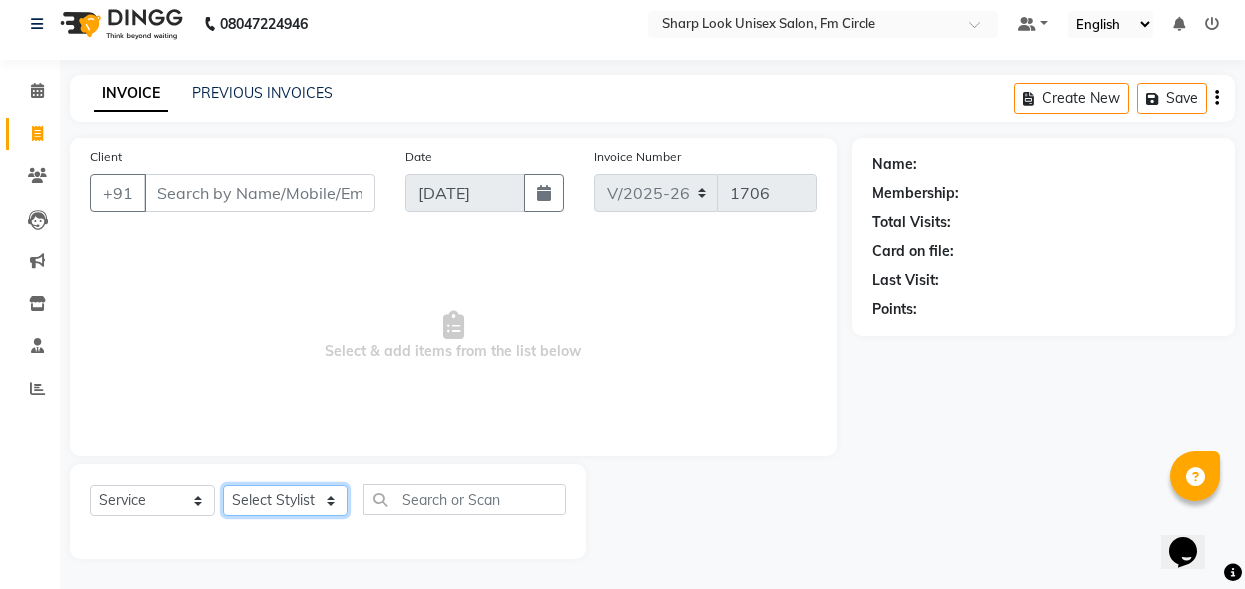 click on "Select Stylist Abhi Admin Babu [PERSON_NAME]  [PERSON_NAME] [PERSON_NAME]" 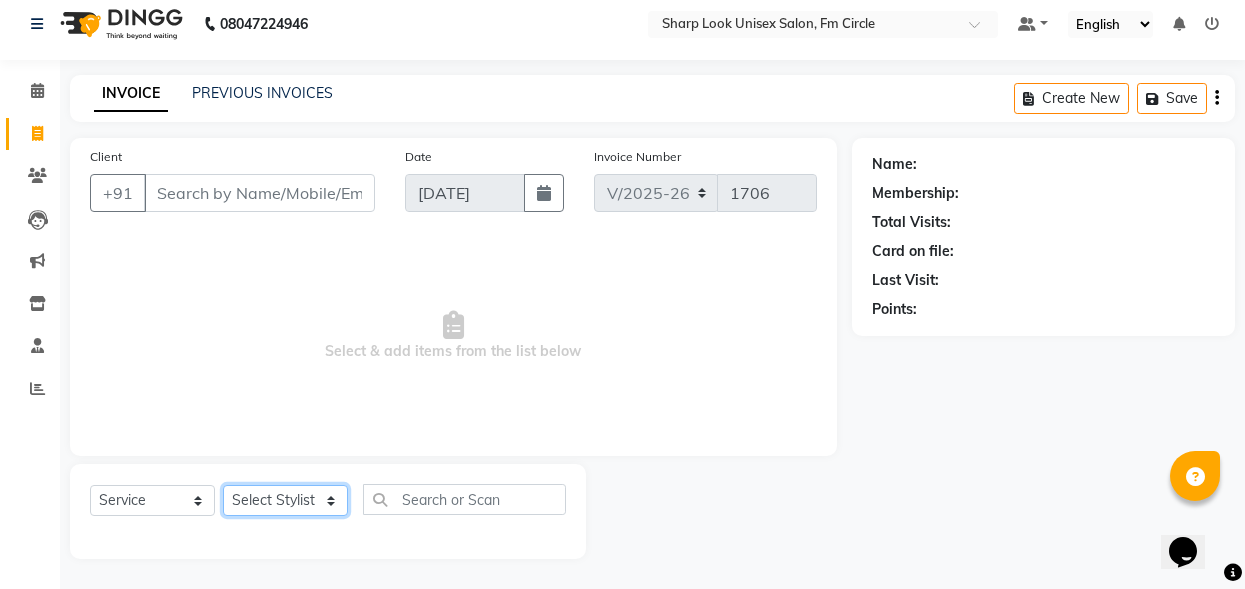 select on "13317" 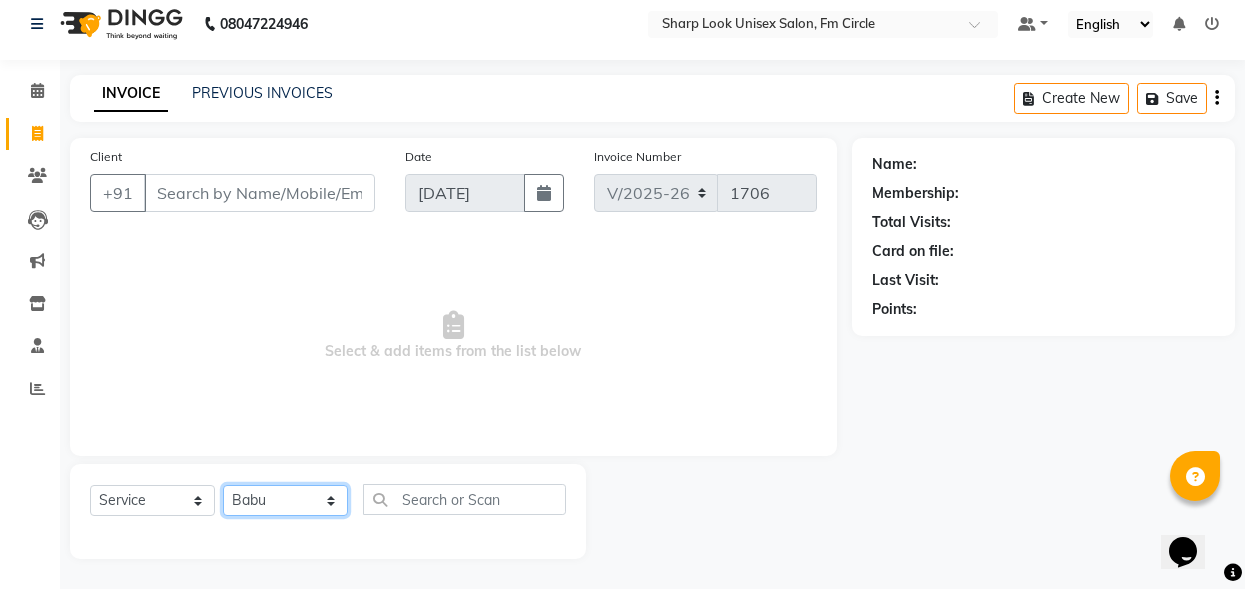 click on "Select Stylist Abhi Admin Babu [PERSON_NAME]  [PERSON_NAME] [PERSON_NAME]" 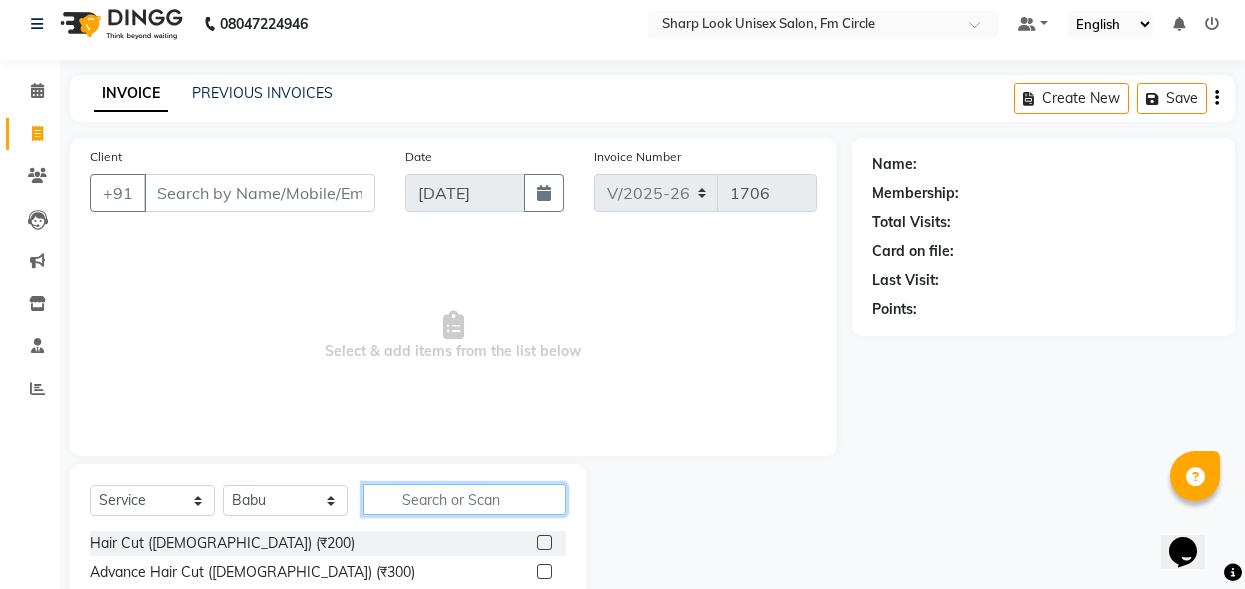 click 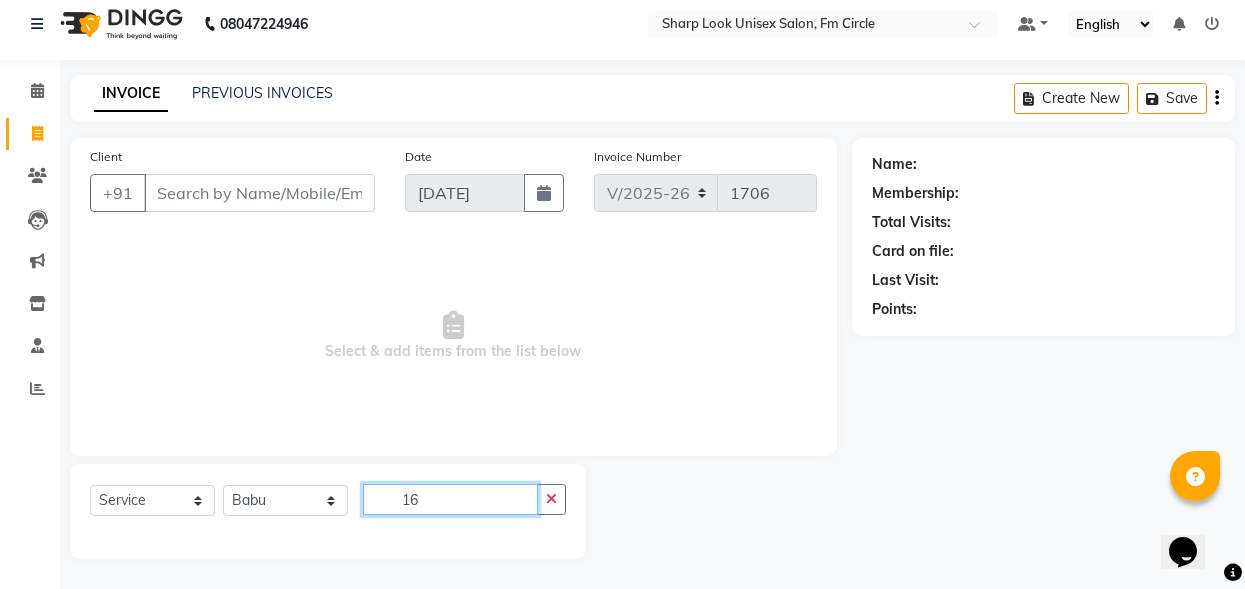 type on "1" 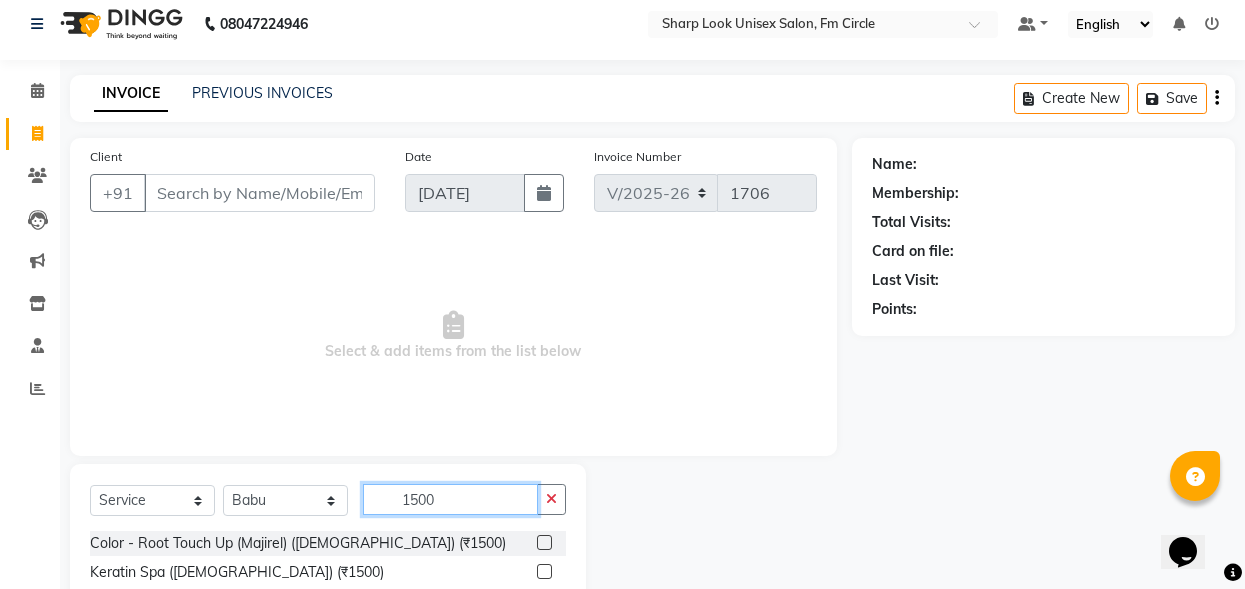 scroll, scrollTop: 112, scrollLeft: 0, axis: vertical 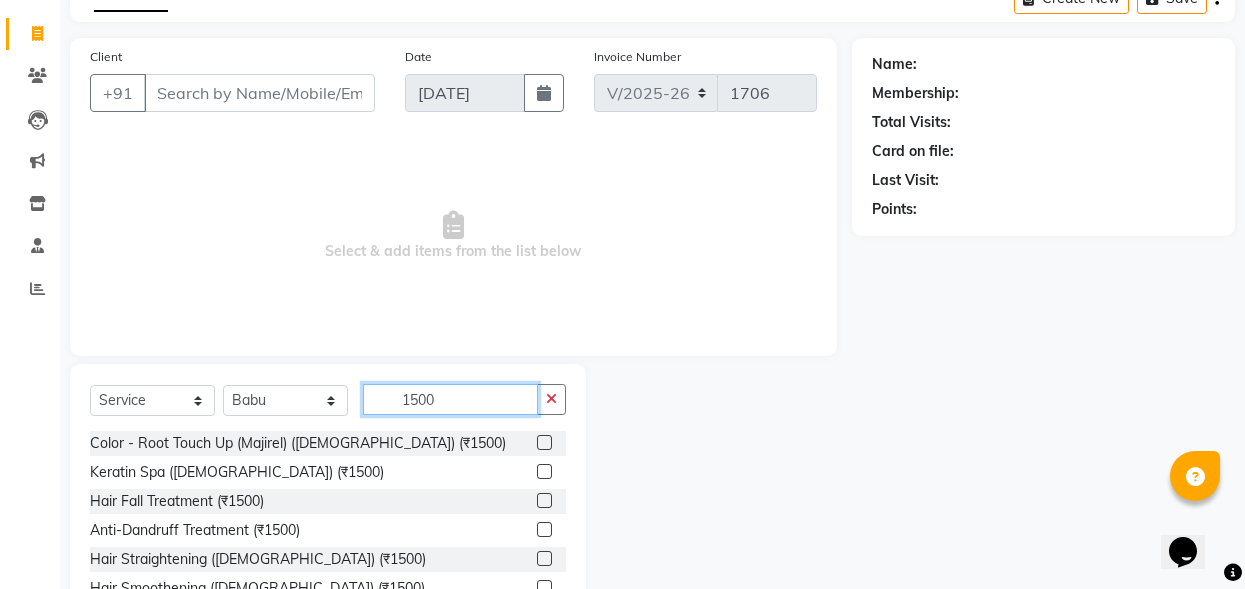 click on "1500" 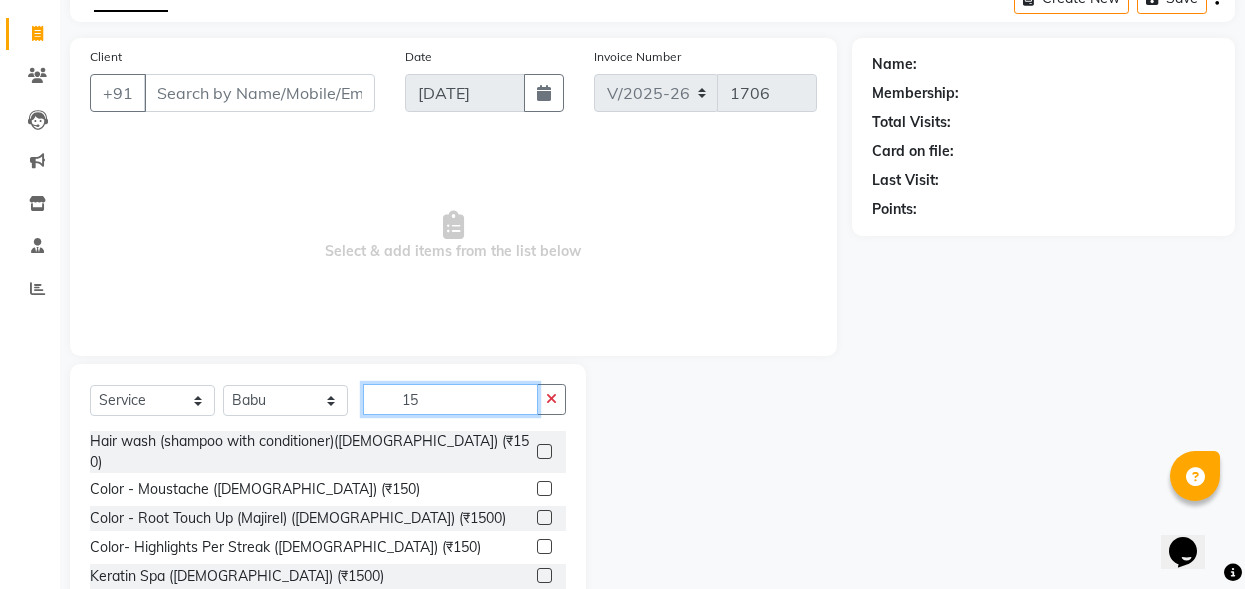 type on "1" 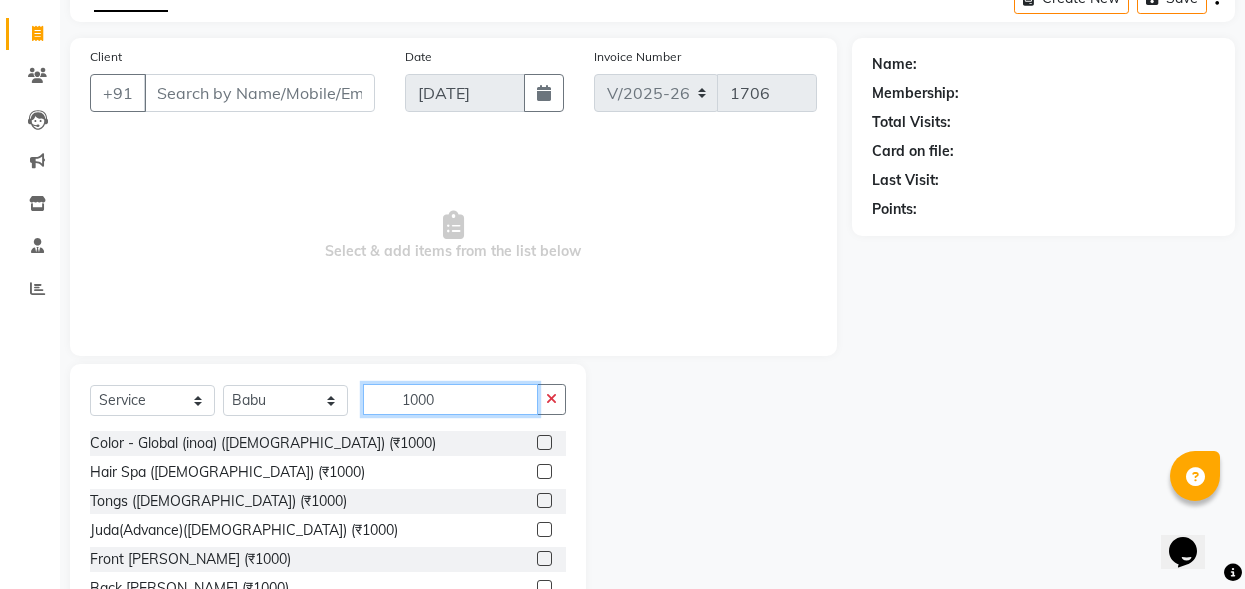 click on "1000" 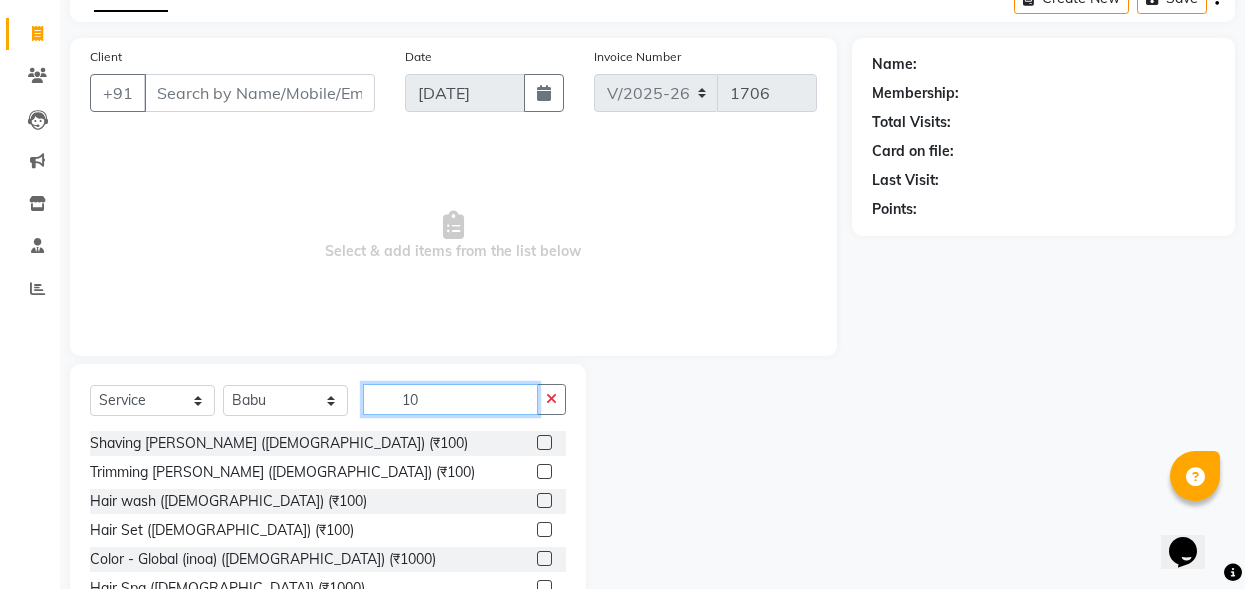 type on "1" 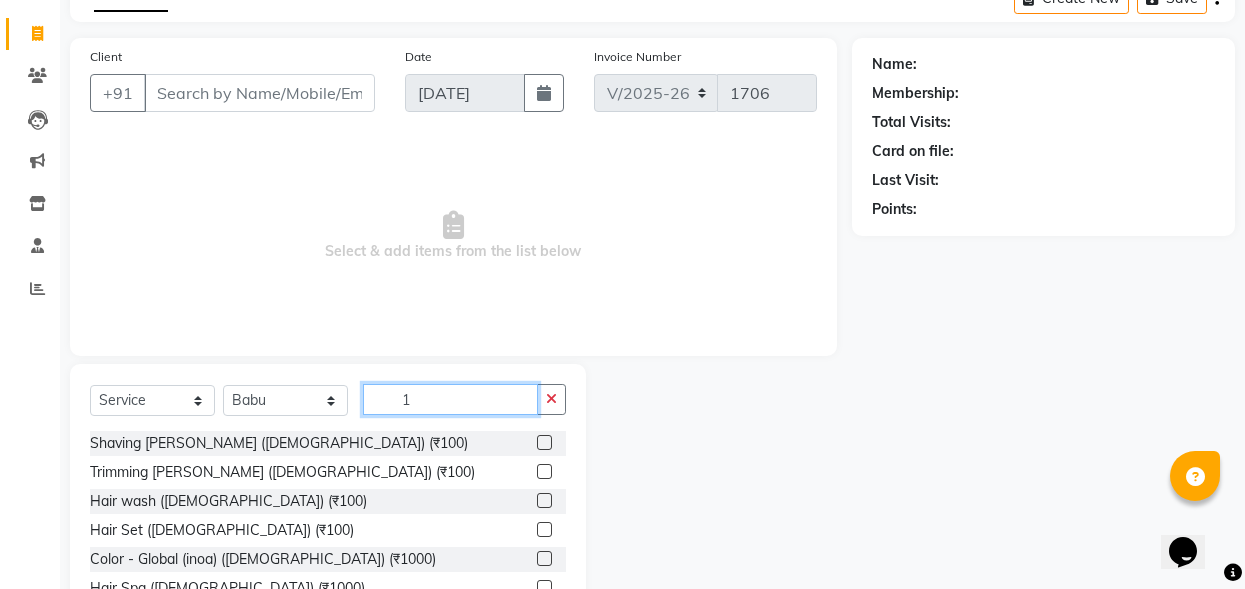 type 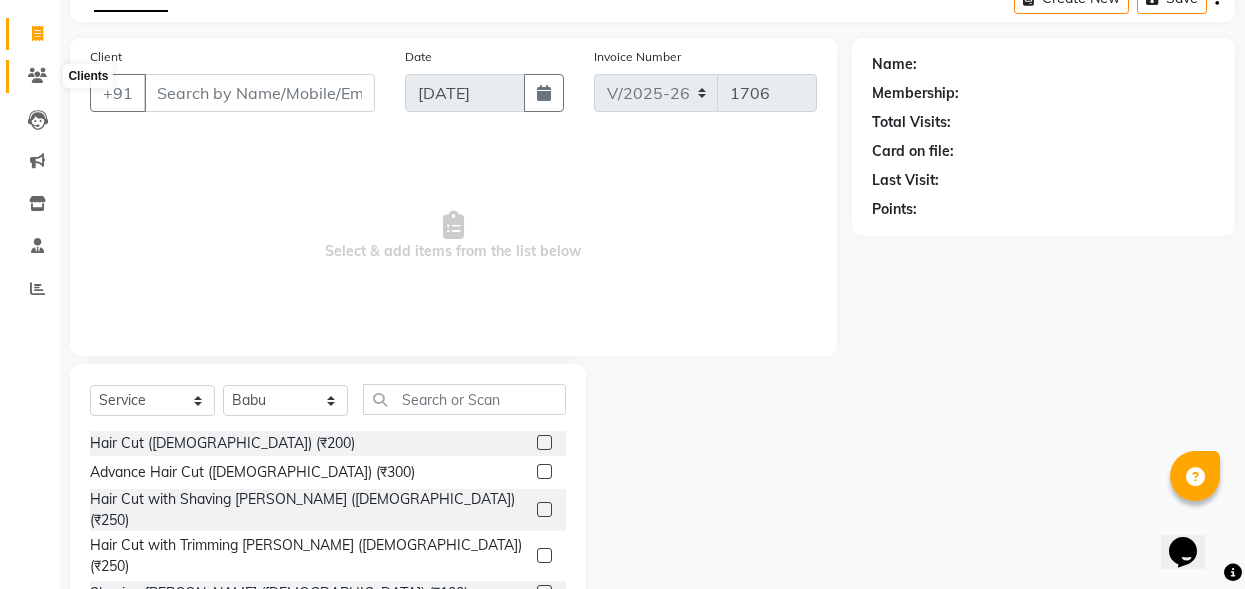 click 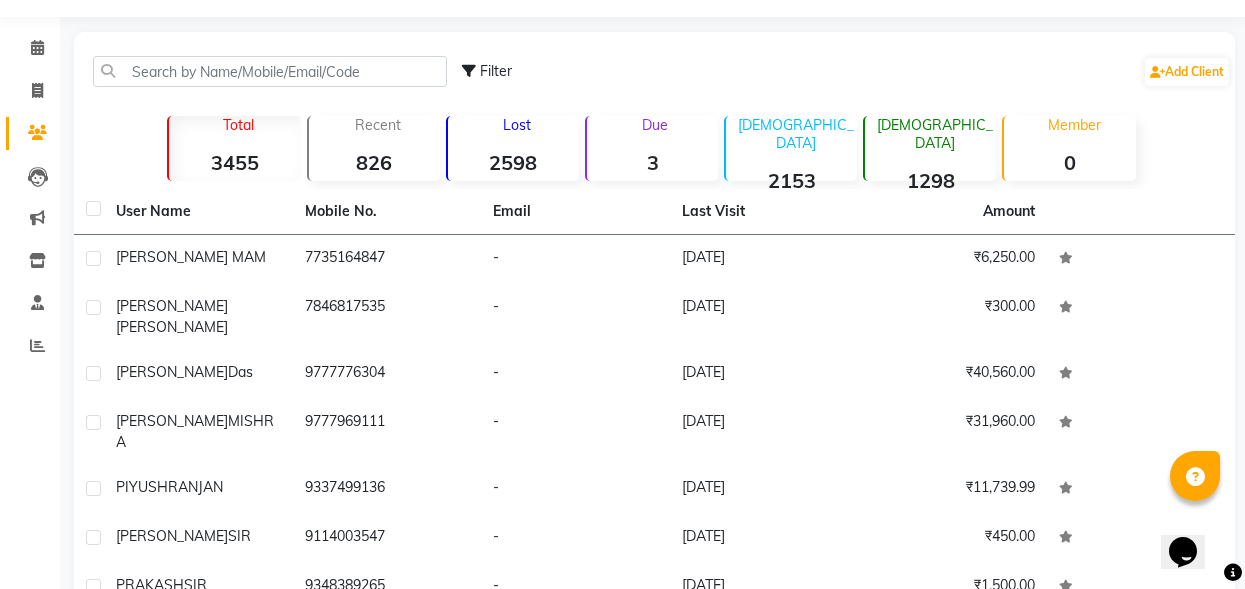 scroll, scrollTop: 0, scrollLeft: 0, axis: both 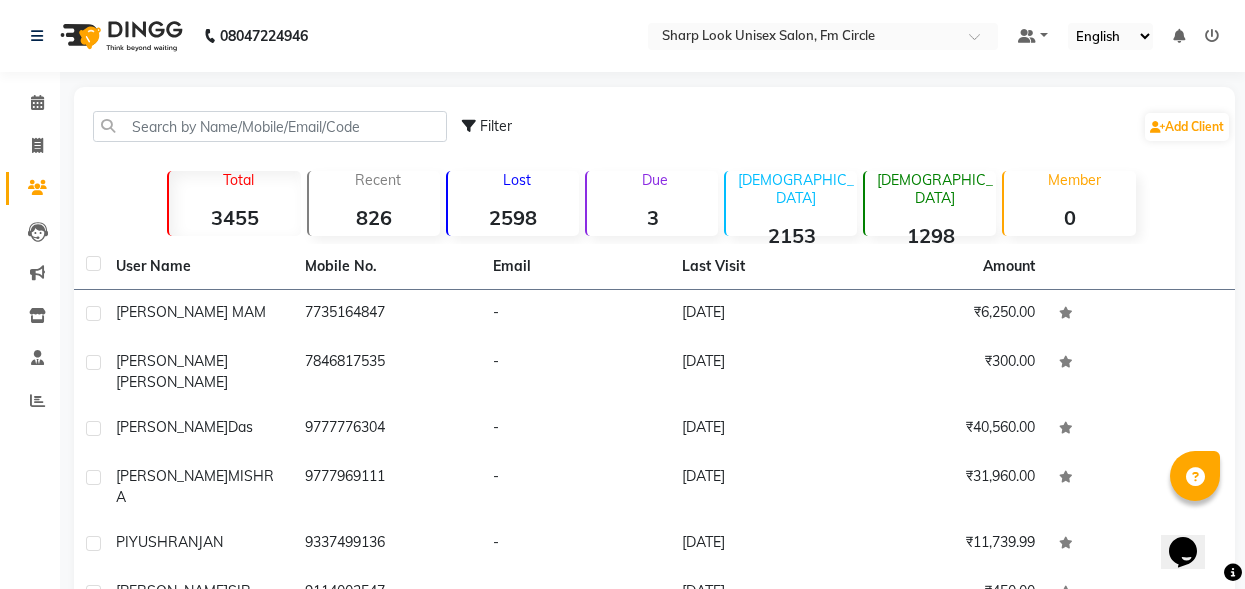 click on "Filter  Add Client" 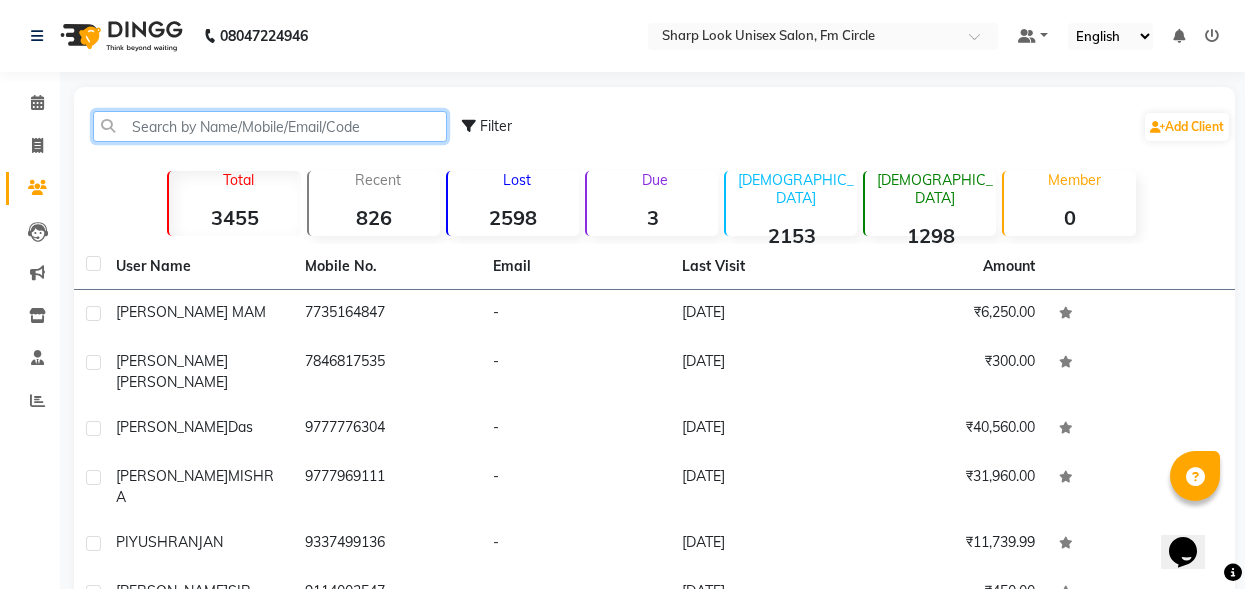 click 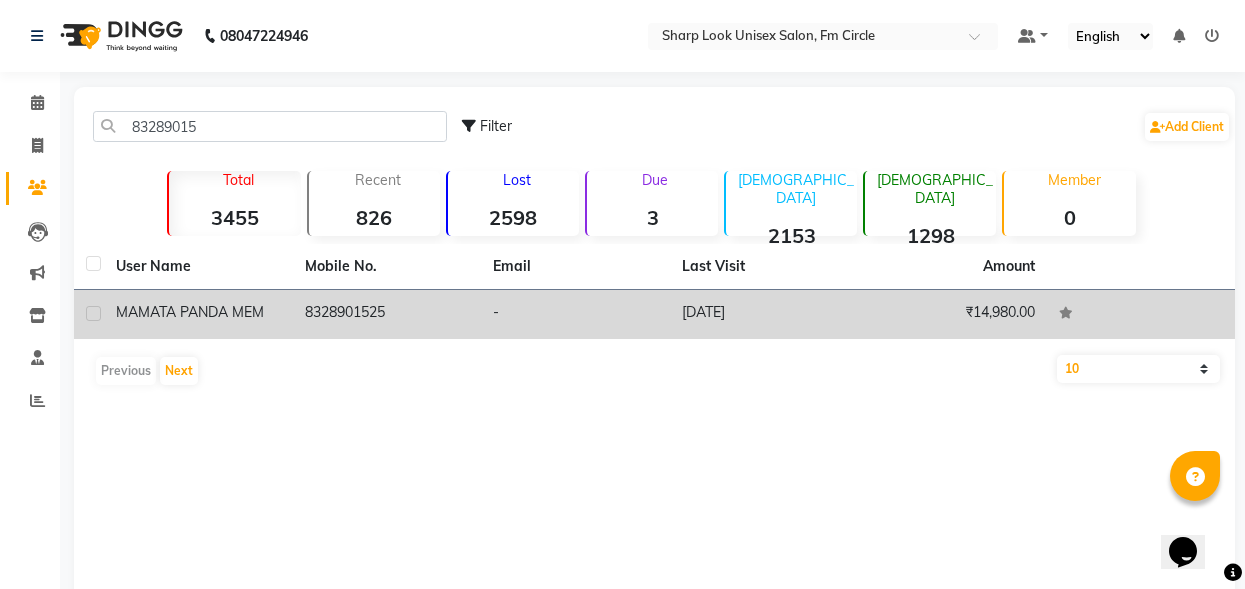 click on "MAMATA PANDA MEM" 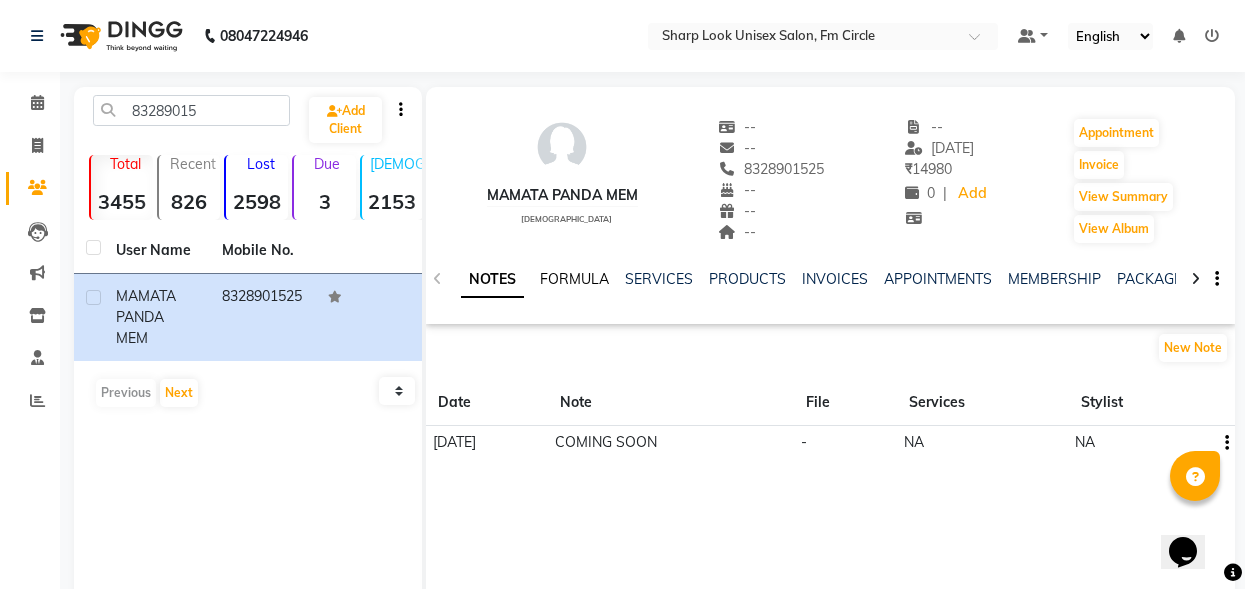 click on "FORMULA" 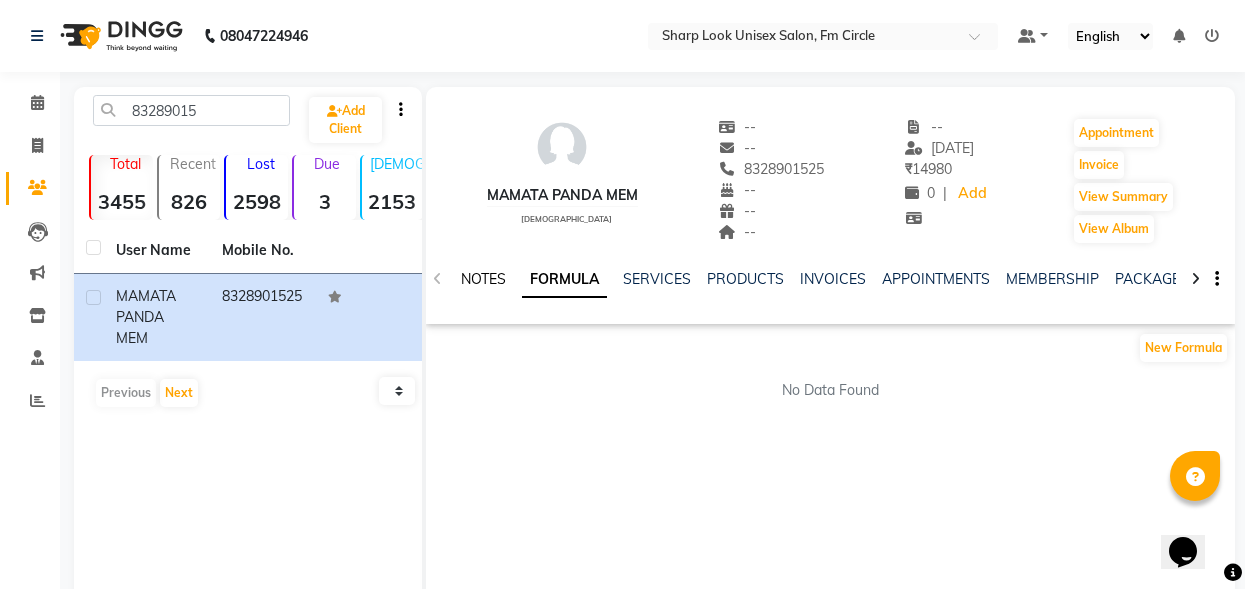 click on "NOTES" 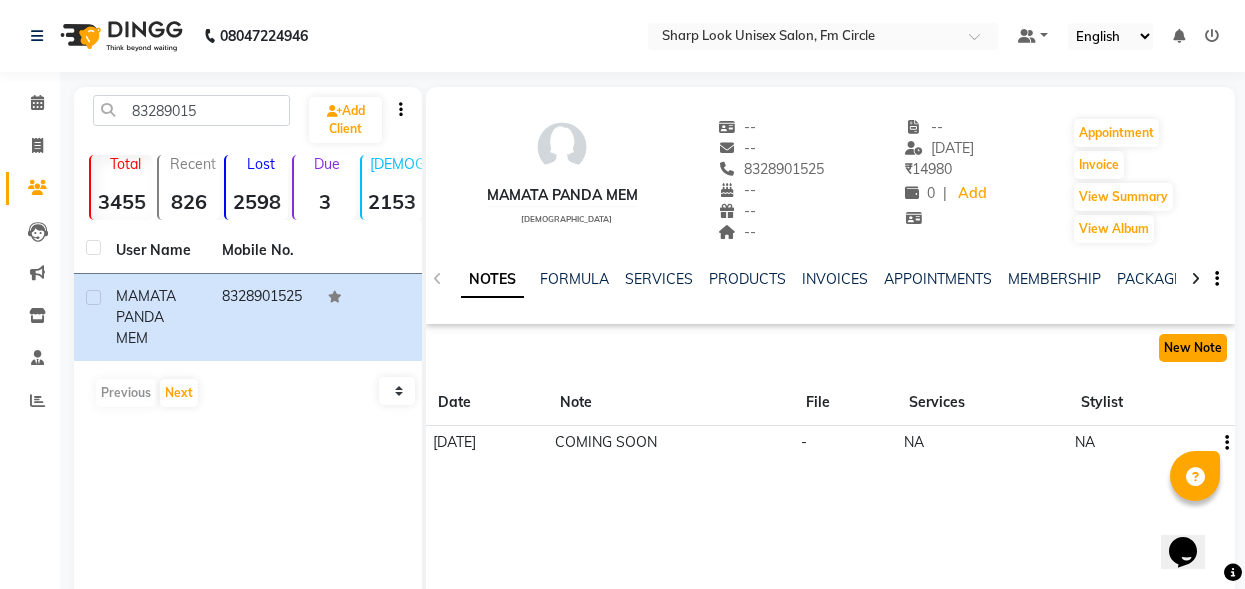 click on "New Note" 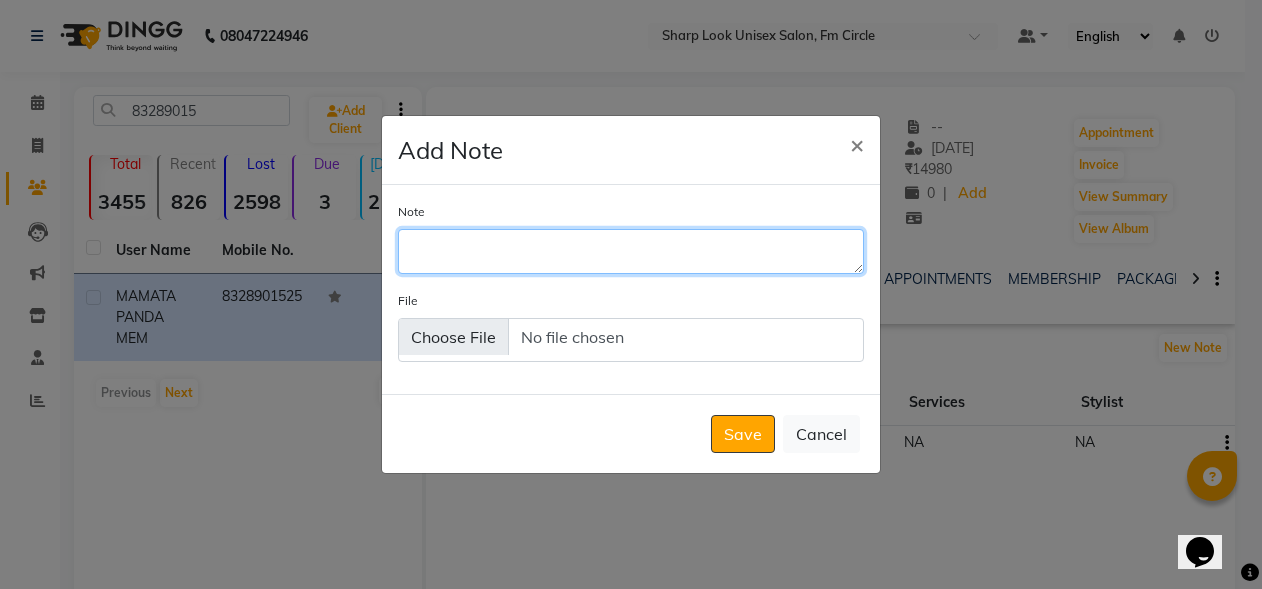click on "Note" at bounding box center (631, 251) 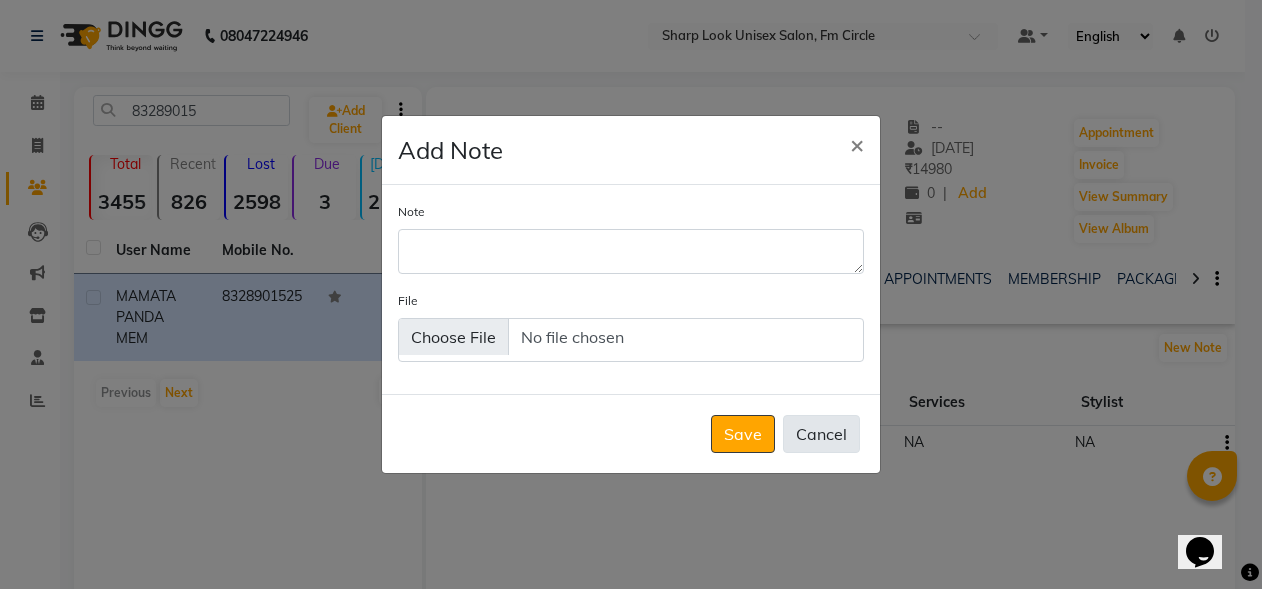 drag, startPoint x: 855, startPoint y: 427, endPoint x: 841, endPoint y: 427, distance: 14 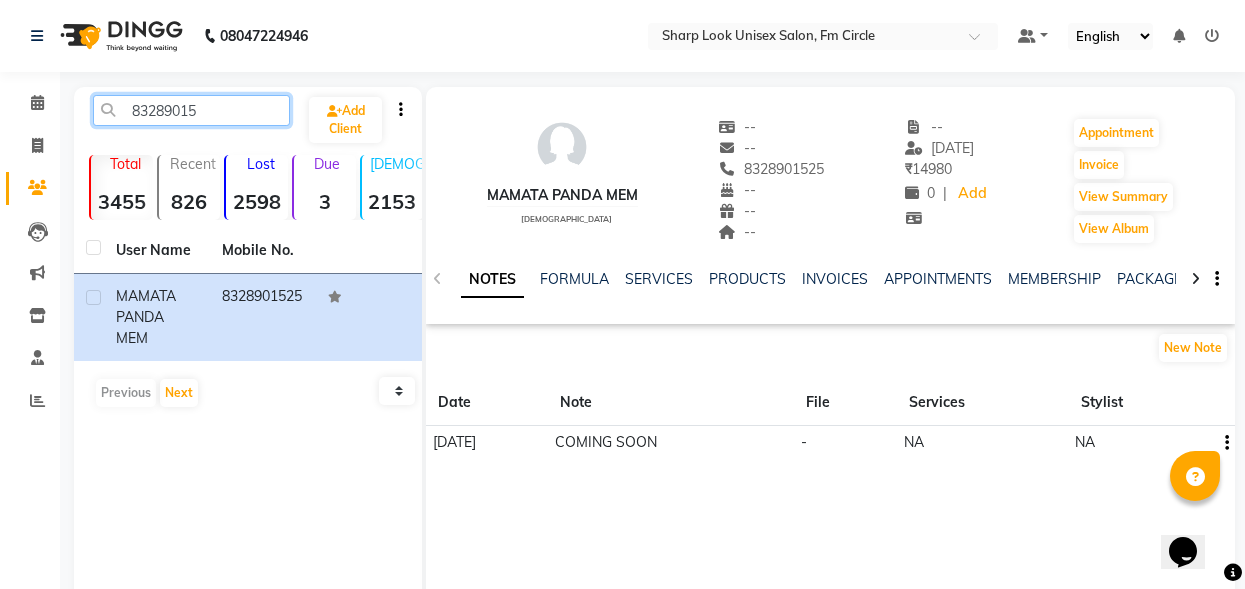click on "83289015" 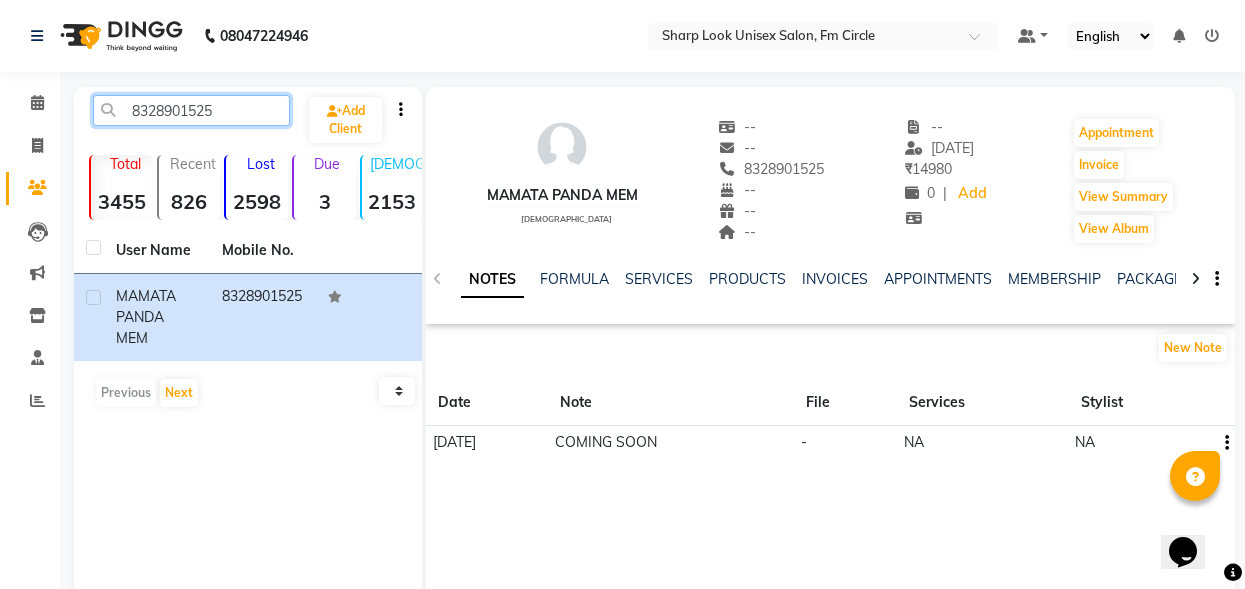 click on "8328901525" 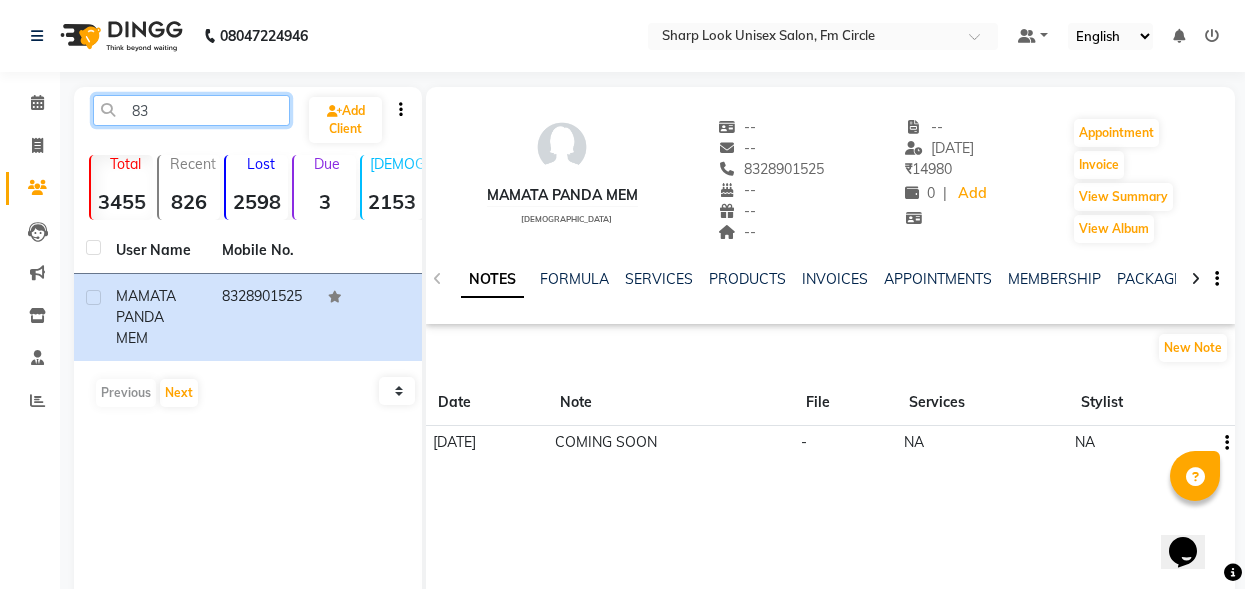 type on "8" 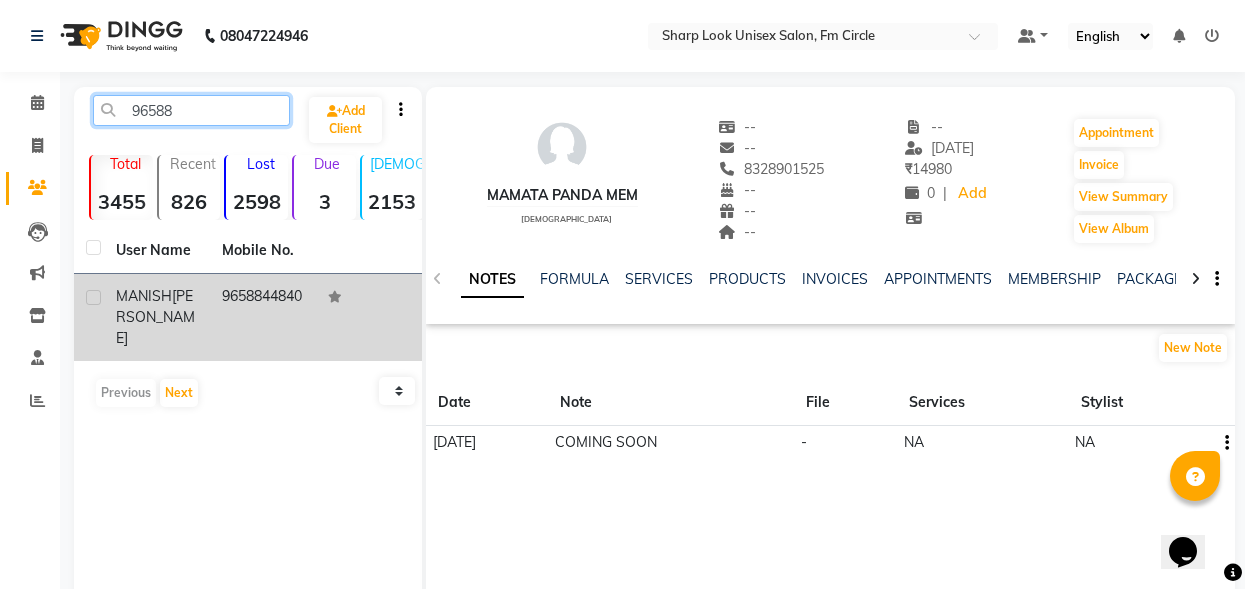 type on "96588" 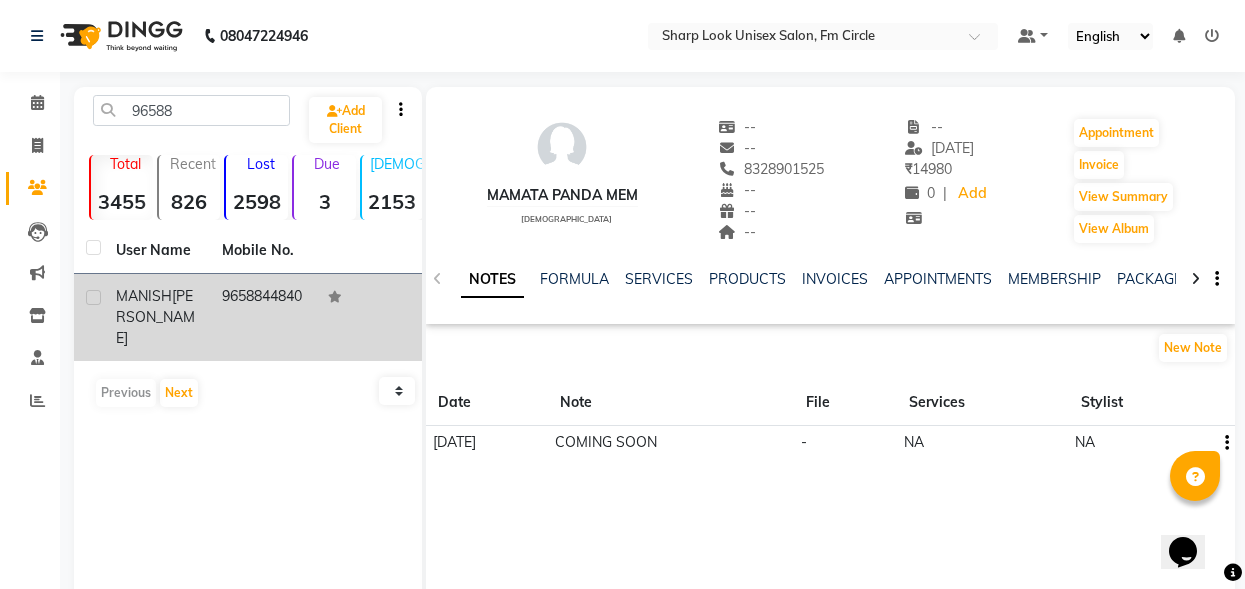 click on "9658844840" 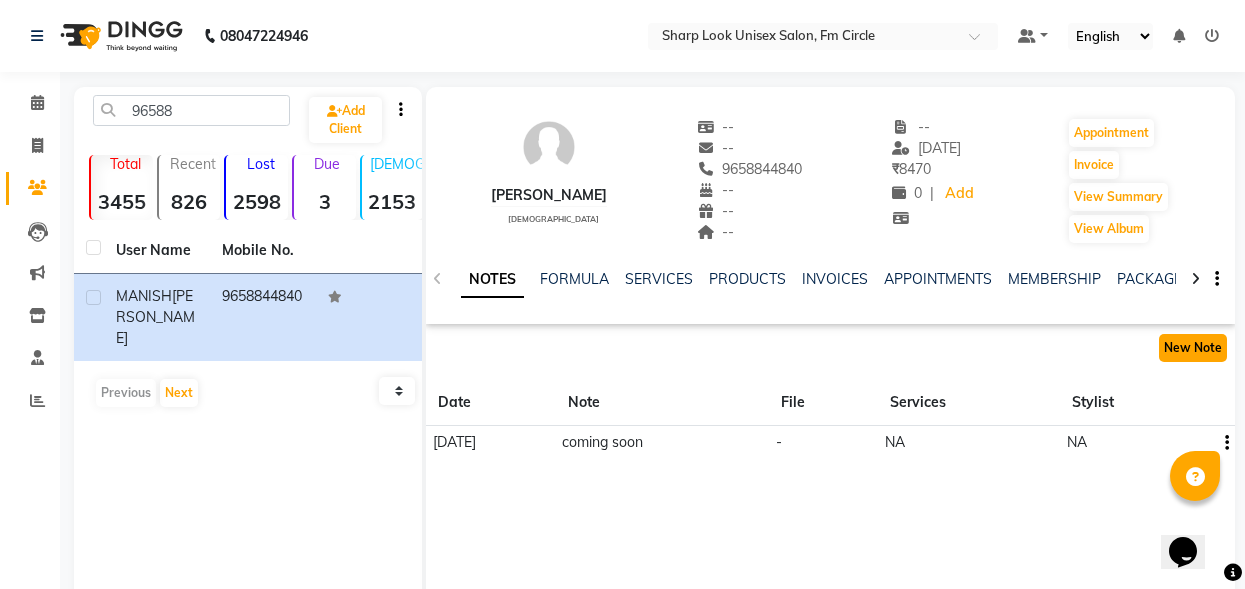 click on "New Note" 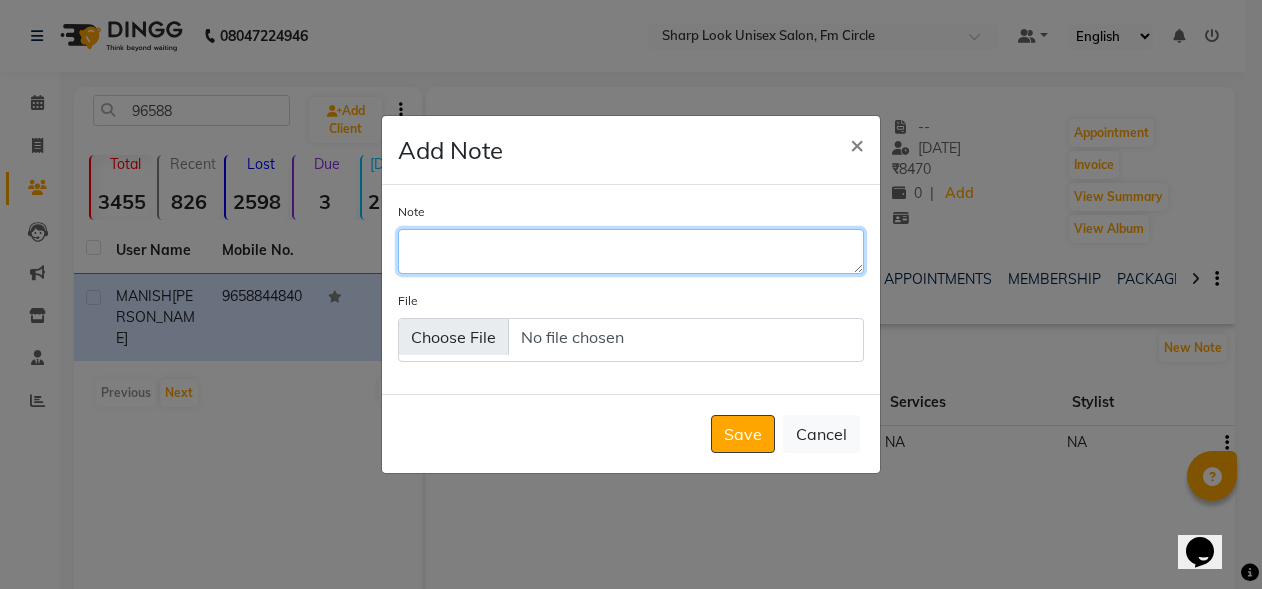click on "Note" at bounding box center [631, 251] 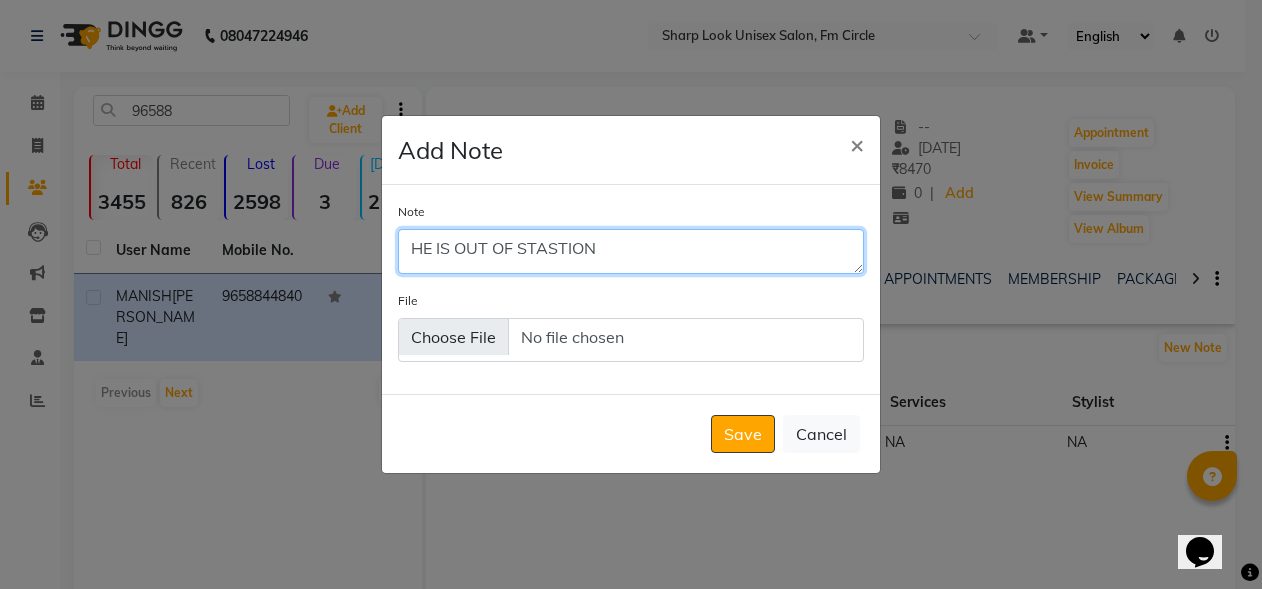 click on "HE IS OUT OF STASTION" at bounding box center (631, 251) 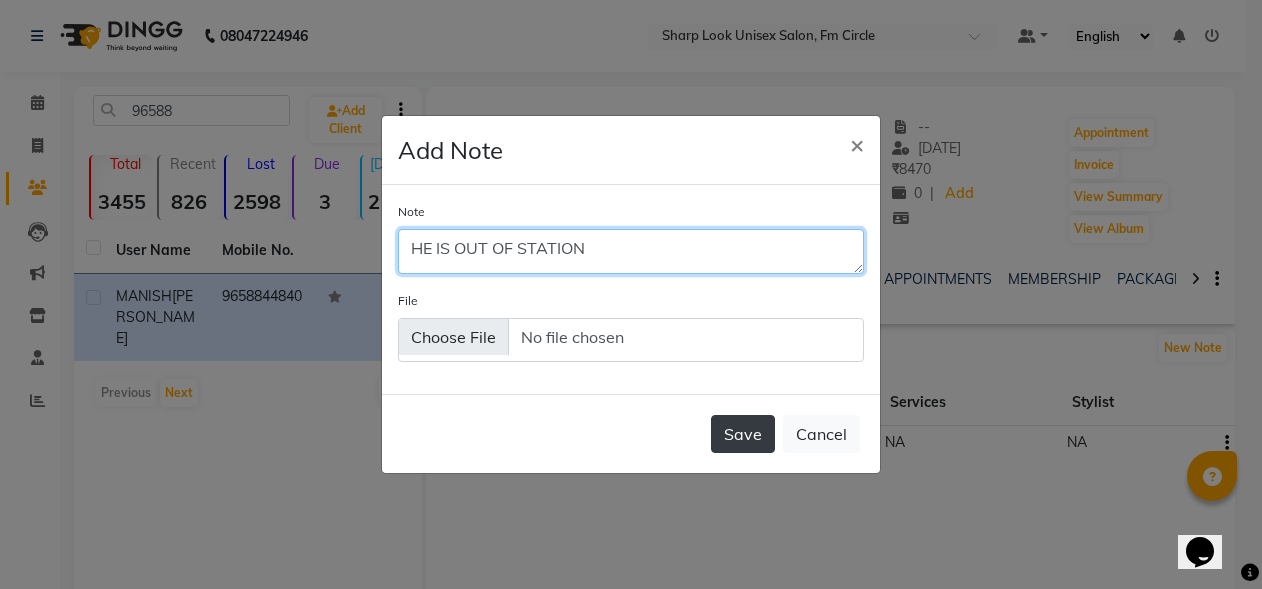 type on "HE IS OUT OF STATION" 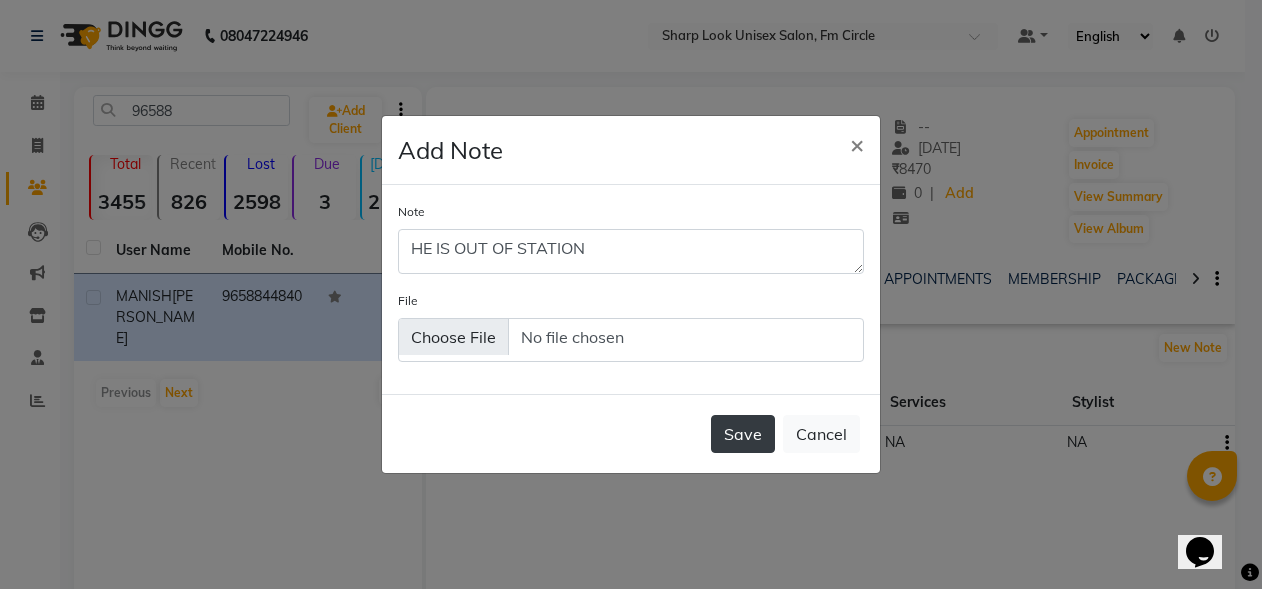 click on "Save" 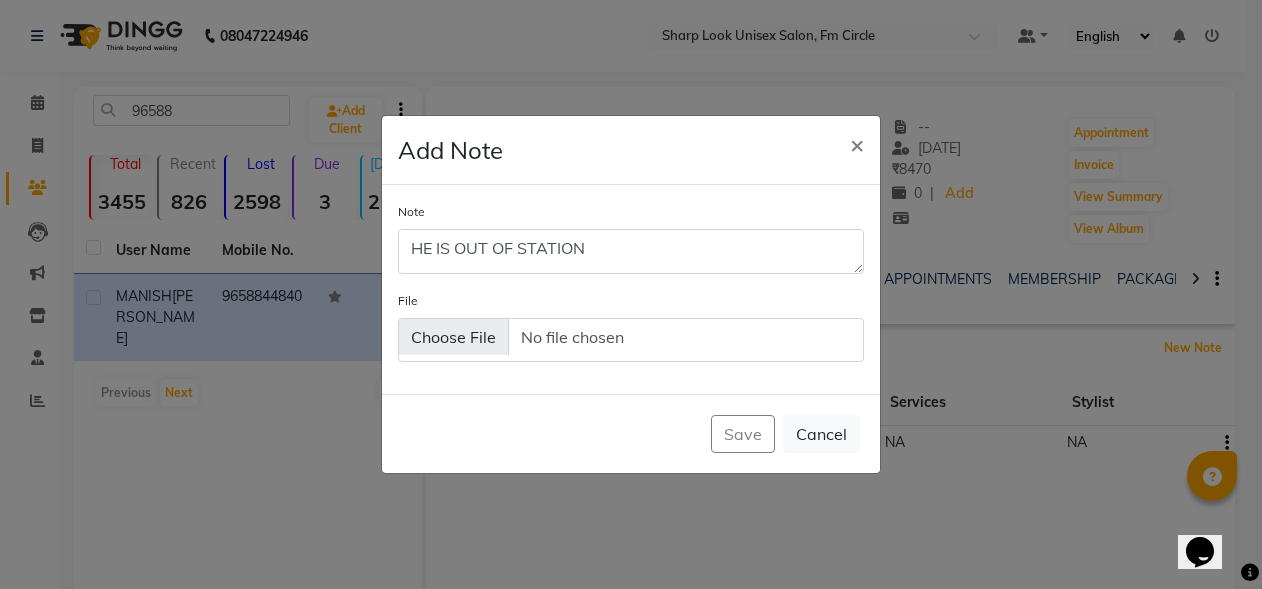 type 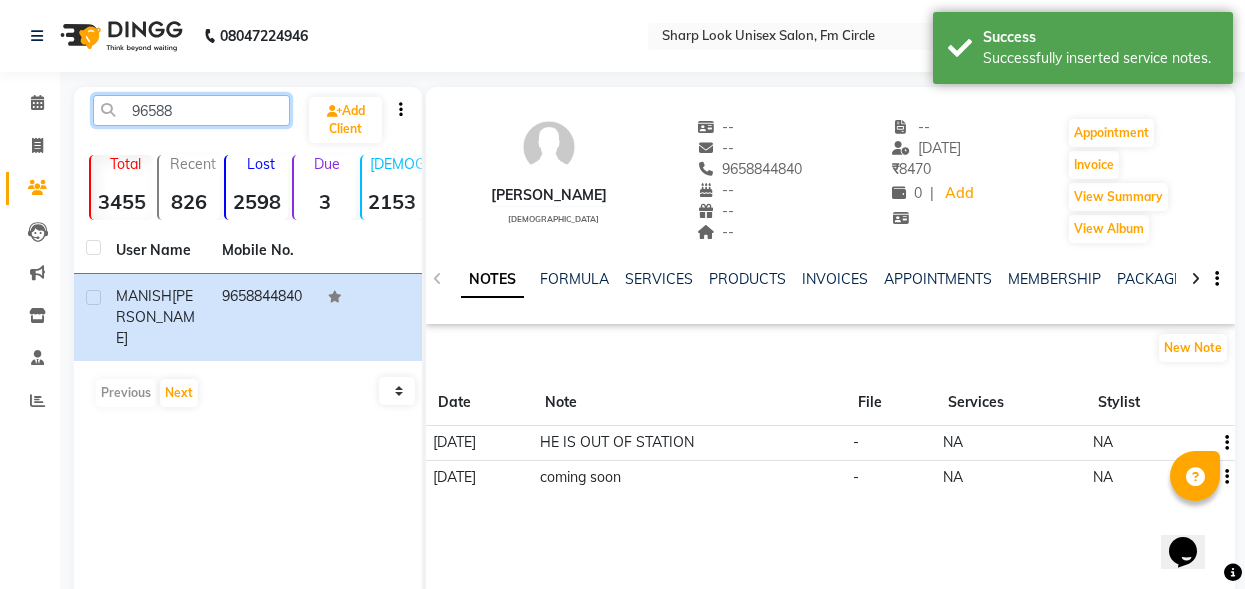 click on "96588" 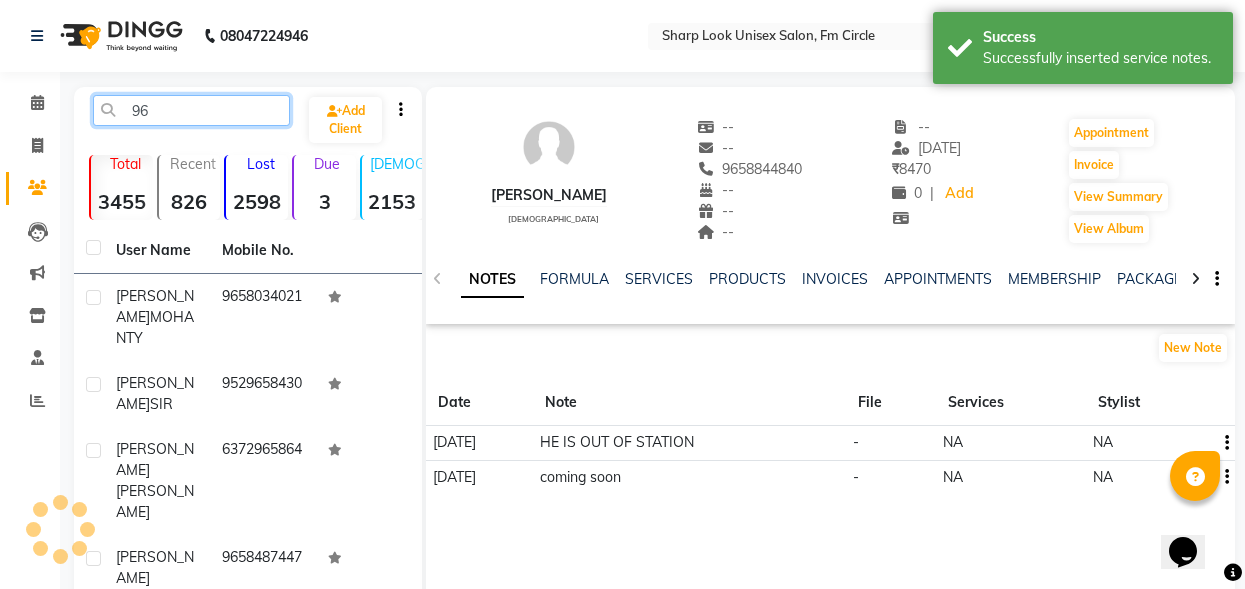 type on "9" 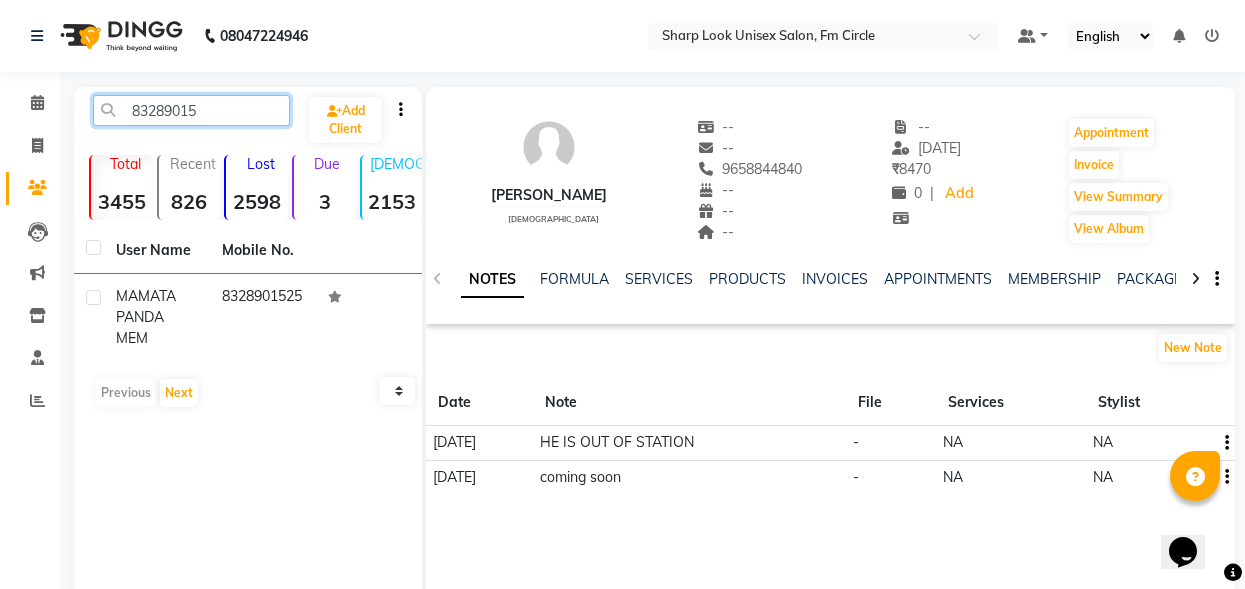 type on "83289015" 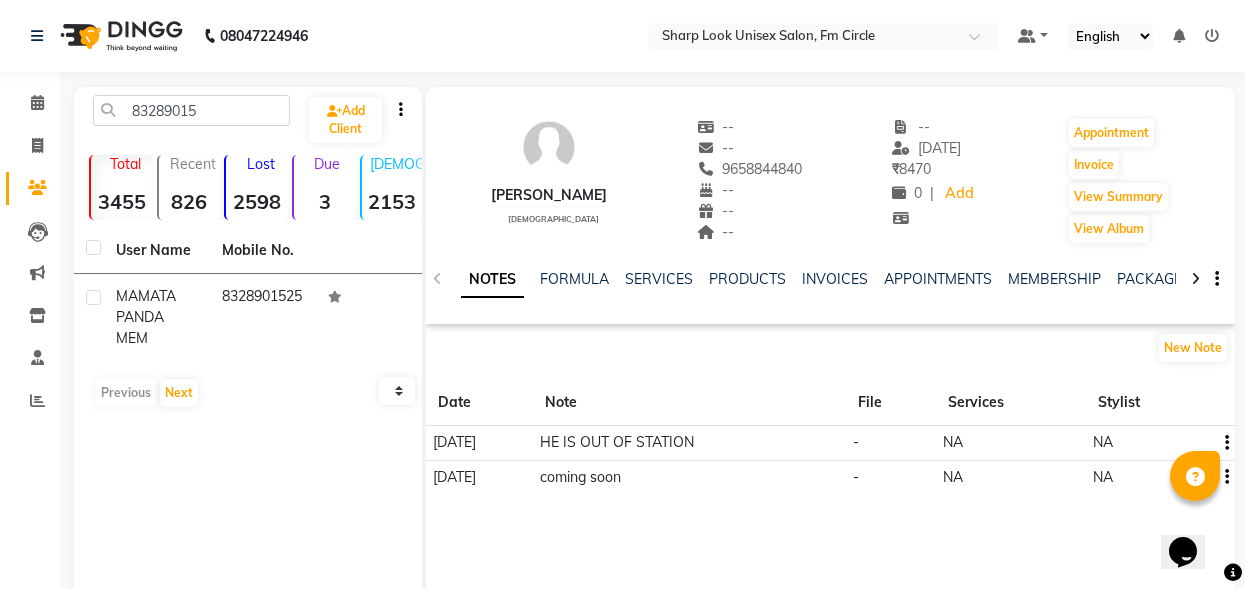 click on "MAMATA PANDA MEM" 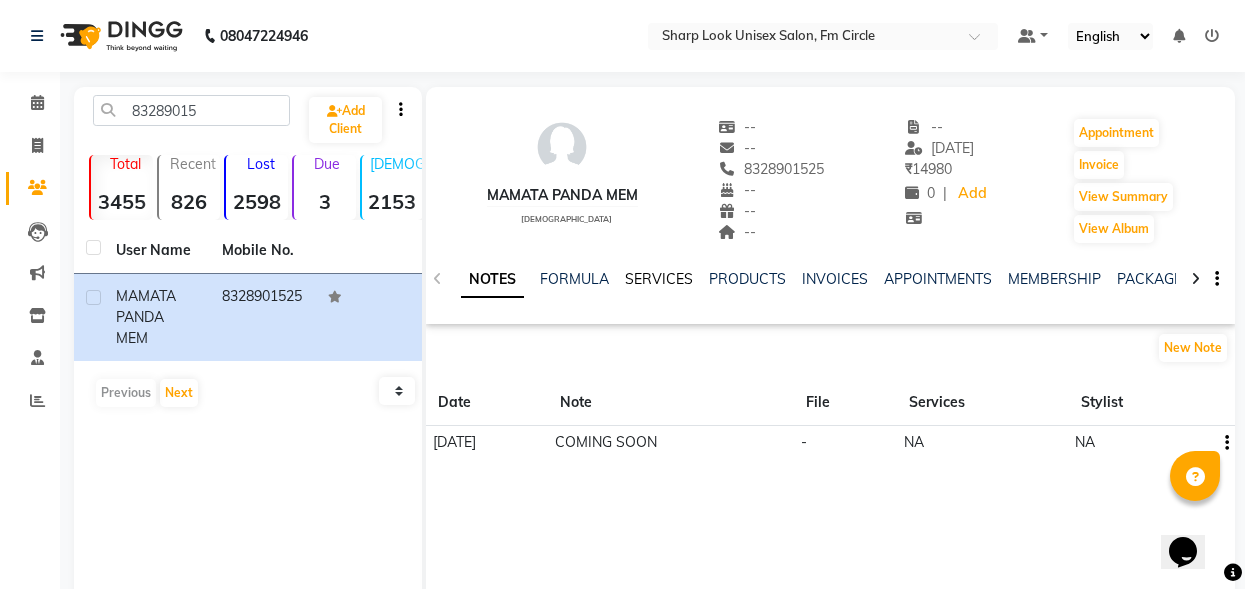 click on "SERVICES" 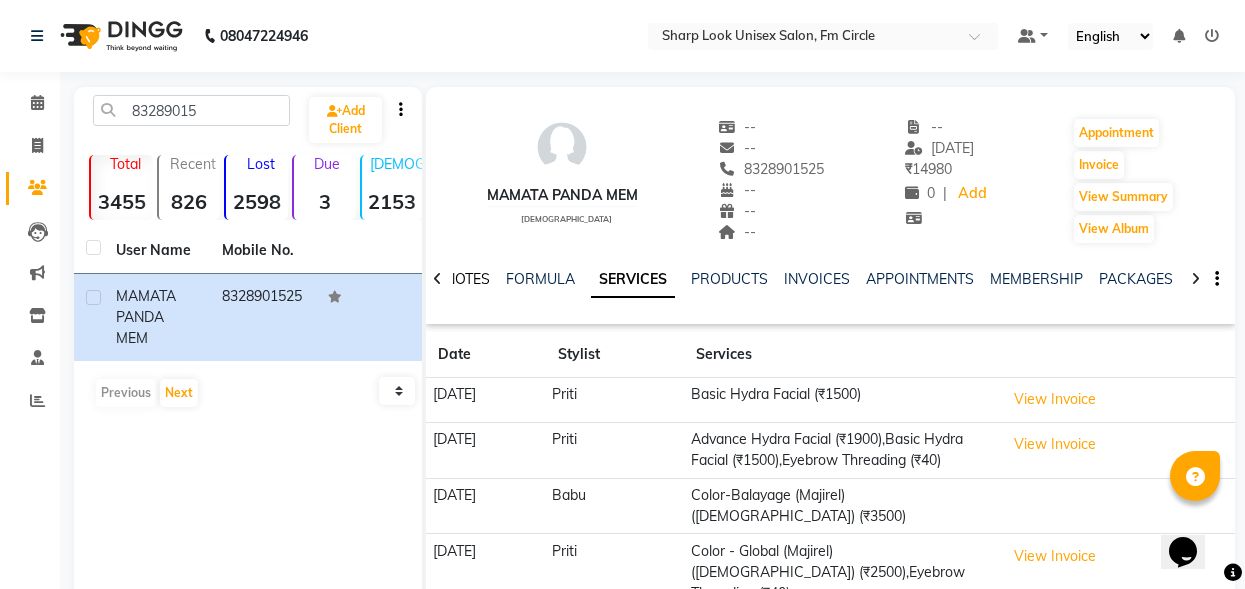 click on "NOTES" 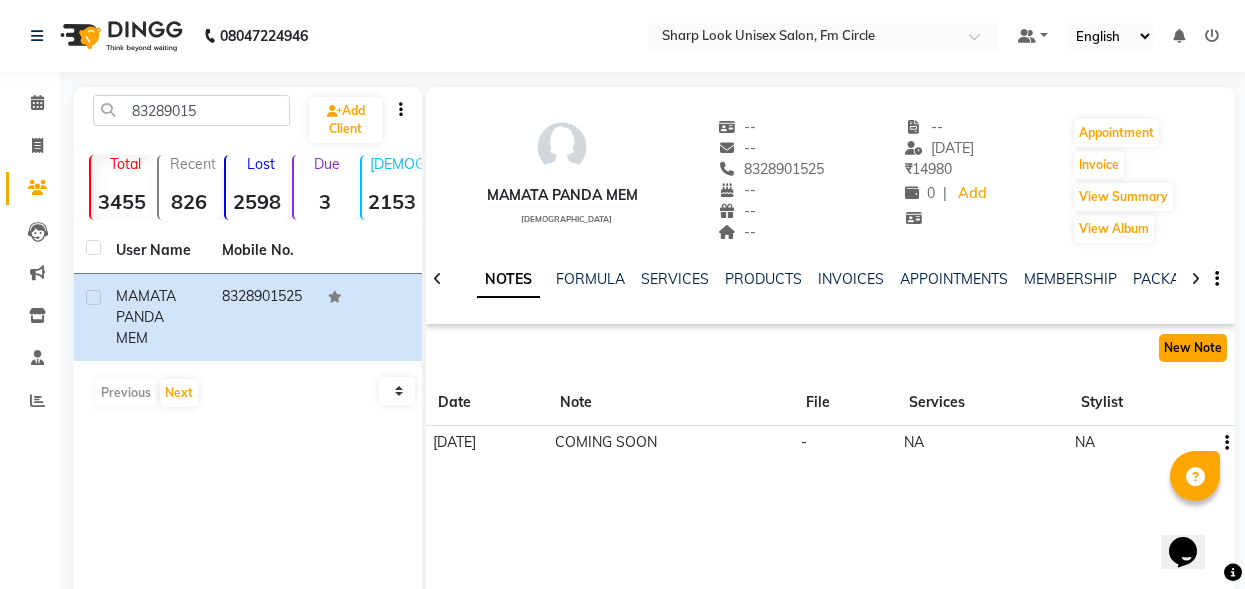 click on "New Note" 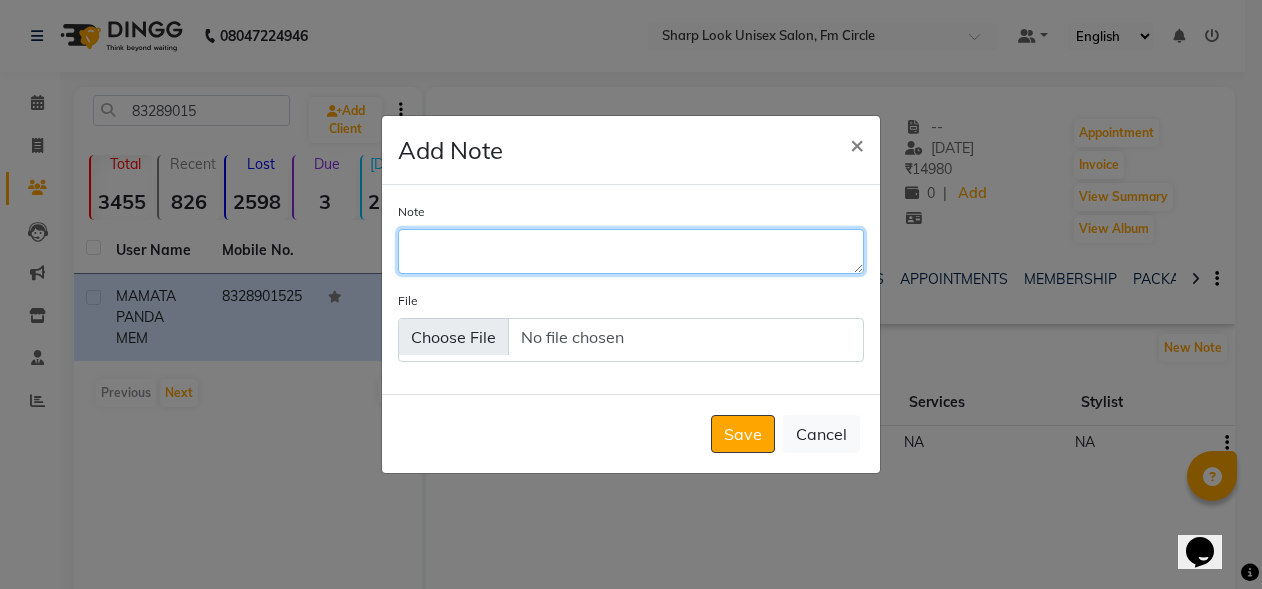 click on "Note" at bounding box center (631, 251) 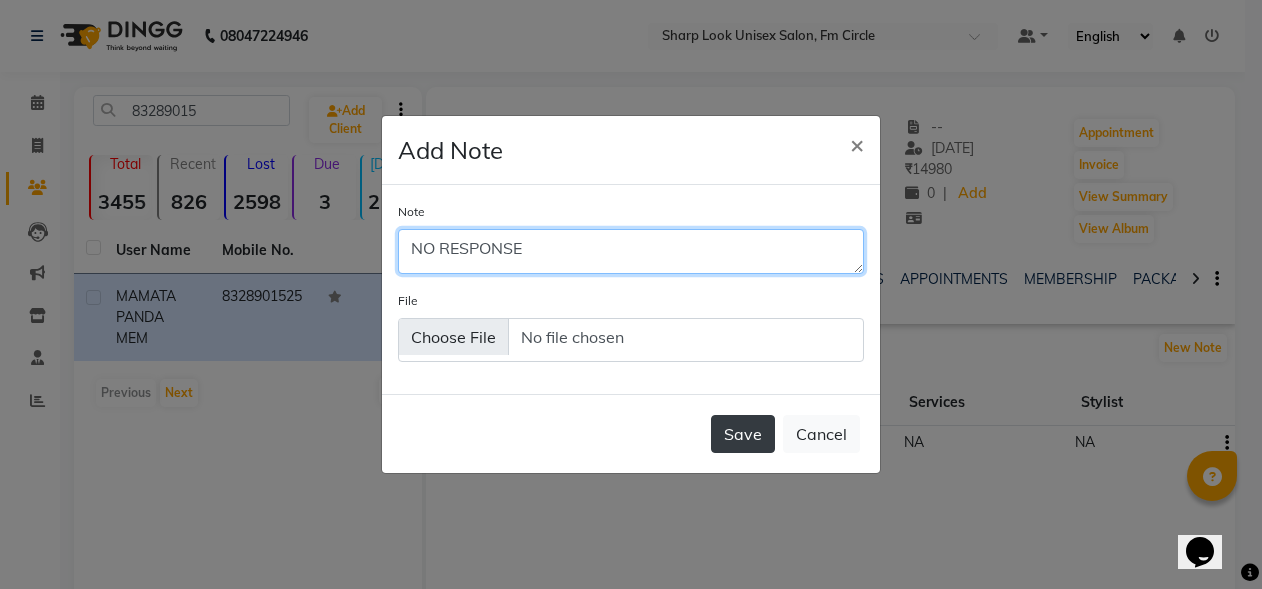 type on "NO RESPONSE" 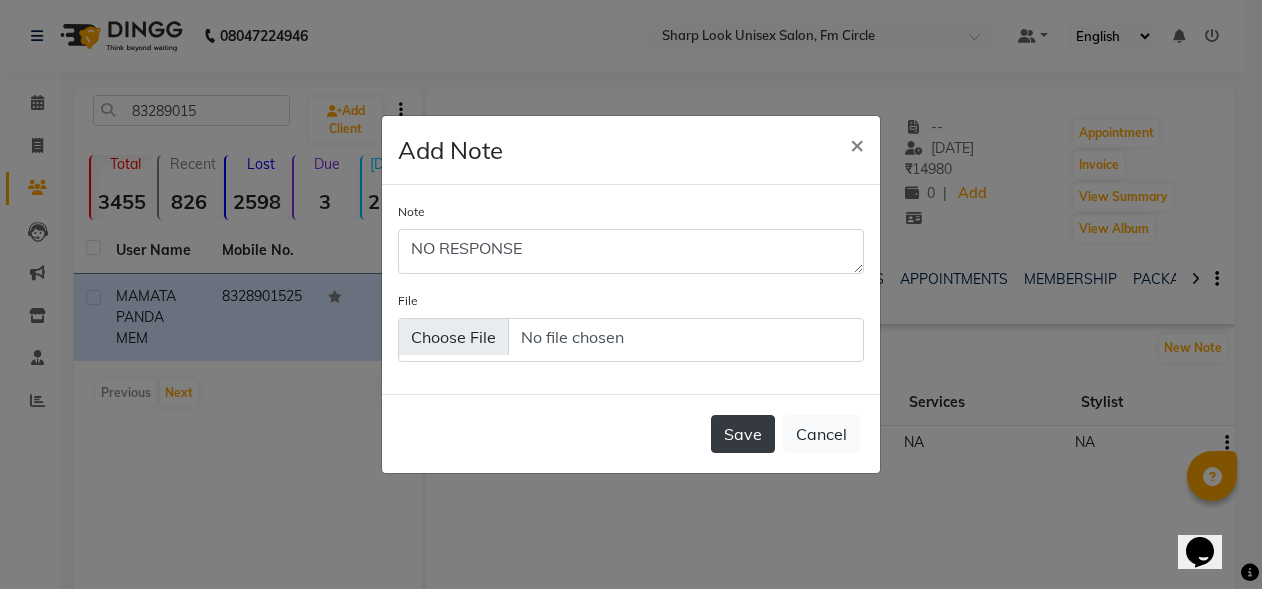 click on "Save" 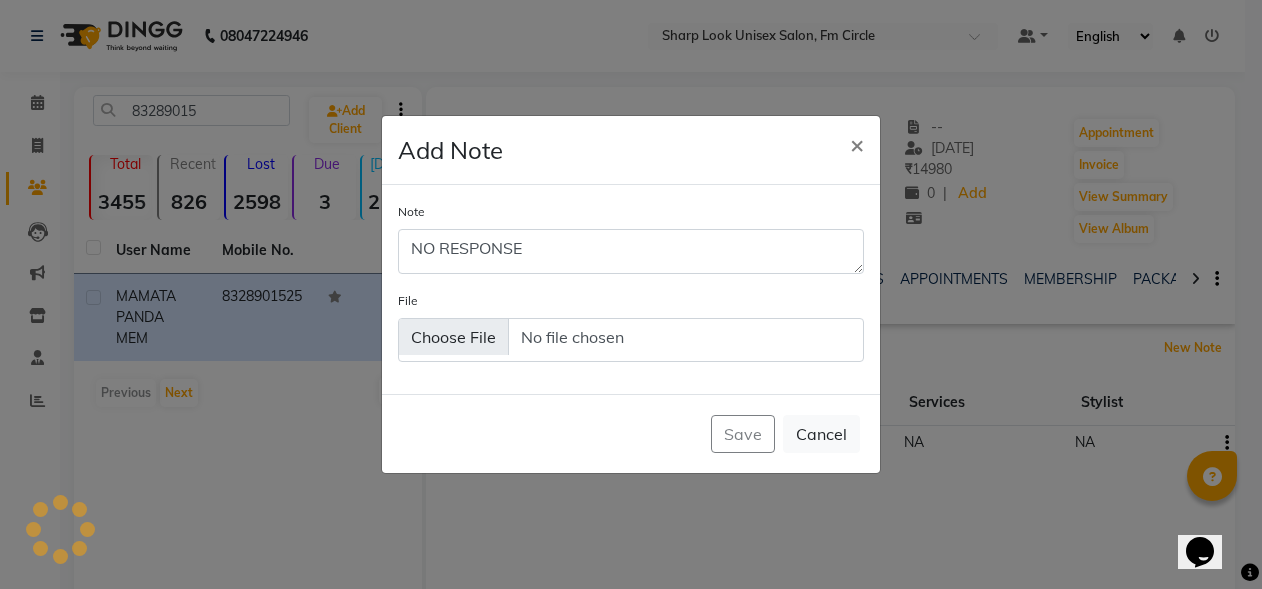 type 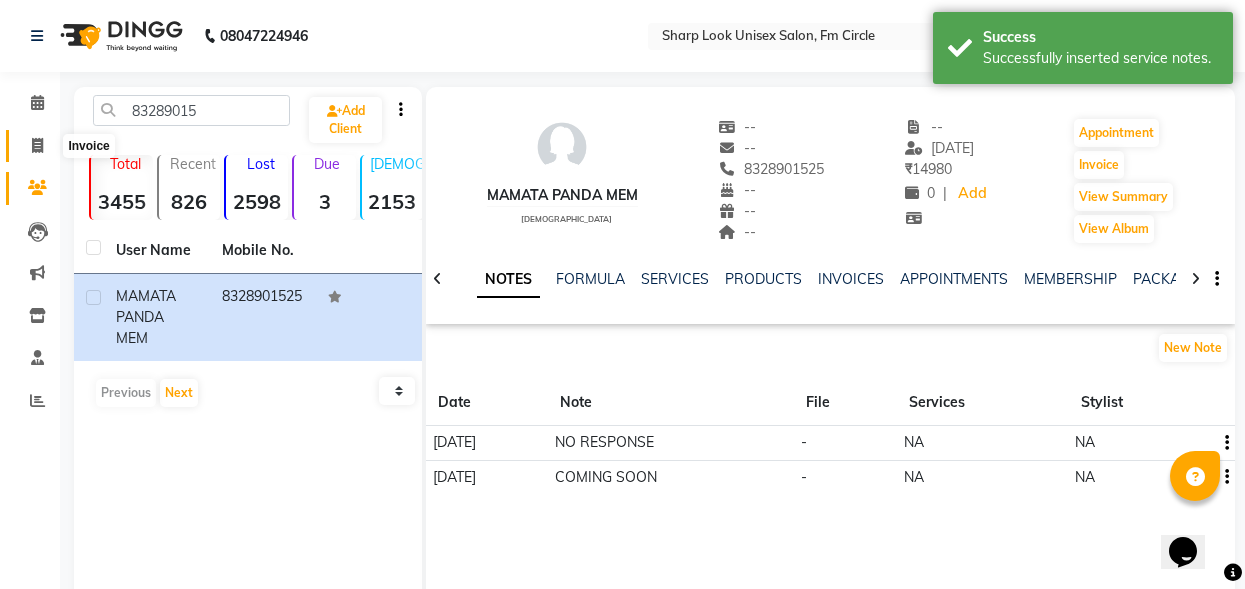 click 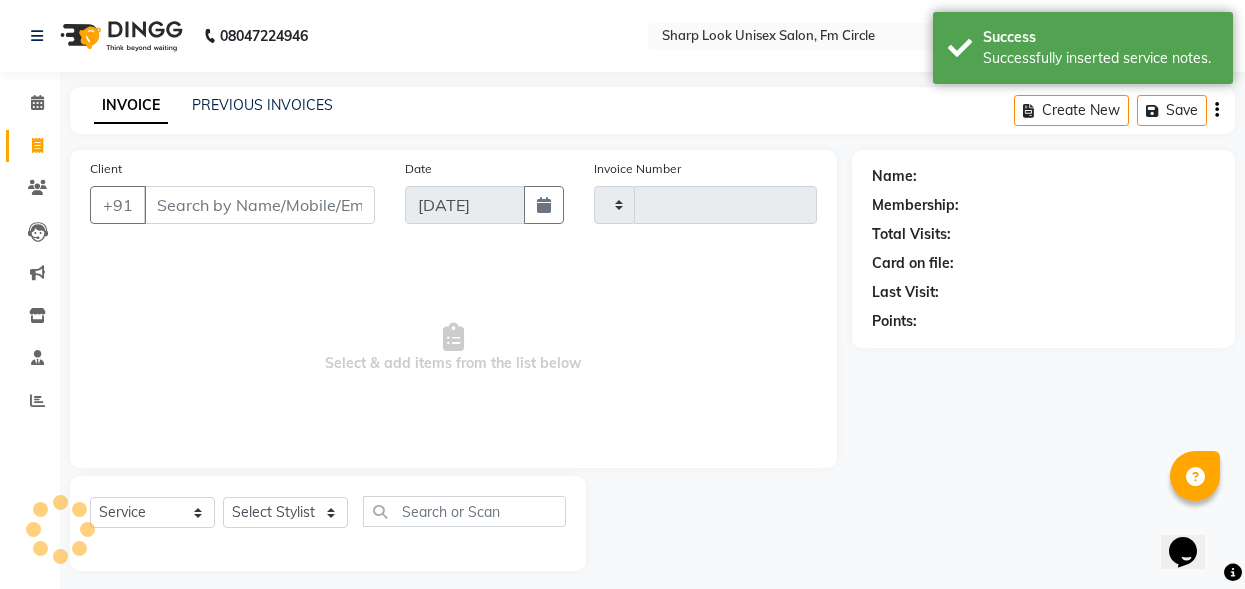 scroll, scrollTop: 12, scrollLeft: 0, axis: vertical 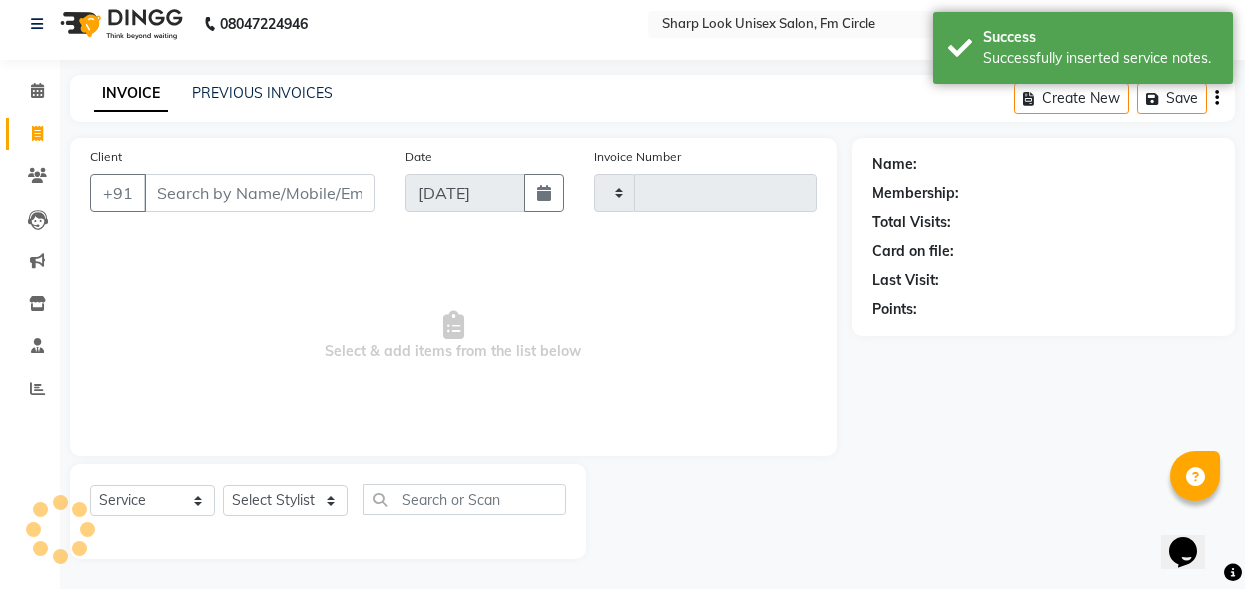type on "1706" 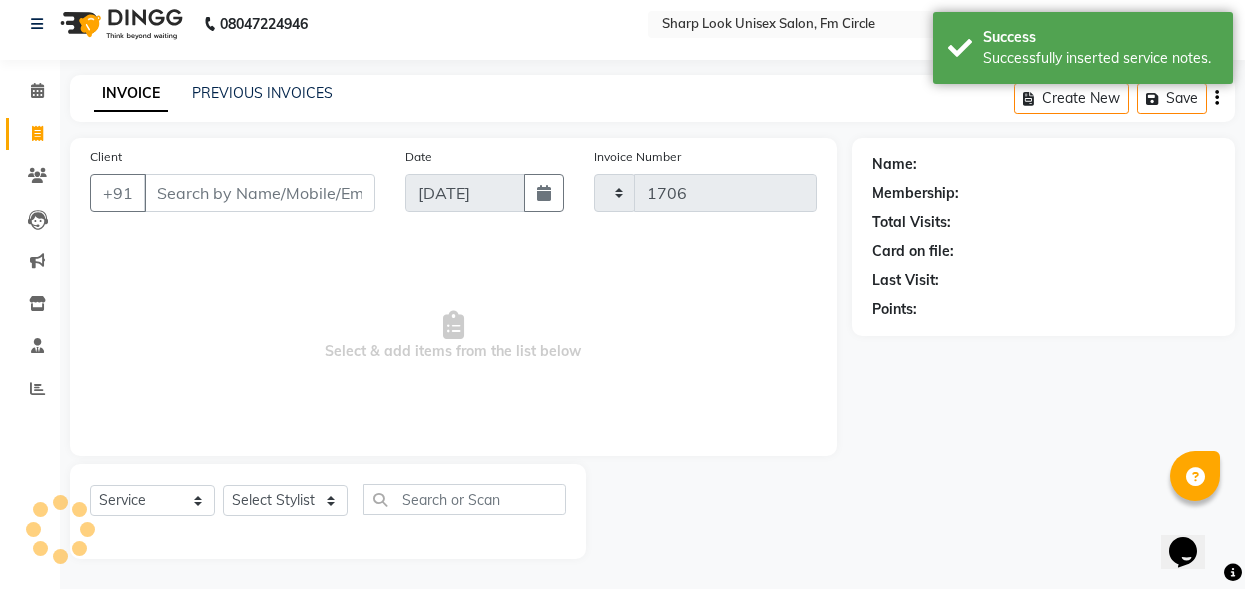 select on "804" 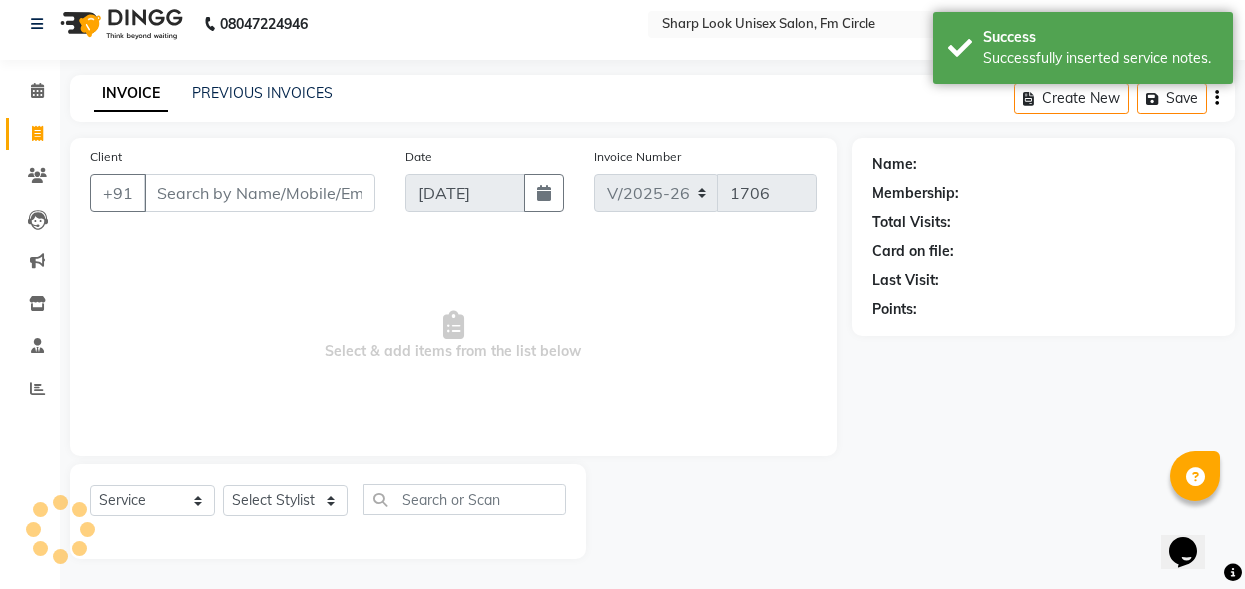 click on "Client" at bounding box center [259, 193] 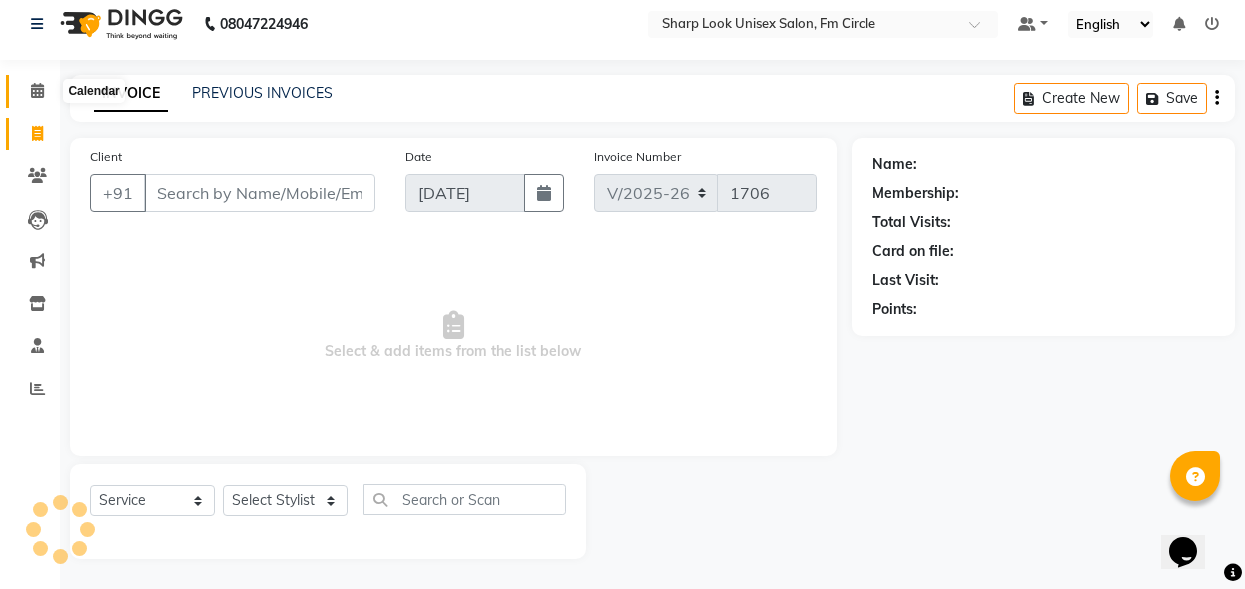 click 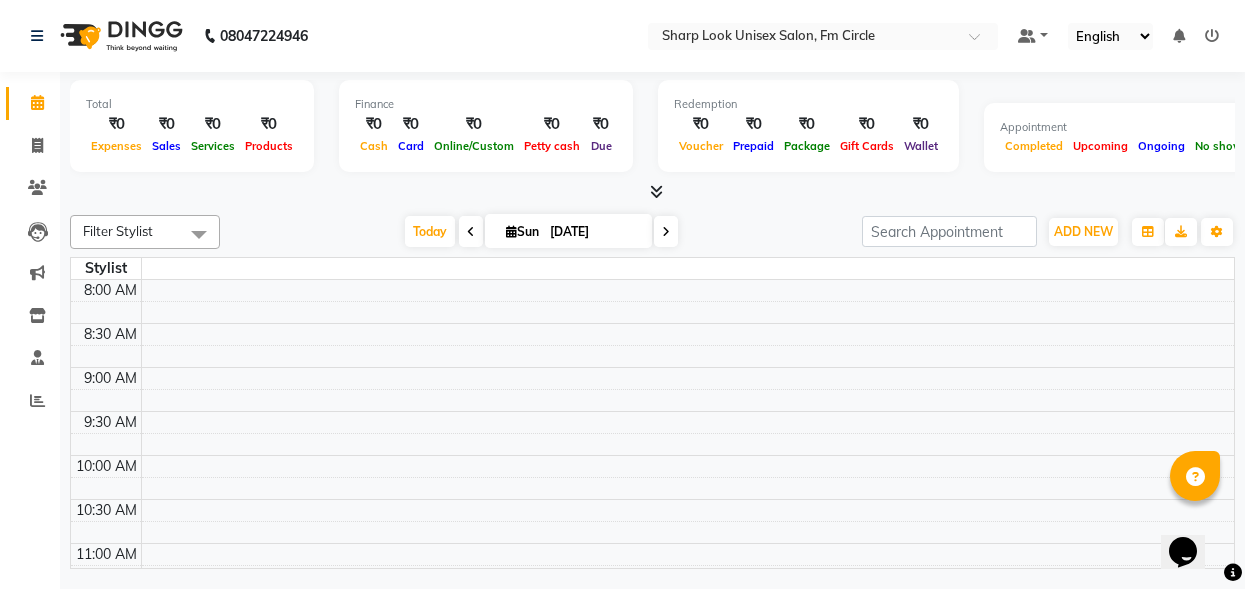 scroll, scrollTop: 0, scrollLeft: 0, axis: both 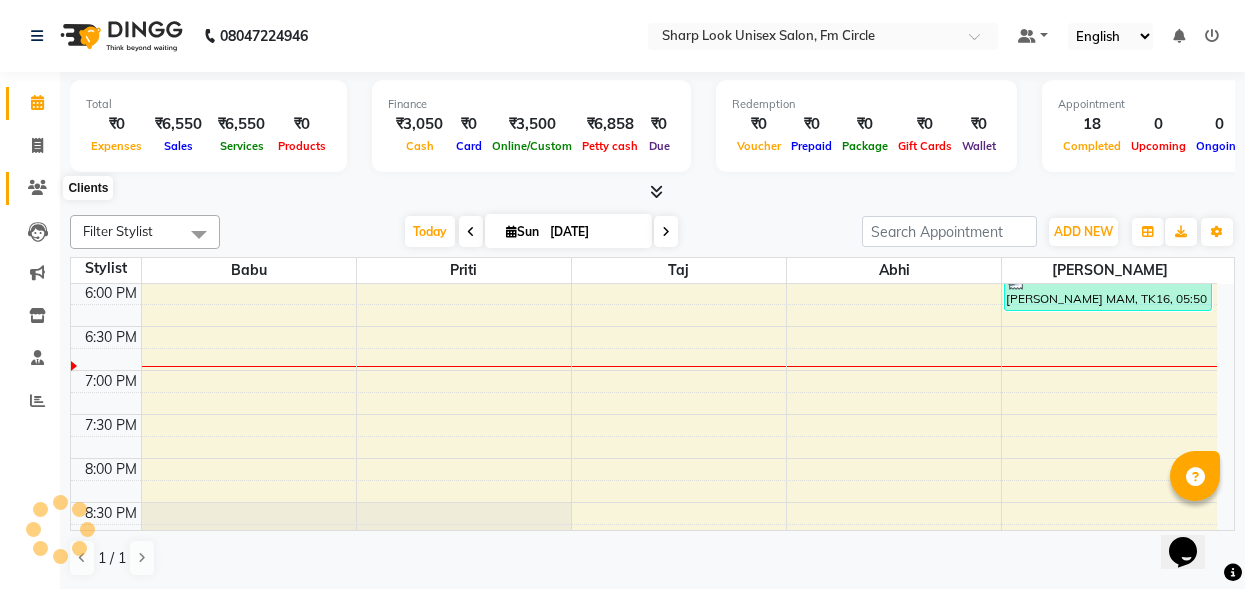 click 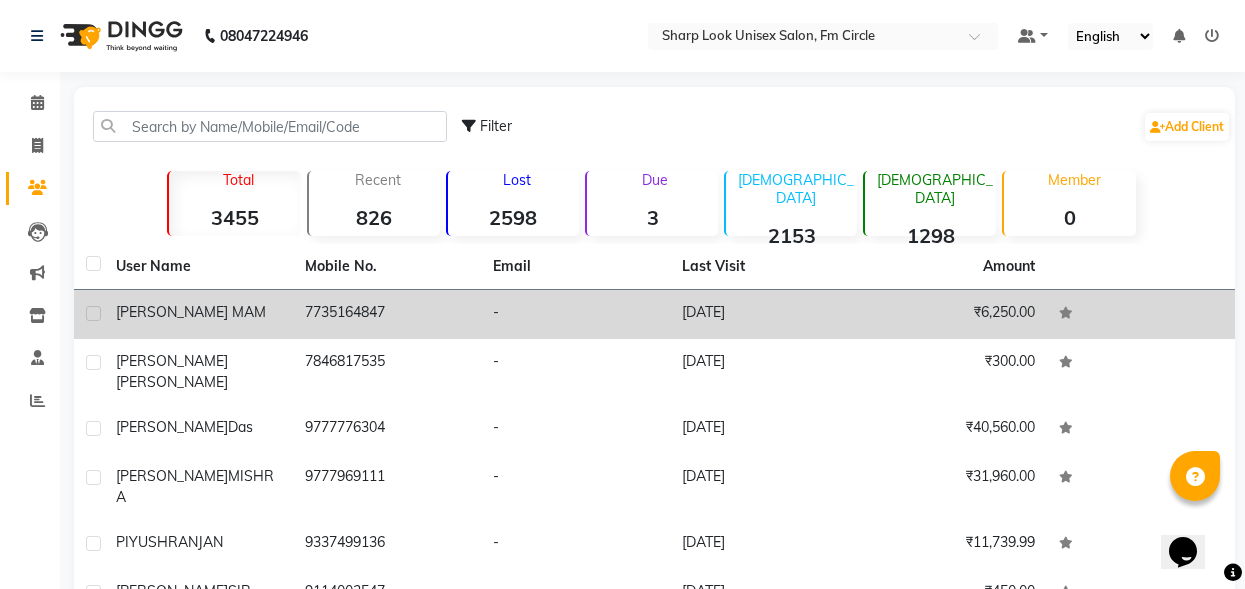 click on "[PERSON_NAME] MAM" 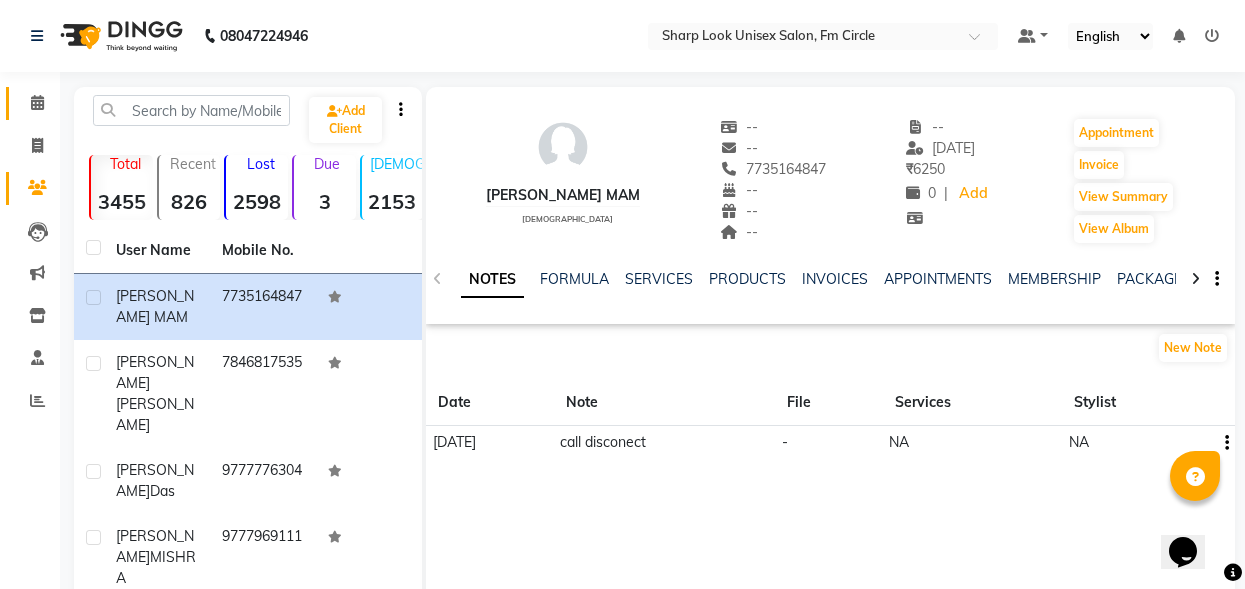 click on "Calendar" 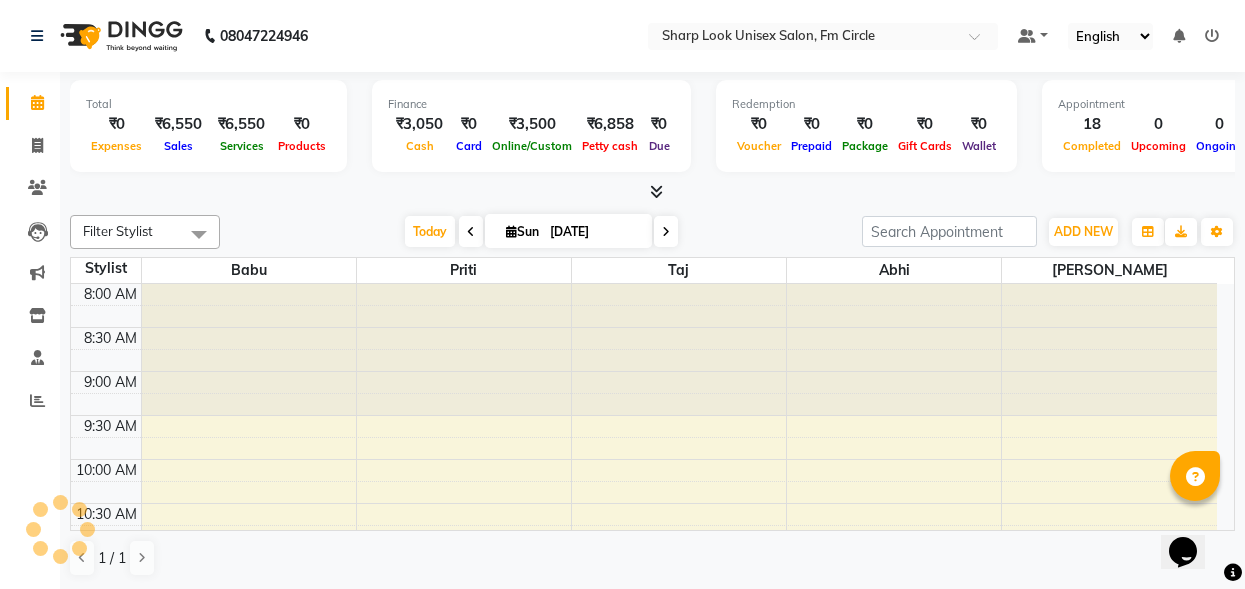 scroll, scrollTop: 0, scrollLeft: 0, axis: both 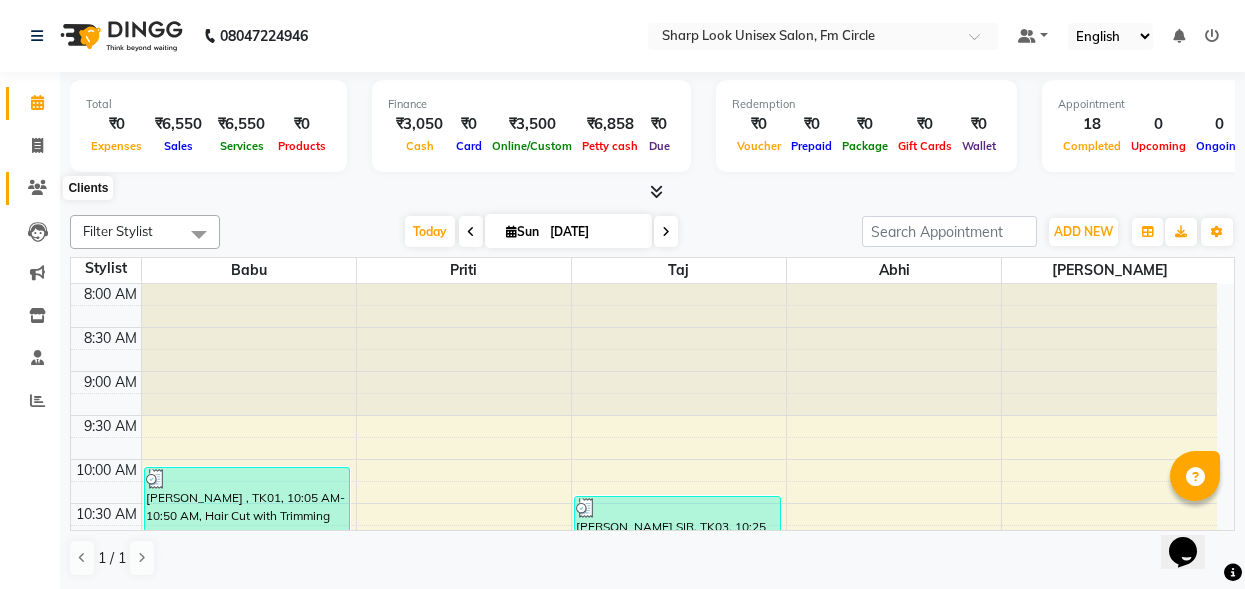 click 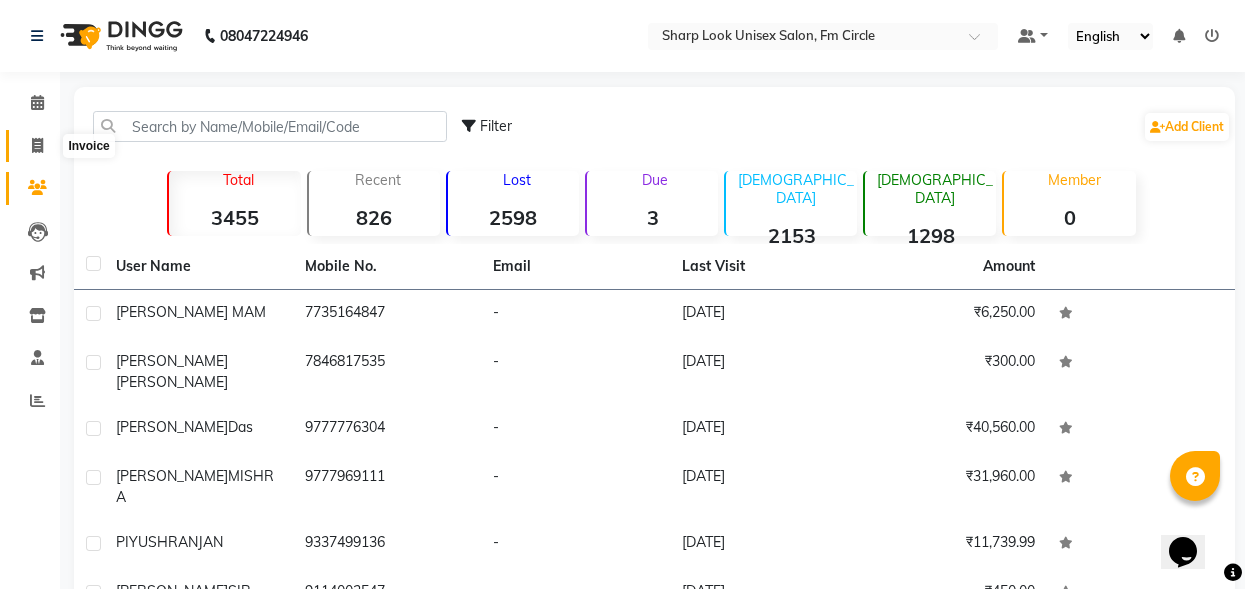 click 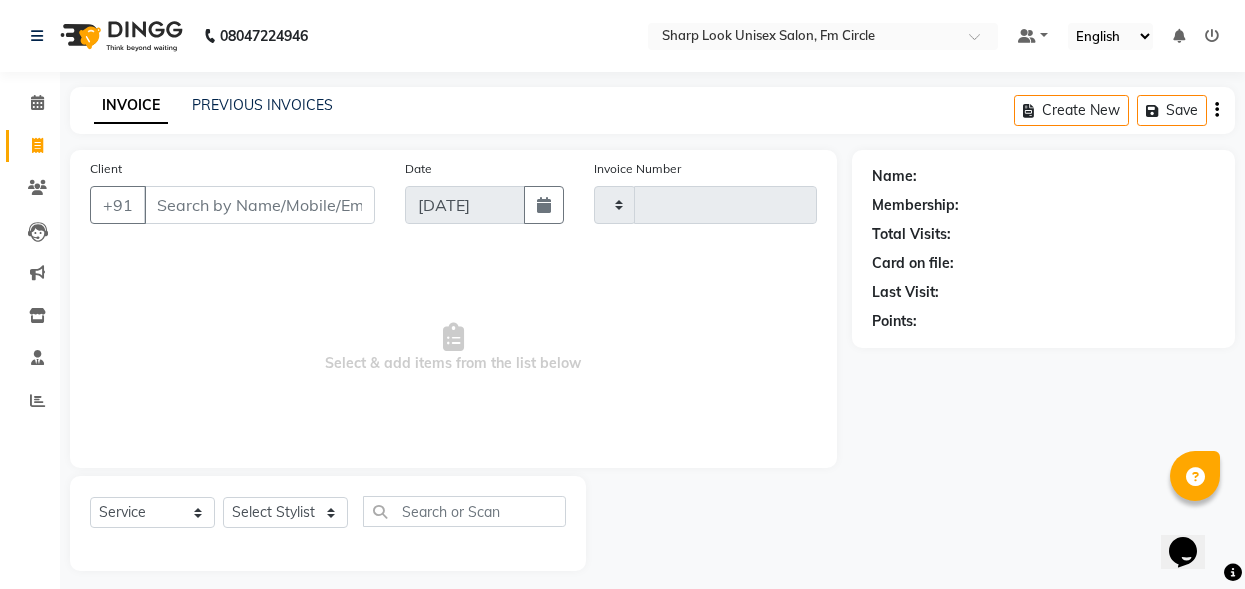 scroll, scrollTop: 12, scrollLeft: 0, axis: vertical 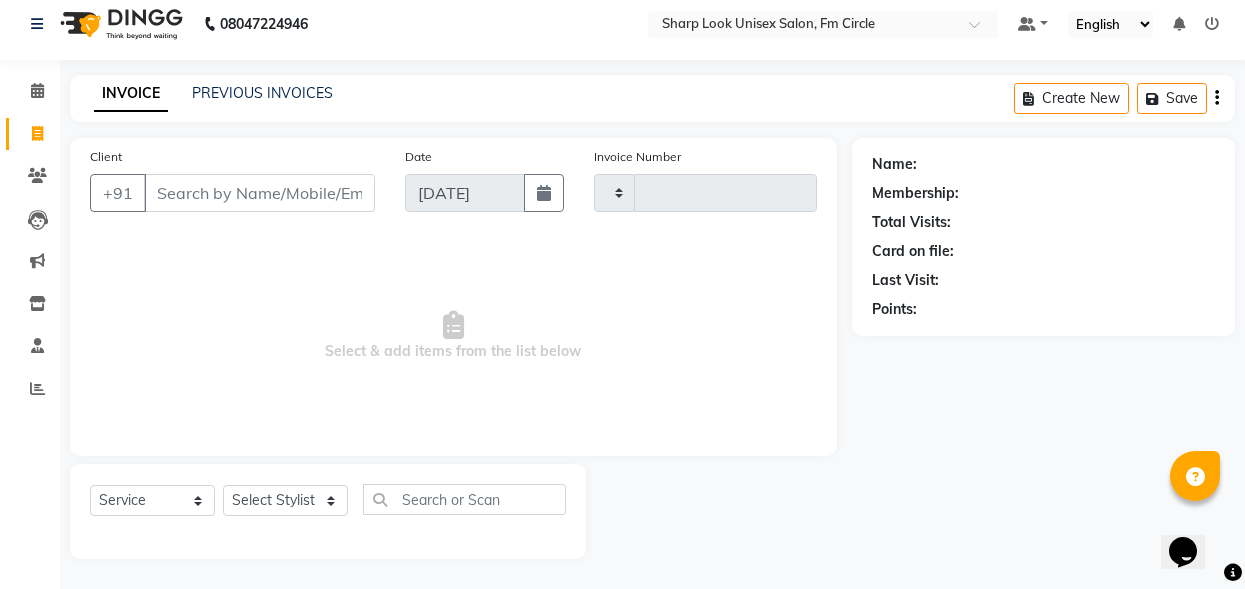type on "1706" 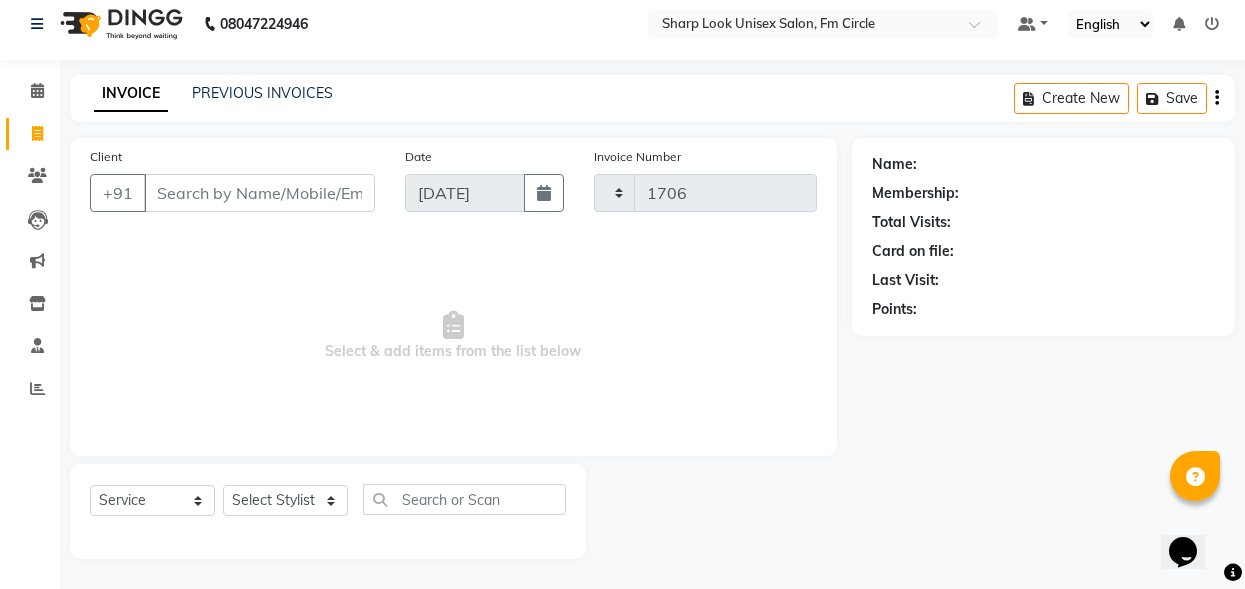 select on "804" 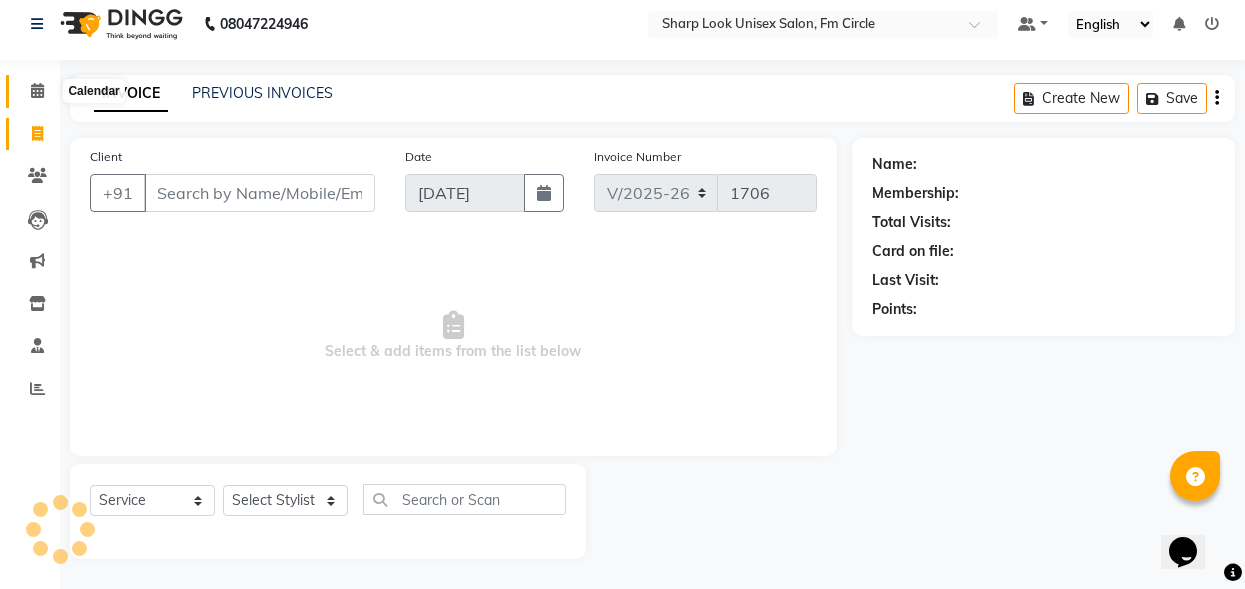 click 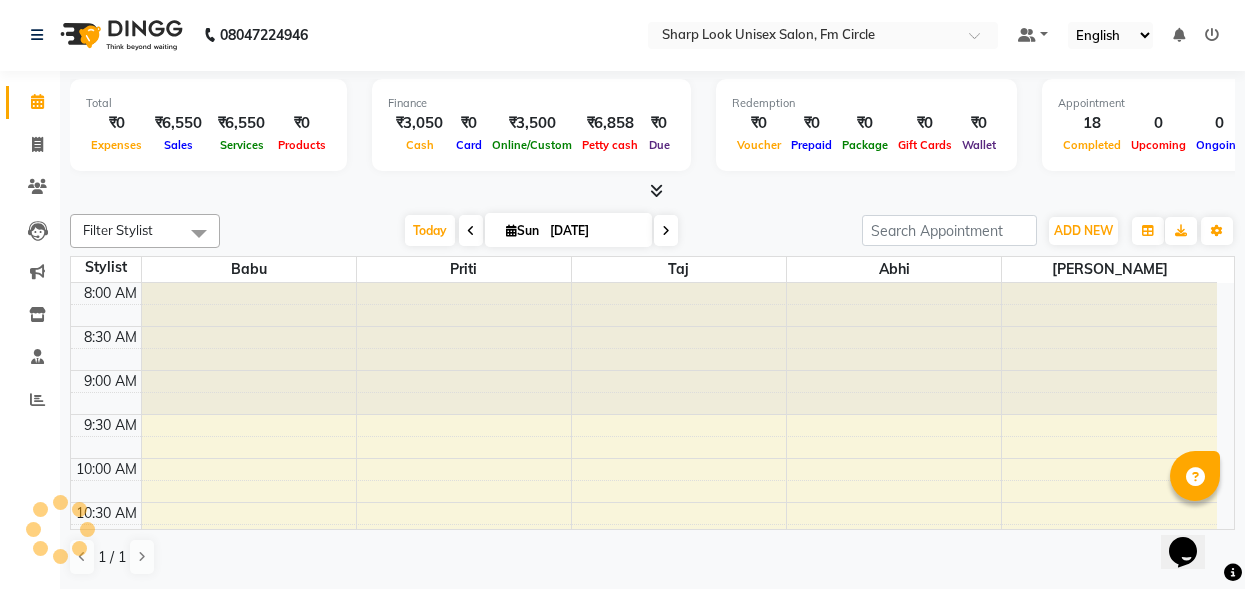 scroll, scrollTop: 0, scrollLeft: 0, axis: both 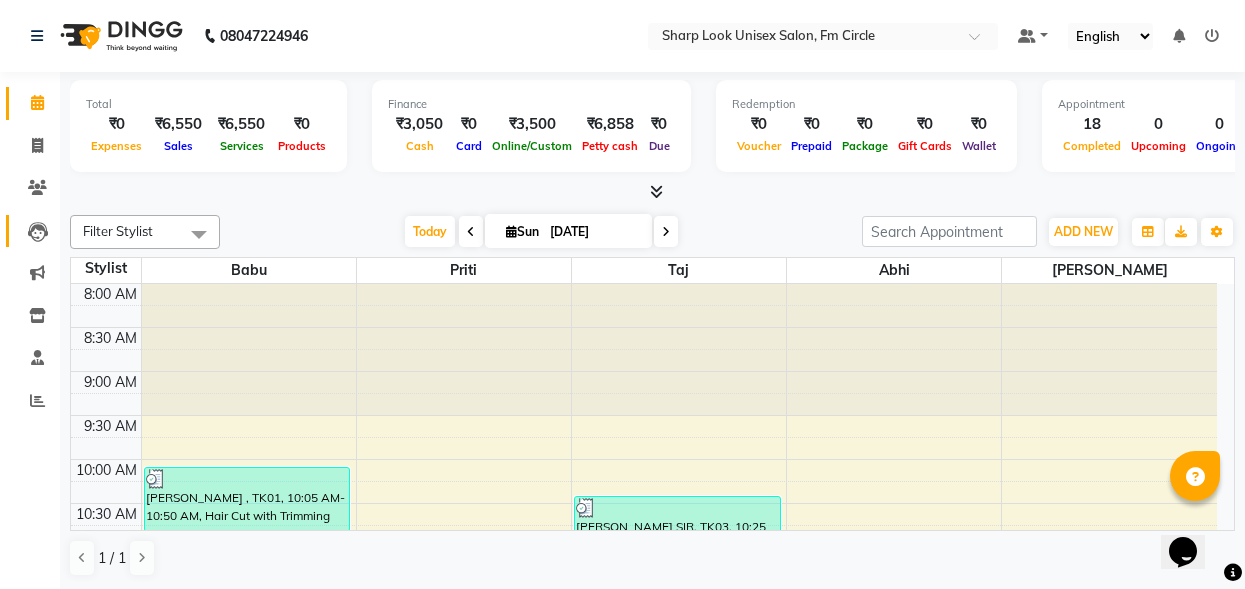 click on "Leads" 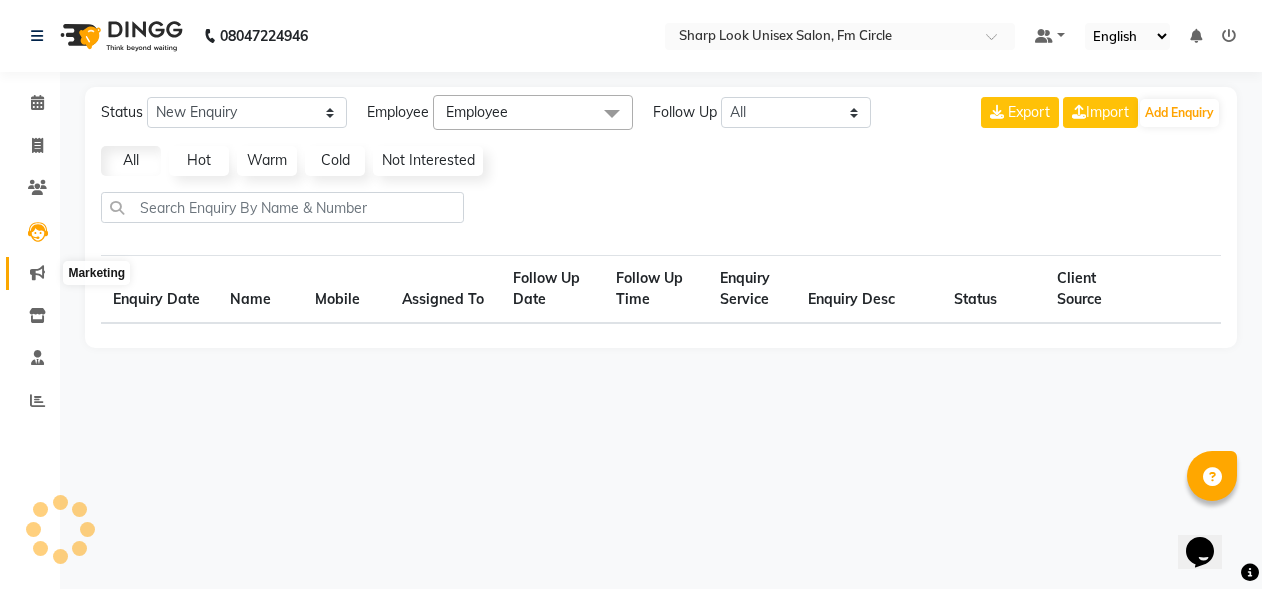 click 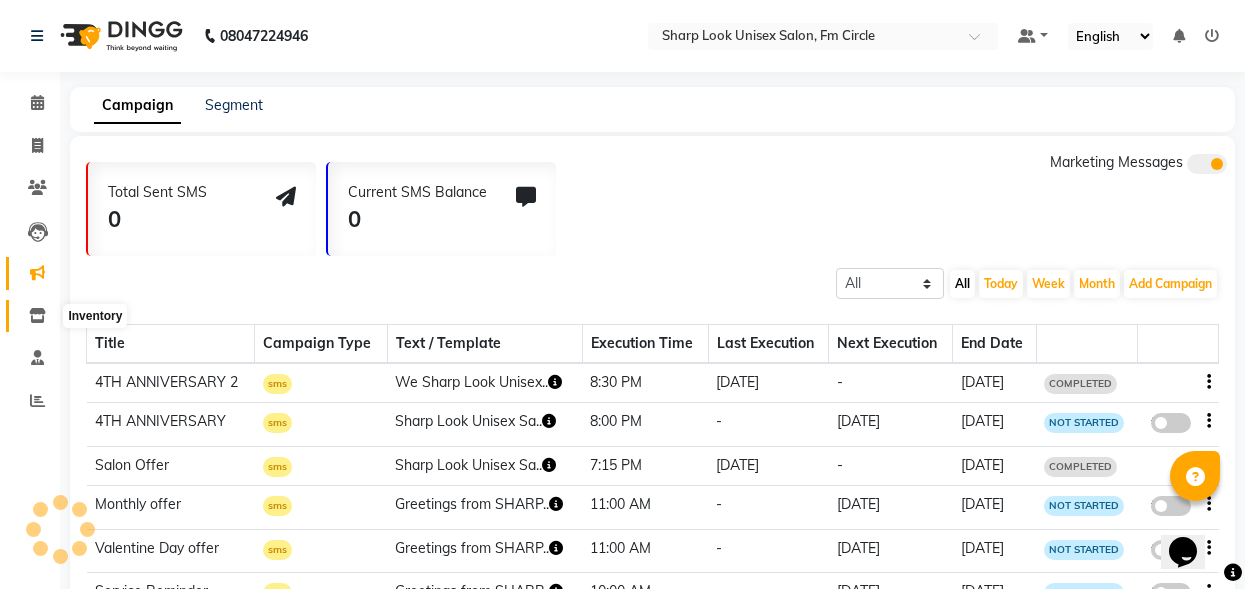 click 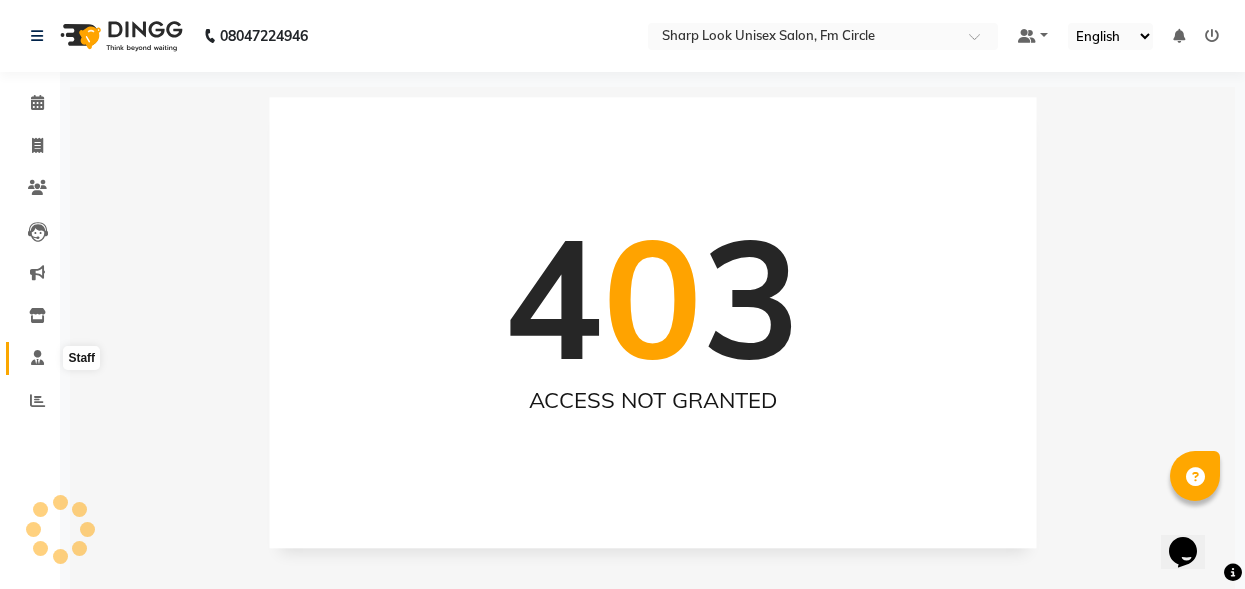click 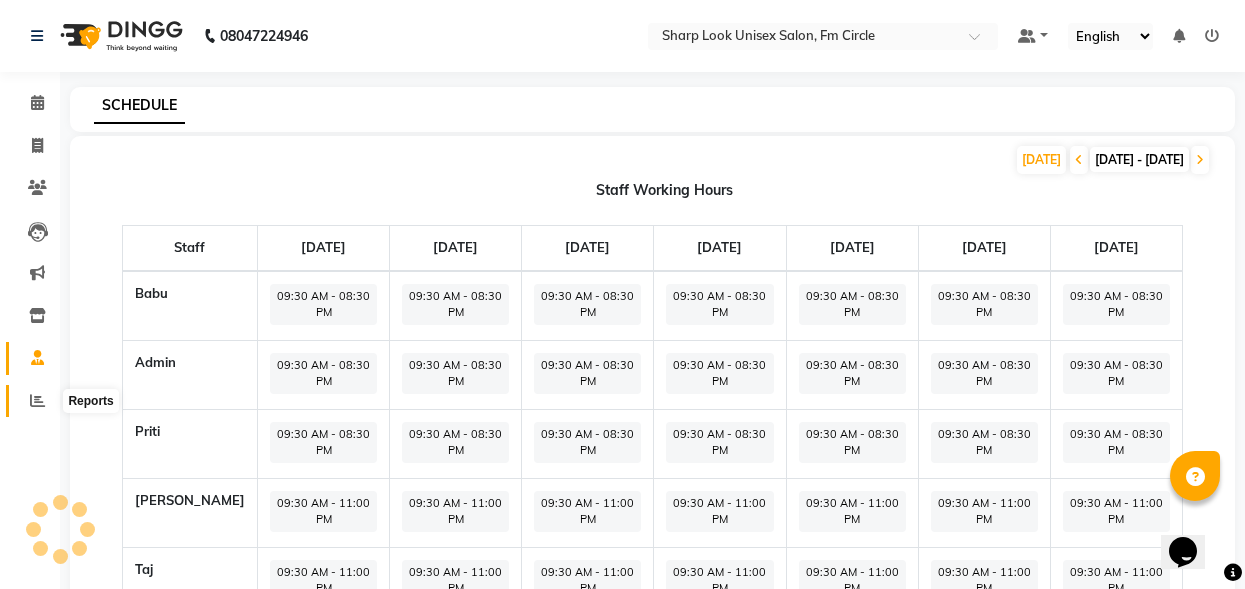 click 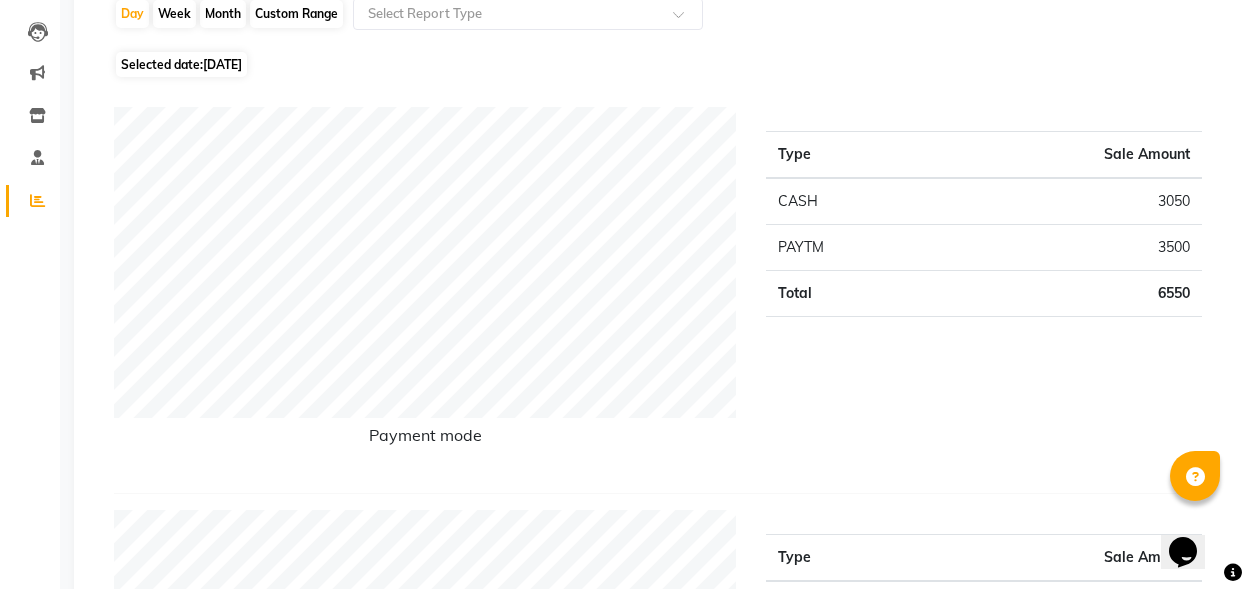 scroll, scrollTop: 0, scrollLeft: 0, axis: both 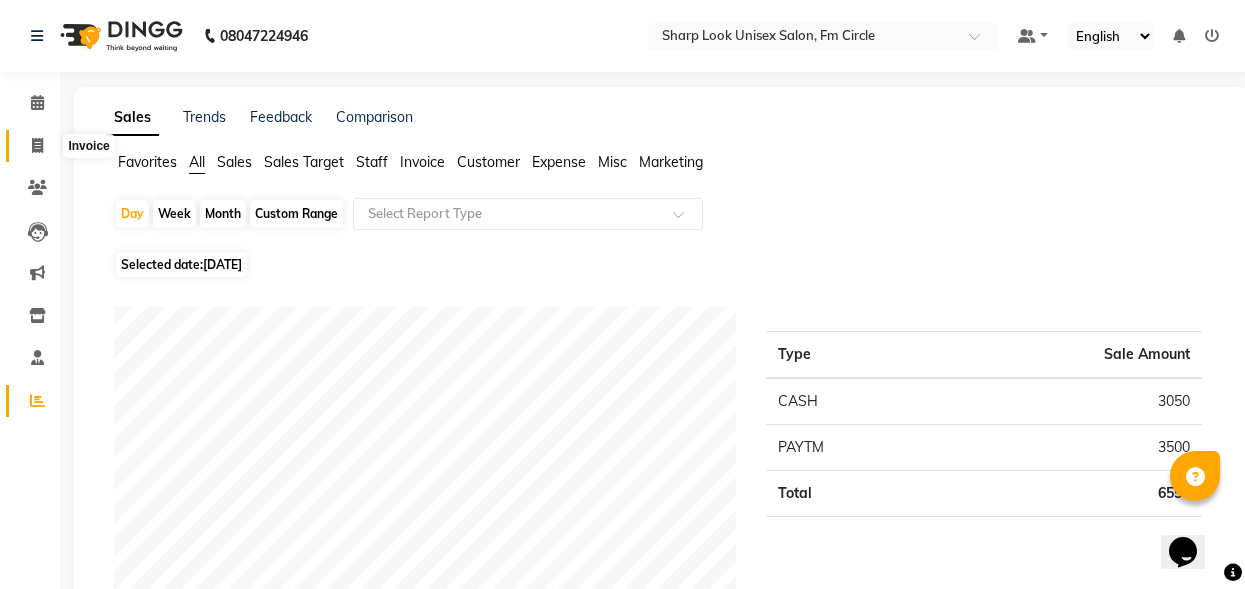 click 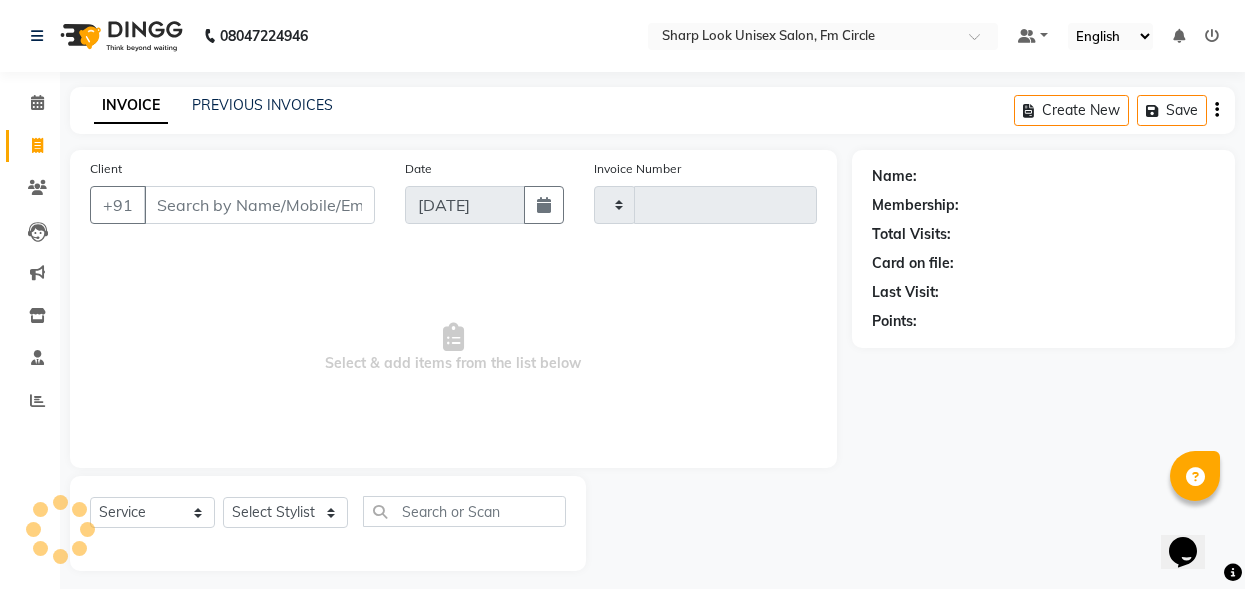 scroll, scrollTop: 12, scrollLeft: 0, axis: vertical 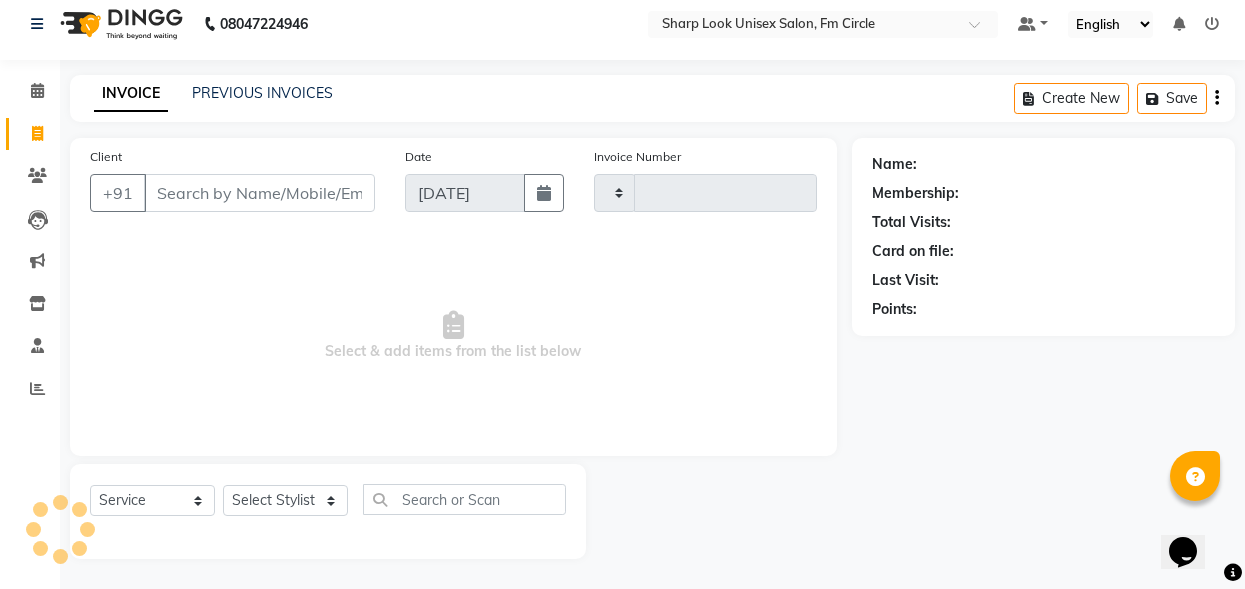 type on "1706" 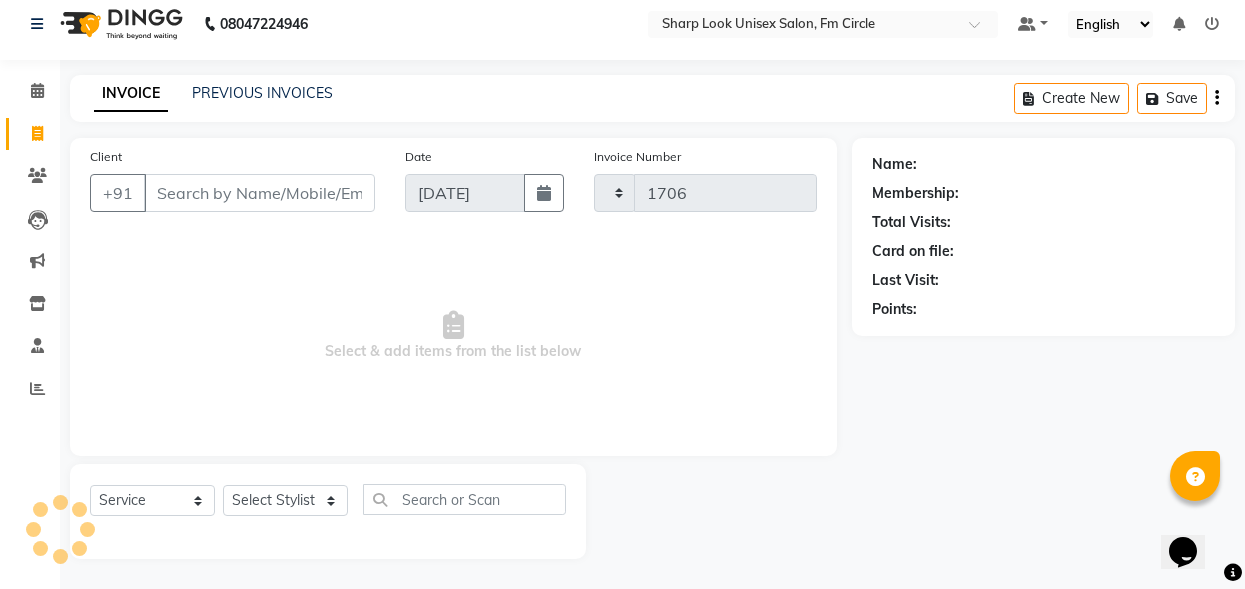 select on "804" 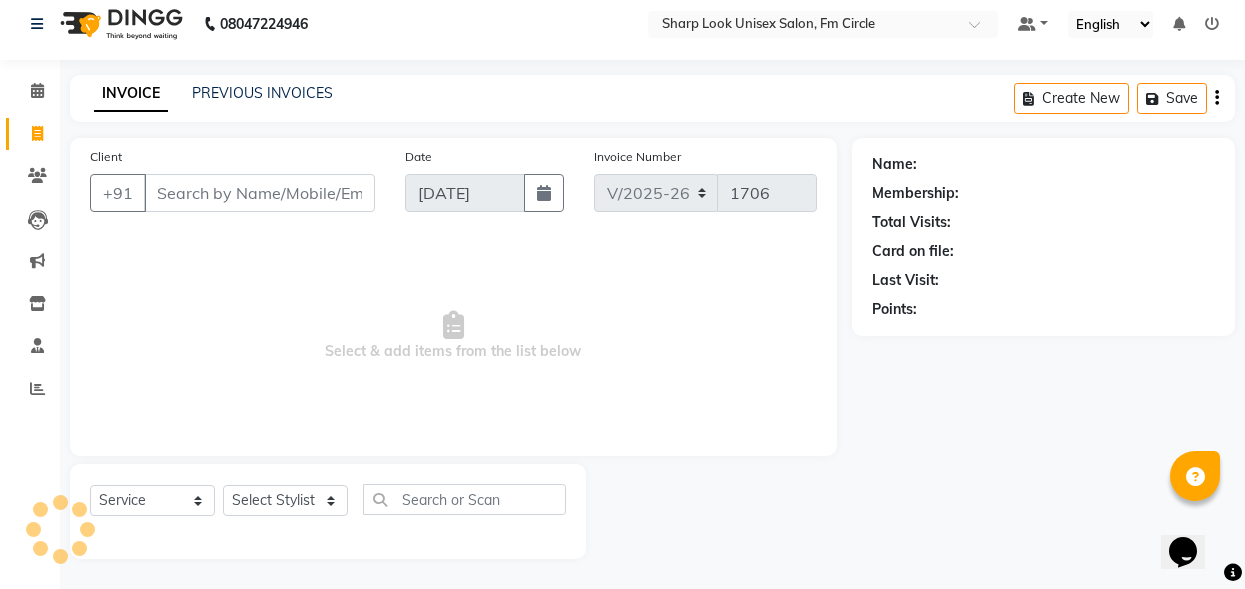 click on "Client" at bounding box center [259, 193] 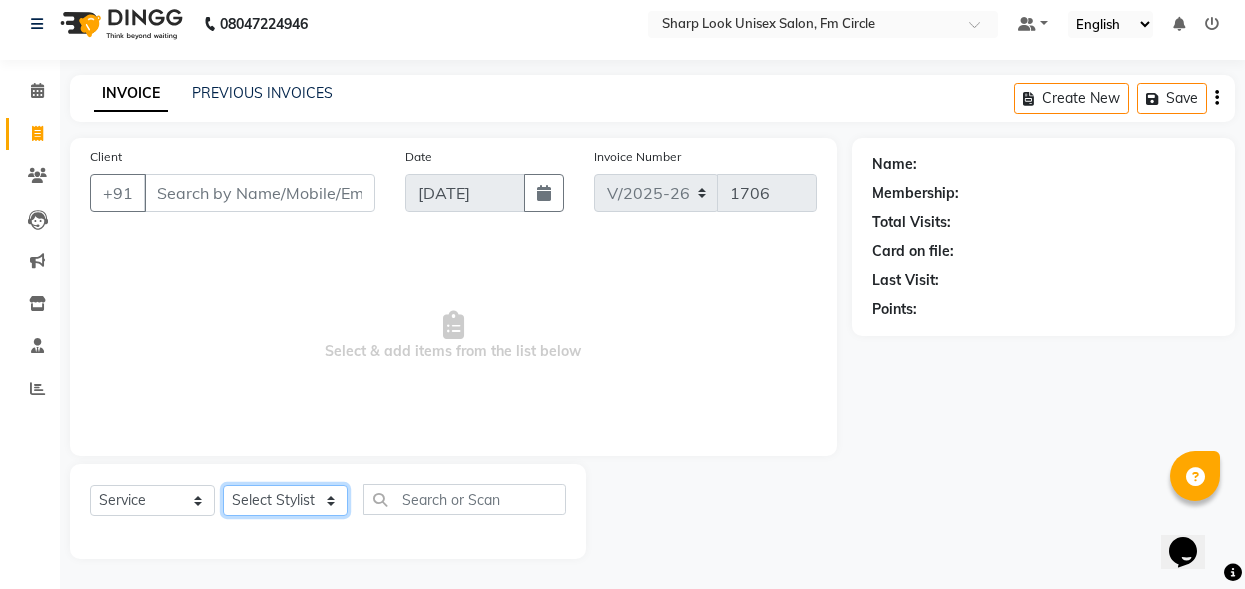 click on "Select Stylist Abhi Admin Babu [PERSON_NAME]  [PERSON_NAME] [PERSON_NAME]" 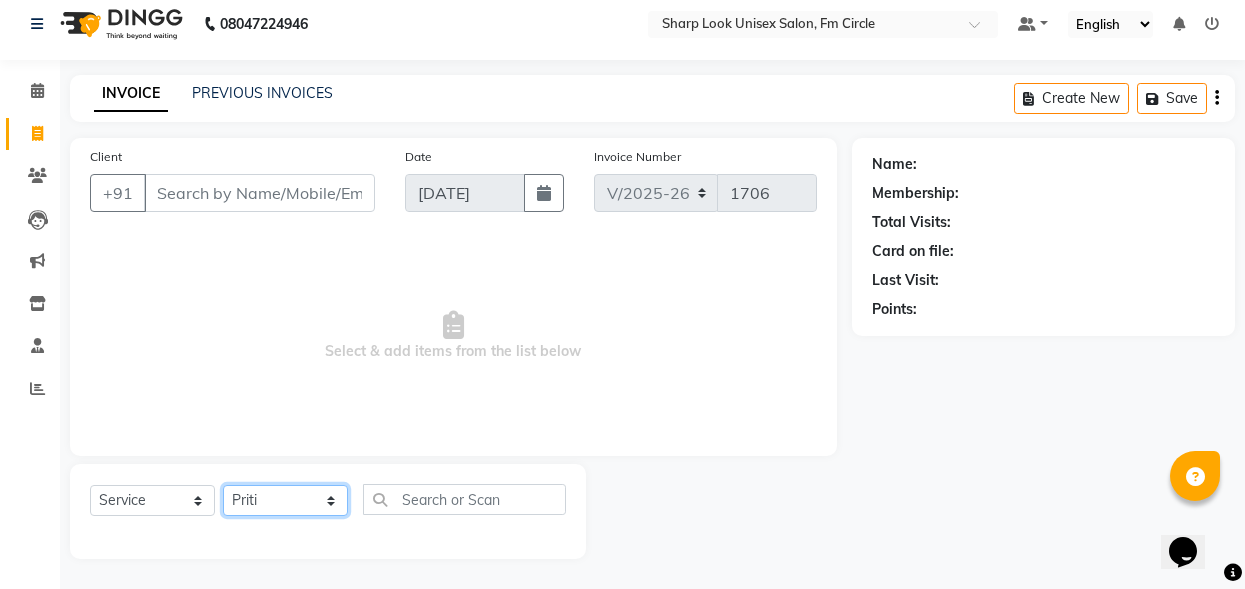 click on "Select Stylist Abhi Admin Babu [PERSON_NAME]  [PERSON_NAME] [PERSON_NAME]" 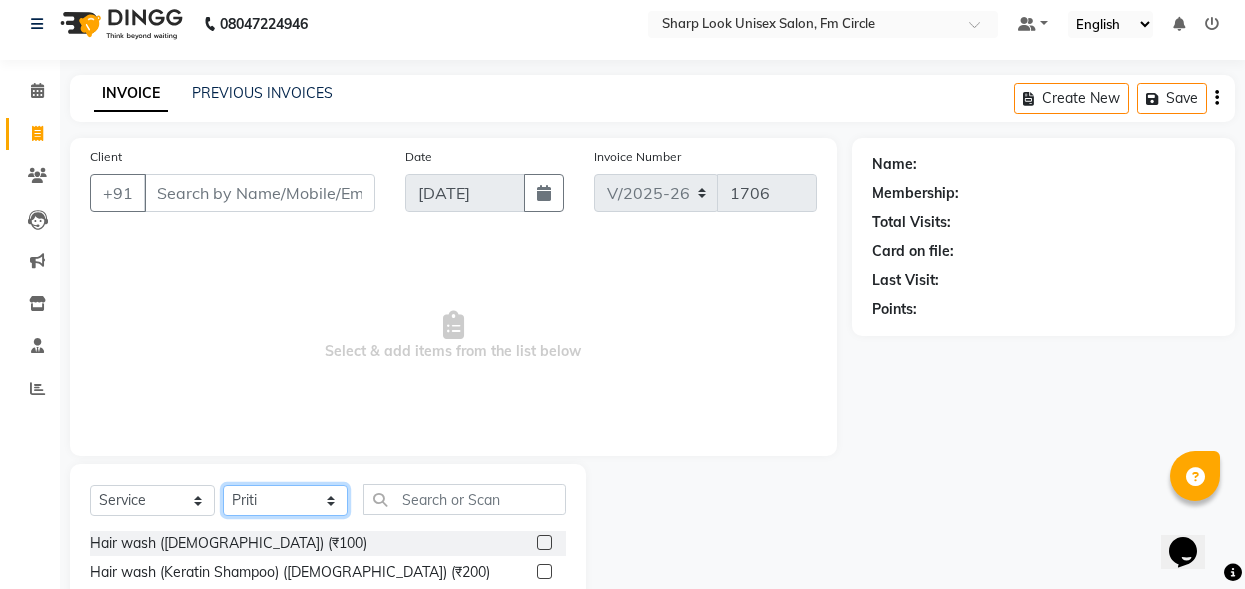 click on "Select Stylist Abhi Admin Babu [PERSON_NAME]  [PERSON_NAME] [PERSON_NAME]" 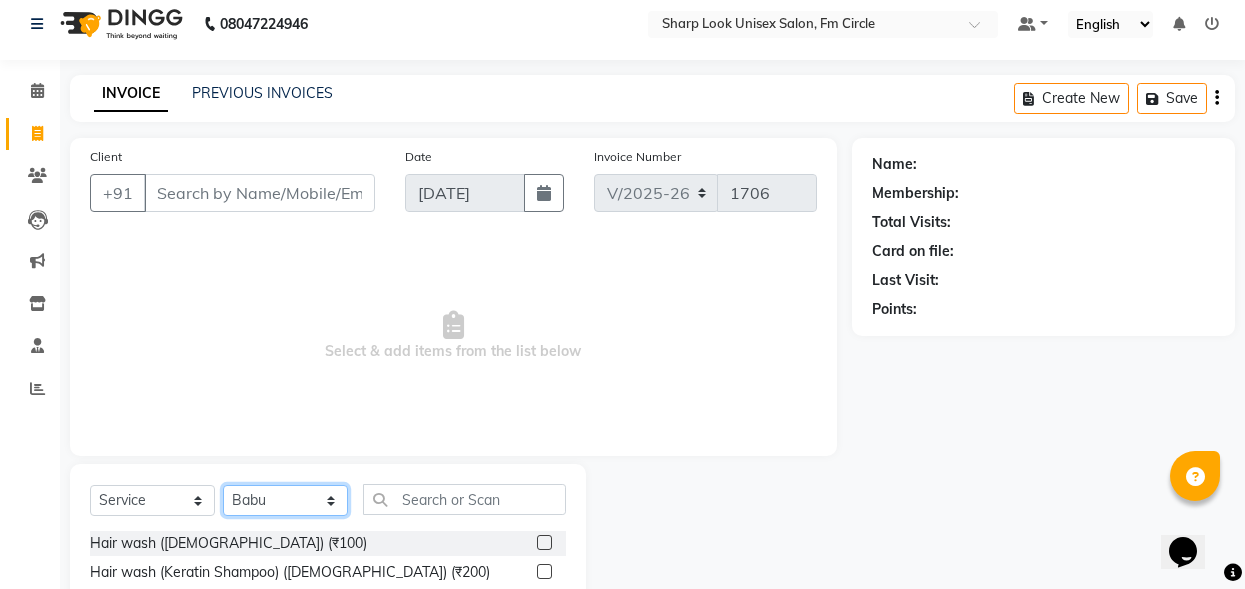 click on "Select Stylist Abhi Admin Babu [PERSON_NAME]  [PERSON_NAME] [PERSON_NAME]" 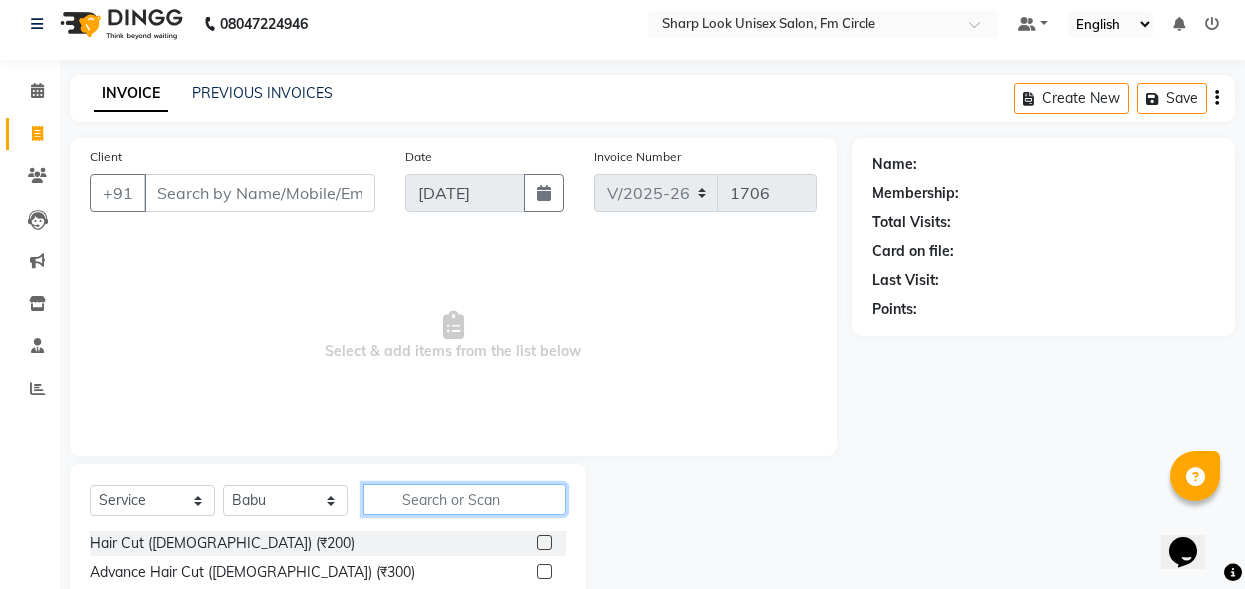 click 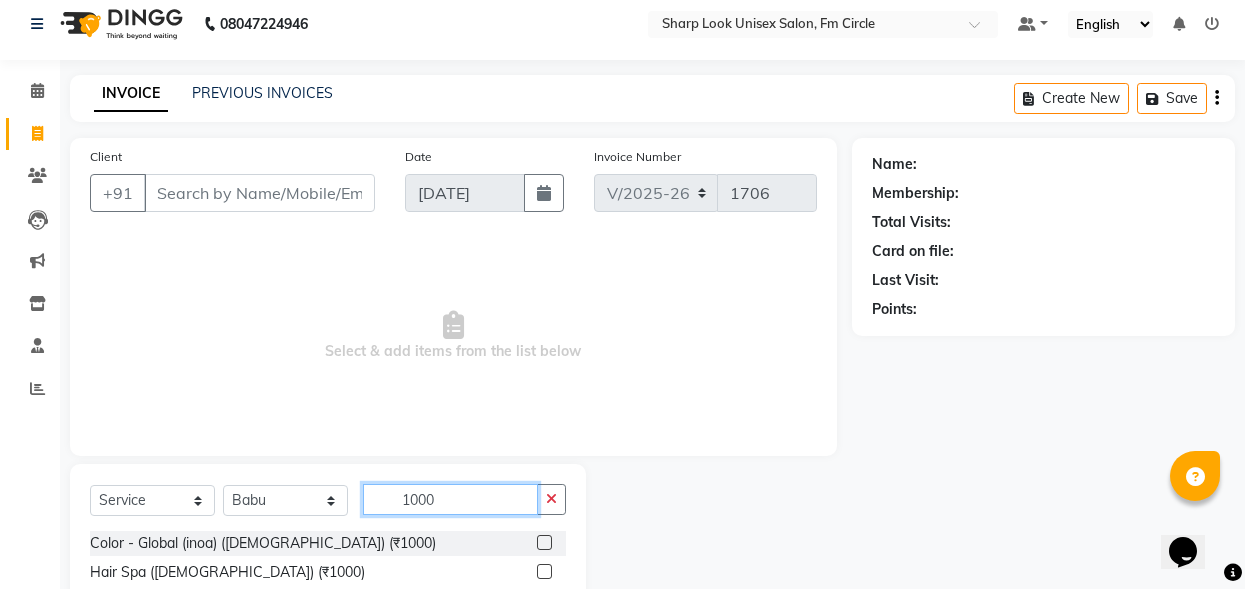 scroll, scrollTop: 212, scrollLeft: 0, axis: vertical 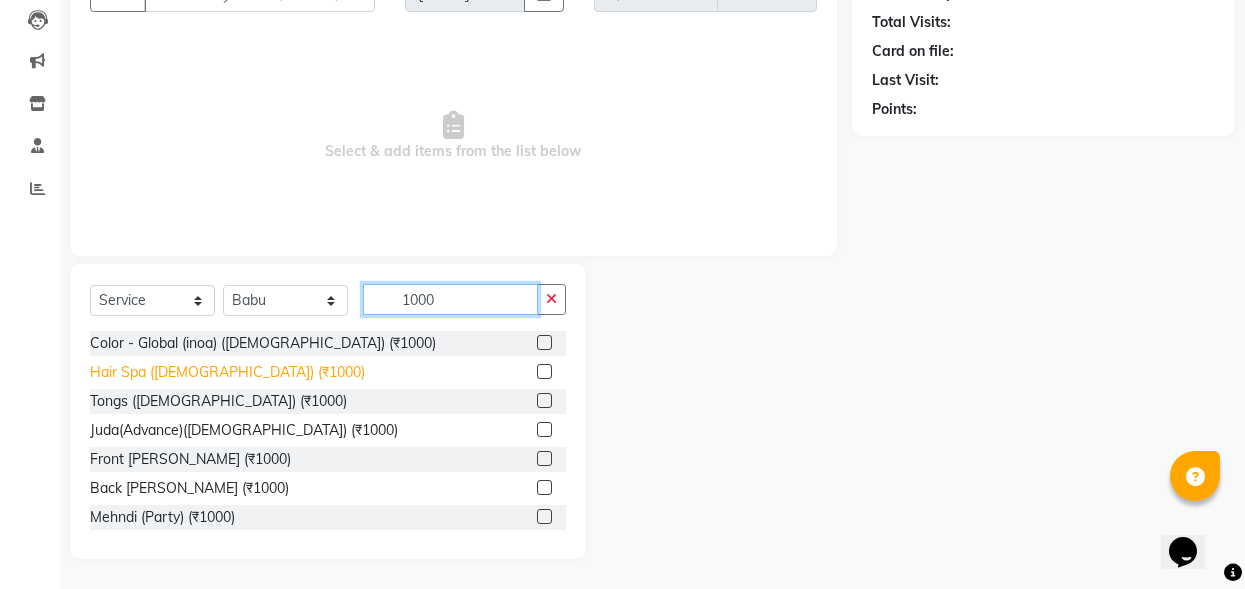 type on "1000" 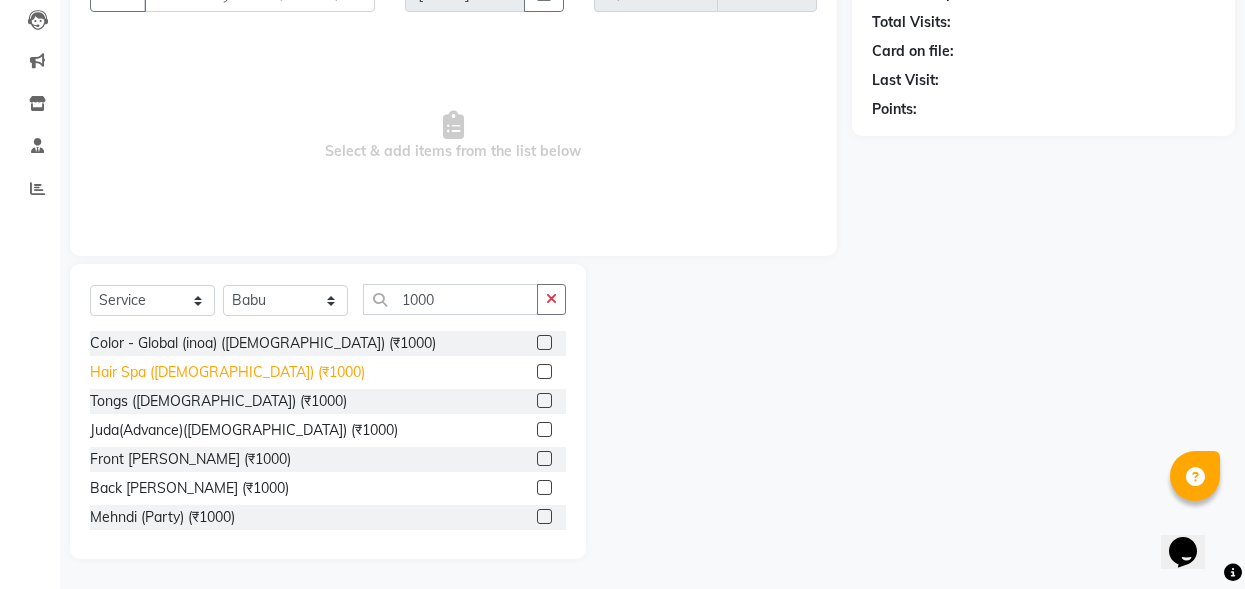 click on "Hair Spa ([DEMOGRAPHIC_DATA]) (₹1000)" 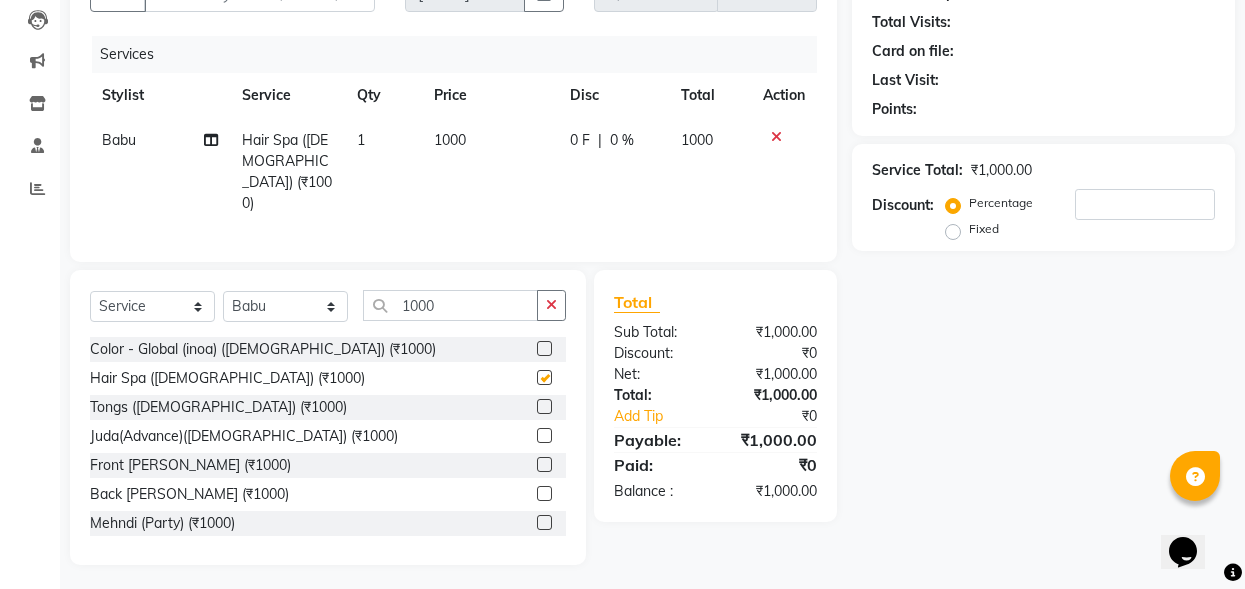 checkbox on "false" 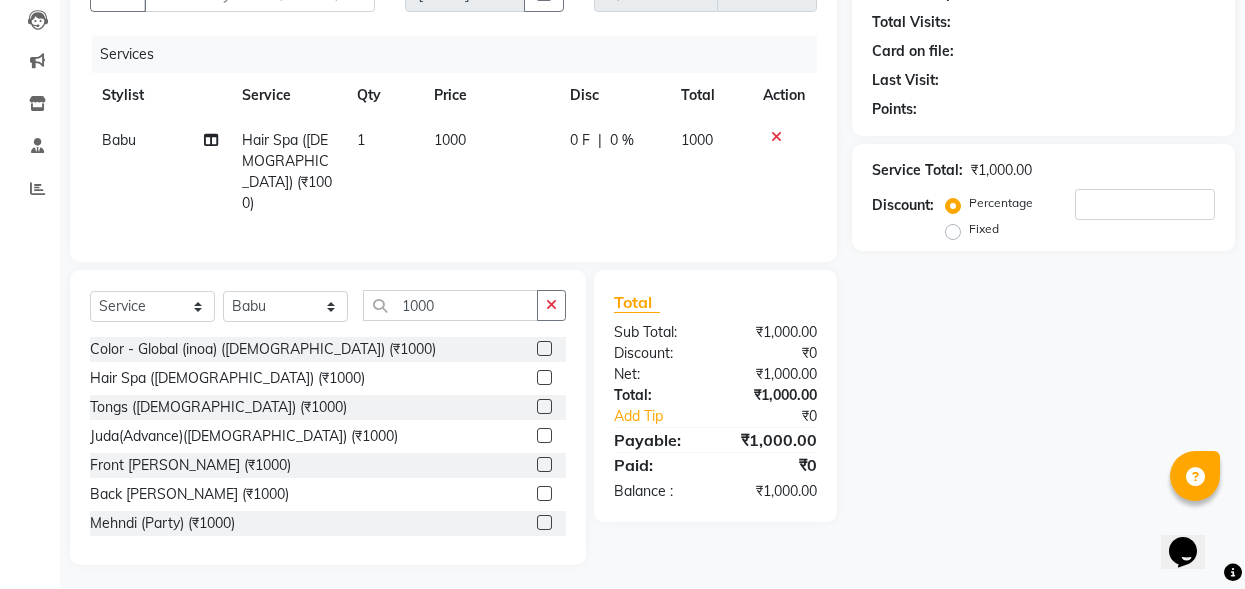click on "1000" 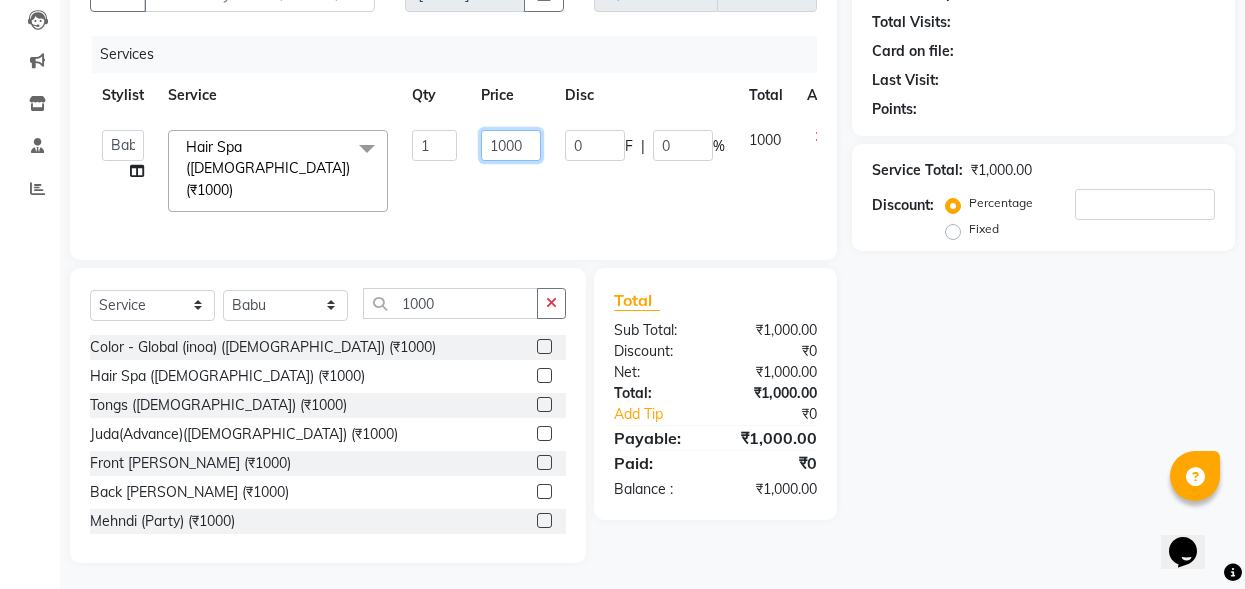click on "1000" 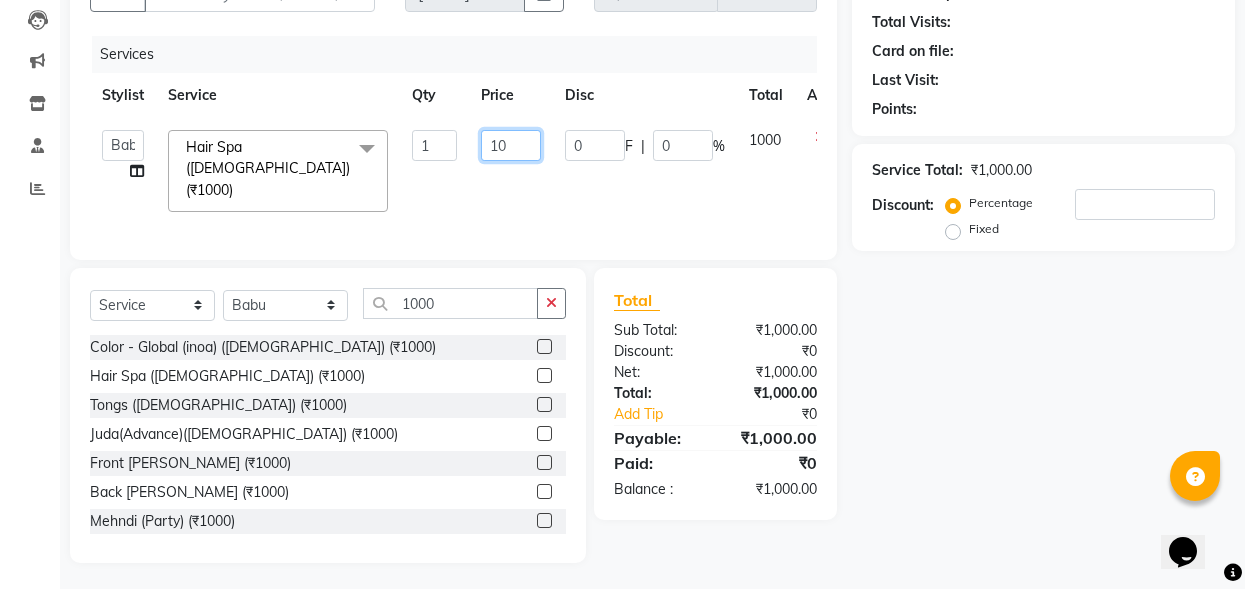type on "1" 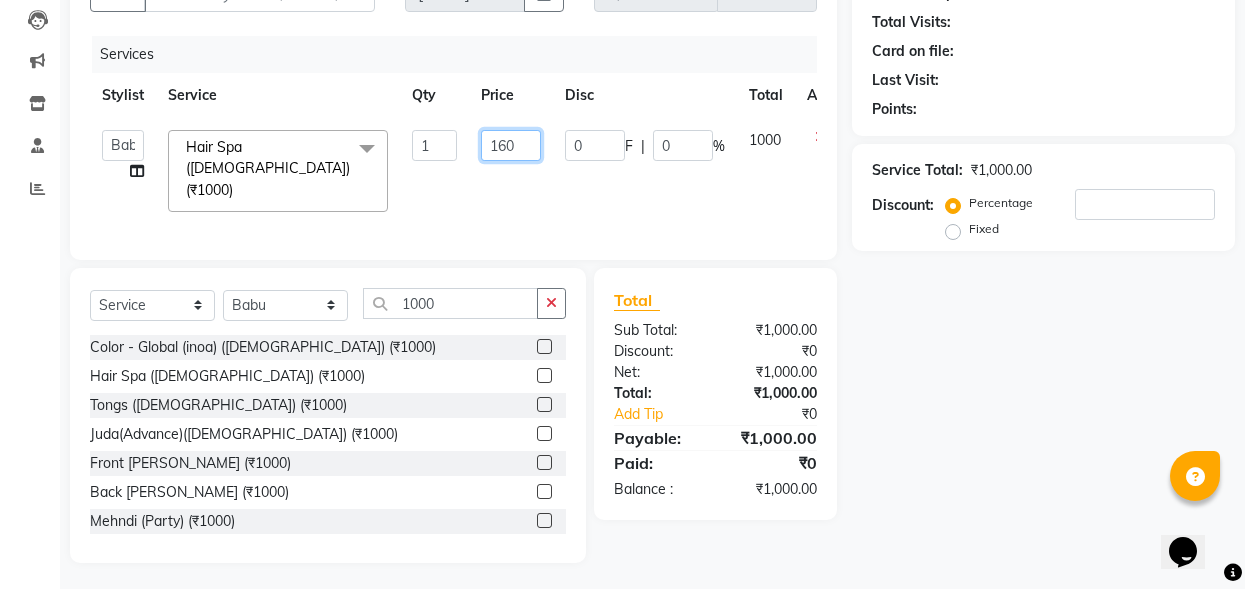 type on "1600" 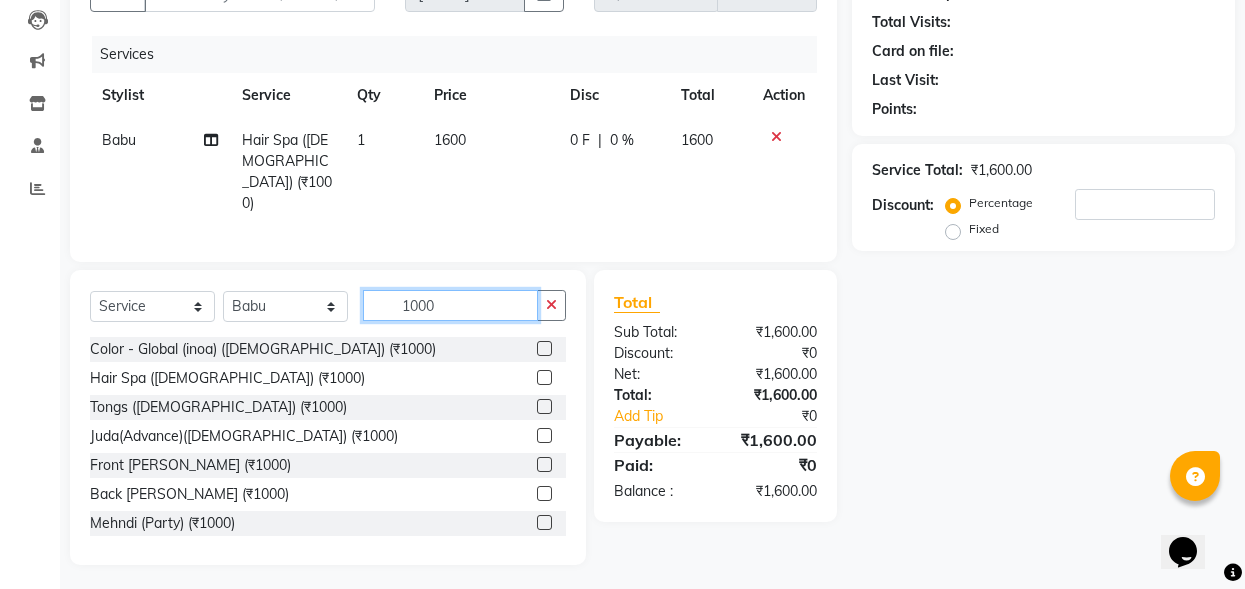 click on "1000" 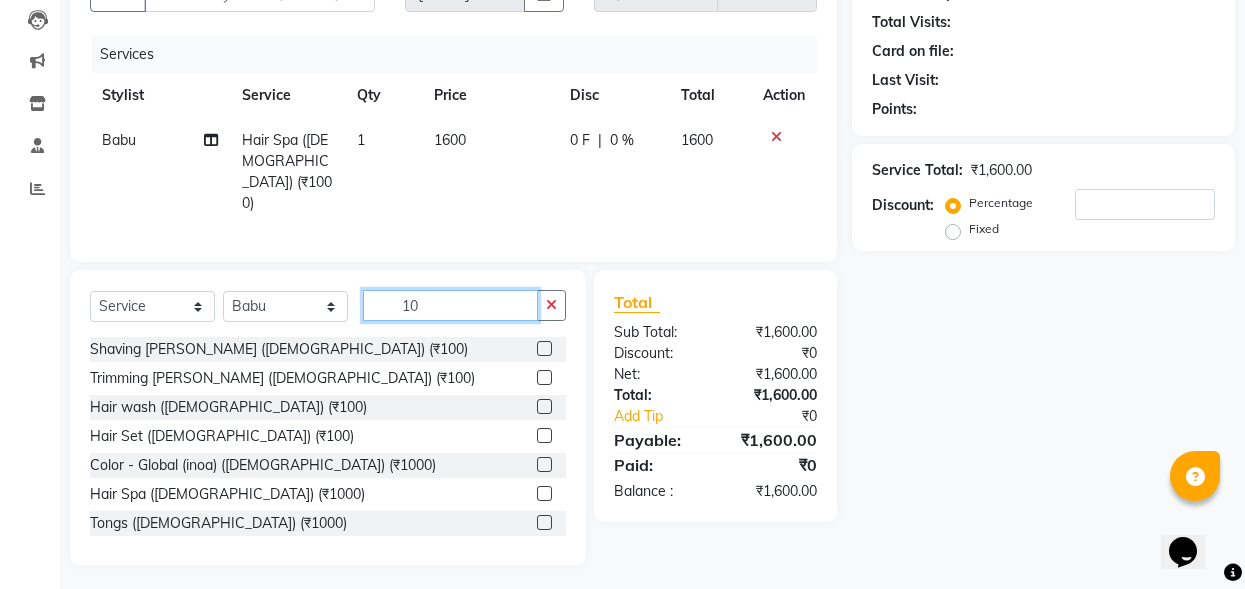 type on "1" 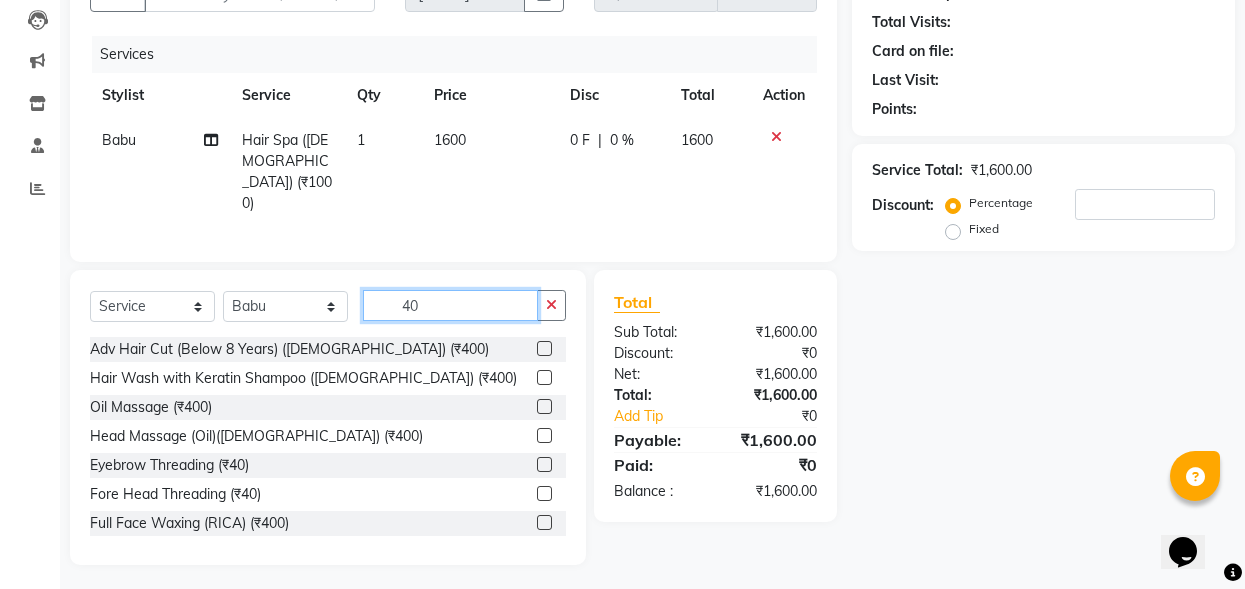 type on "40" 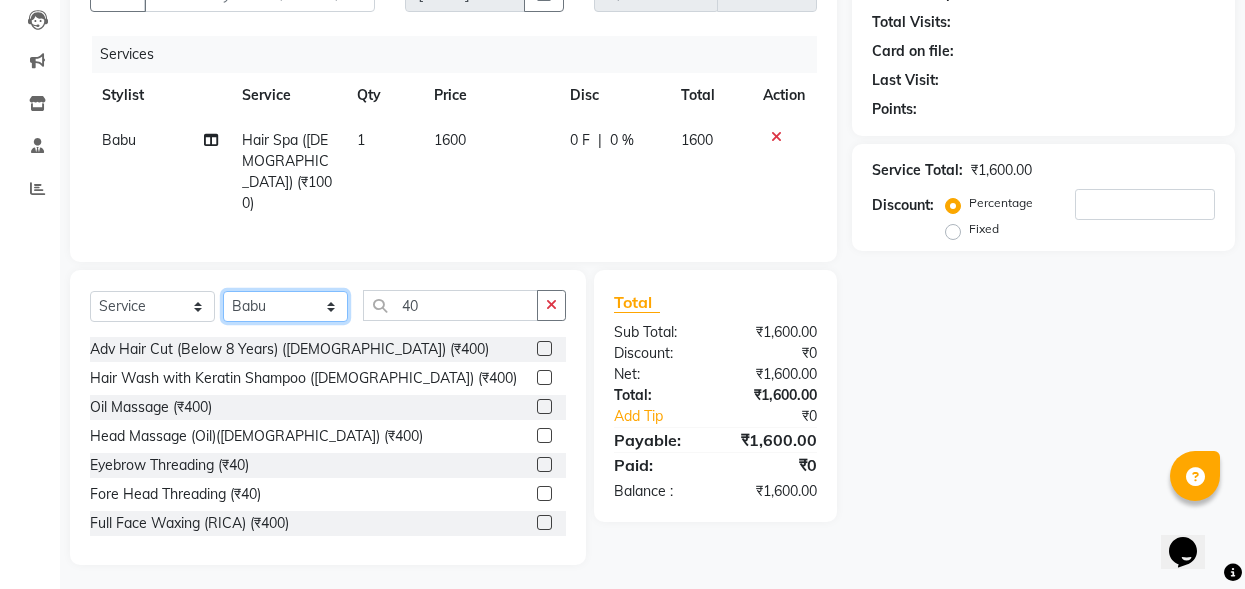 click on "Select Stylist Abhi Admin Babu [PERSON_NAME]  [PERSON_NAME] [PERSON_NAME]" 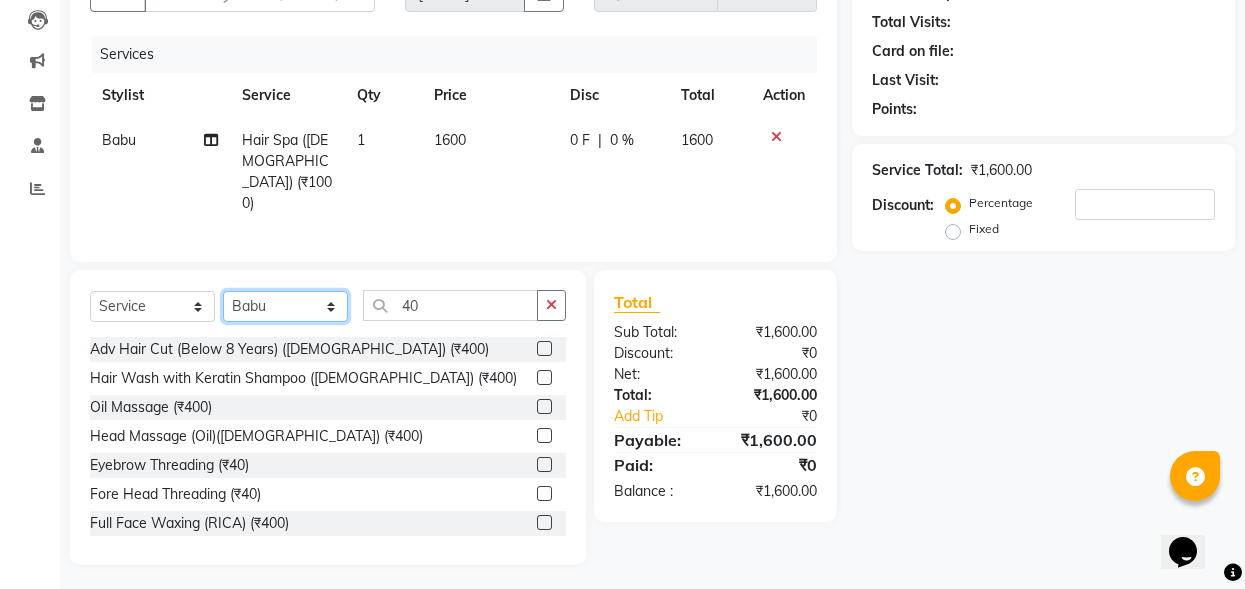 select on "21228" 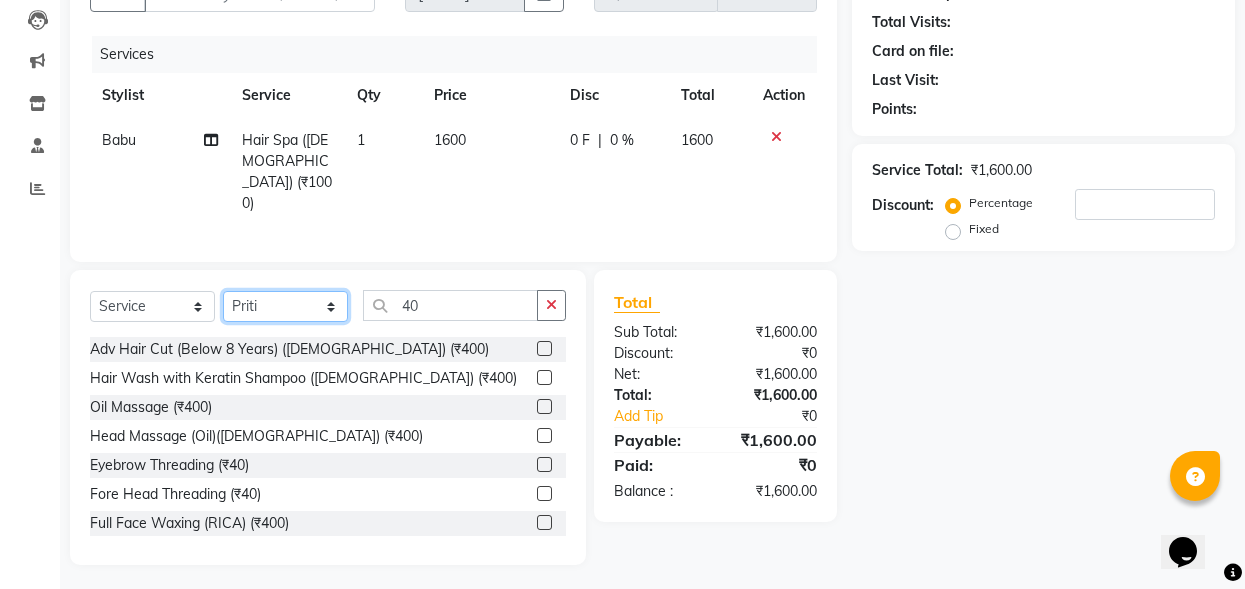 click on "Select Stylist Abhi Admin Babu [PERSON_NAME]  [PERSON_NAME] [PERSON_NAME]" 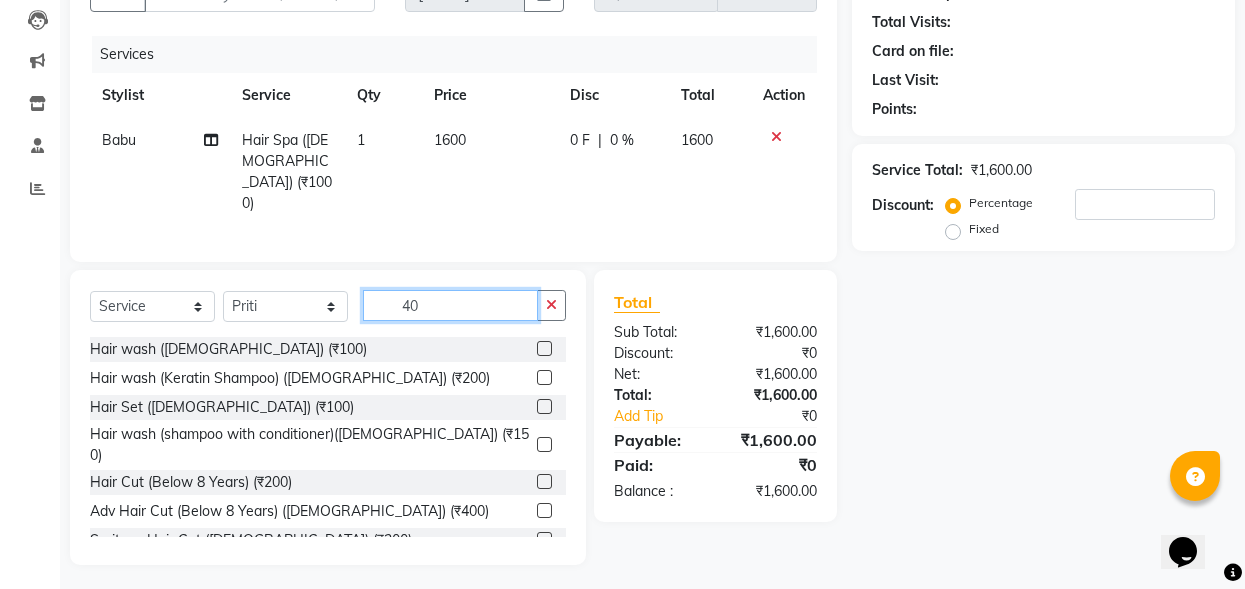 click on "40" 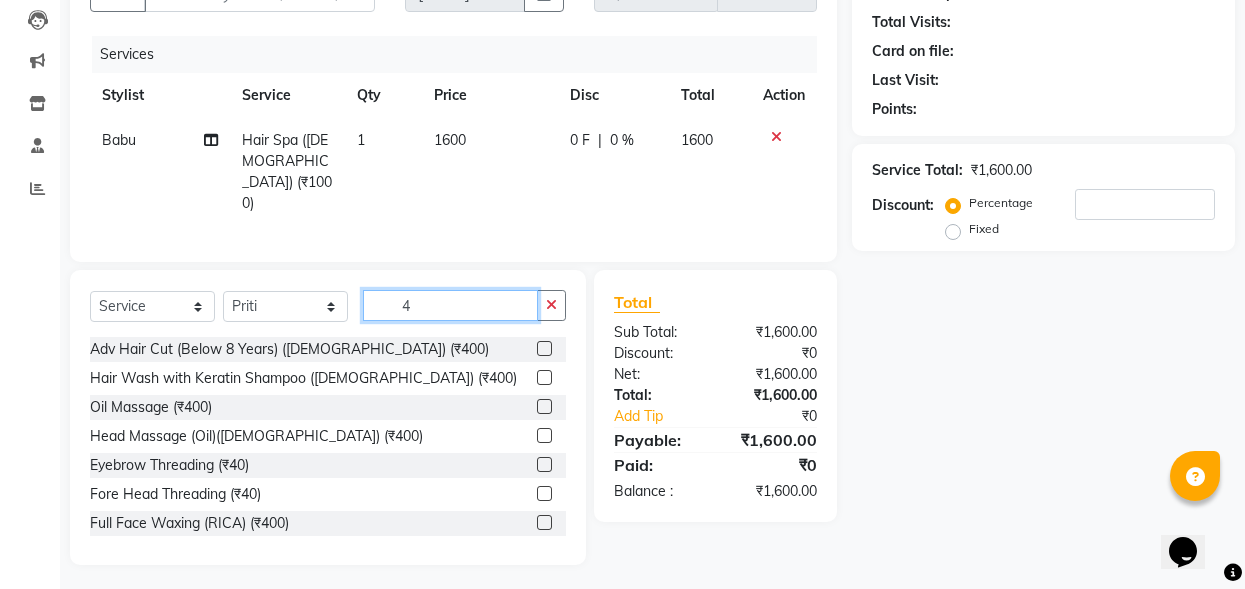 type on "40" 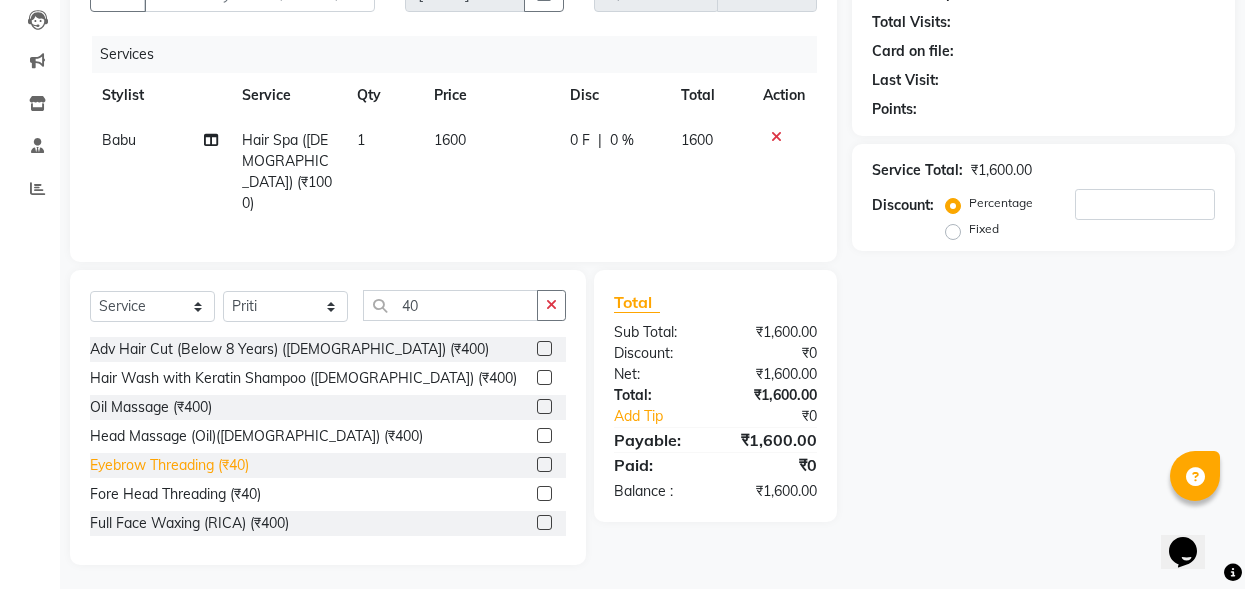 click on "Eyebrow Threading (₹40)" 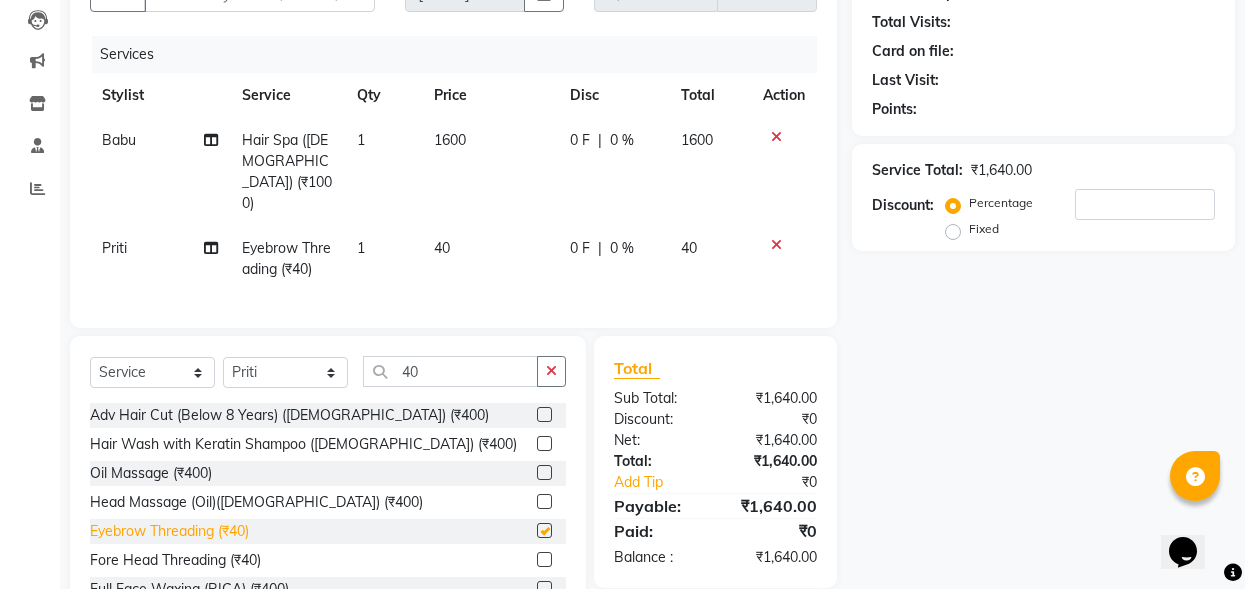checkbox on "false" 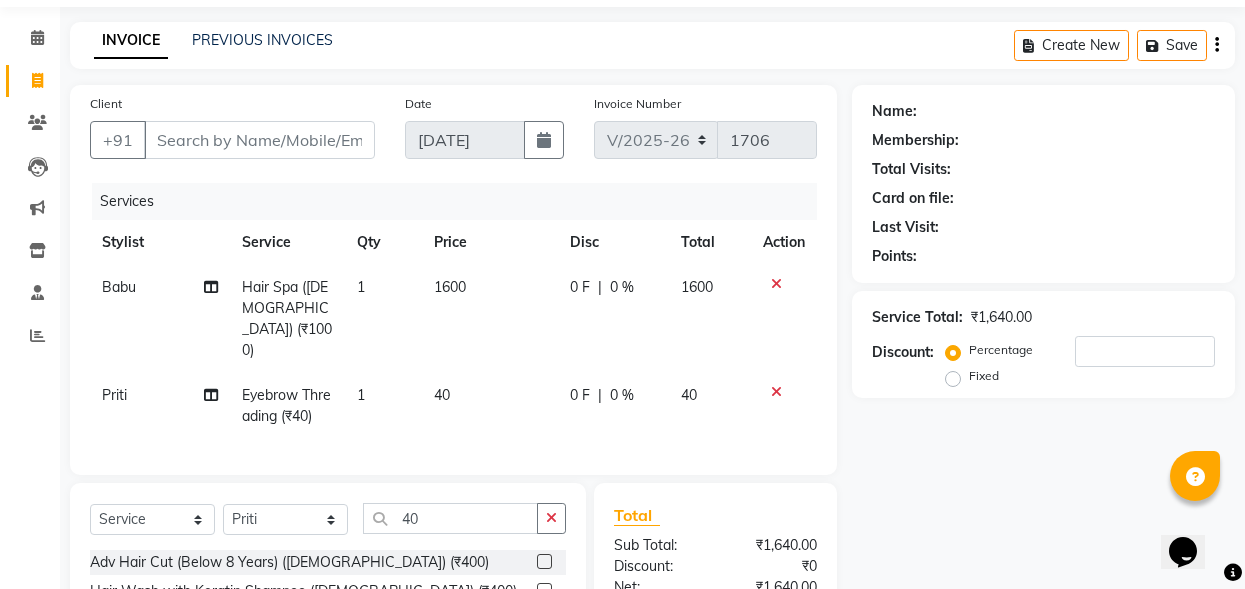 scroll, scrollTop: 12, scrollLeft: 0, axis: vertical 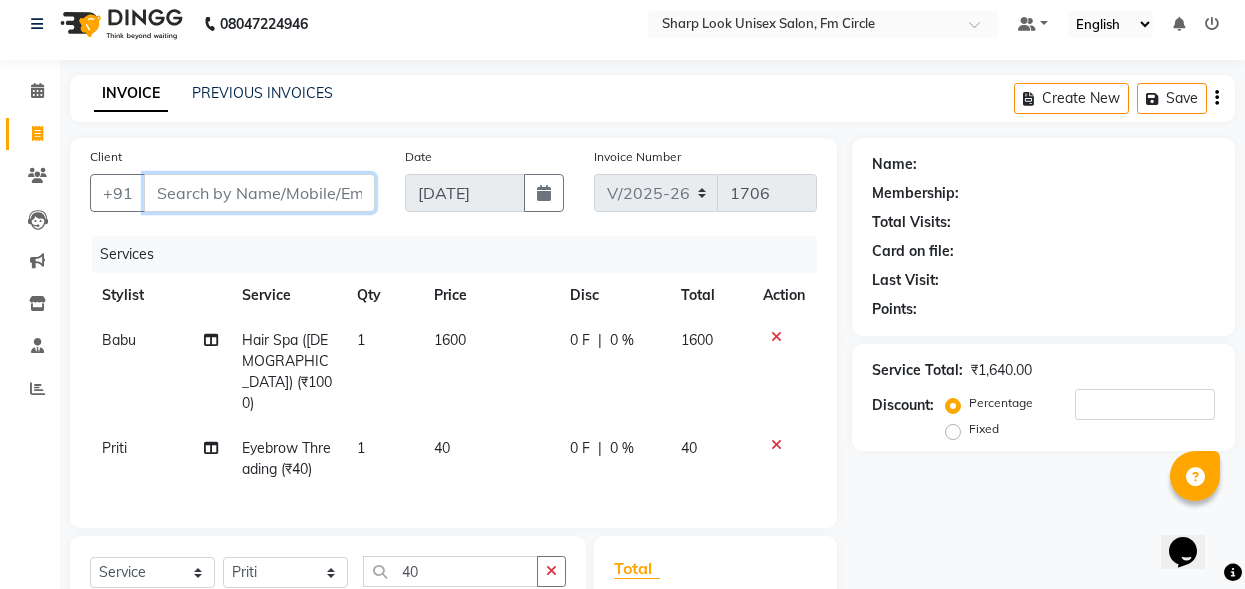 click on "Client" at bounding box center (259, 193) 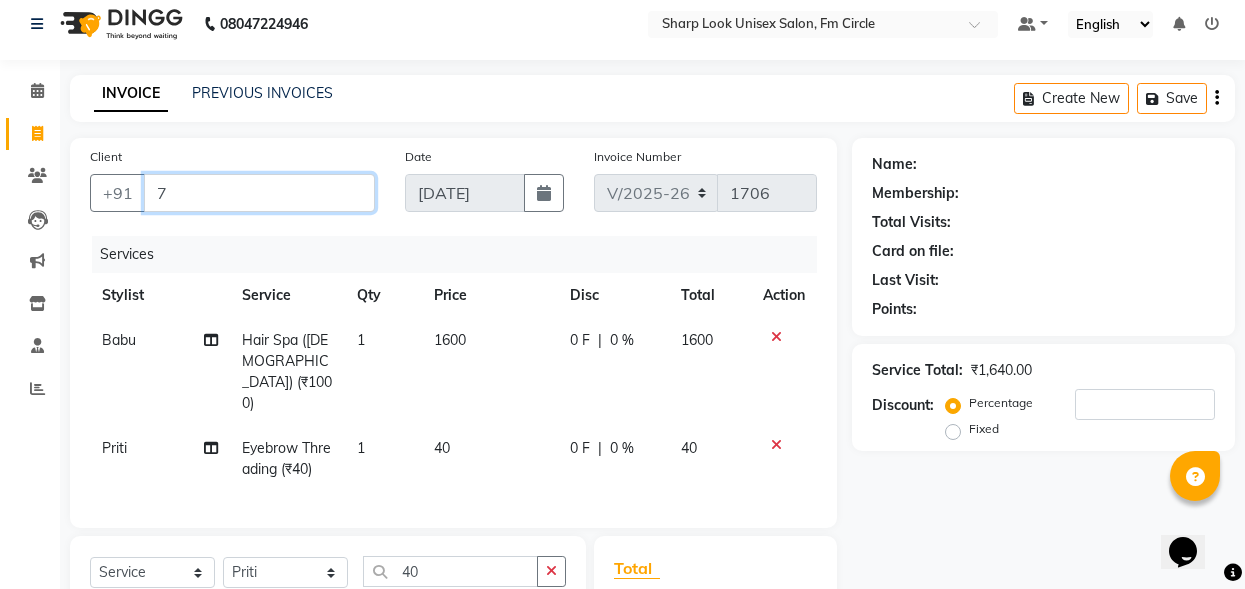 type on "0" 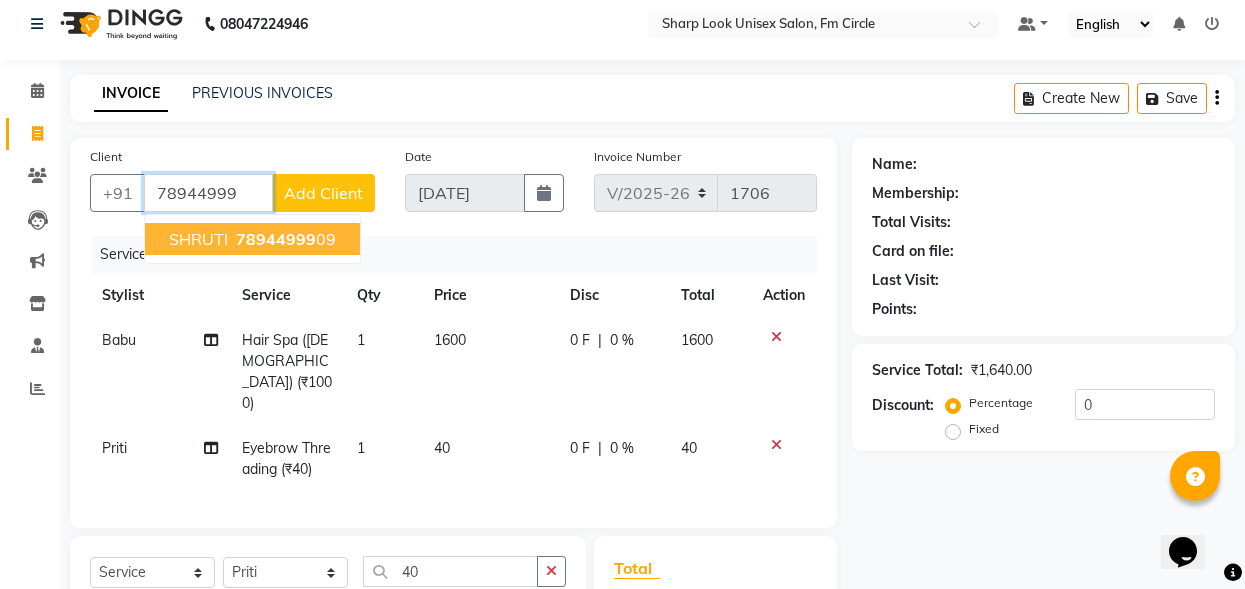 click on "SHRUTI   78944999 09" at bounding box center (252, 239) 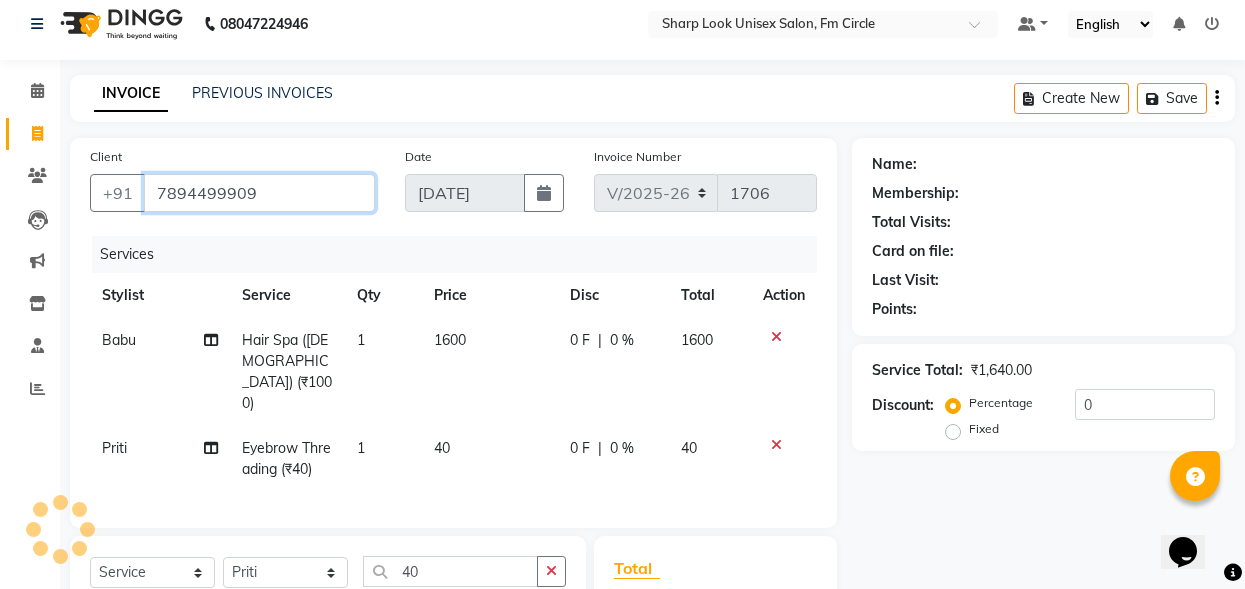 type on "7894499909" 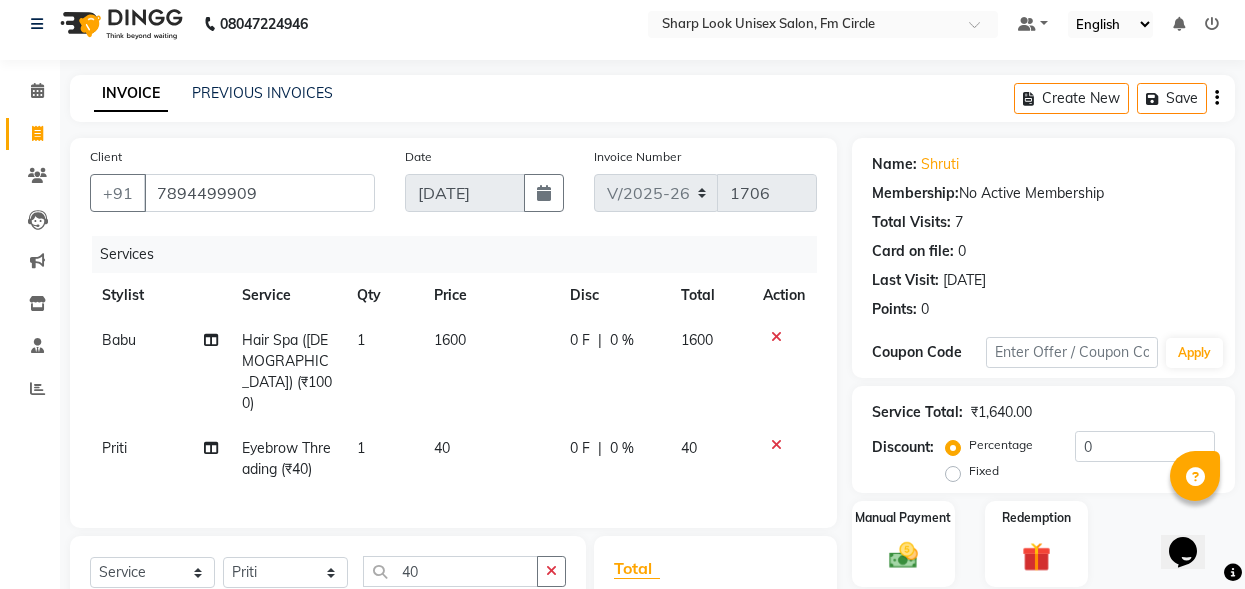 click on "1600" 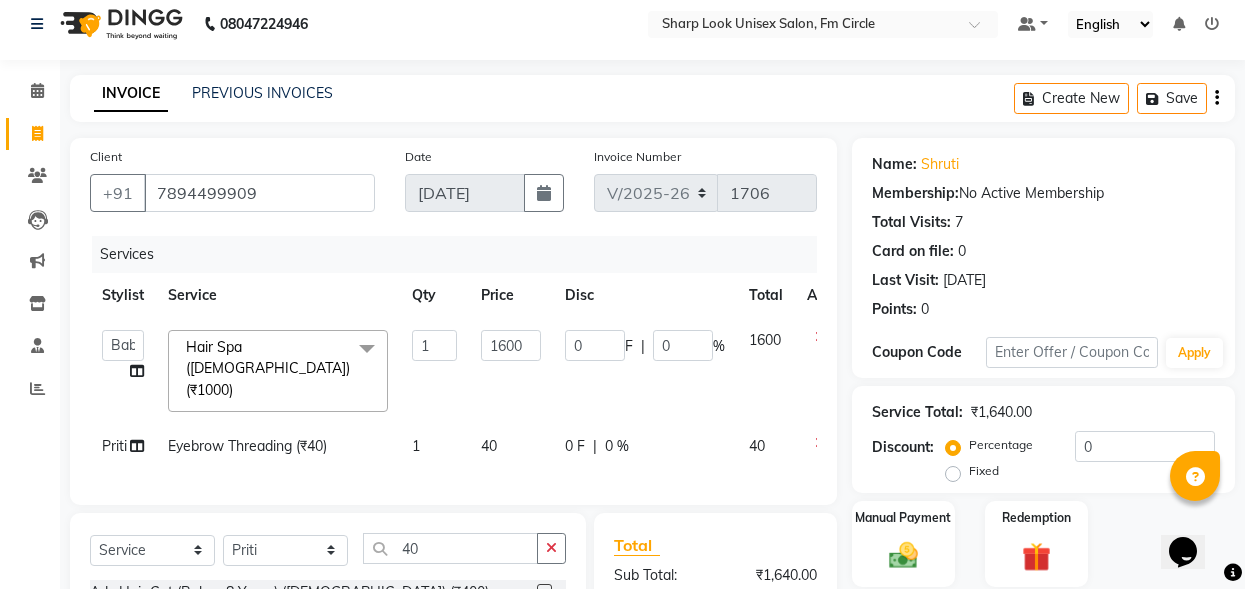 drag, startPoint x: 949, startPoint y: 478, endPoint x: 1045, endPoint y: 460, distance: 97.67292 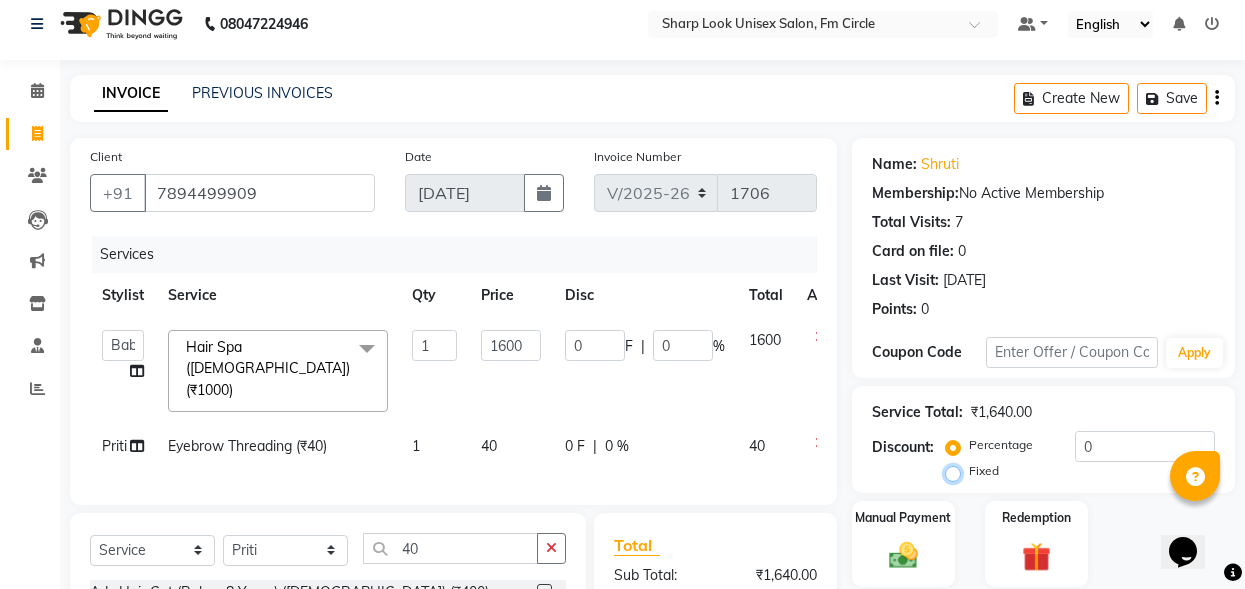 click on "Fixed" at bounding box center (957, 471) 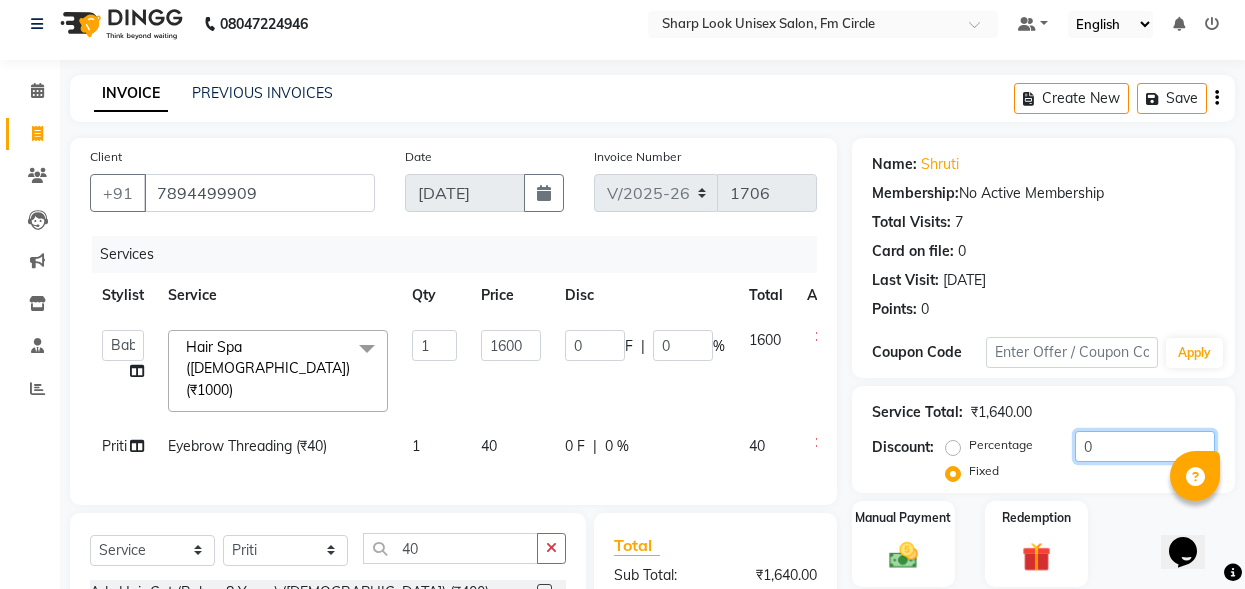 click on "0" 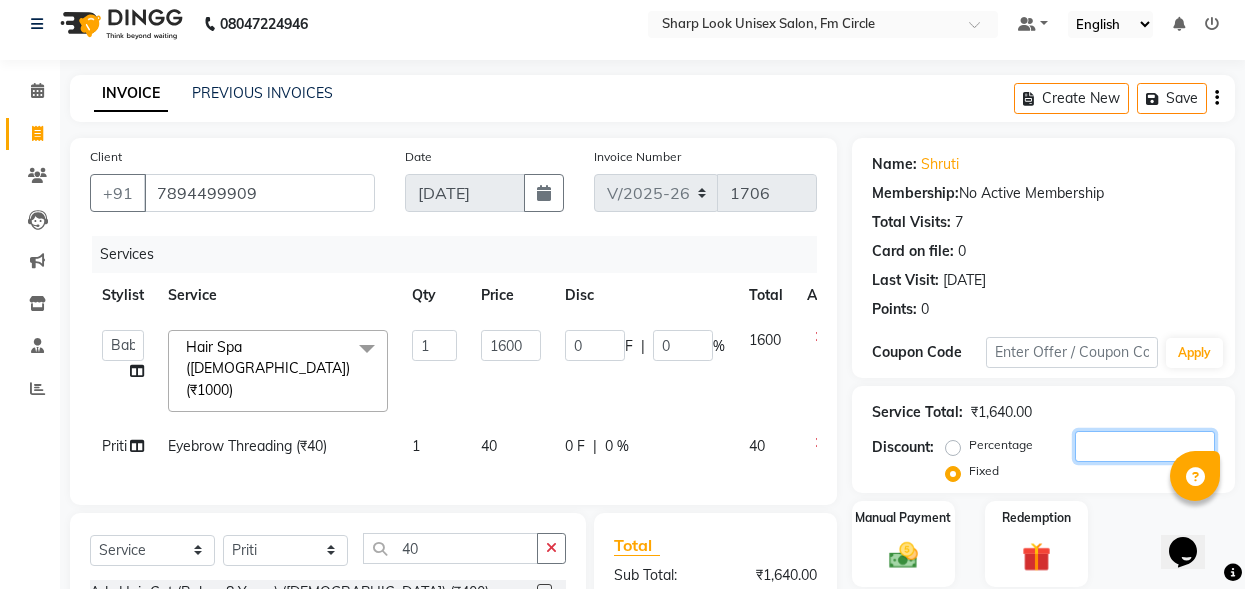 type on "1" 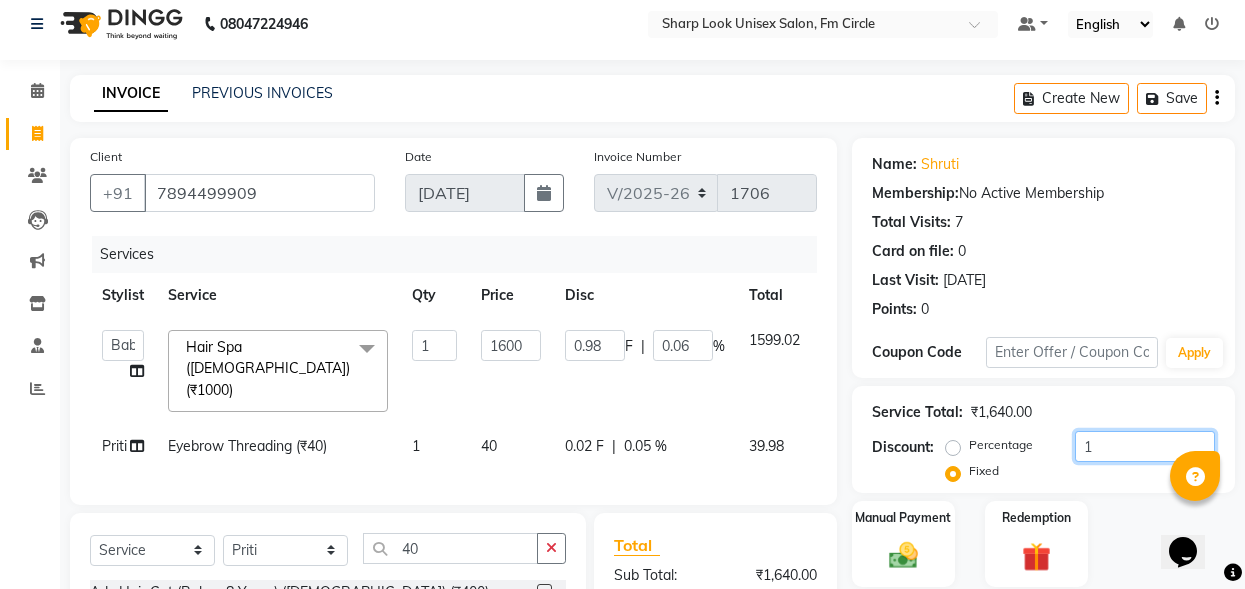 type on "10" 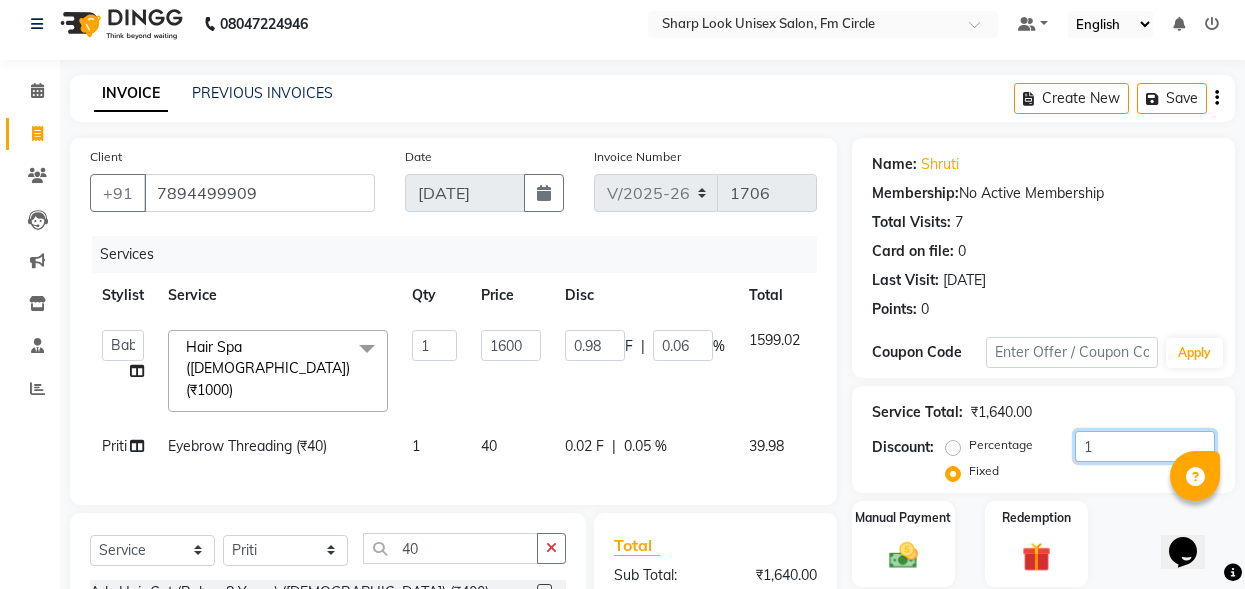 type on "9.76" 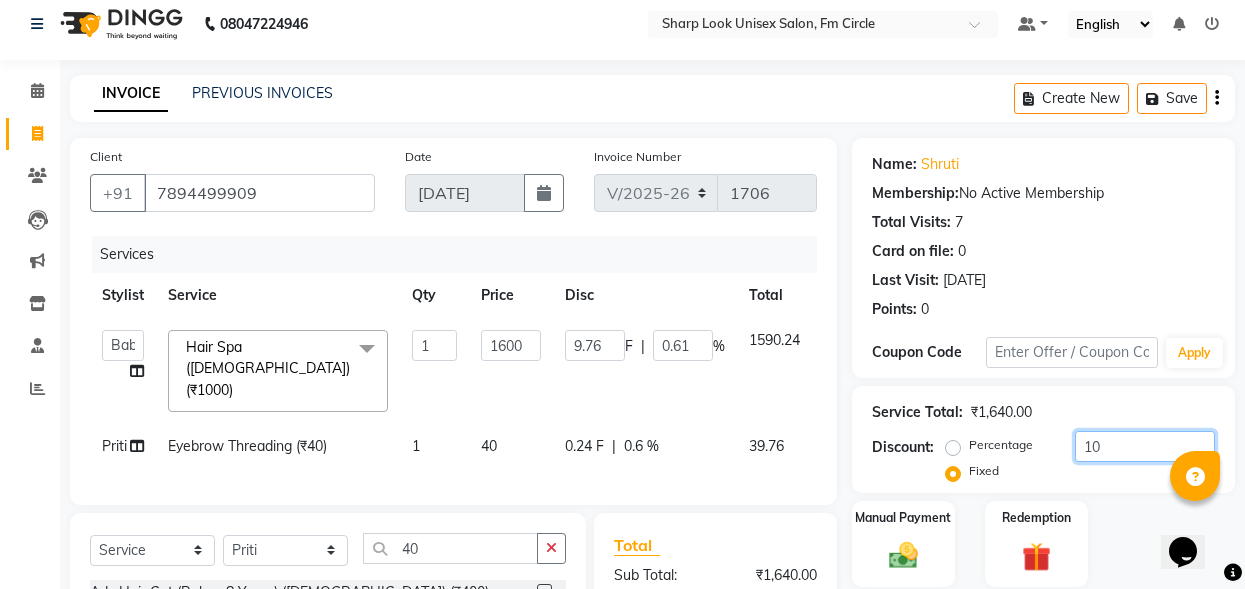 type on "100" 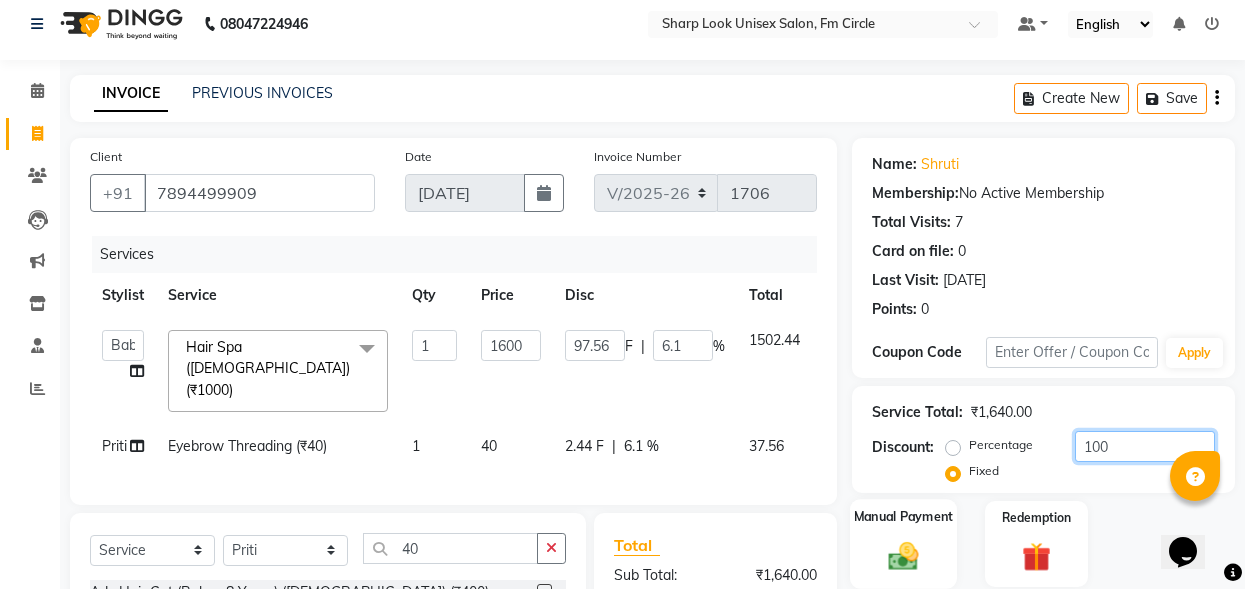 type on "100" 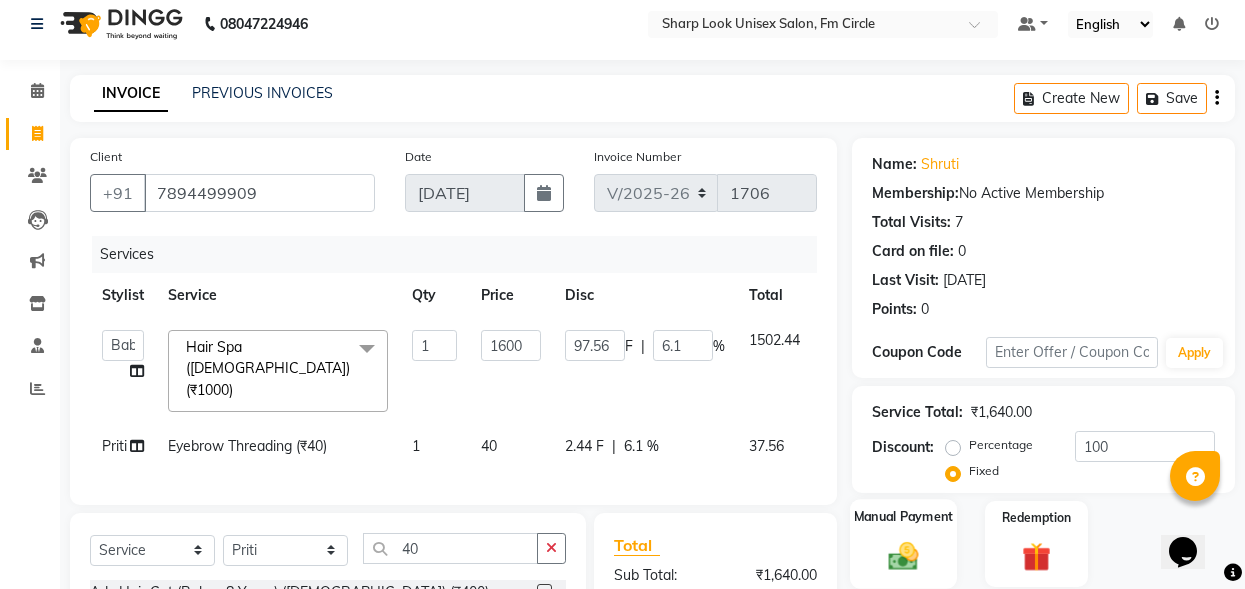 click 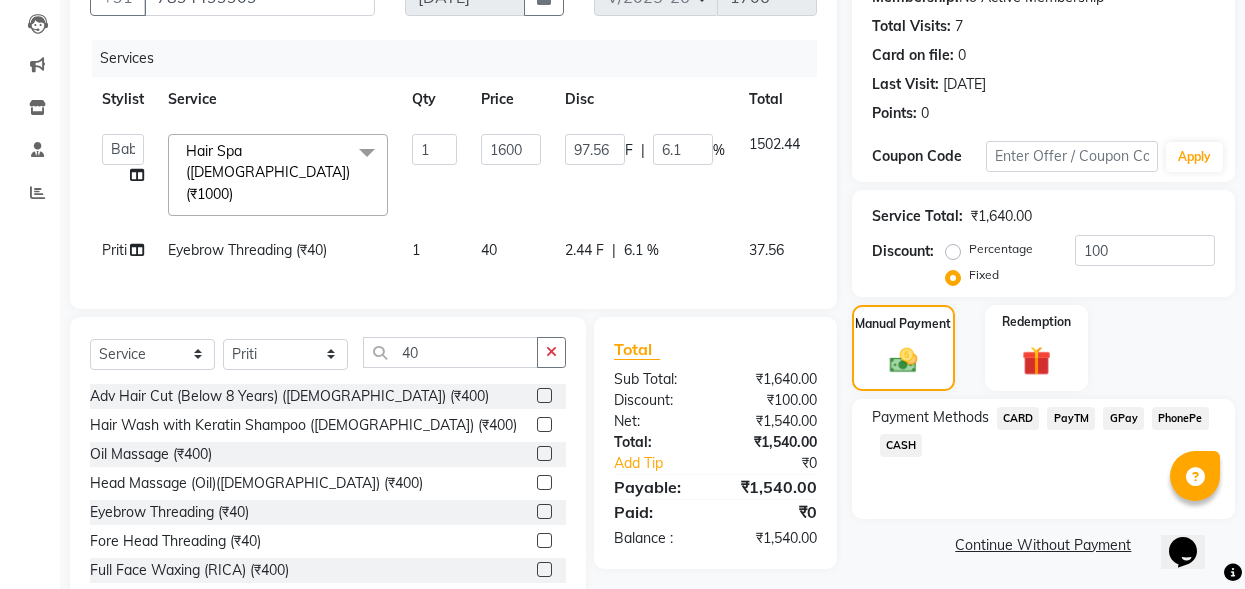 scroll, scrollTop: 212, scrollLeft: 0, axis: vertical 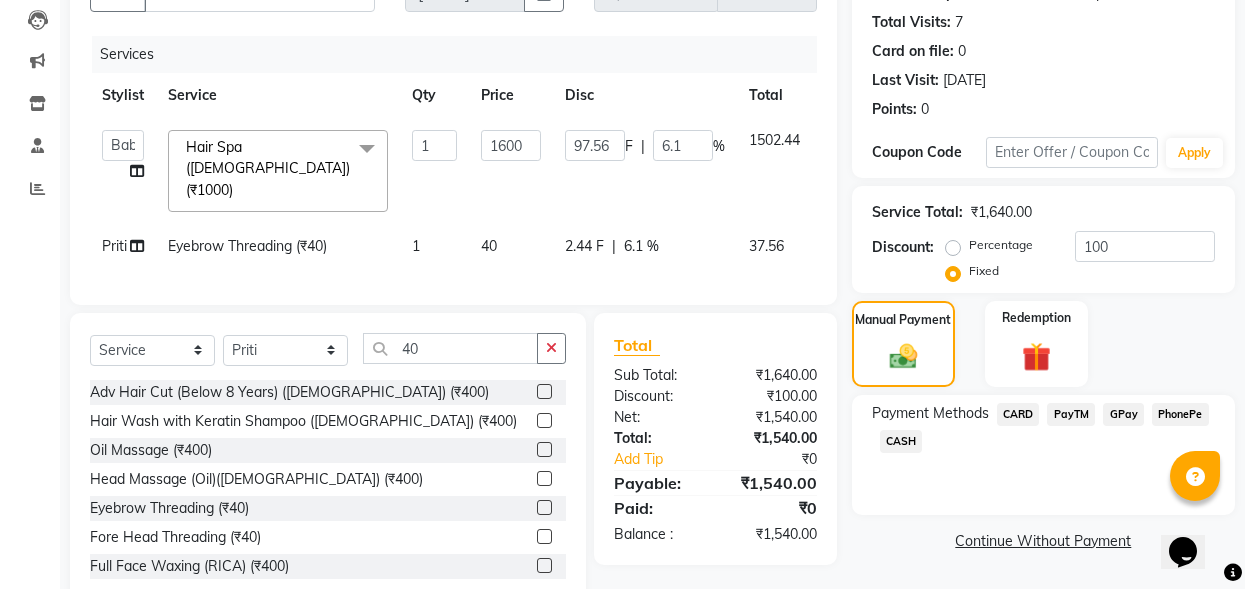 click on "CASH" 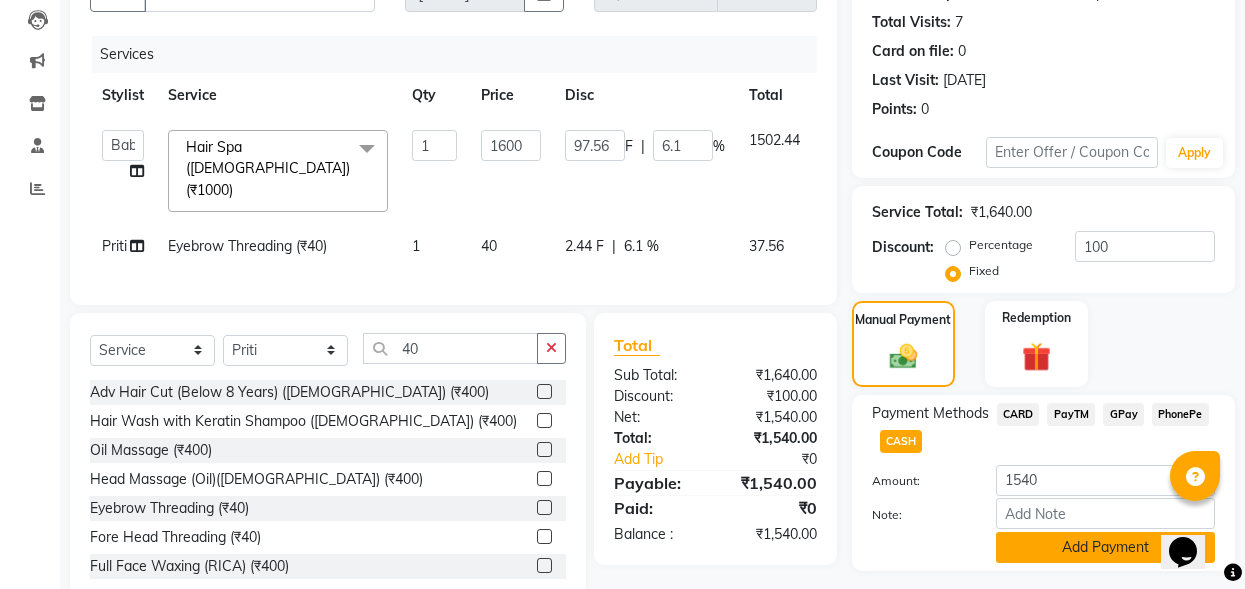 click on "Add Payment" 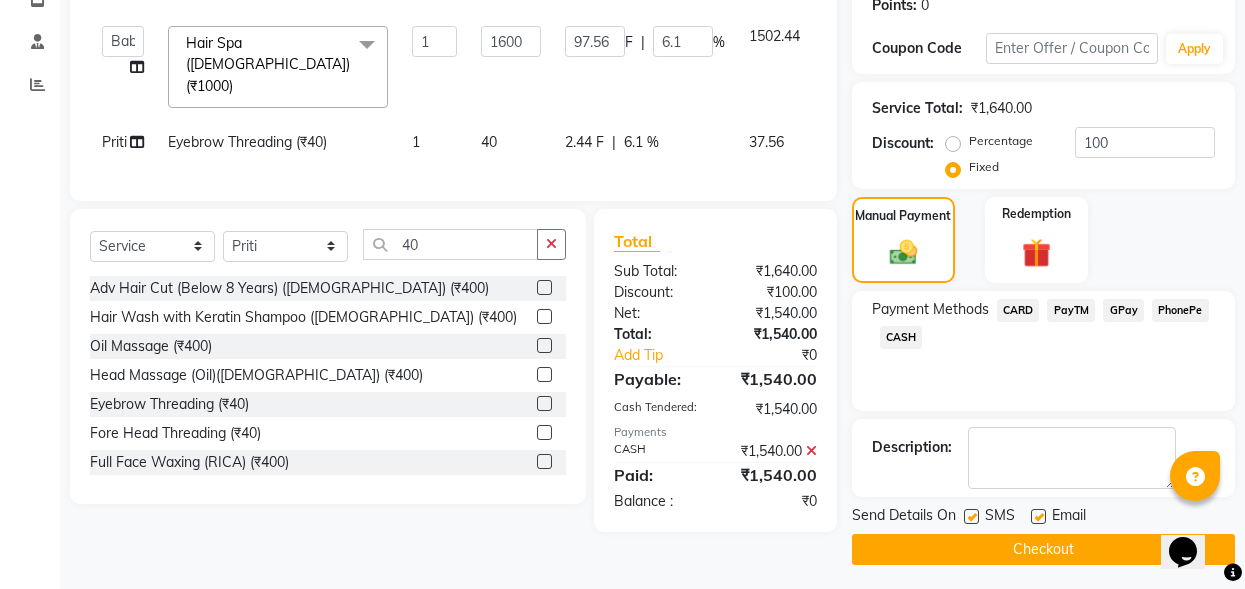 scroll, scrollTop: 322, scrollLeft: 0, axis: vertical 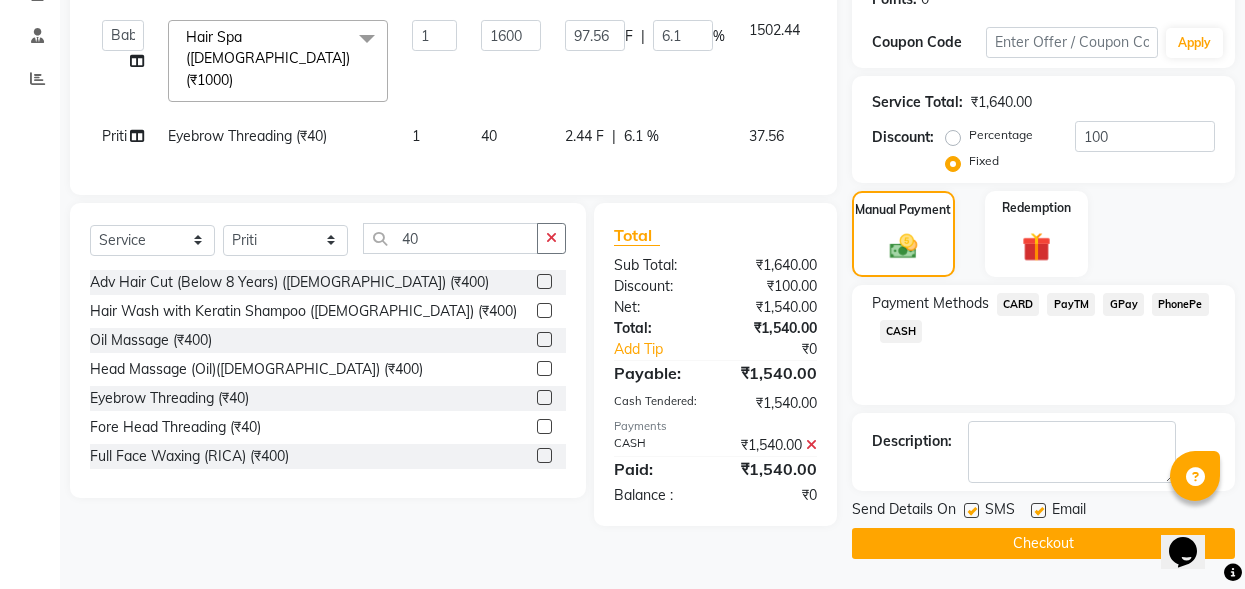 click 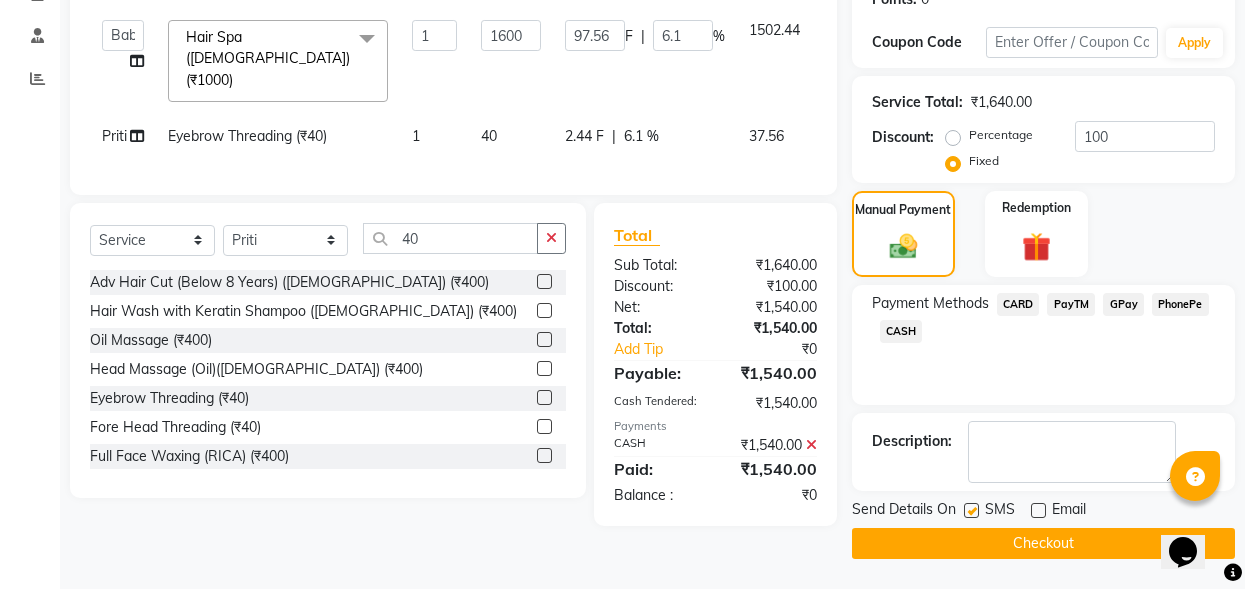 click on "Checkout" 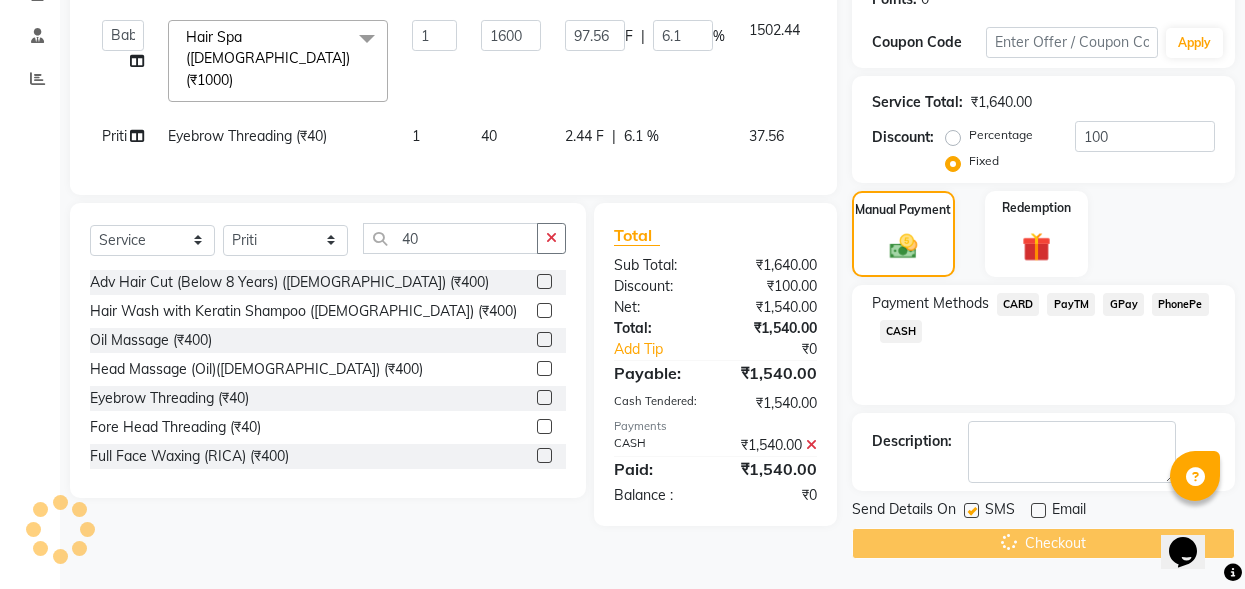 scroll, scrollTop: 0, scrollLeft: 0, axis: both 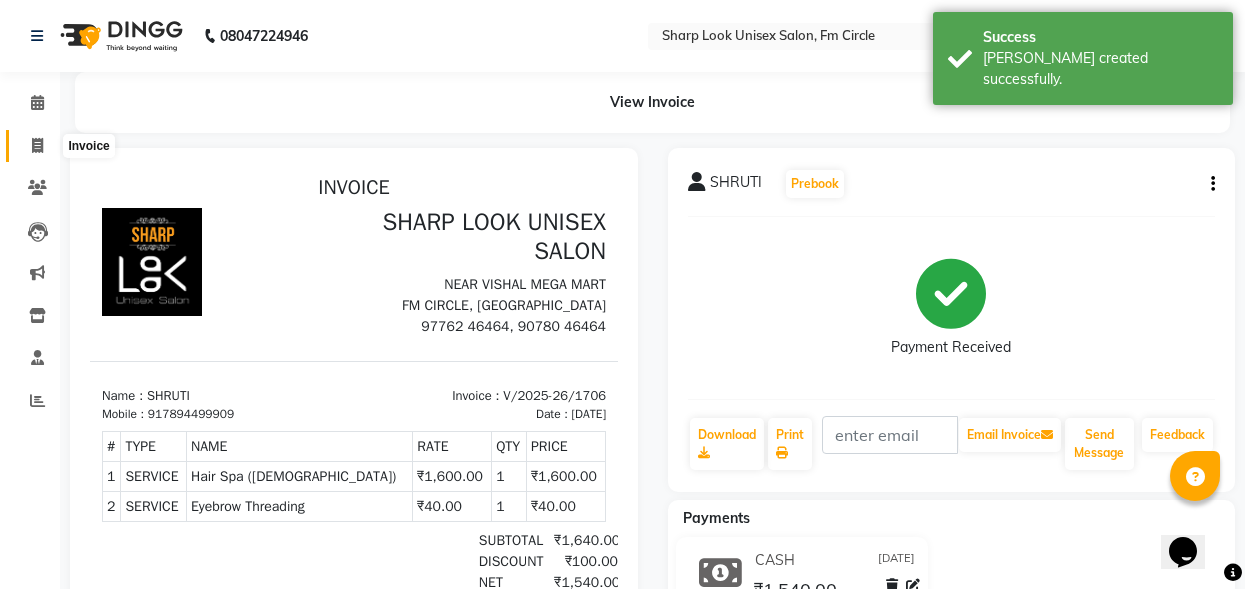 click 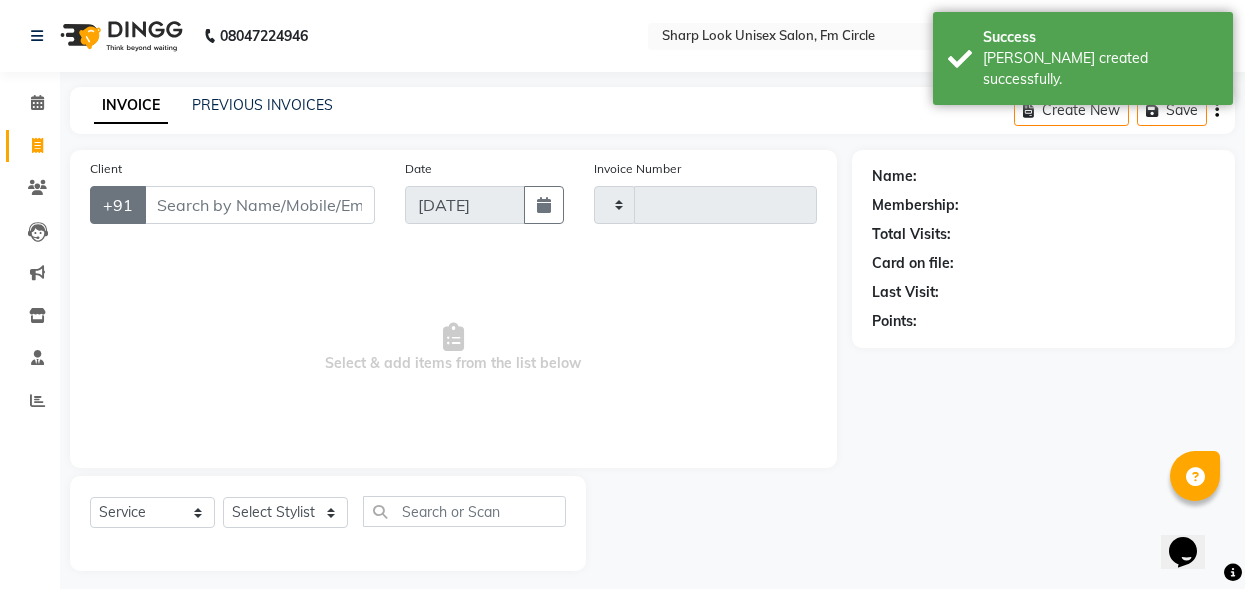 scroll, scrollTop: 12, scrollLeft: 0, axis: vertical 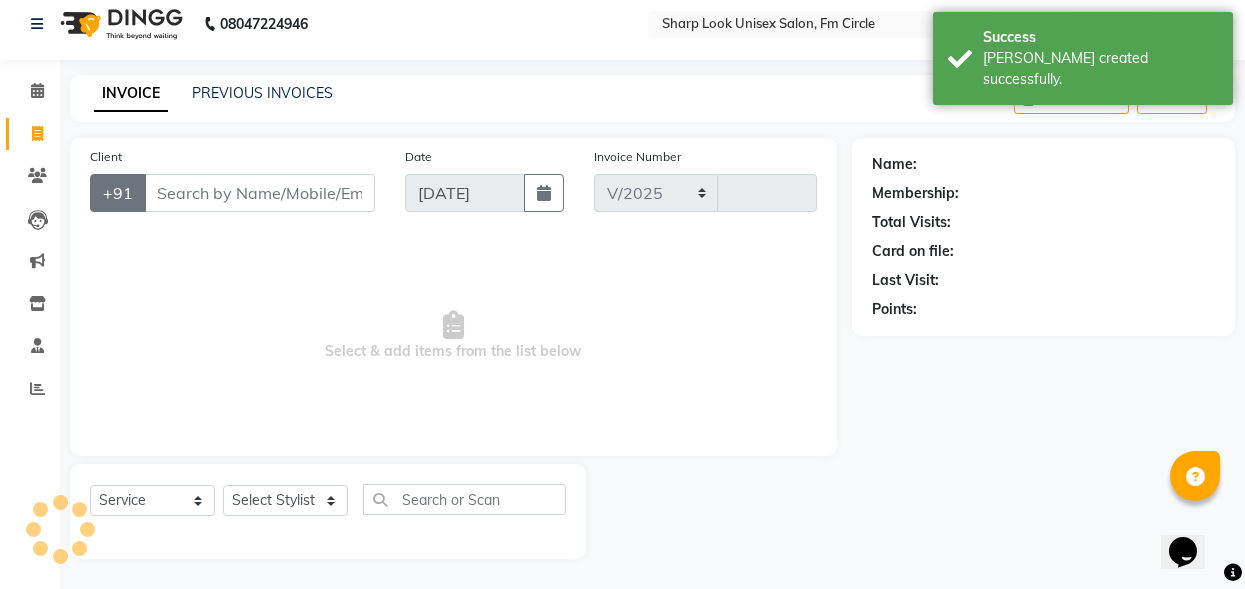 select on "804" 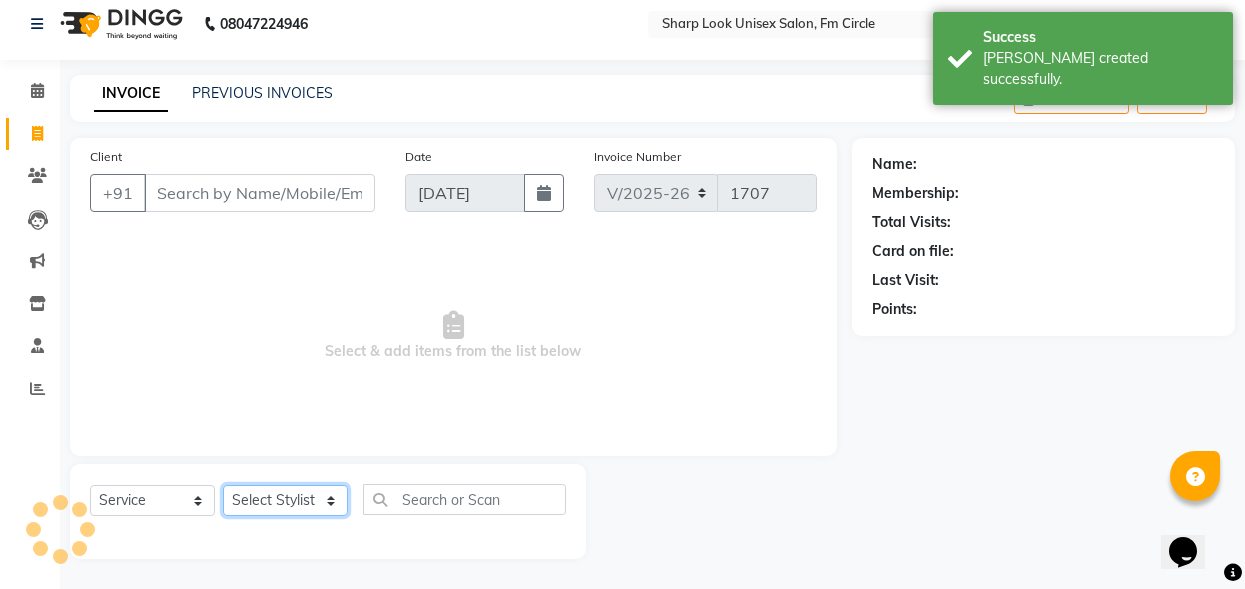 click on "Select Stylist" 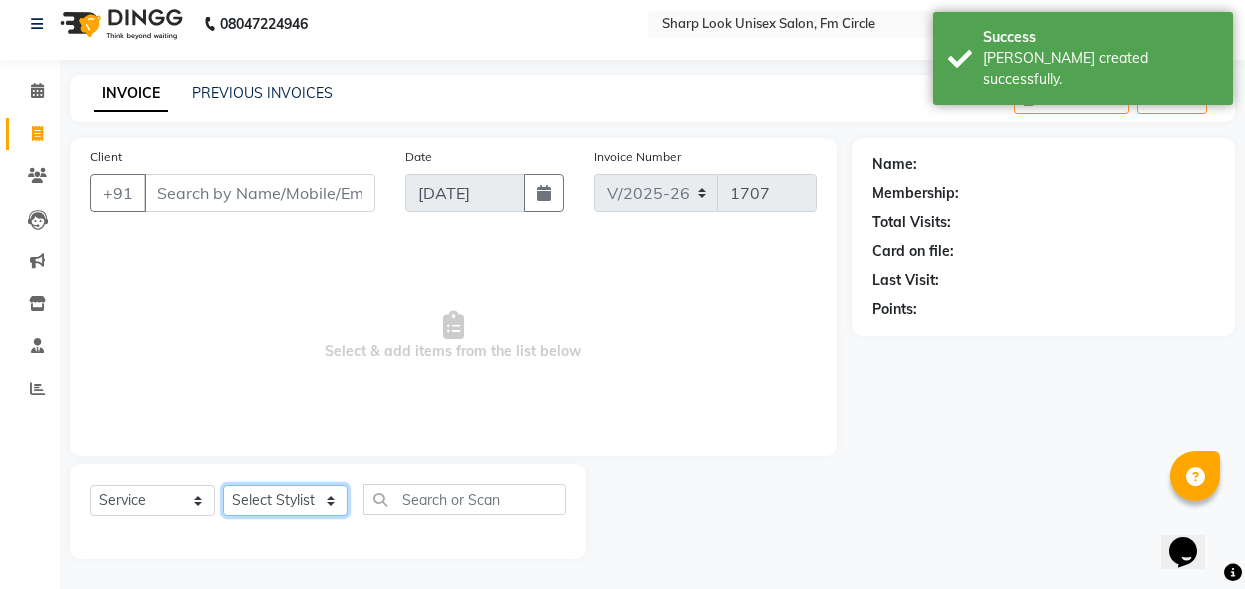 select on "41600" 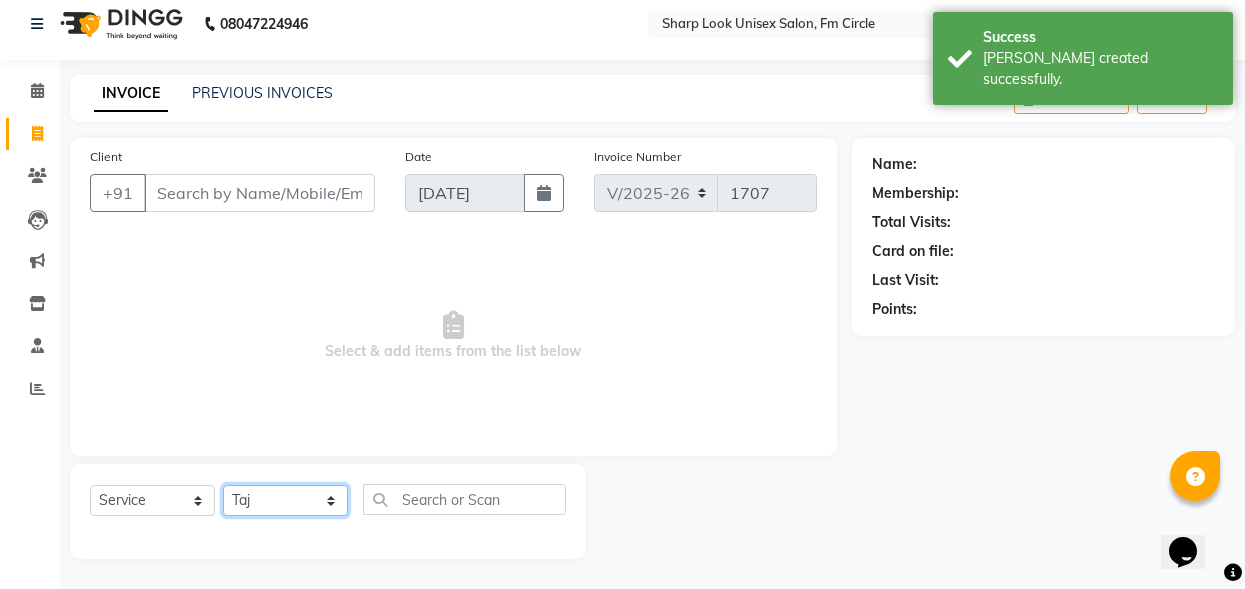 click on "Select Stylist Abhi Admin Babu [PERSON_NAME]  [PERSON_NAME] [PERSON_NAME]" 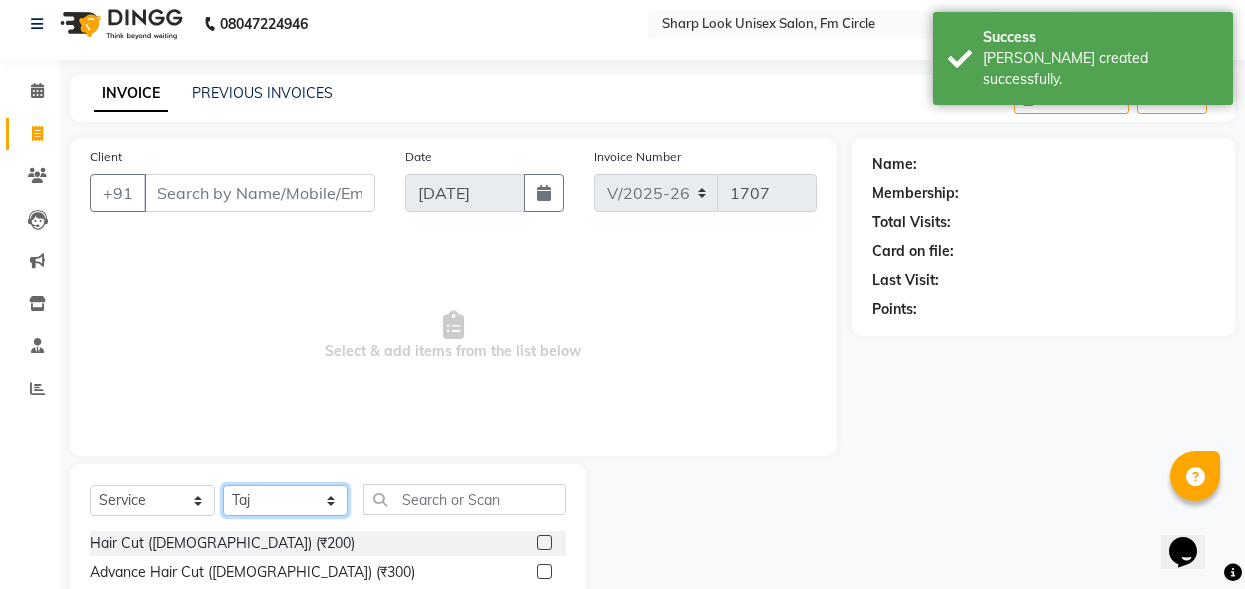 scroll, scrollTop: 212, scrollLeft: 0, axis: vertical 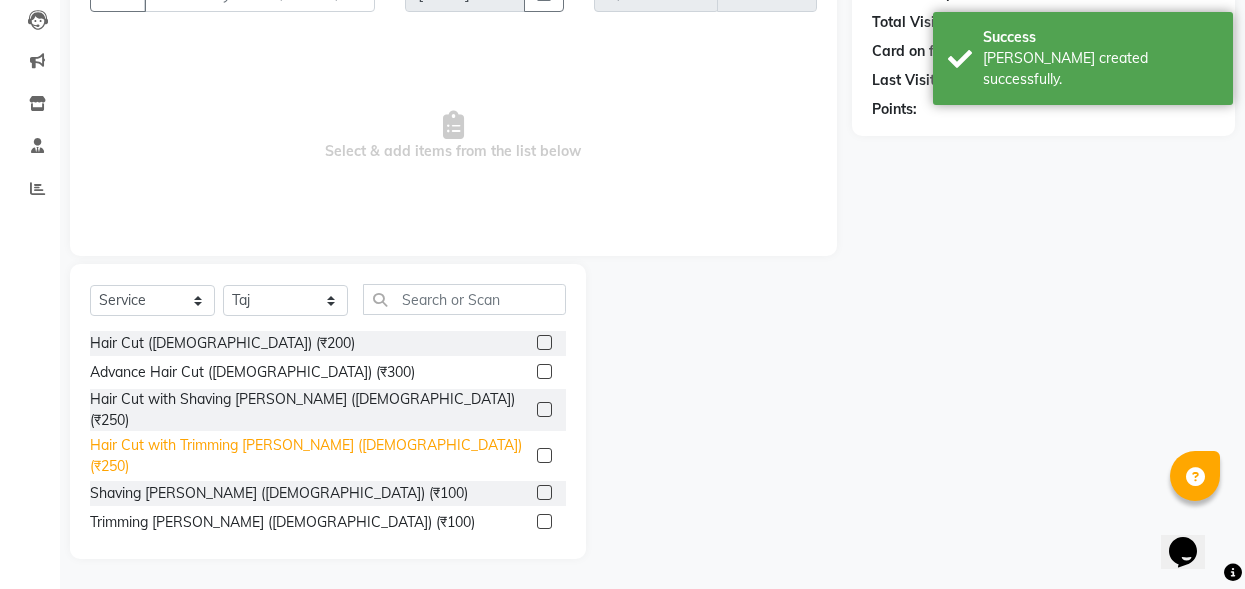 click on "Hair Cut with Trimming [PERSON_NAME] ([DEMOGRAPHIC_DATA]) (₹250)" 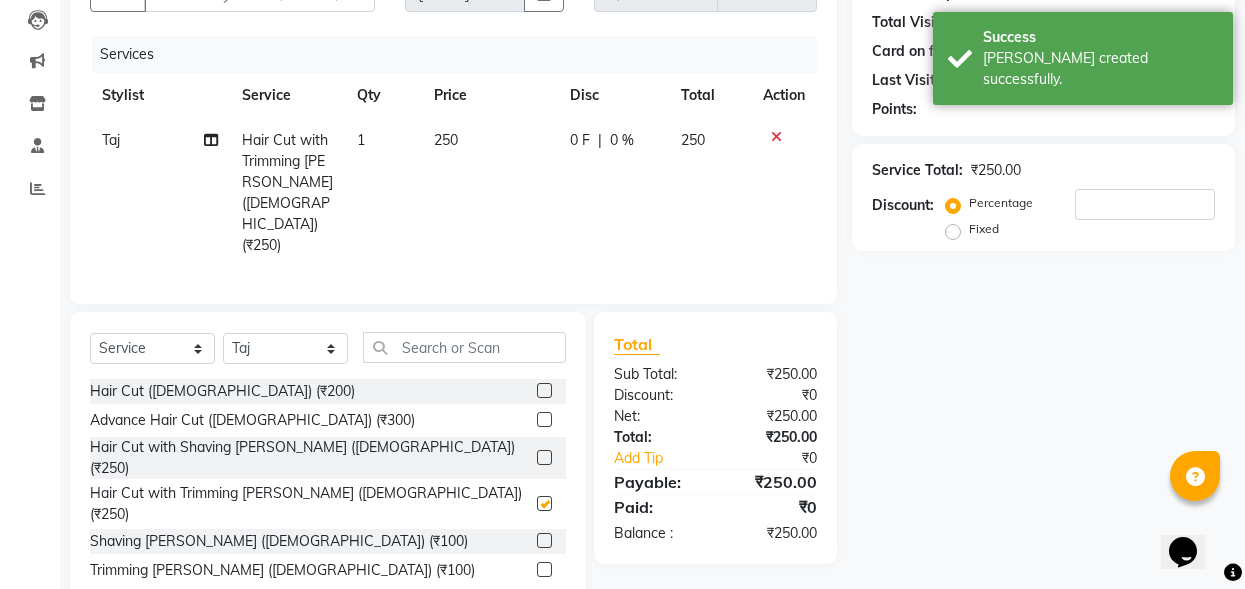 checkbox on "false" 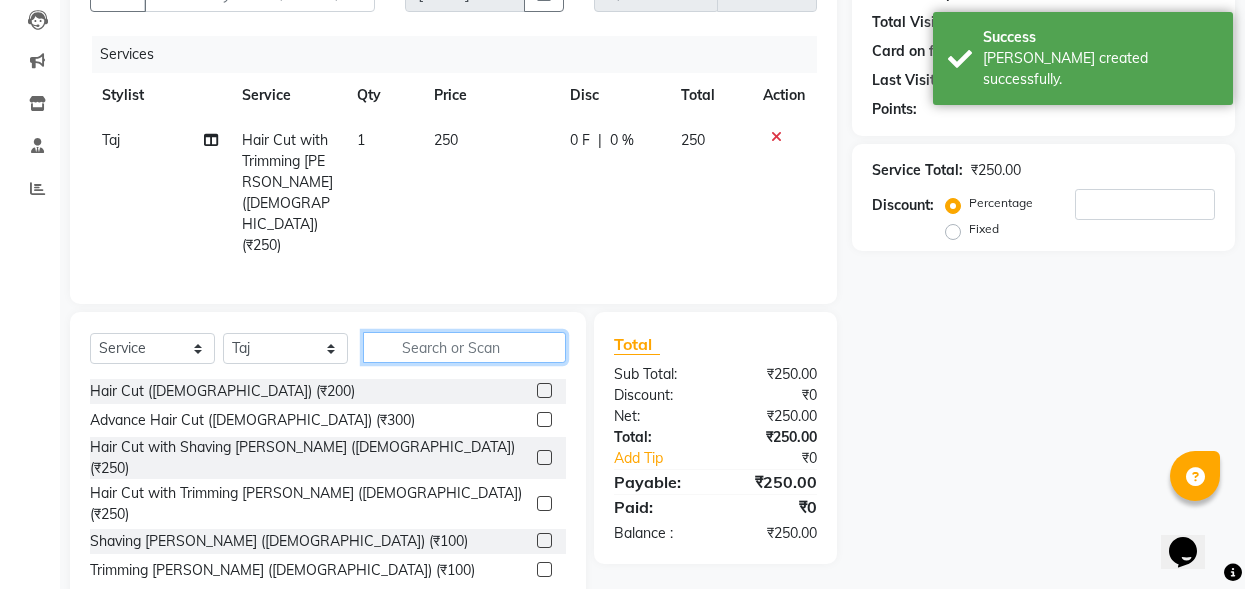 click 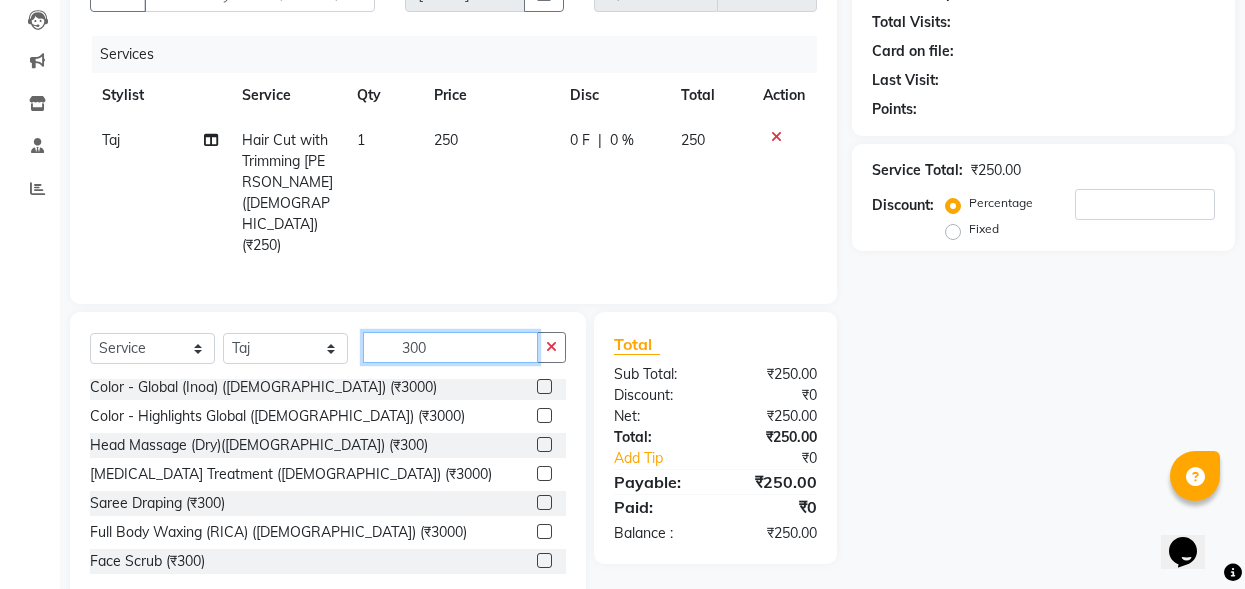 scroll, scrollTop: 160, scrollLeft: 0, axis: vertical 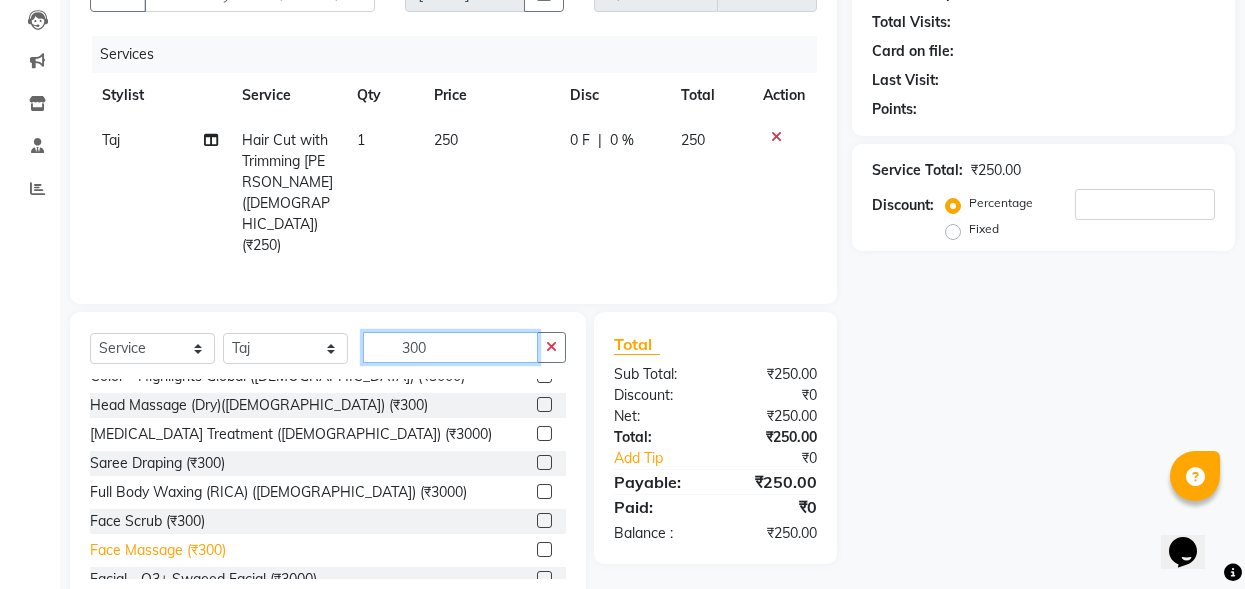 type on "300" 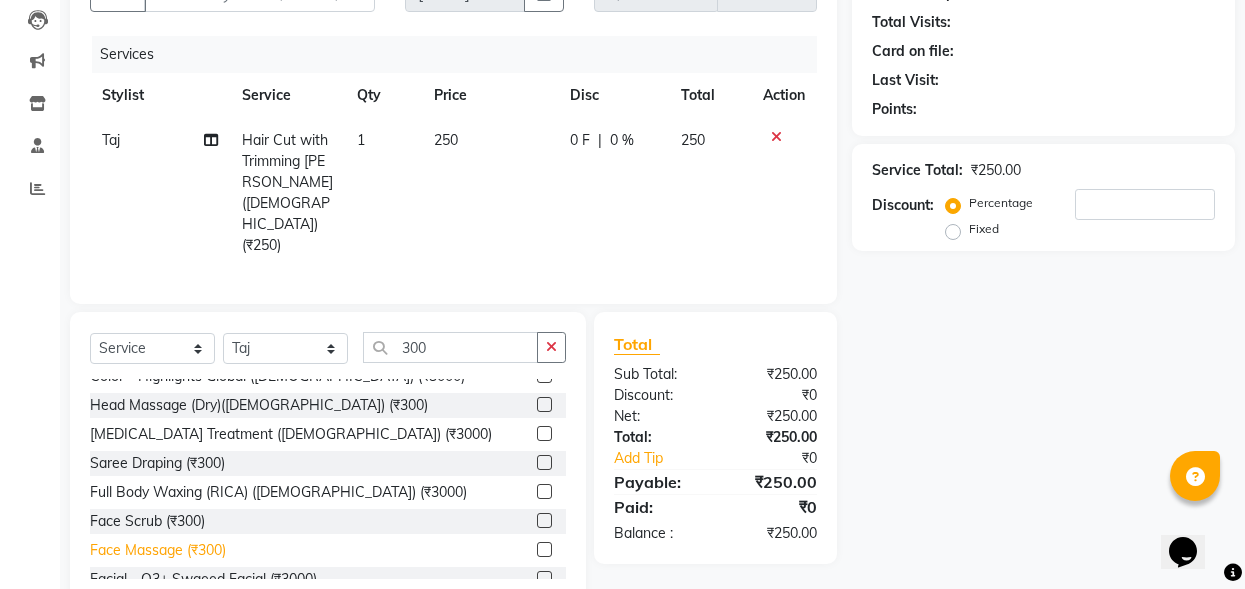 click on "Face Massage (₹300)" 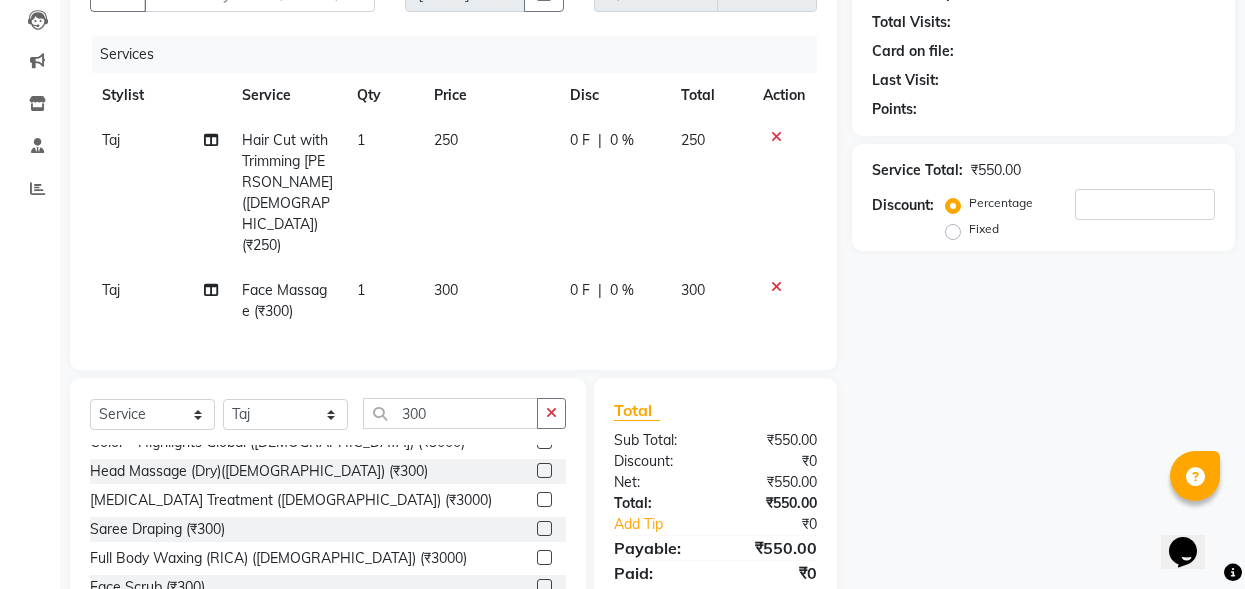 checkbox on "false" 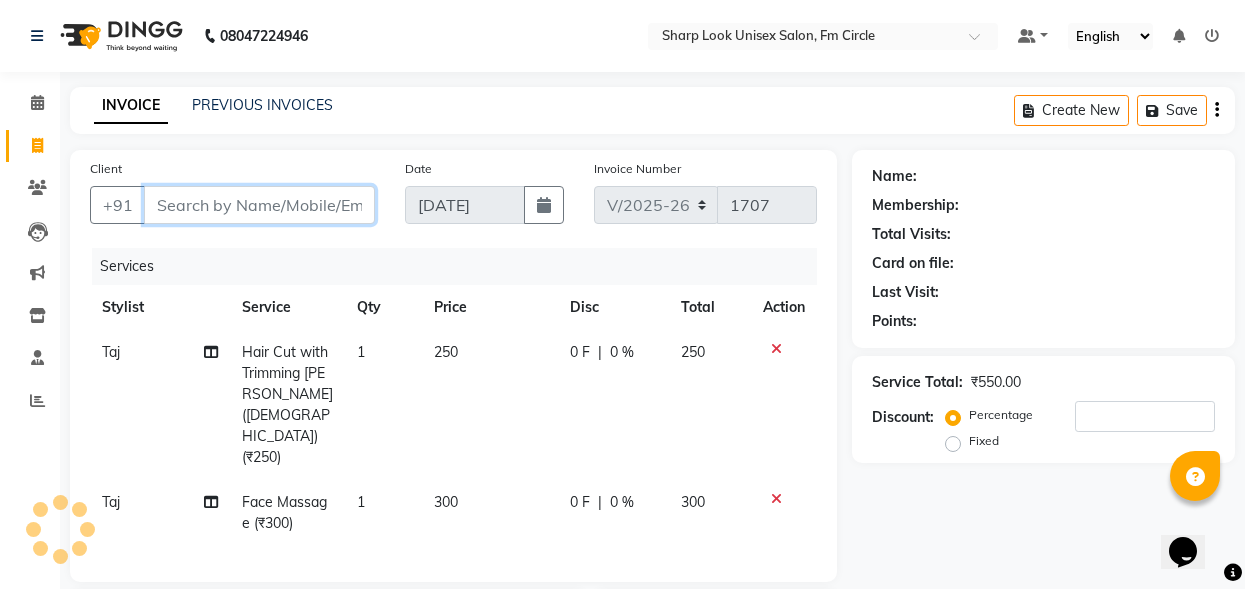 click on "Client" at bounding box center [259, 205] 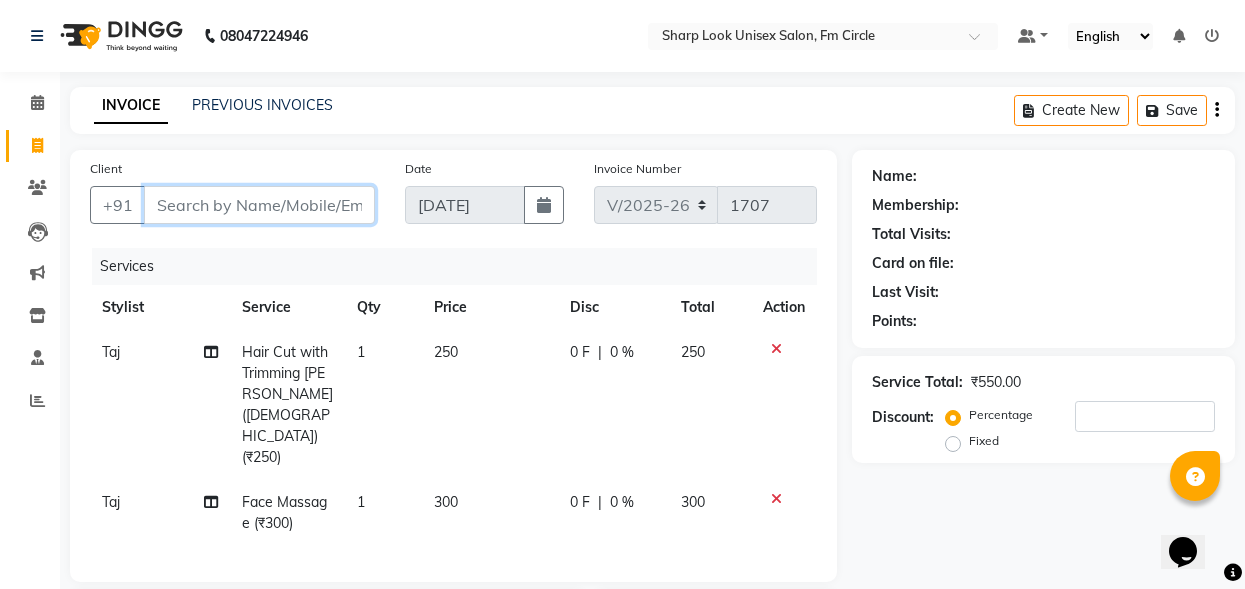 type 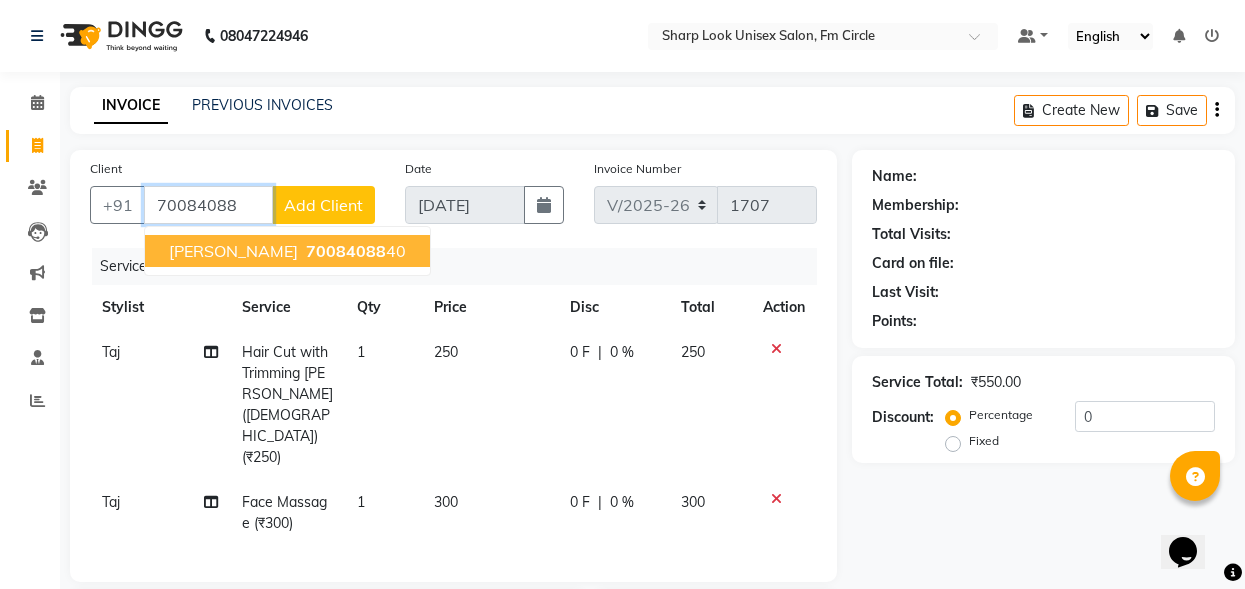 click on "70084088" at bounding box center (346, 251) 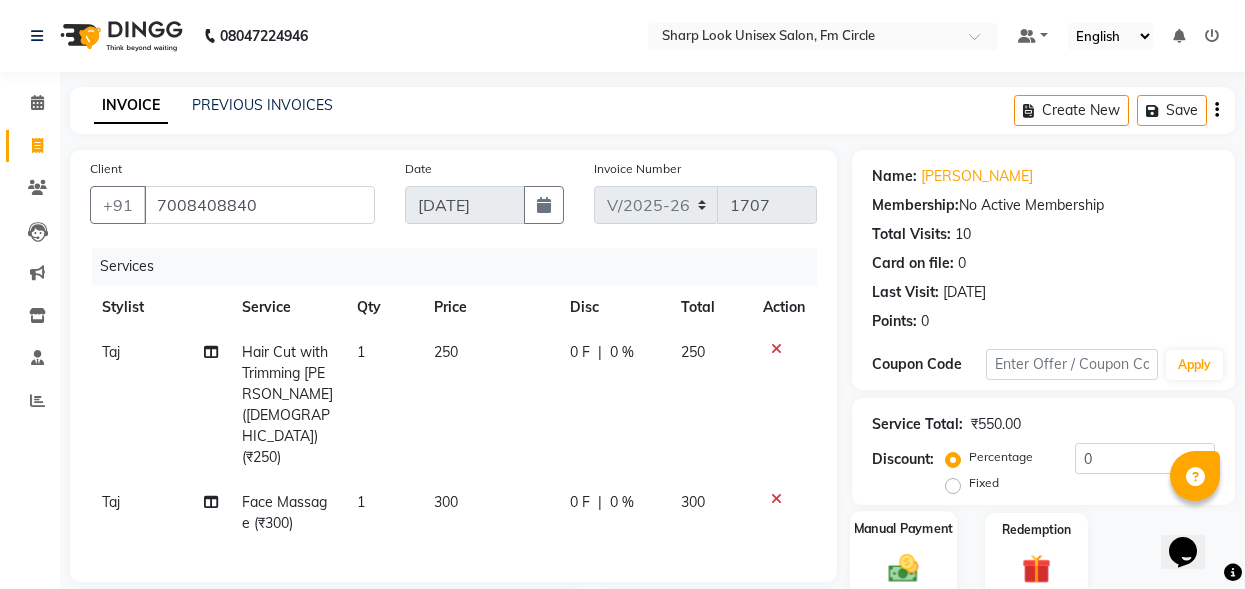 click 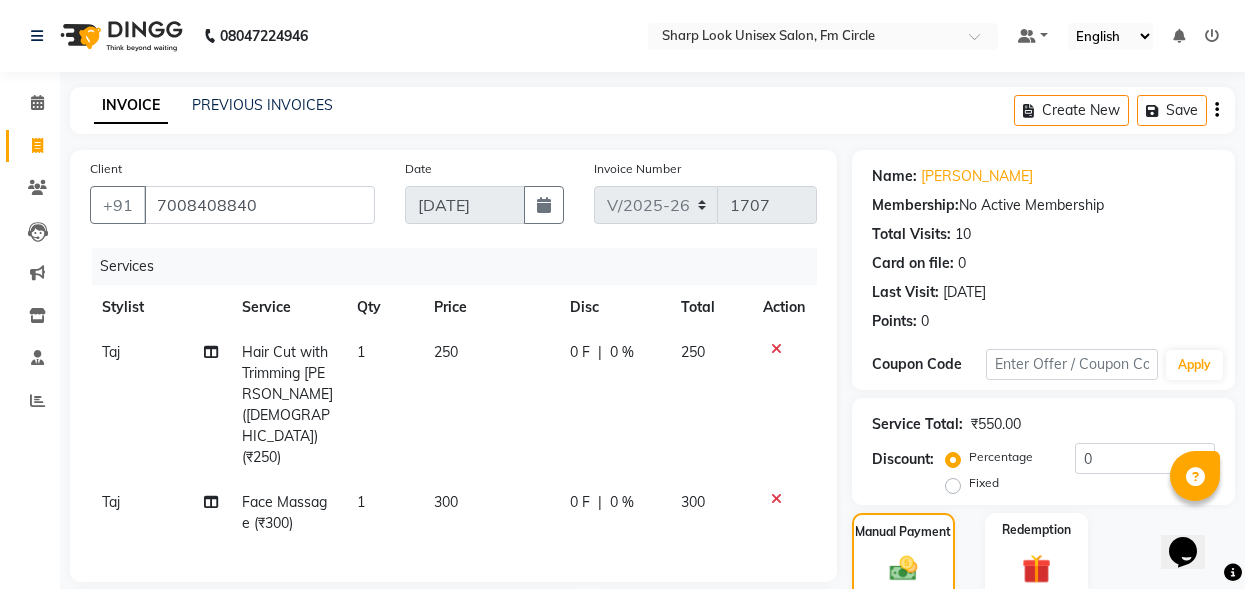 scroll, scrollTop: 300, scrollLeft: 0, axis: vertical 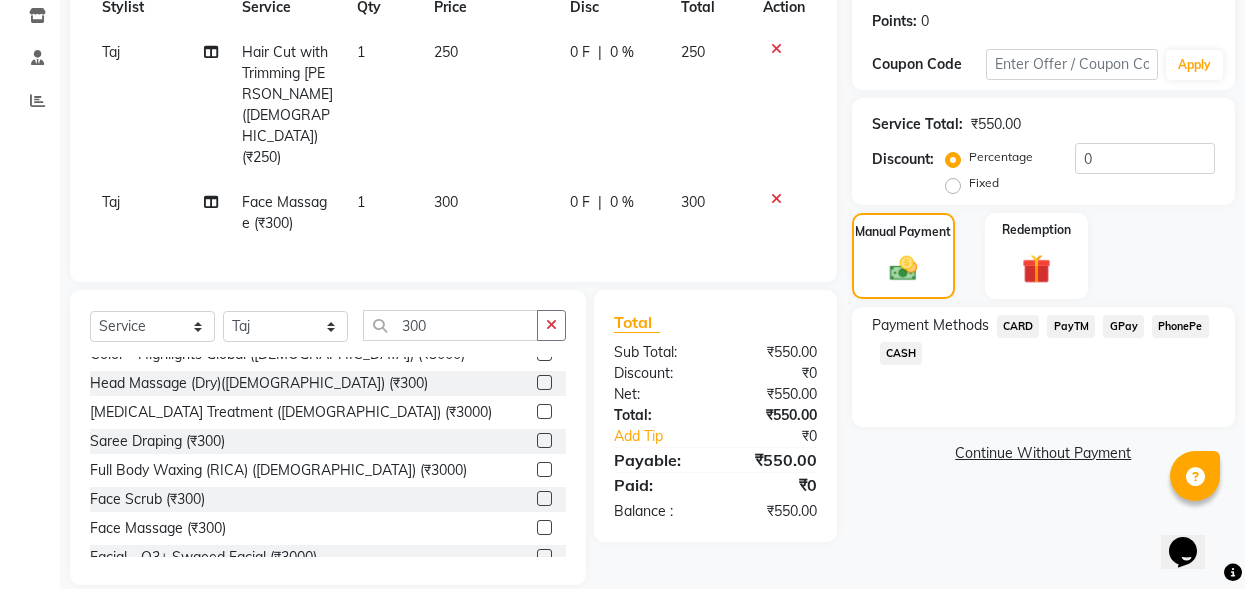 click on "PayTM" 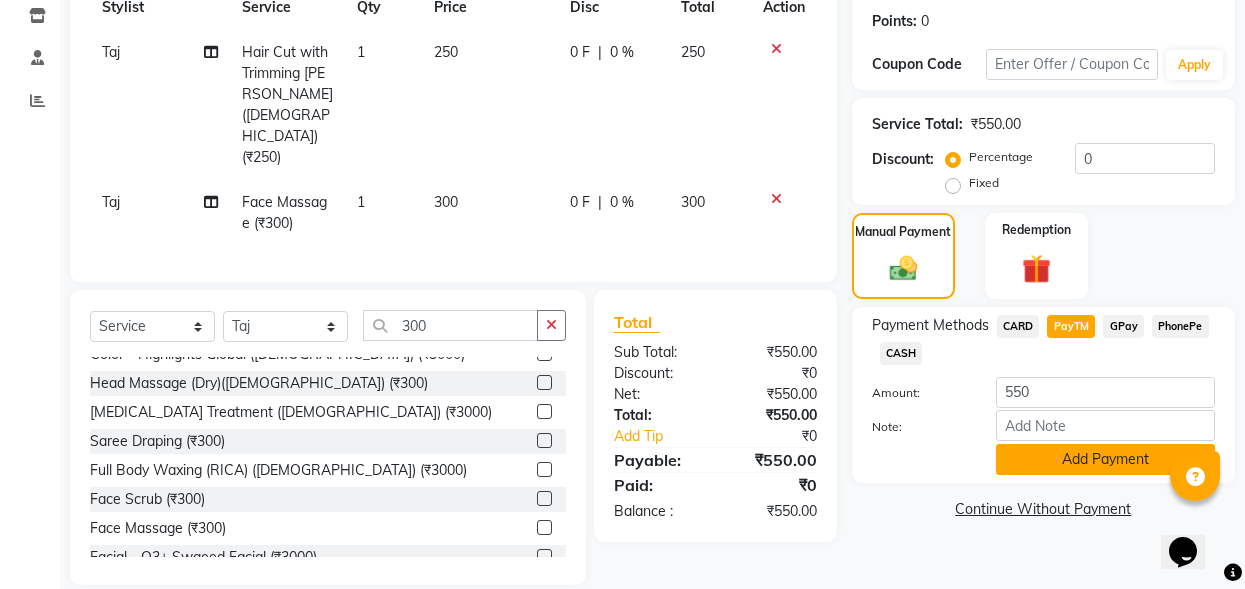 click on "Add Payment" 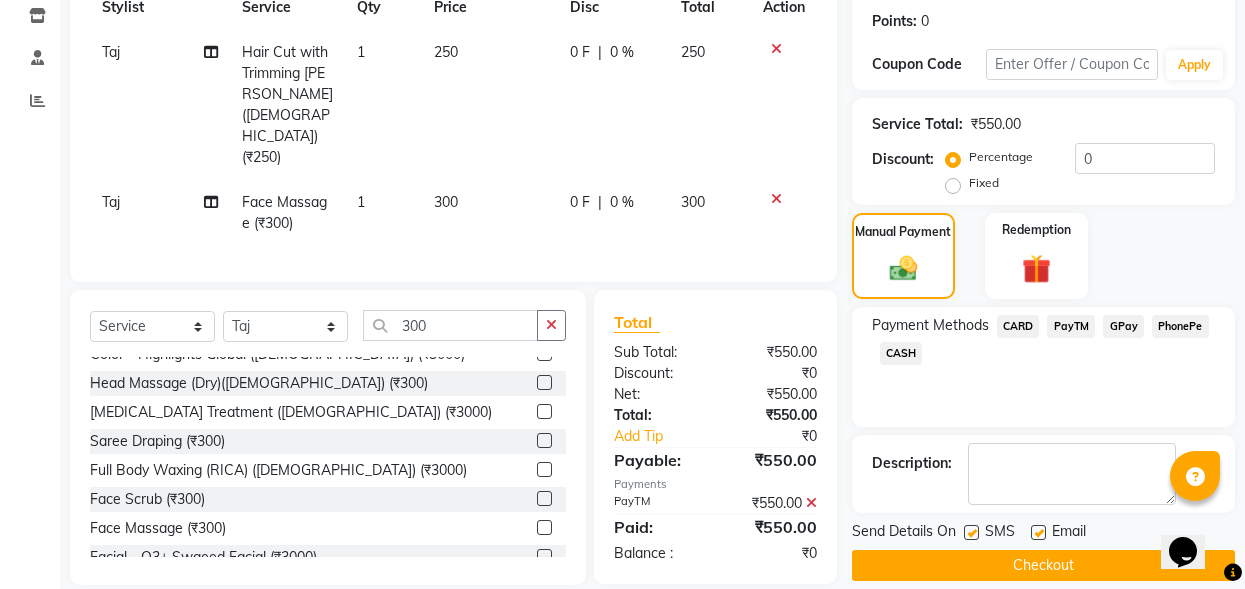 scroll, scrollTop: 322, scrollLeft: 0, axis: vertical 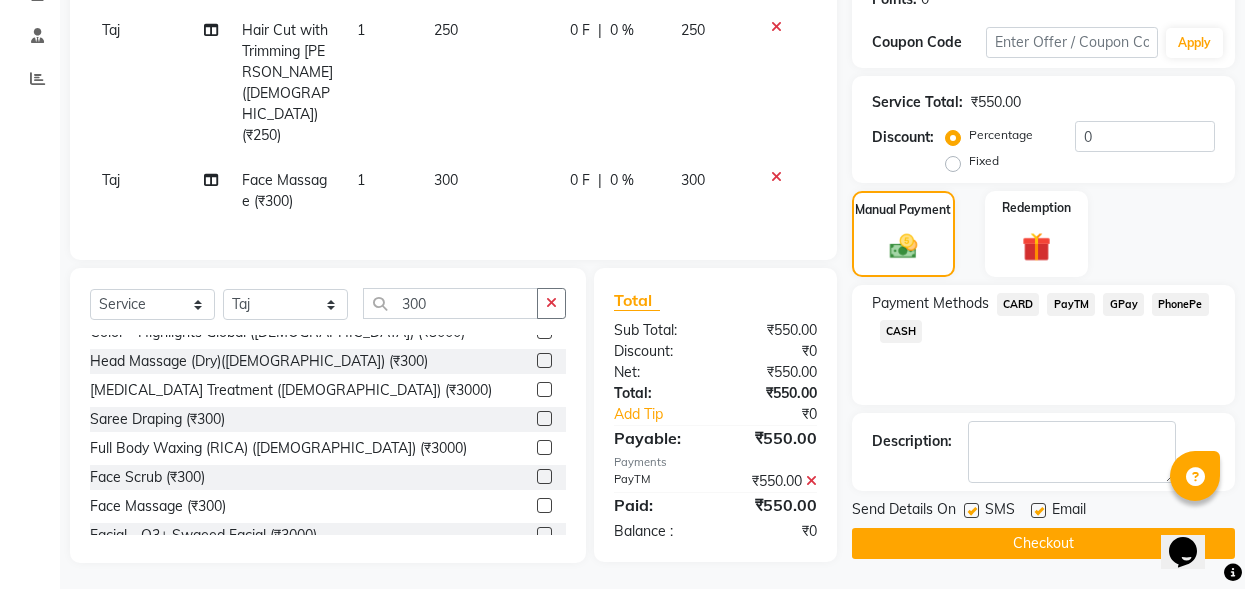 click 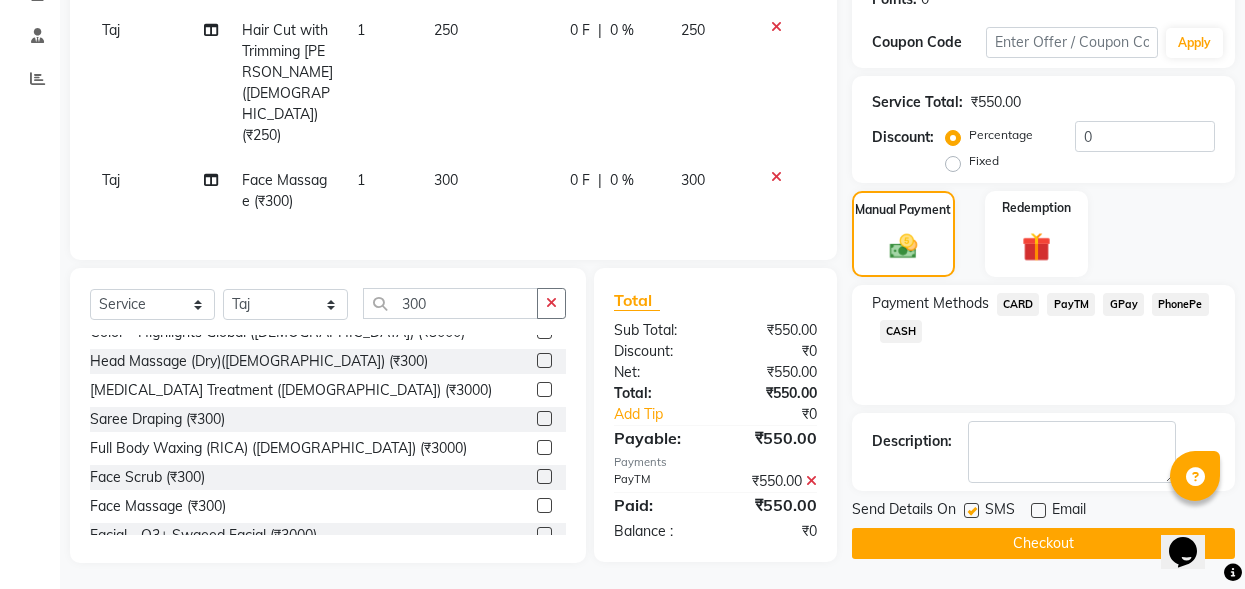 click on "Checkout" 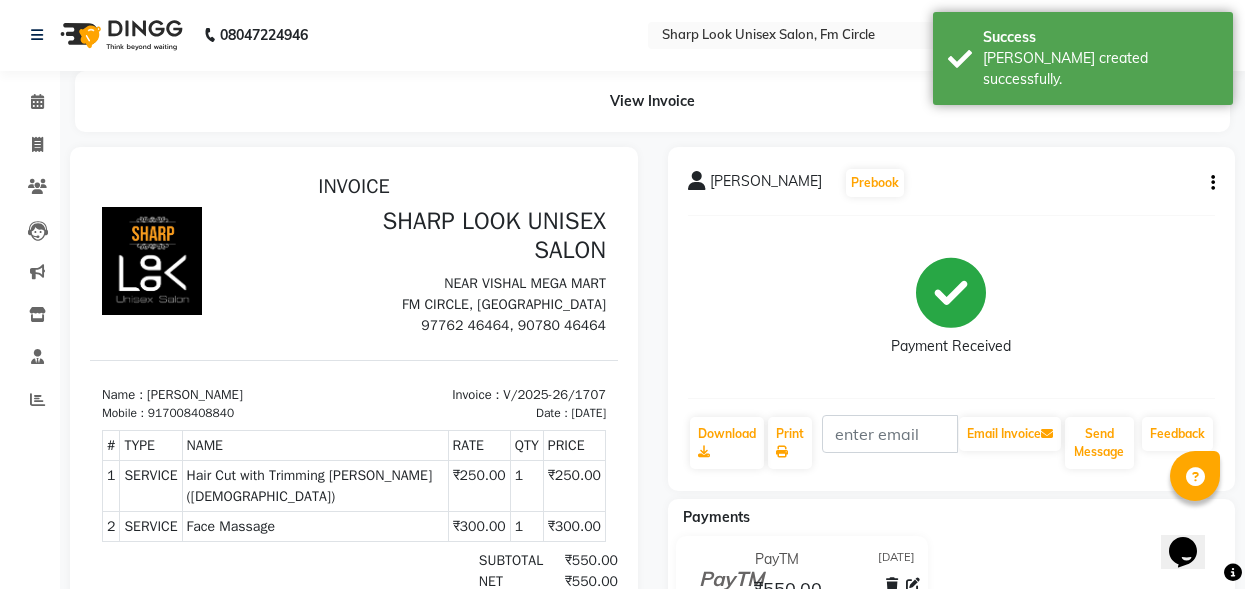 scroll, scrollTop: 0, scrollLeft: 0, axis: both 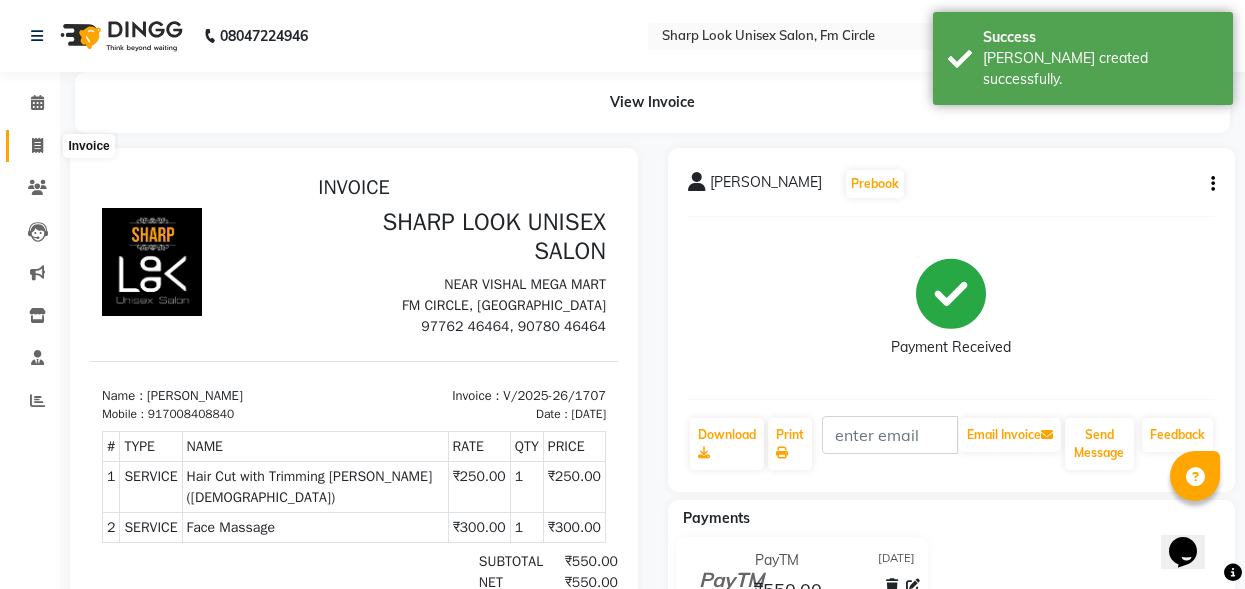 click 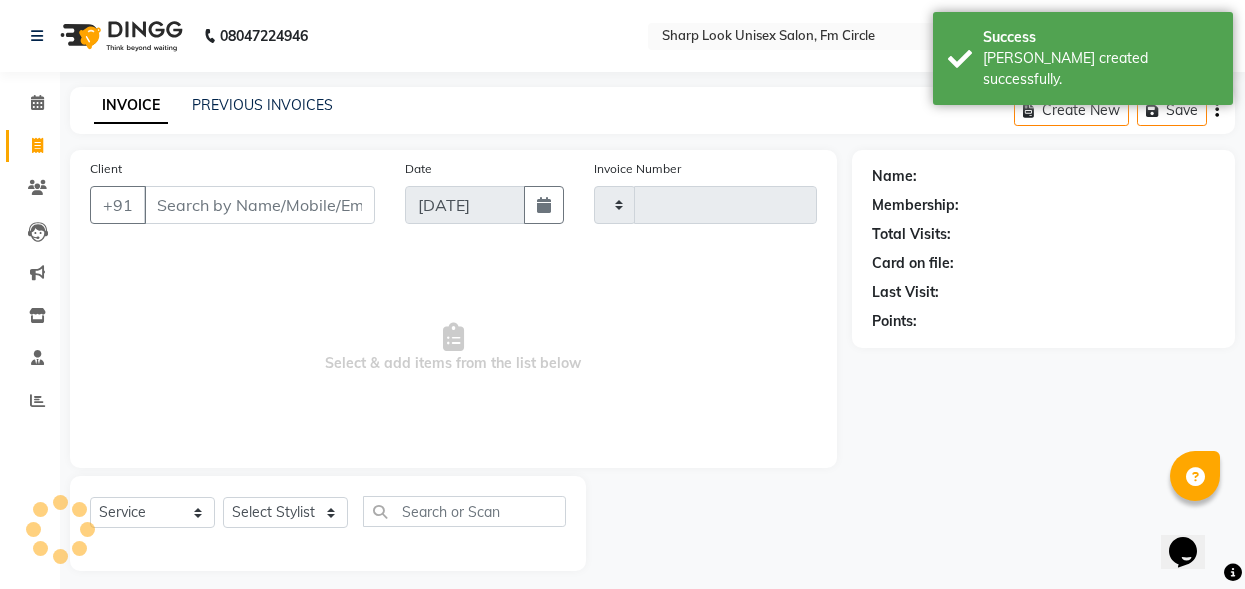 scroll, scrollTop: 12, scrollLeft: 0, axis: vertical 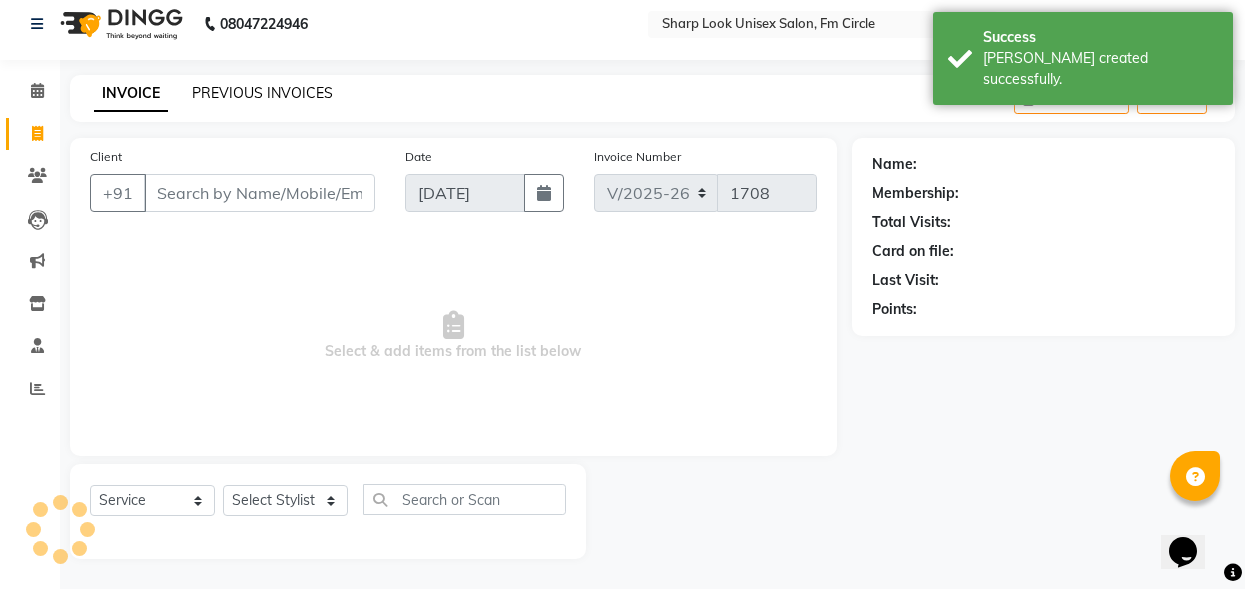click on "PREVIOUS INVOICES" 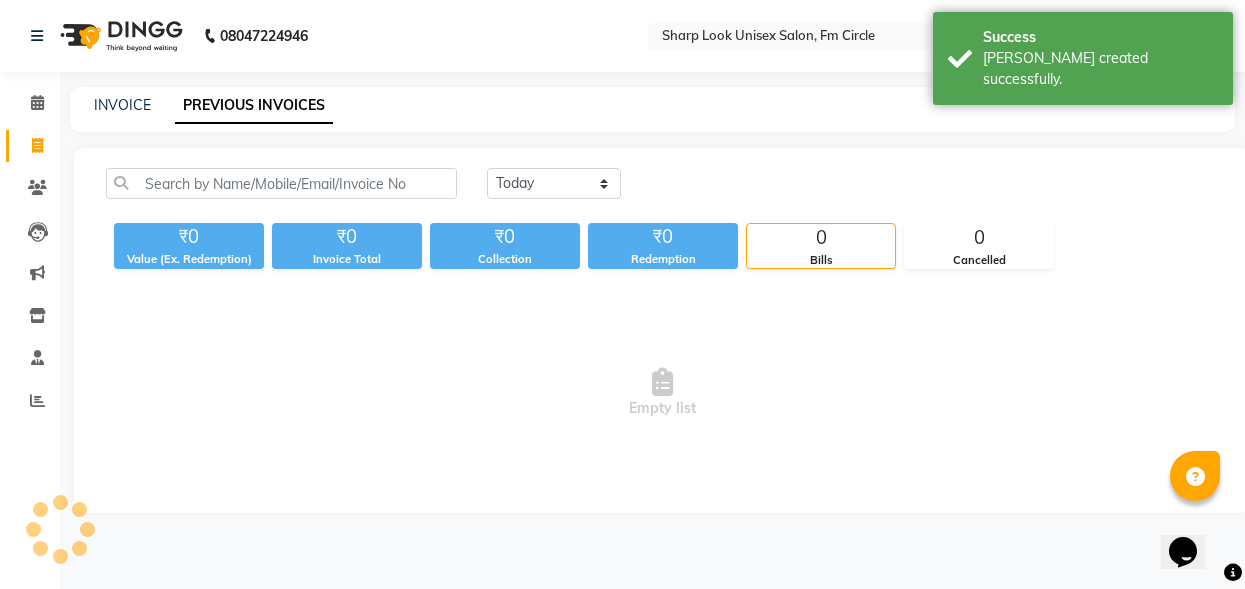 scroll, scrollTop: 0, scrollLeft: 0, axis: both 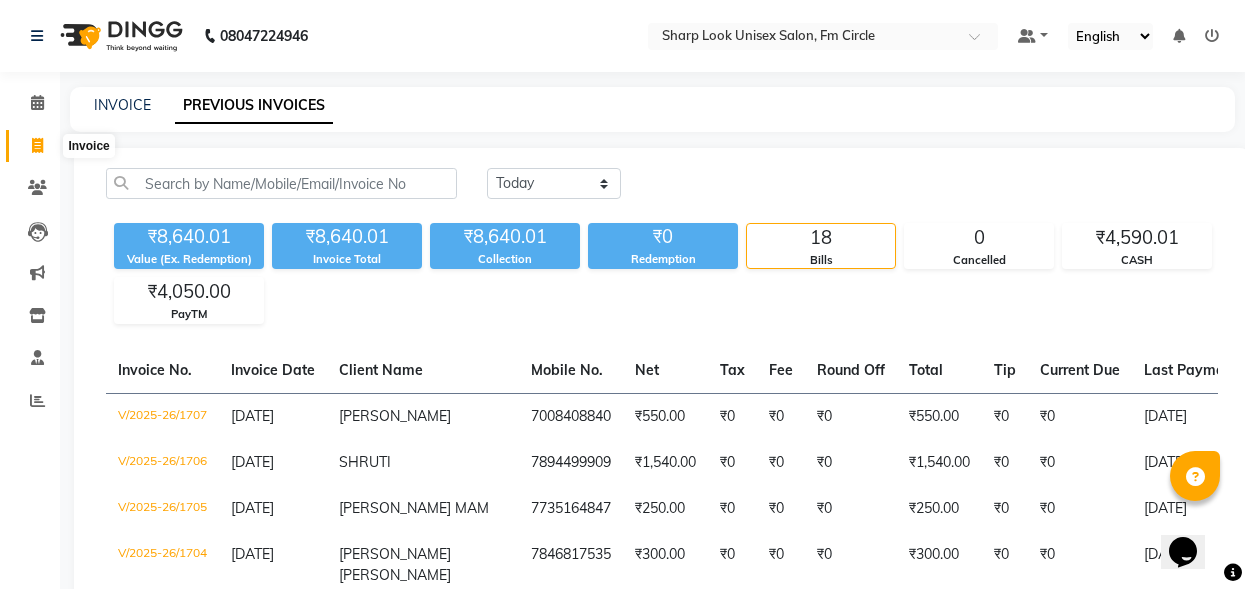 click 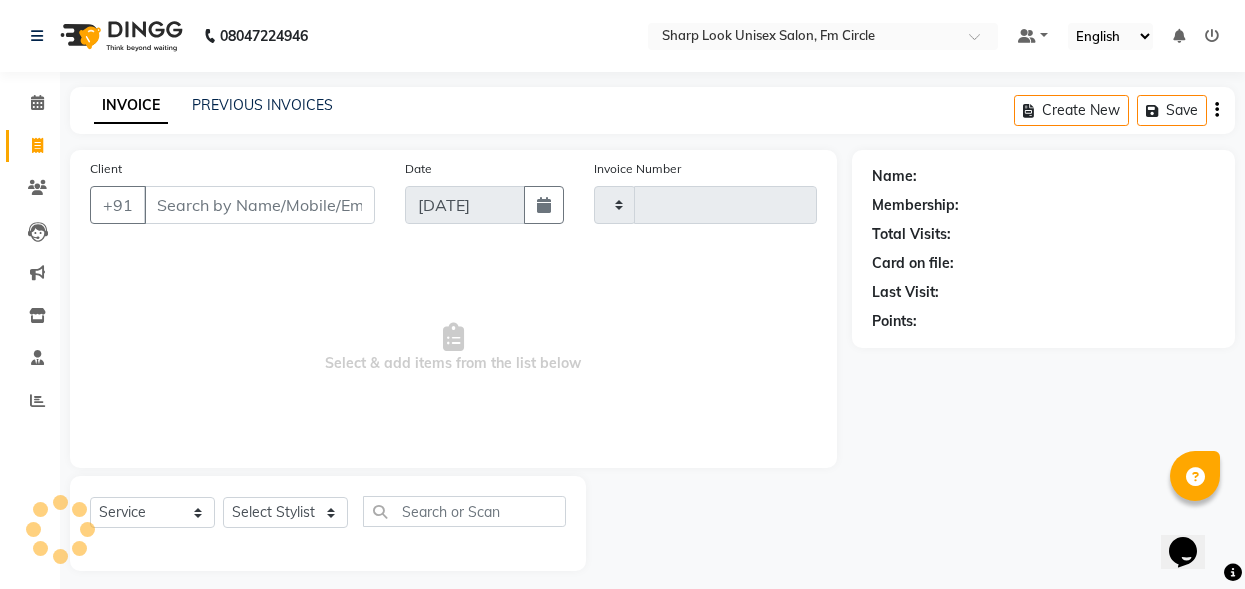 scroll, scrollTop: 12, scrollLeft: 0, axis: vertical 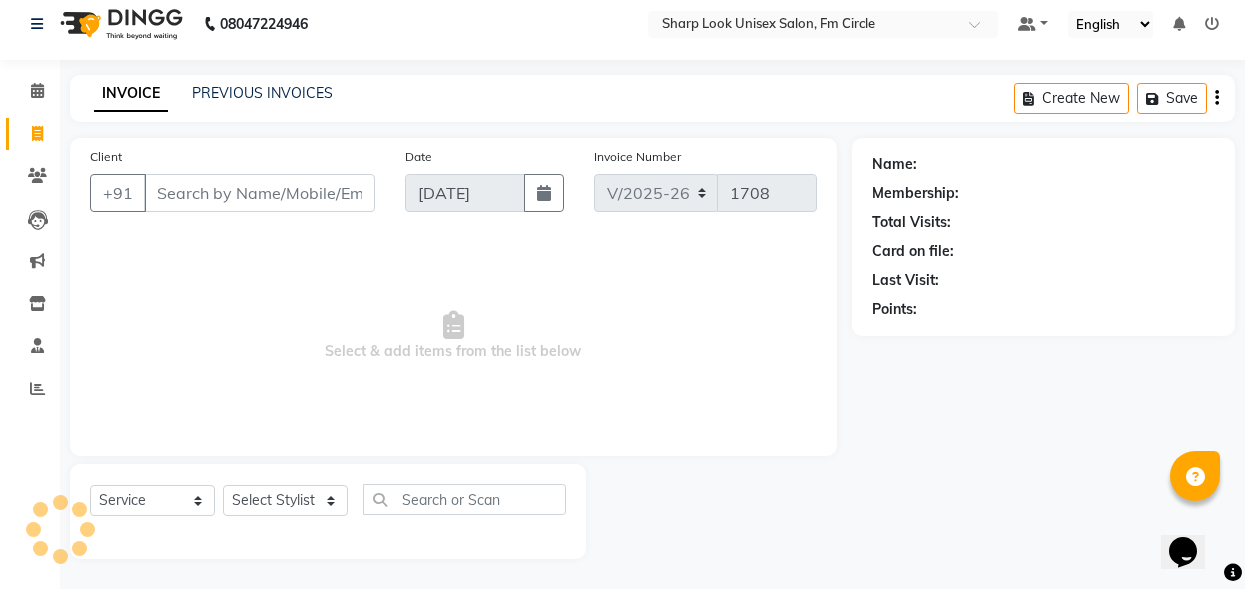 click on "Client" at bounding box center [259, 193] 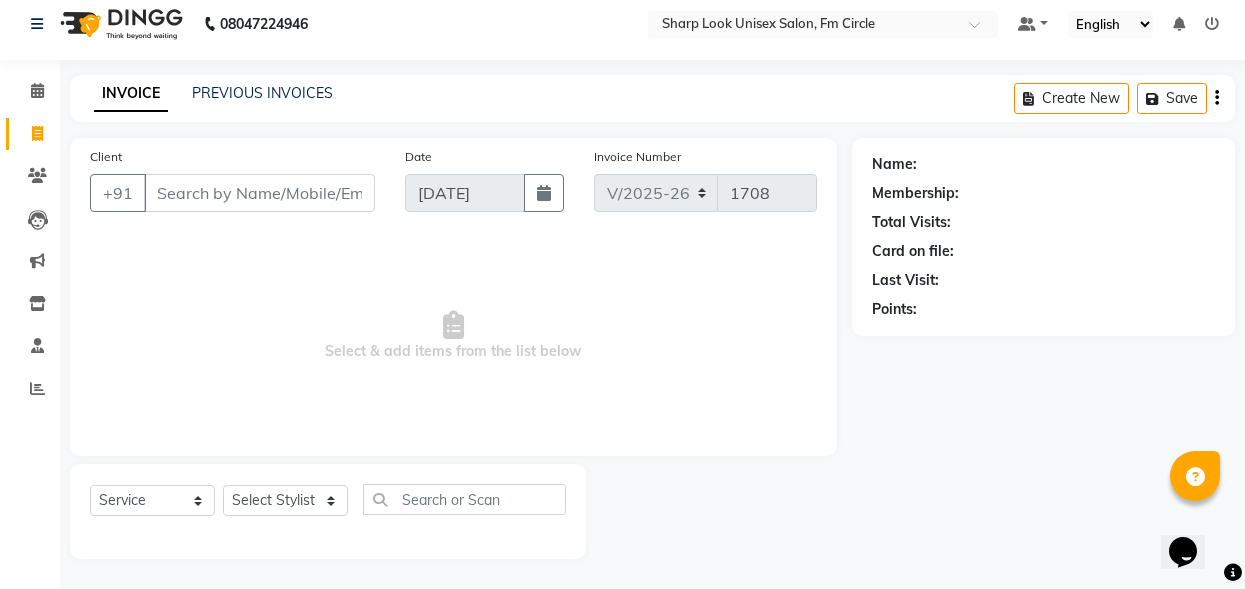click on "Client" at bounding box center [259, 193] 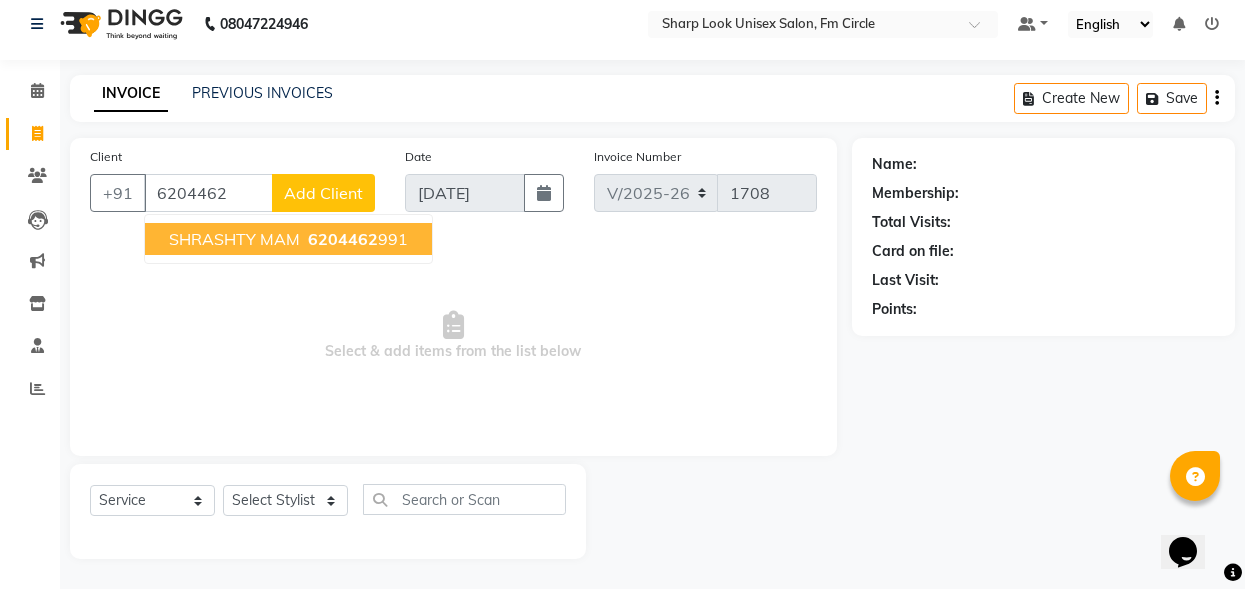 click on "SHRASHTY MAM" at bounding box center (234, 239) 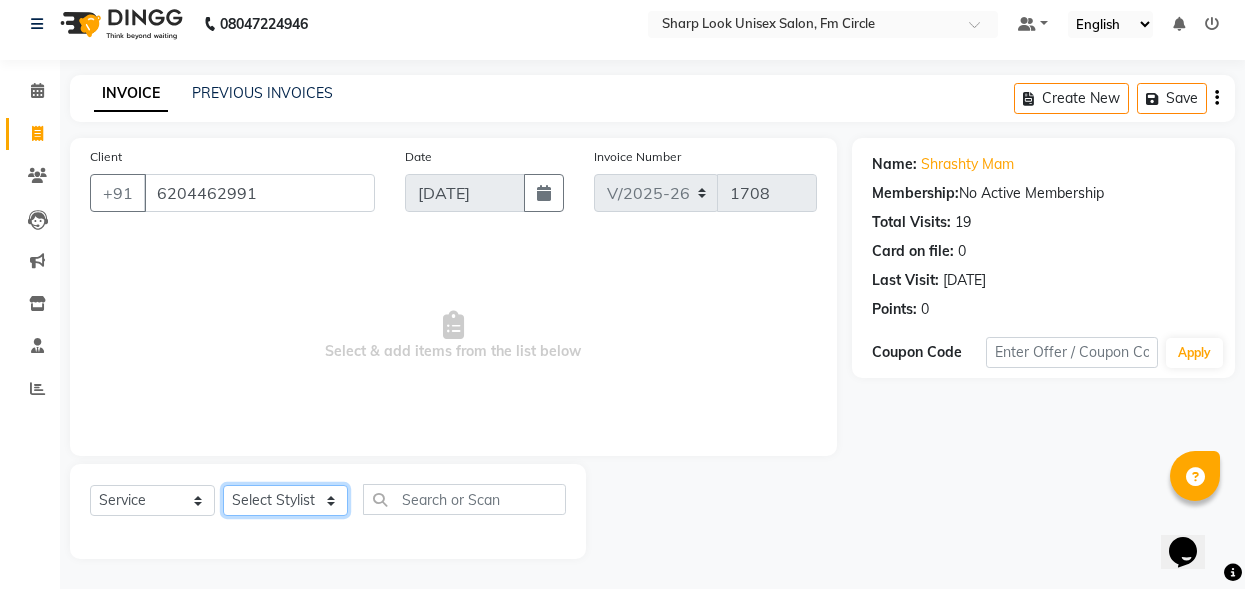 click on "Select Stylist Abhi Admin Babu [PERSON_NAME]  [PERSON_NAME] [PERSON_NAME]" 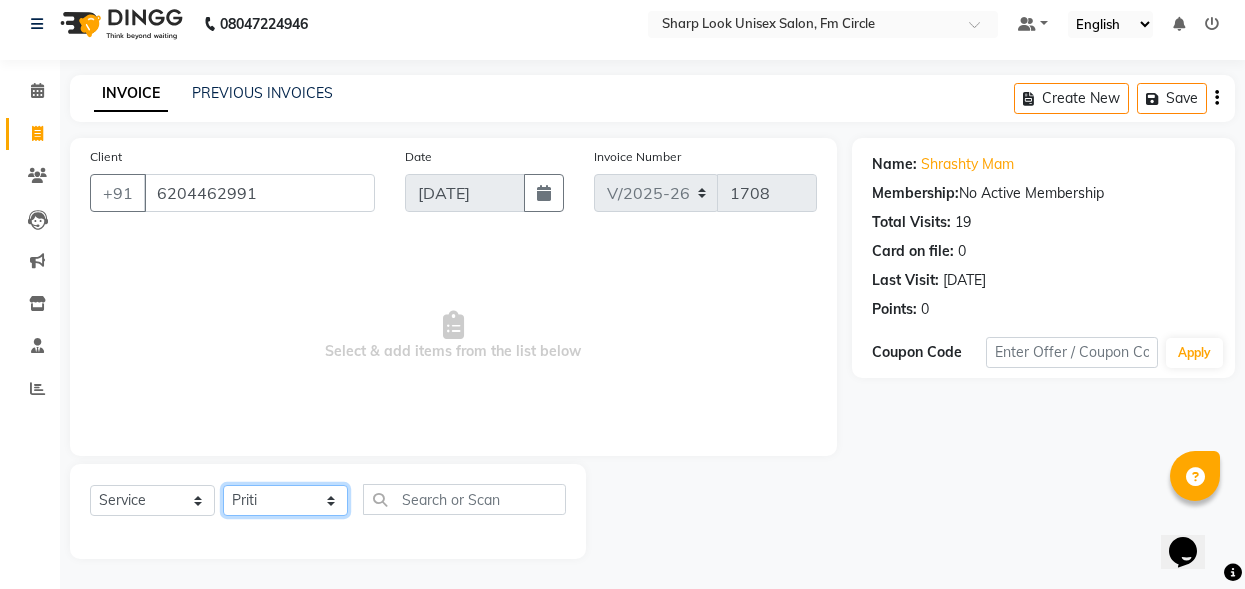 click on "Select Stylist Abhi Admin Babu [PERSON_NAME]  [PERSON_NAME] [PERSON_NAME]" 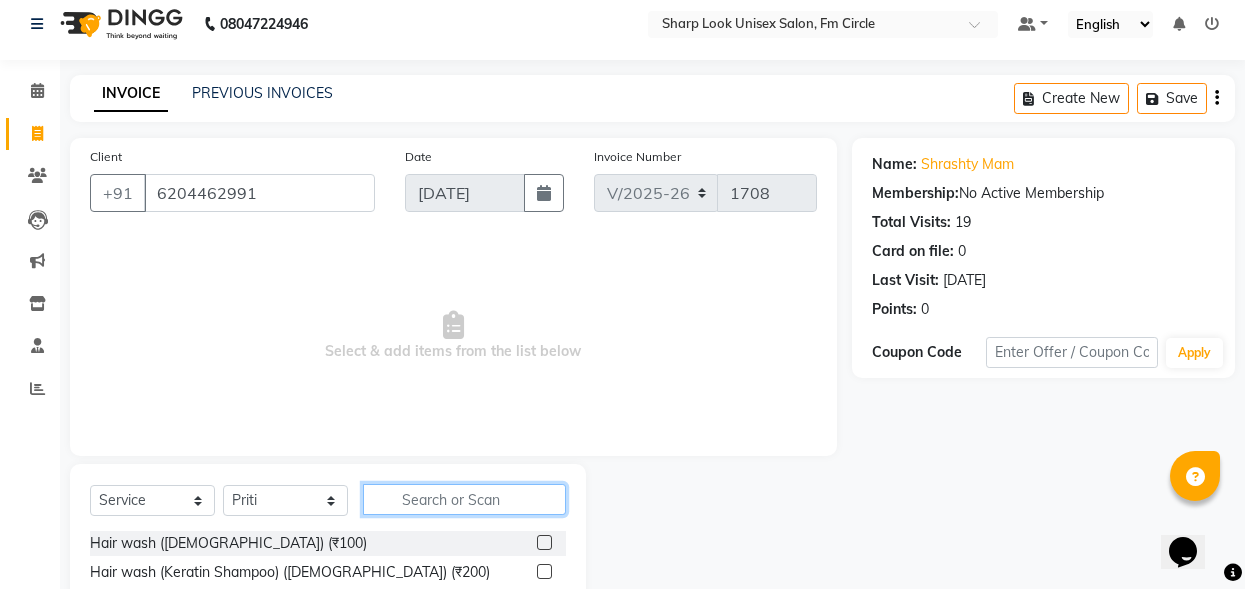 click 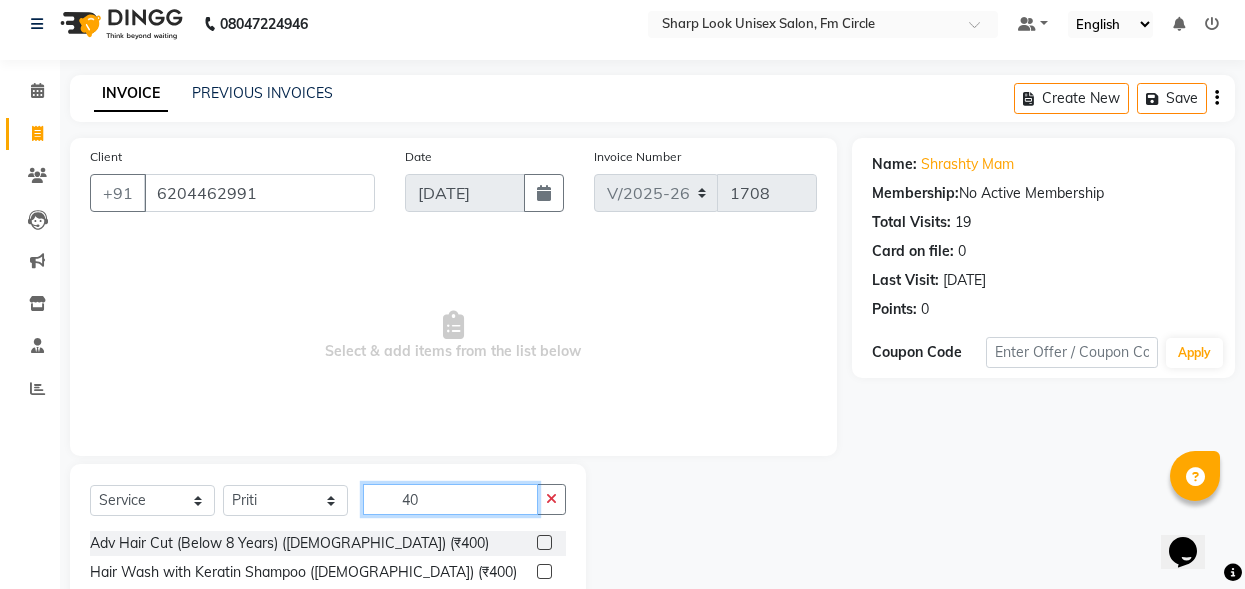 scroll, scrollTop: 212, scrollLeft: 0, axis: vertical 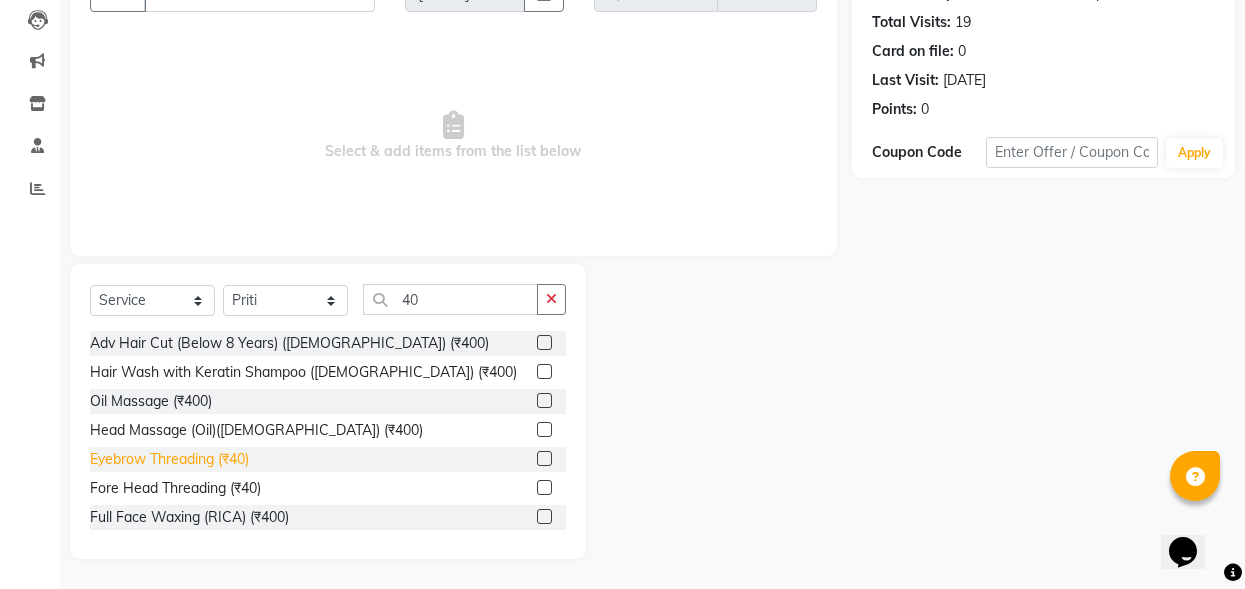 click on "Eyebrow Threading (₹40)" 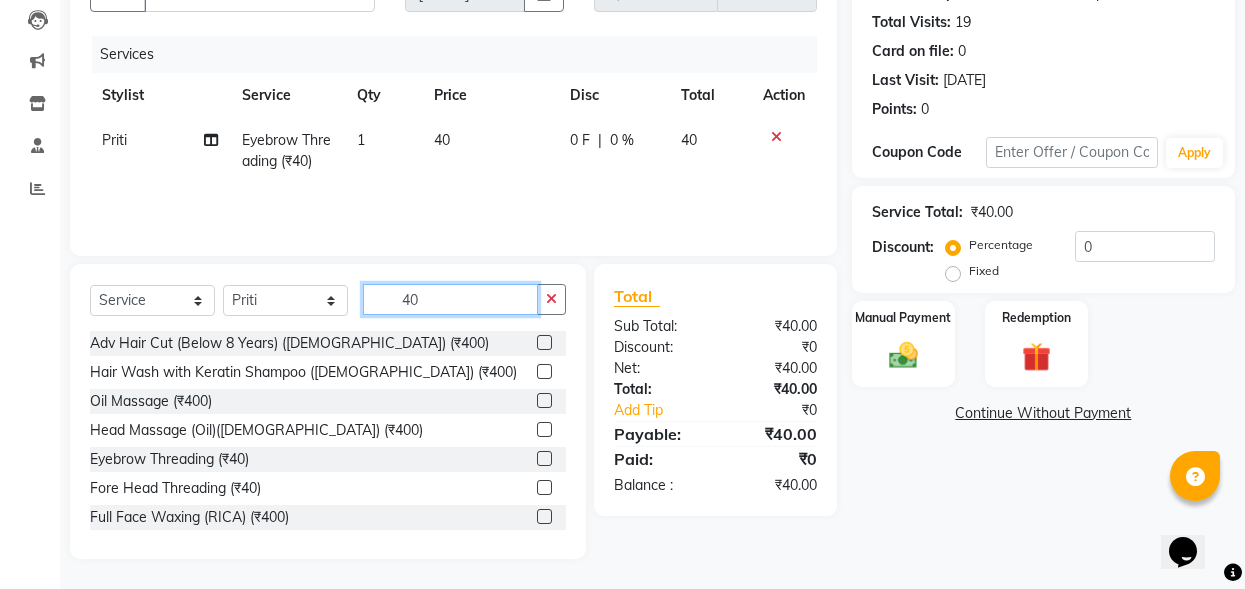 click on "40" 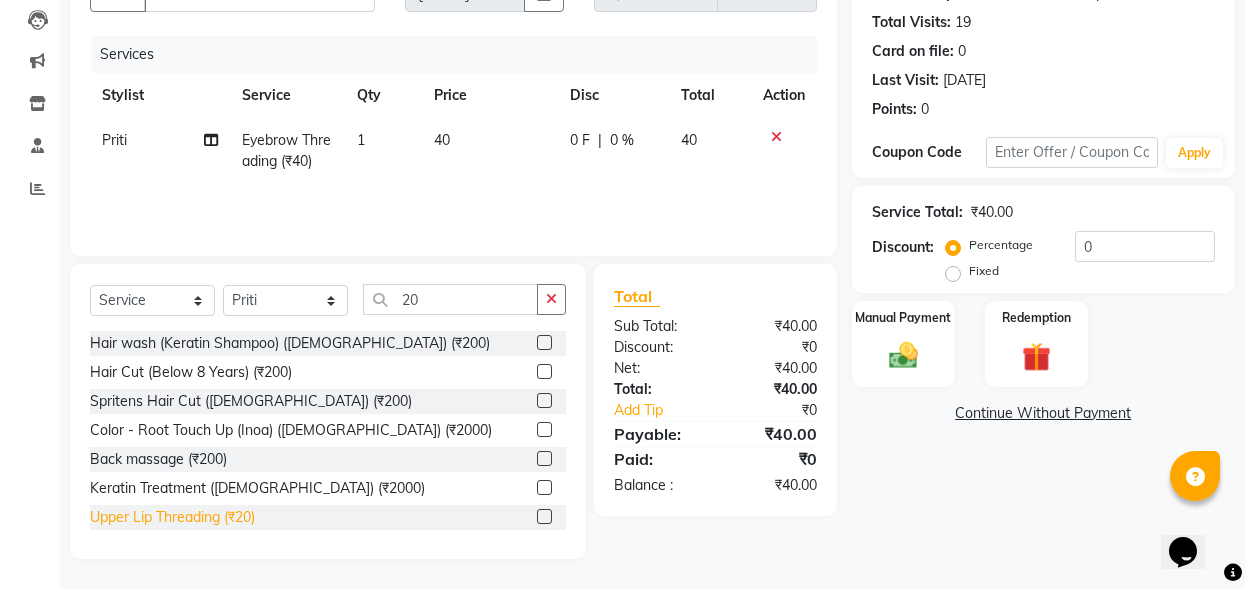 click on "Upper Lip Threading (₹20)" 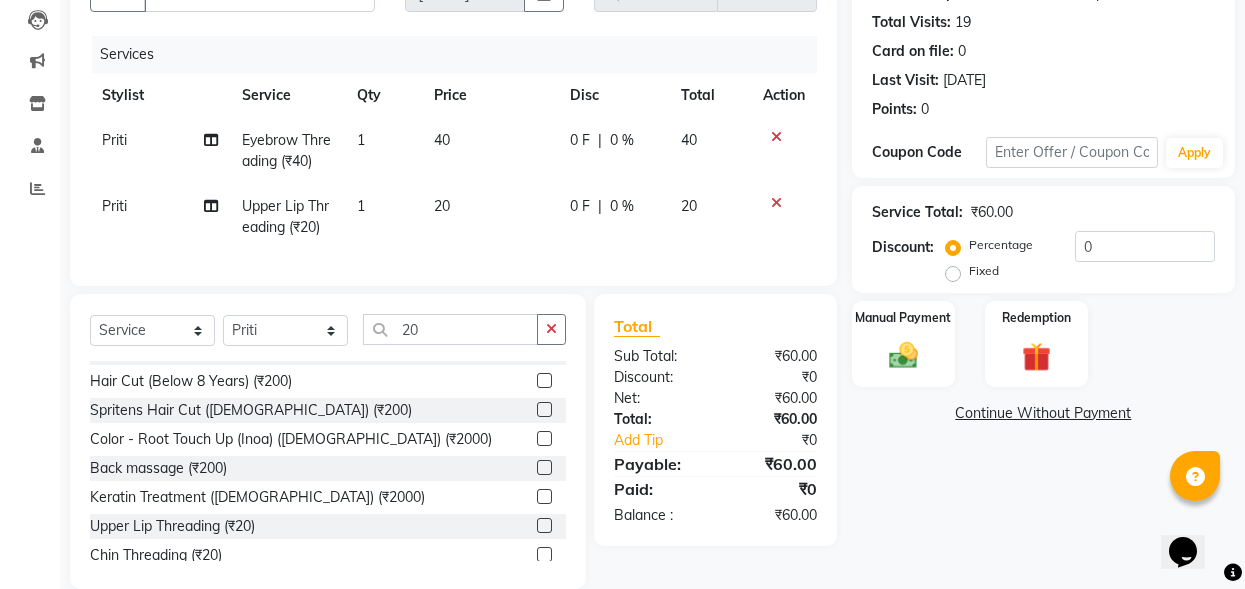 scroll, scrollTop: 40, scrollLeft: 0, axis: vertical 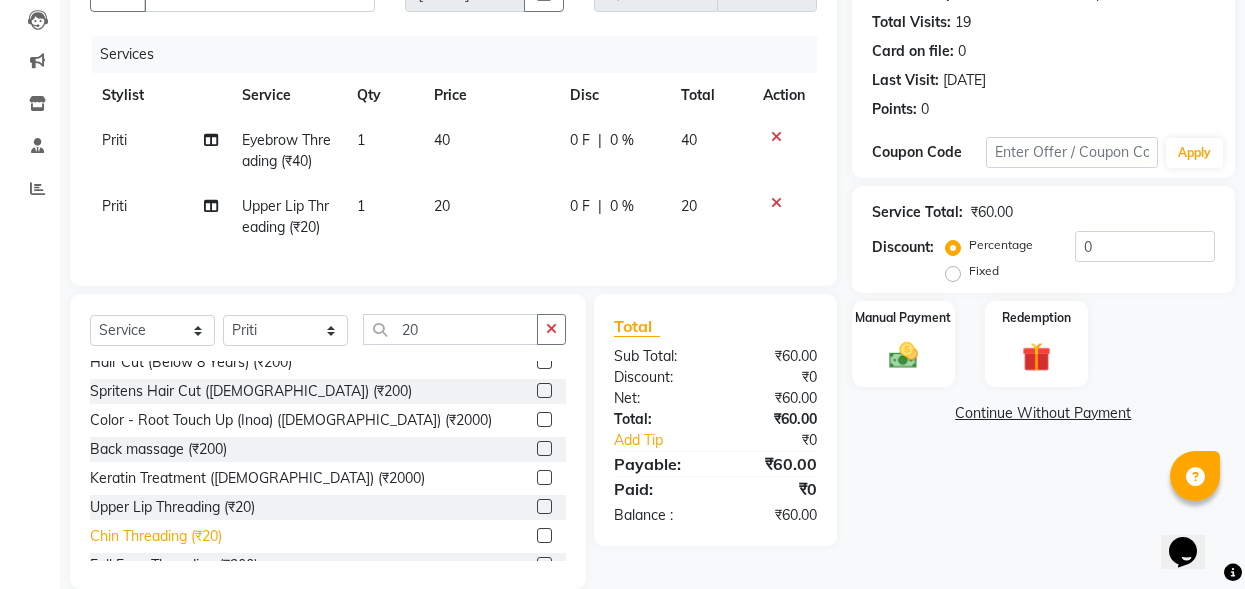 click on "Chin Threading (₹20)" 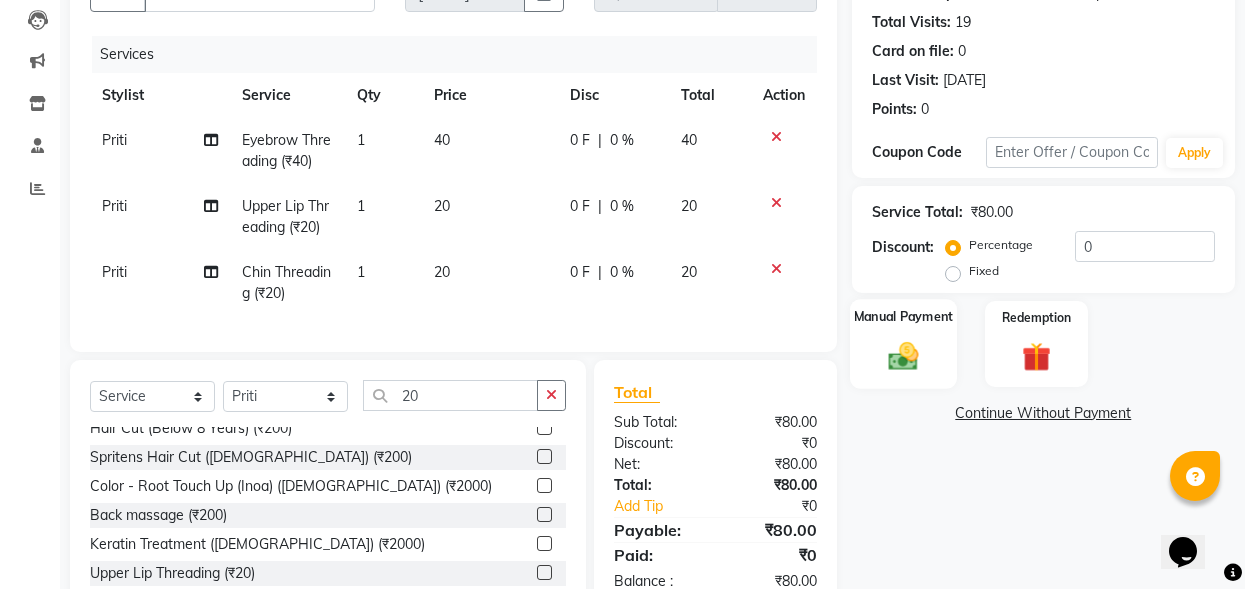 click 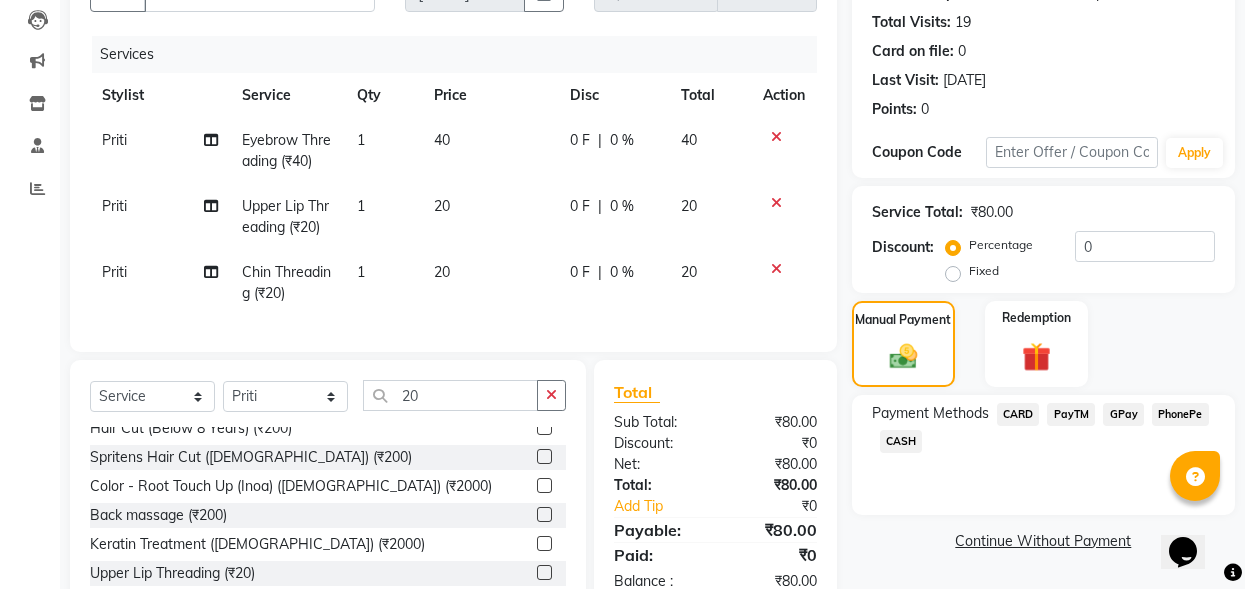 click on "PayTM" 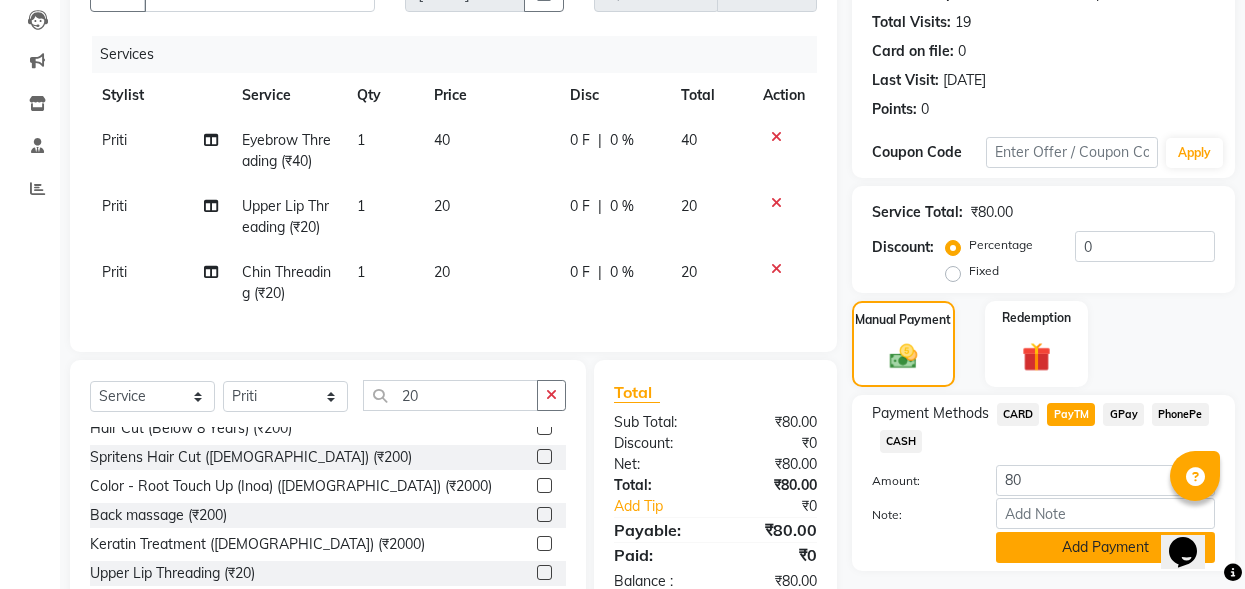 click on "Add Payment" 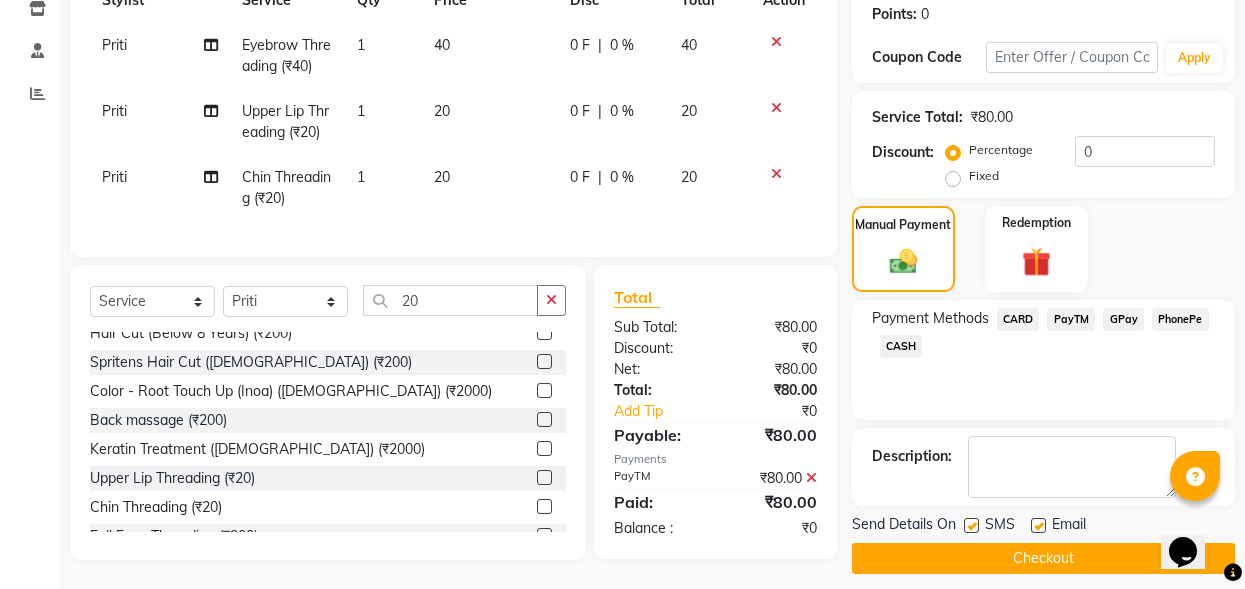scroll, scrollTop: 325, scrollLeft: 0, axis: vertical 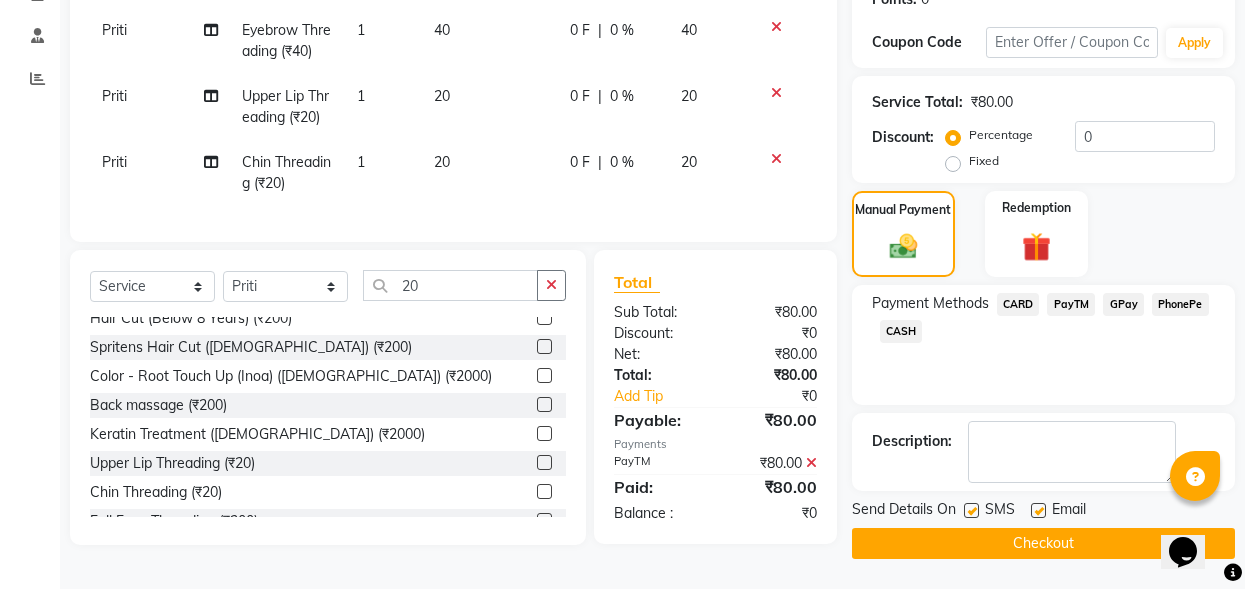 click 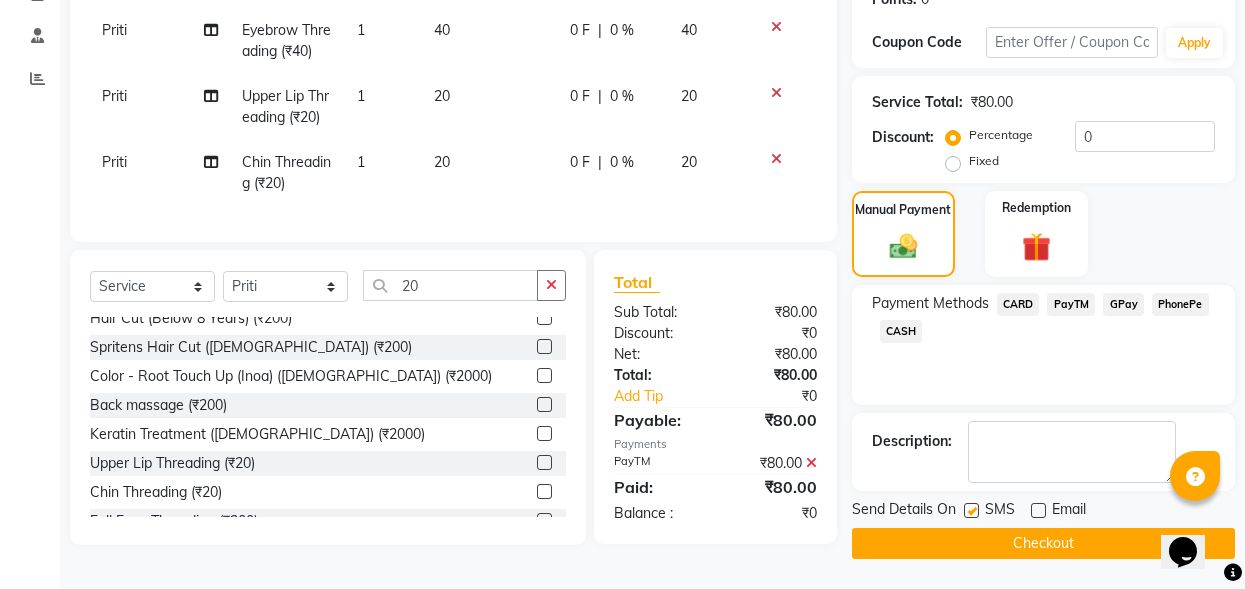click on "Checkout" 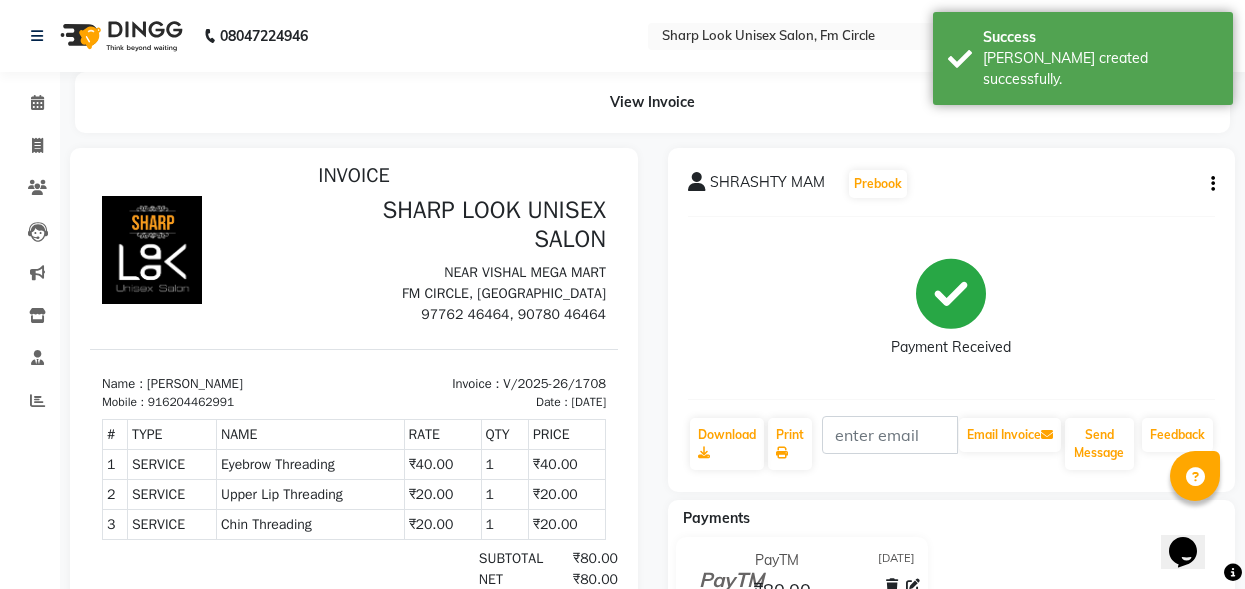 scroll, scrollTop: 16, scrollLeft: 0, axis: vertical 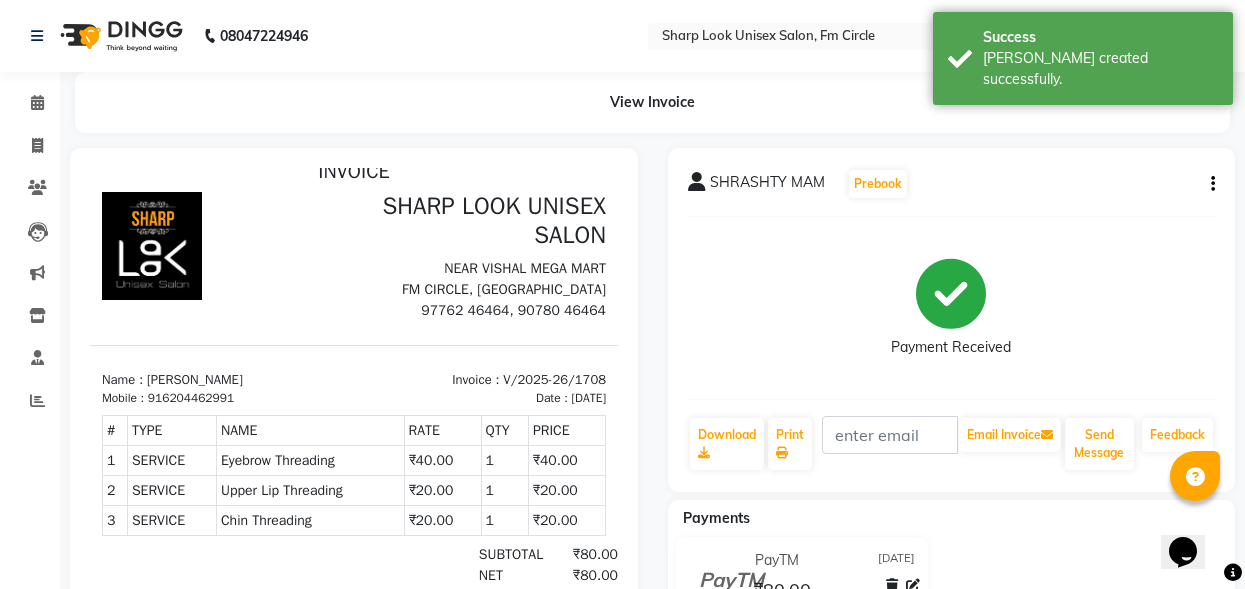 click on "Invoice" 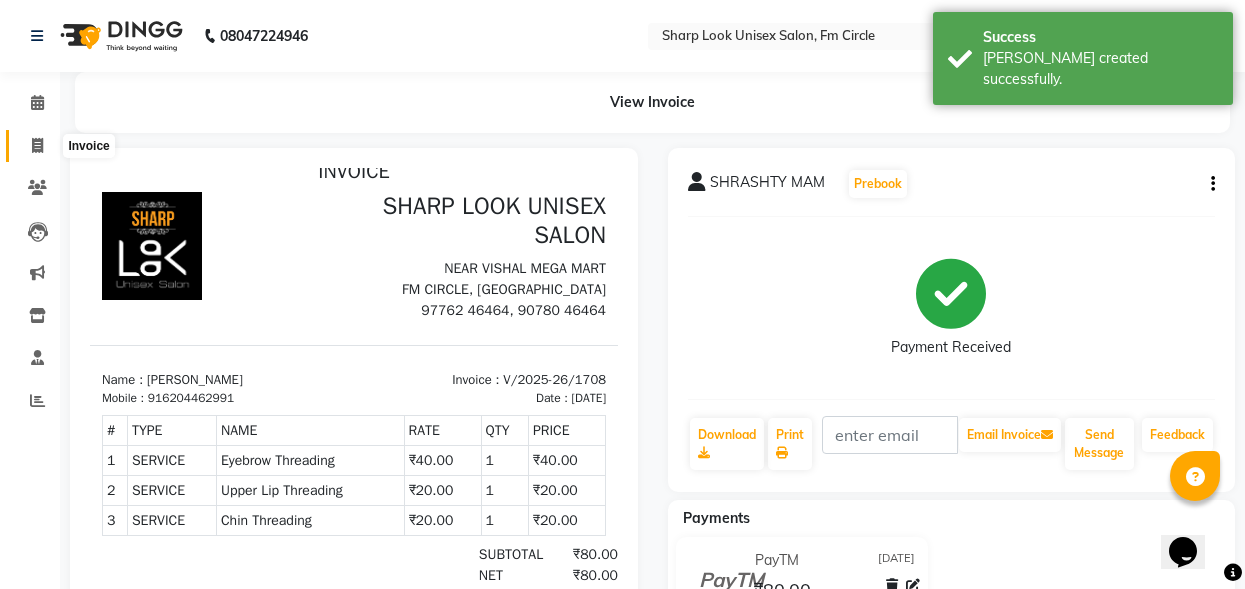 click 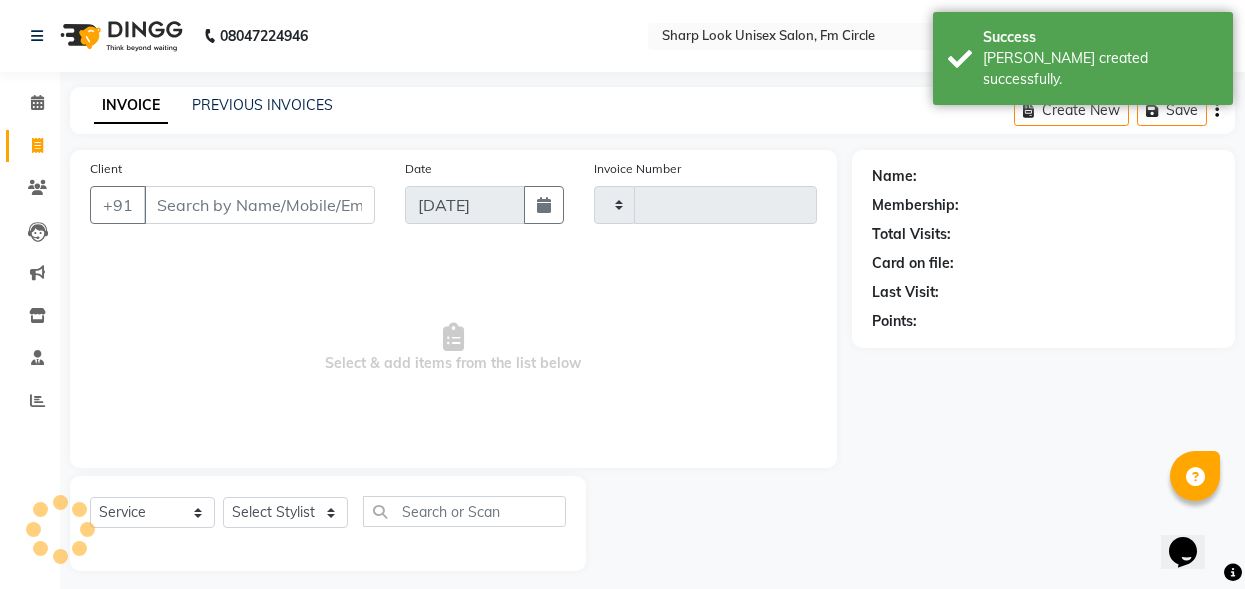 scroll, scrollTop: 12, scrollLeft: 0, axis: vertical 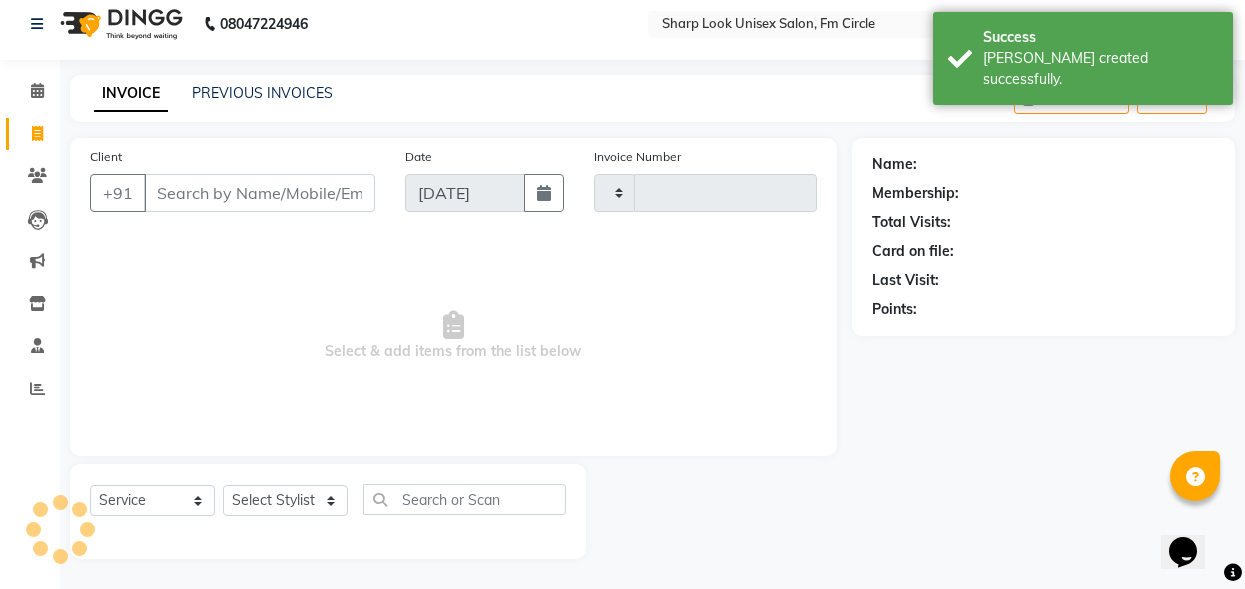 click on "Client" at bounding box center (259, 193) 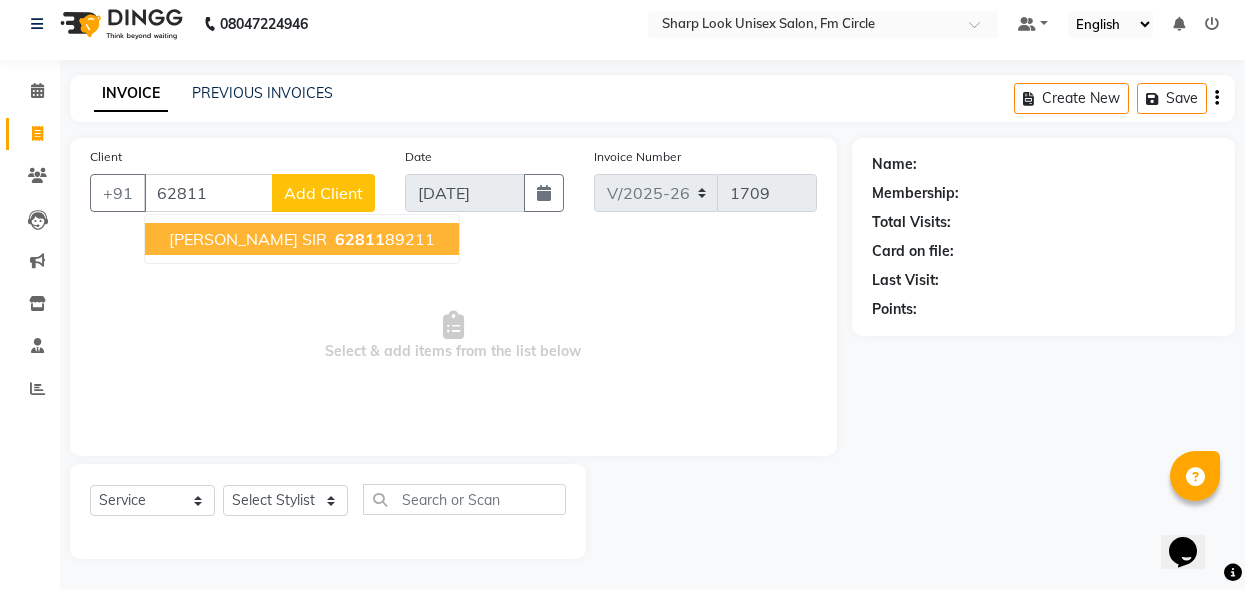 click on "Select & add items from the list below" at bounding box center (453, 336) 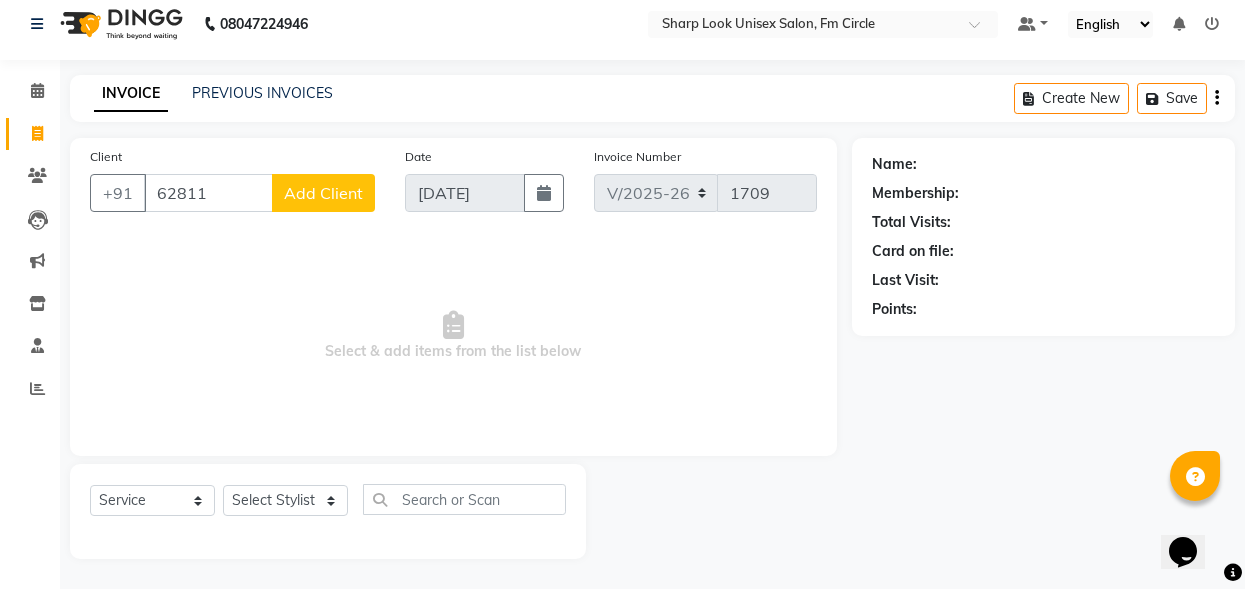 click on "Select & add items from the list below" at bounding box center [453, 336] 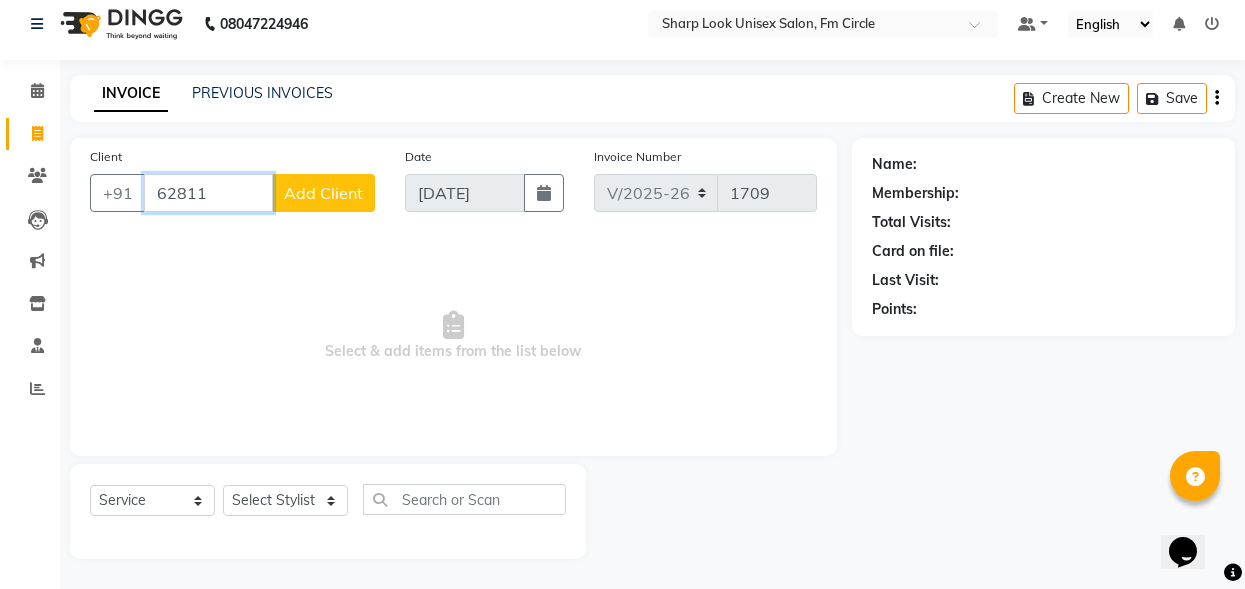 click on "62811" at bounding box center (208, 193) 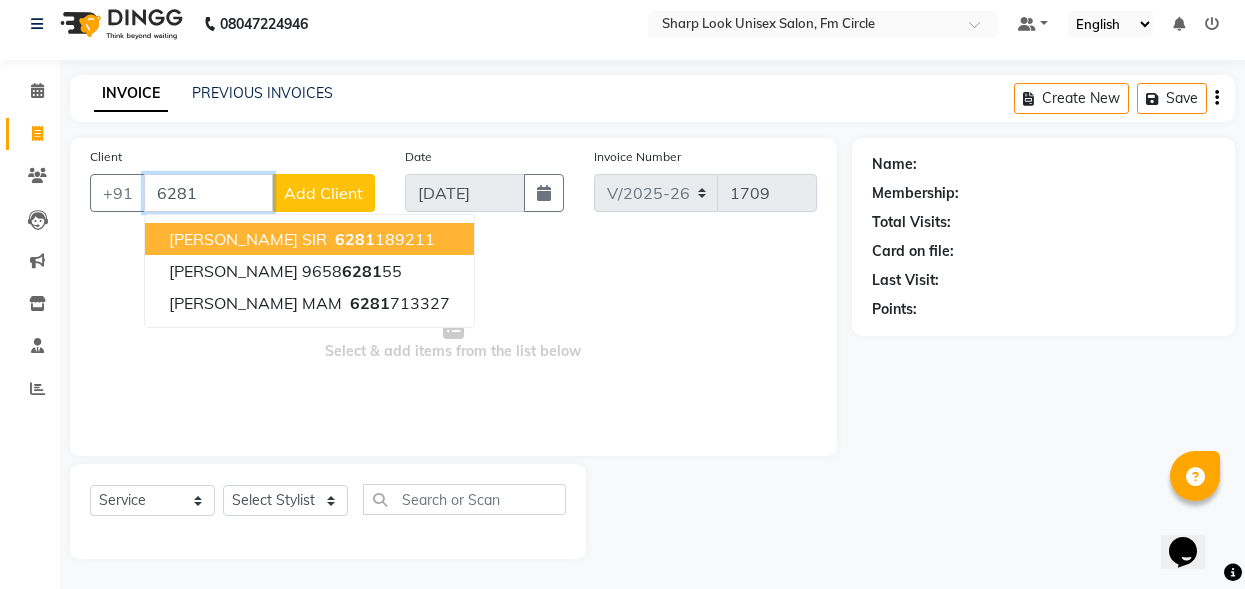 click on "6281 189211" at bounding box center (383, 239) 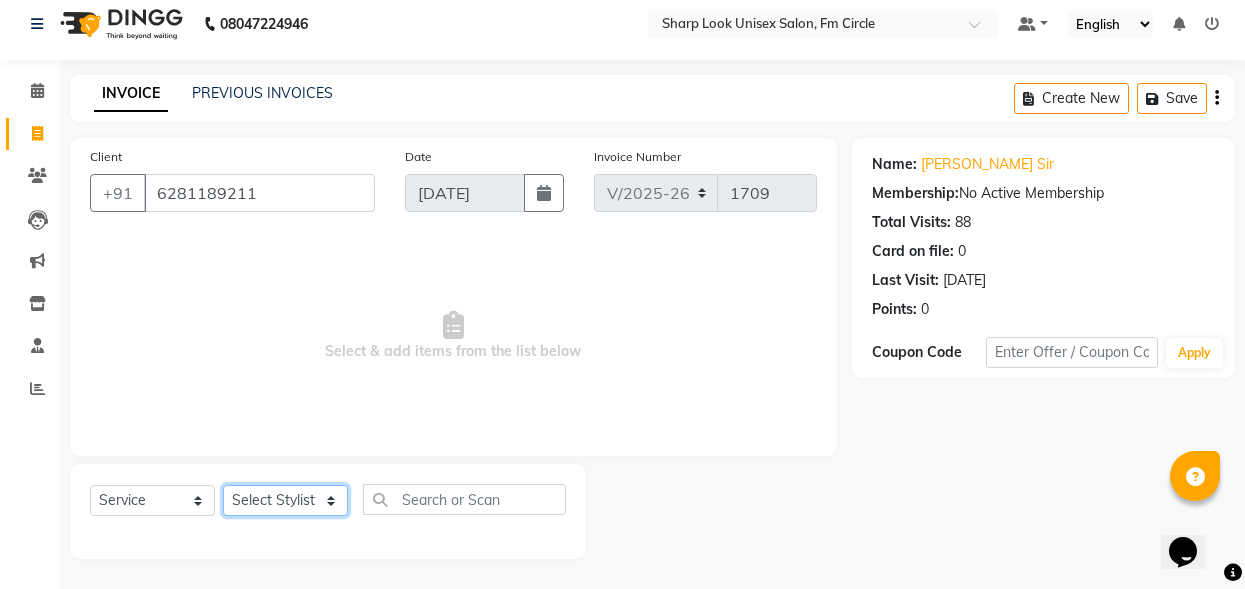 click on "Select Stylist Abhi Admin Babu [PERSON_NAME]  [PERSON_NAME] [PERSON_NAME]" 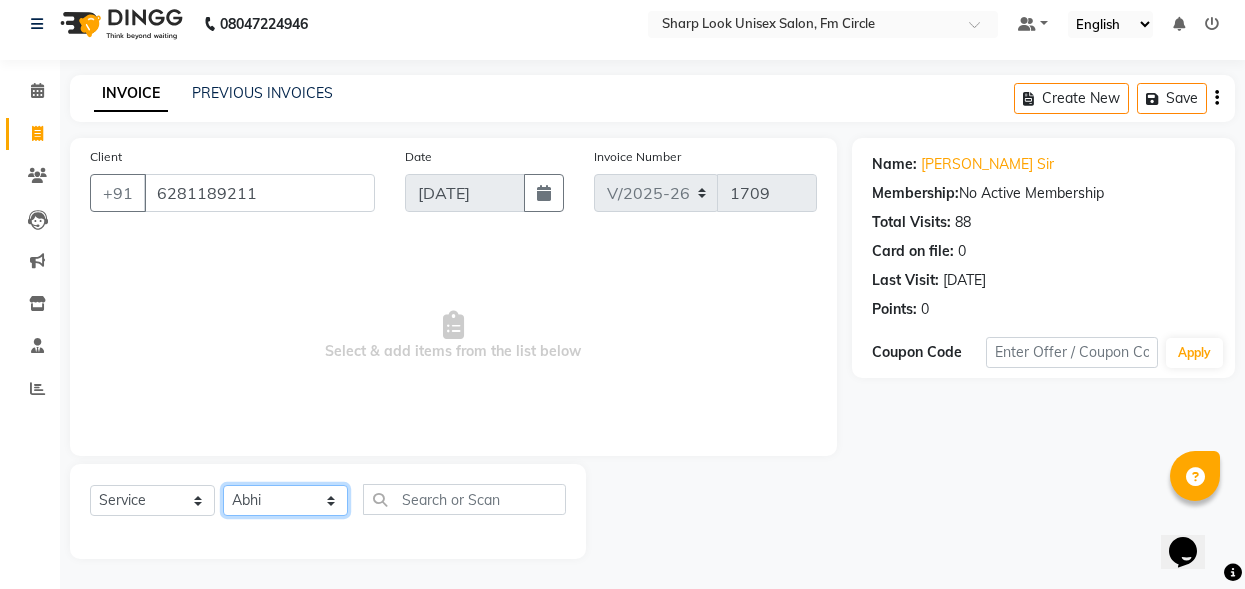 click on "Select Stylist Abhi Admin Babu [PERSON_NAME]  [PERSON_NAME] [PERSON_NAME]" 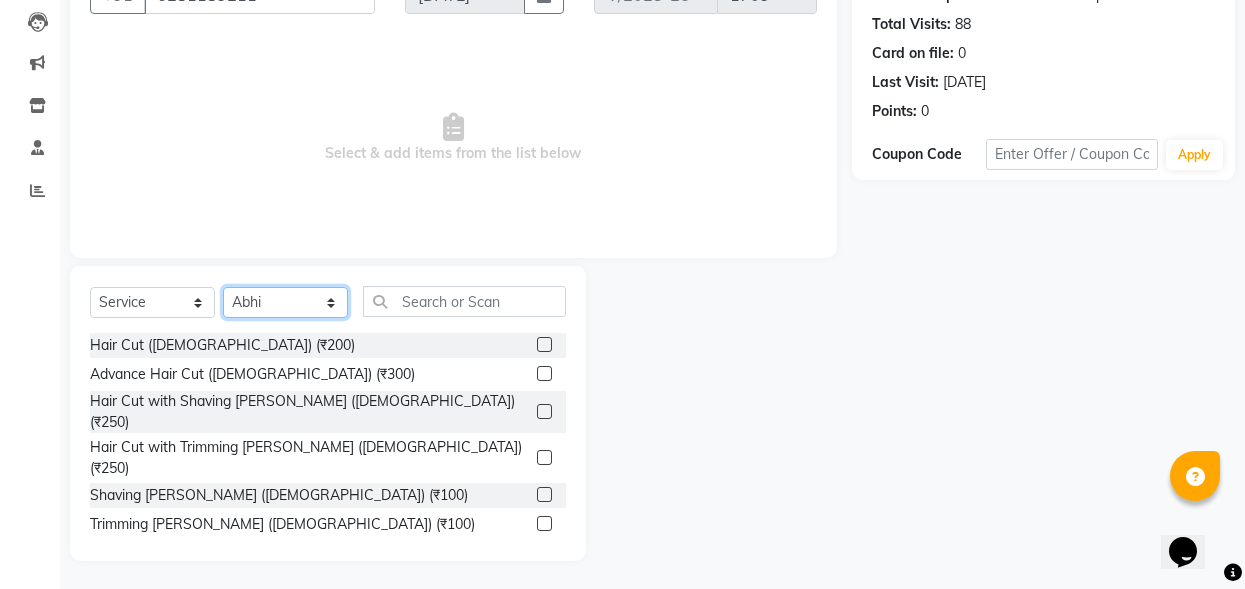 scroll, scrollTop: 212, scrollLeft: 0, axis: vertical 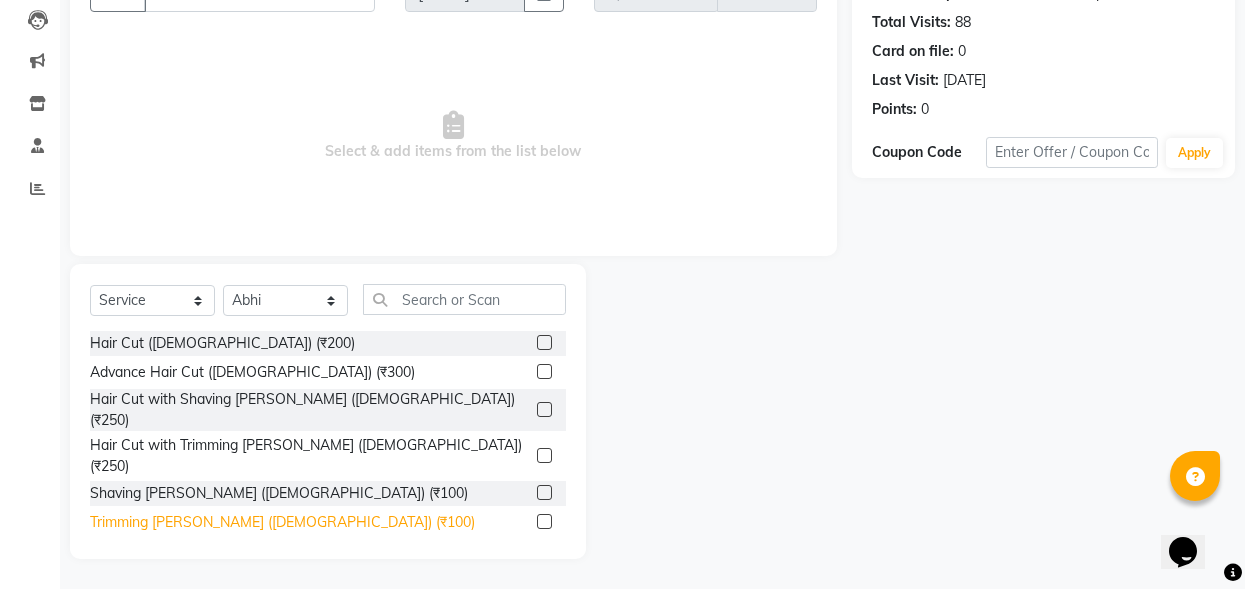 click on "Trimming [PERSON_NAME] ([DEMOGRAPHIC_DATA]) (₹100)" 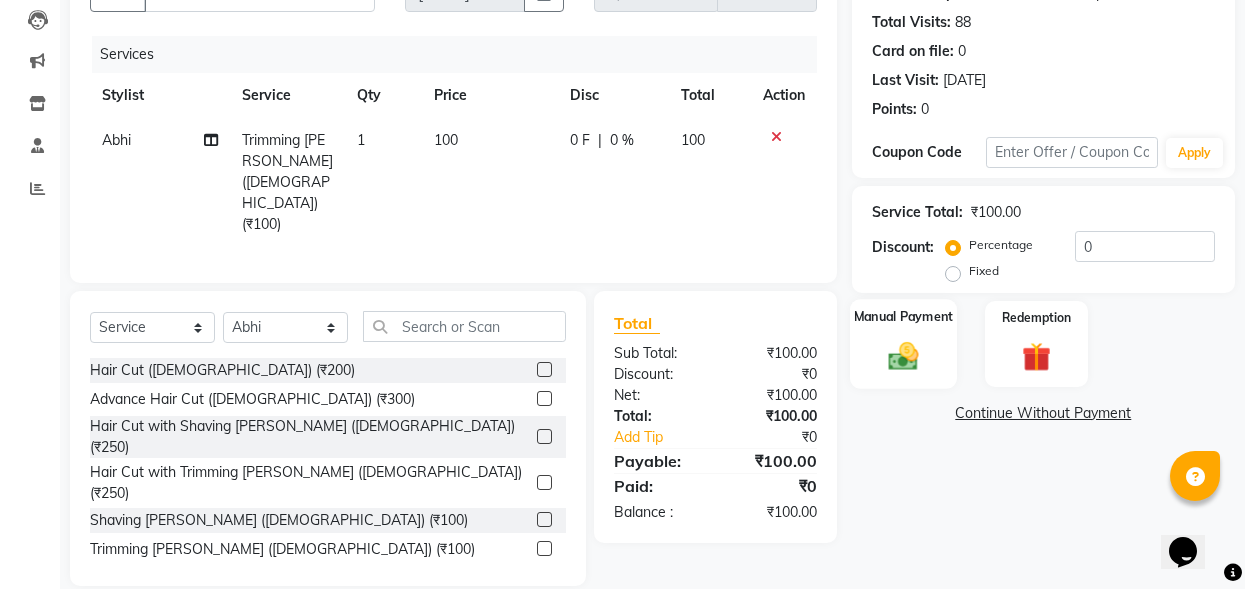 click on "Manual Payment" 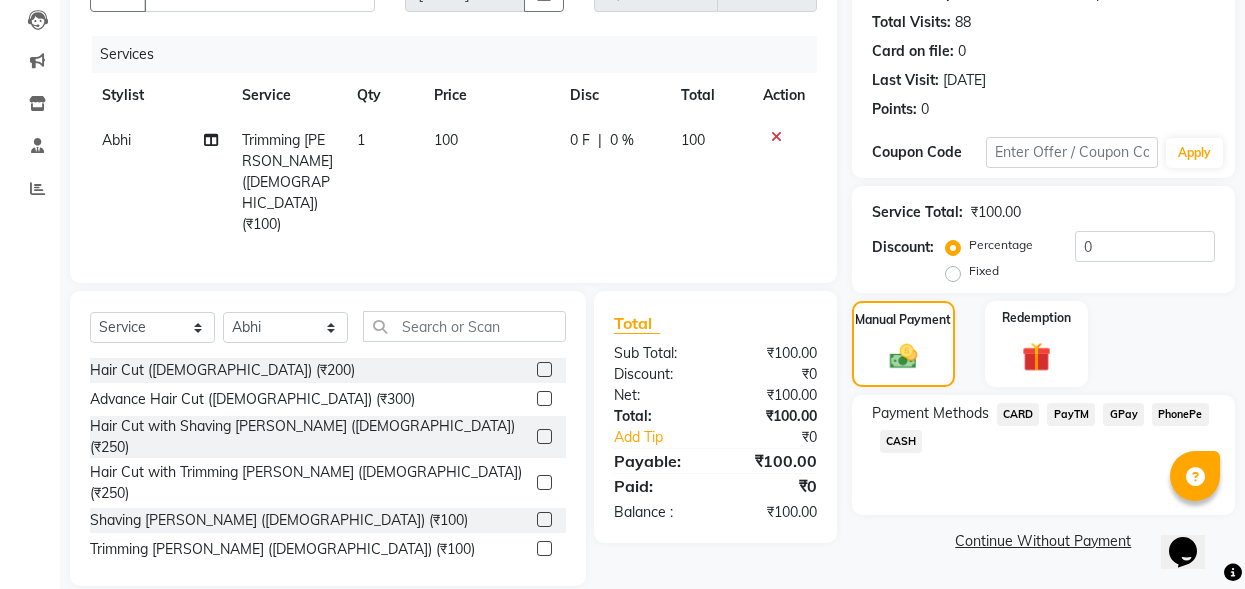 click on "PayTM" 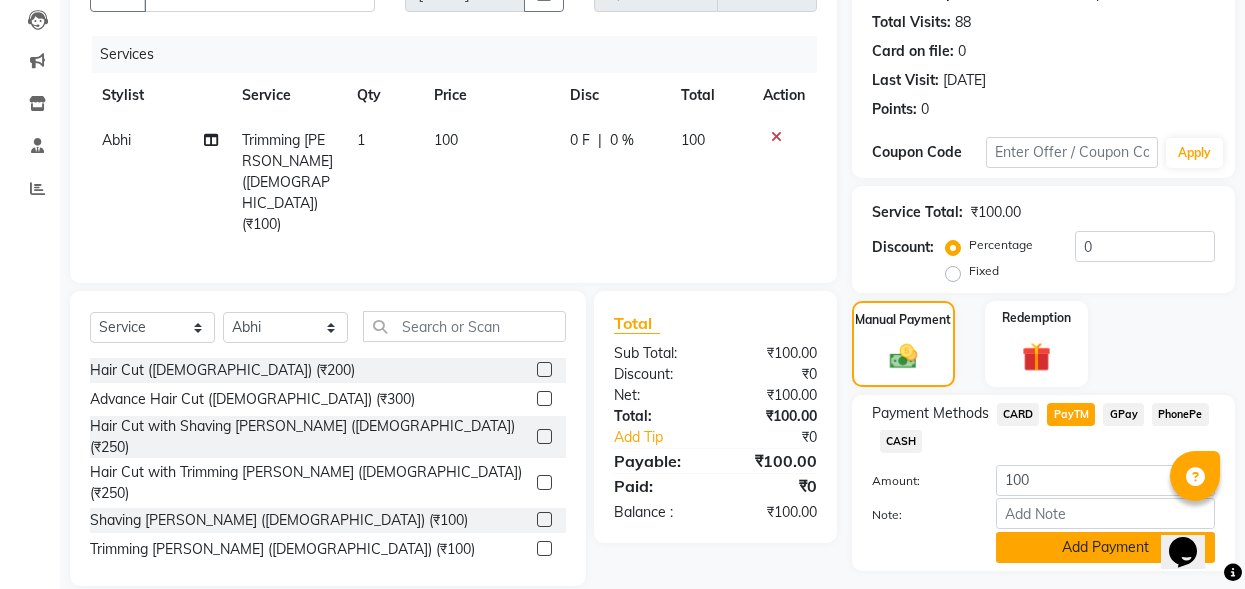 click on "Add Payment" 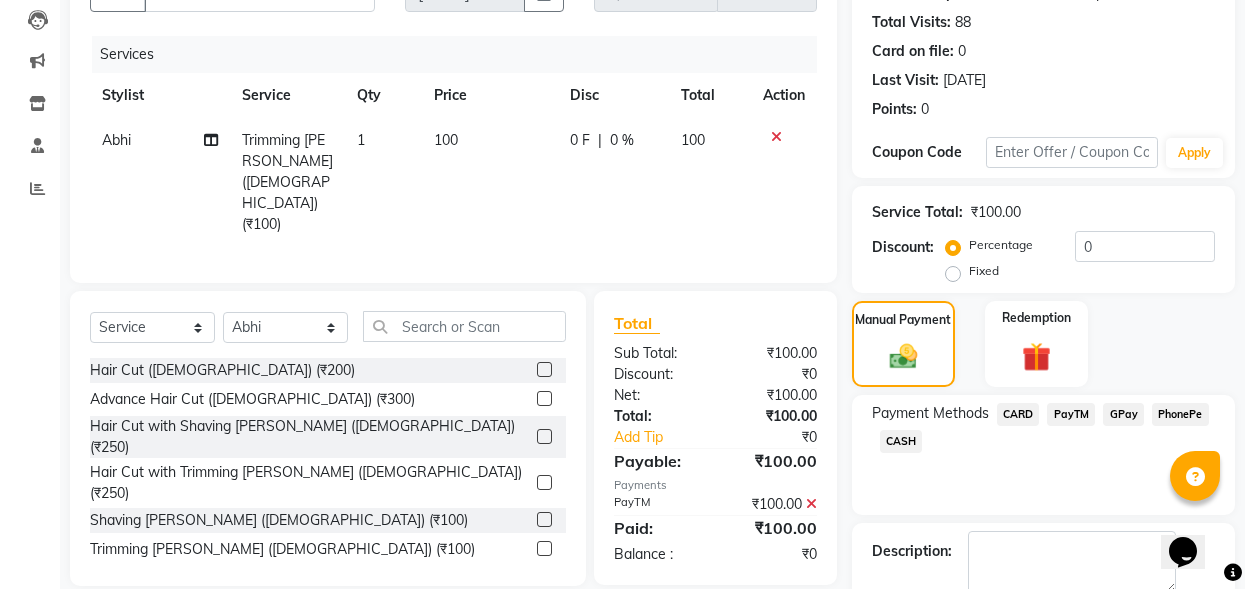 scroll, scrollTop: 322, scrollLeft: 0, axis: vertical 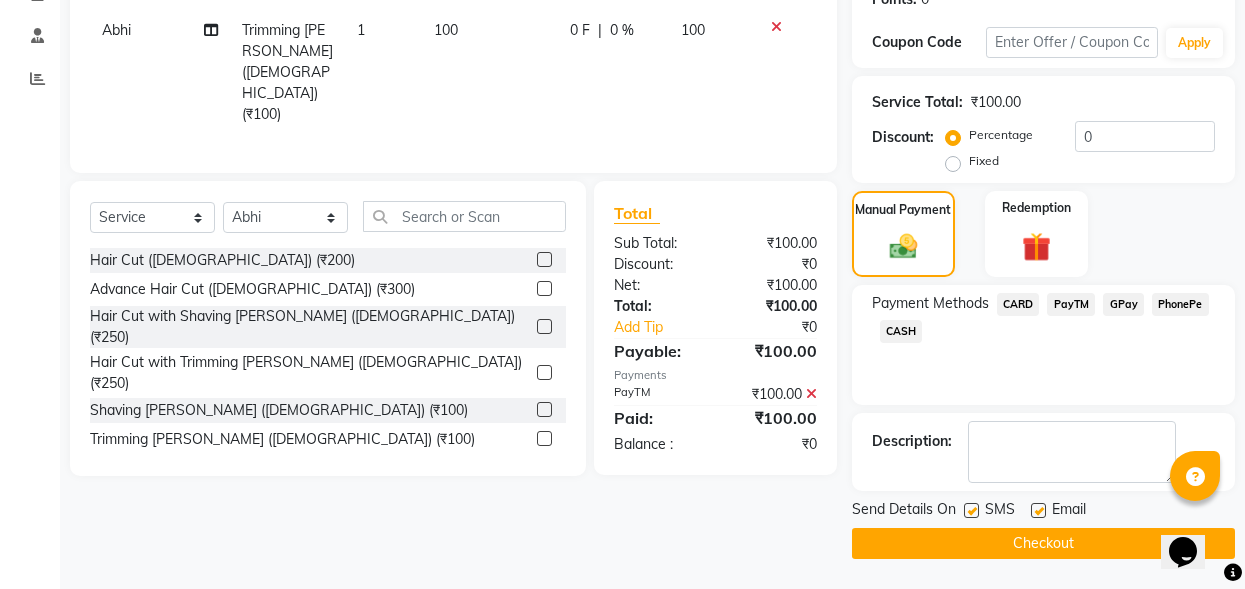 click on "Name: [PERSON_NAME] Sir Membership:  No Active Membership  Total Visits:  88 Card on file:  0 Last Visit:   [DATE] Points:   0  Coupon Code Apply Service Total:  ₹100.00  Discount:  Percentage   Fixed  0 Manual Payment Redemption Payment Methods  CARD   PayTM   GPay   PhonePe   CASH  Description:                  Send Details On SMS Email  Checkout" 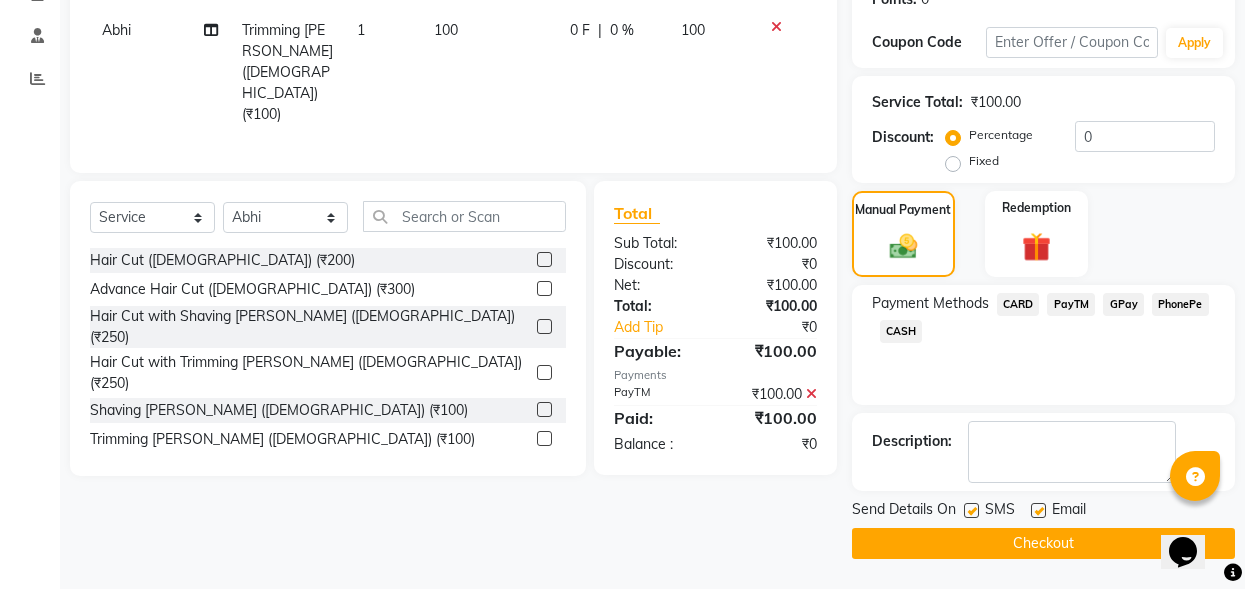 click 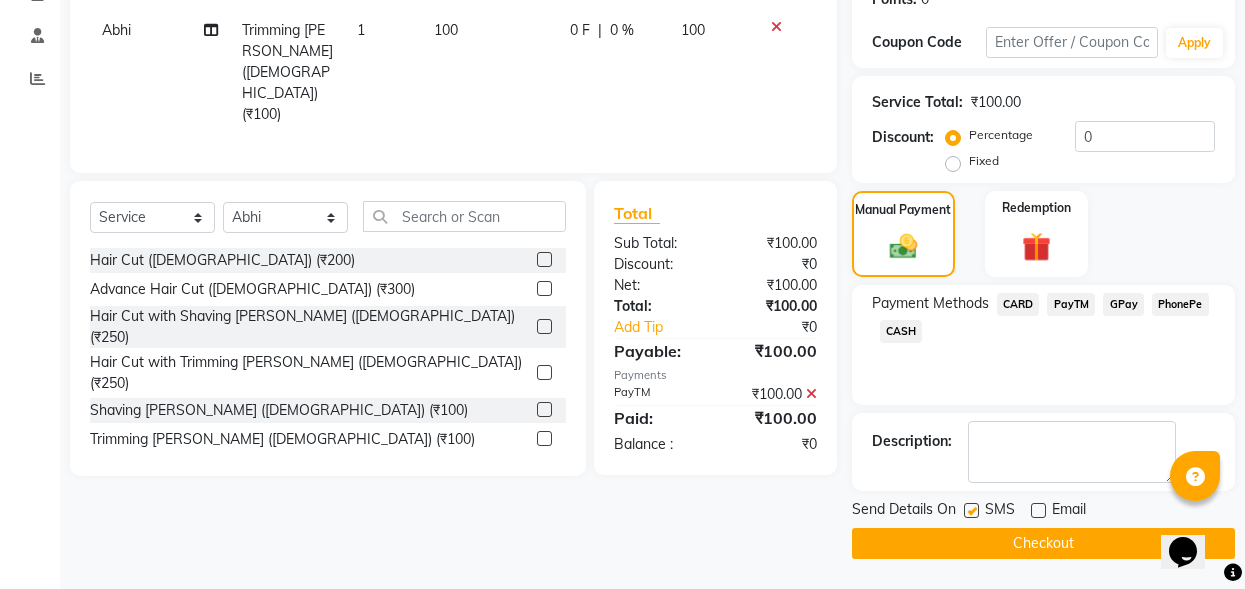 click on "Checkout" 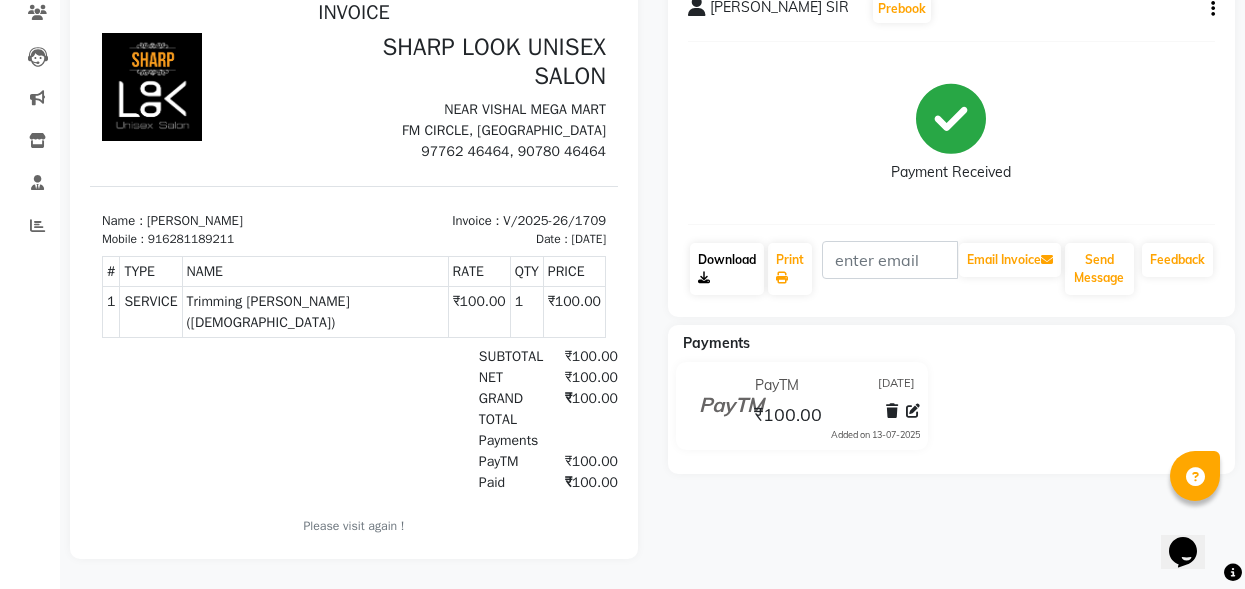 scroll, scrollTop: 0, scrollLeft: 0, axis: both 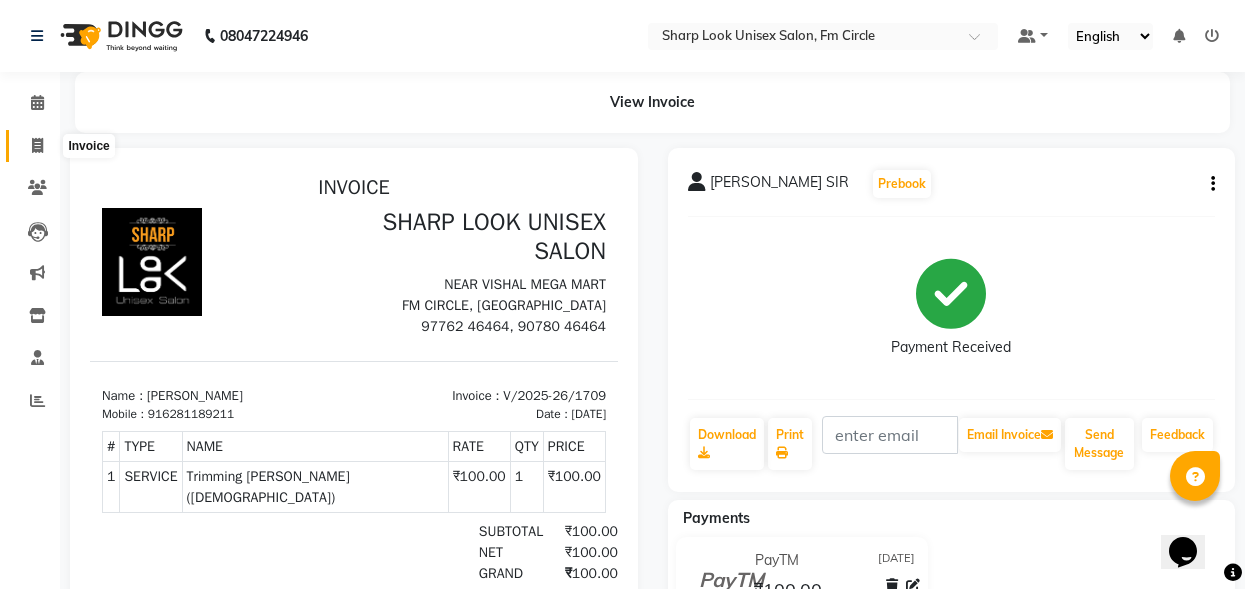 click 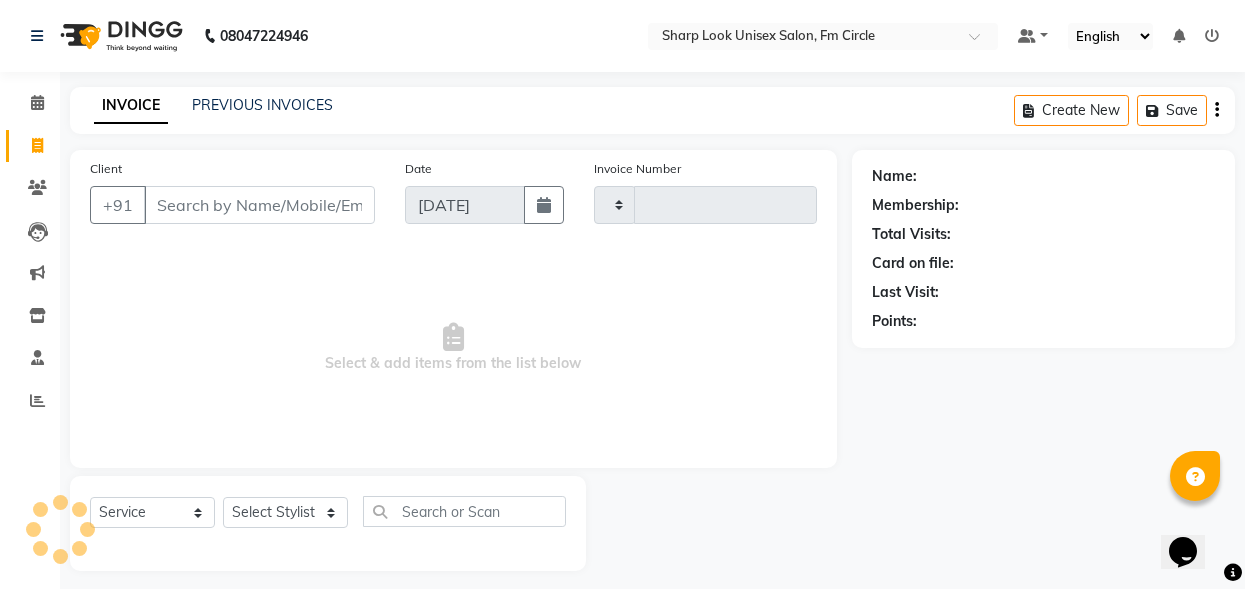 scroll, scrollTop: 12, scrollLeft: 0, axis: vertical 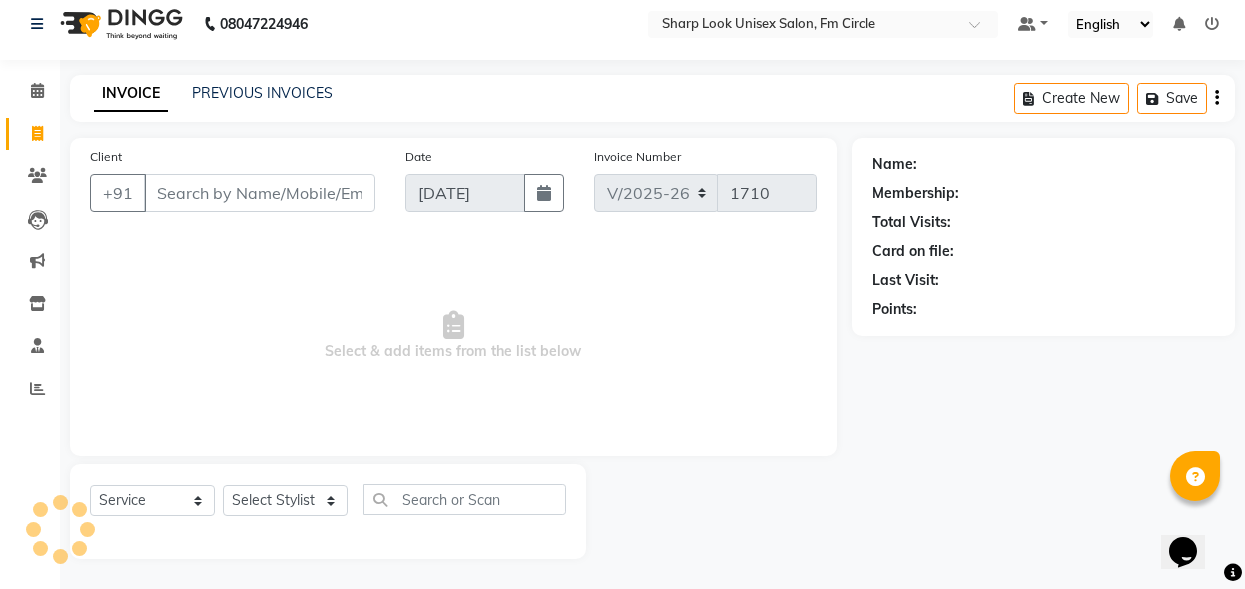click on "Client" at bounding box center (259, 193) 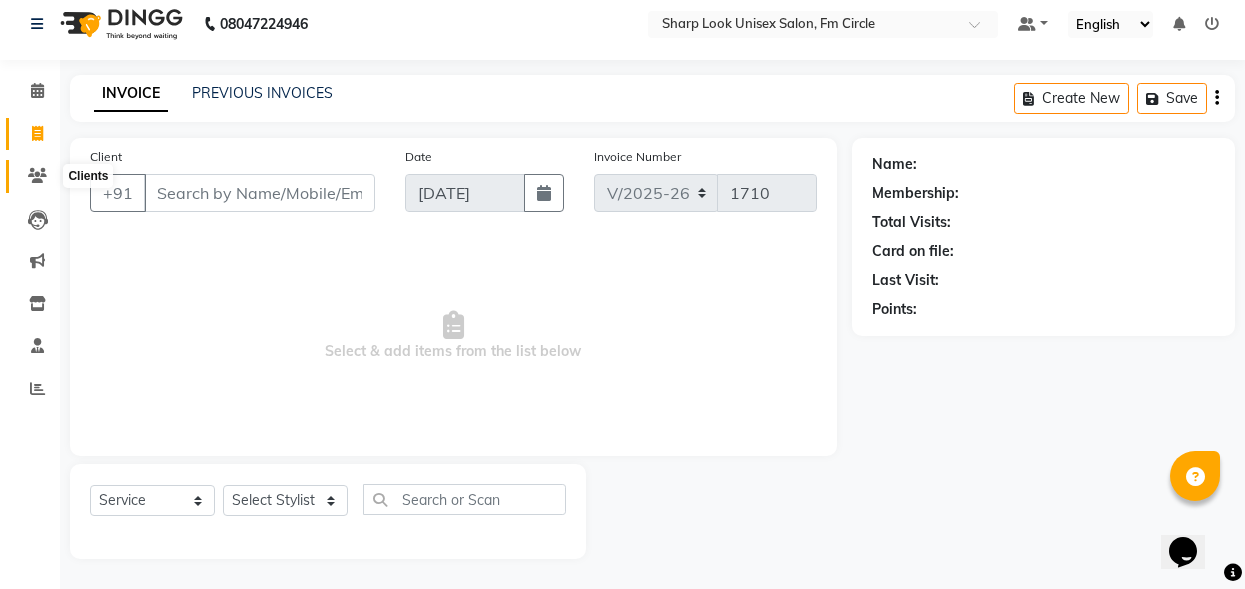 click 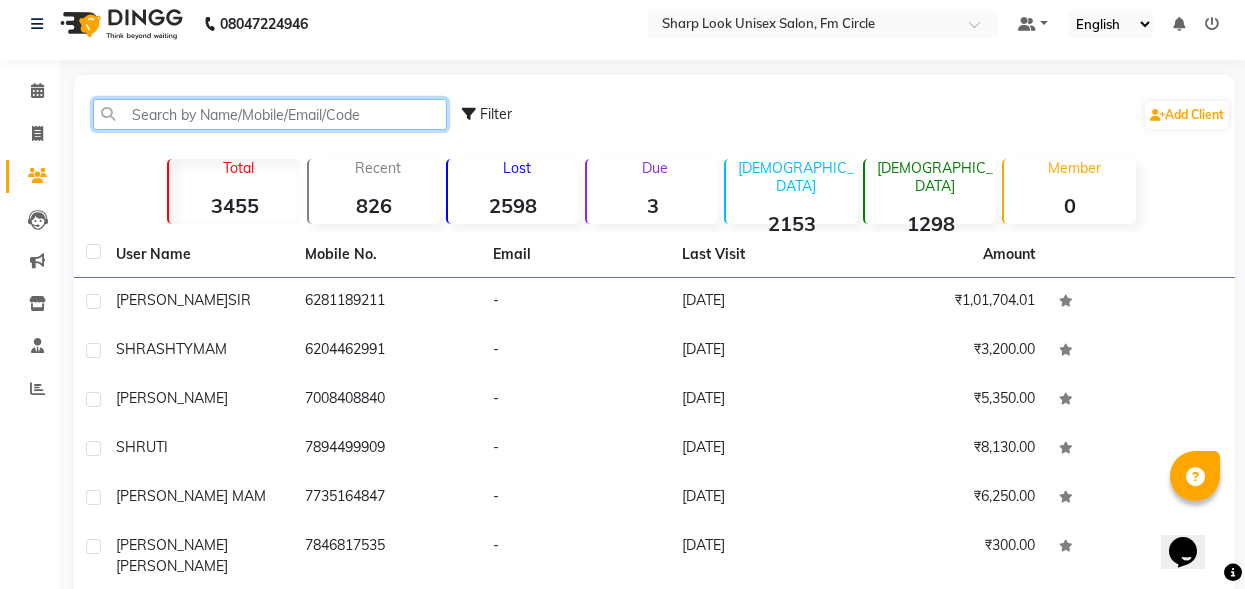 click 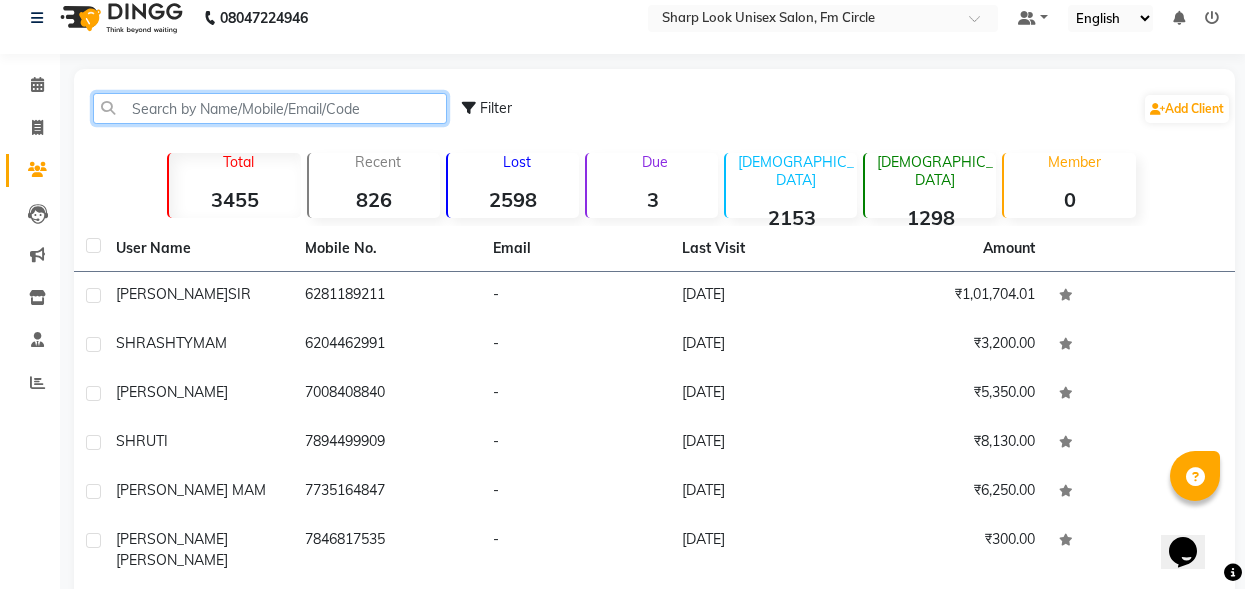 scroll, scrollTop: 0, scrollLeft: 0, axis: both 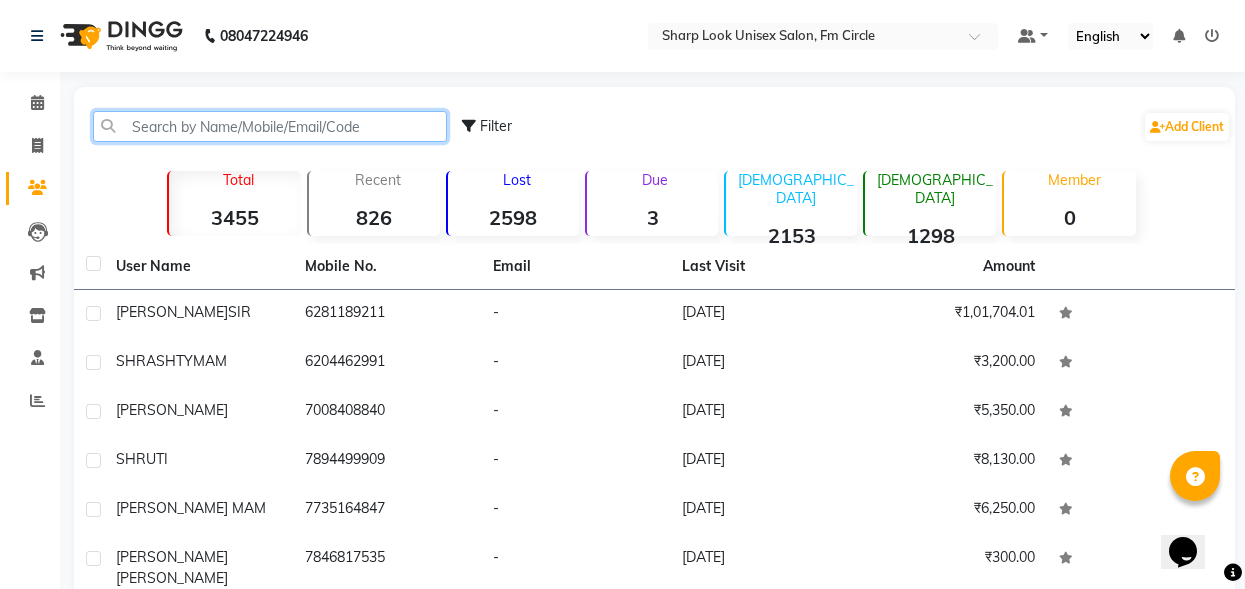 click 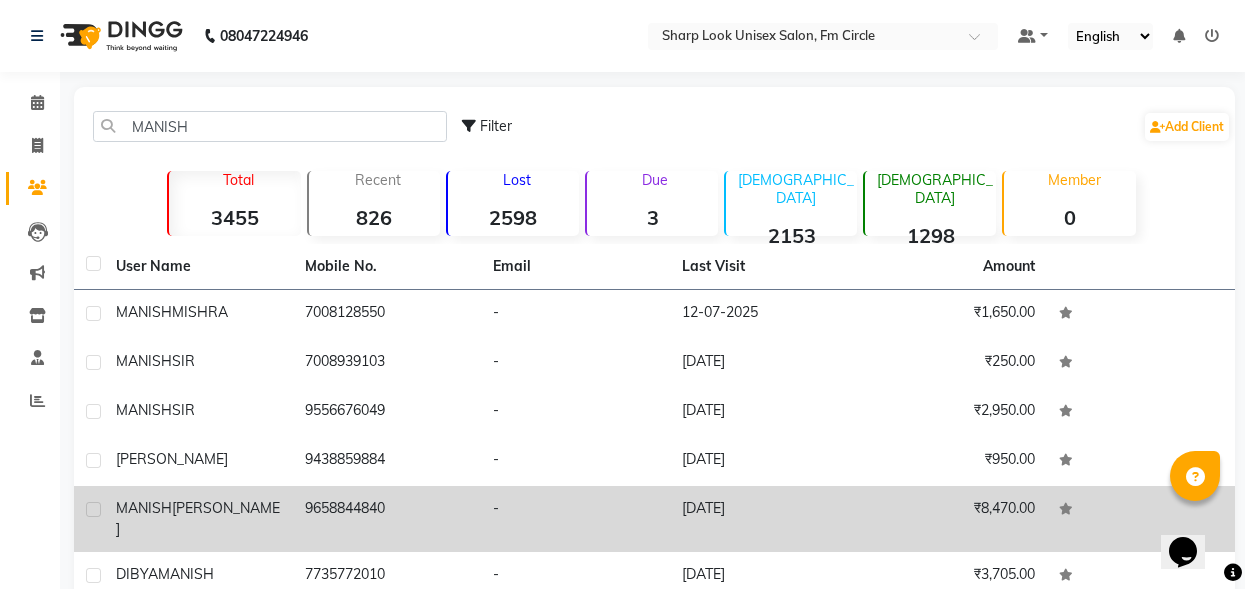 click on "[PERSON_NAME]" 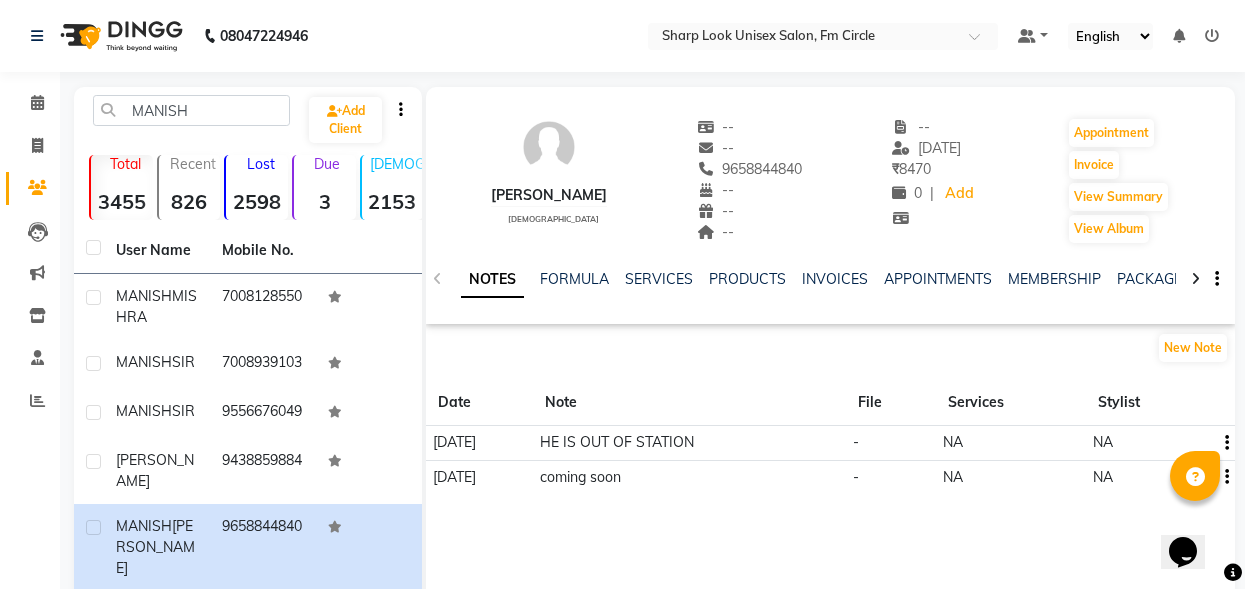 click on "HE IS OUT OF STATION" 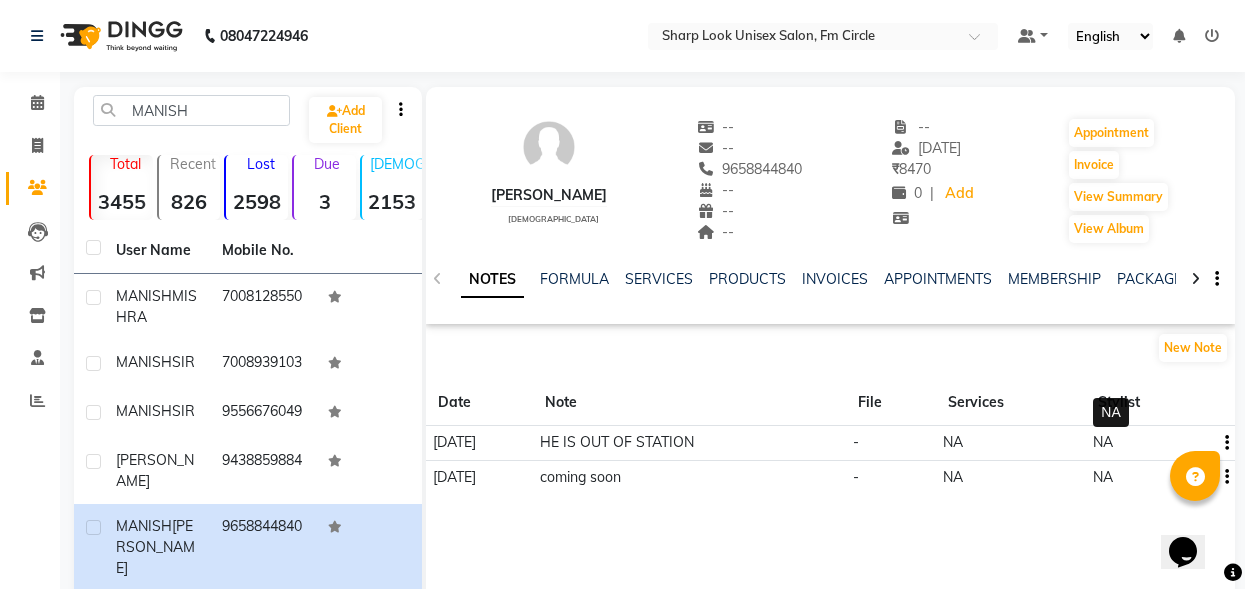click on "NA" 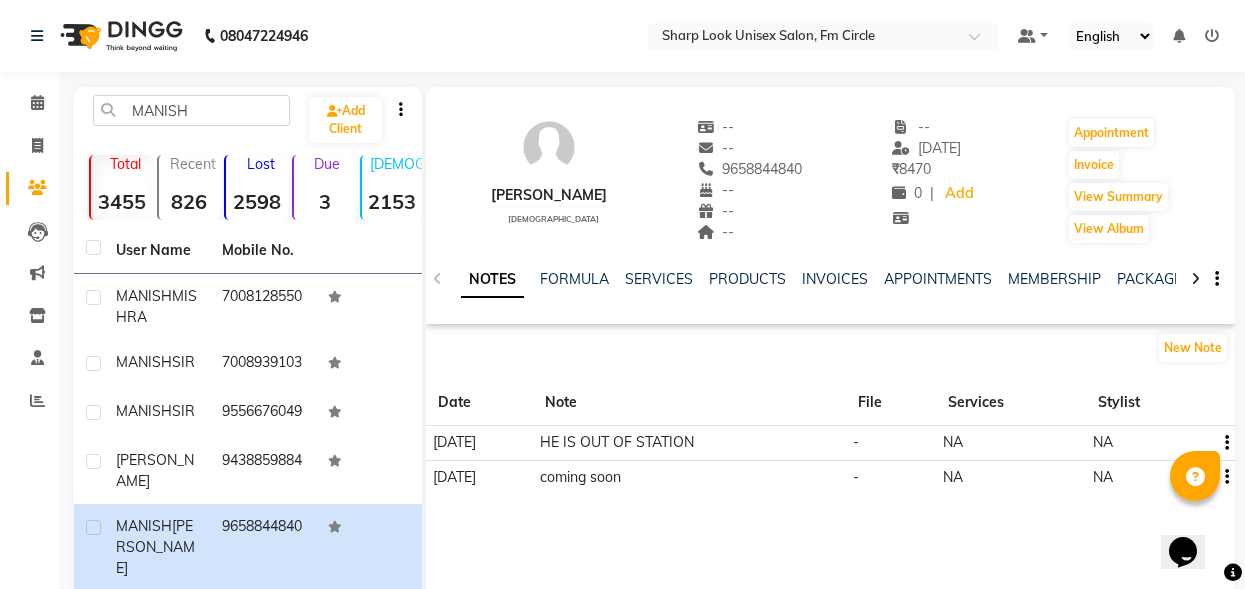 click 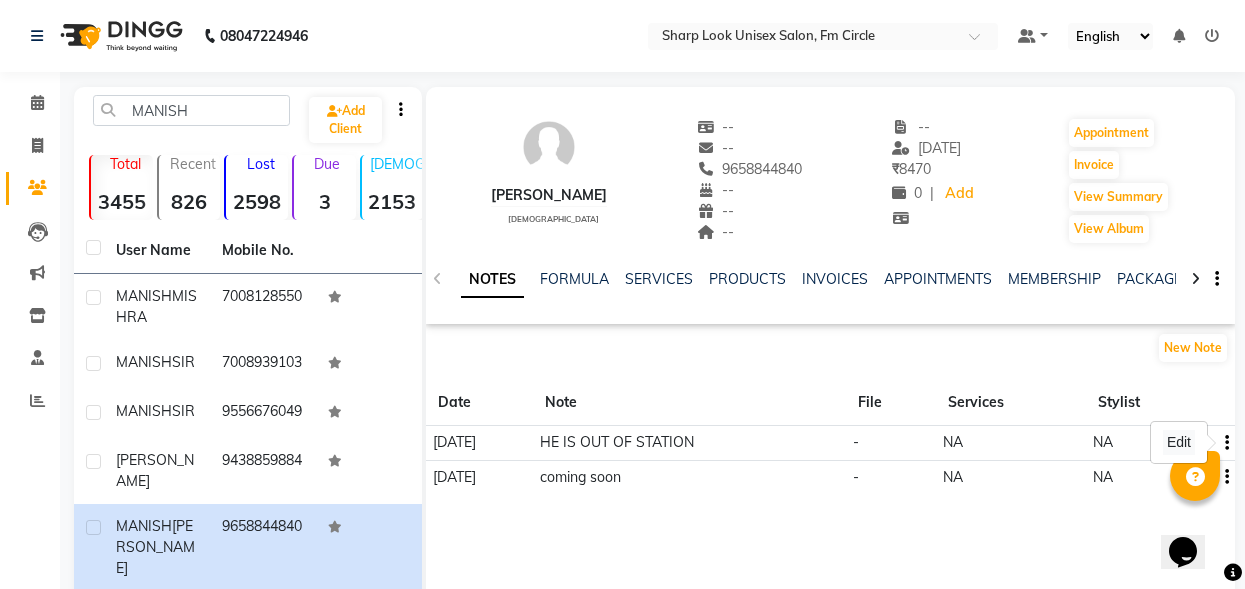 click on "Edit" at bounding box center [1179, 442] 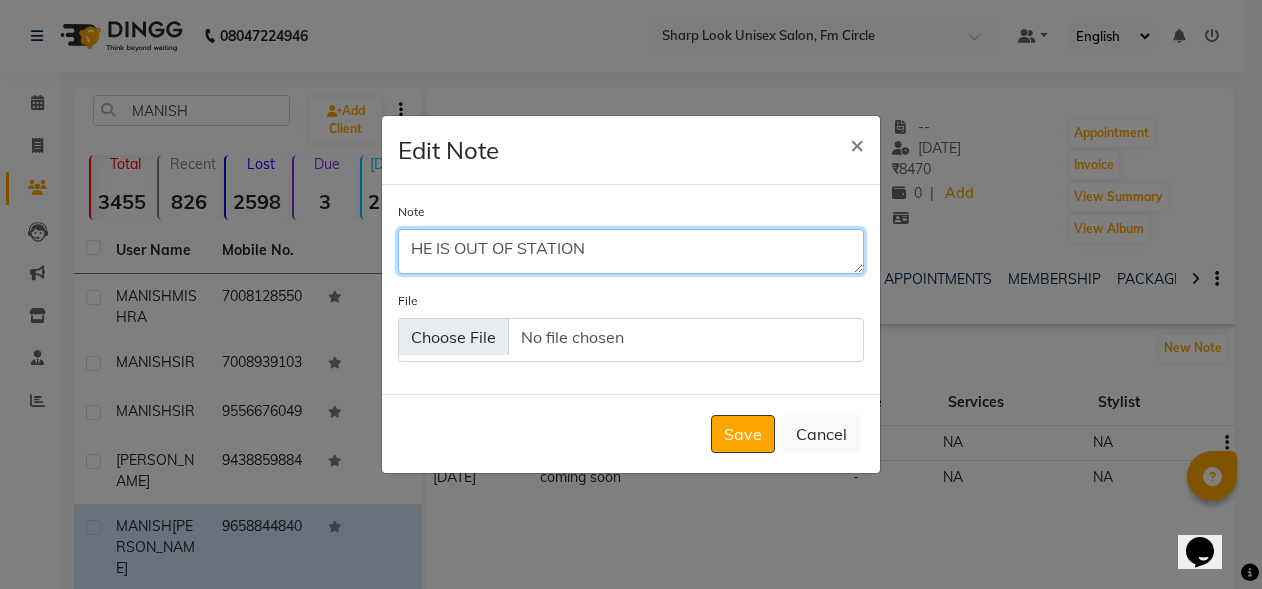click on "HE IS OUT OF STATION" at bounding box center (631, 251) 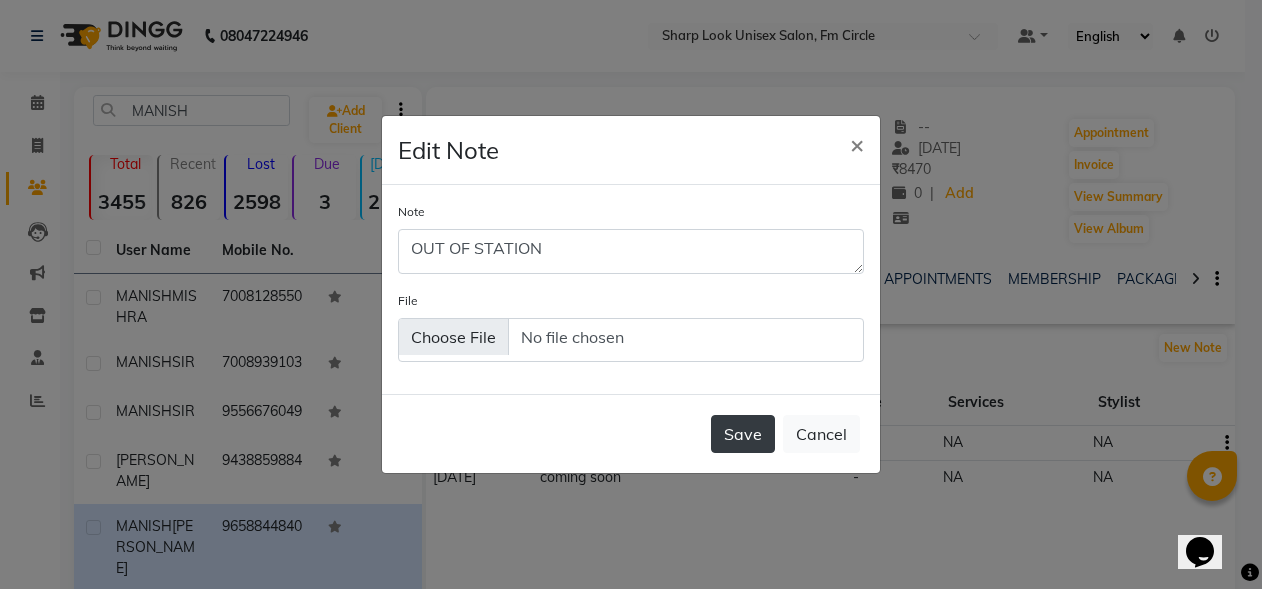 click on "Save" 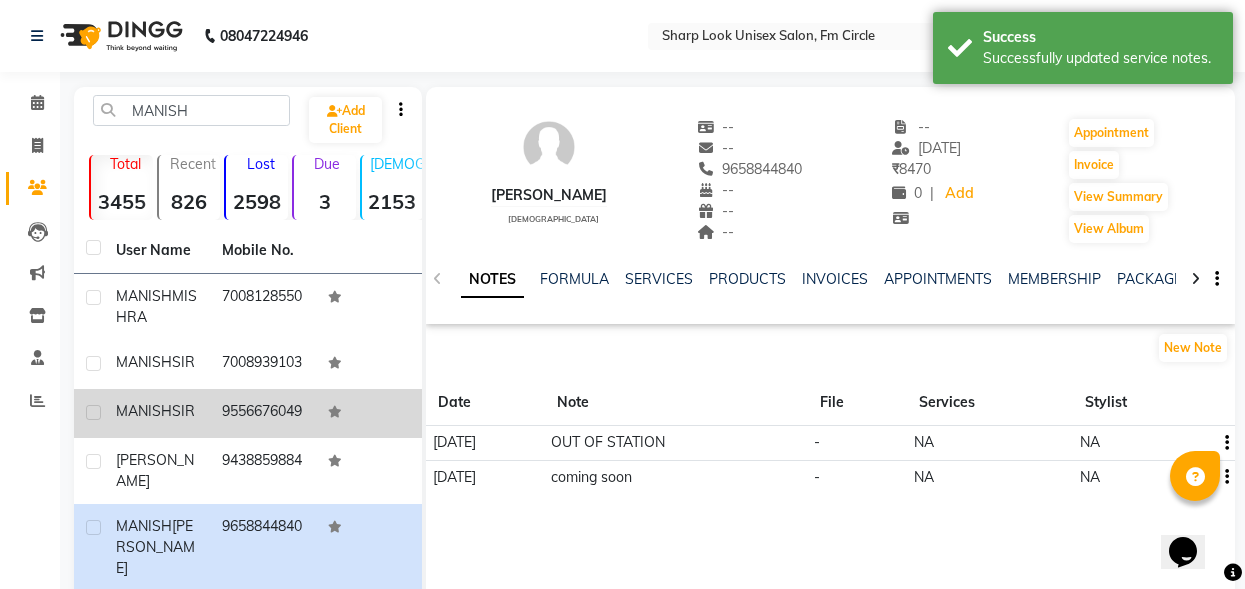 click on "MANISH  SIR" 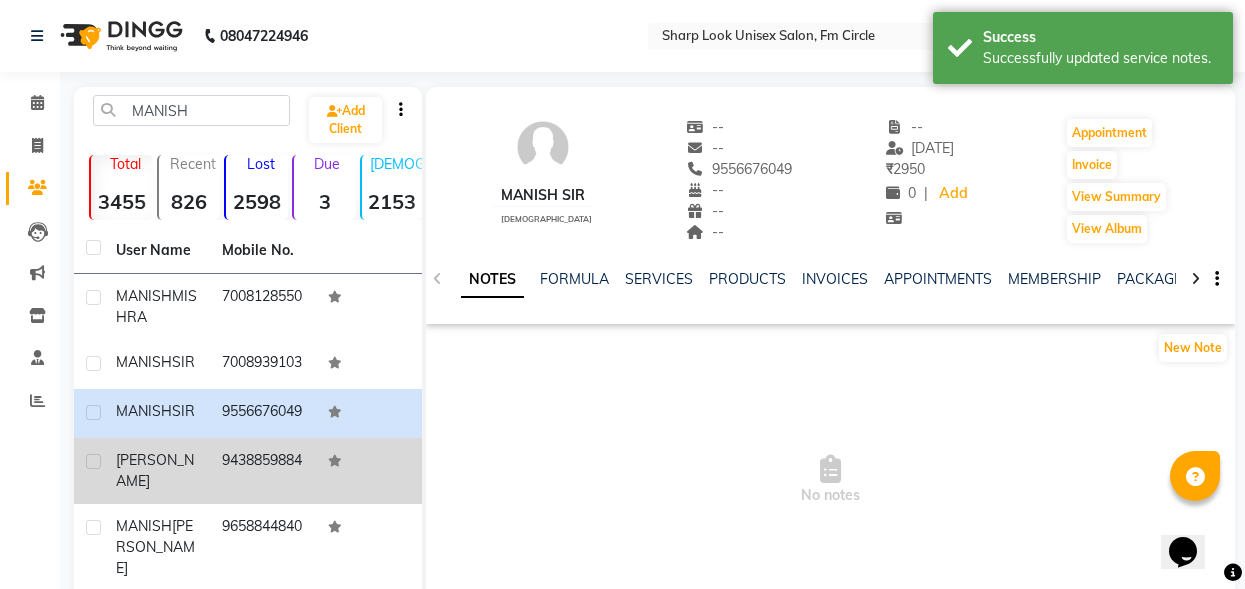click on "[PERSON_NAME]" 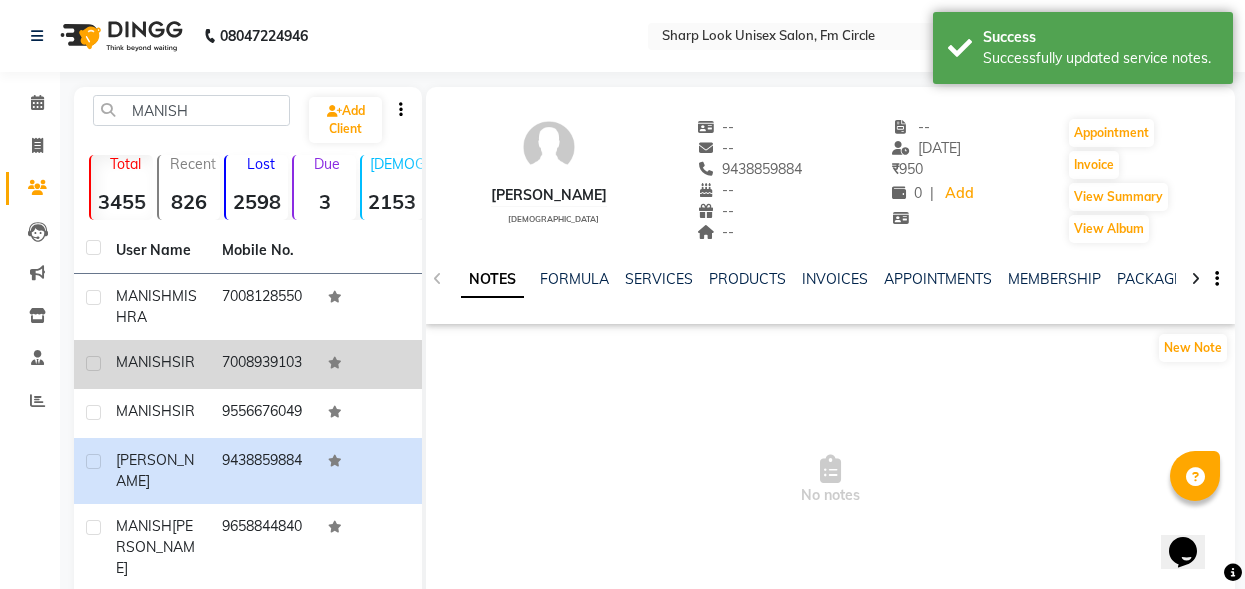 click on "MANISH  SIR" 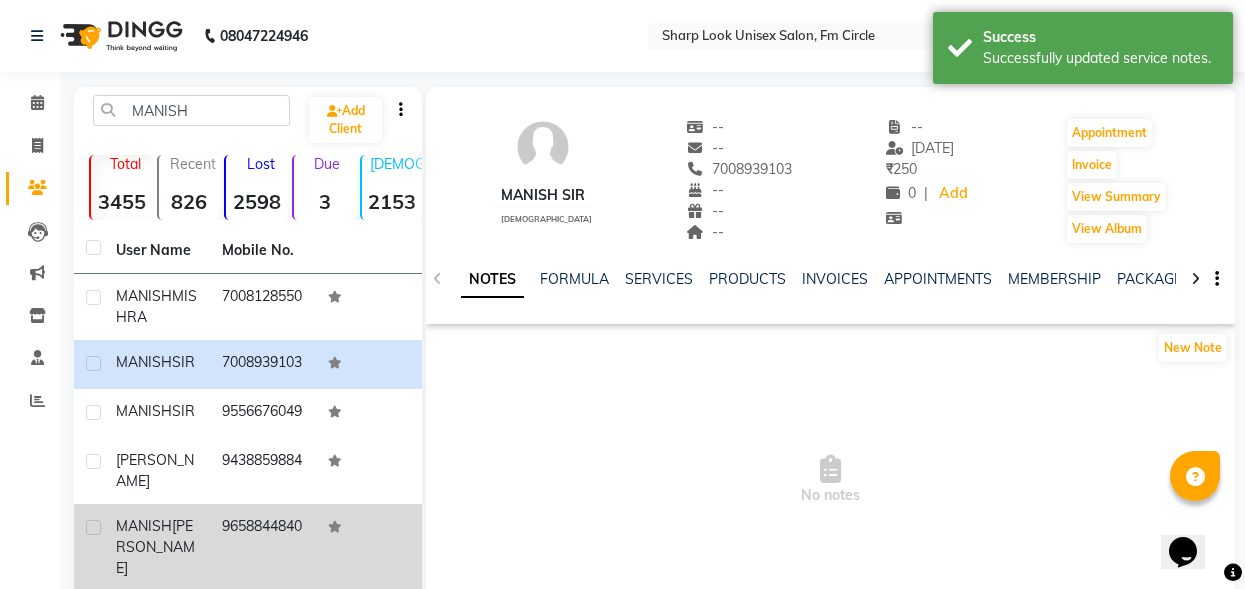 scroll, scrollTop: 47, scrollLeft: 0, axis: vertical 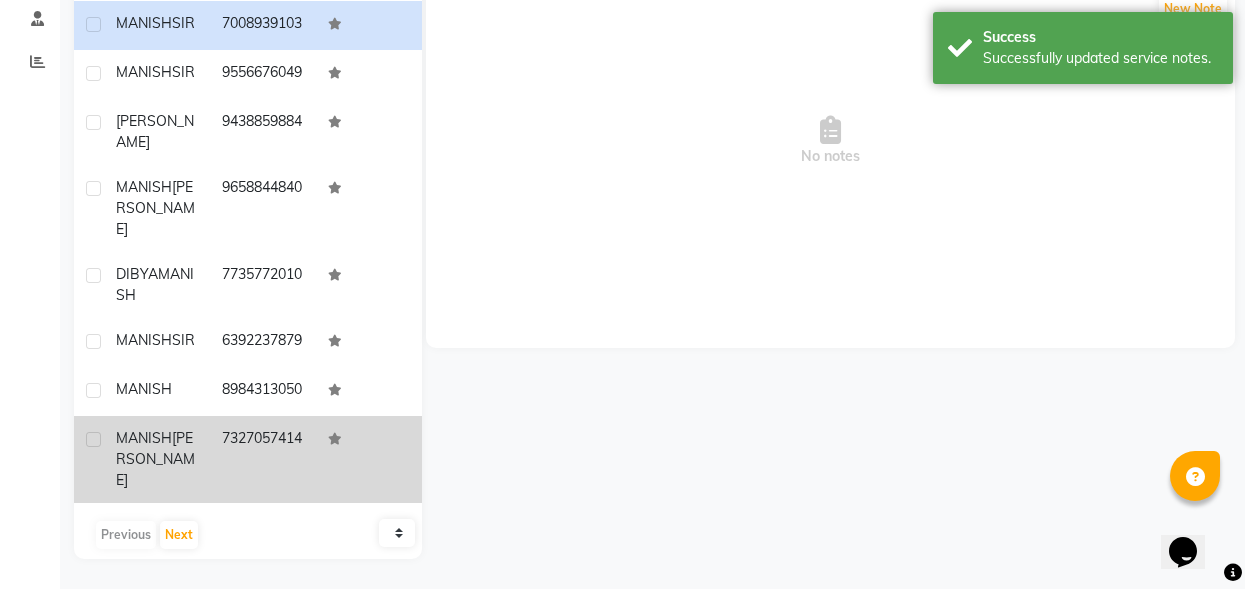 click on "7327057414" 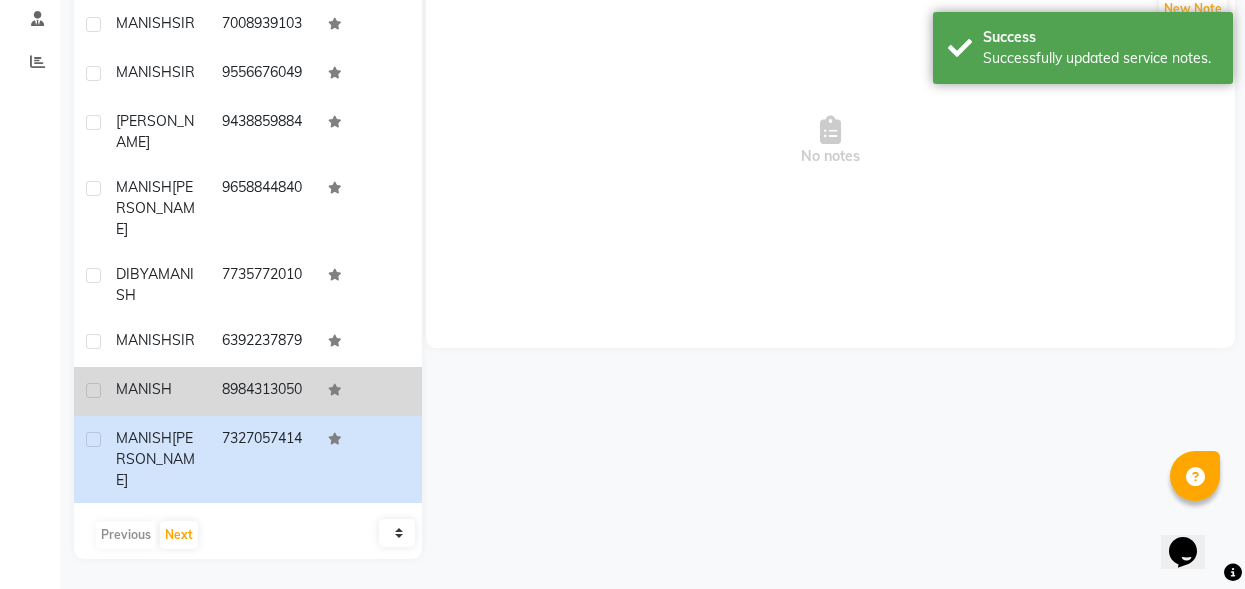click on "8984313050" 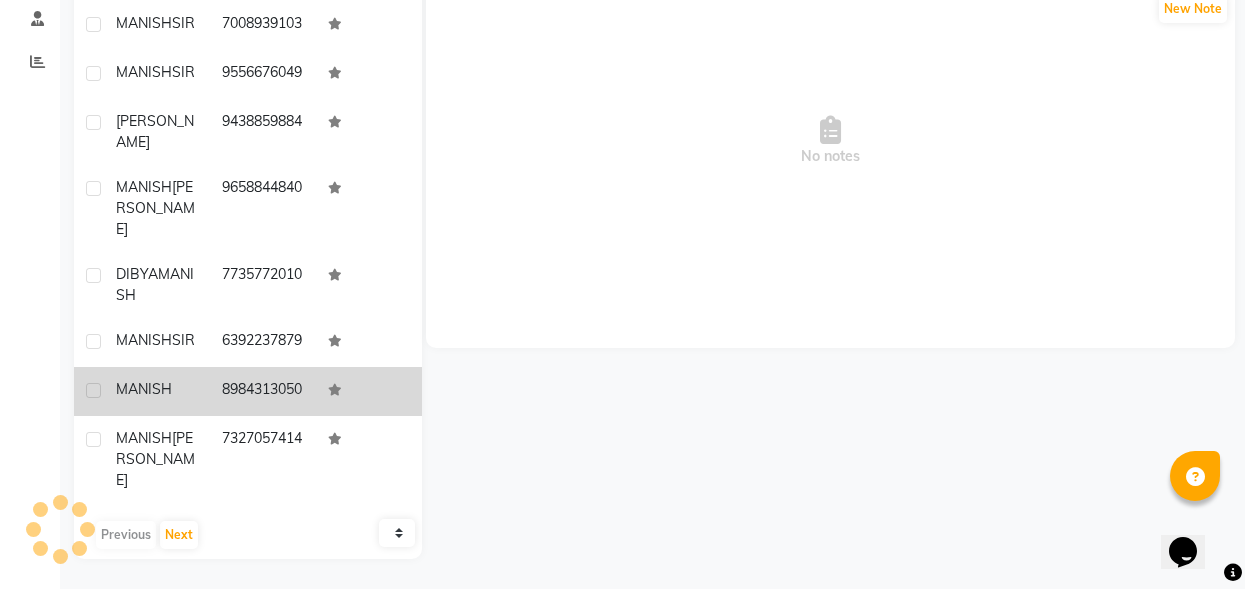 scroll, scrollTop: 0, scrollLeft: 0, axis: both 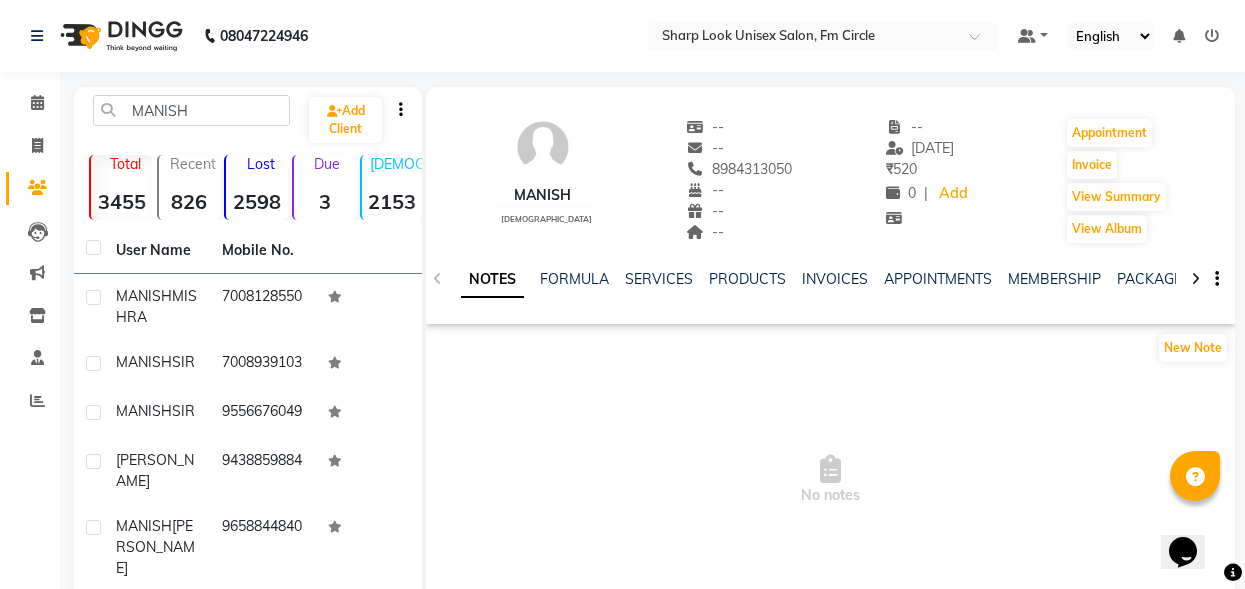 click on "Lost" 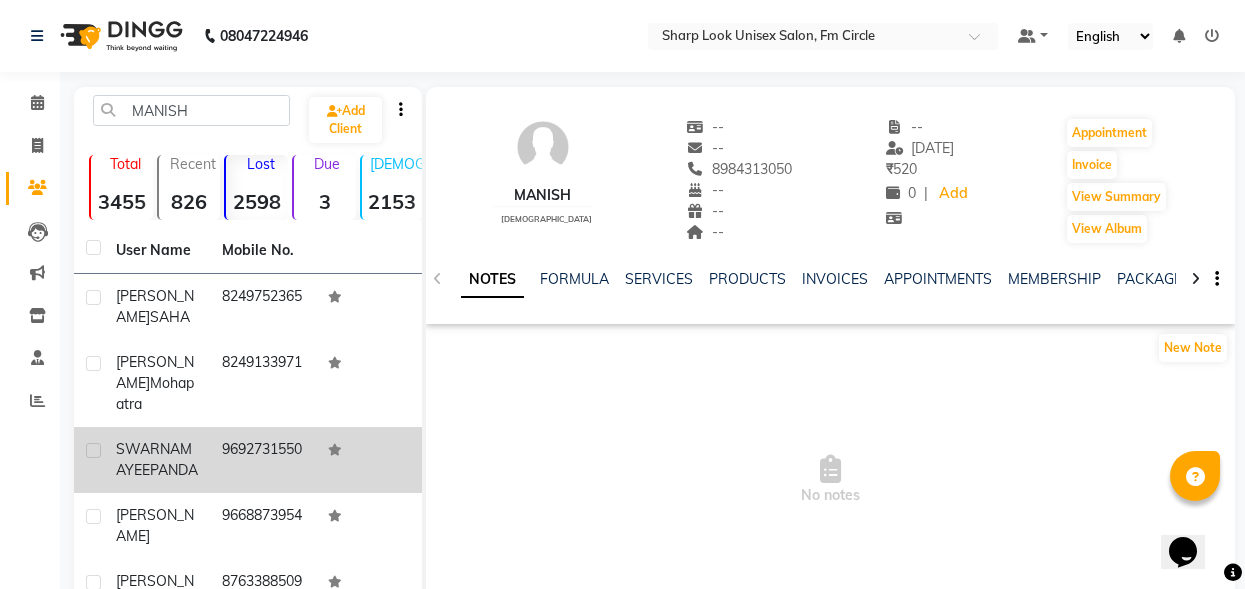 click on "9692731550" 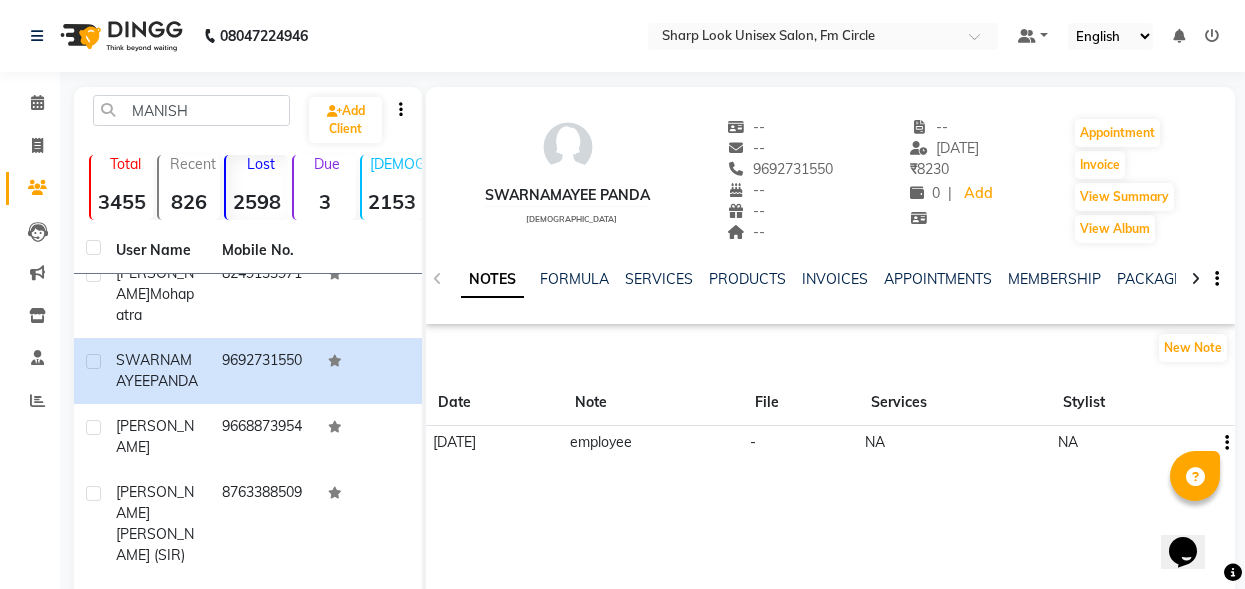 scroll, scrollTop: 134, scrollLeft: 0, axis: vertical 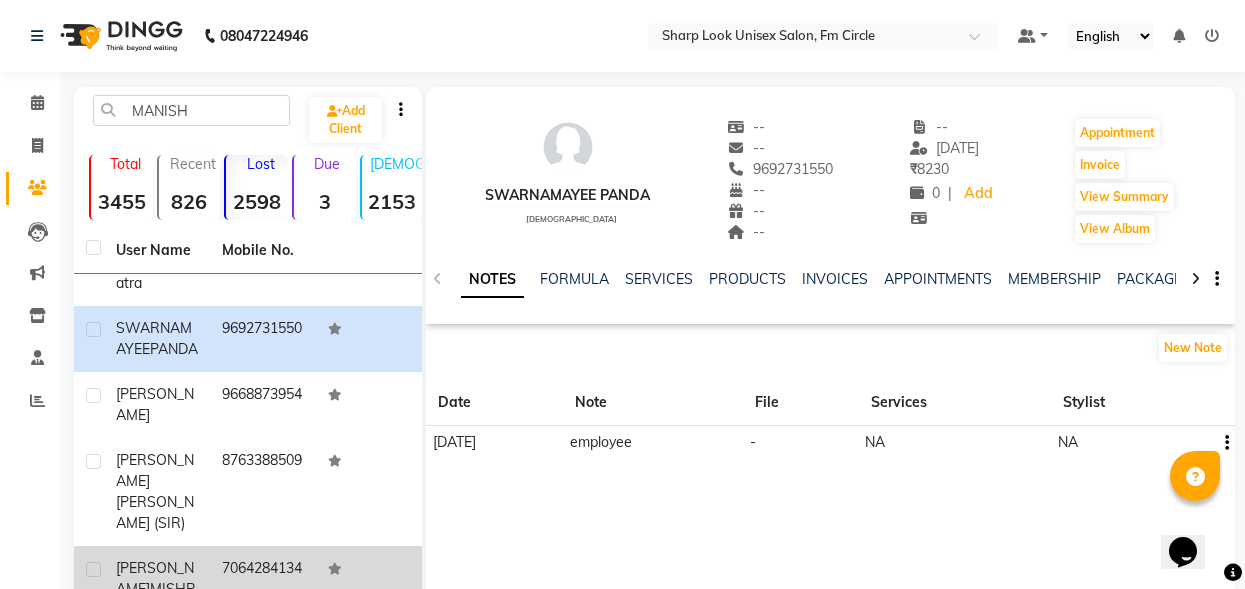 click on "7064284134" 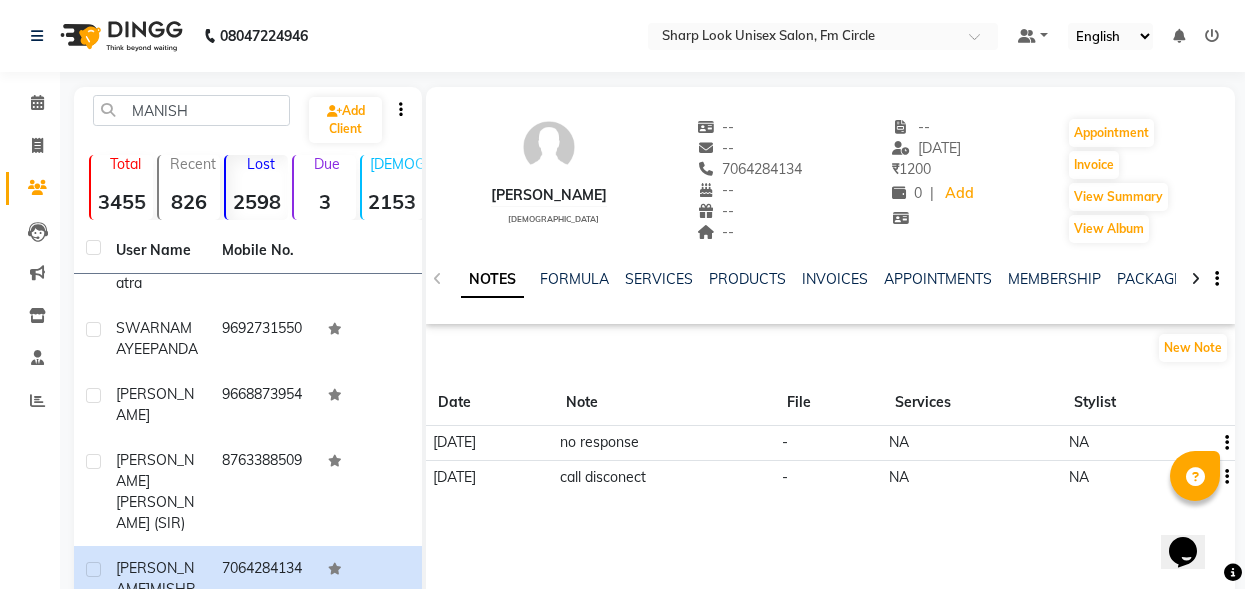 click on "call disconect" 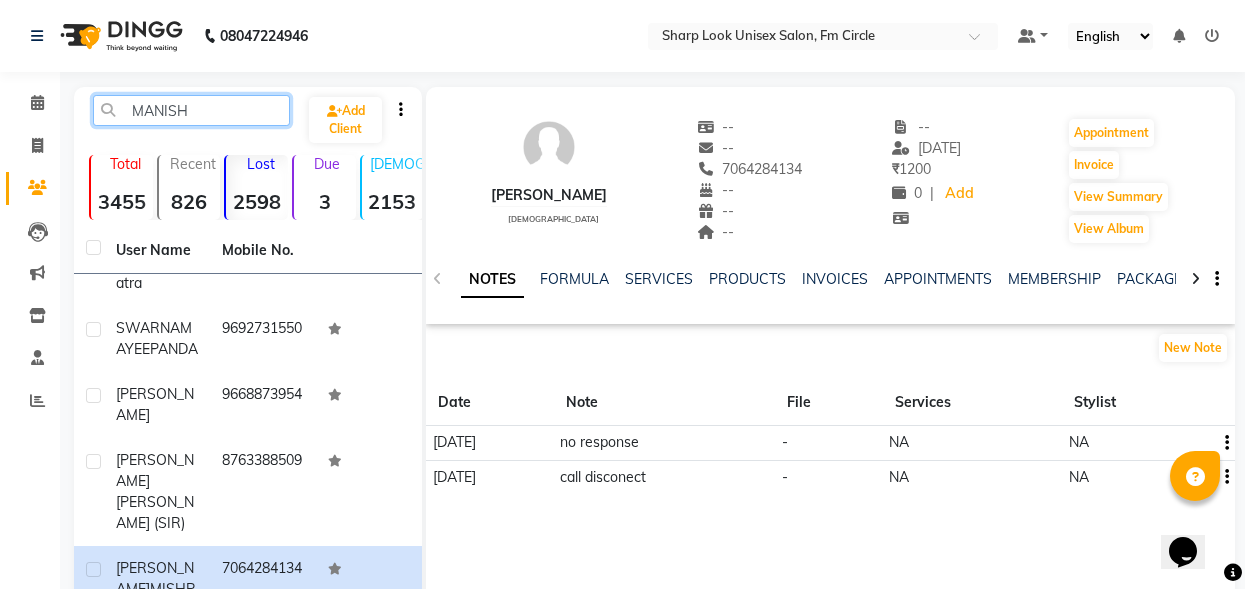 click on "MANISH" 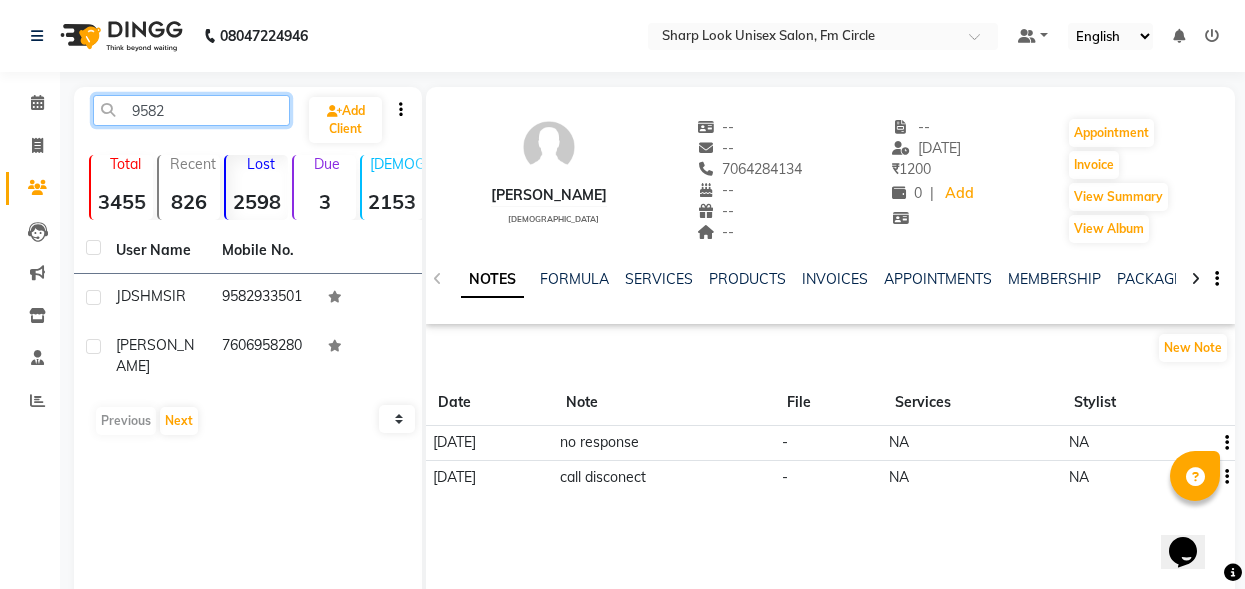 scroll, scrollTop: 0, scrollLeft: 0, axis: both 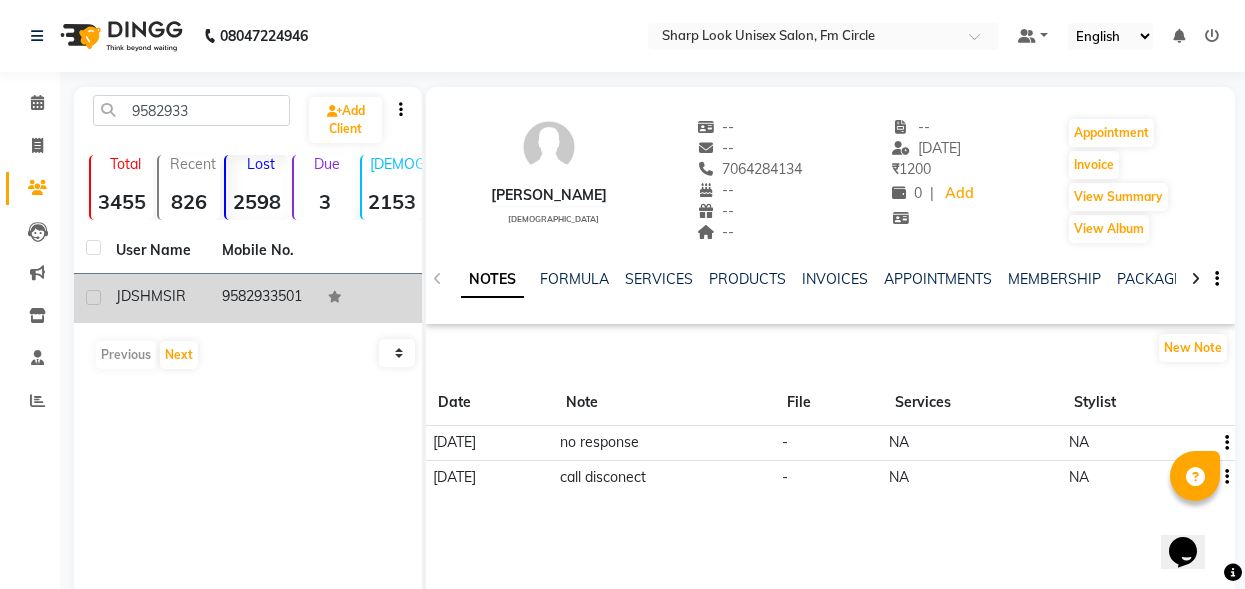 click on "JDSHM" 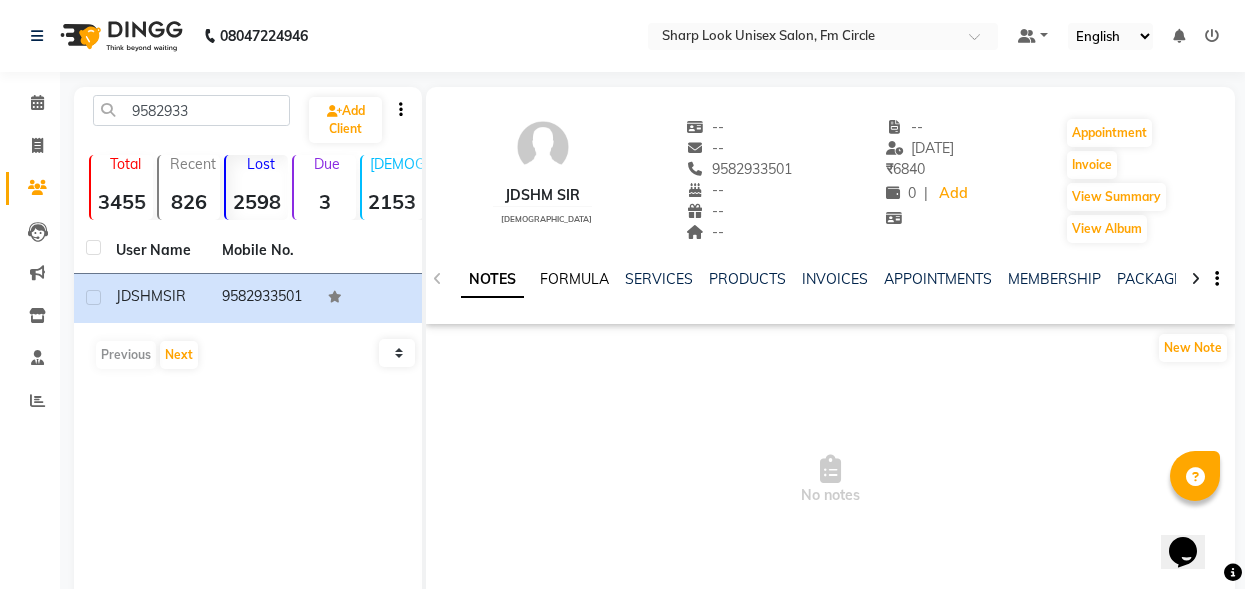 click on "FORMULA" 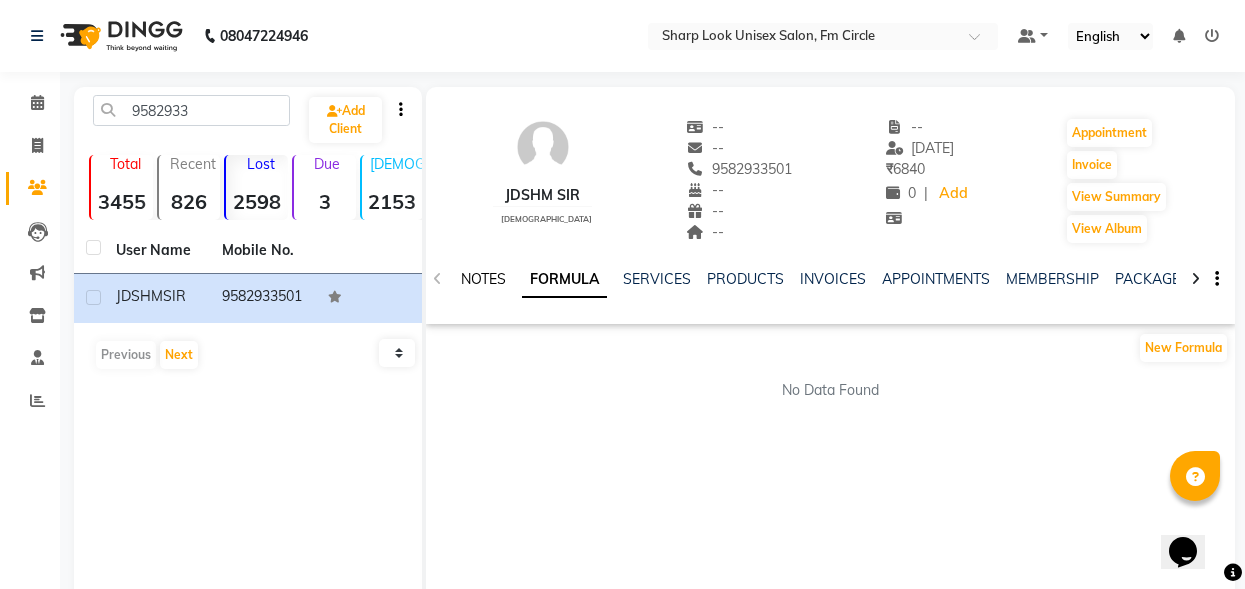 click on "NOTES" 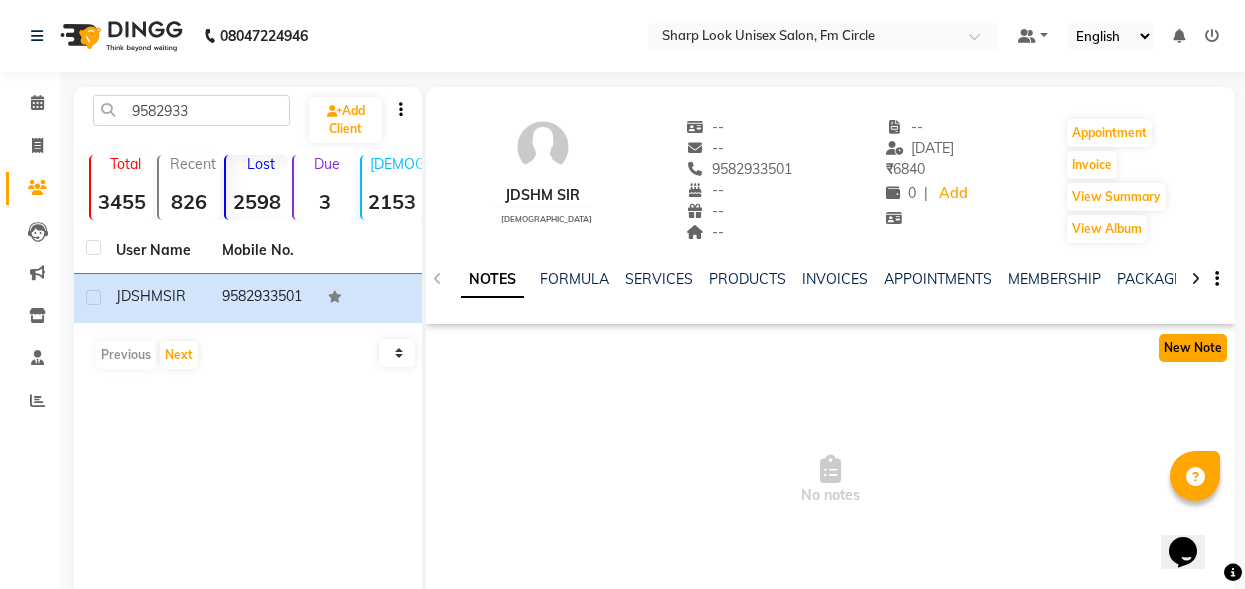 click on "New Note" 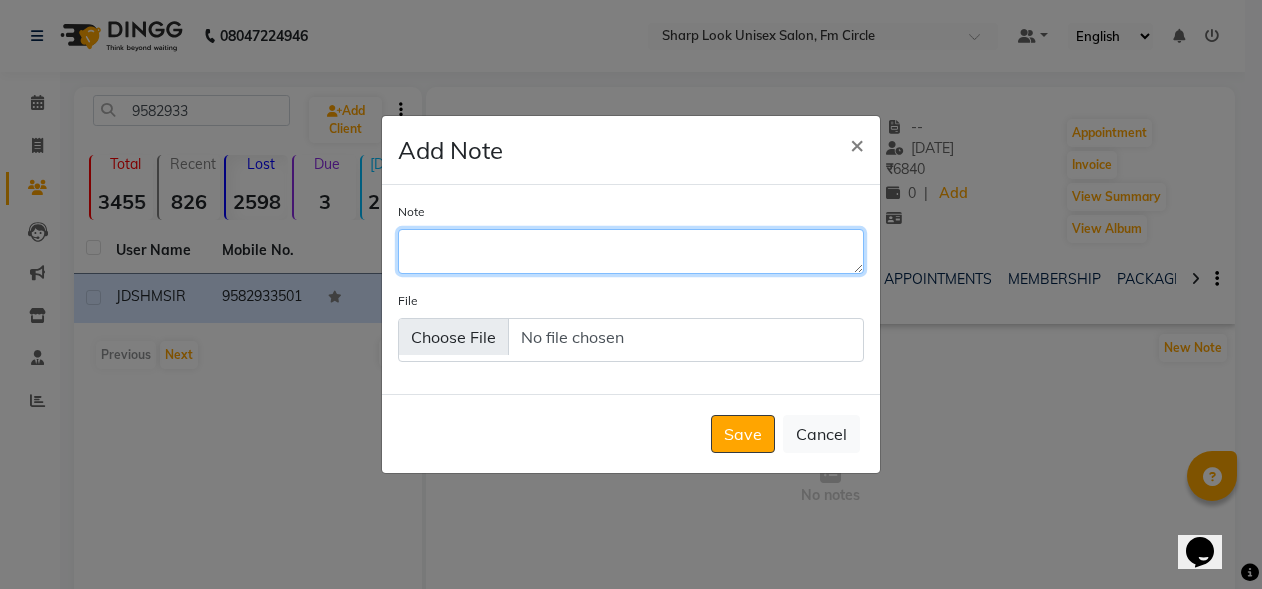 click on "Note" at bounding box center (631, 251) 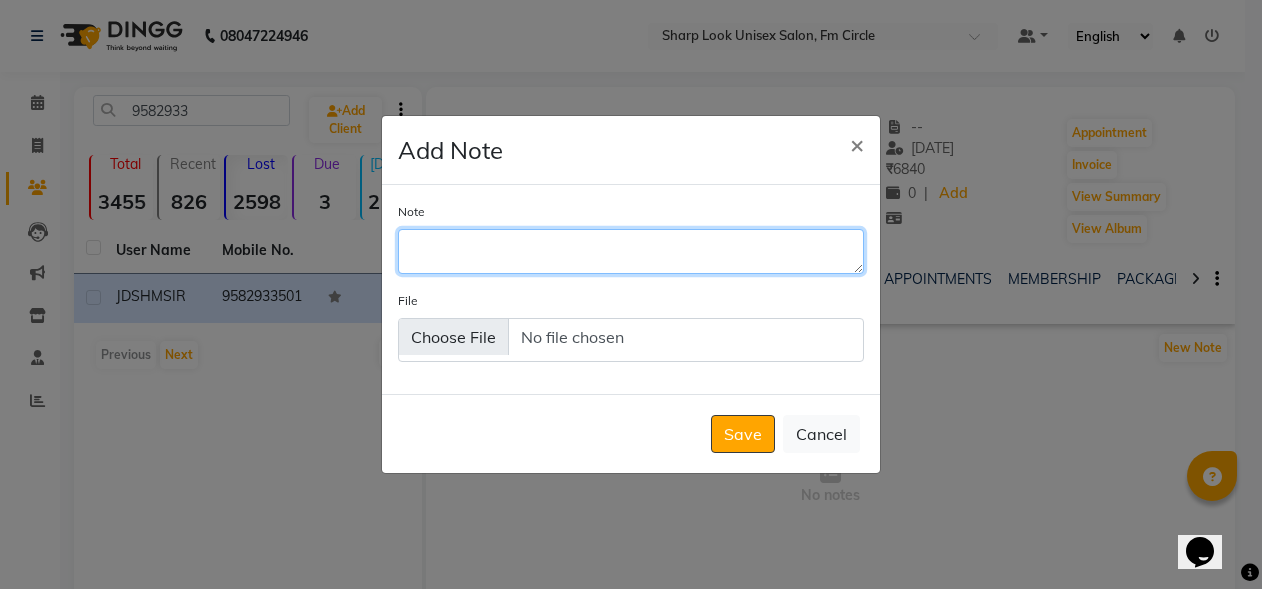 paste on "call disconect" 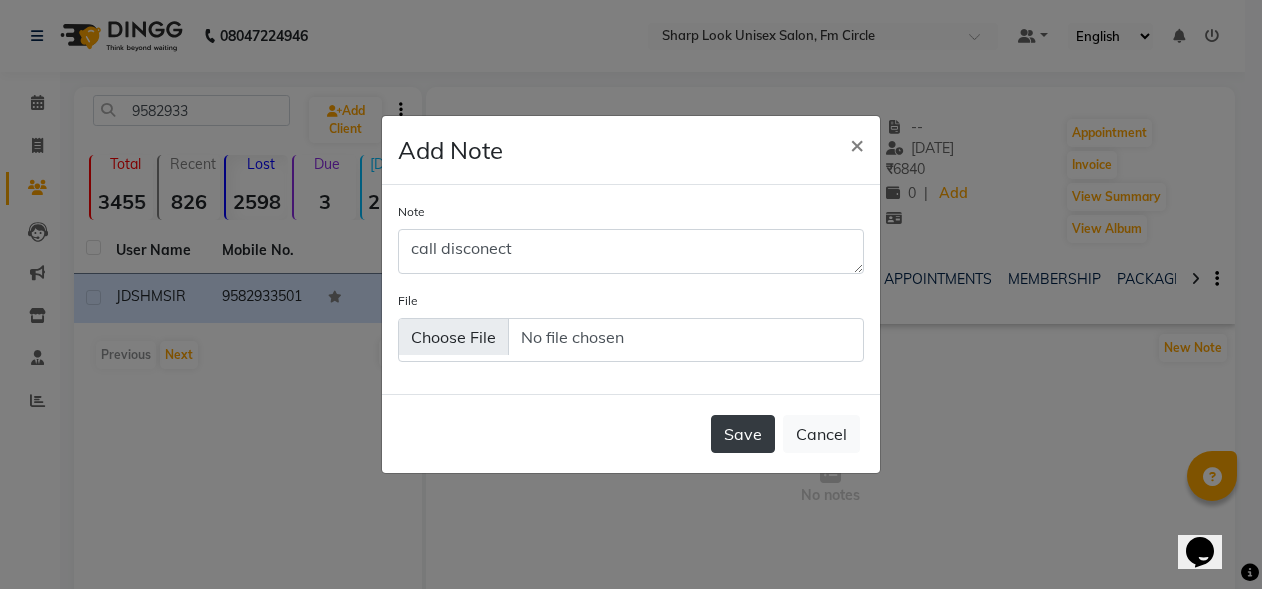 click on "Save" 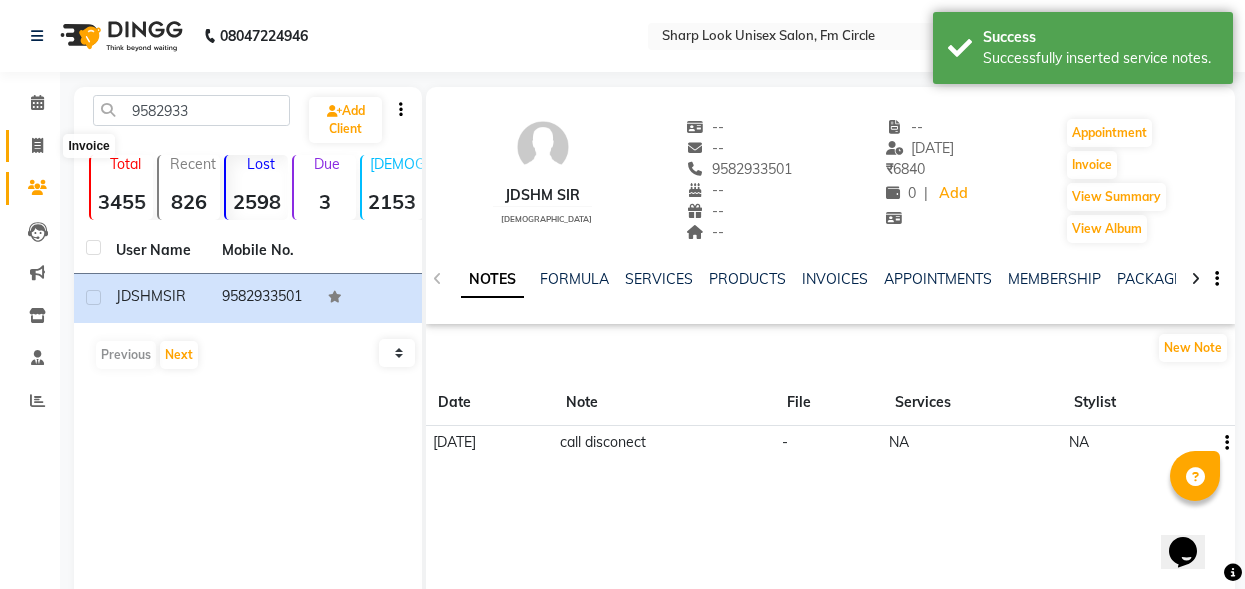 click 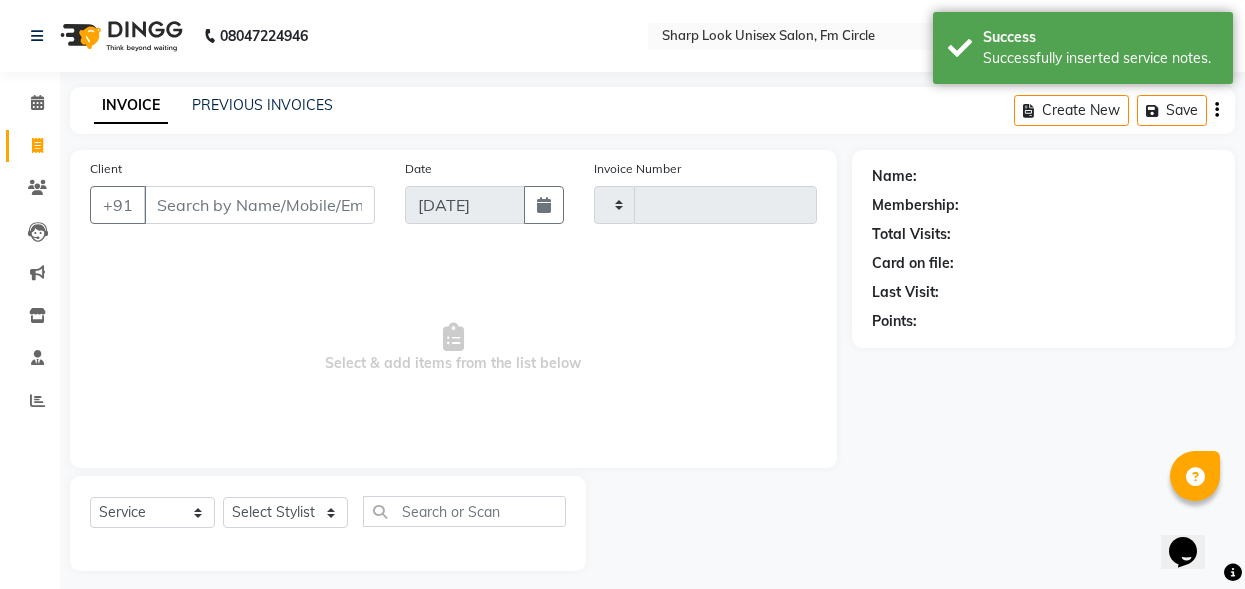 scroll, scrollTop: 12, scrollLeft: 0, axis: vertical 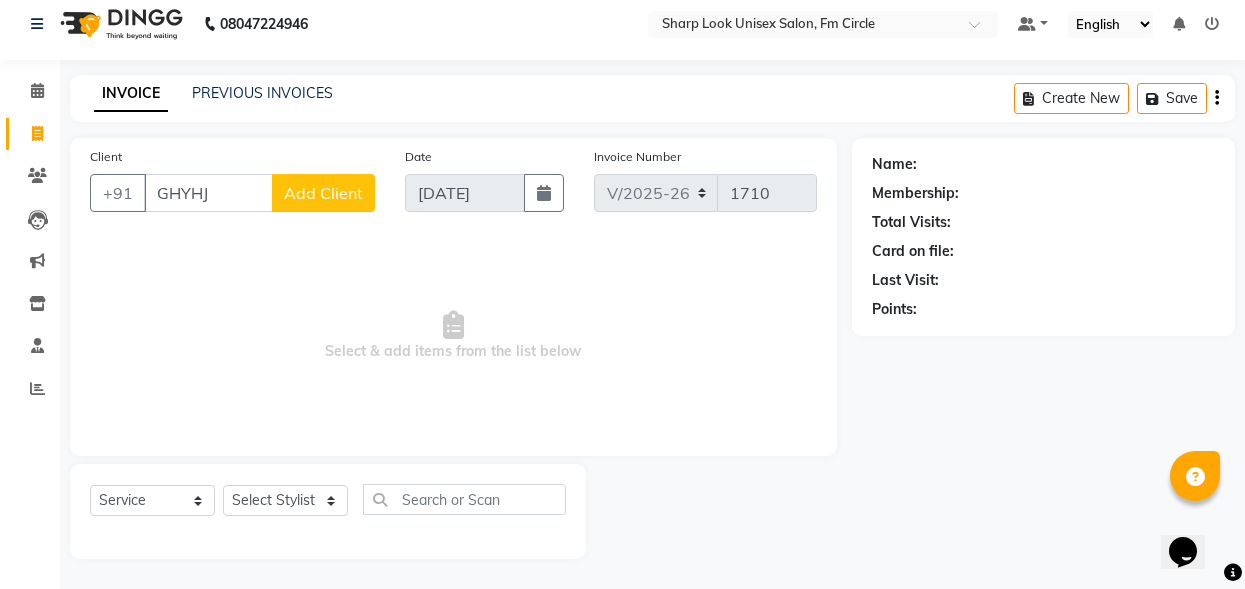 drag, startPoint x: 184, startPoint y: 135, endPoint x: 267, endPoint y: 154, distance: 85.146935 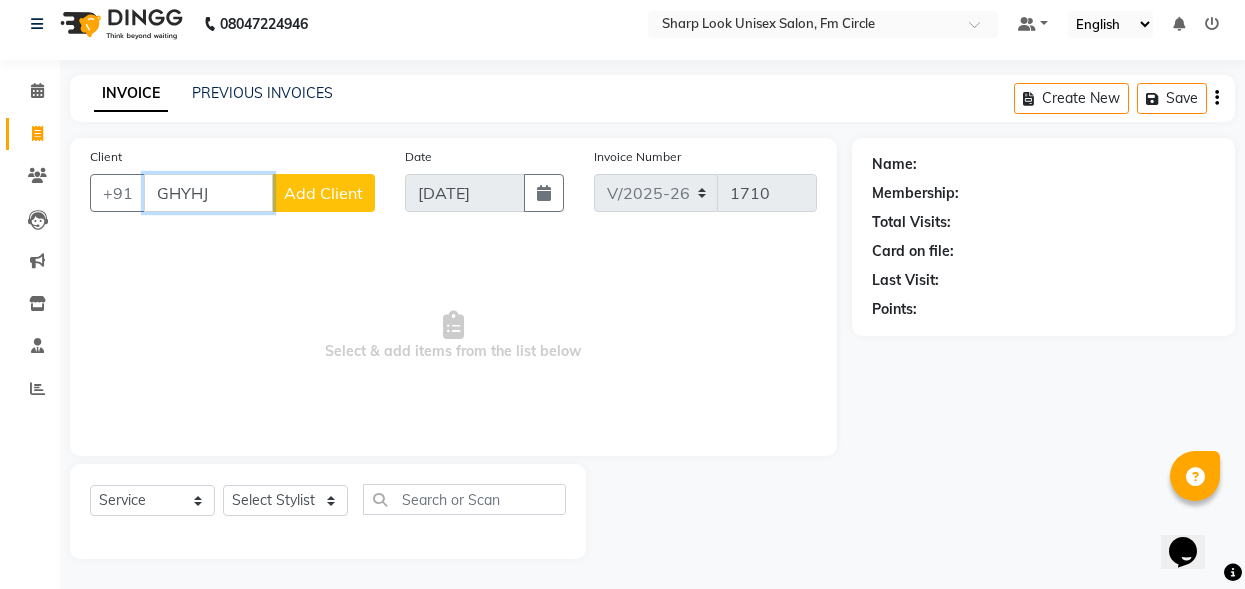 click on "GHYHJ" at bounding box center [208, 193] 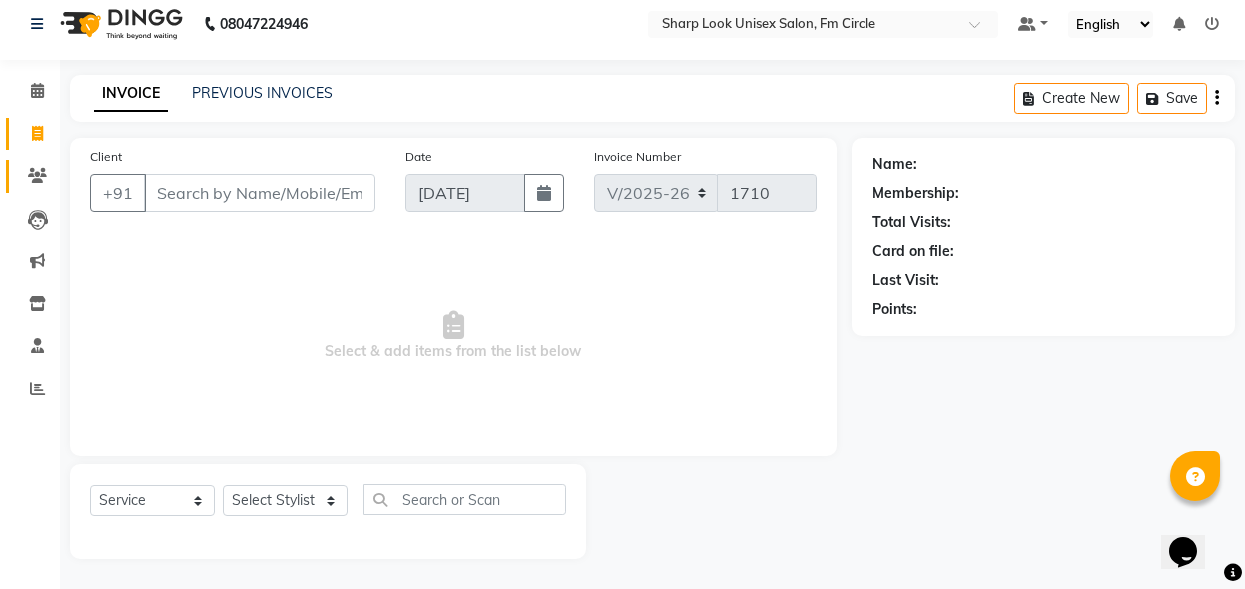 drag, startPoint x: 56, startPoint y: 175, endPoint x: 21, endPoint y: 180, distance: 35.35534 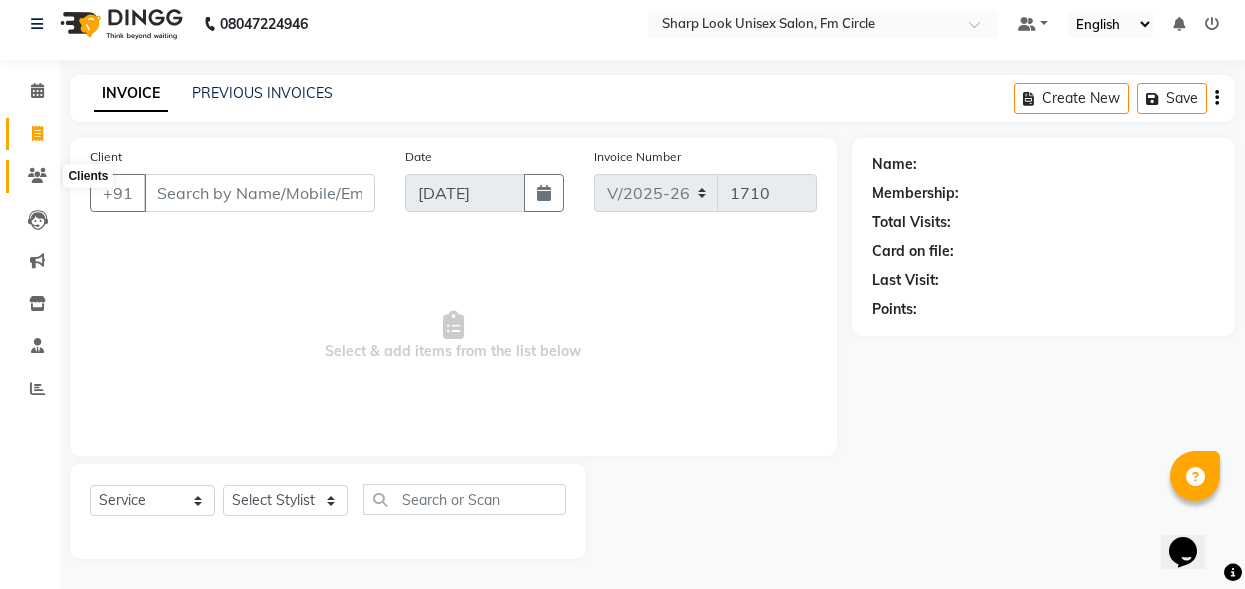 click 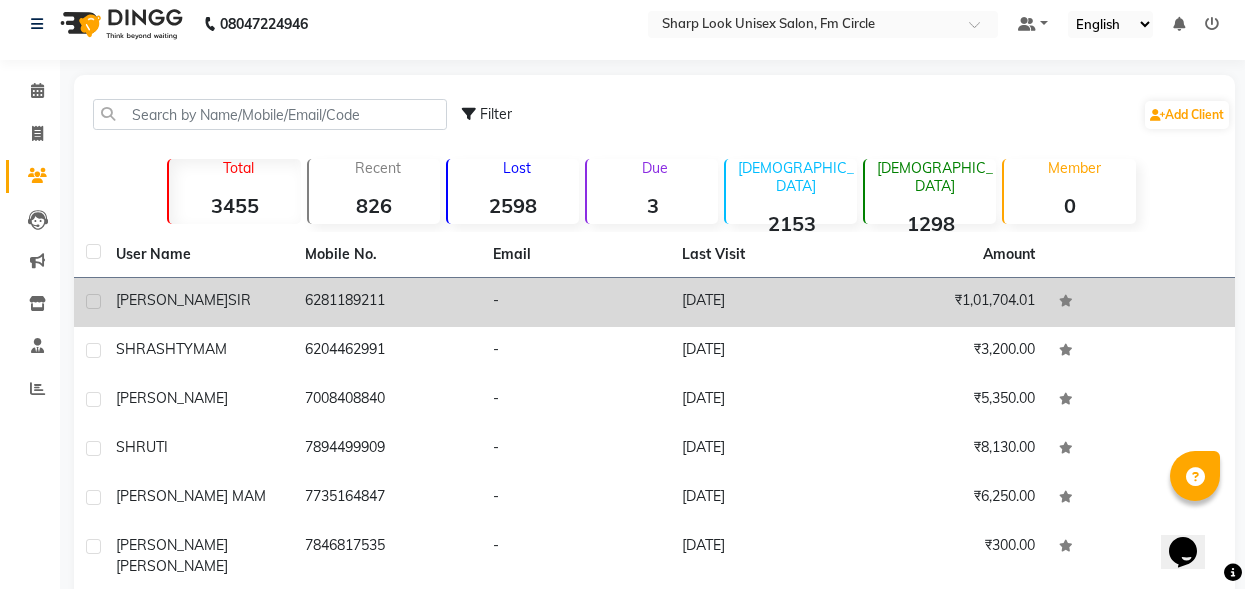 click on "SIR" 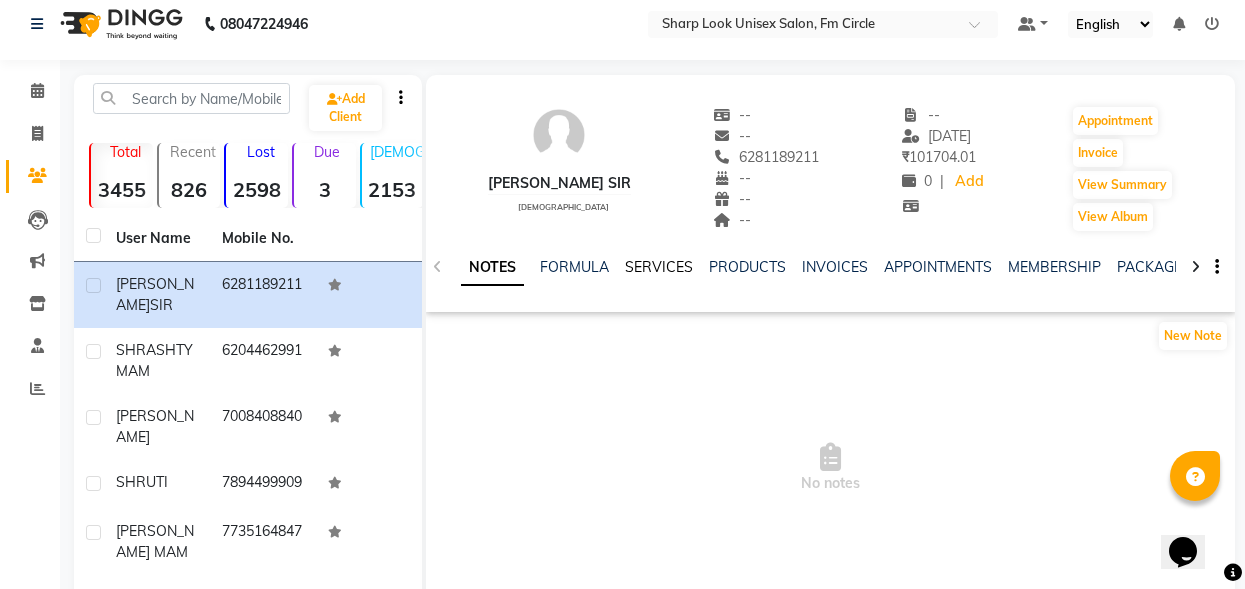click on "SERVICES" 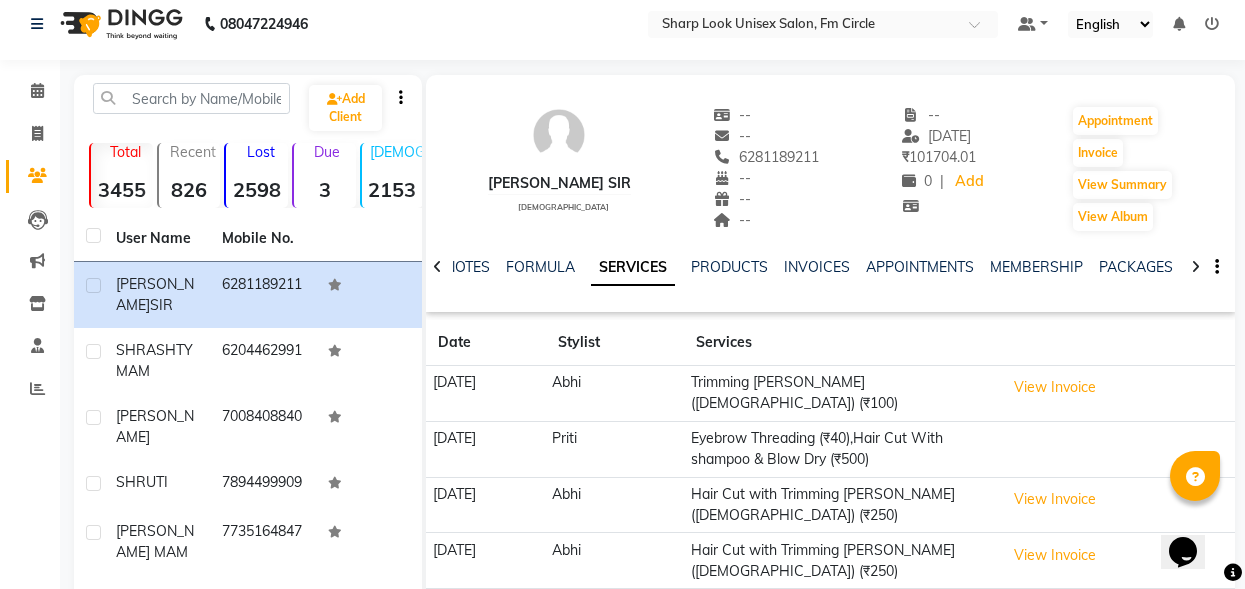 drag, startPoint x: 728, startPoint y: 381, endPoint x: 824, endPoint y: 380, distance: 96.00521 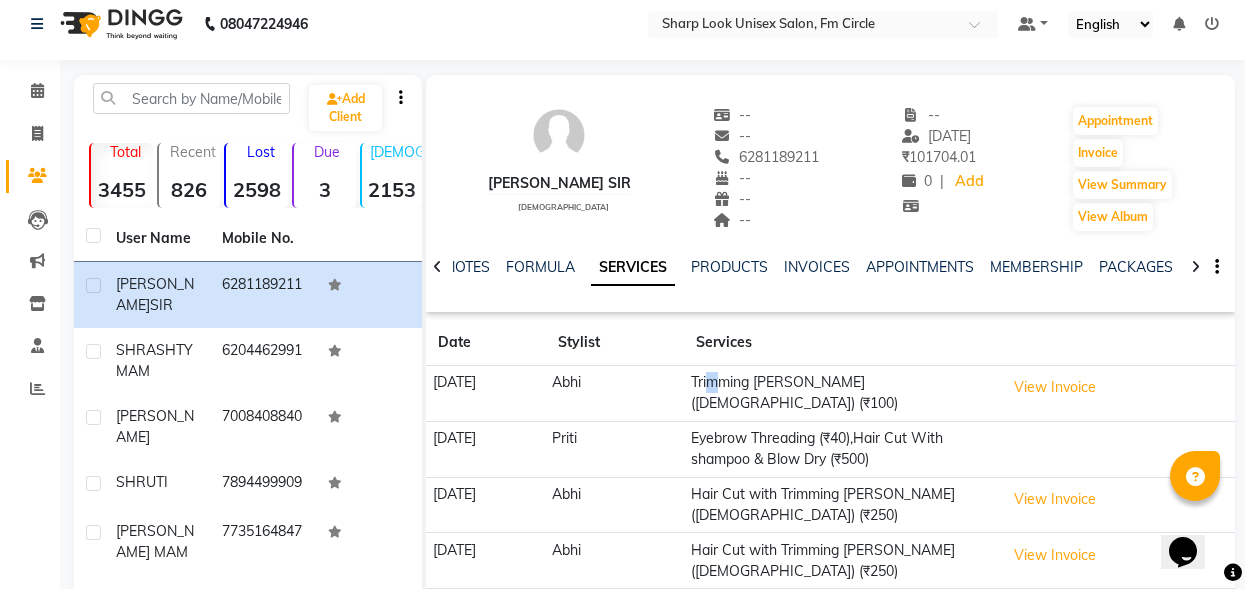 drag, startPoint x: 824, startPoint y: 380, endPoint x: 742, endPoint y: 387, distance: 82.29824 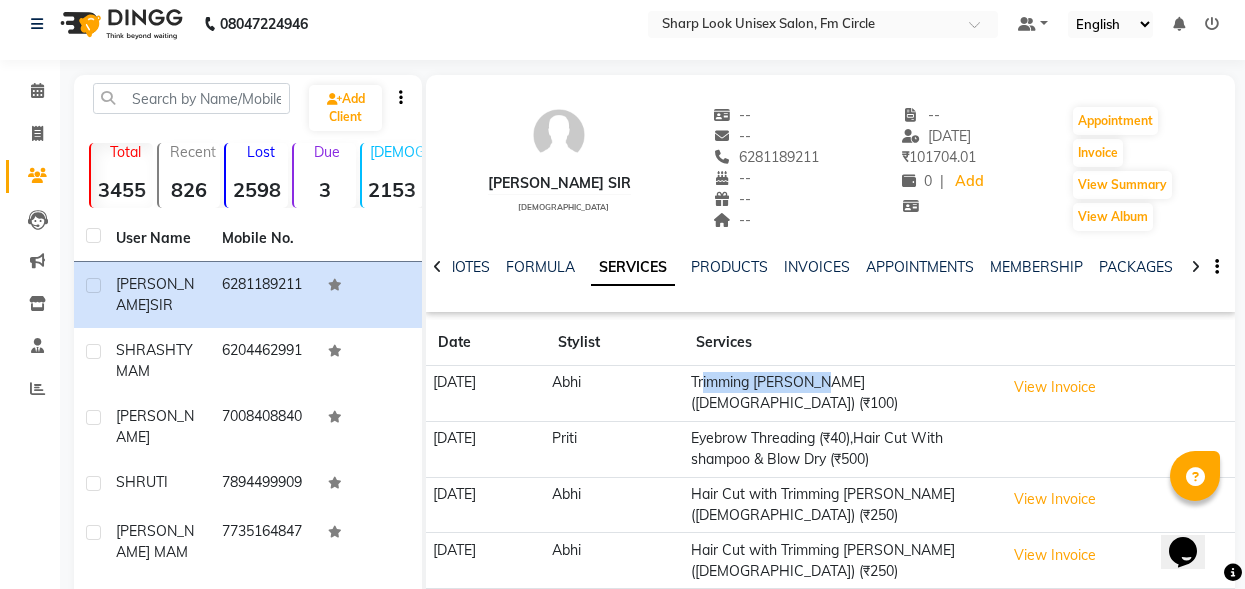 drag, startPoint x: 742, startPoint y: 387, endPoint x: 858, endPoint y: 370, distance: 117.239075 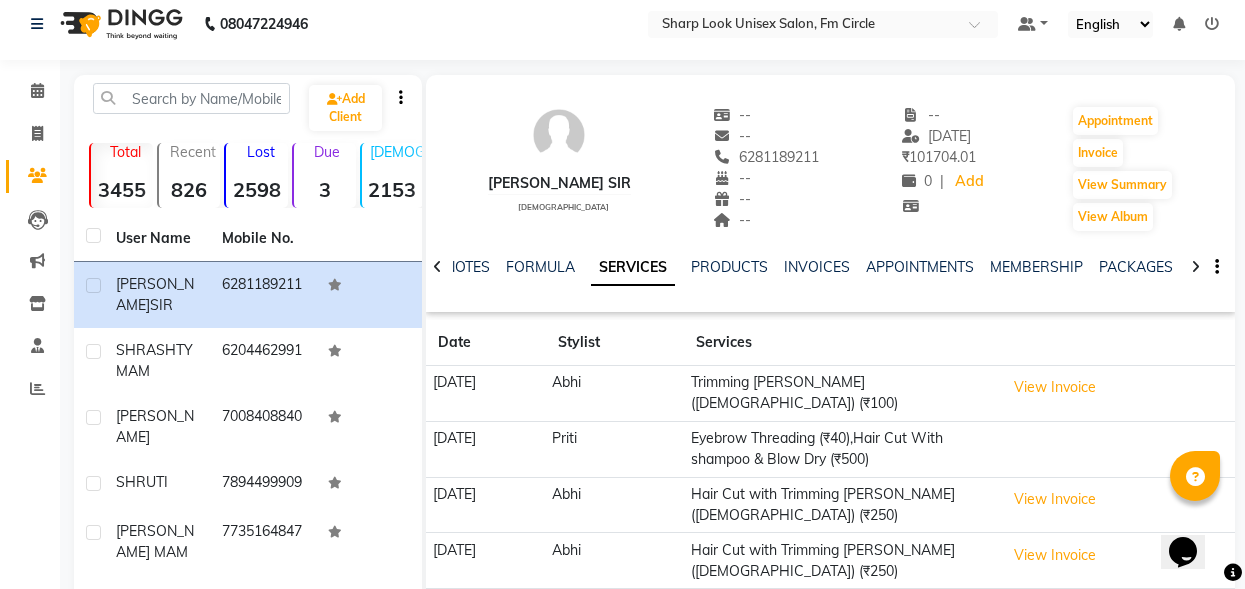 click on "Trimming [PERSON_NAME] ([DEMOGRAPHIC_DATA]) (₹100)" 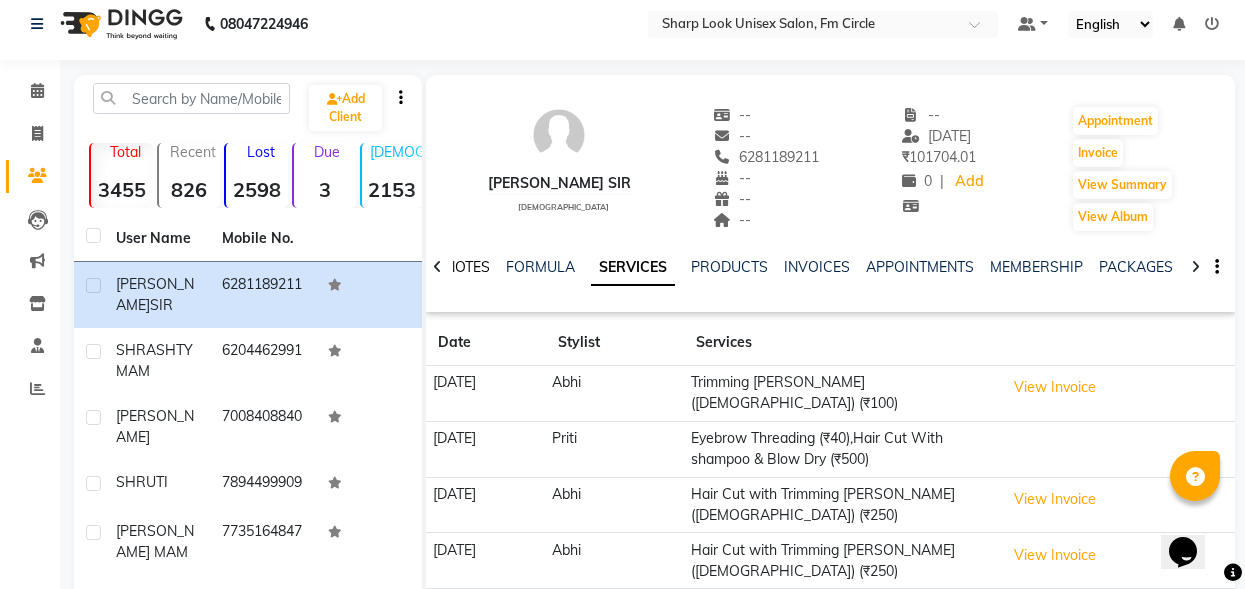 click on "NOTES" 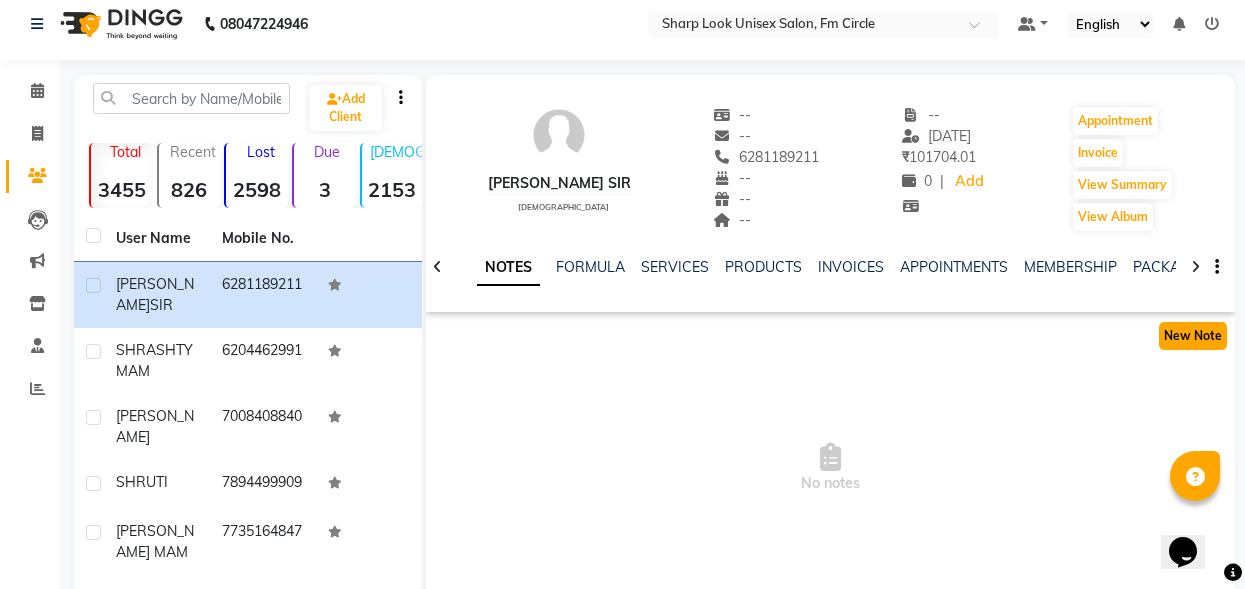 click on "New Note" 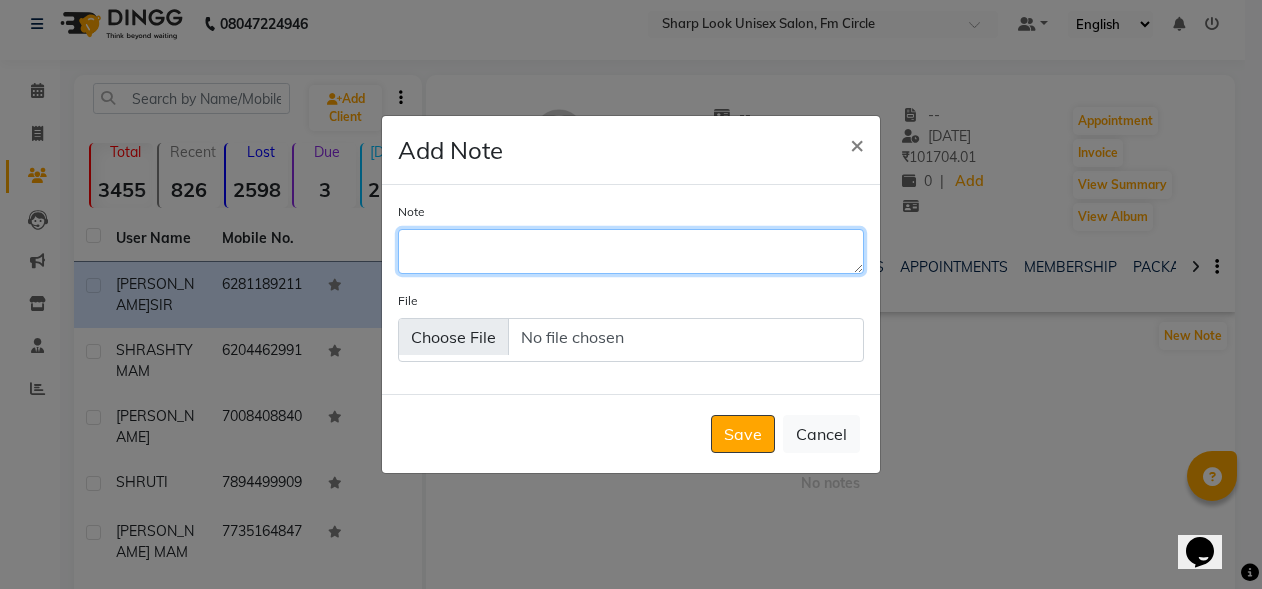 click on "Note" at bounding box center (631, 251) 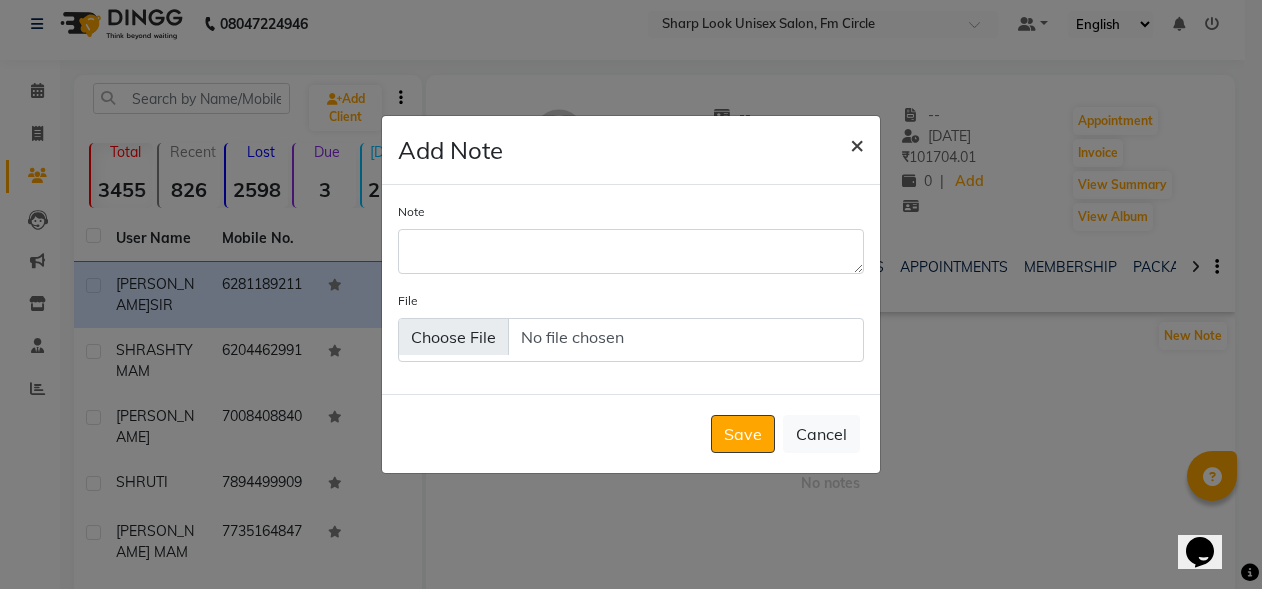 drag, startPoint x: 551, startPoint y: 257, endPoint x: 845, endPoint y: 145, distance: 314.61087 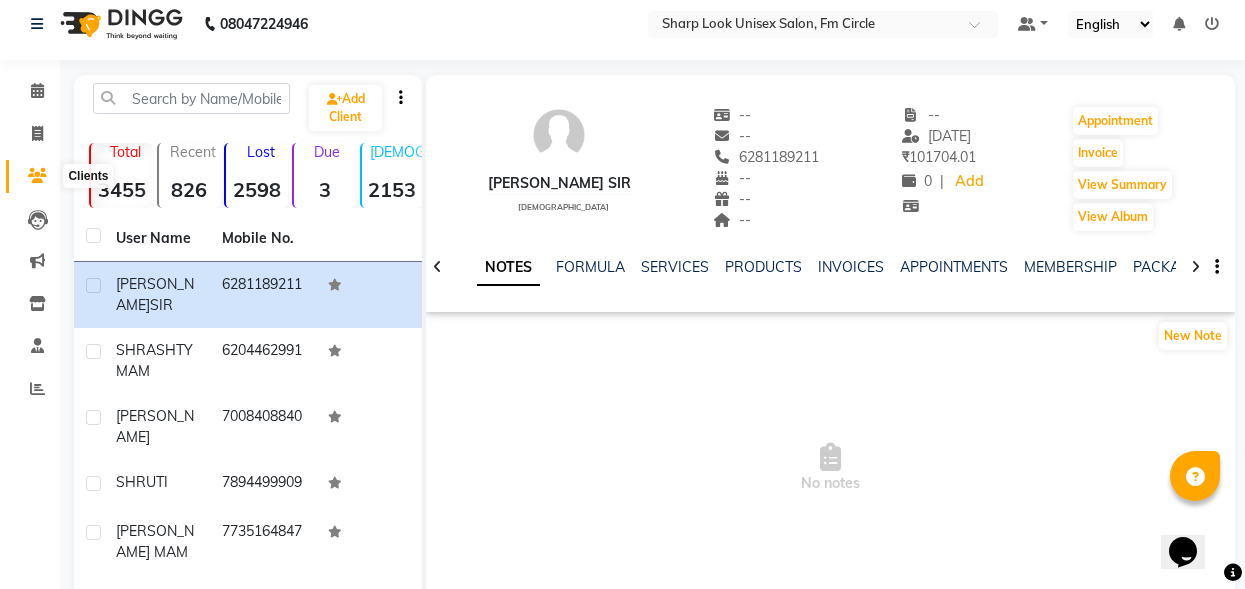 click 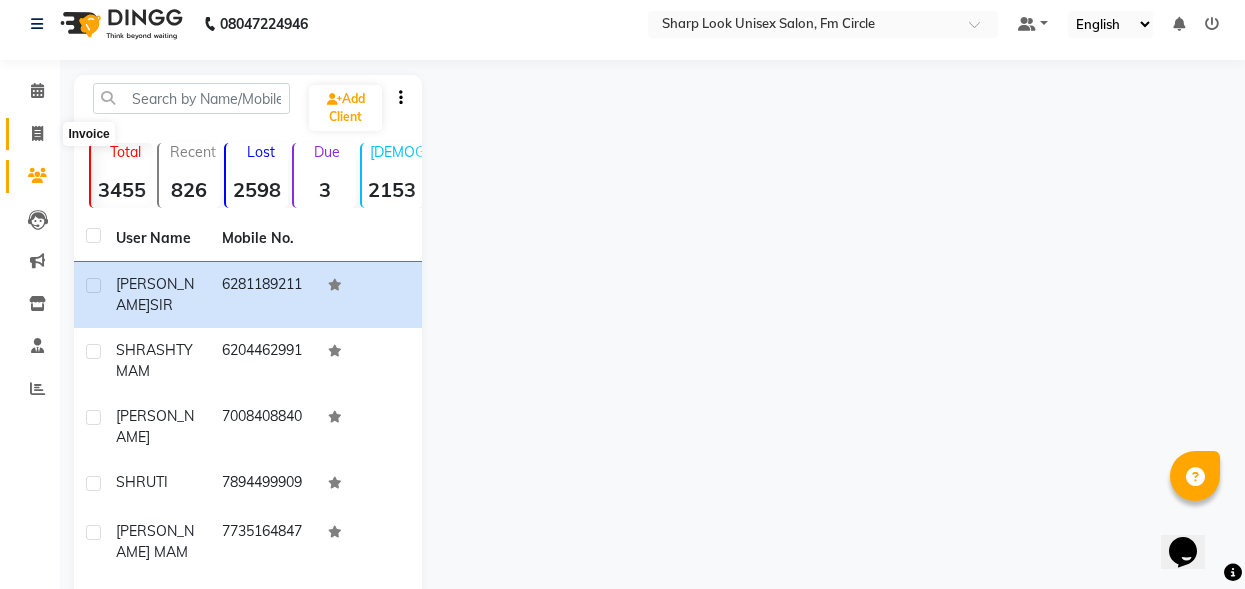 click 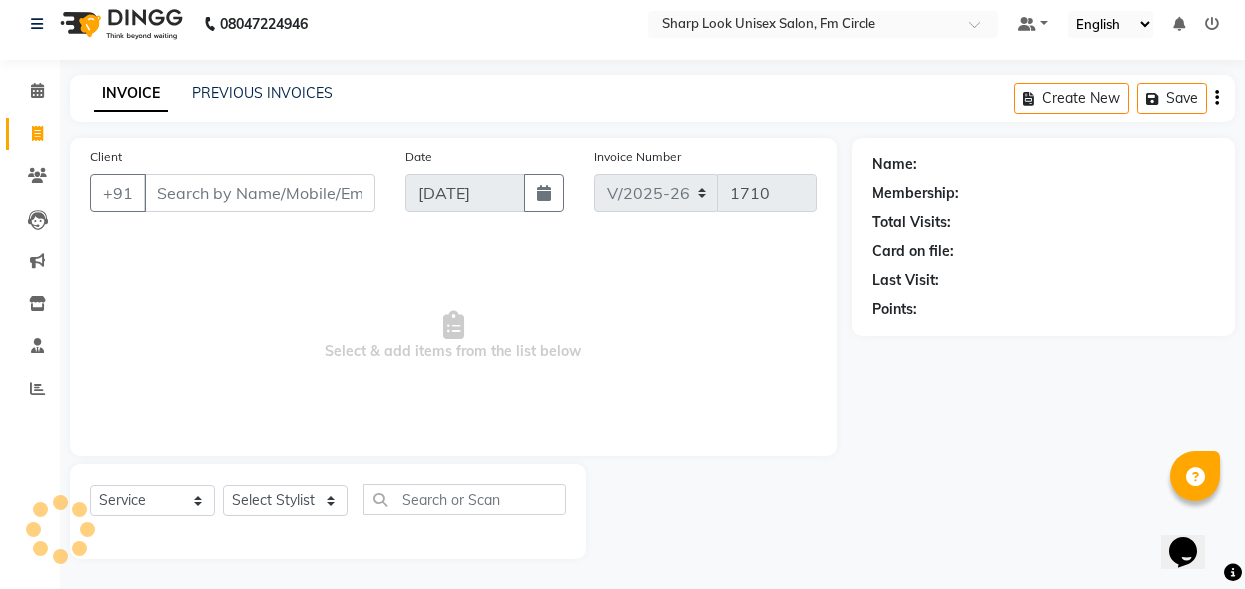drag, startPoint x: 177, startPoint y: 205, endPoint x: 188, endPoint y: 199, distance: 12.529964 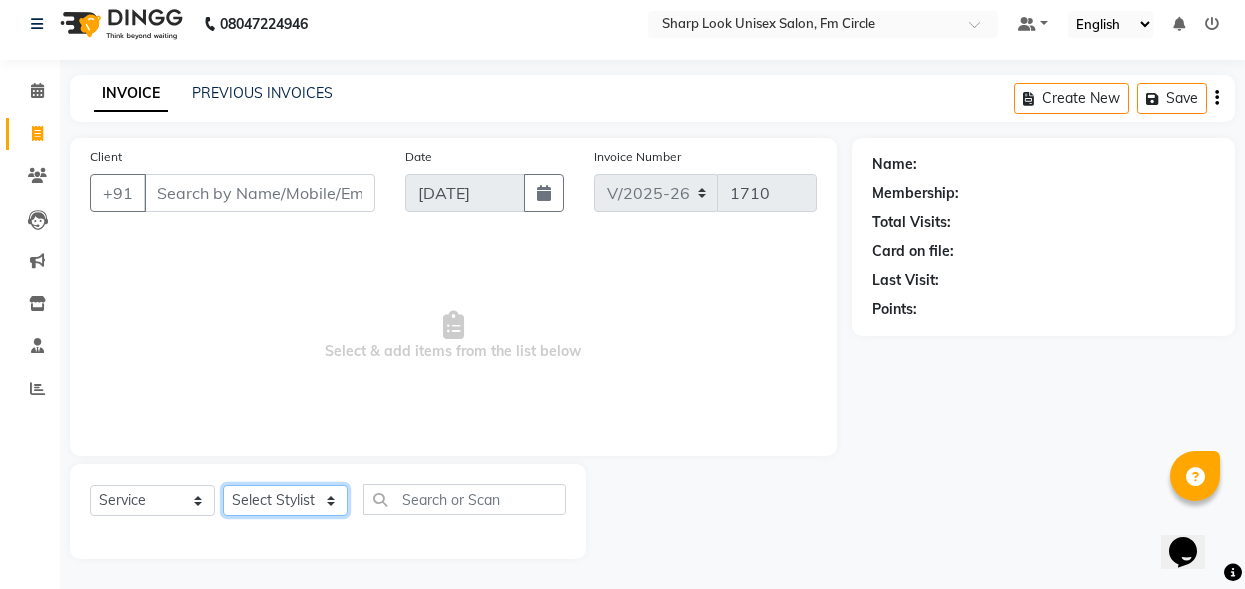 click on "Select Stylist Abhi Admin Babu [PERSON_NAME]  [PERSON_NAME] [PERSON_NAME]" 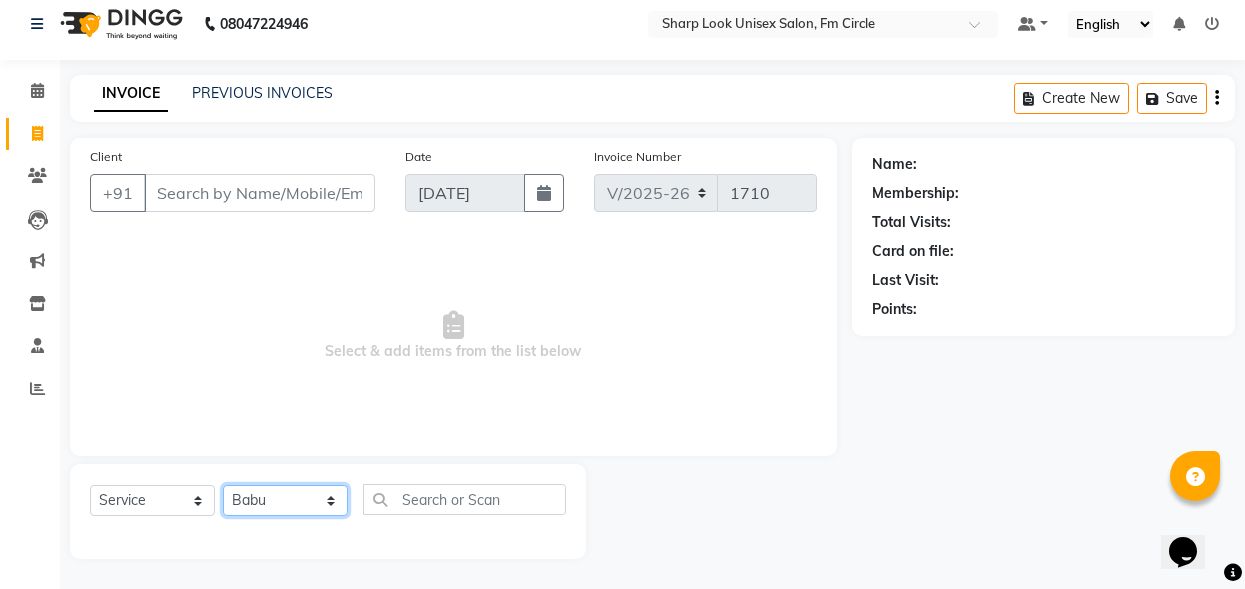 click on "Select Stylist Abhi Admin Babu [PERSON_NAME]  [PERSON_NAME] [PERSON_NAME]" 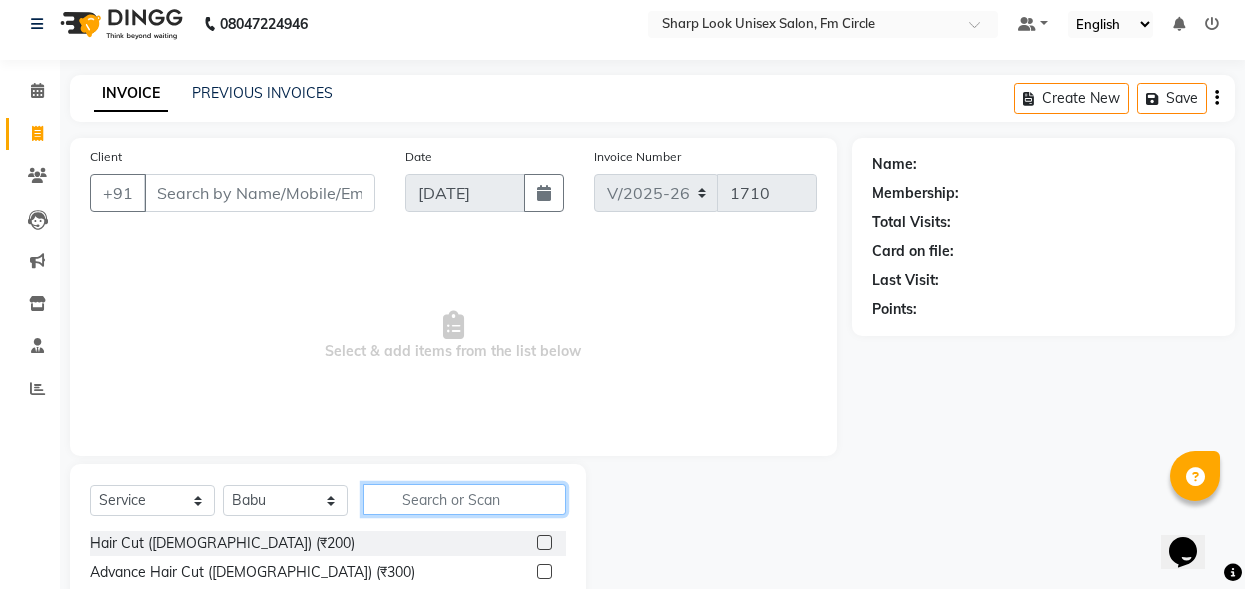 click 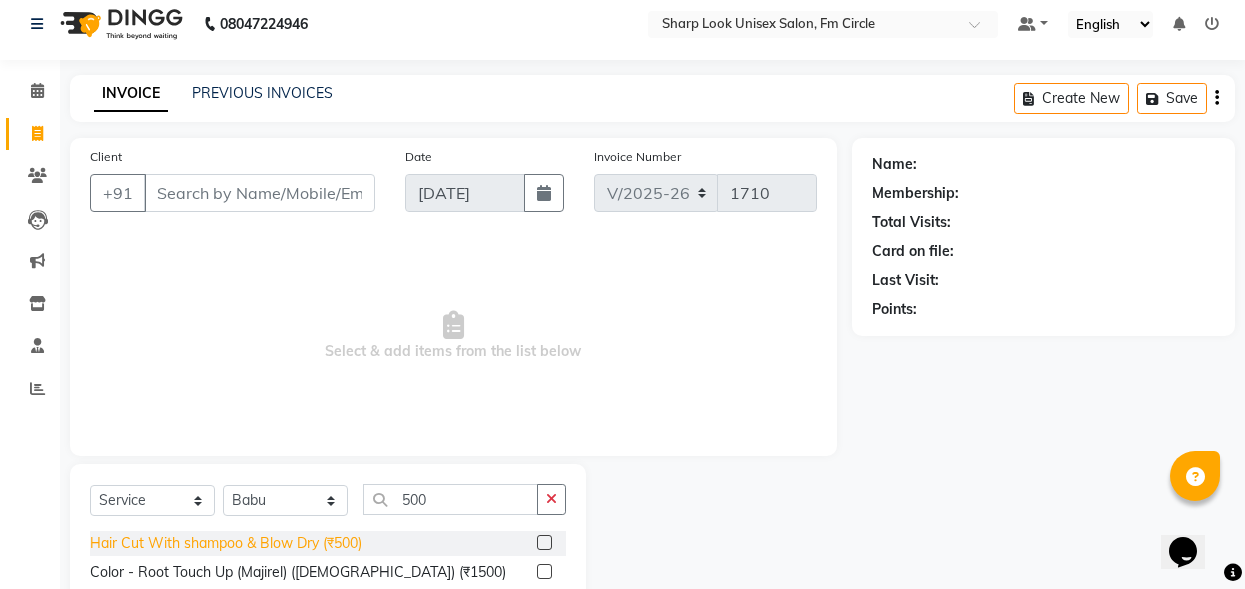 click on "Hair Cut With shampoo & Blow Dry (₹500)" 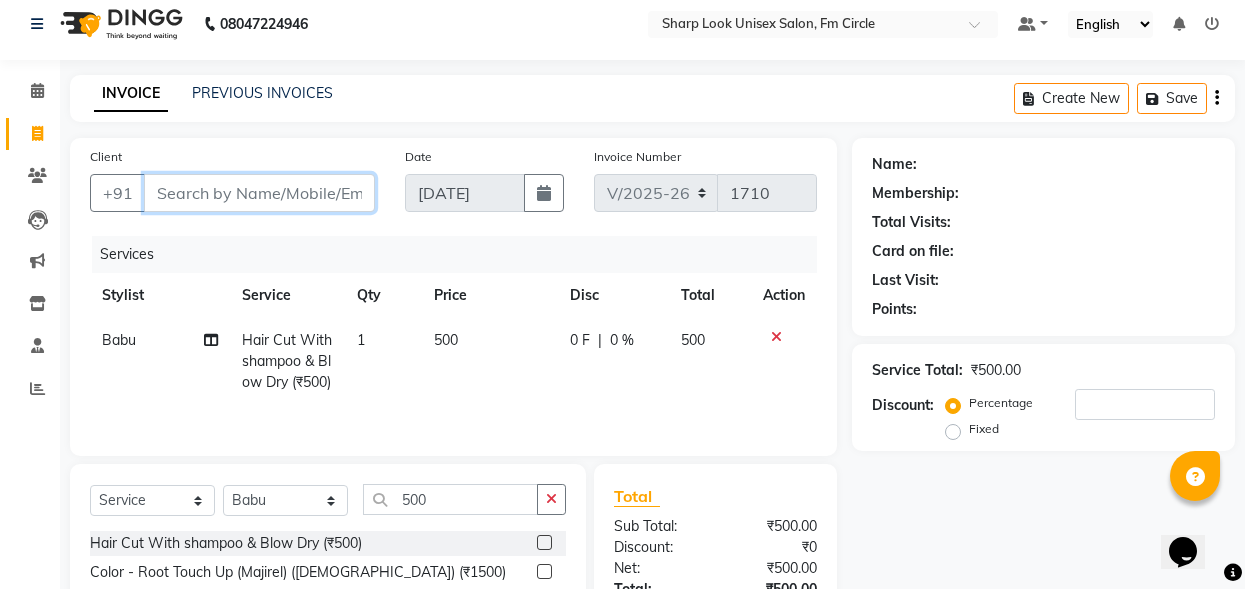 click on "Client" at bounding box center [259, 193] 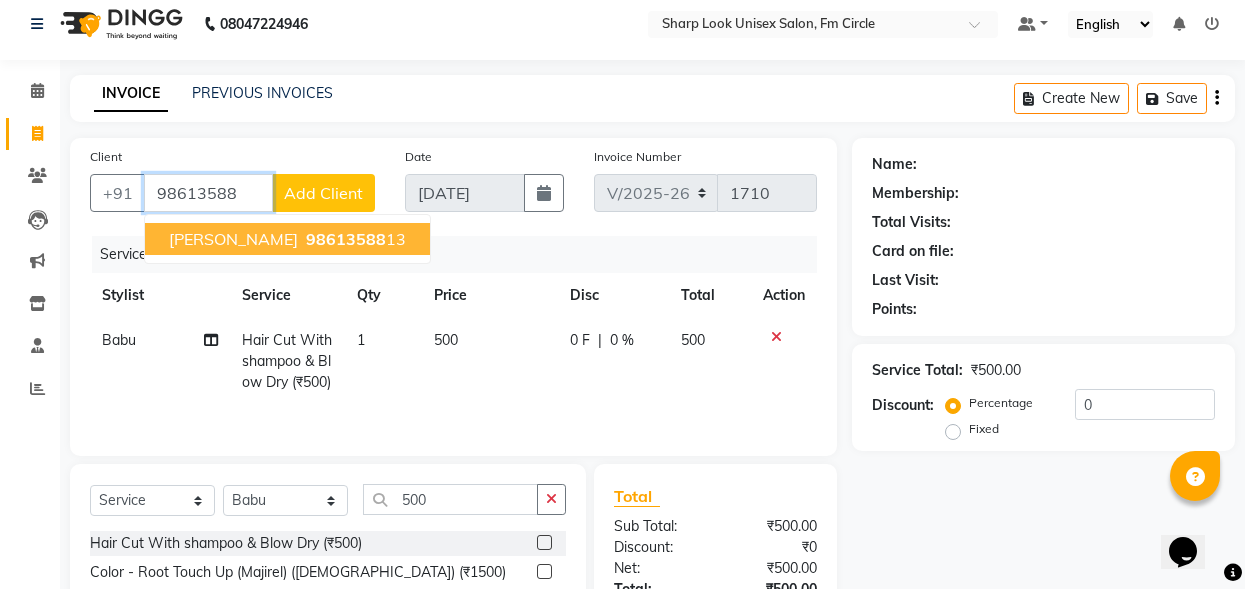 click on "98613588" at bounding box center (346, 239) 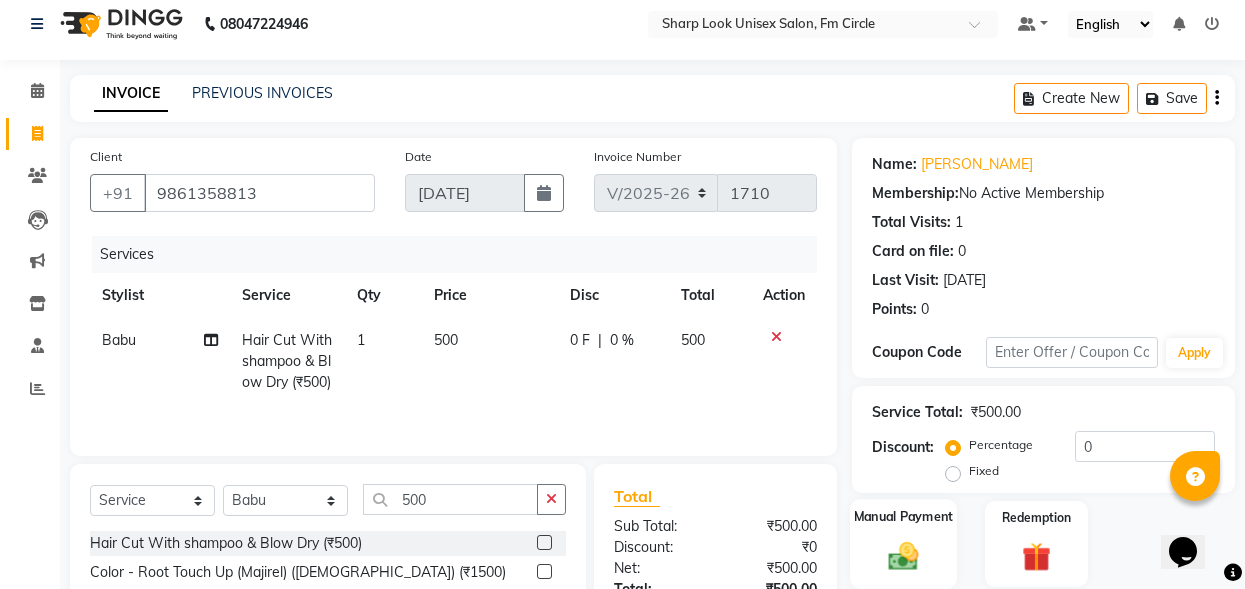 click on "Manual Payment" 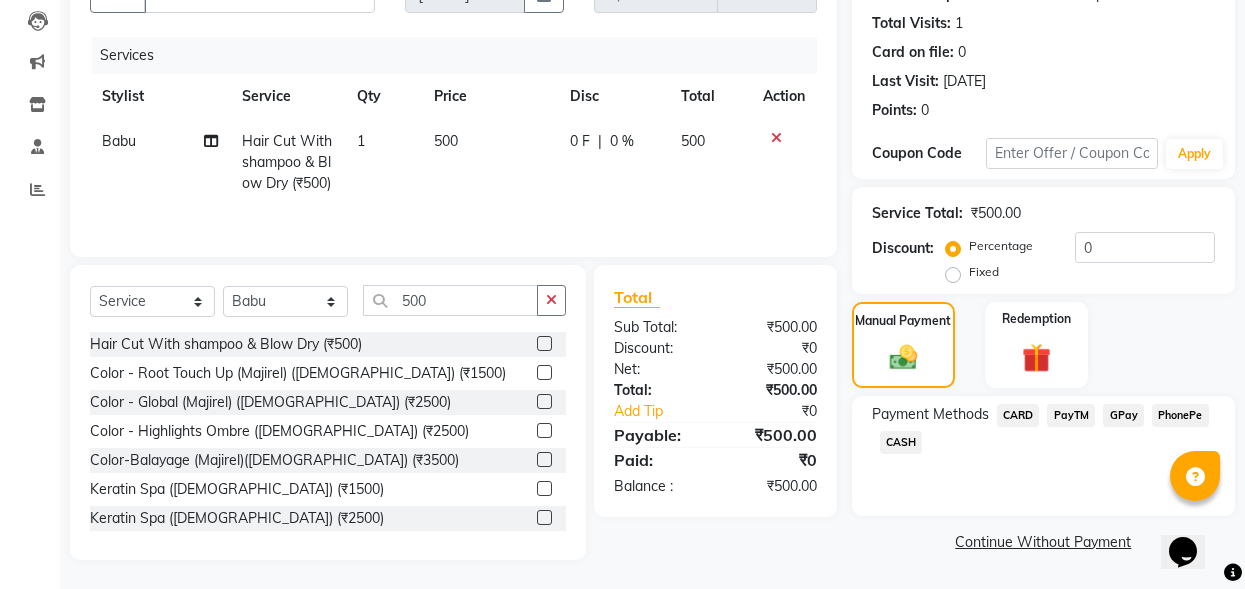 scroll, scrollTop: 212, scrollLeft: 0, axis: vertical 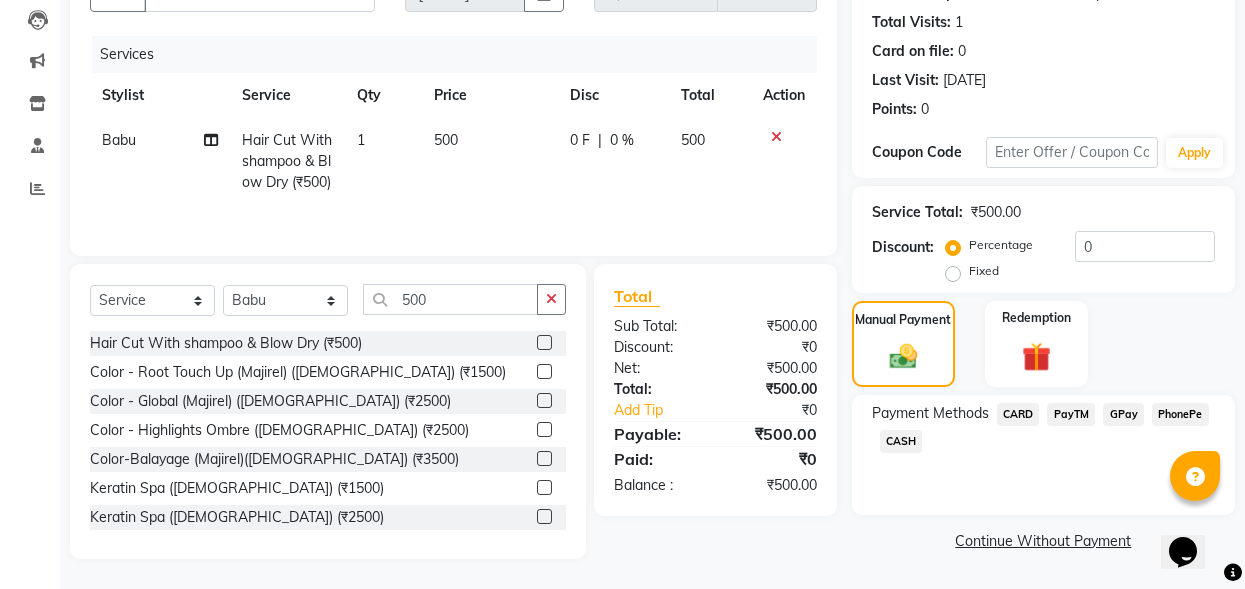 click on "PayTM" 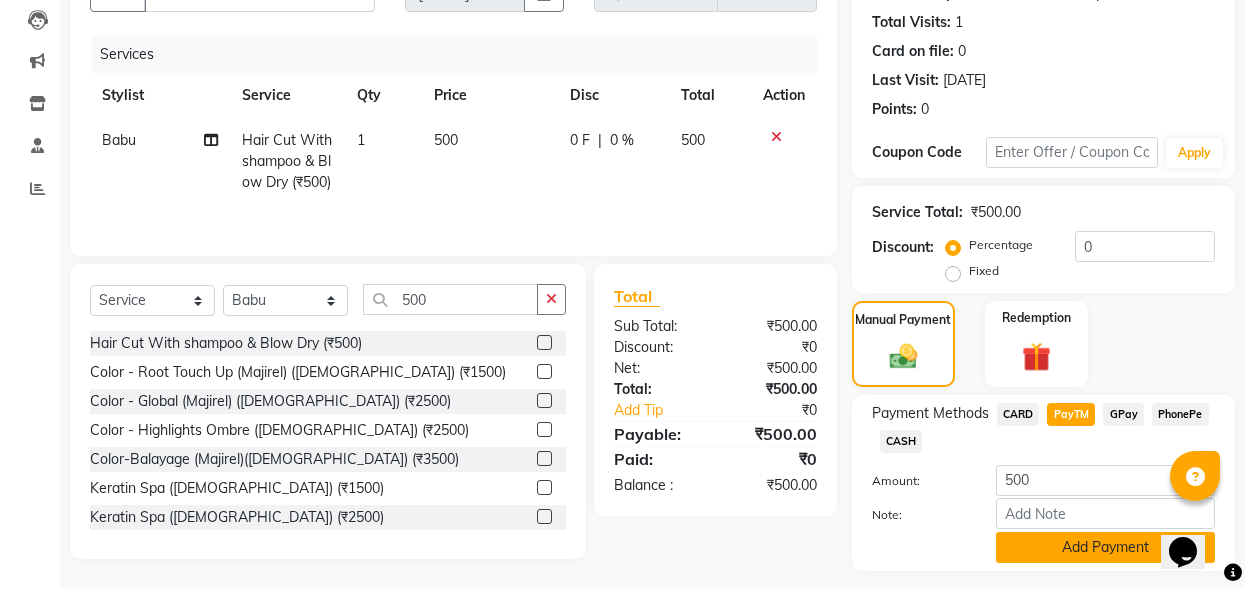 click on "Add Payment" 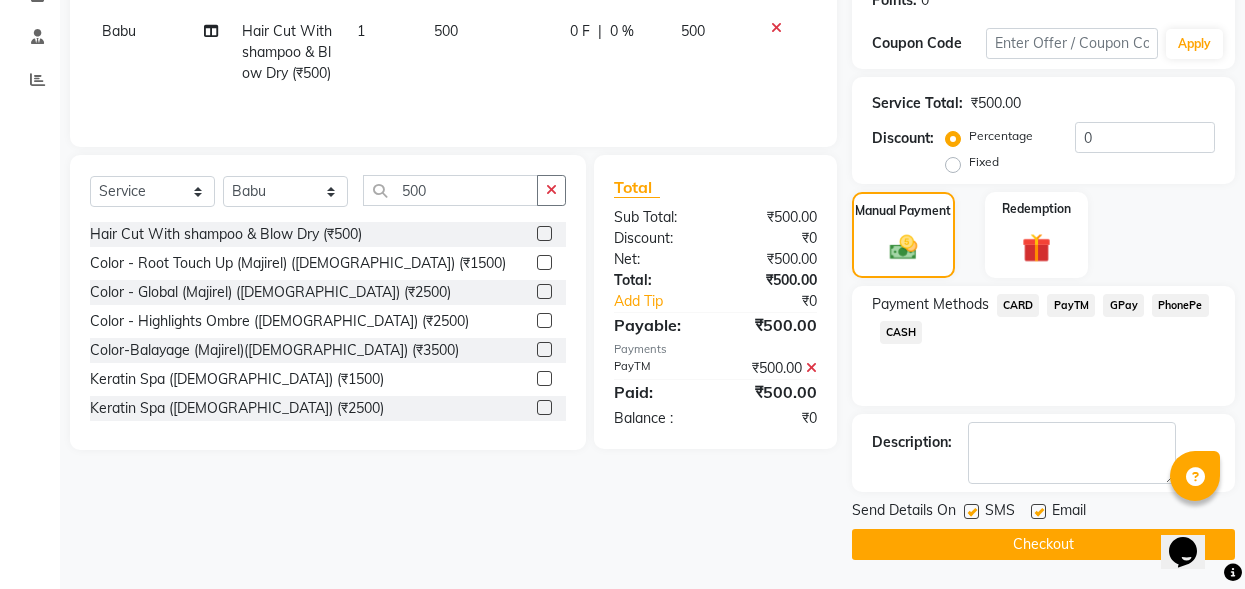 scroll, scrollTop: 322, scrollLeft: 0, axis: vertical 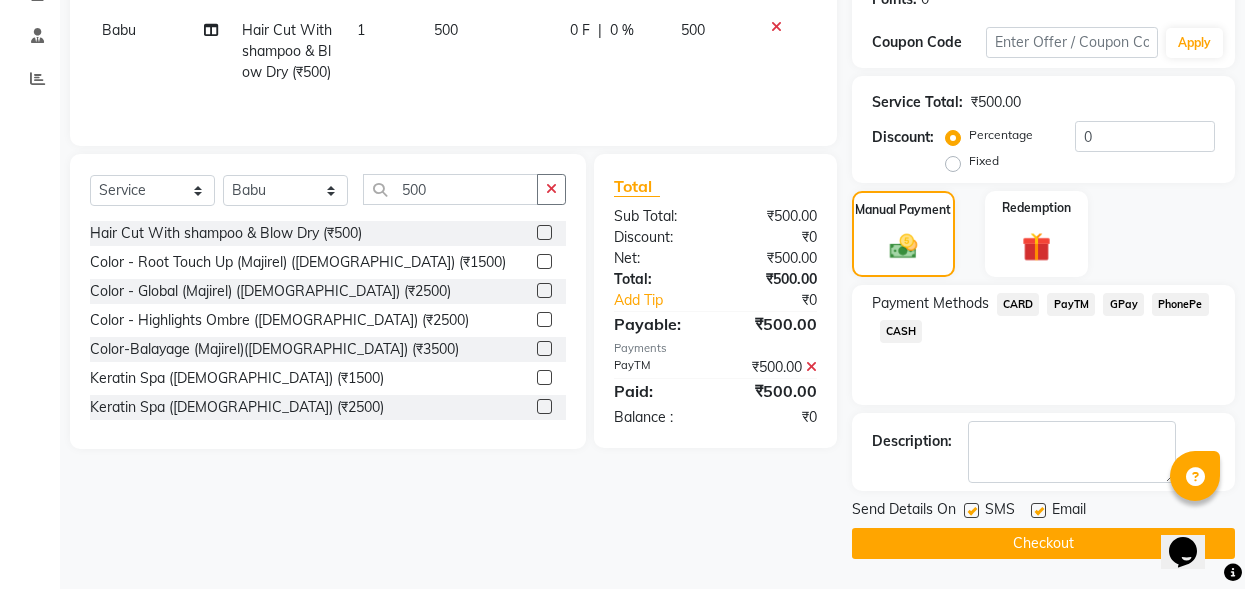 click 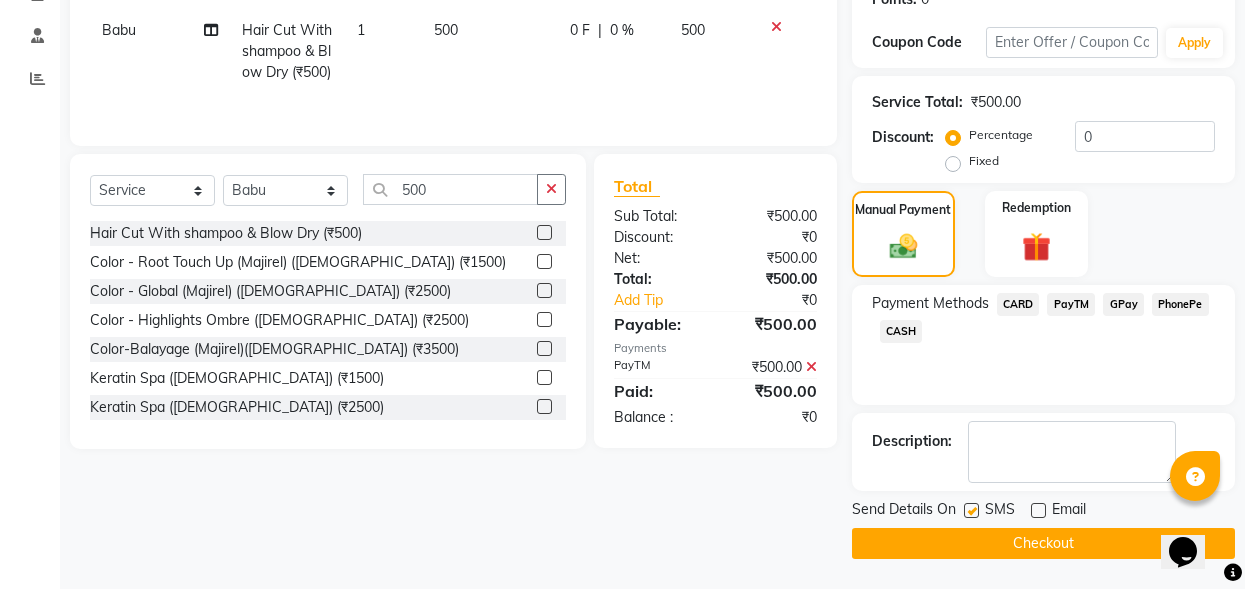 click on "Checkout" 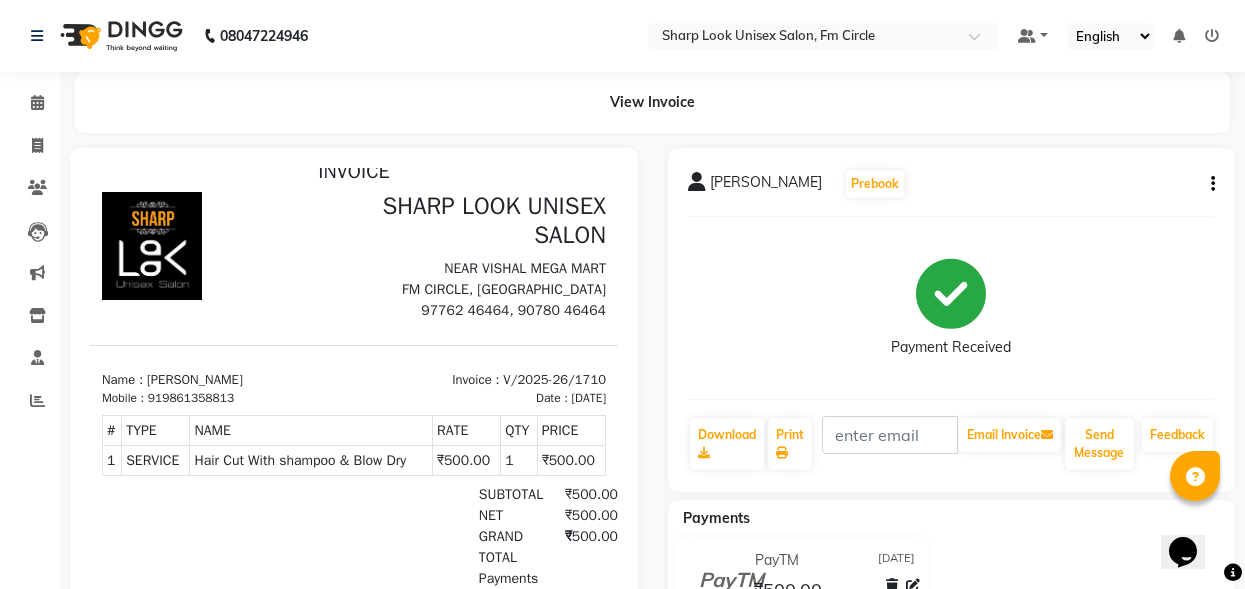 scroll, scrollTop: 0, scrollLeft: 0, axis: both 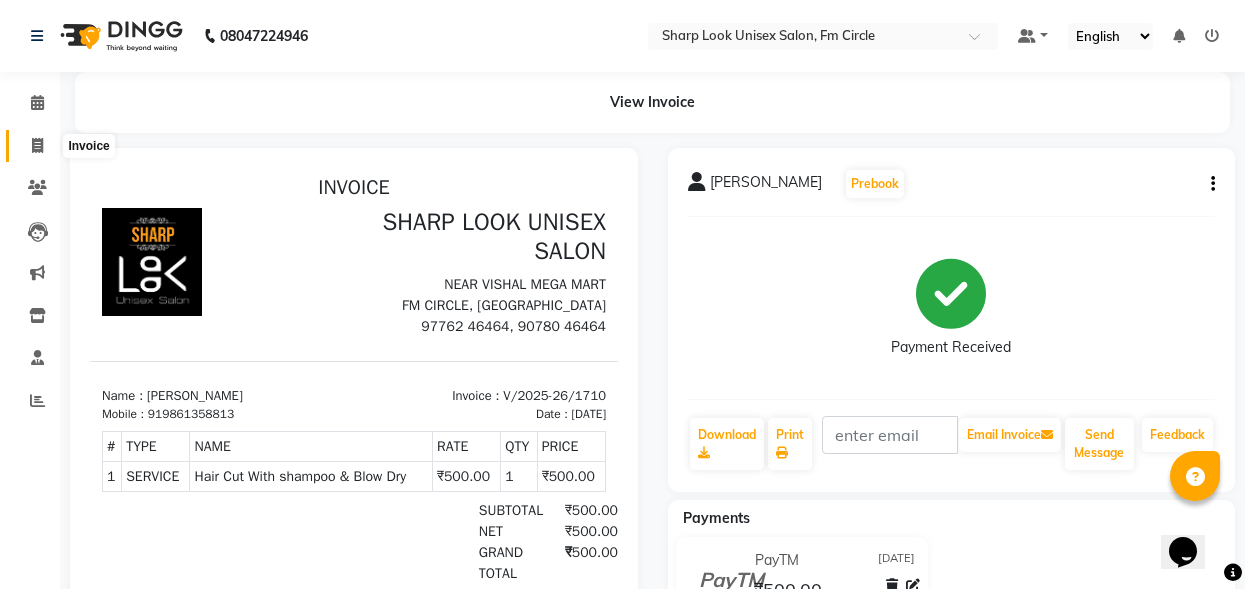 click 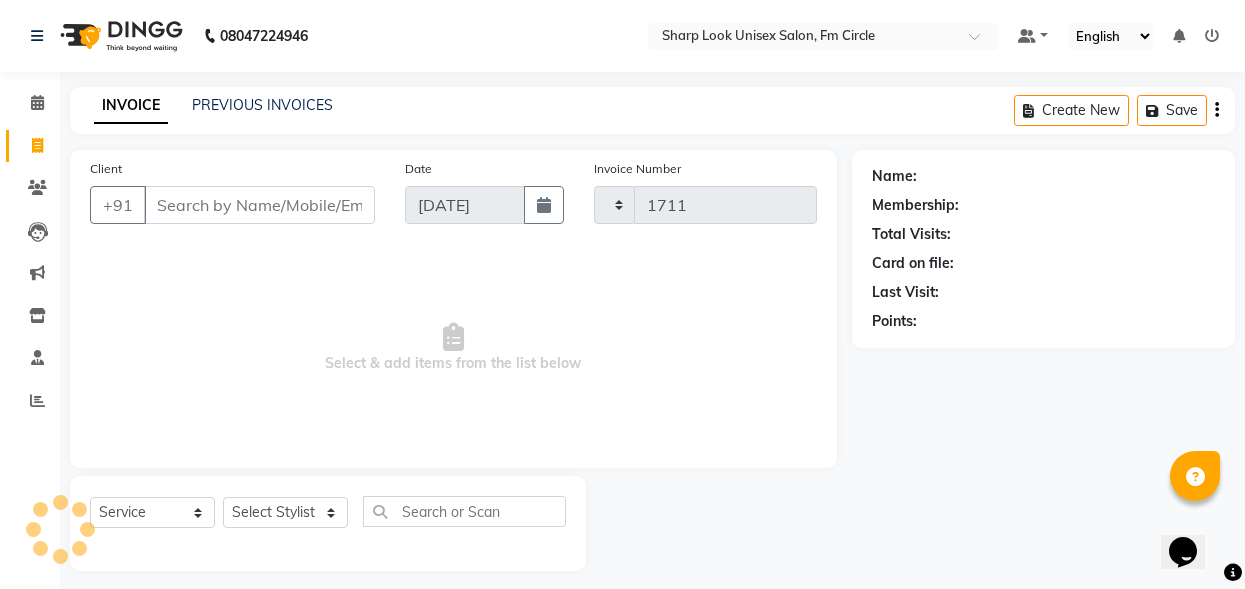 scroll, scrollTop: 12, scrollLeft: 0, axis: vertical 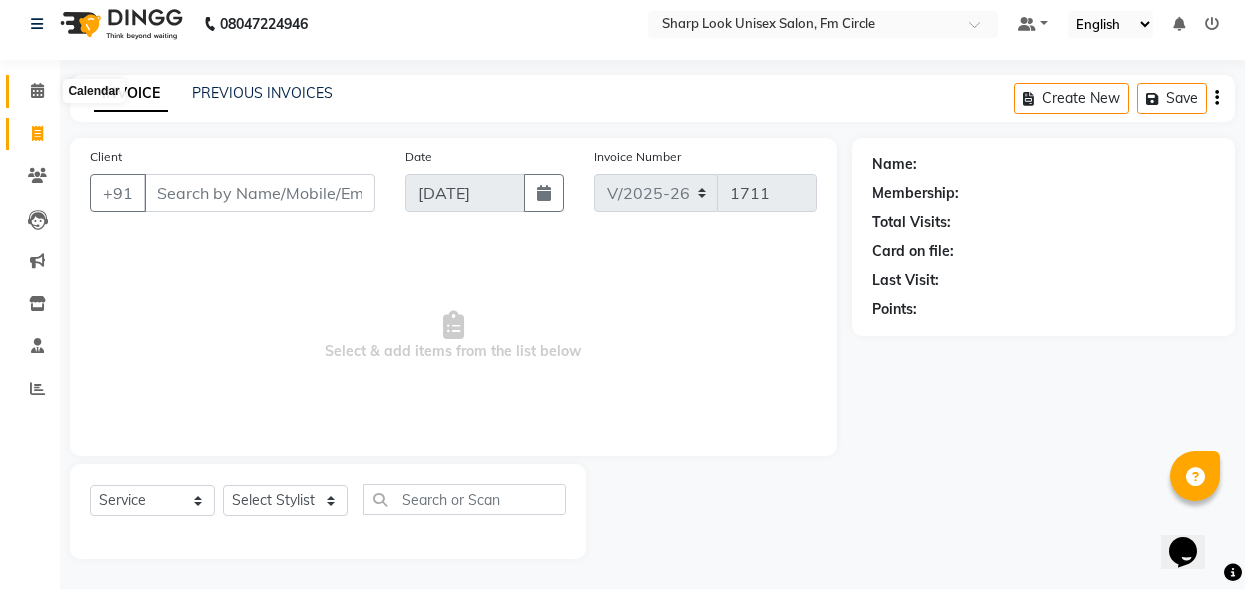 click 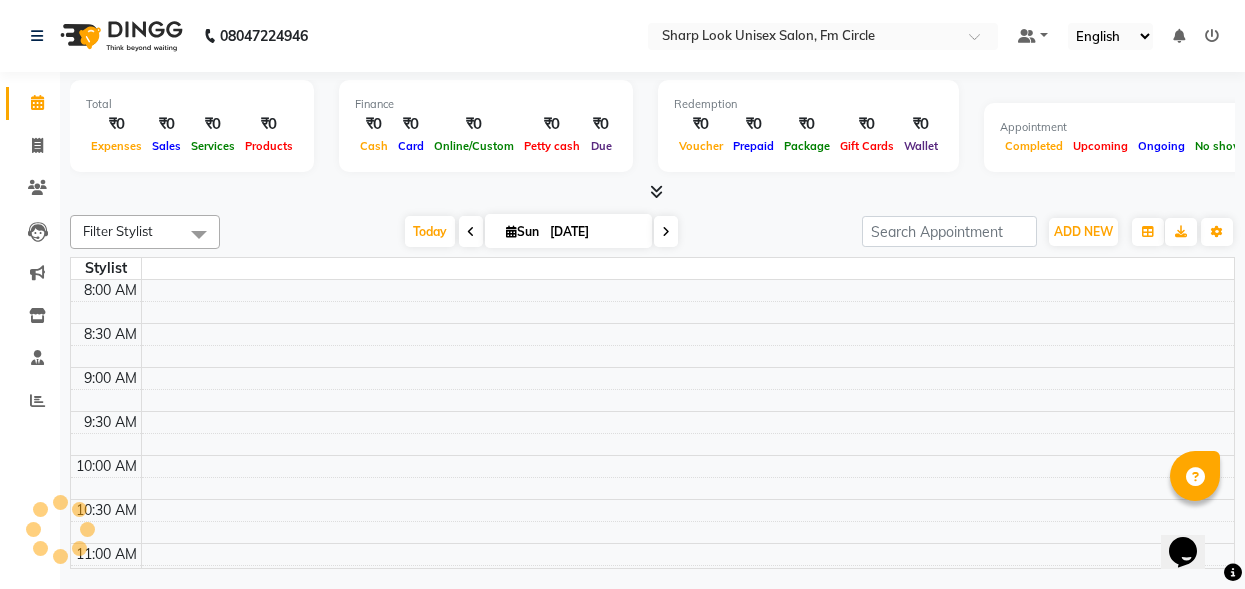 scroll, scrollTop: 0, scrollLeft: 0, axis: both 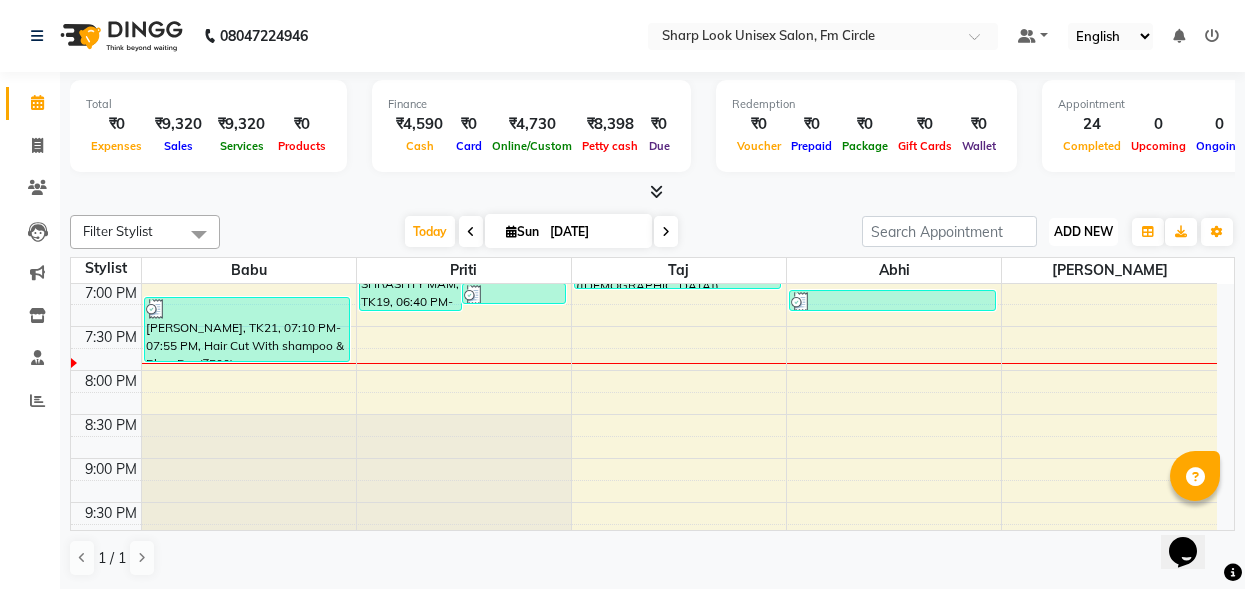 click on "ADD NEW Toggle Dropdown" at bounding box center (1083, 232) 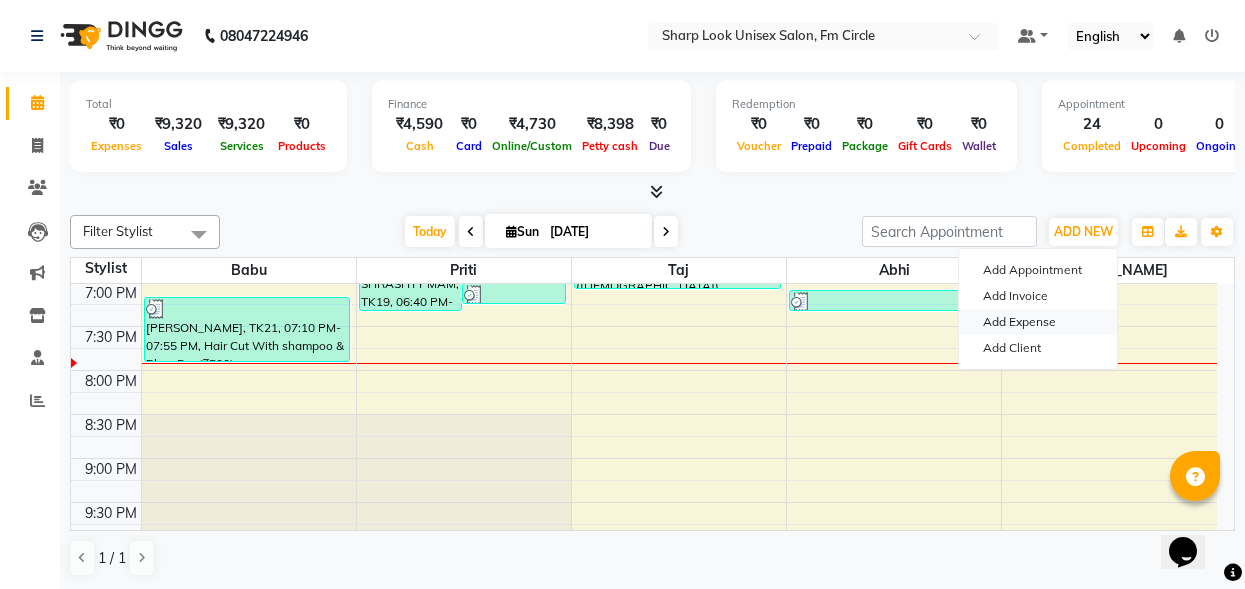 click on "Add Expense" at bounding box center [1038, 322] 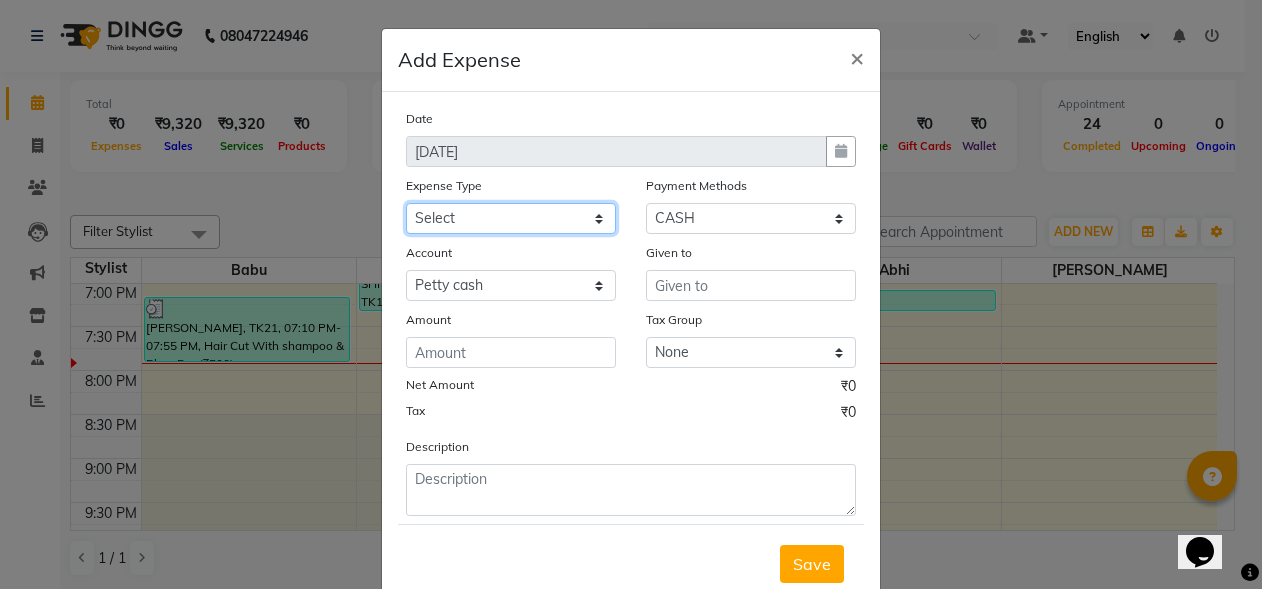 click on "Select Cash transfer to bank Client Snacks Client Tea or Refreshment Diesel Purchase Drinking water for clients Drinking Water for Salon Internet Charges Laundry Payment LPG For Staff Maintenance Miscellaneous Other Pandit Payment Petrol Allowance for staff Product Puja [PERSON_NAME] Rent Salary Advance Salon Electricity Bill Salon Electricity Charges Salon Mobile Bill Salon Utilities Staff fooding Staff Room Electricity Bill Staff Snacks Staff Tea & Refreshment" 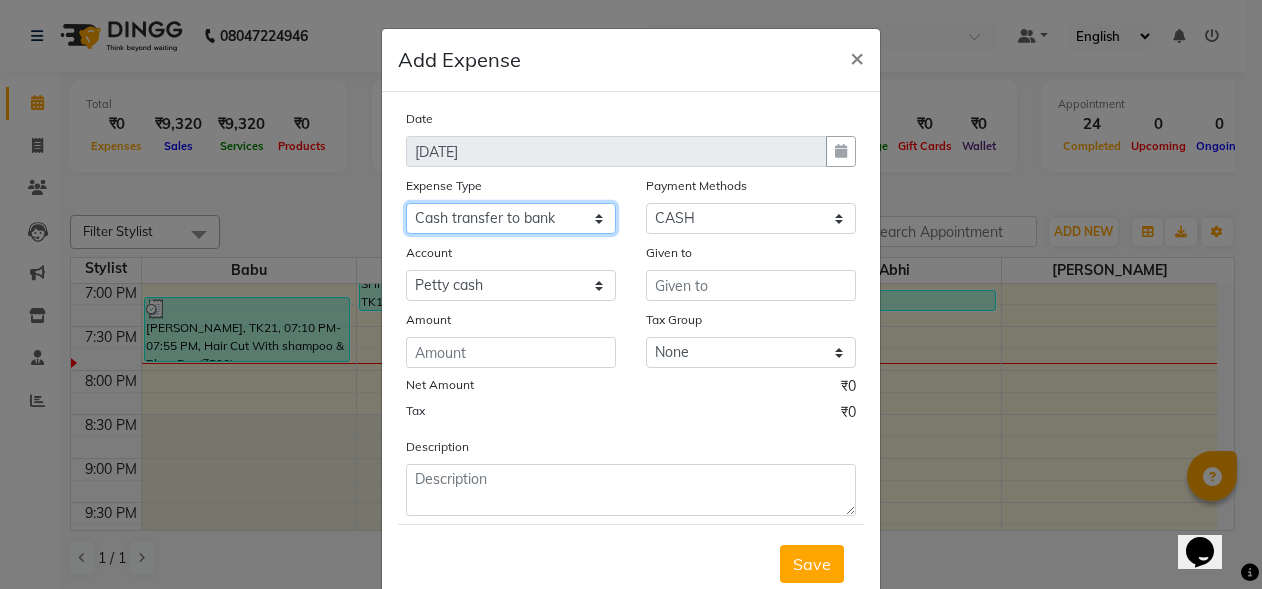 click on "Select Cash transfer to bank Client Snacks Client Tea or Refreshment Diesel Purchase Drinking water for clients Drinking Water for Salon Internet Charges Laundry Payment LPG For Staff Maintenance Miscellaneous Other Pandit Payment Petrol Allowance for staff Product Puja [PERSON_NAME] Rent Salary Advance Salon Electricity Bill Salon Electricity Charges Salon Mobile Bill Salon Utilities Staff fooding Staff Room Electricity Bill Staff Snacks Staff Tea & Refreshment" 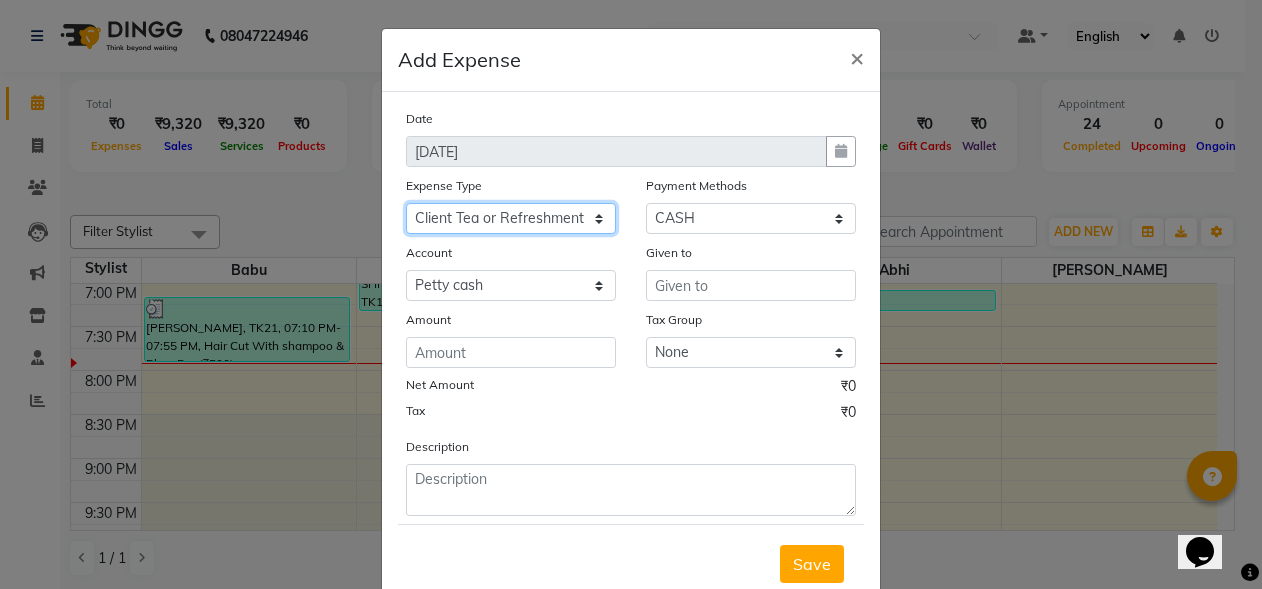 click on "Select Cash transfer to bank Client Snacks Client Tea or Refreshment Diesel Purchase Drinking water for clients Drinking Water for Salon Internet Charges Laundry Payment LPG For Staff Maintenance Miscellaneous Other Pandit Payment Petrol Allowance for staff Product Puja [PERSON_NAME] Rent Salary Advance Salon Electricity Bill Salon Electricity Charges Salon Mobile Bill Salon Utilities Staff fooding Staff Room Electricity Bill Staff Snacks Staff Tea & Refreshment" 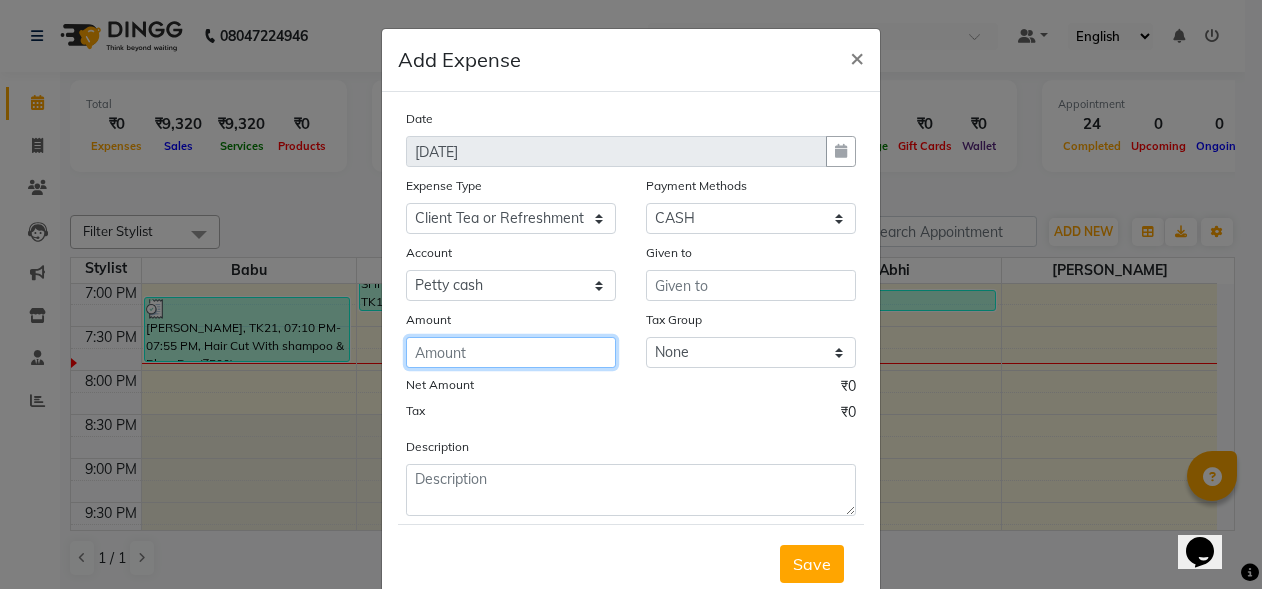 click 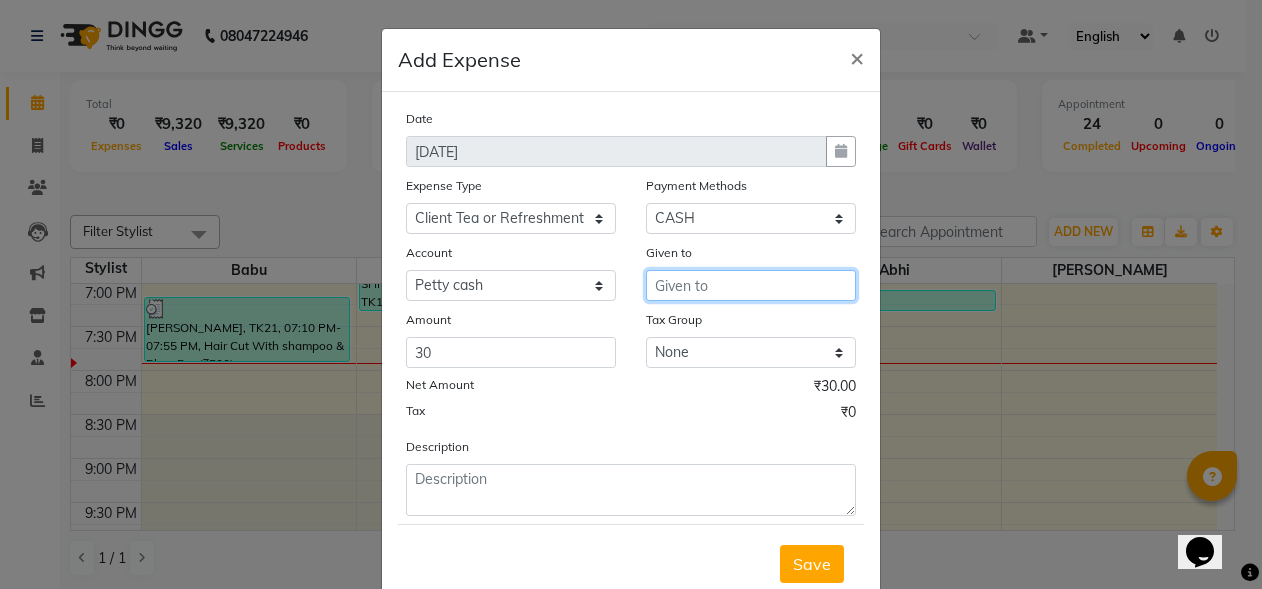 click at bounding box center [751, 285] 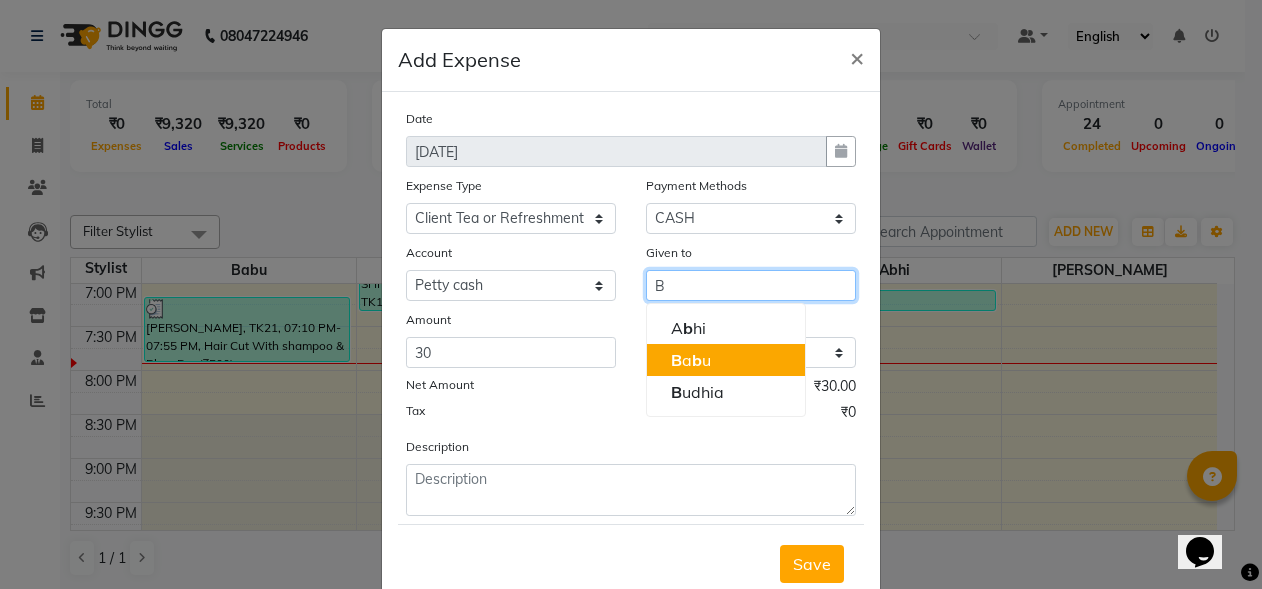 click on "B a b u" at bounding box center (691, 360) 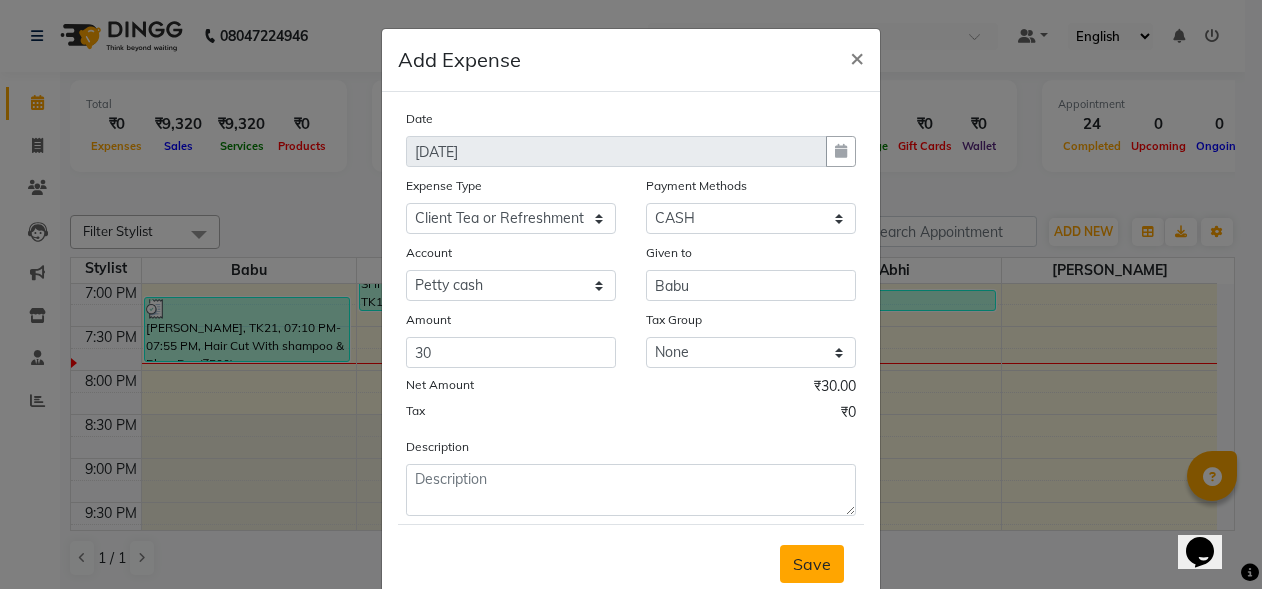 click on "Save" at bounding box center (812, 564) 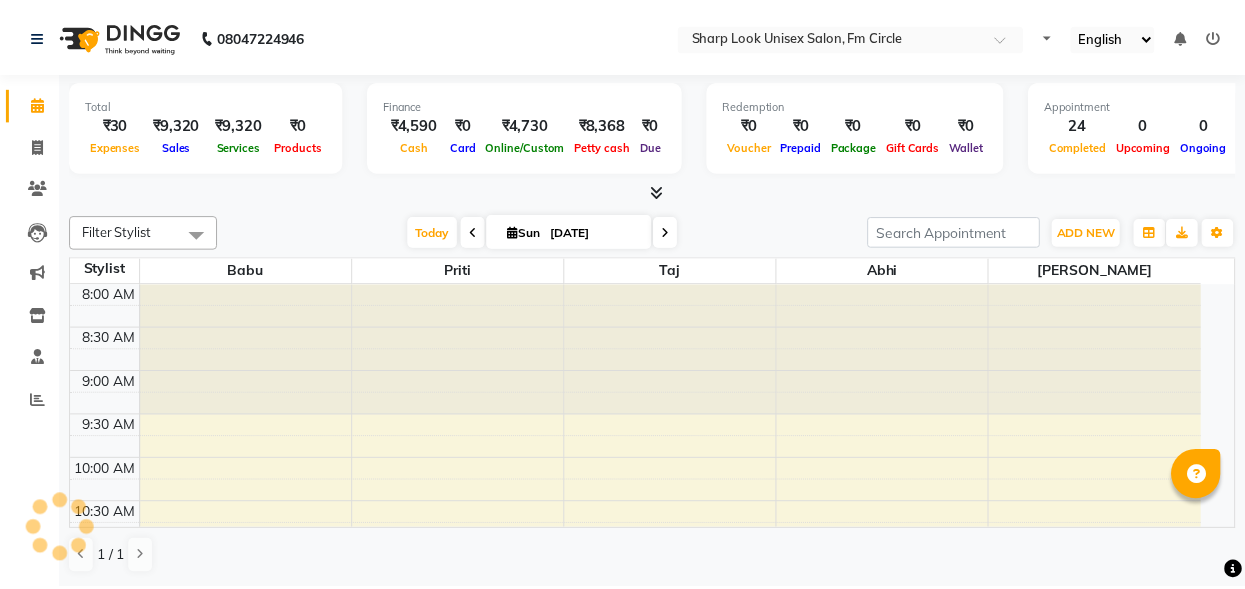 scroll, scrollTop: 0, scrollLeft: 0, axis: both 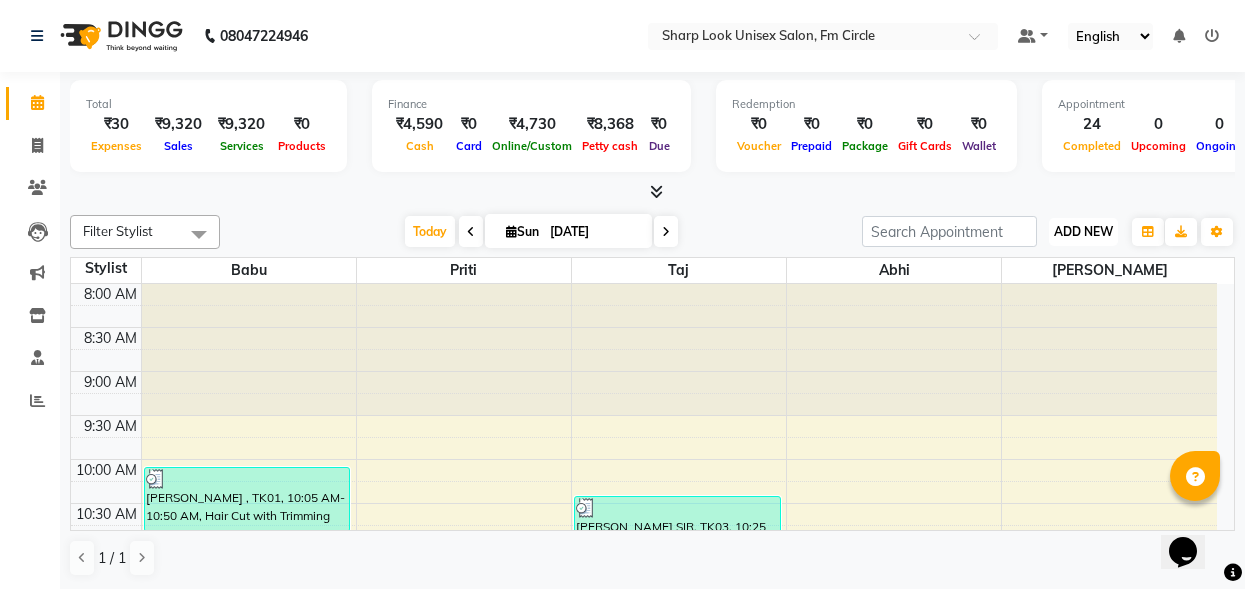 click on "ADD NEW" at bounding box center (1083, 231) 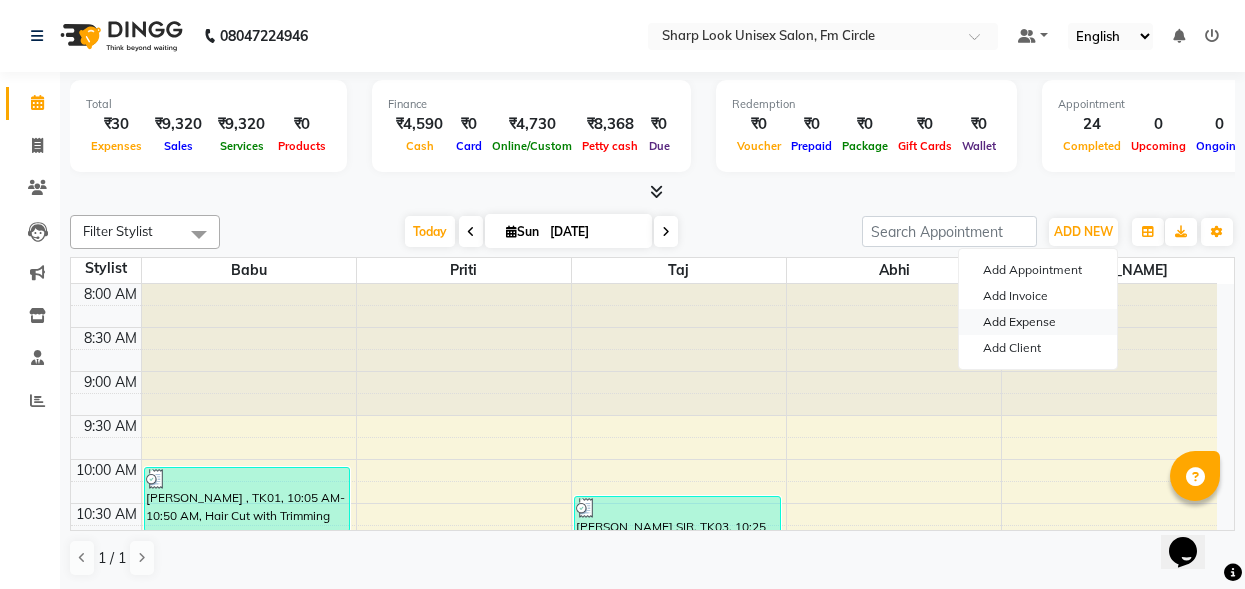 click on "Add Expense" at bounding box center (1038, 322) 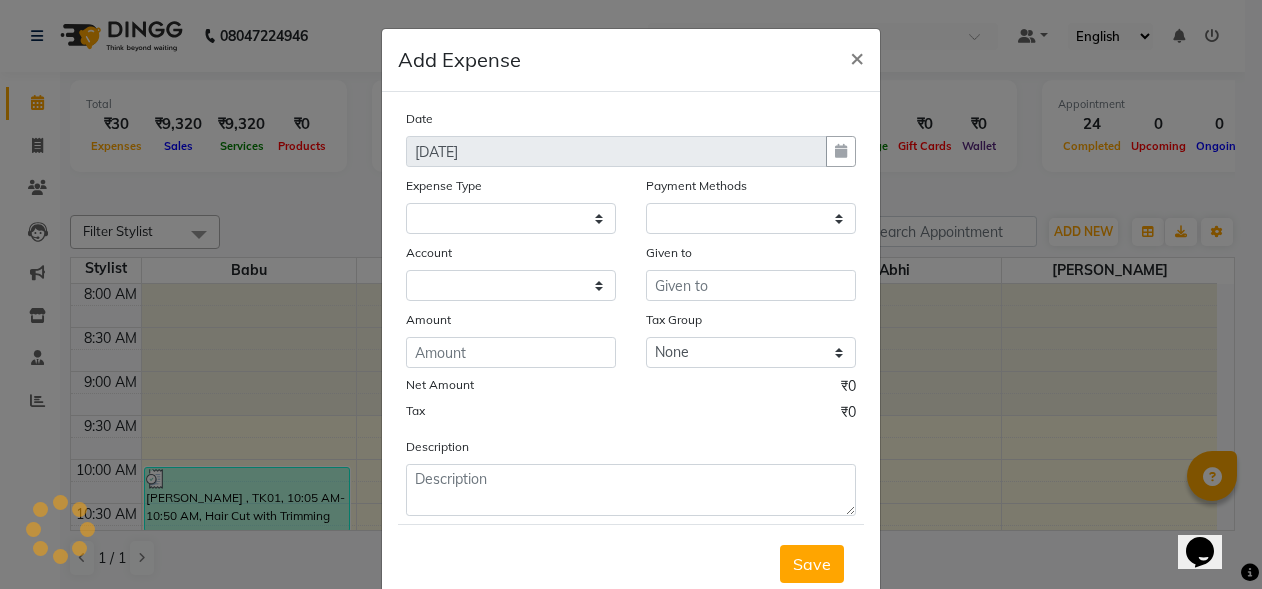 select 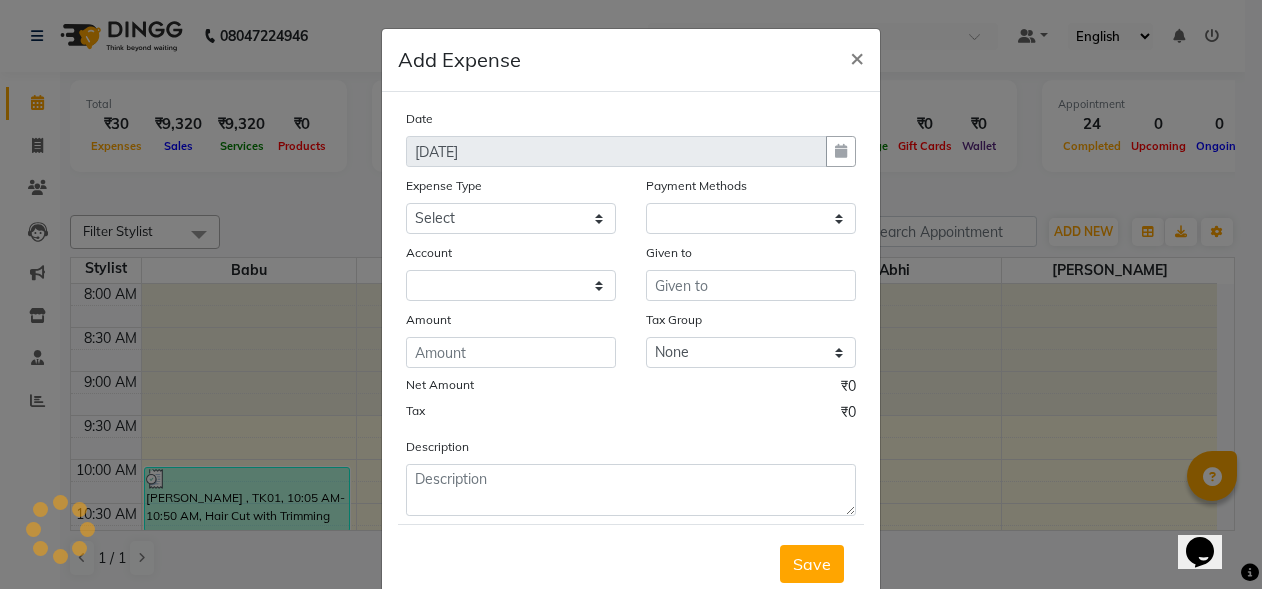 select on "1" 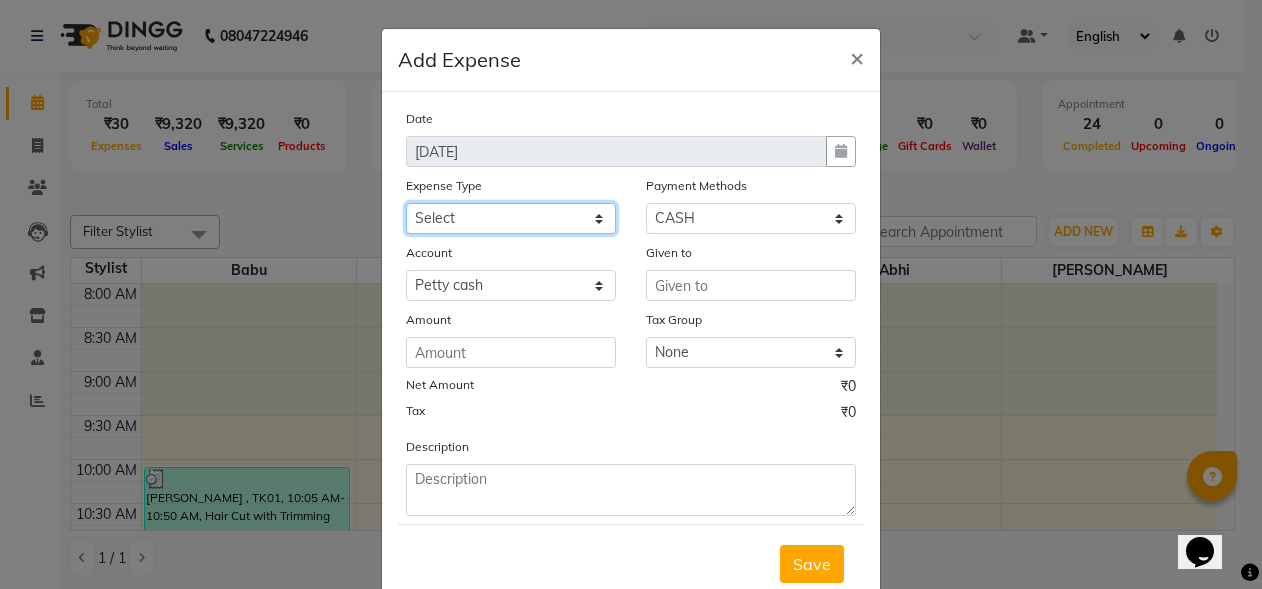 click on "Select Cash transfer to bank Client Snacks Client Tea or Refreshment Diesel Purchase Drinking water for clients Drinking Water for Salon Internet Charges Laundry Payment LPG For Staff Maintenance Miscellaneous Other Pandit Payment Petrol Allowance for staff Product Puja [PERSON_NAME] Rent Salary Advance Salon Electricity Bill Salon Electricity Charges Salon Mobile Bill Salon Utilities Staff fooding Staff Room Electricity Bill Staff Snacks Staff Tea & Refreshment" 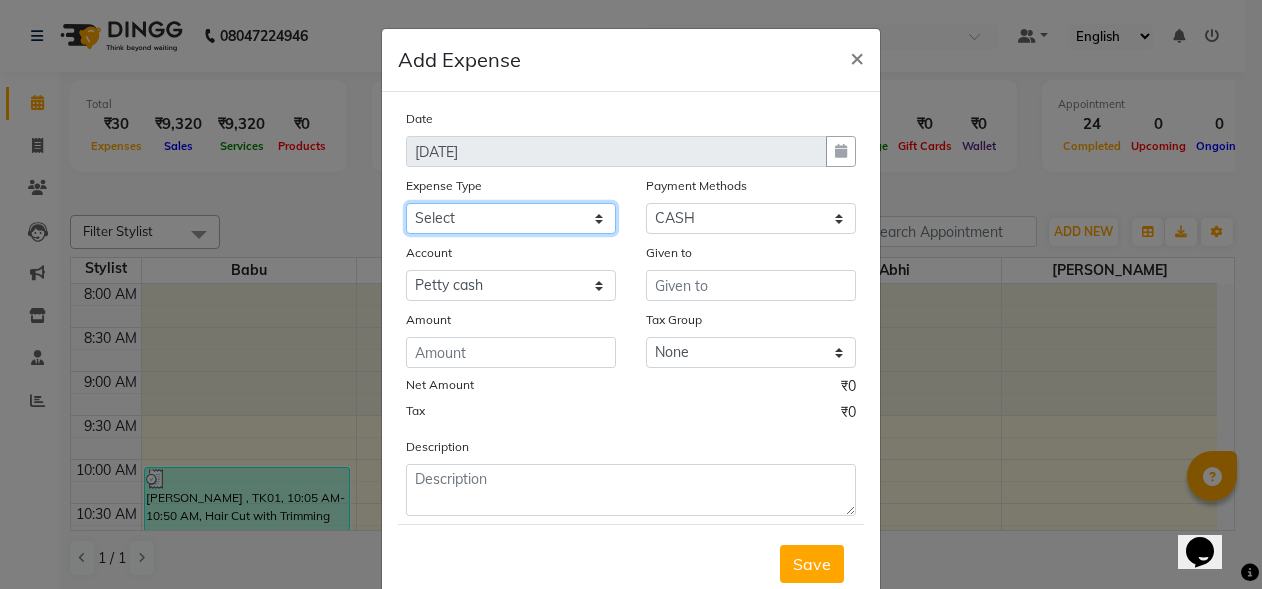select on "212" 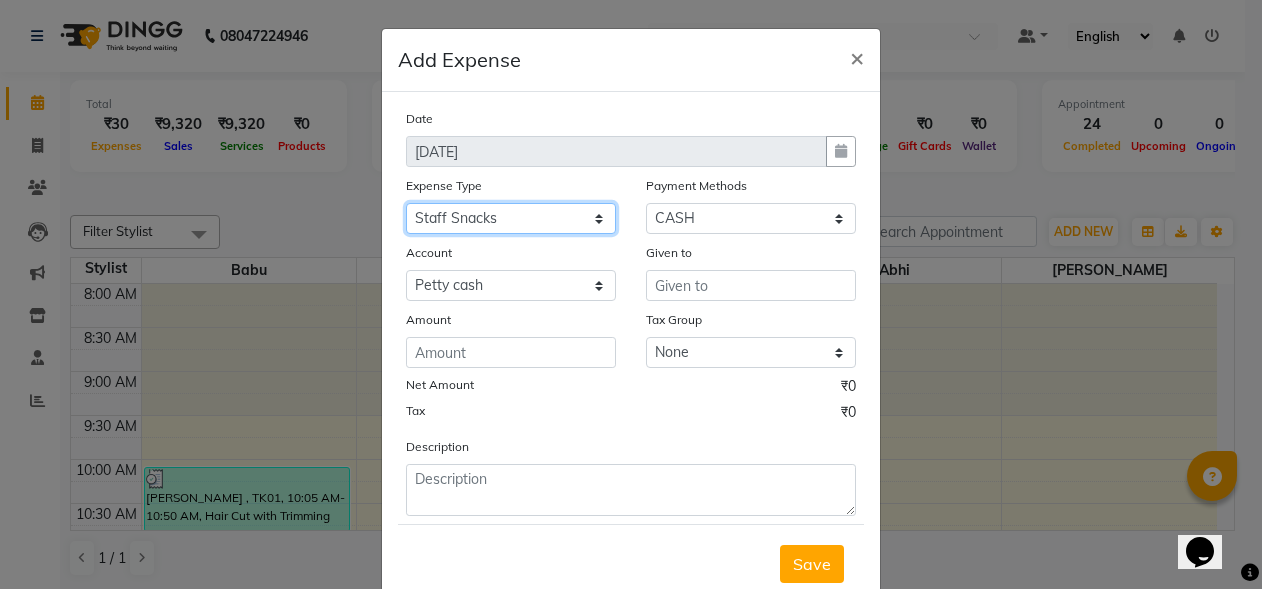 click on "Select Cash transfer to bank Client Snacks Client Tea or Refreshment Diesel Purchase Drinking water for clients Drinking Water for Salon Internet Charges Laundry Payment LPG For Staff Maintenance Miscellaneous Other Pandit Payment Petrol Allowance for staff Product Puja [PERSON_NAME] Rent Salary Advance Salon Electricity Bill Salon Electricity Charges Salon Mobile Bill Salon Utilities Staff fooding Staff Room Electricity Bill Staff Snacks Staff Tea & Refreshment" 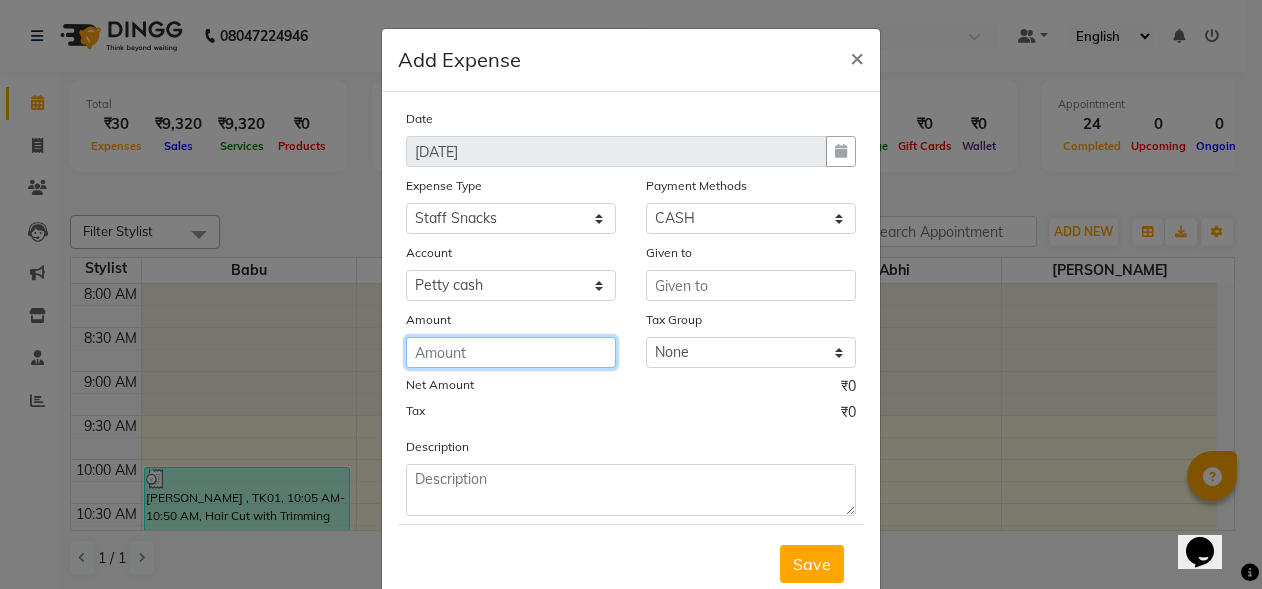 click 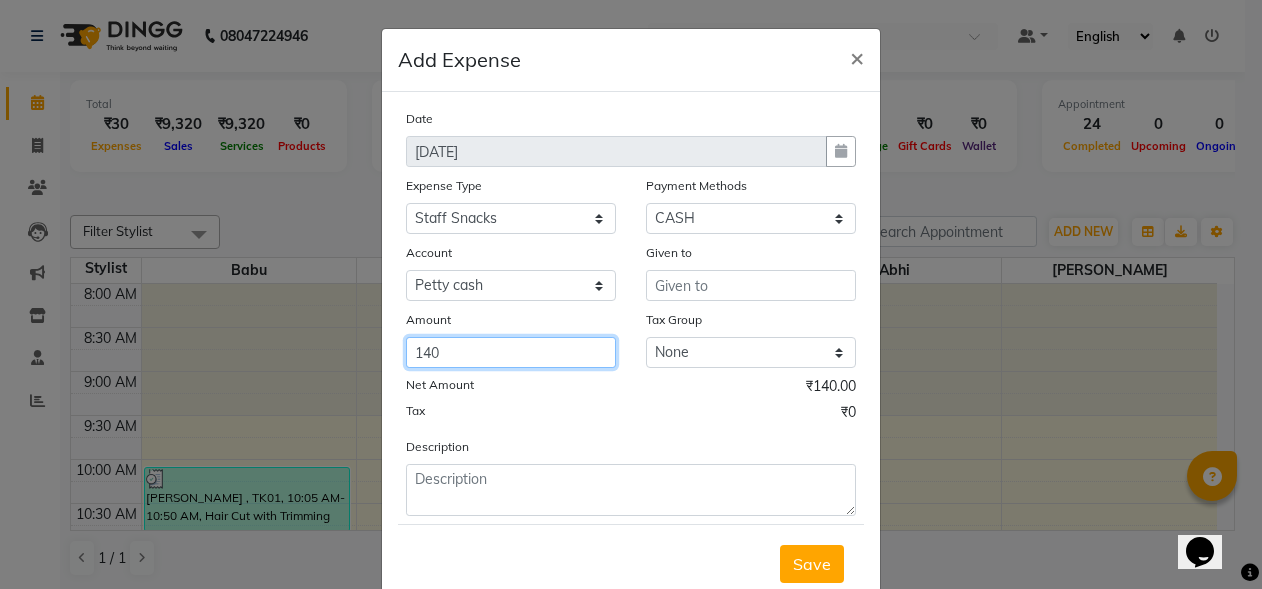 type on "140" 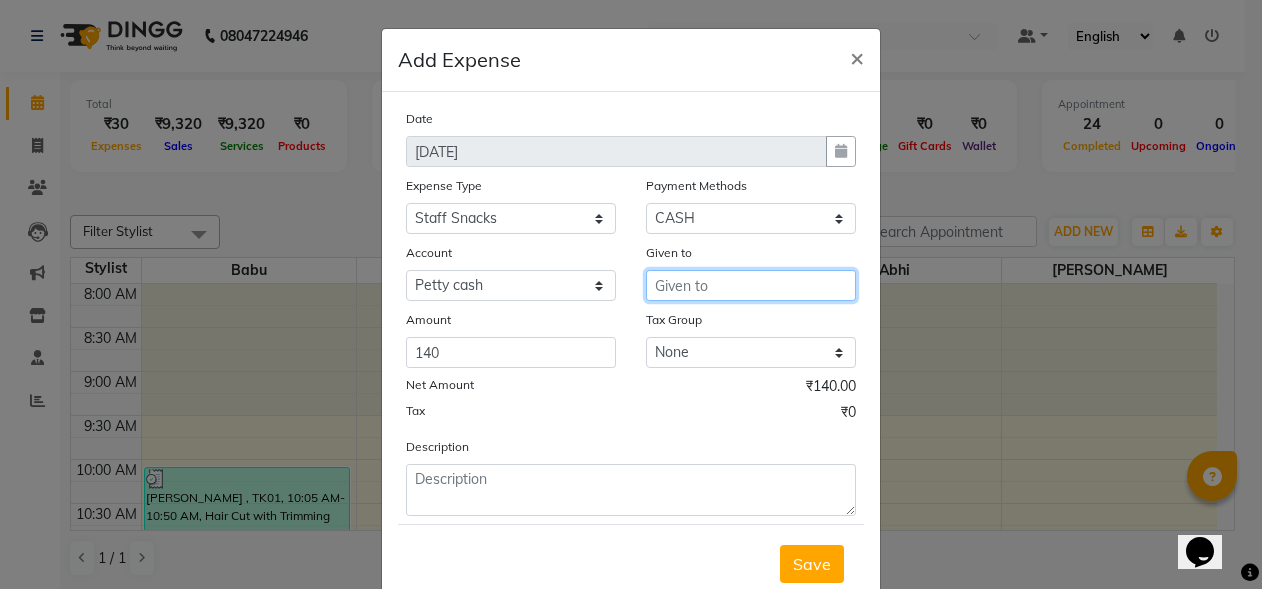 click at bounding box center [751, 285] 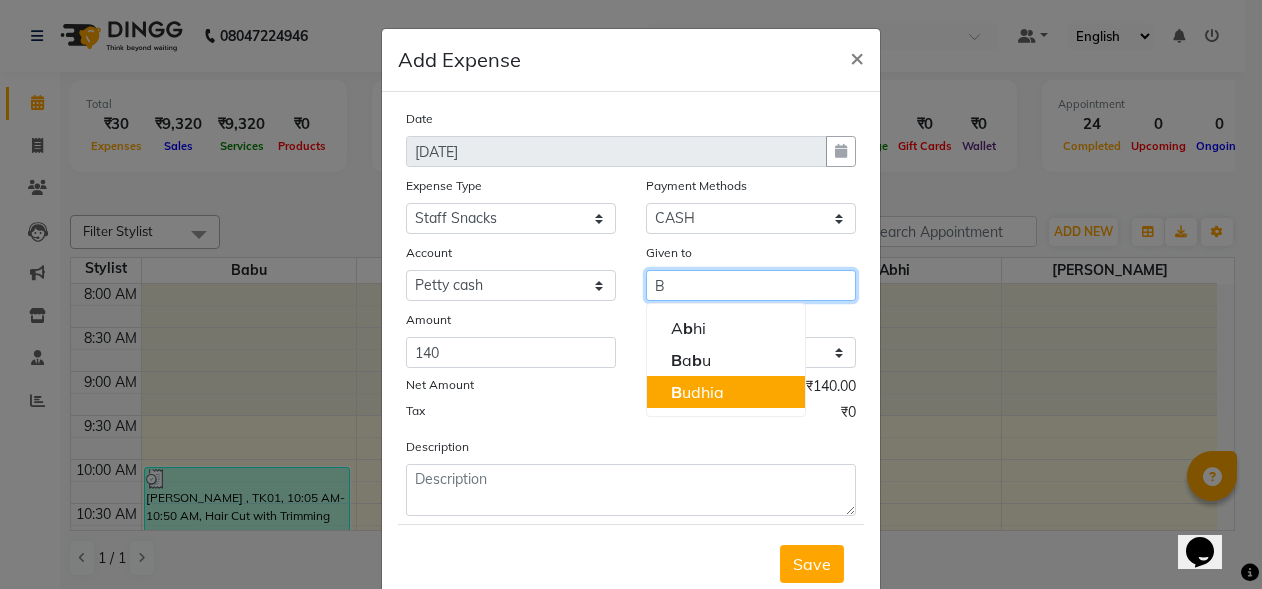 click on "B udhia" at bounding box center (697, 392) 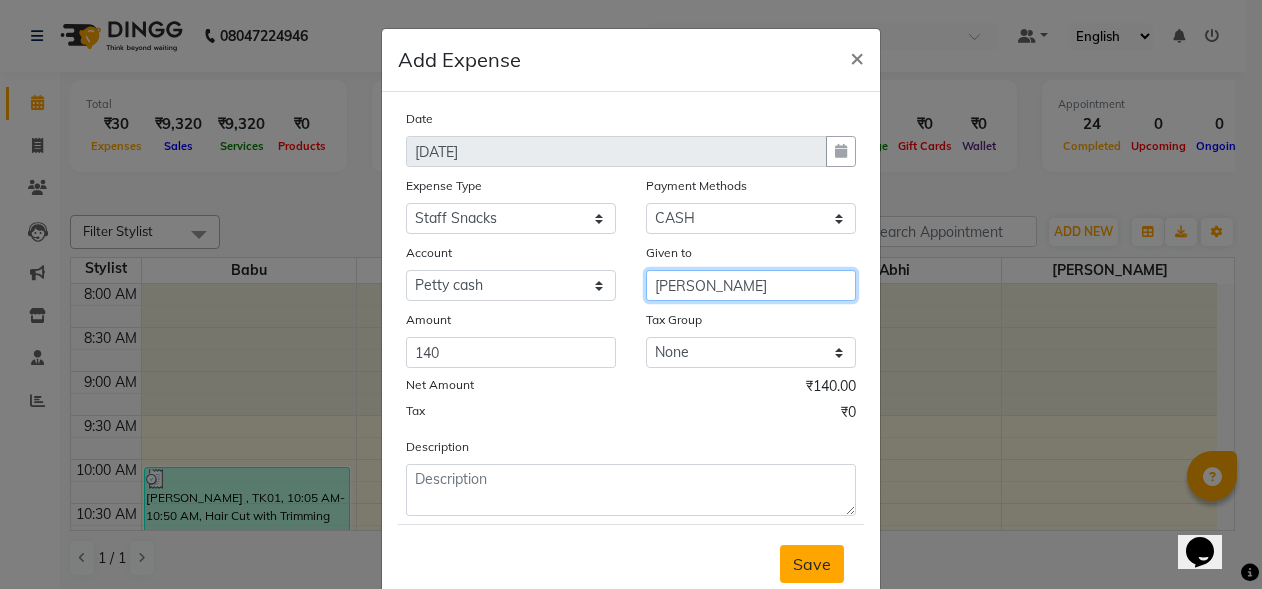 type on "[PERSON_NAME]" 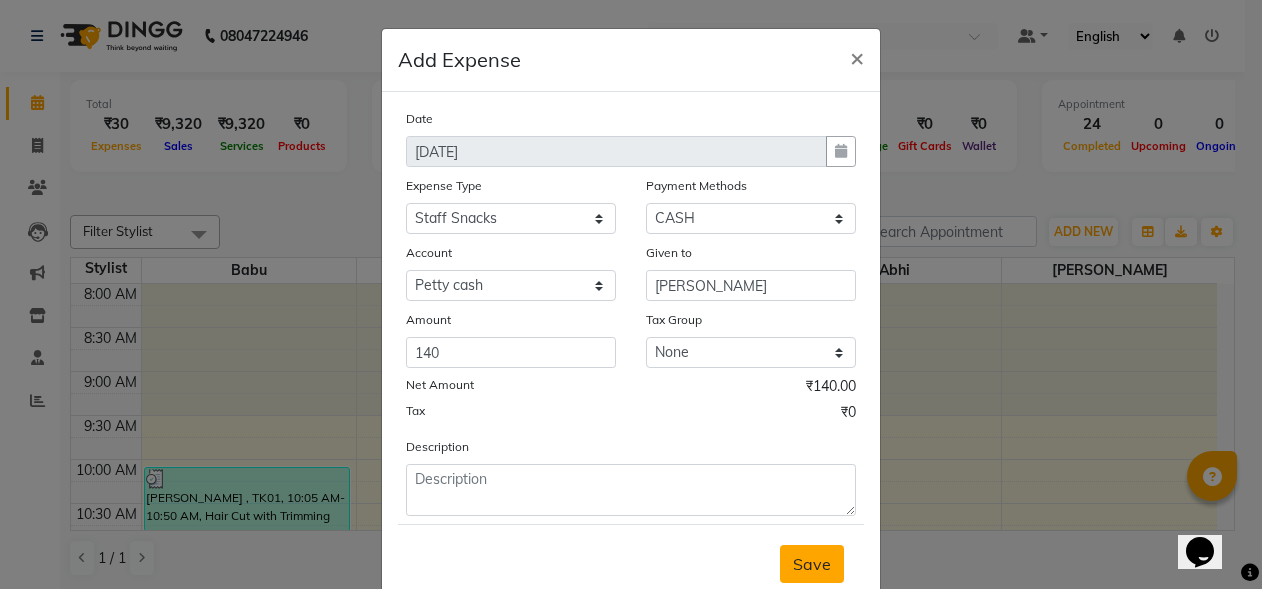 click on "Save" at bounding box center [812, 564] 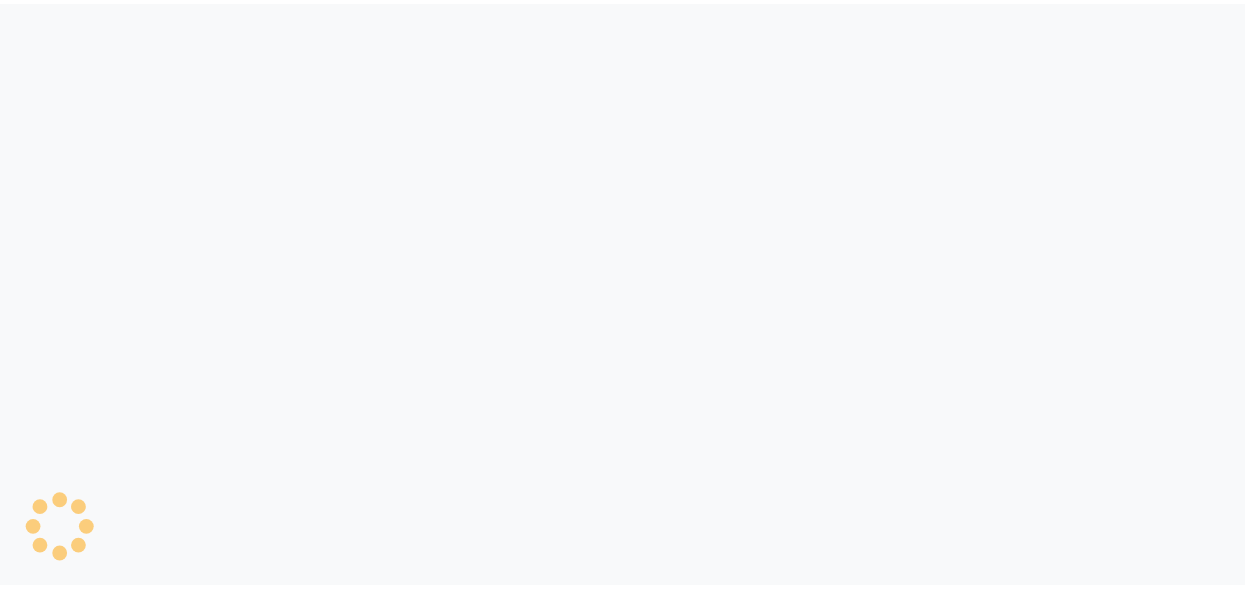 scroll, scrollTop: 0, scrollLeft: 0, axis: both 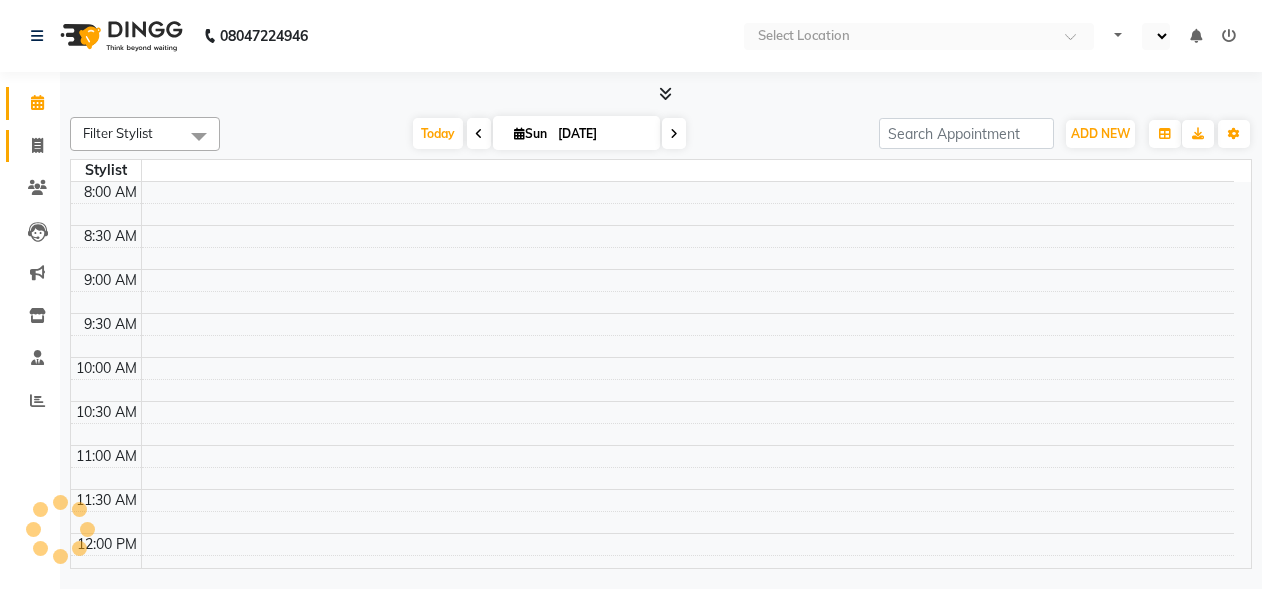 select on "en" 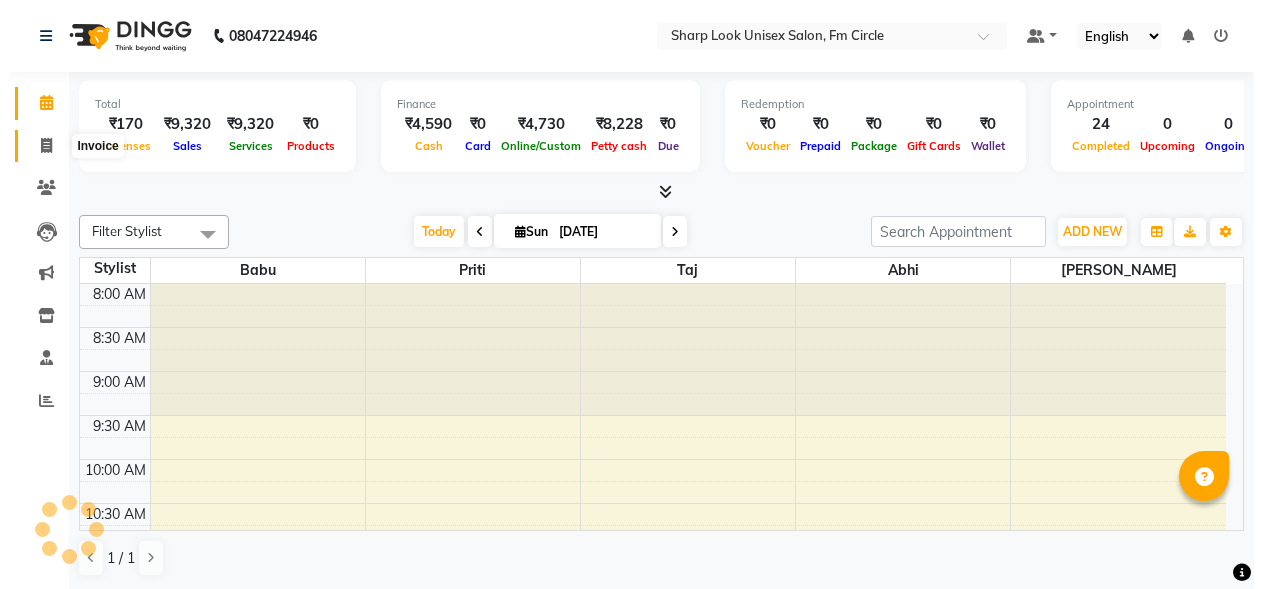 scroll, scrollTop: 0, scrollLeft: 0, axis: both 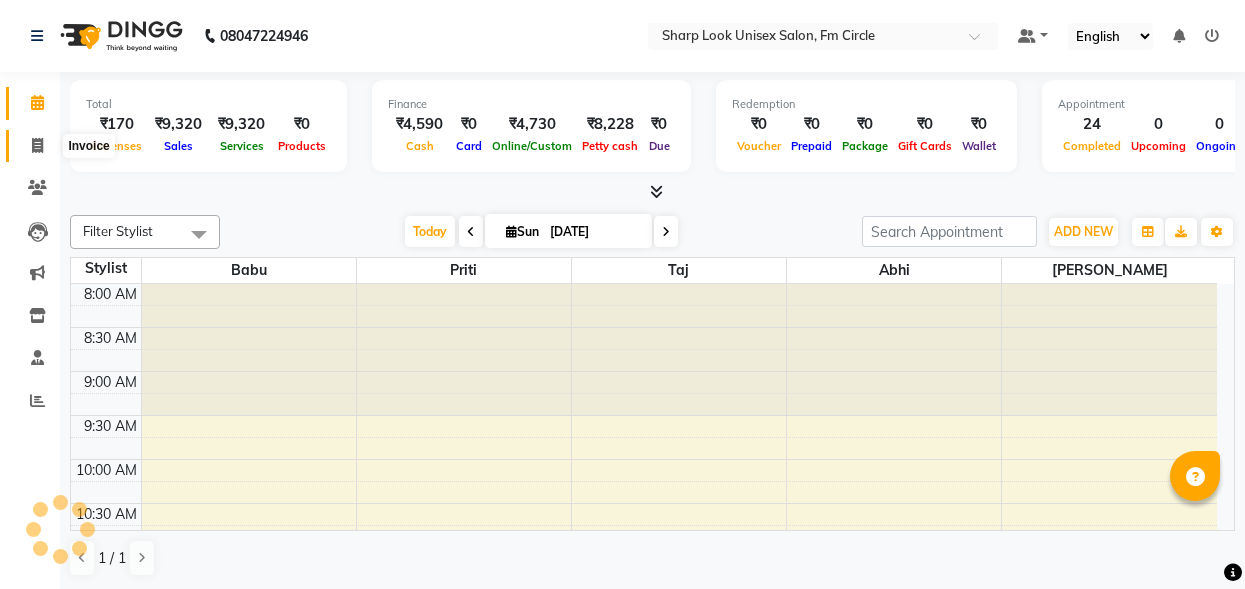 click 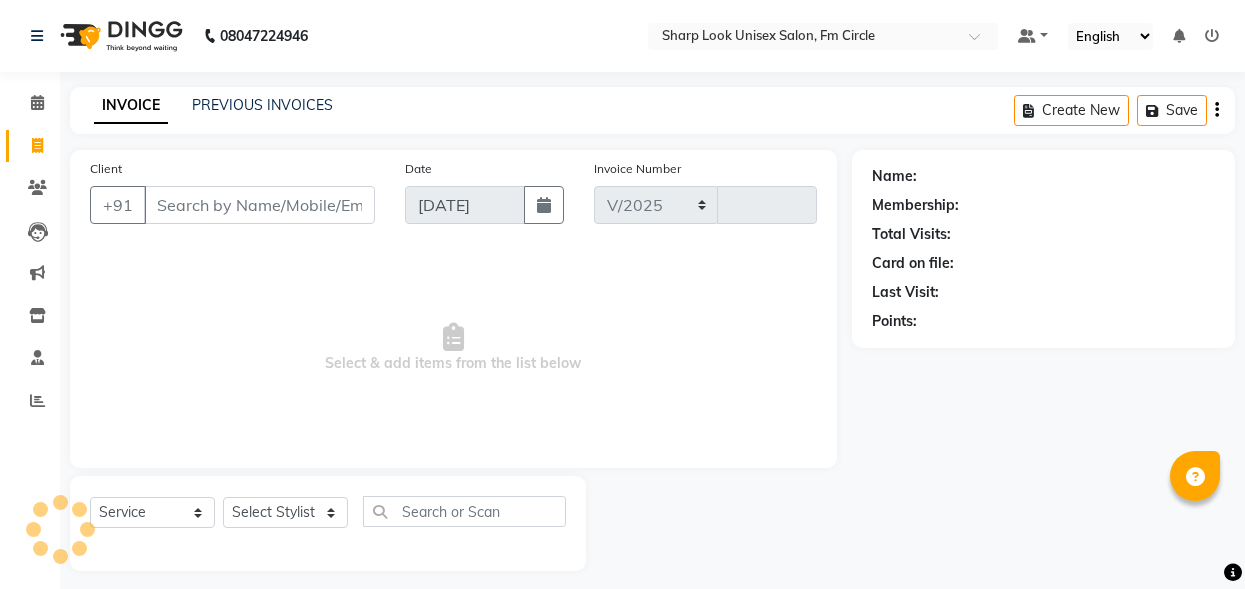 select on "804" 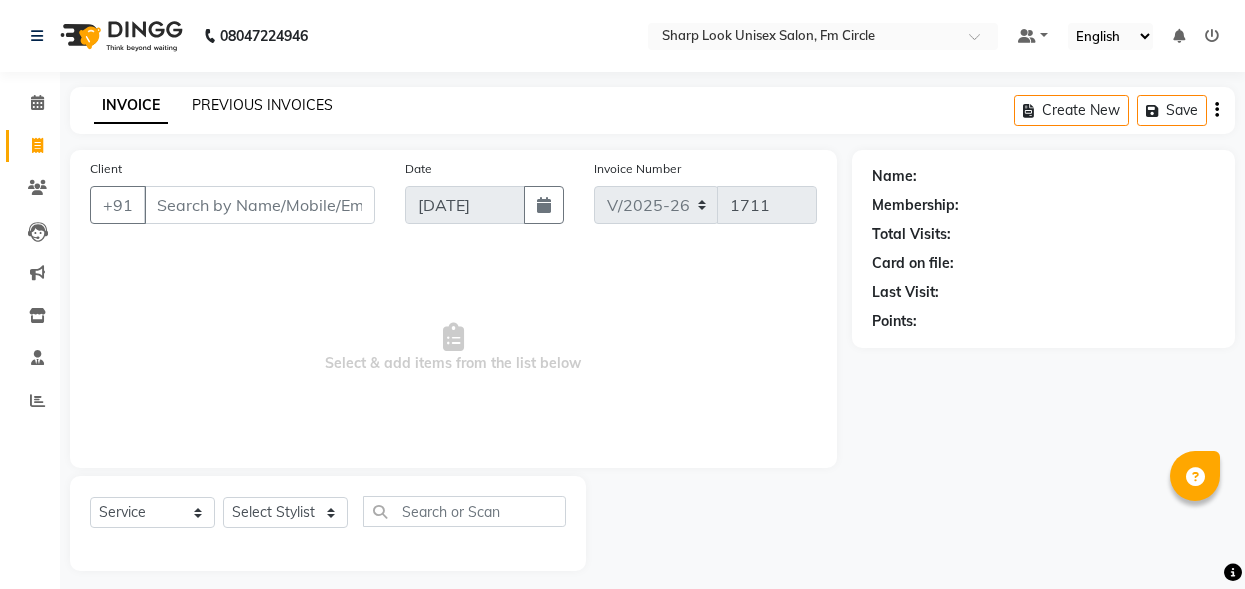 click on "PREVIOUS INVOICES" 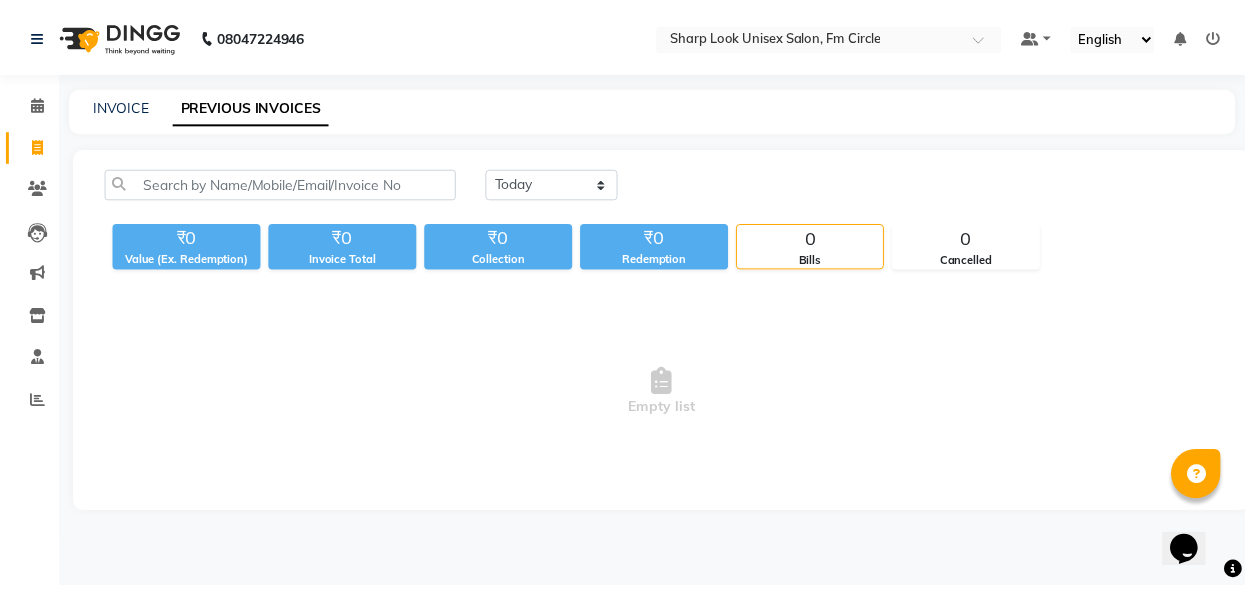 scroll, scrollTop: 0, scrollLeft: 0, axis: both 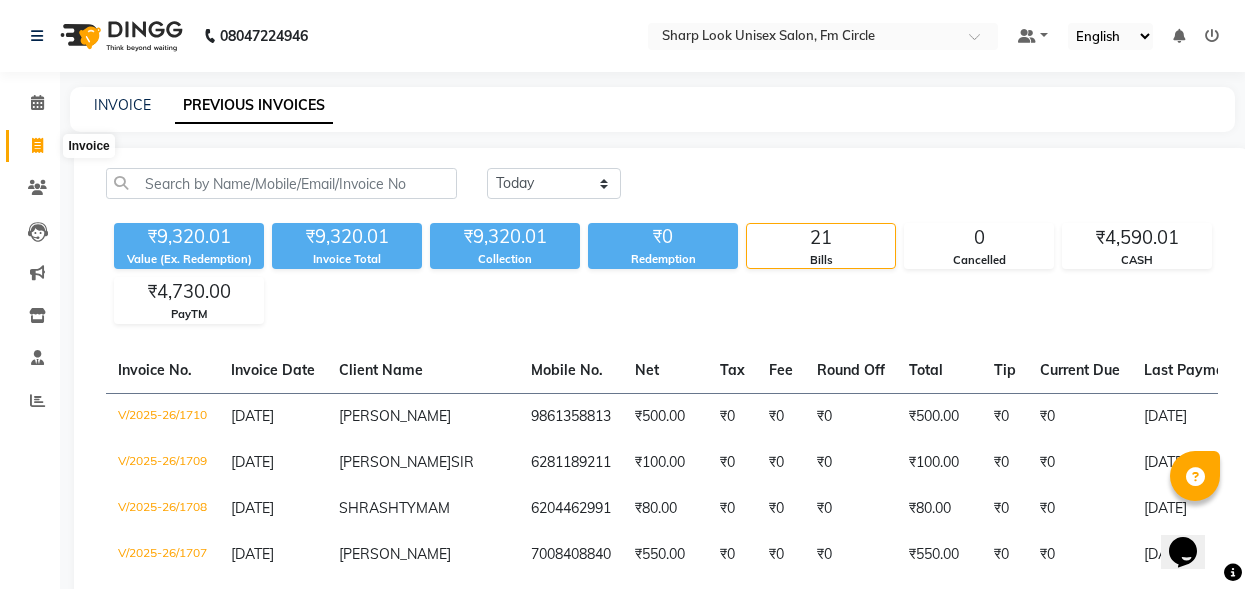 click 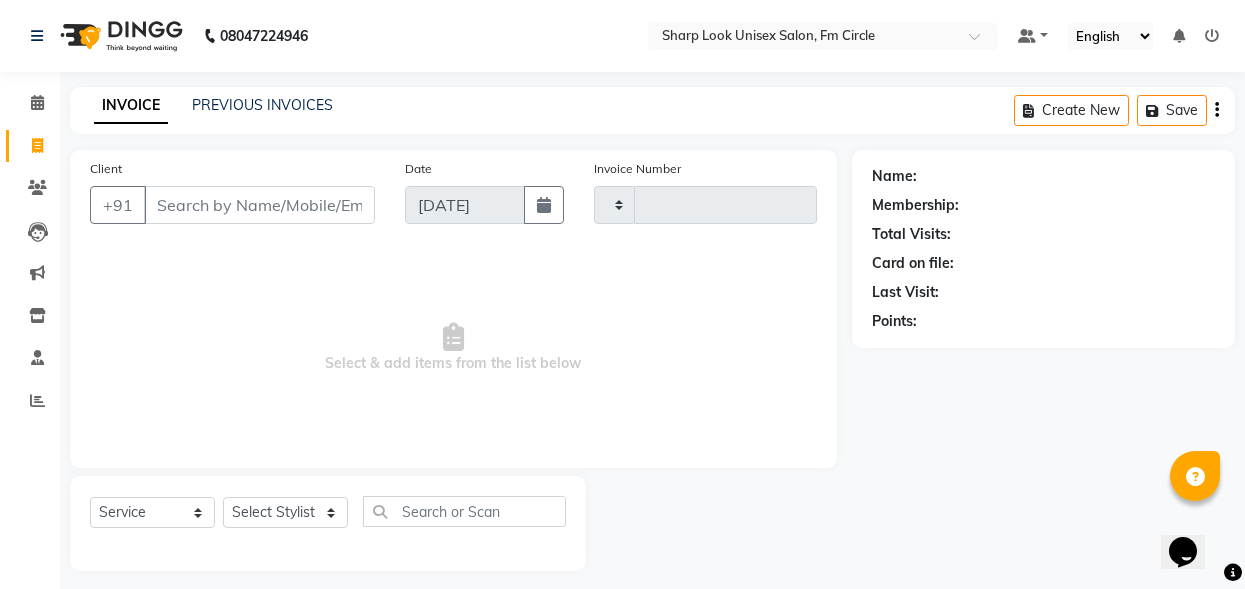 scroll, scrollTop: 12, scrollLeft: 0, axis: vertical 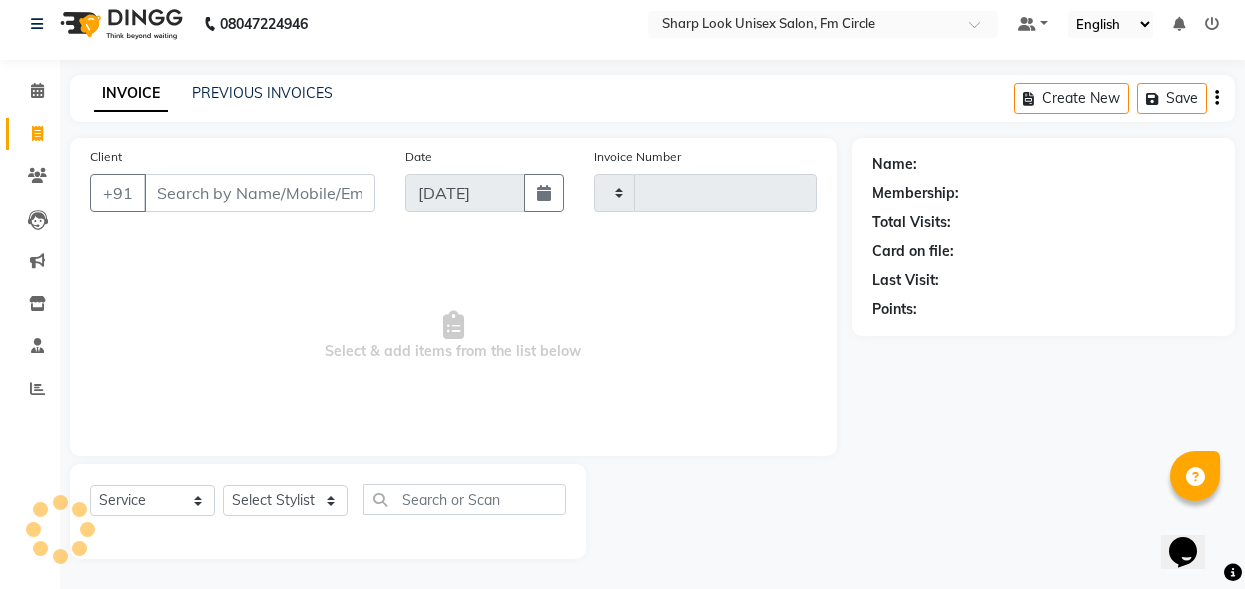 type on "1711" 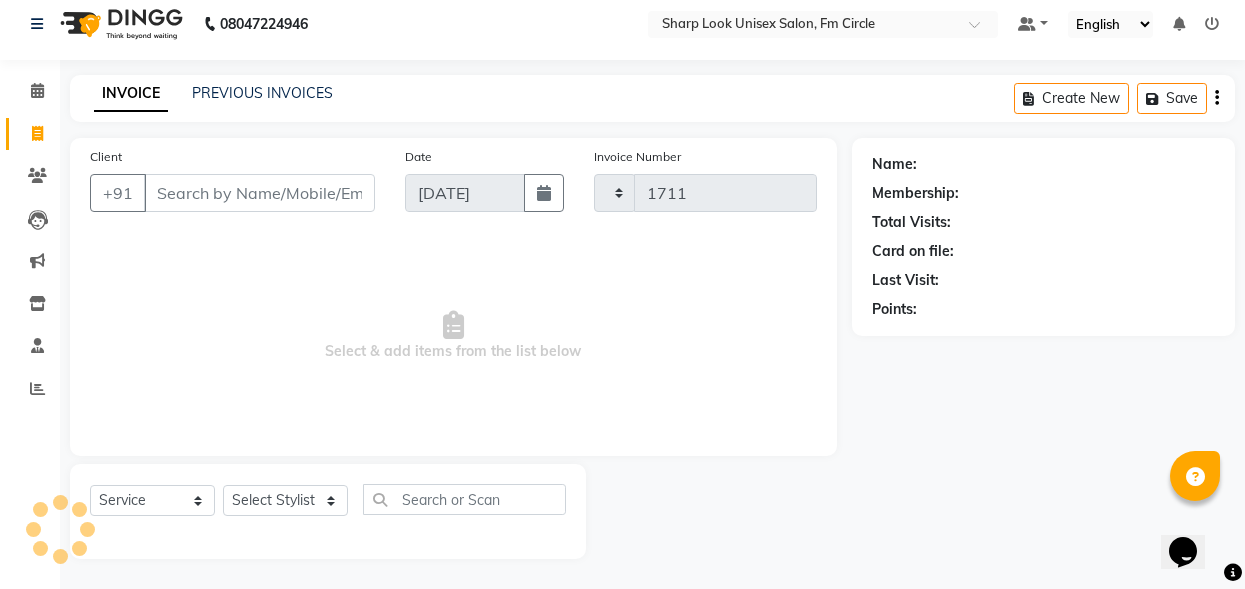 select on "804" 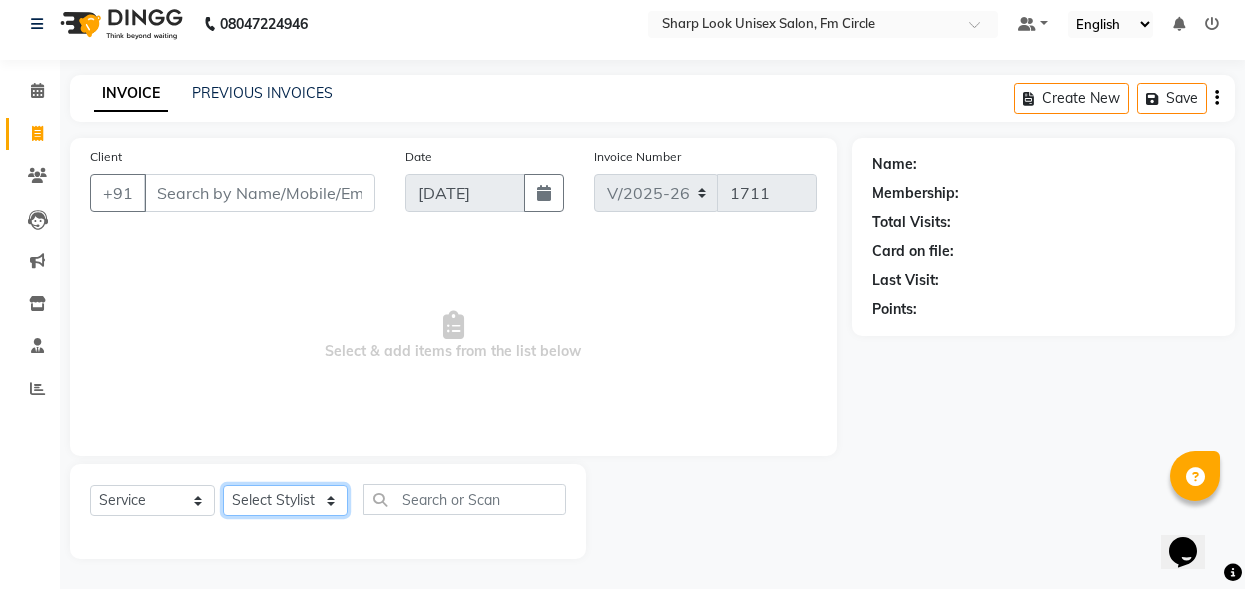 click on "Select Stylist" 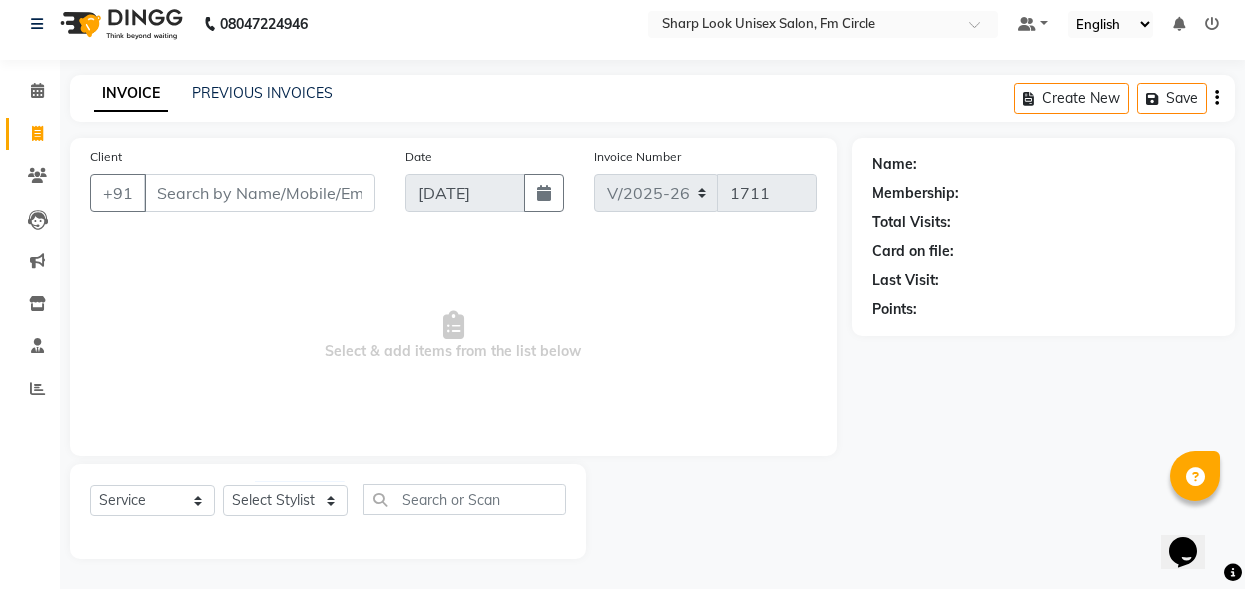 drag, startPoint x: 233, startPoint y: 171, endPoint x: 216, endPoint y: 197, distance: 31.06445 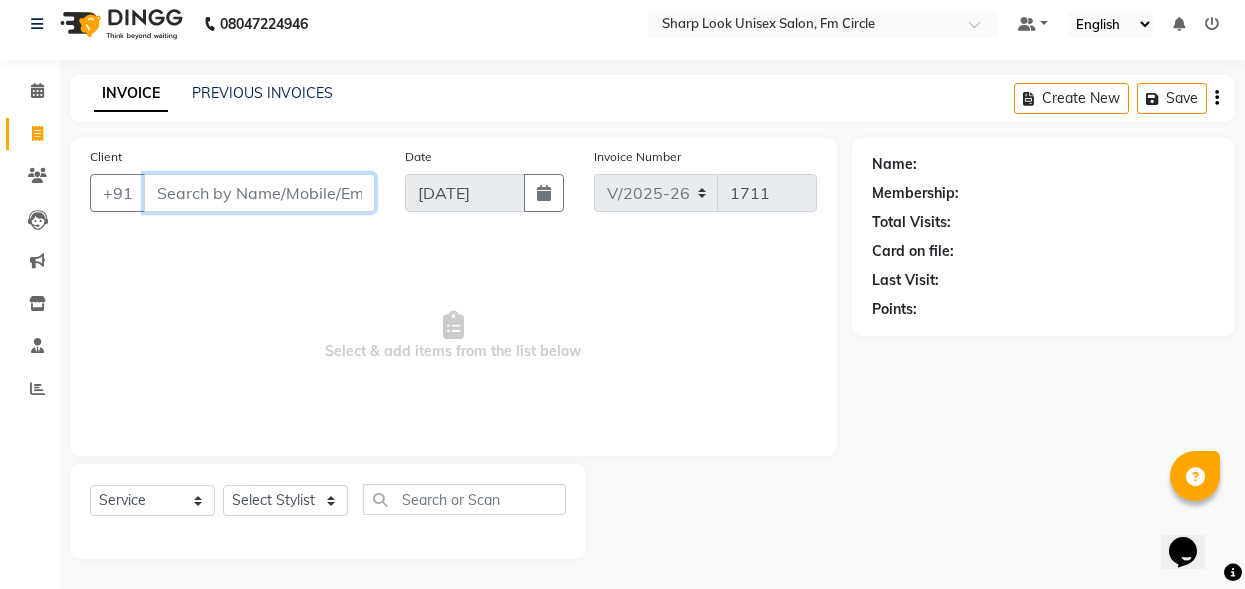 click on "Client" at bounding box center [259, 193] 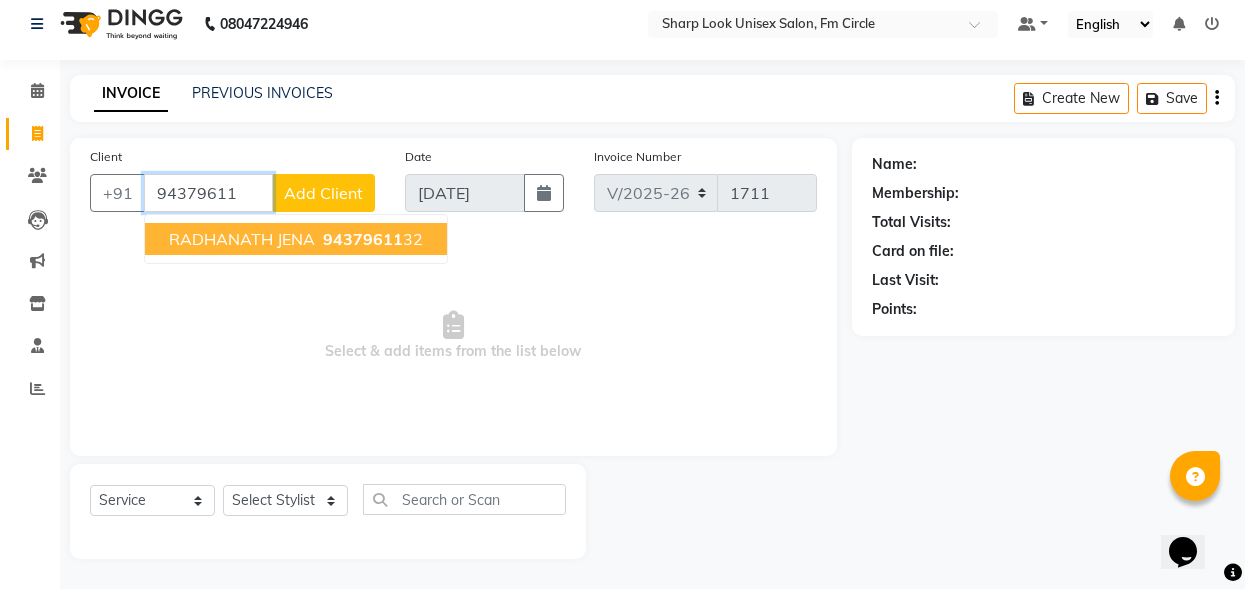 click on "RADHANATH JENA" at bounding box center [242, 239] 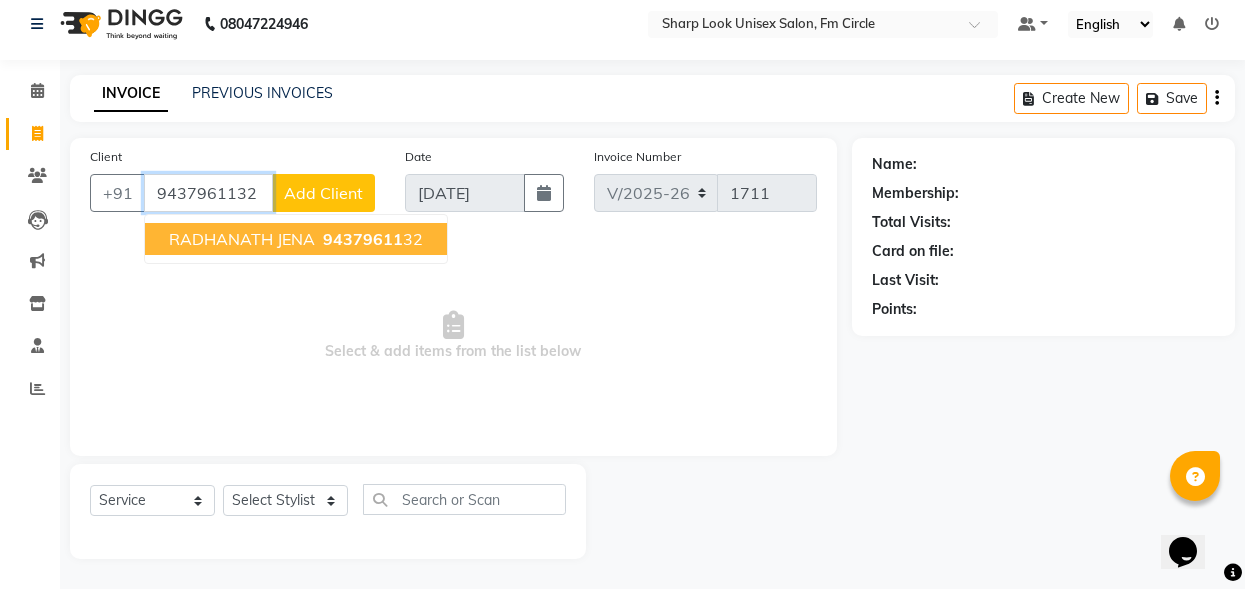 type on "9437961132" 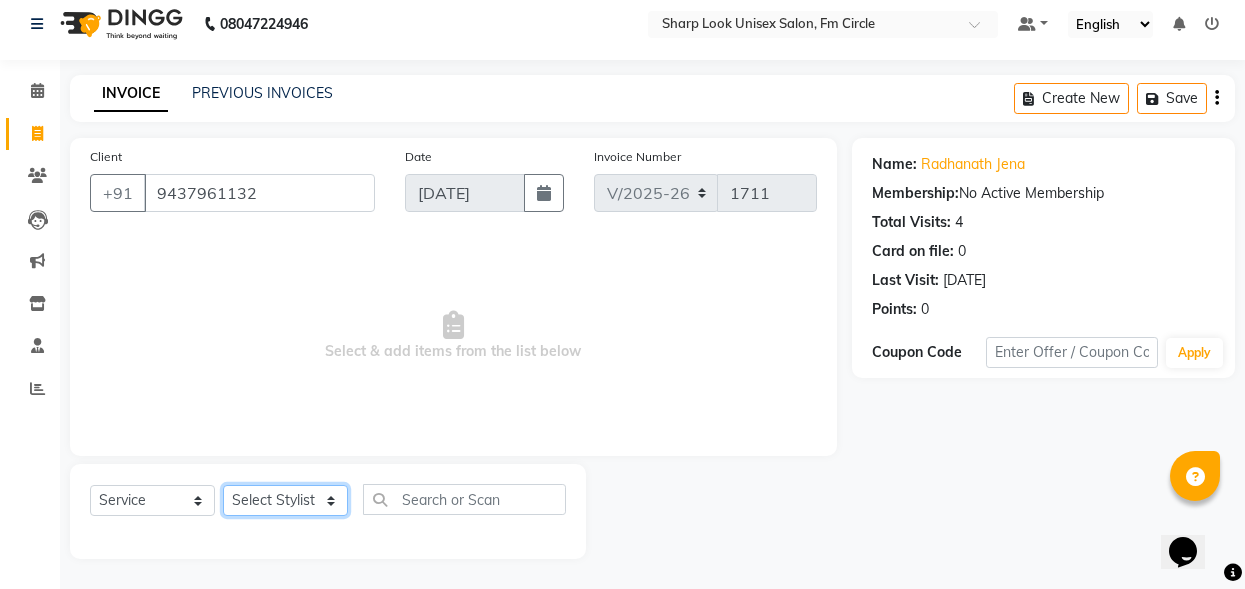 click on "Select Stylist Abhi Admin Babu [PERSON_NAME]  [PERSON_NAME] [PERSON_NAME]" 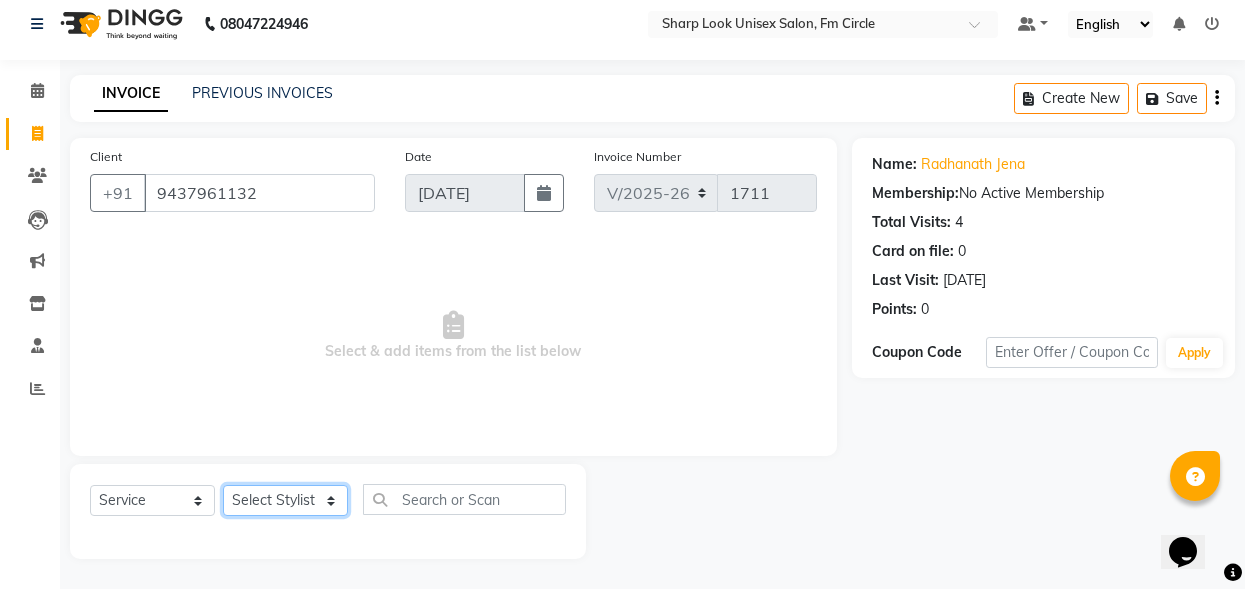 select on "70642" 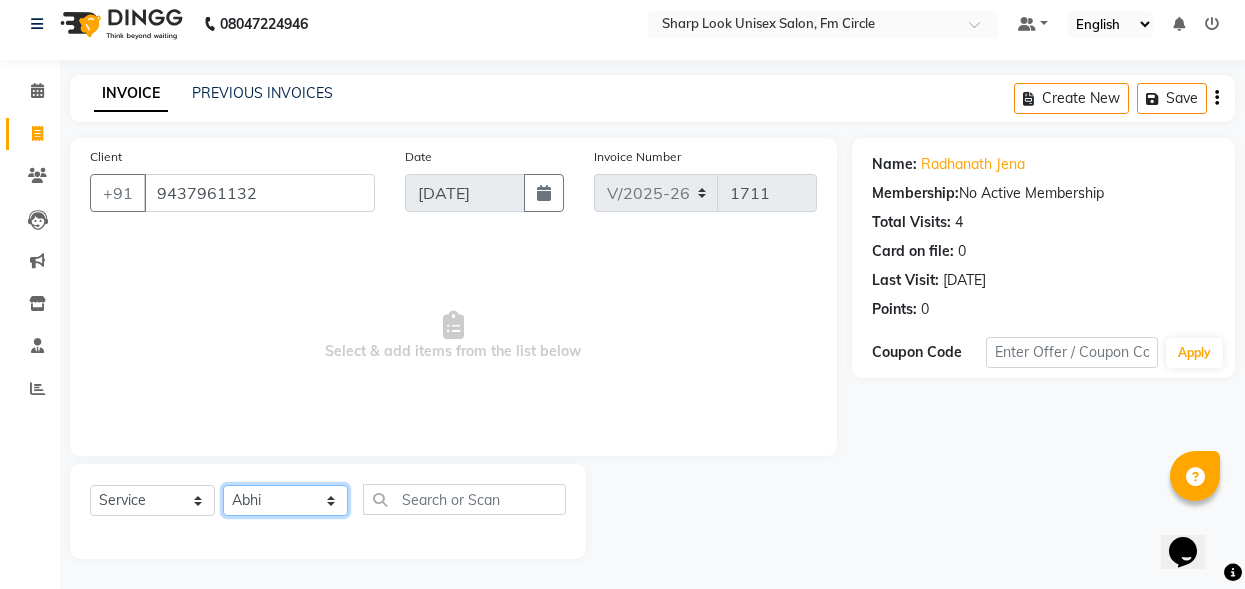 click on "Select Stylist Abhi Admin Babu [PERSON_NAME]  [PERSON_NAME] [PERSON_NAME]" 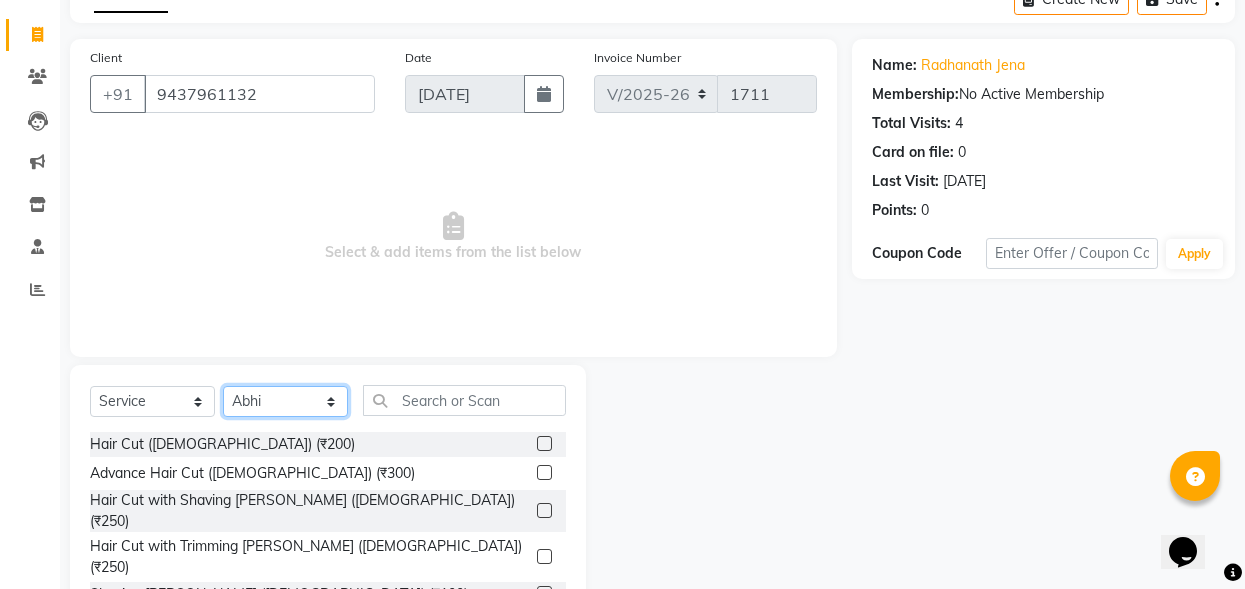 scroll, scrollTop: 112, scrollLeft: 0, axis: vertical 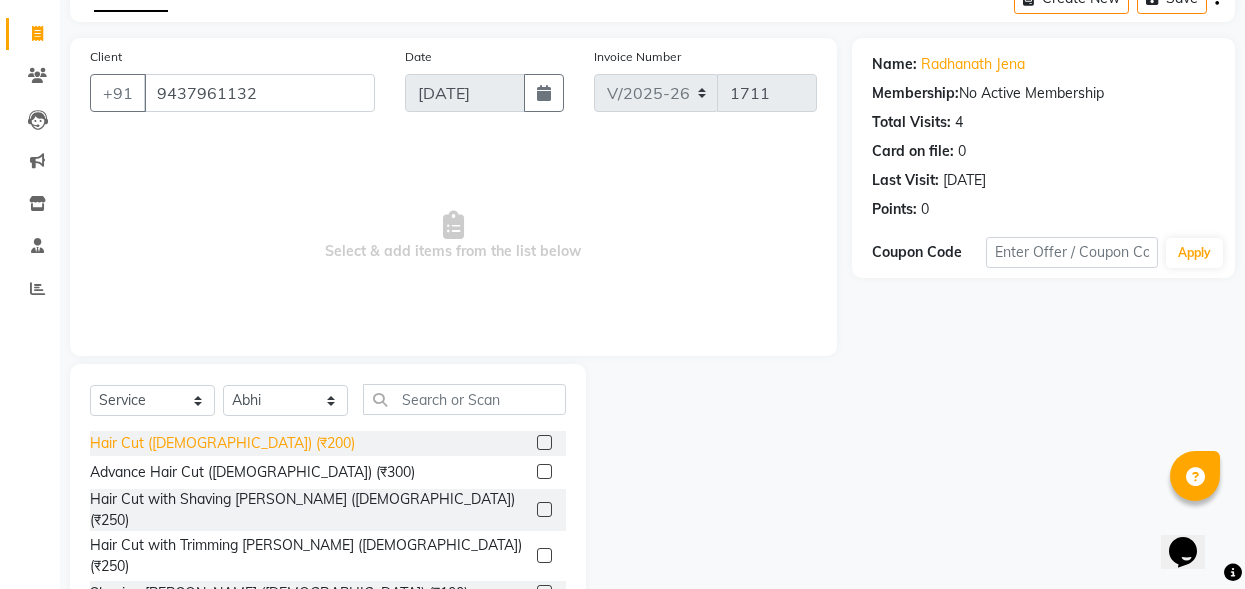 click on "Hair Cut ([DEMOGRAPHIC_DATA]) (₹200)" 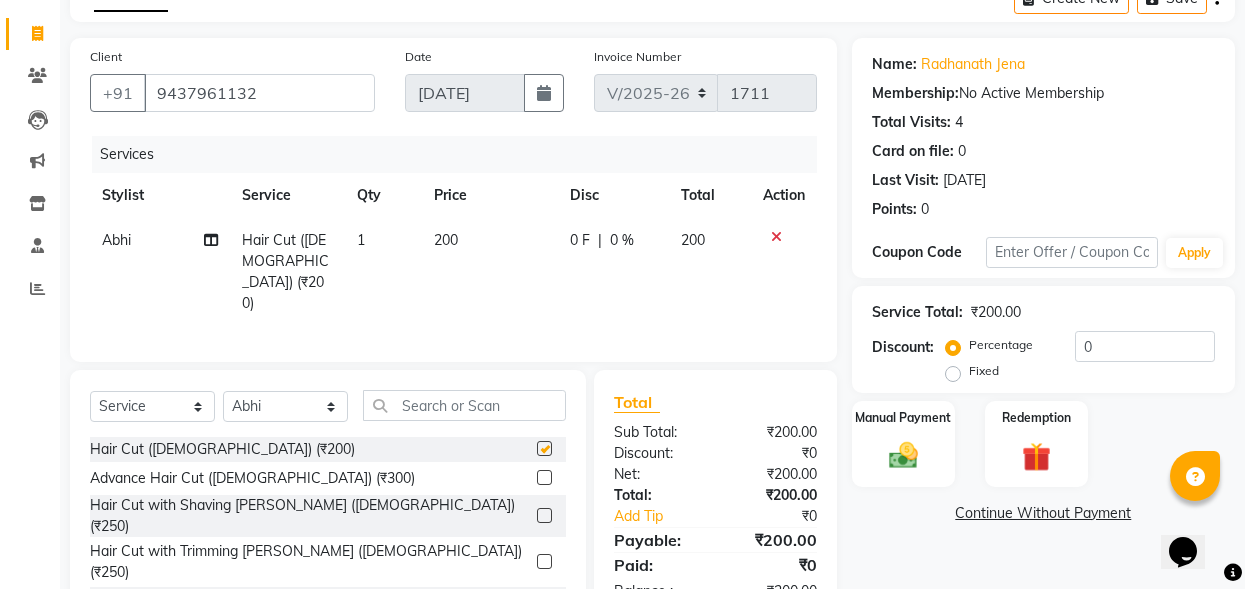 checkbox on "false" 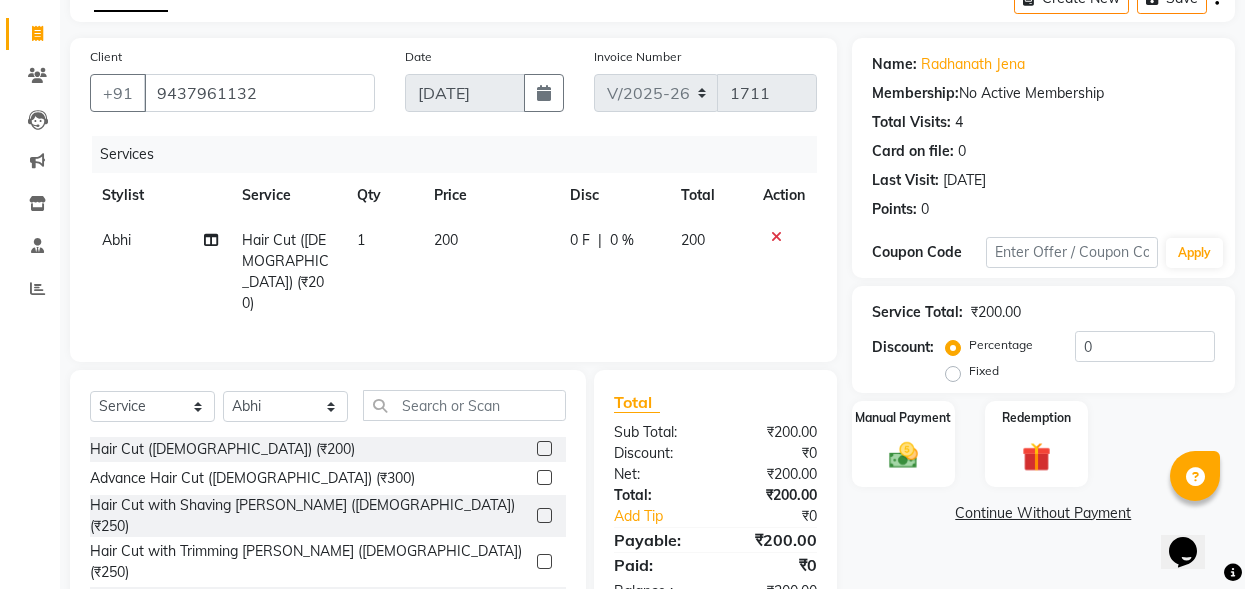 click on "0 F | 0 %" 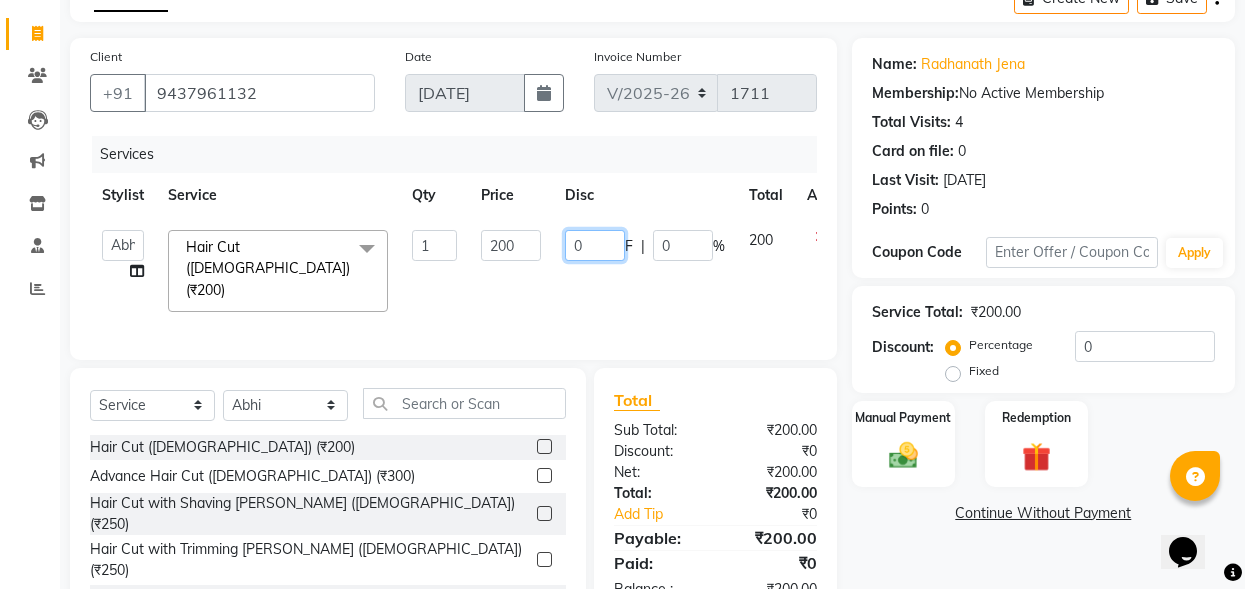 click on "0" 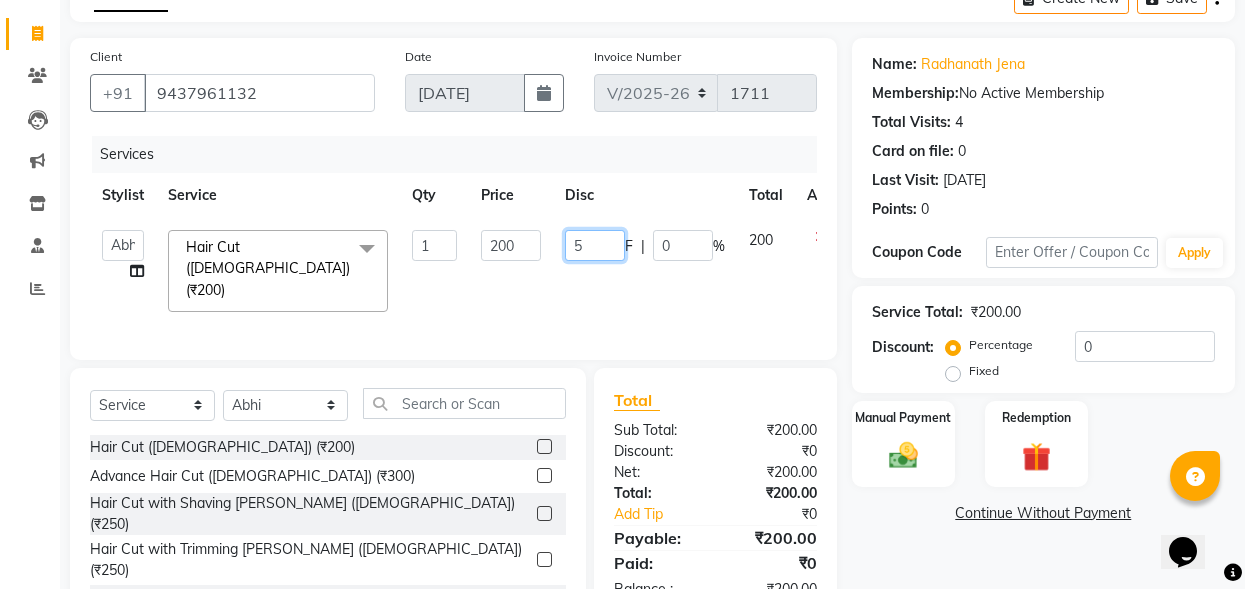 type on "50" 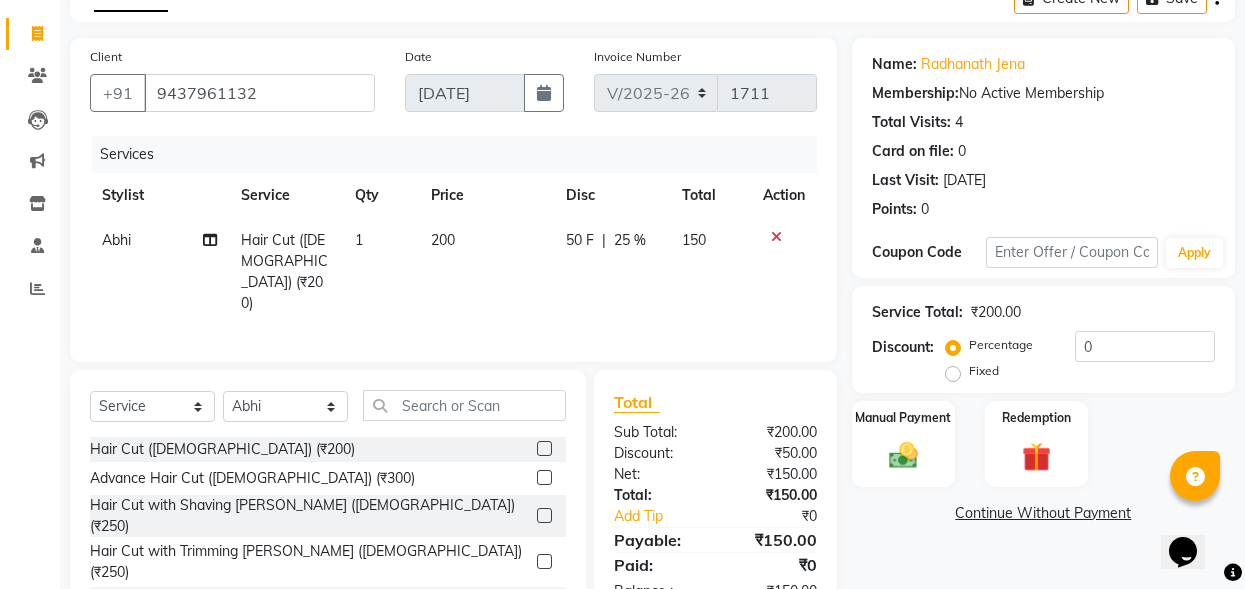 click on "Hair Cut ([DEMOGRAPHIC_DATA]) (₹200)" 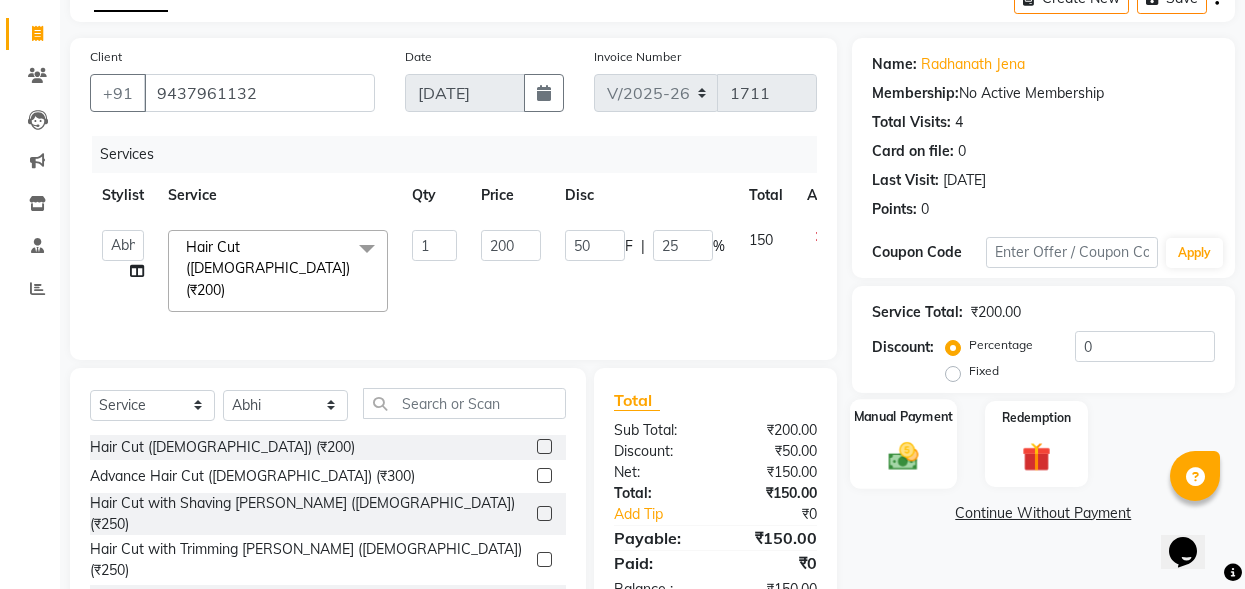 drag, startPoint x: 966, startPoint y: 463, endPoint x: 944, endPoint y: 471, distance: 23.409399 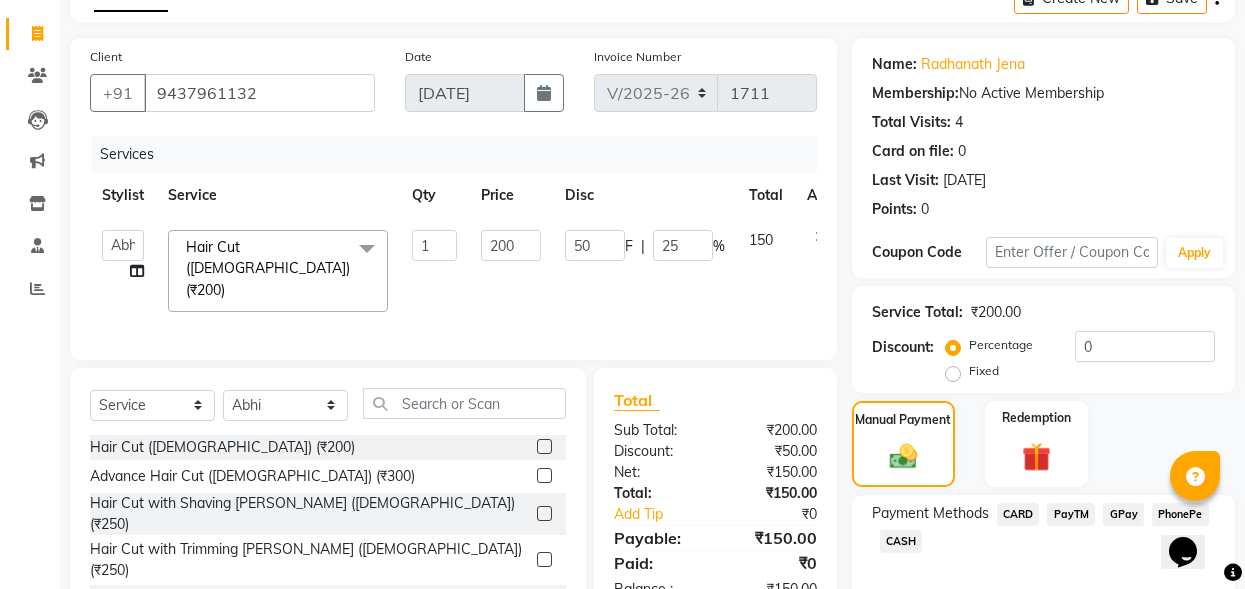 click on "CASH" 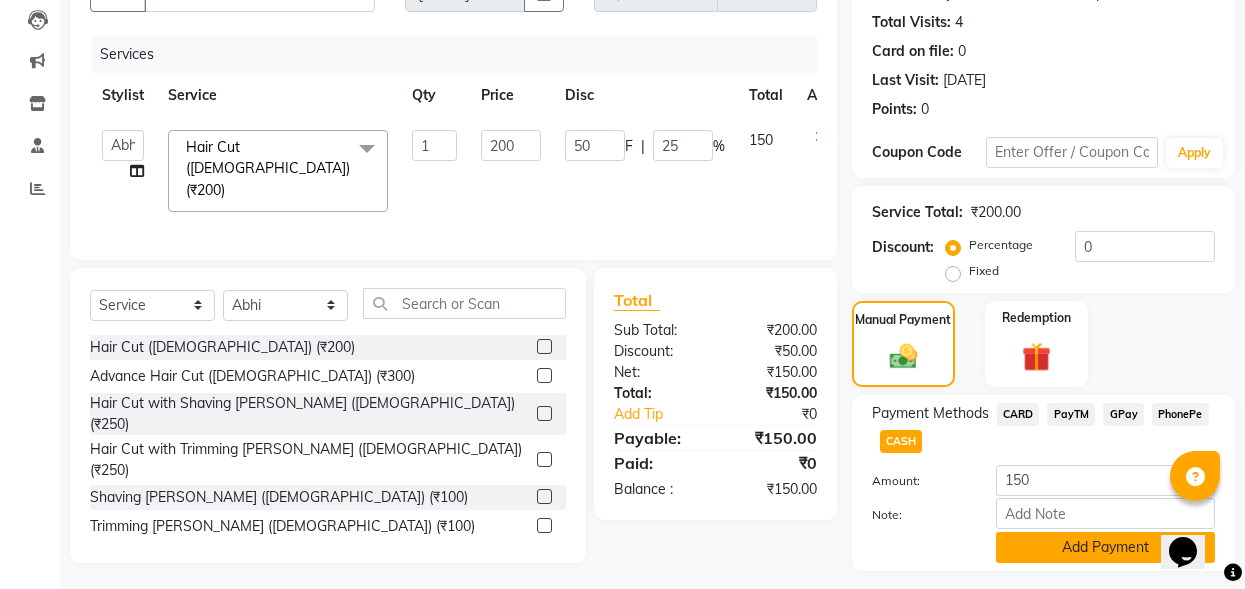 click on "Add Payment" 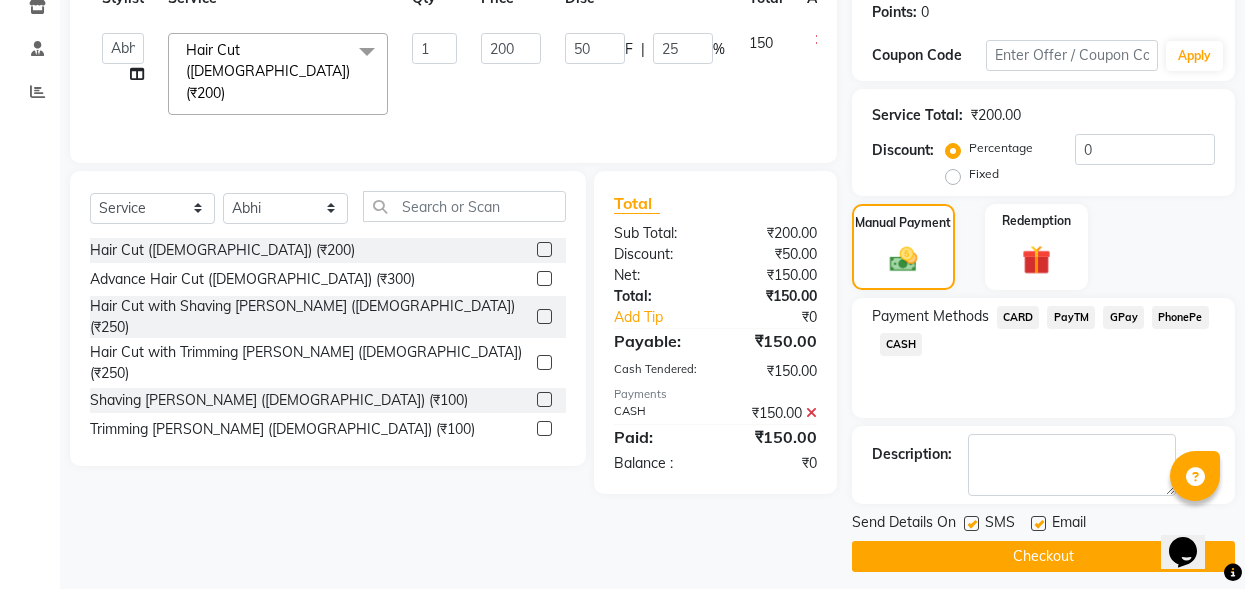 scroll, scrollTop: 322, scrollLeft: 0, axis: vertical 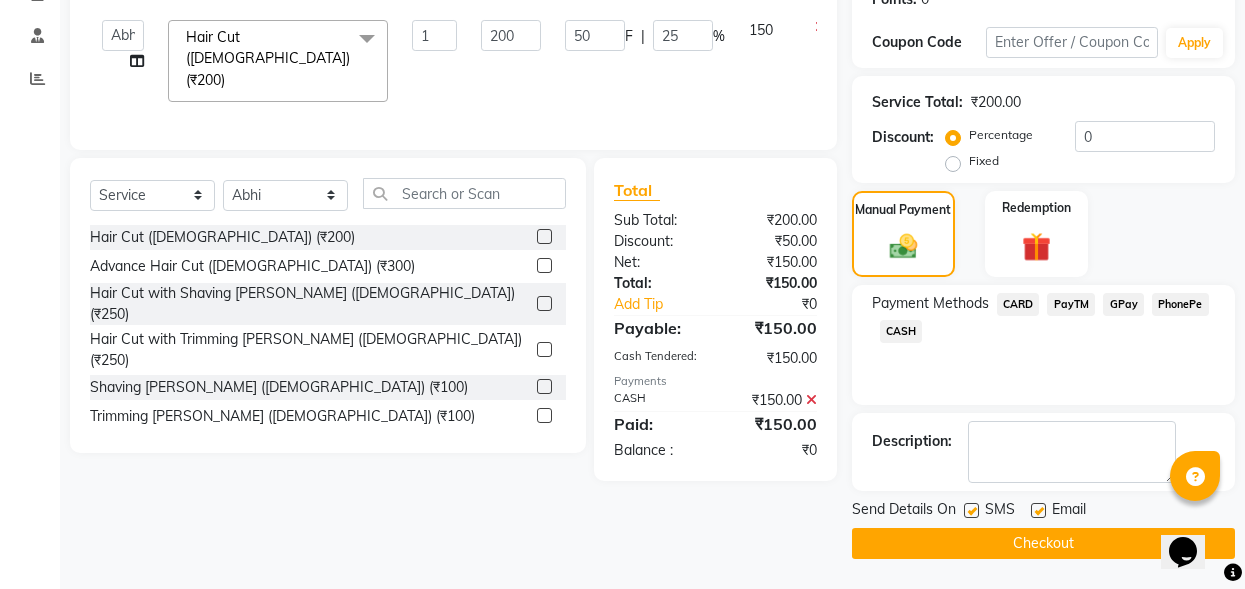 click 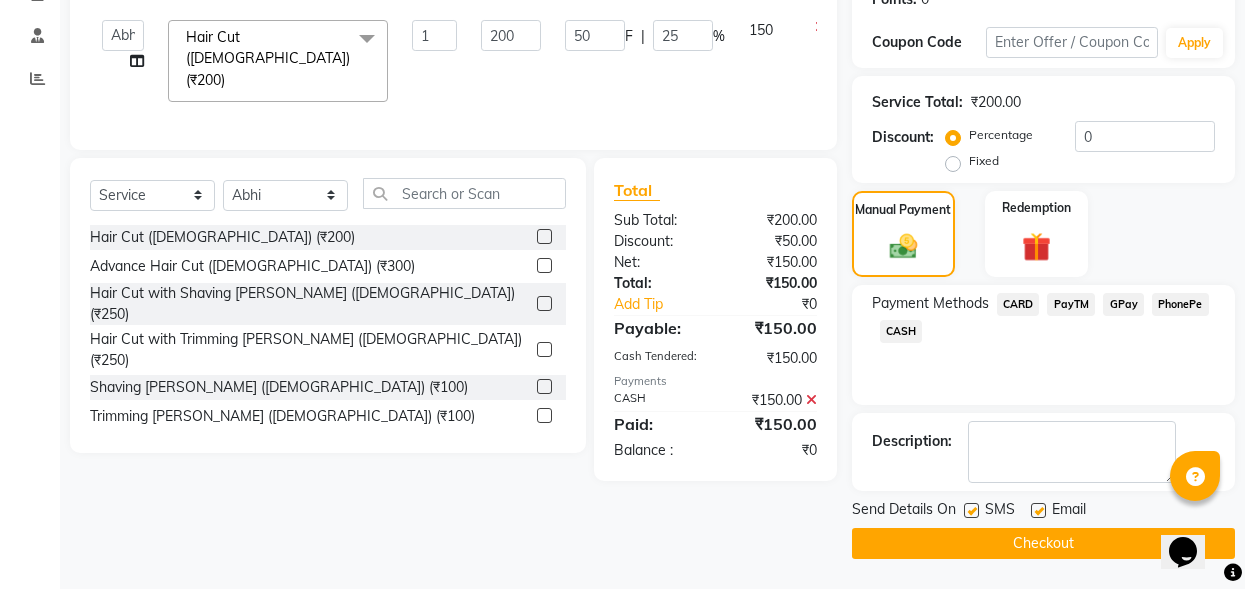 click at bounding box center (1037, 511) 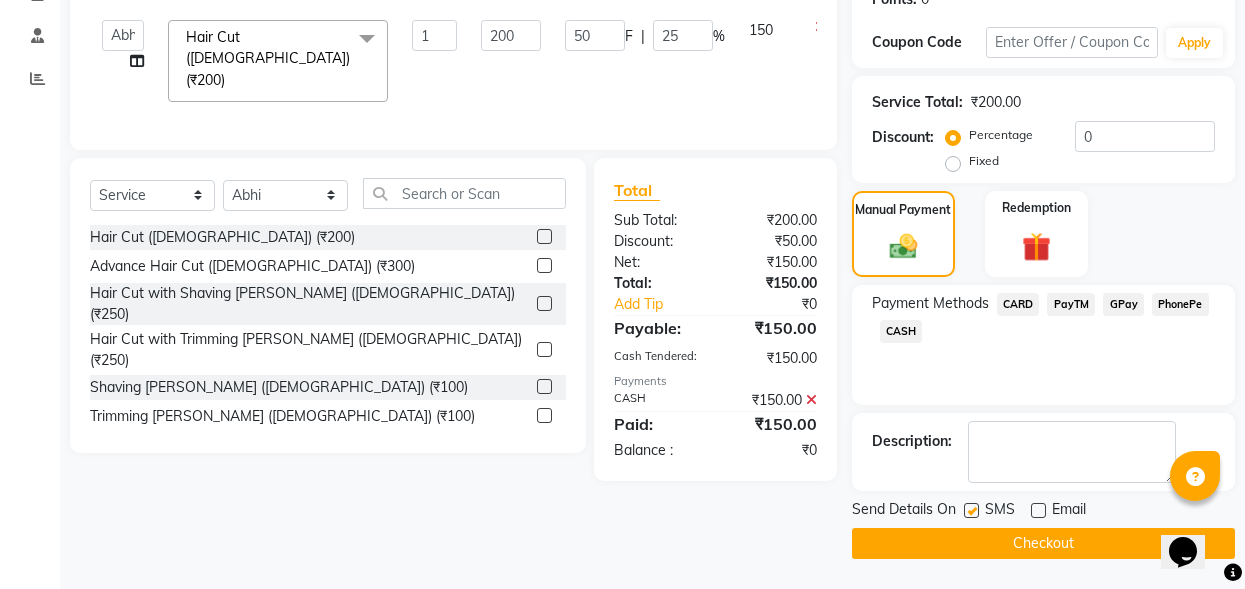 click on "Checkout" 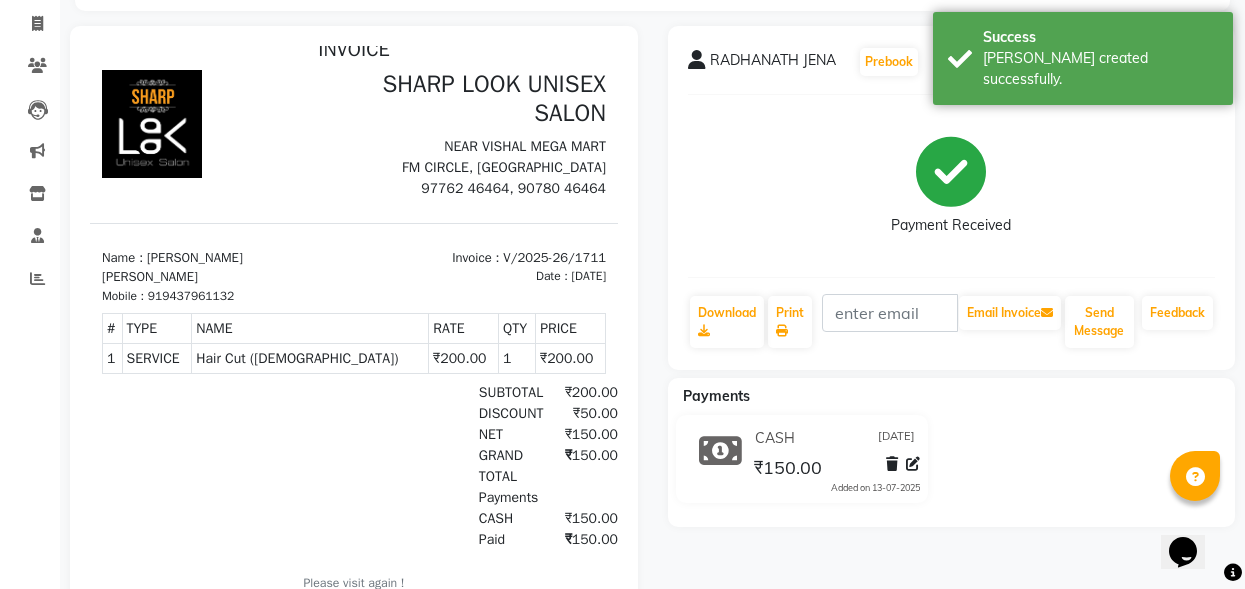 scroll, scrollTop: 0, scrollLeft: 0, axis: both 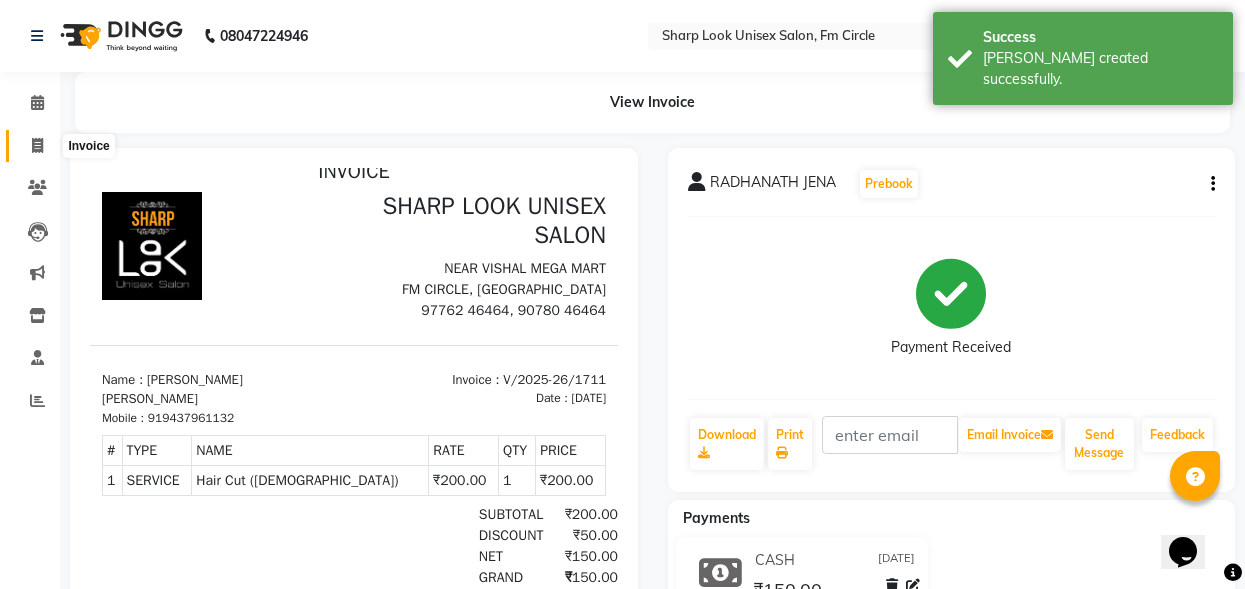 click 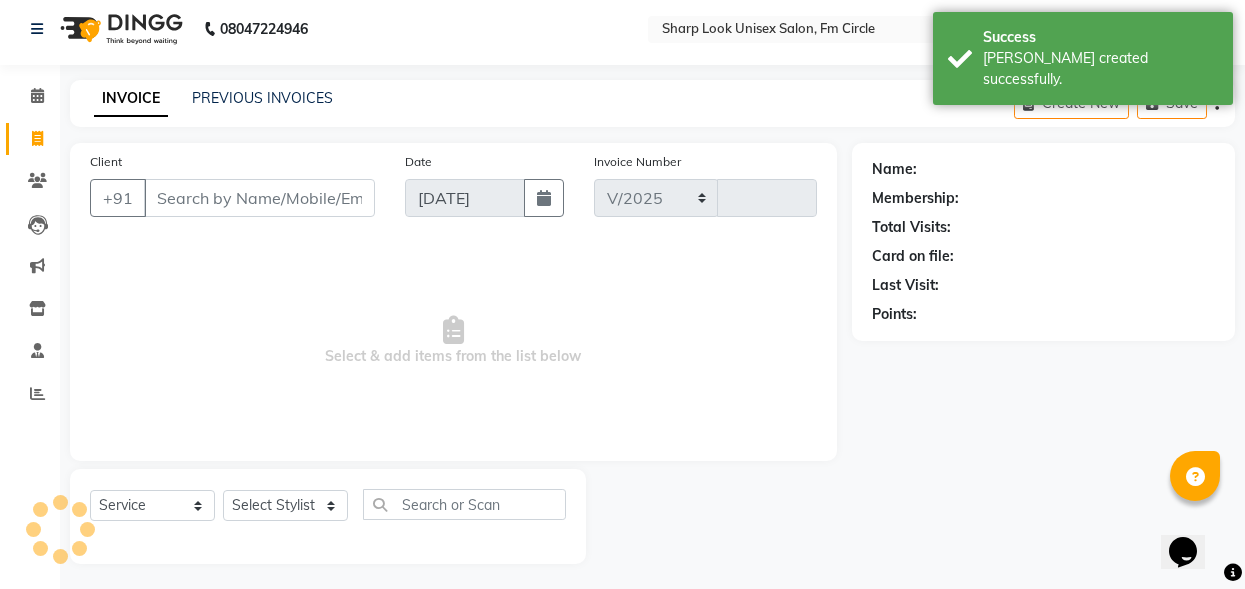 select on "804" 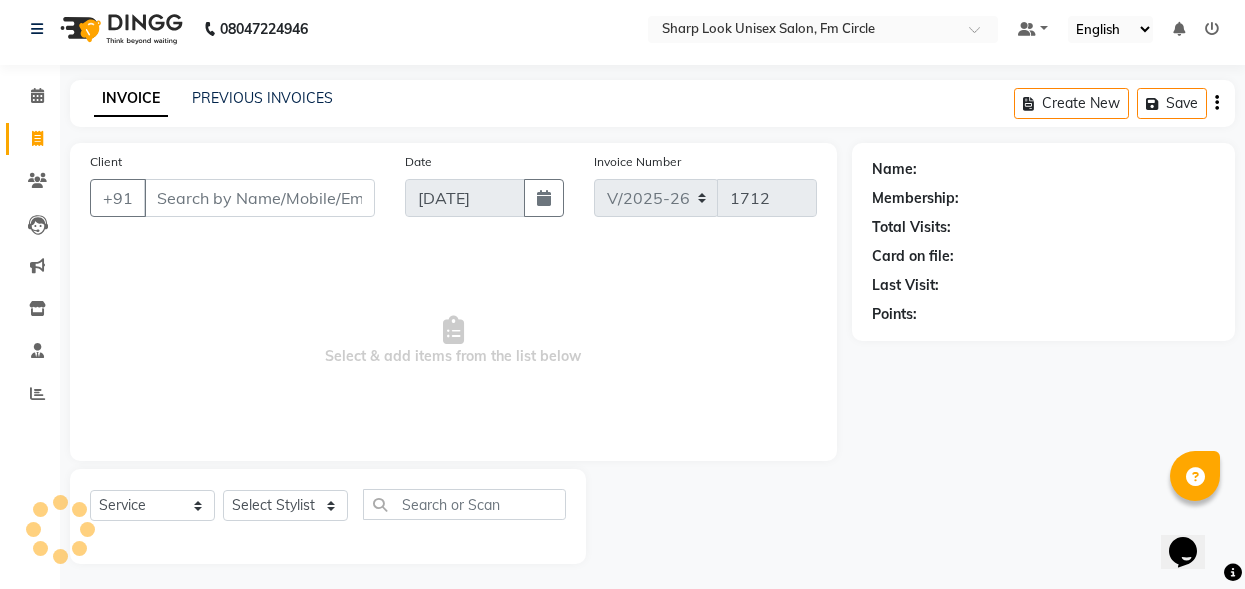 scroll, scrollTop: 12, scrollLeft: 0, axis: vertical 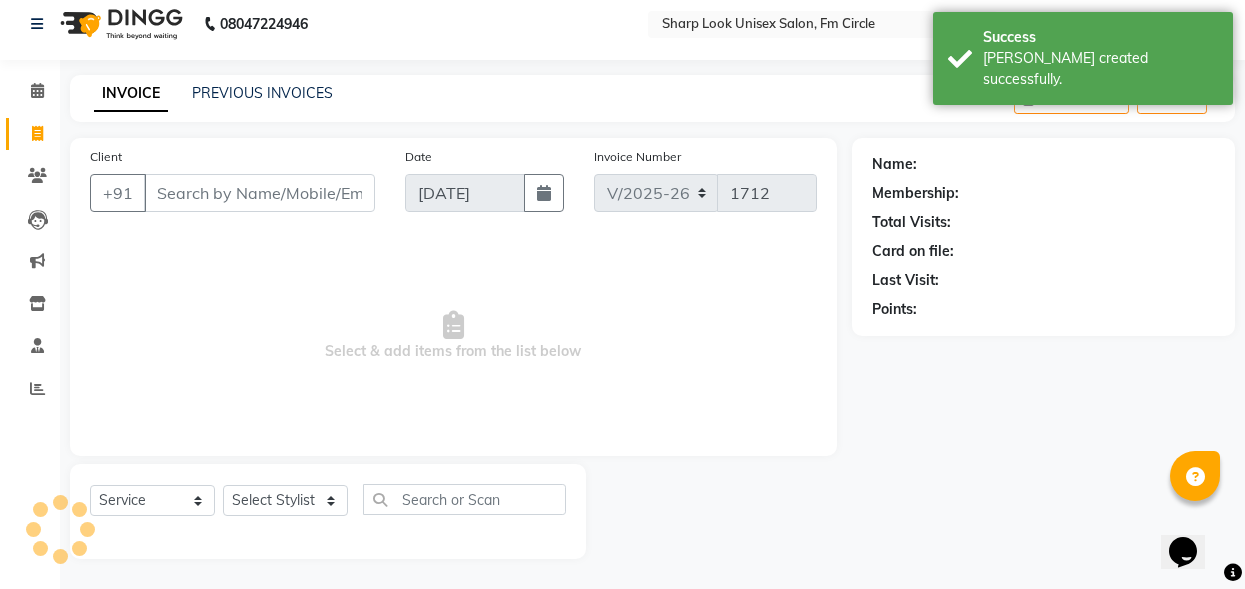 click on "Client" at bounding box center [259, 193] 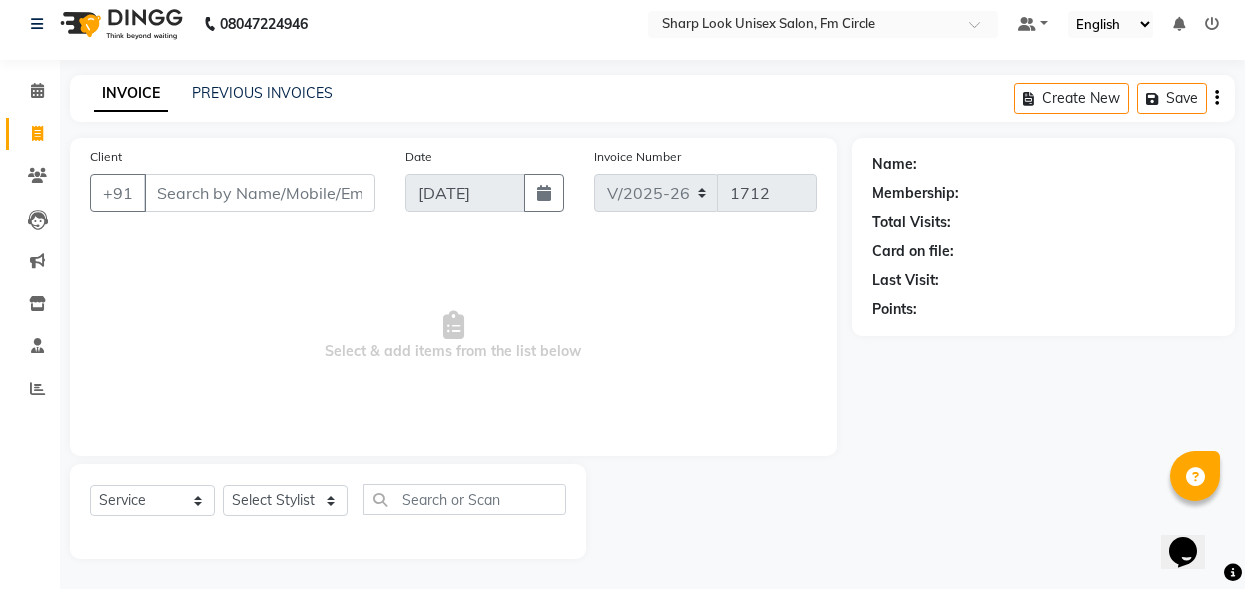 click on "PREVIOUS INVOICES" 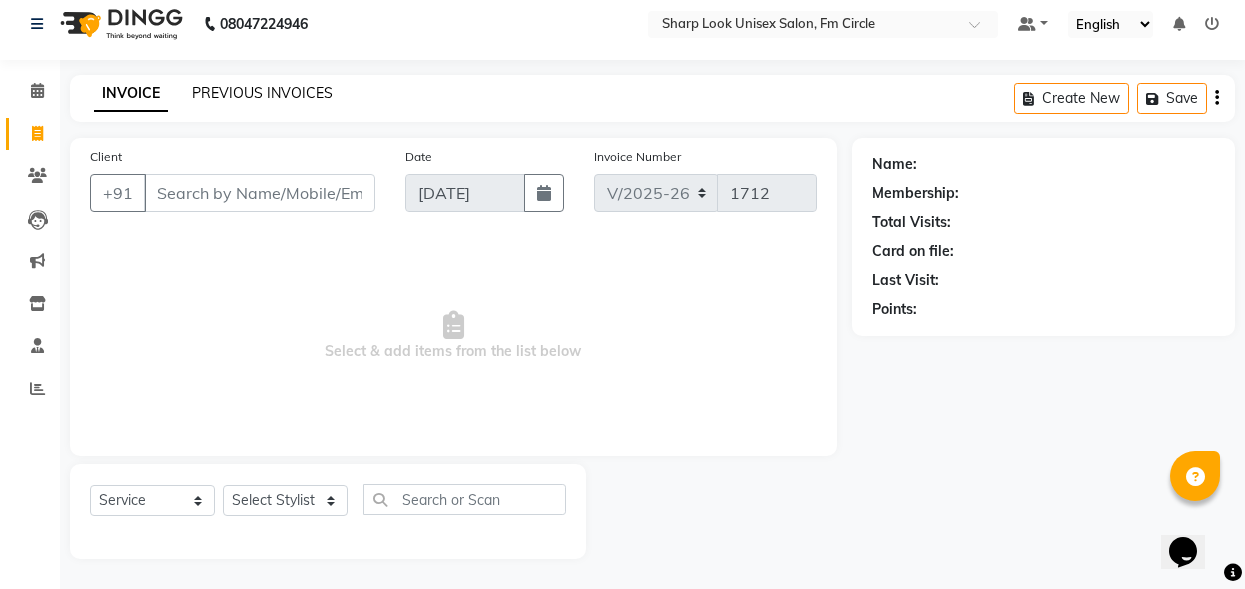 click on "PREVIOUS INVOICES" 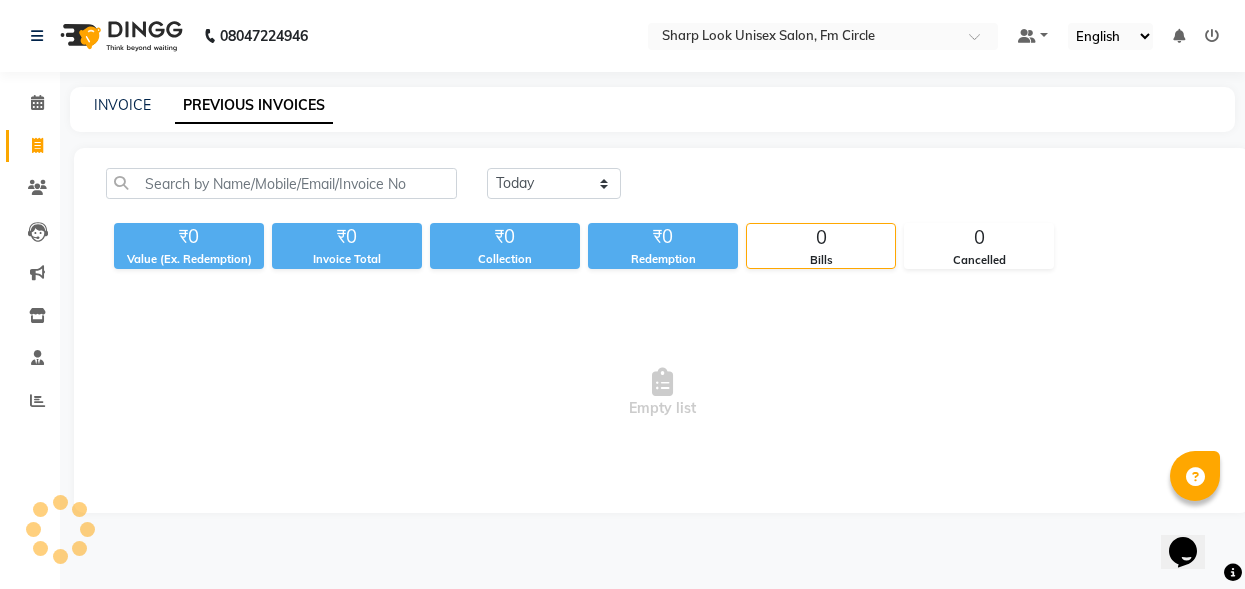 scroll, scrollTop: 0, scrollLeft: 0, axis: both 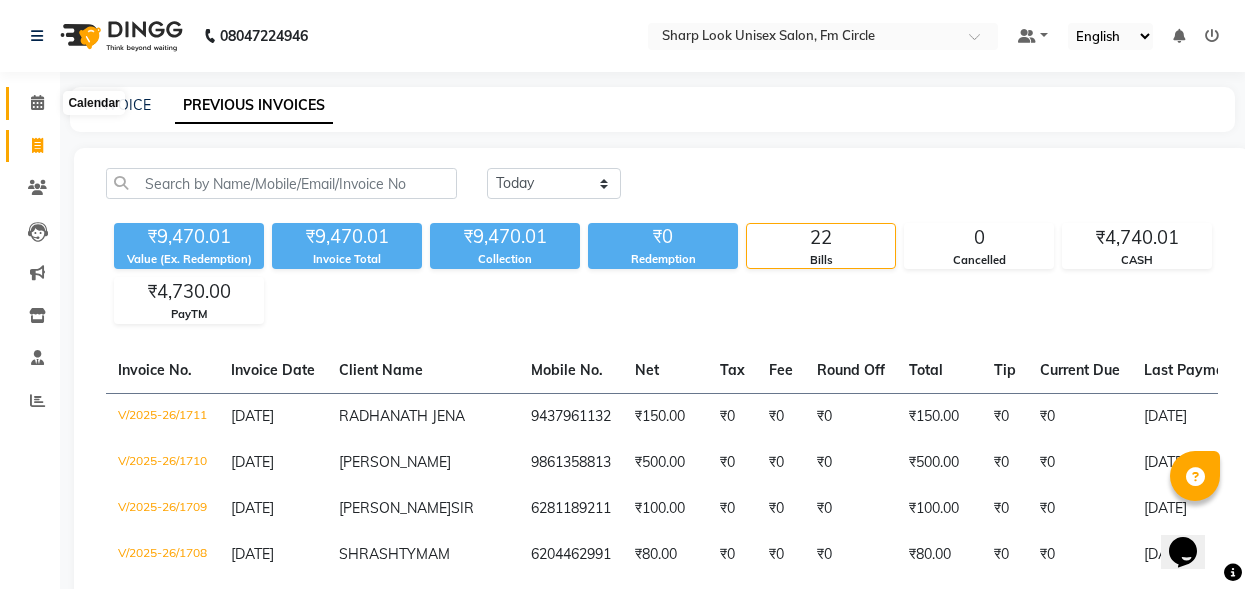 click 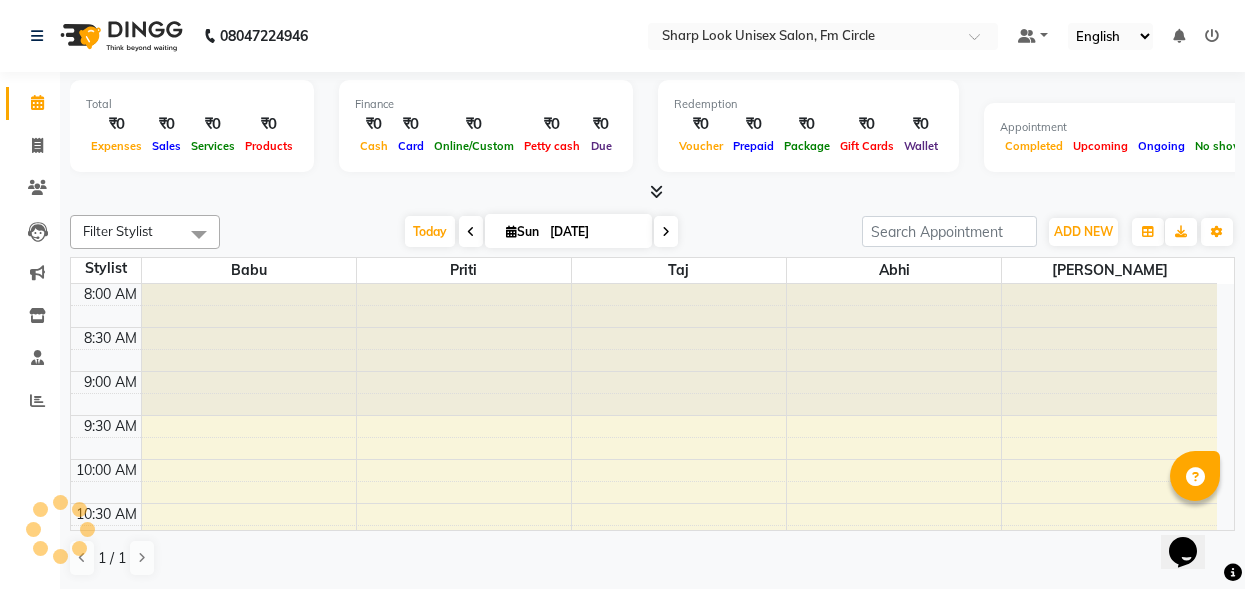 scroll, scrollTop: 0, scrollLeft: 0, axis: both 